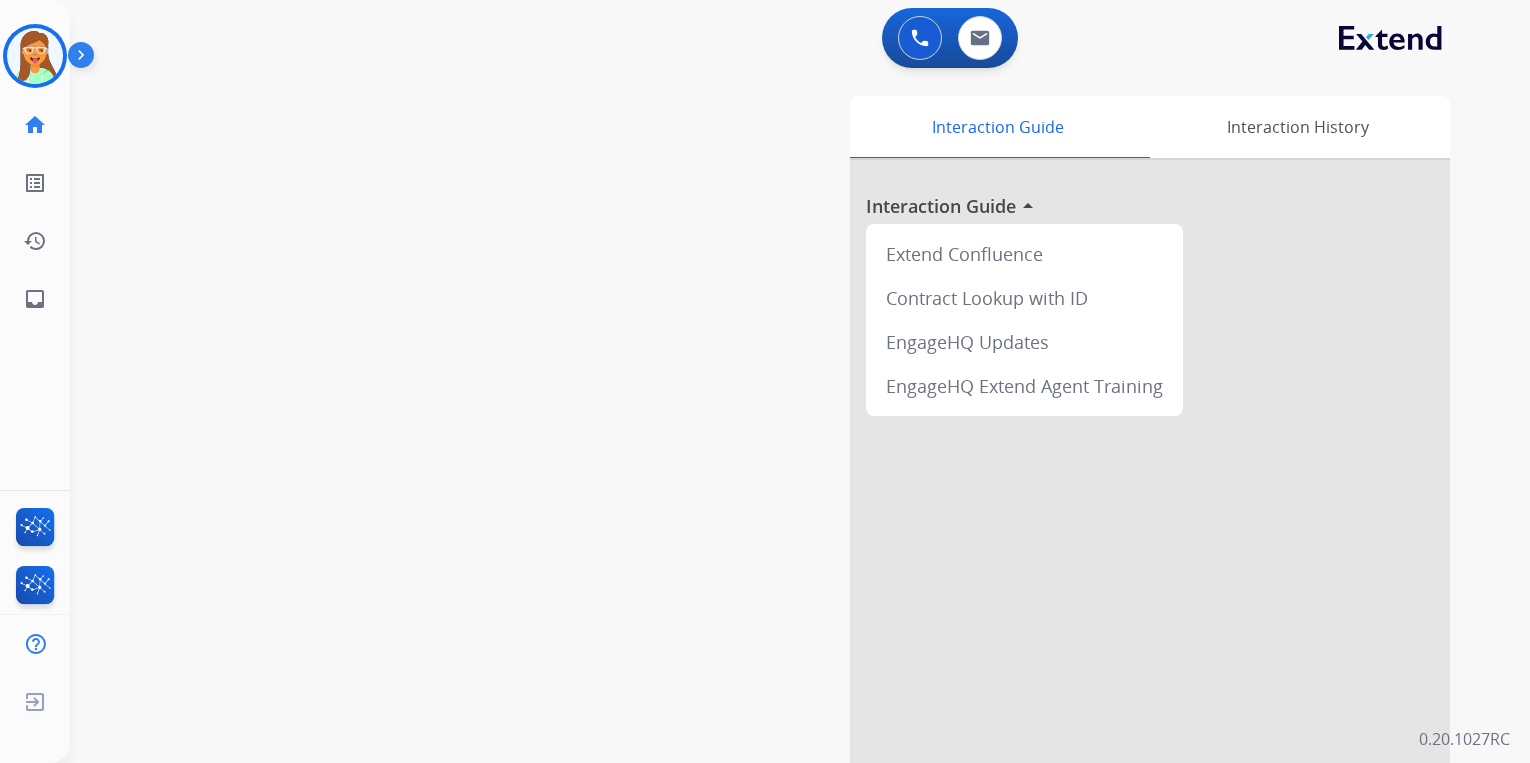 scroll, scrollTop: 0, scrollLeft: 0, axis: both 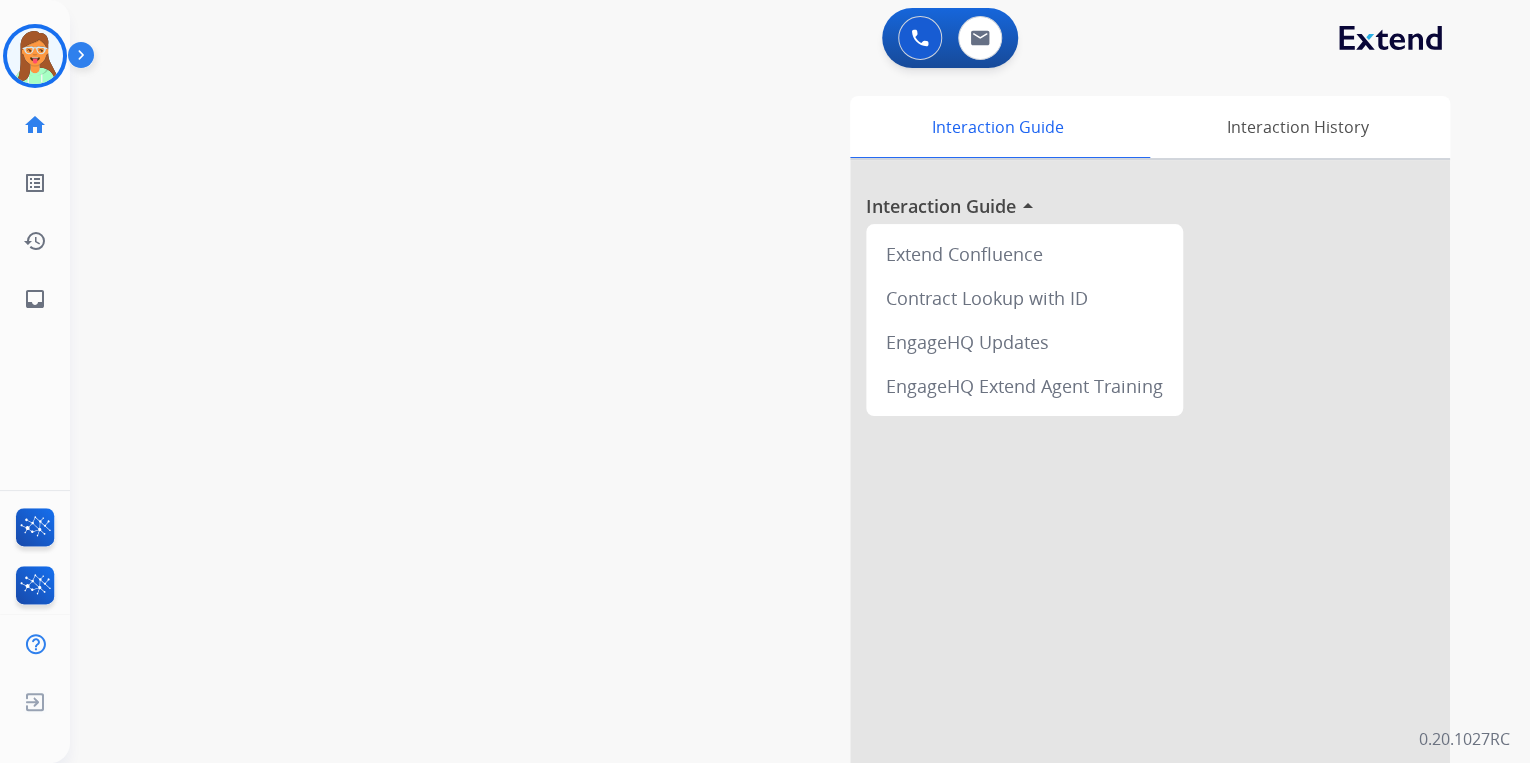 drag, startPoint x: 29, startPoint y: 43, endPoint x: 82, endPoint y: 60, distance: 55.65968 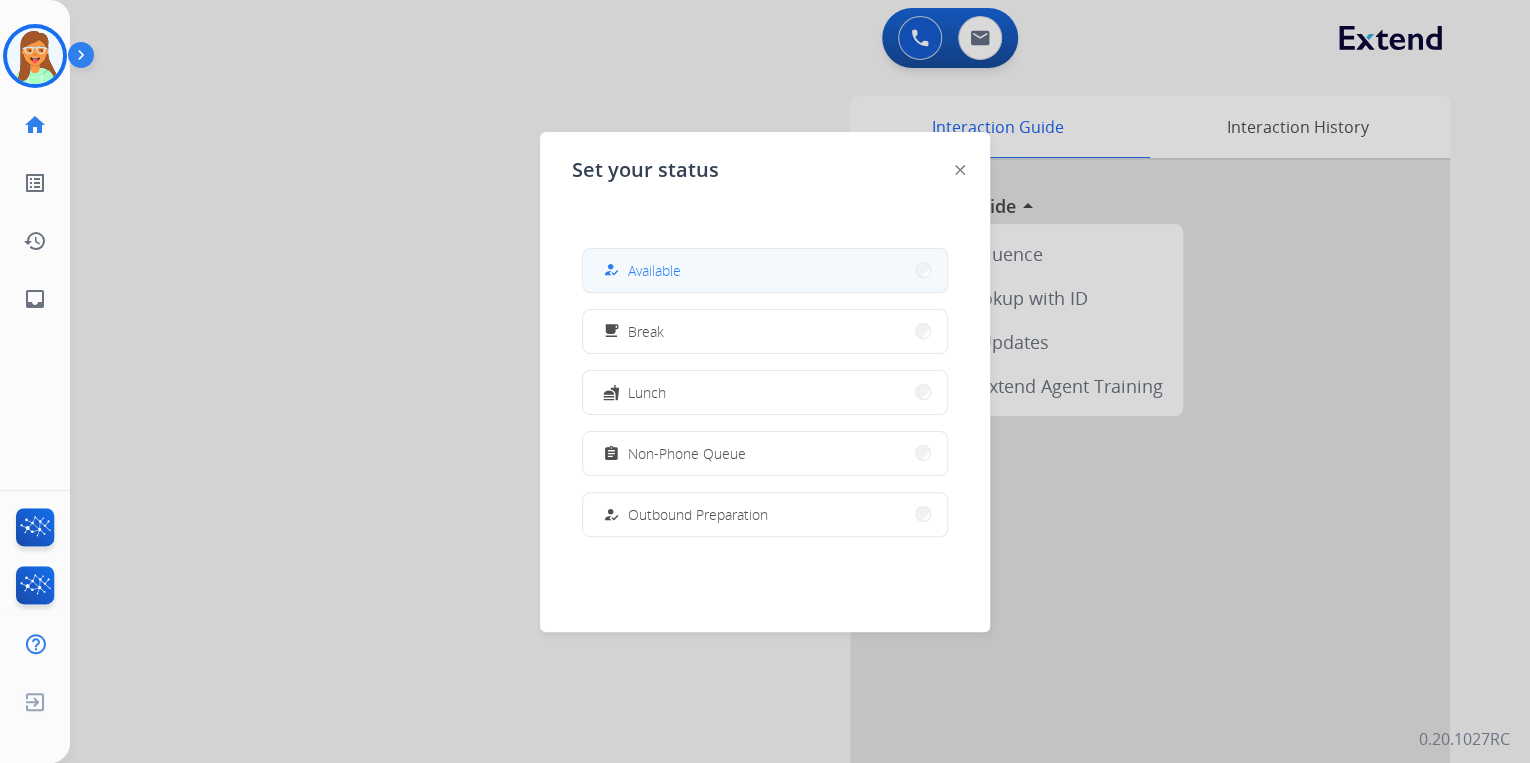 click on "how_to_reg Available" at bounding box center [765, 270] 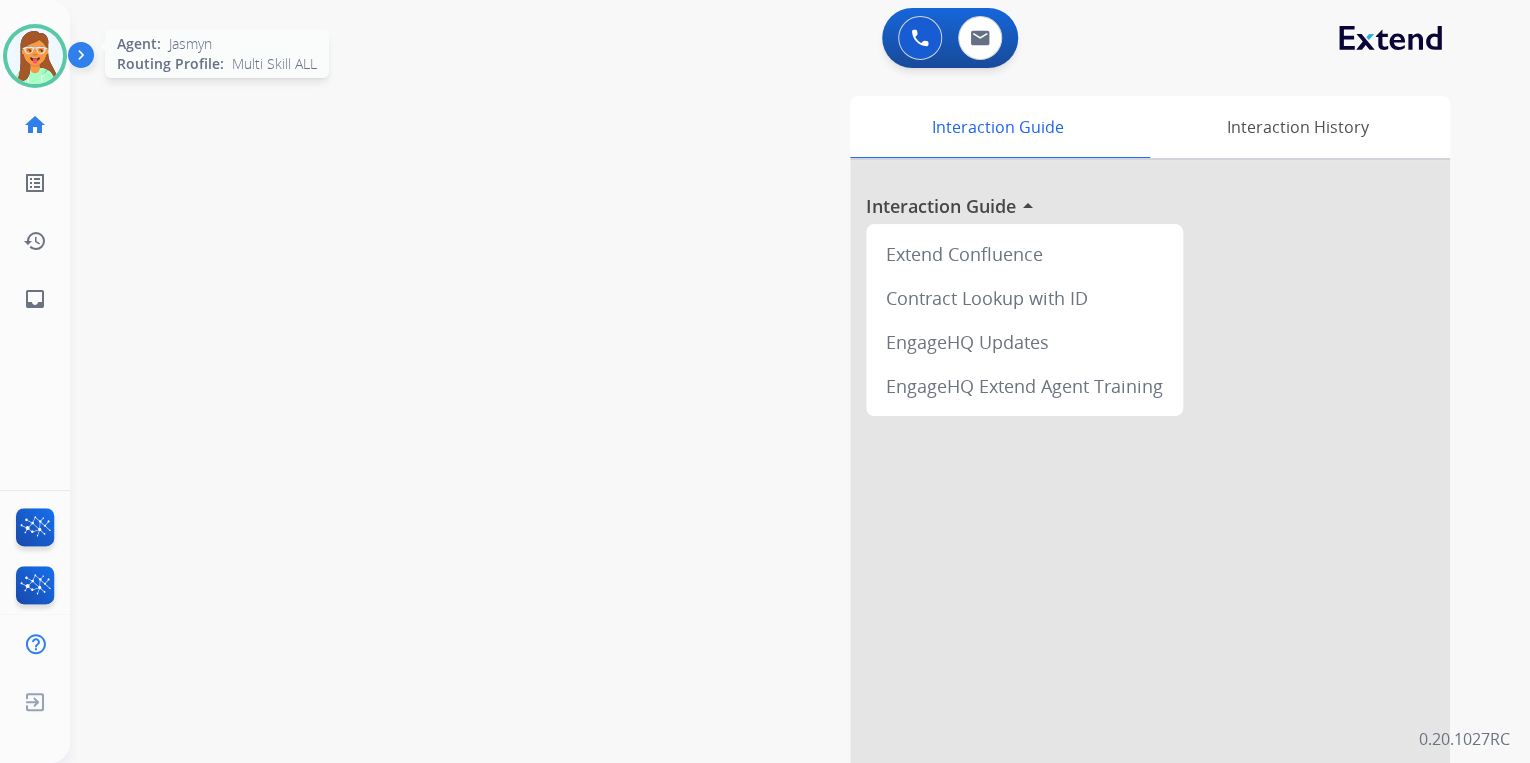click at bounding box center [35, 56] 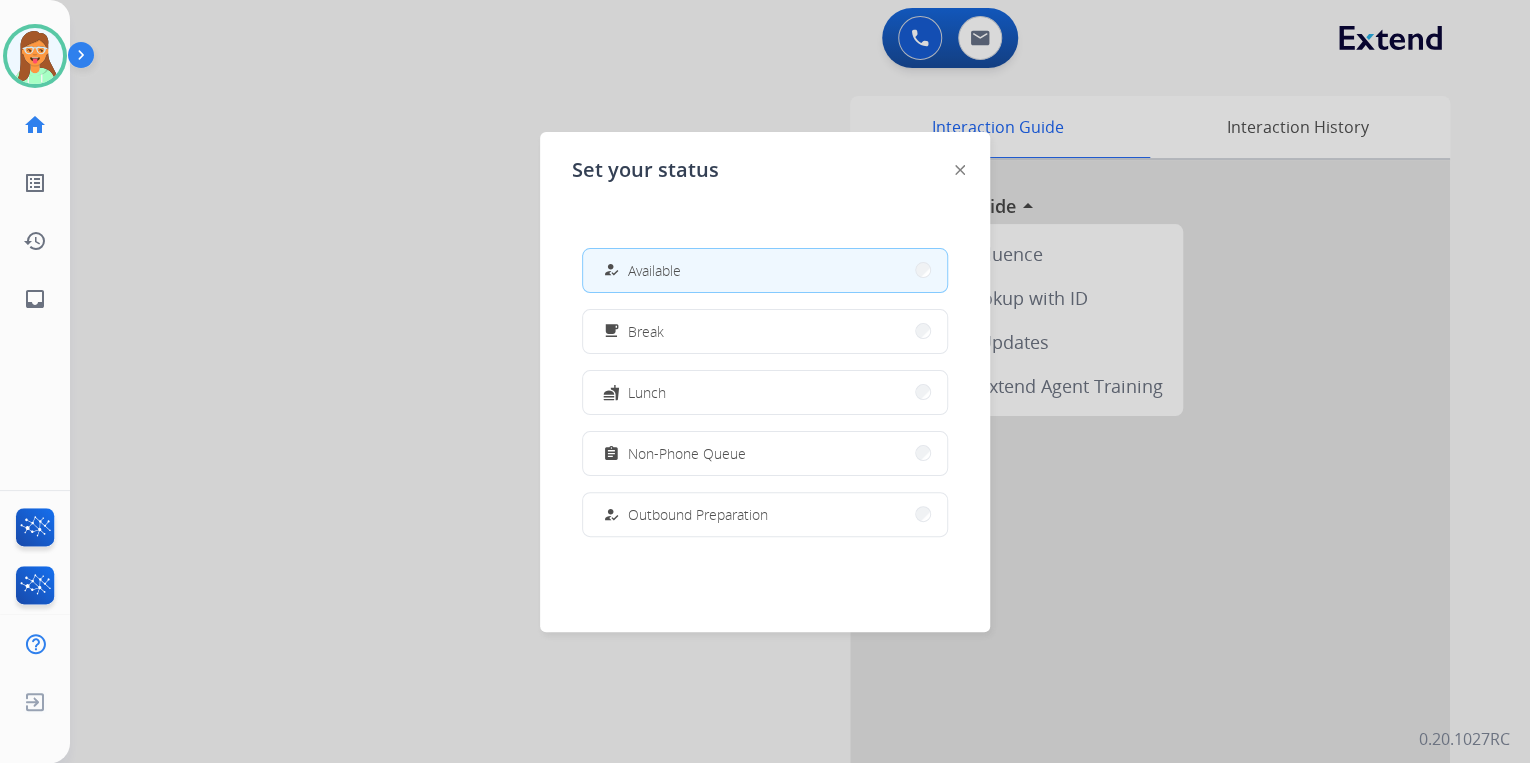 click at bounding box center [765, 381] 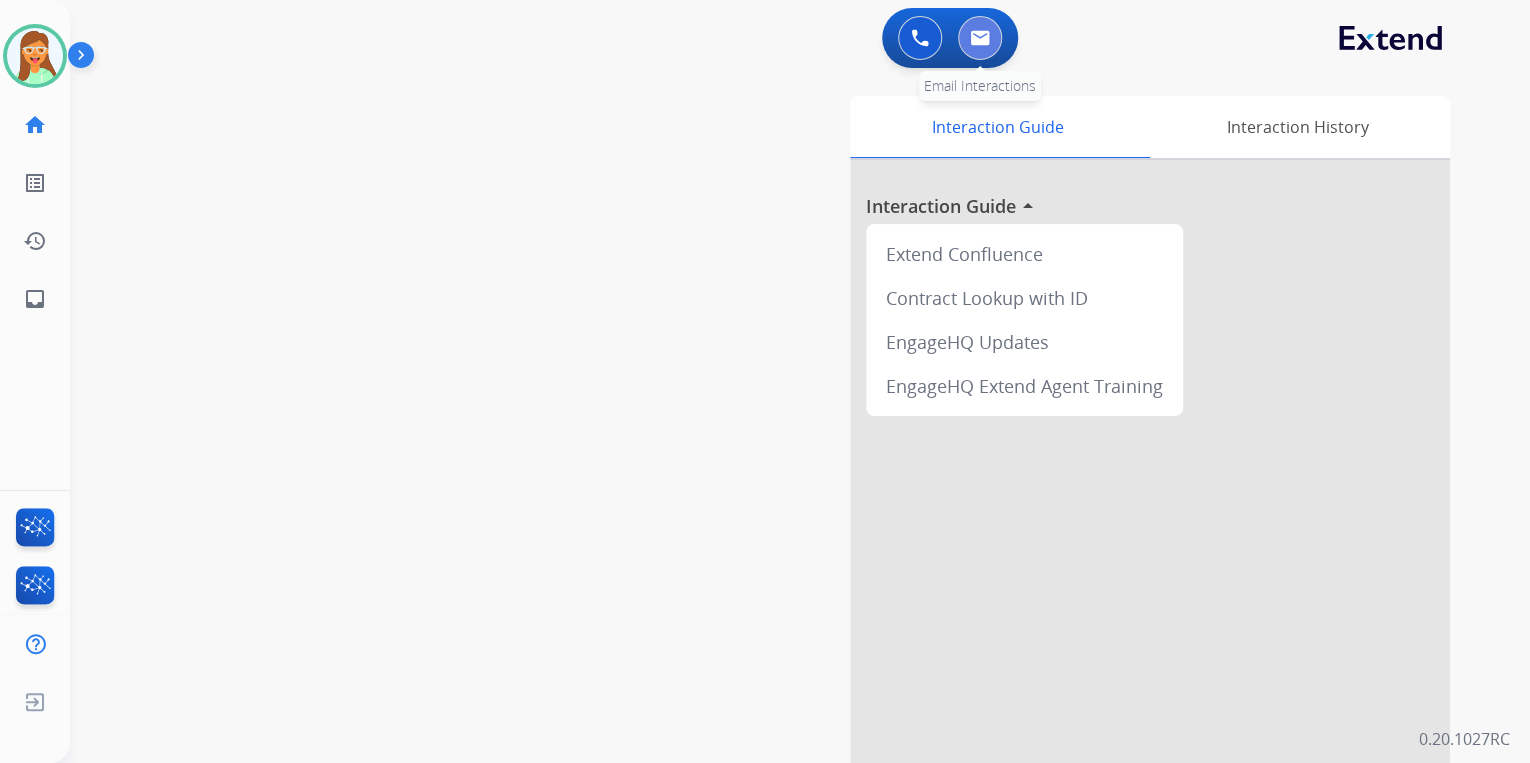 click at bounding box center [980, 38] 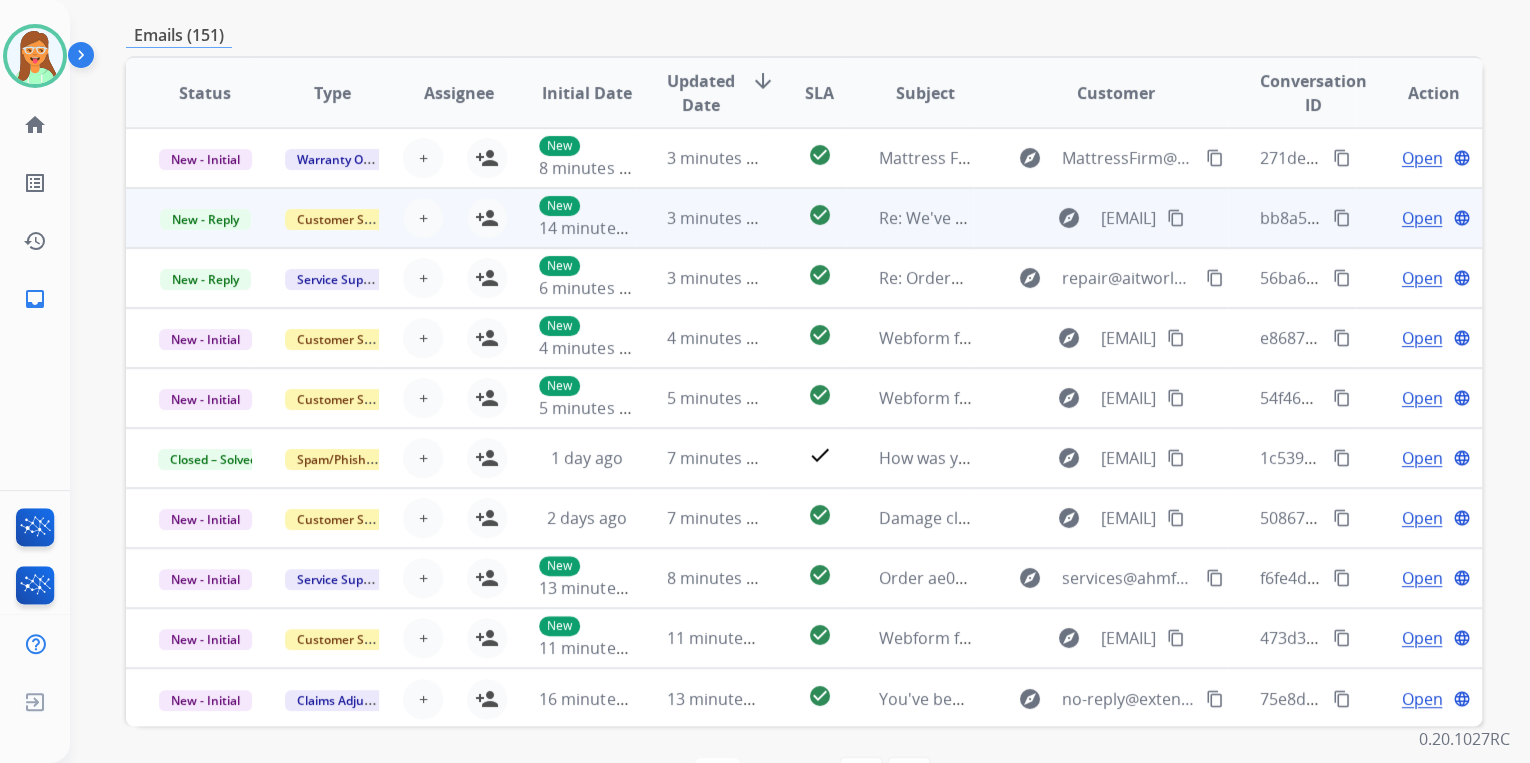 scroll, scrollTop: 320, scrollLeft: 0, axis: vertical 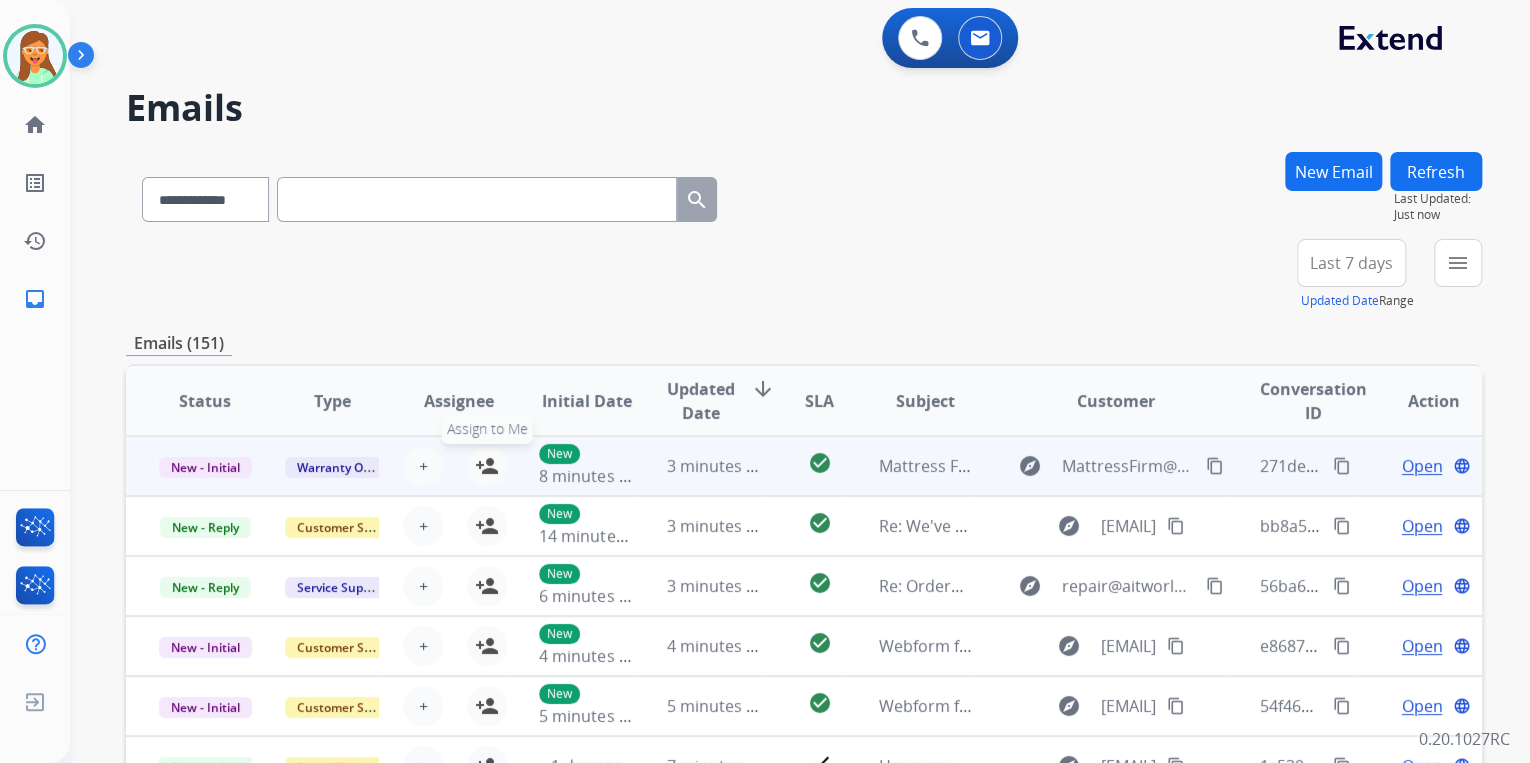 click on "person_add" at bounding box center (487, 466) 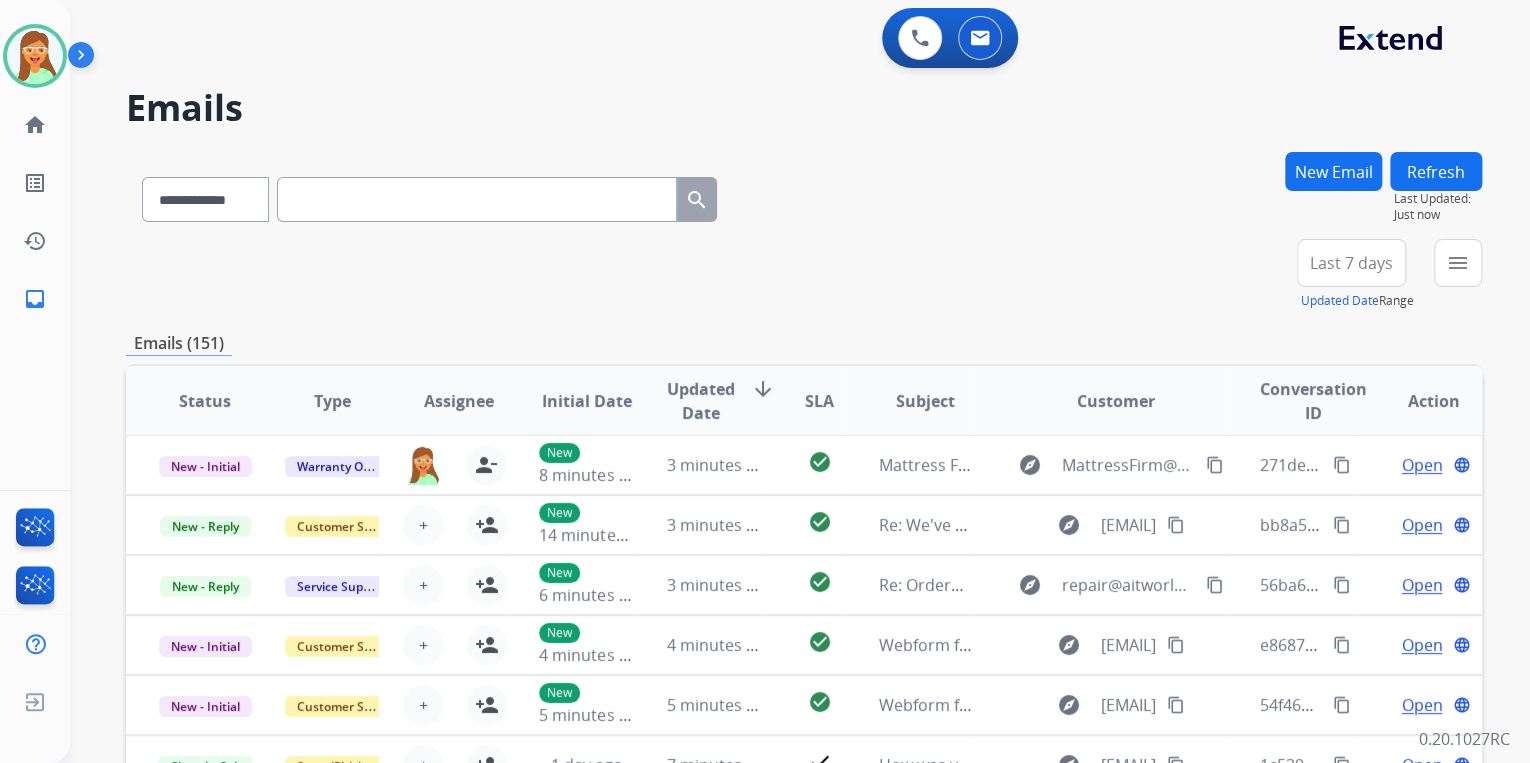 scroll, scrollTop: 0, scrollLeft: 0, axis: both 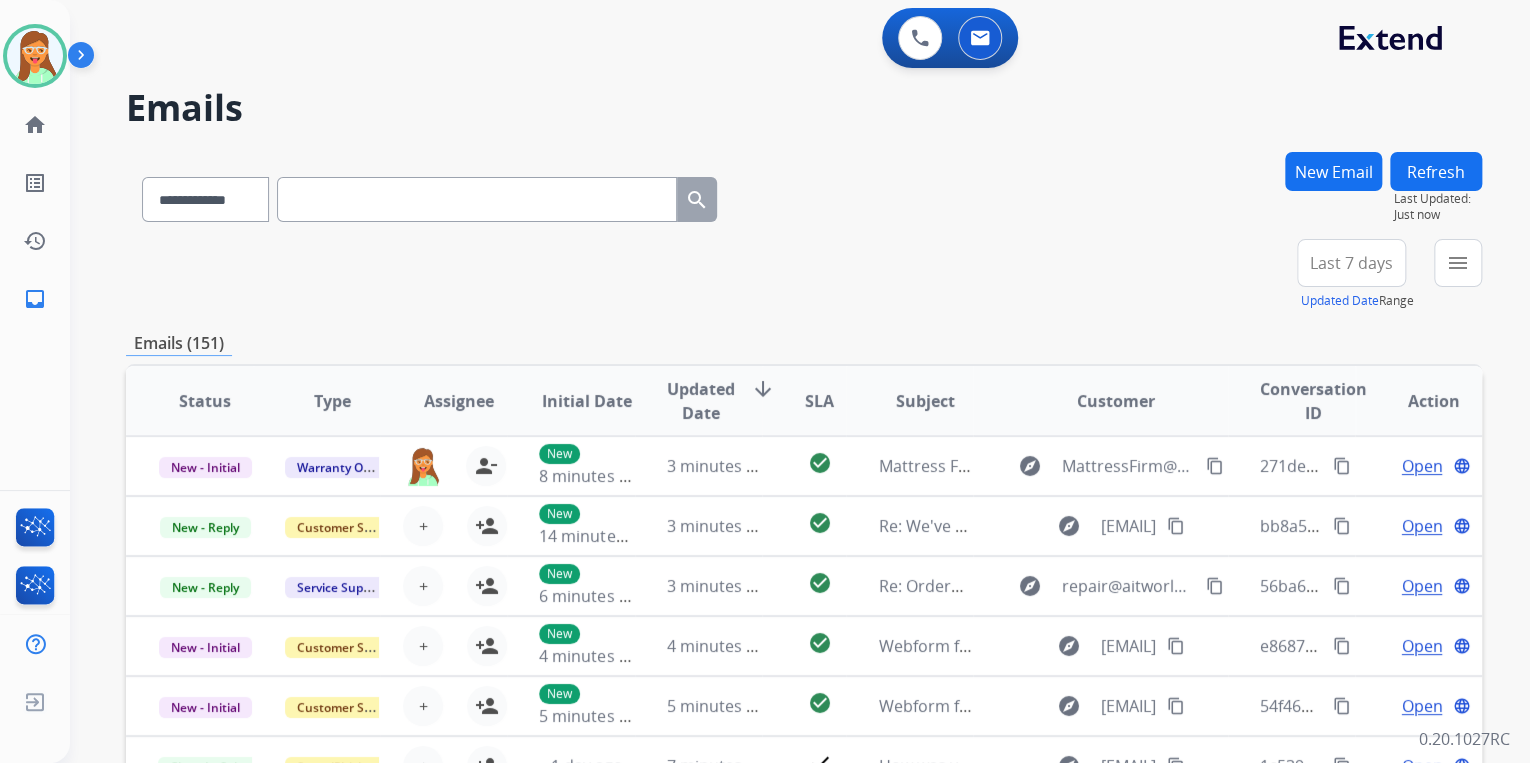 click on "**********" at bounding box center [804, 195] 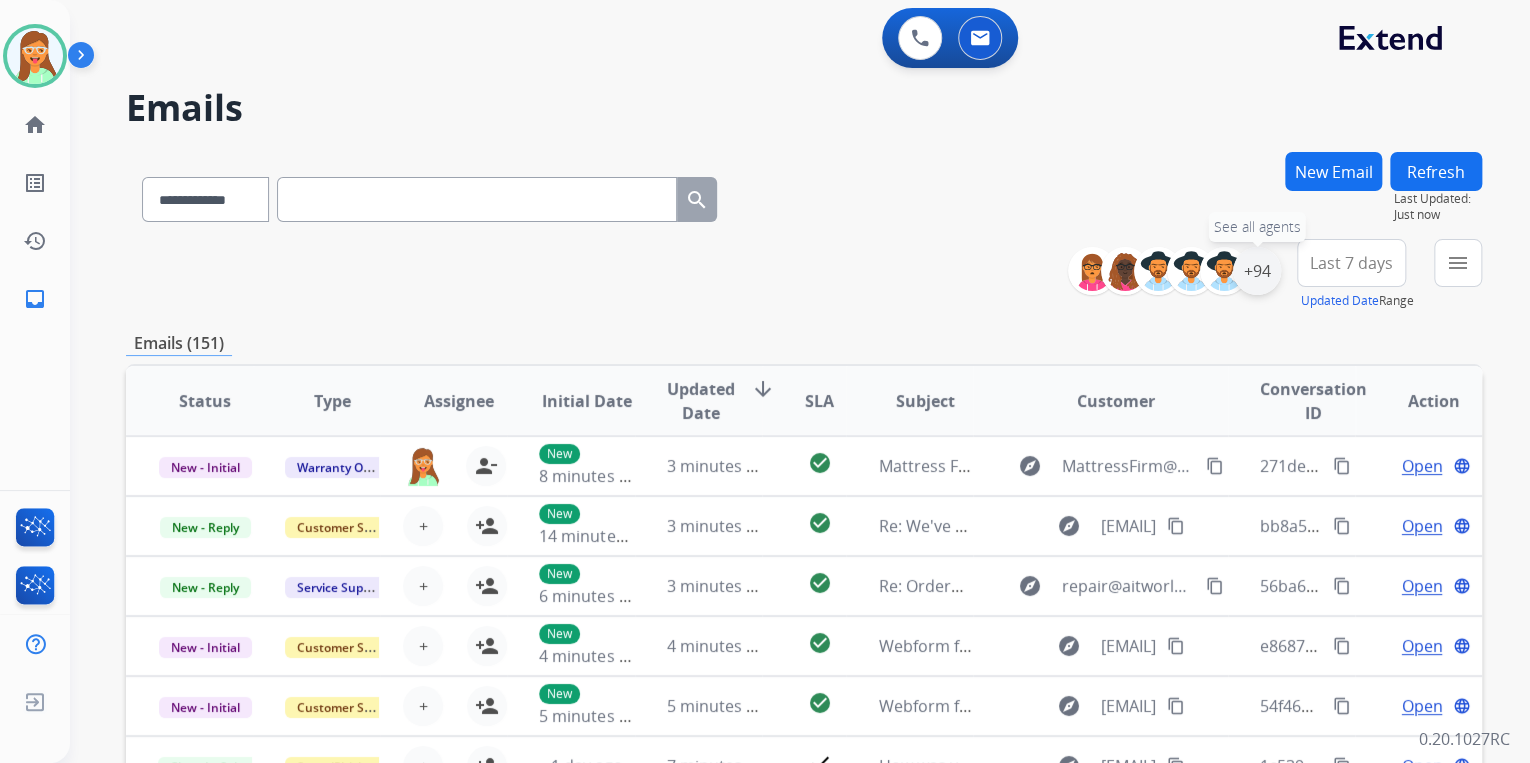 click on "+94" at bounding box center (1257, 271) 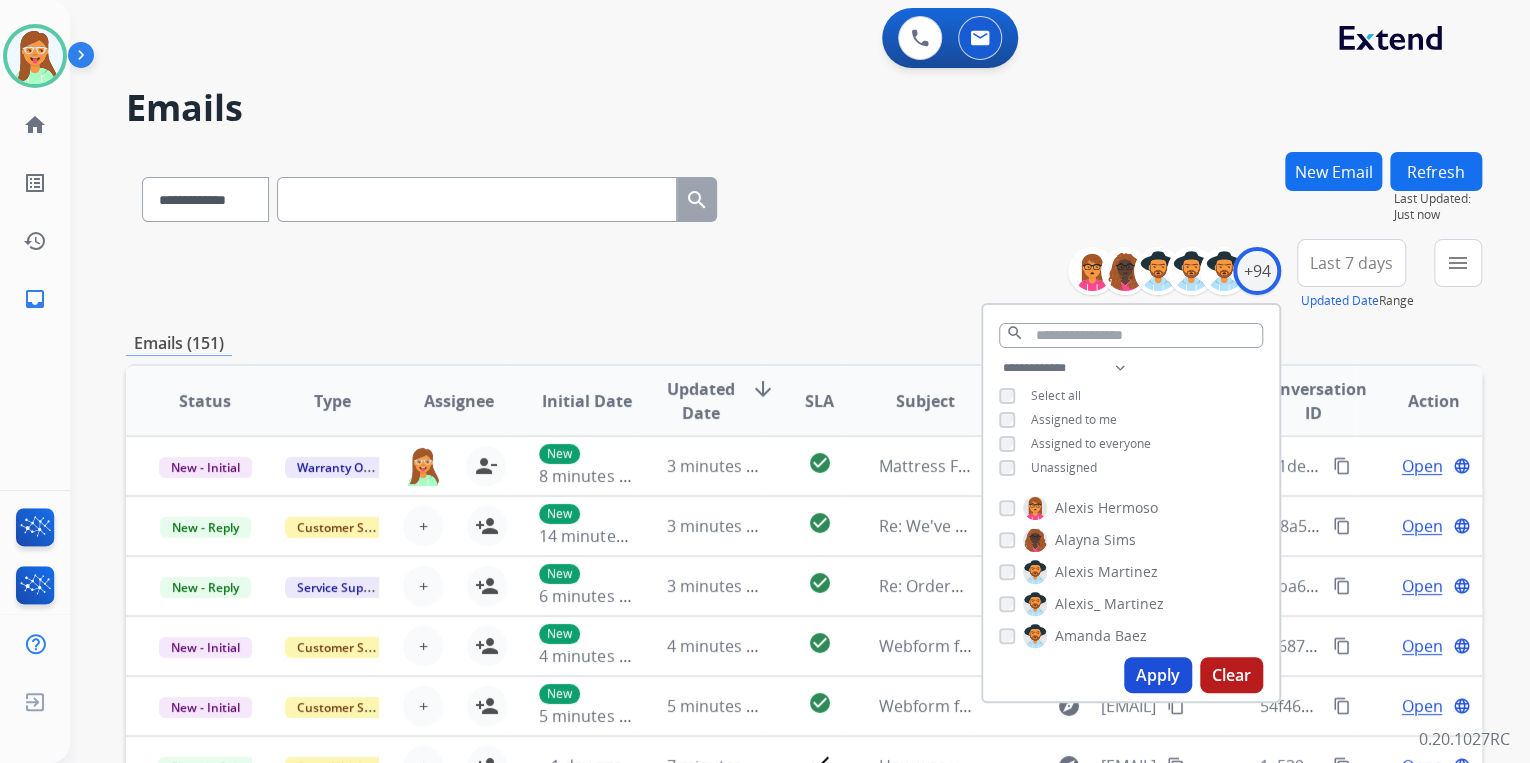 click on "Apply" at bounding box center [1158, 675] 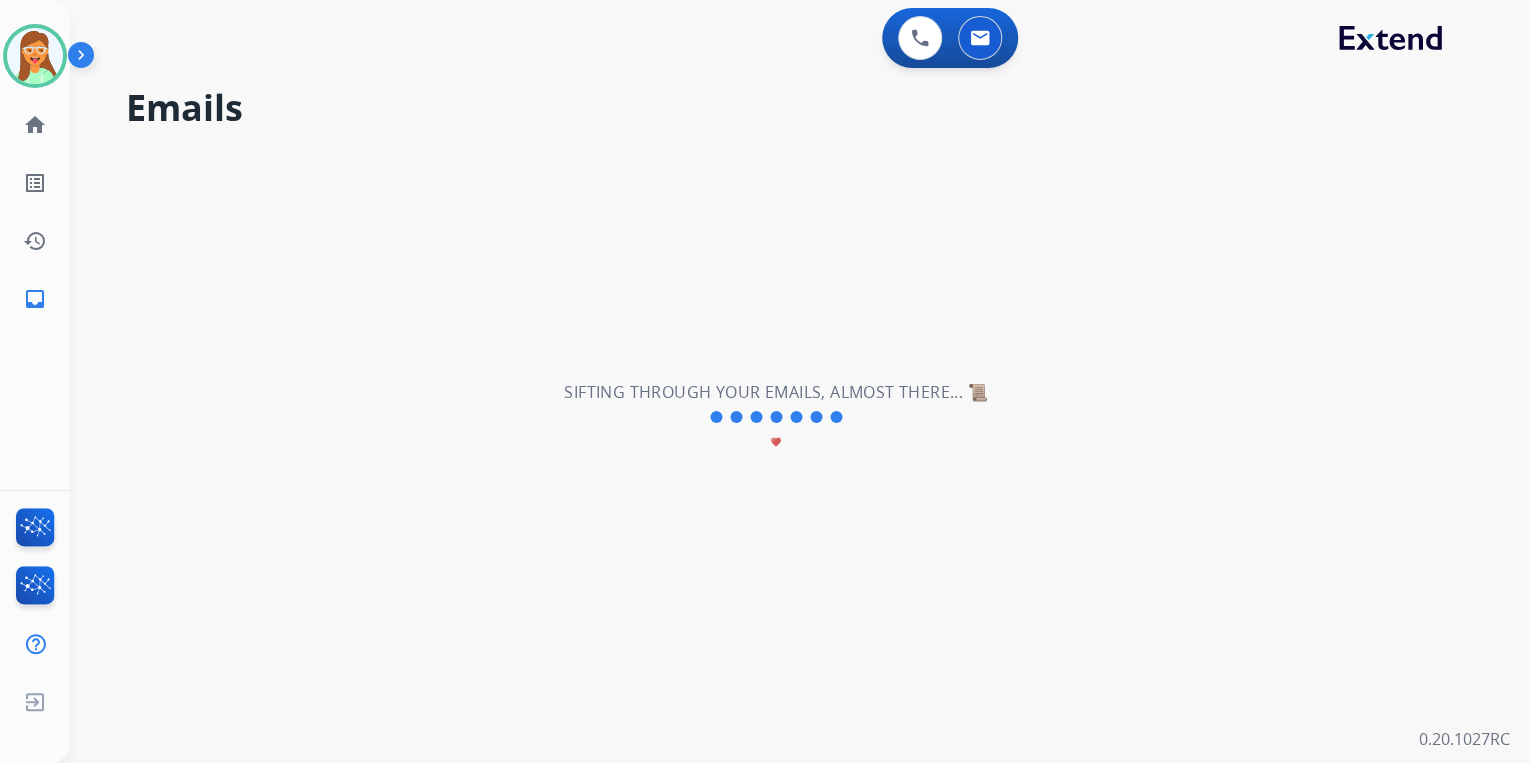 click on "**********" at bounding box center [776, 417] 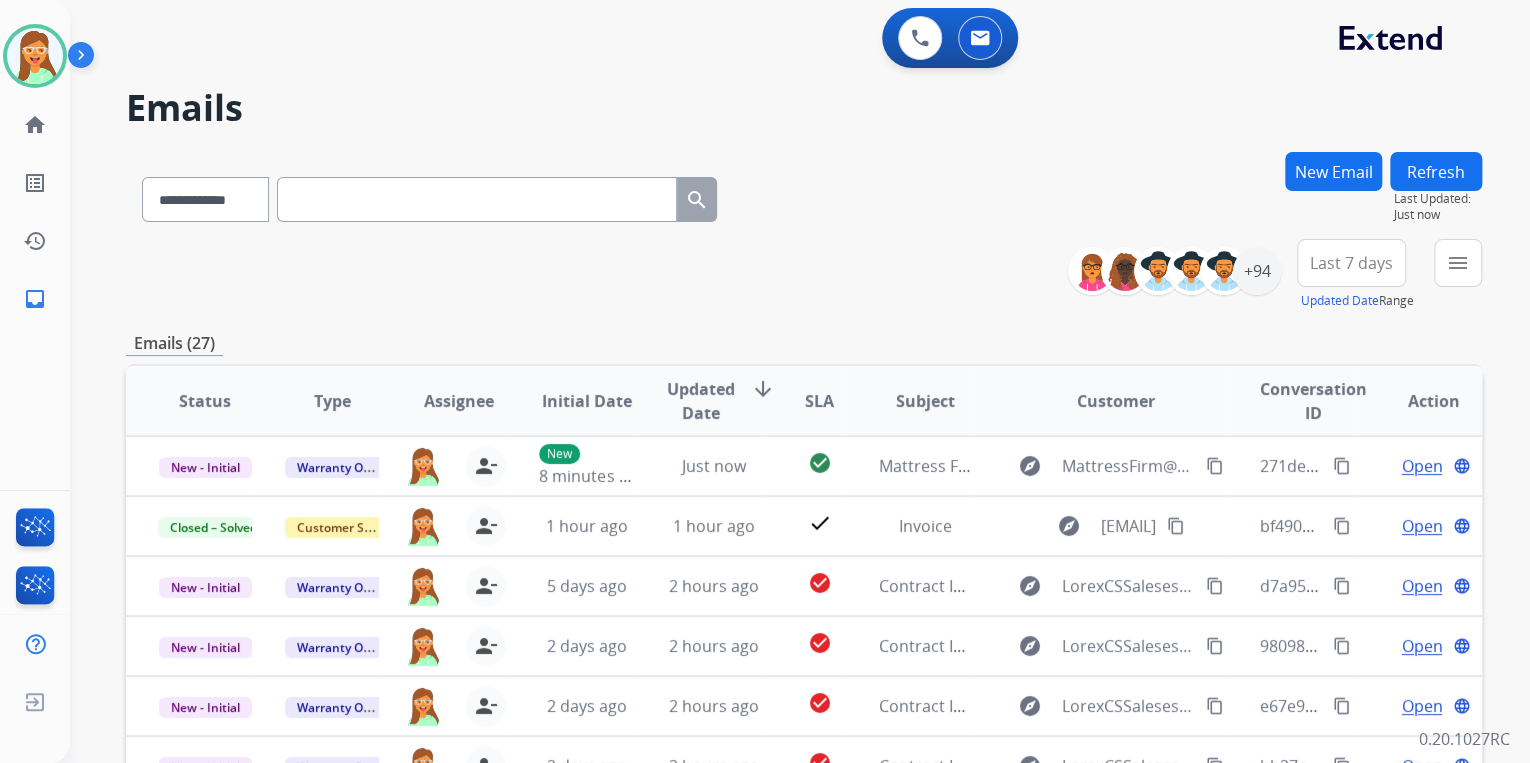 click on "**********" at bounding box center [804, 195] 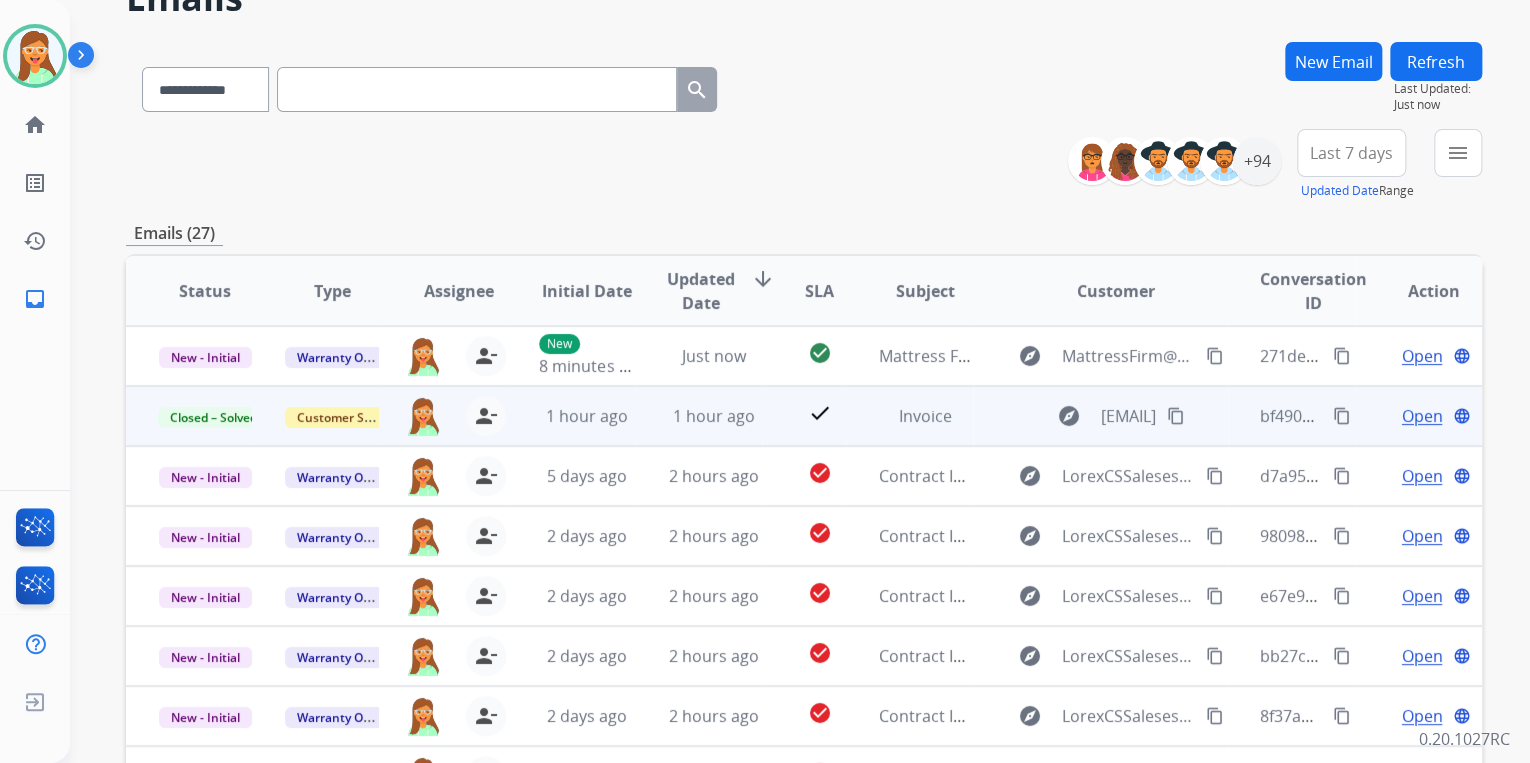 scroll, scrollTop: 320, scrollLeft: 0, axis: vertical 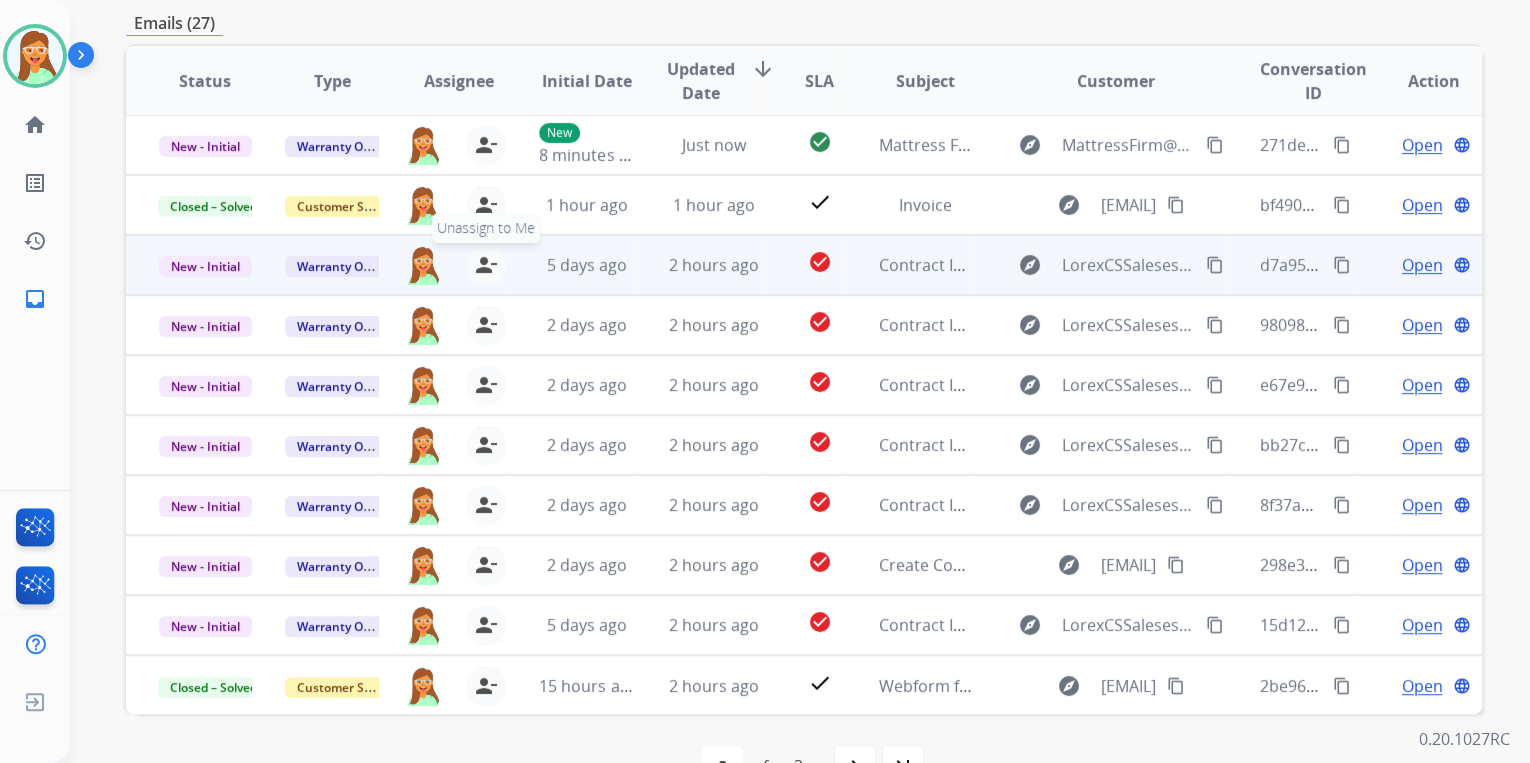 click on "person_remove" at bounding box center [486, 265] 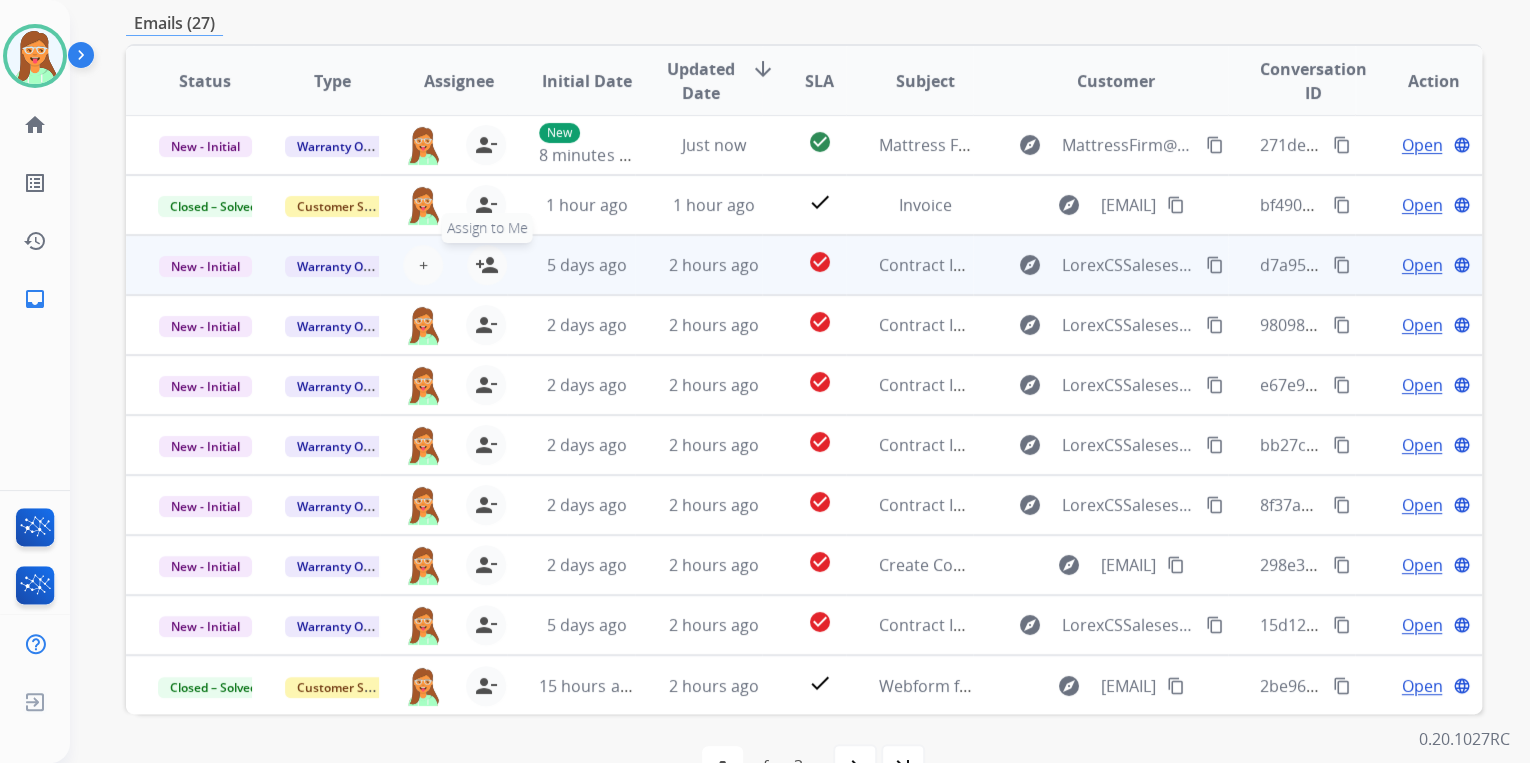 click on "person_add" at bounding box center [487, 265] 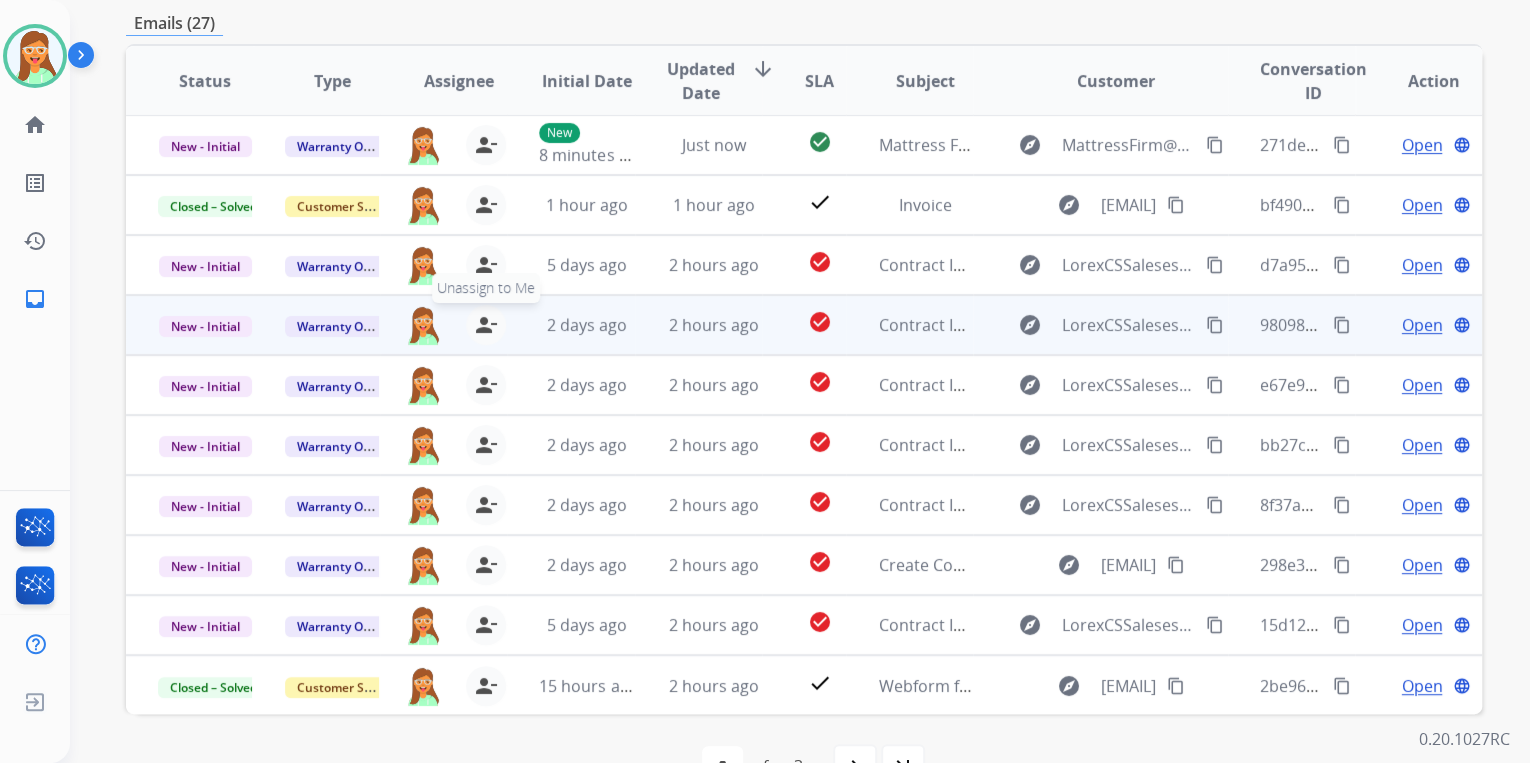 click on "person_remove Unassign to Me" at bounding box center (486, 325) 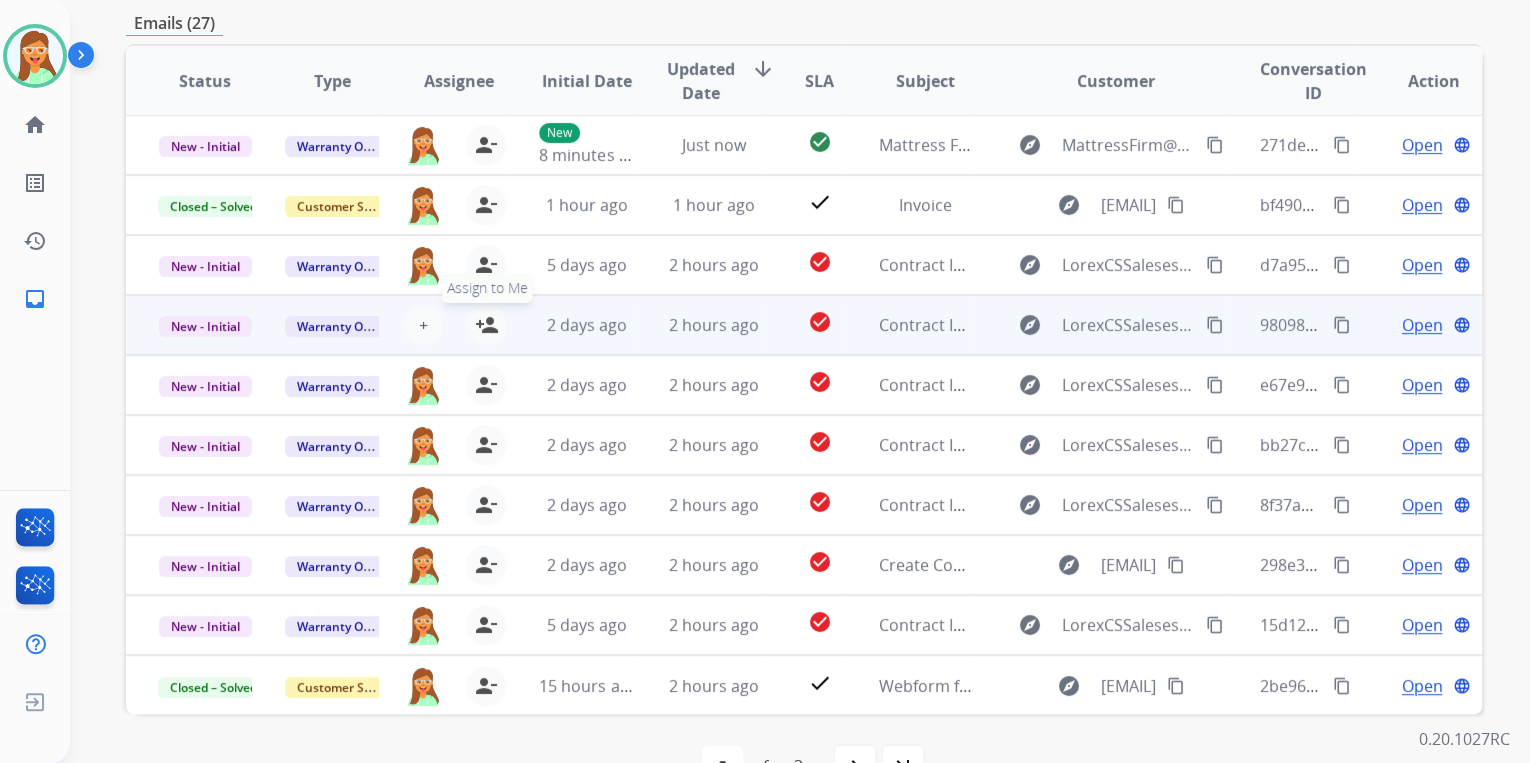 click on "person_add" at bounding box center (487, 325) 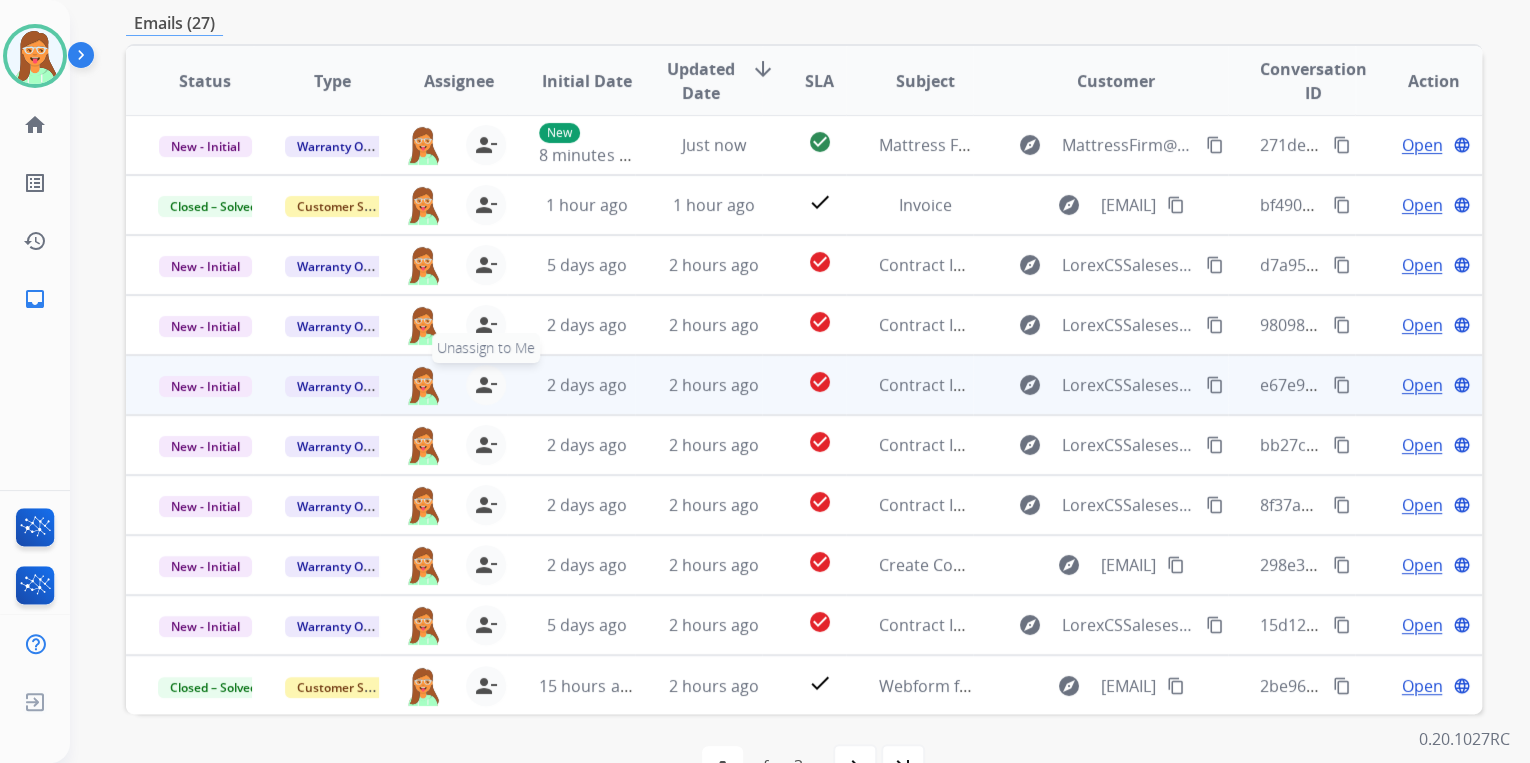 click on "person_remove" at bounding box center [486, 385] 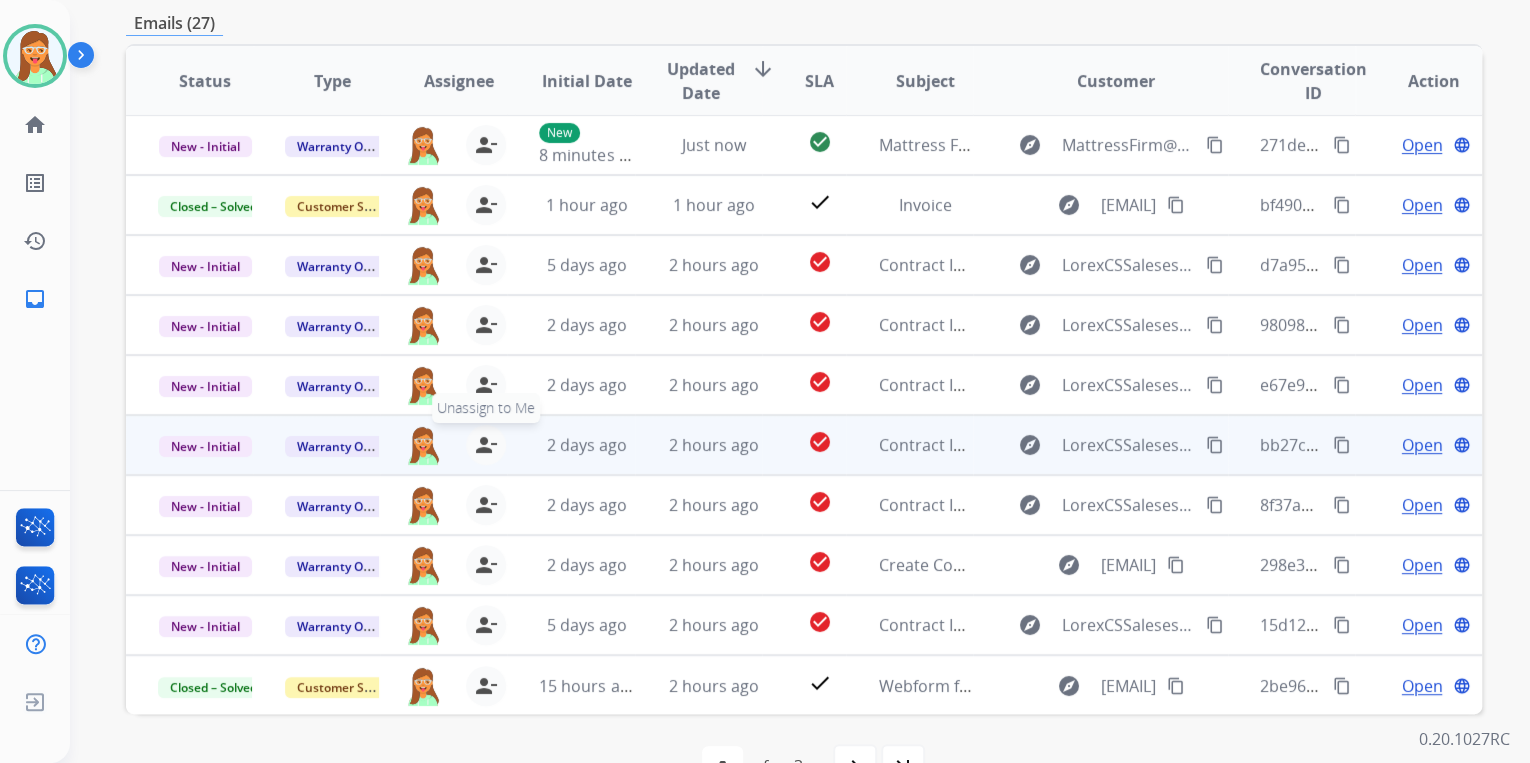 click on "person_remove" at bounding box center [486, 445] 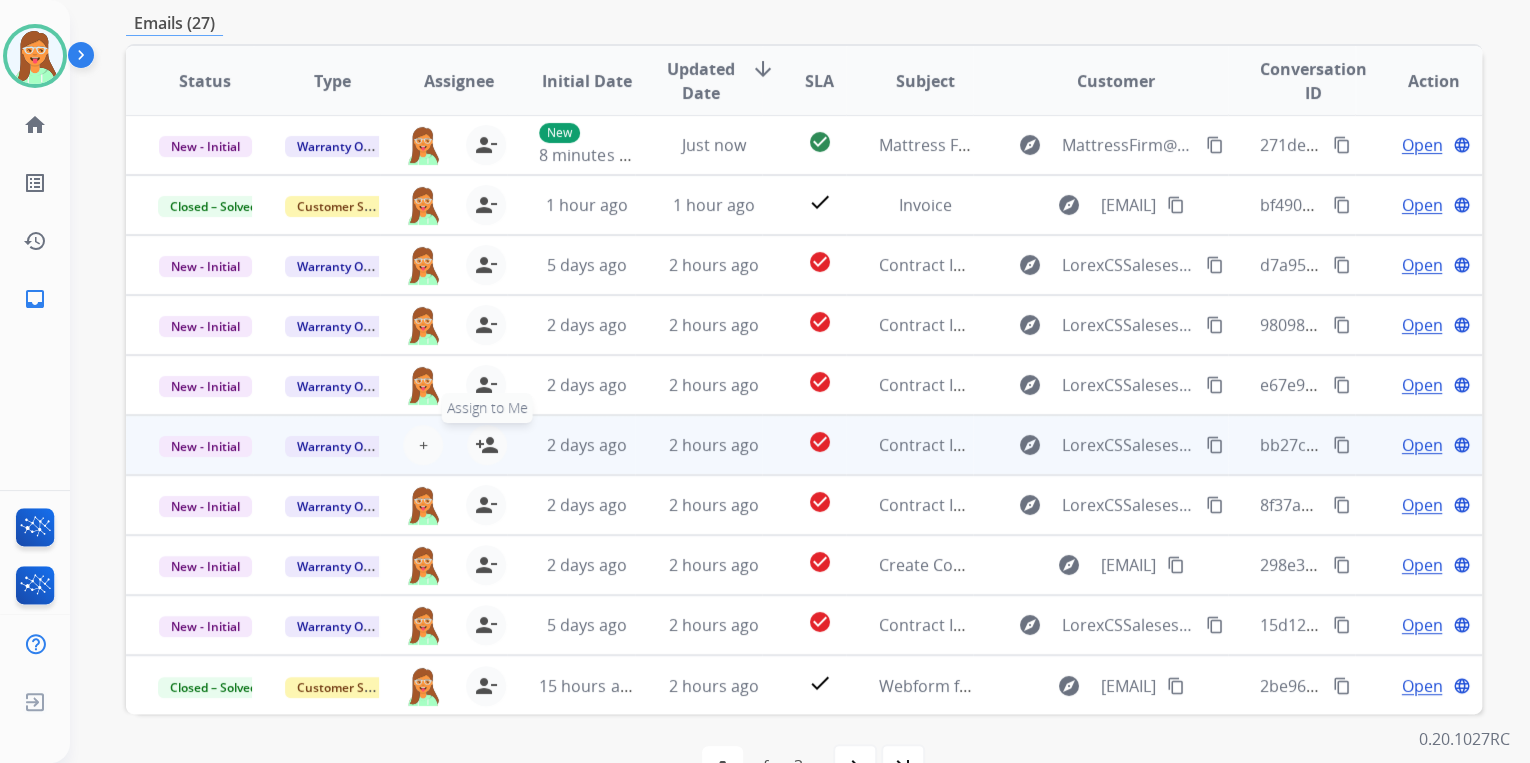click on "person_add" at bounding box center (487, 445) 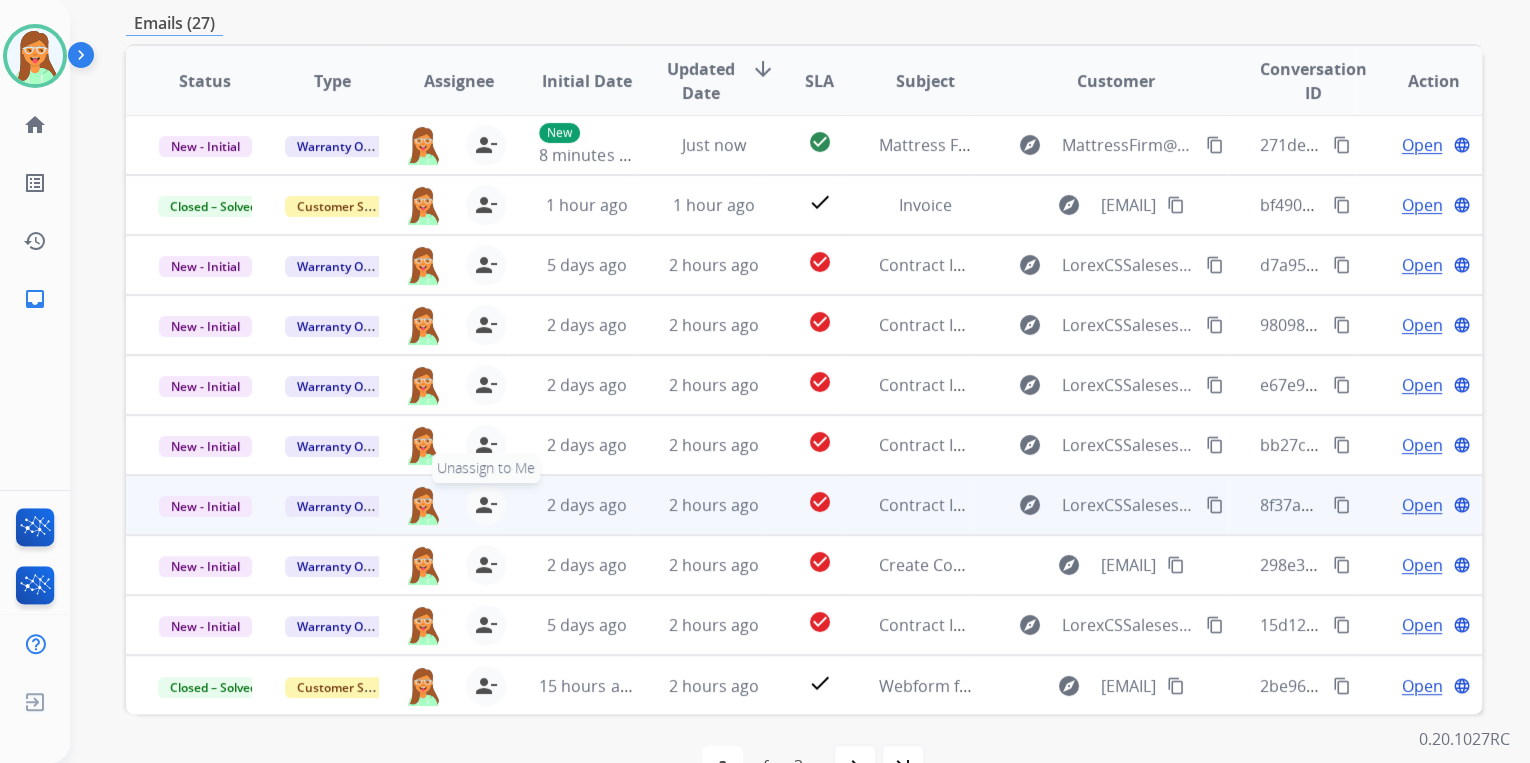 click on "person_remove" at bounding box center [486, 505] 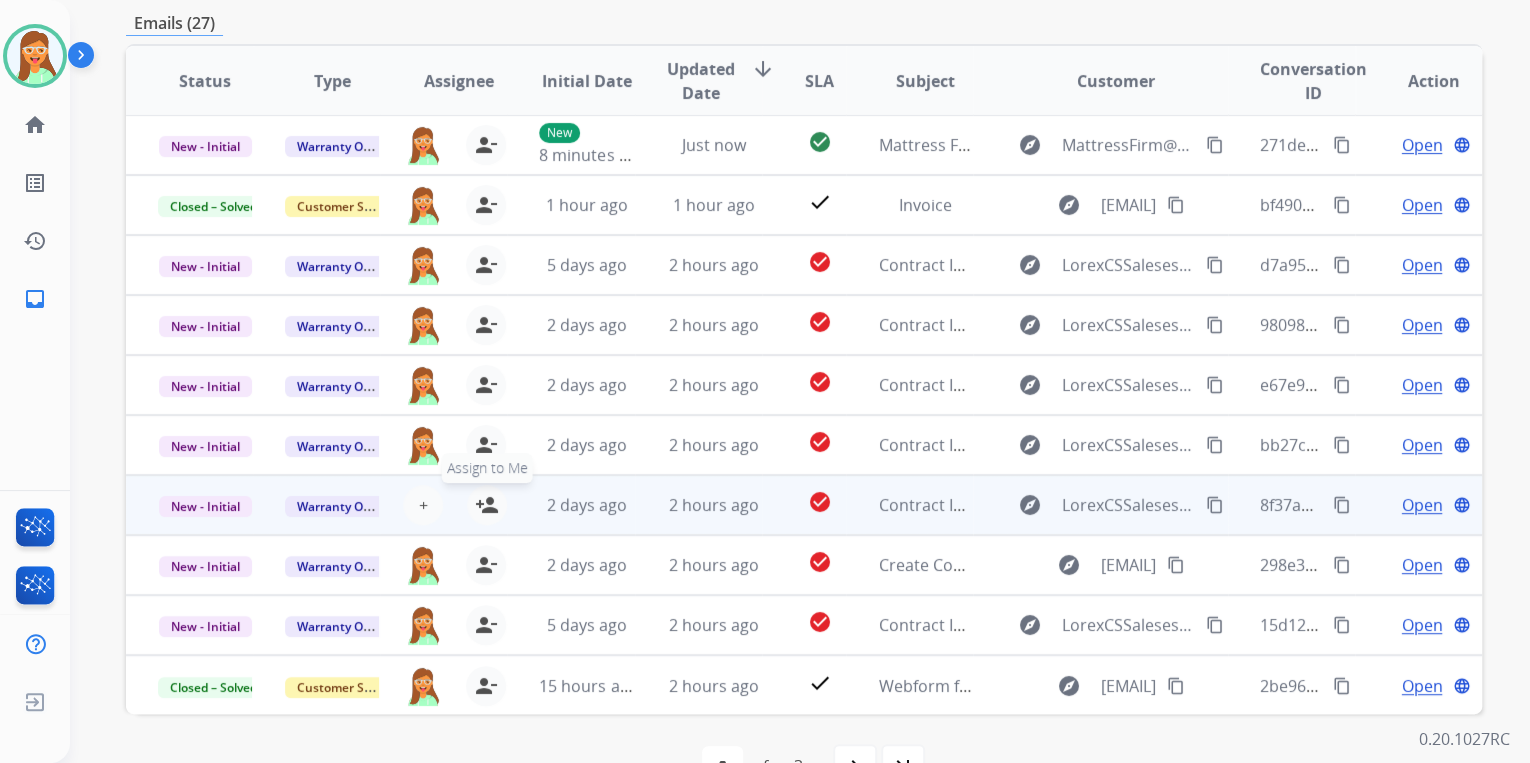 click on "person_add" at bounding box center [487, 505] 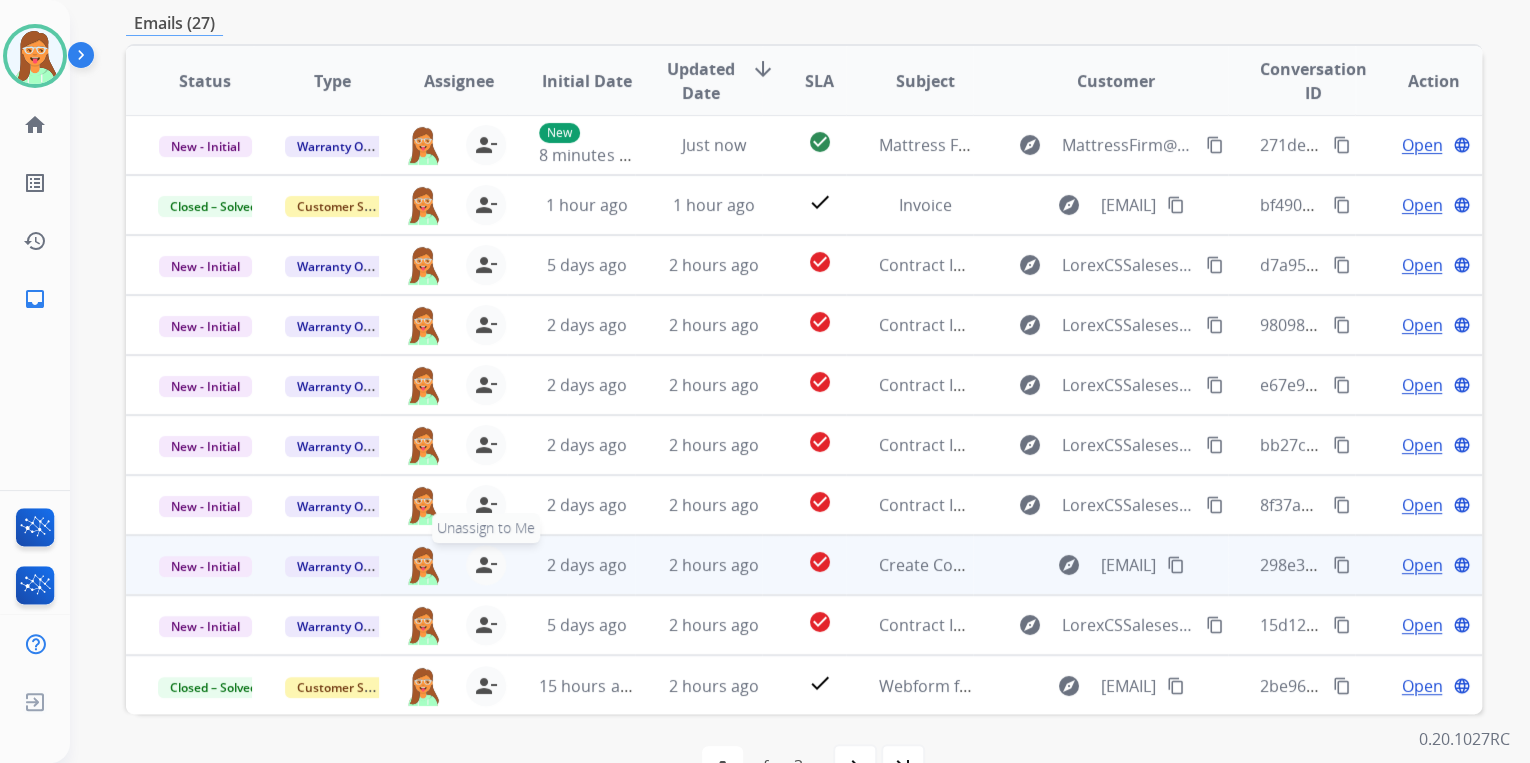 click on "person_remove" at bounding box center [486, 565] 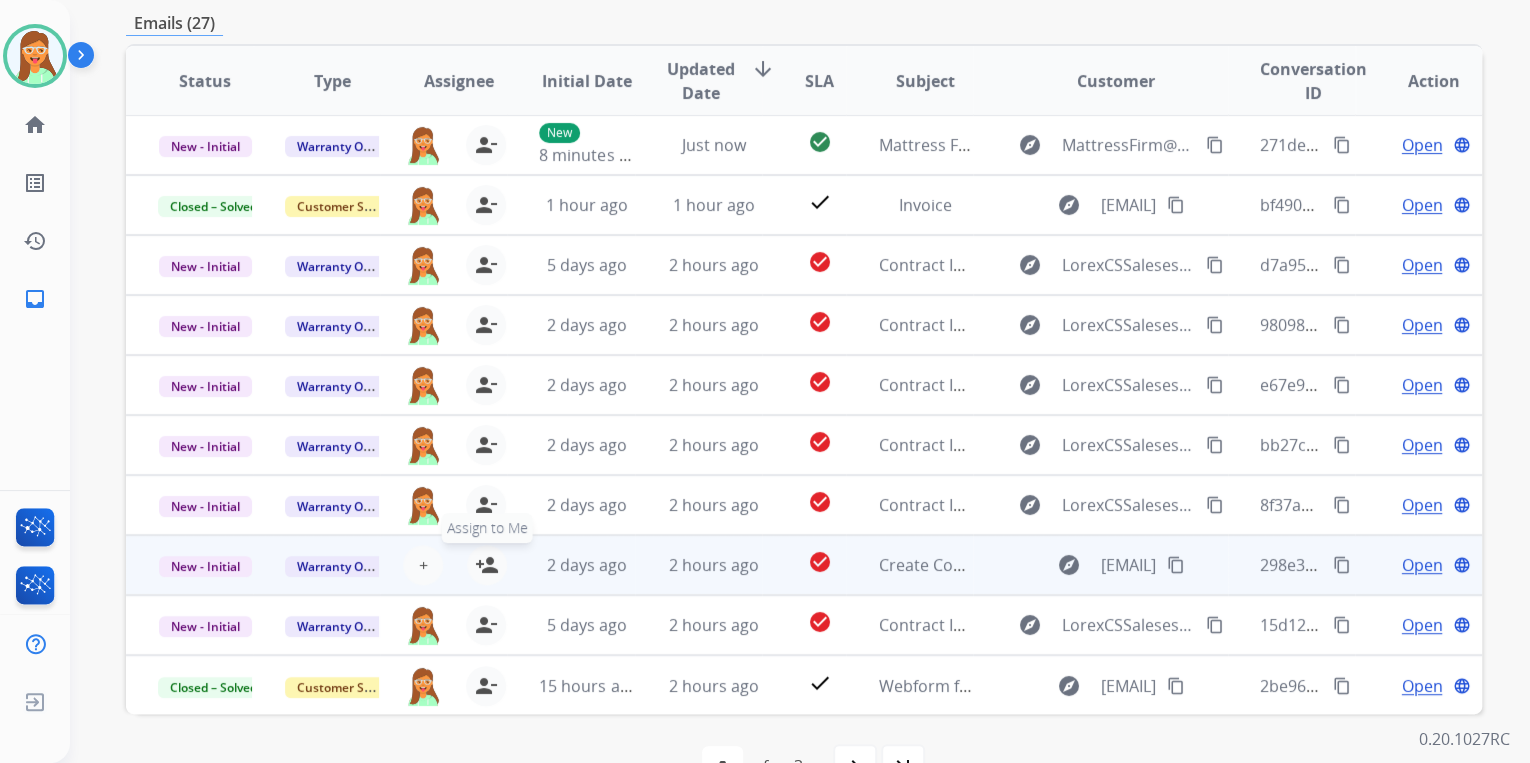 click on "person_add" at bounding box center [487, 565] 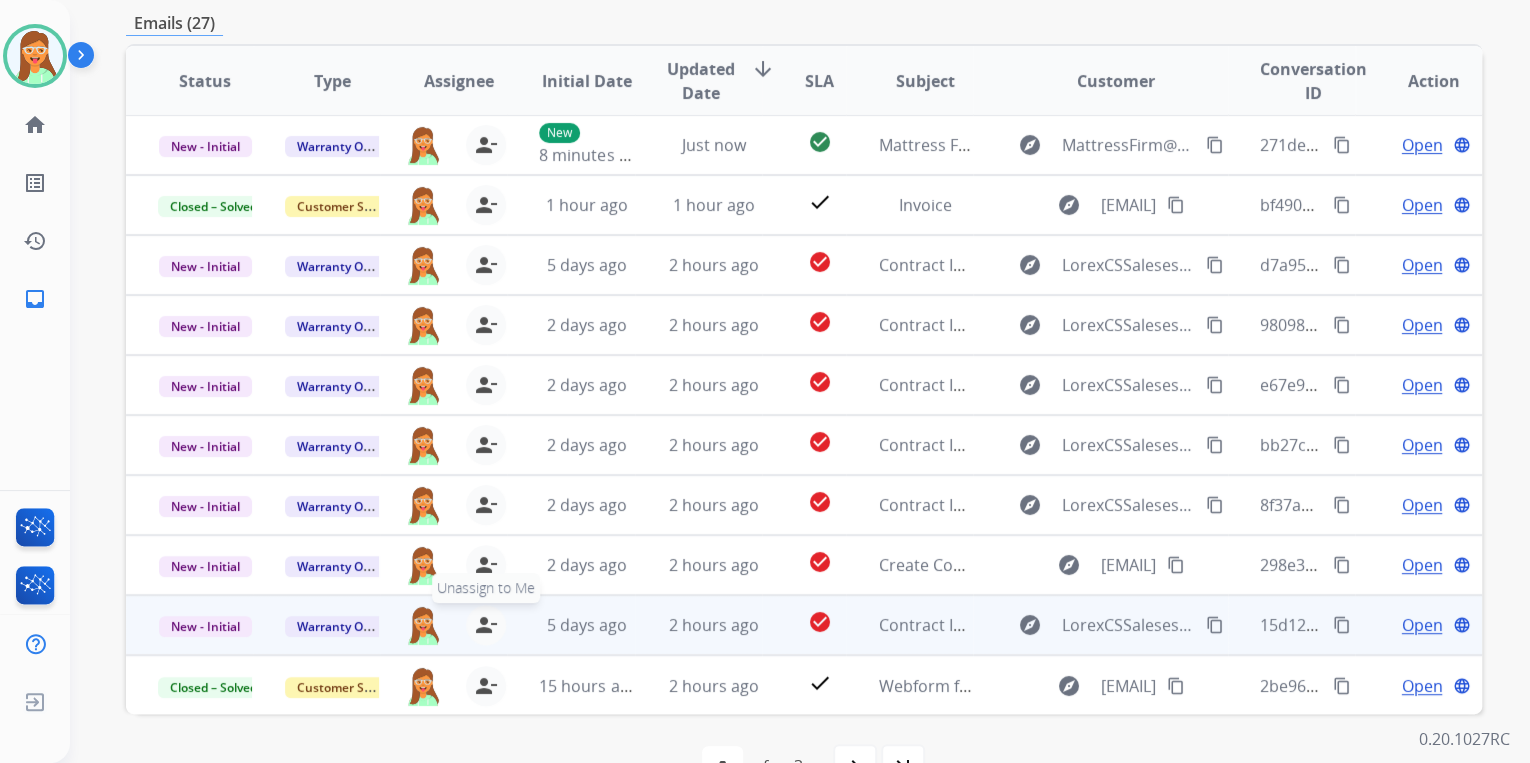 click on "person_remove Unassign to Me" at bounding box center [486, 625] 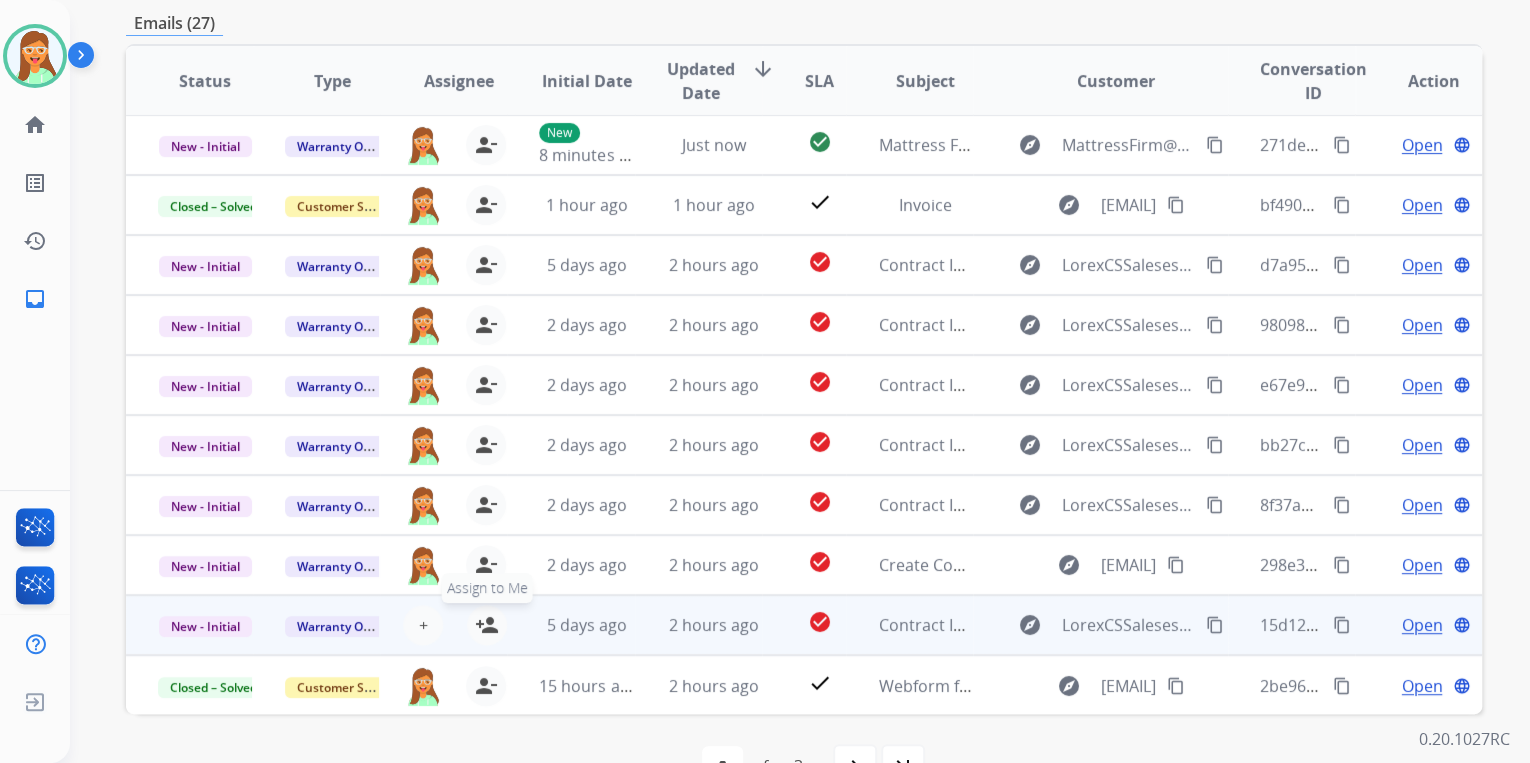 click on "person_add" at bounding box center (487, 625) 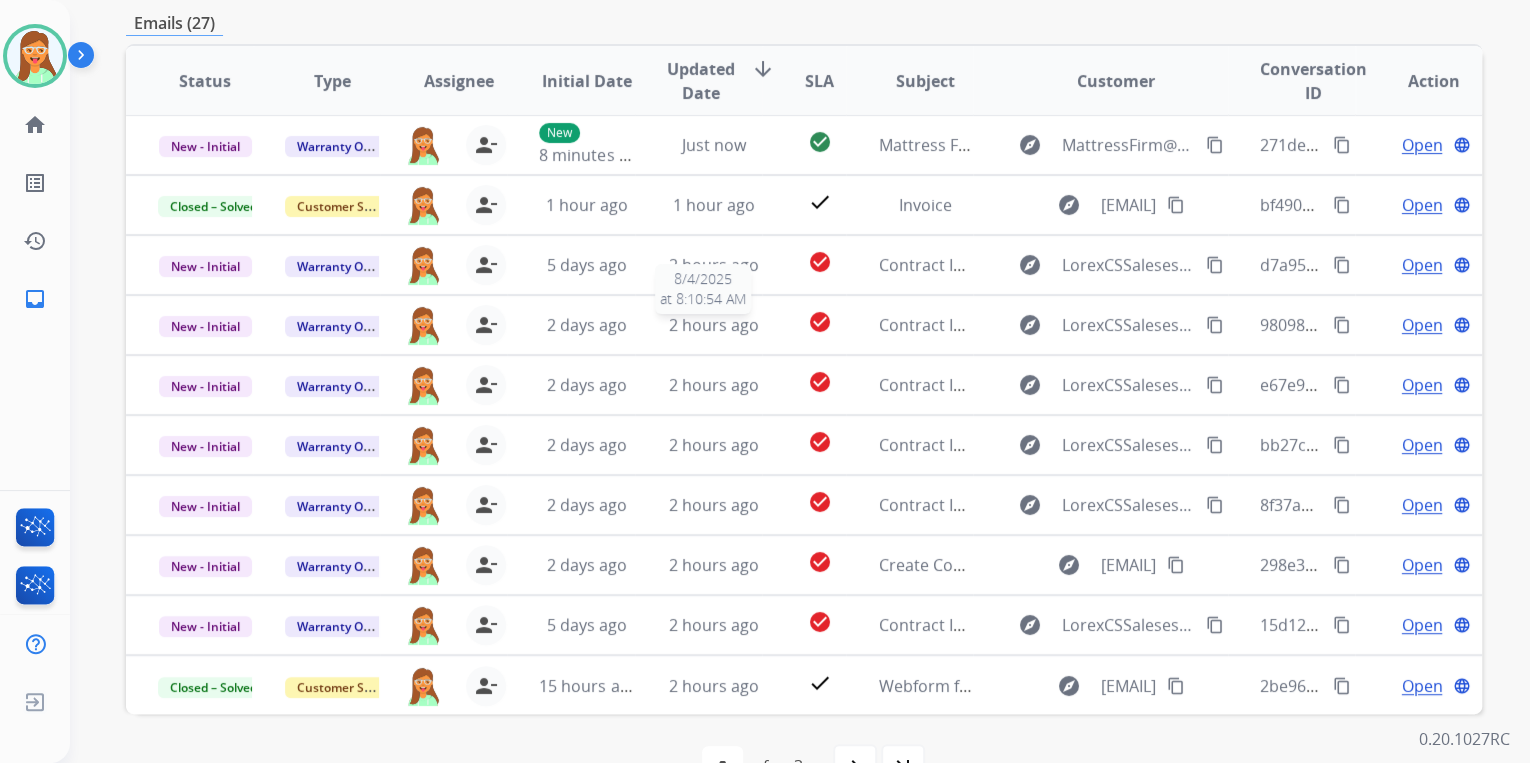 scroll, scrollTop: 0, scrollLeft: 0, axis: both 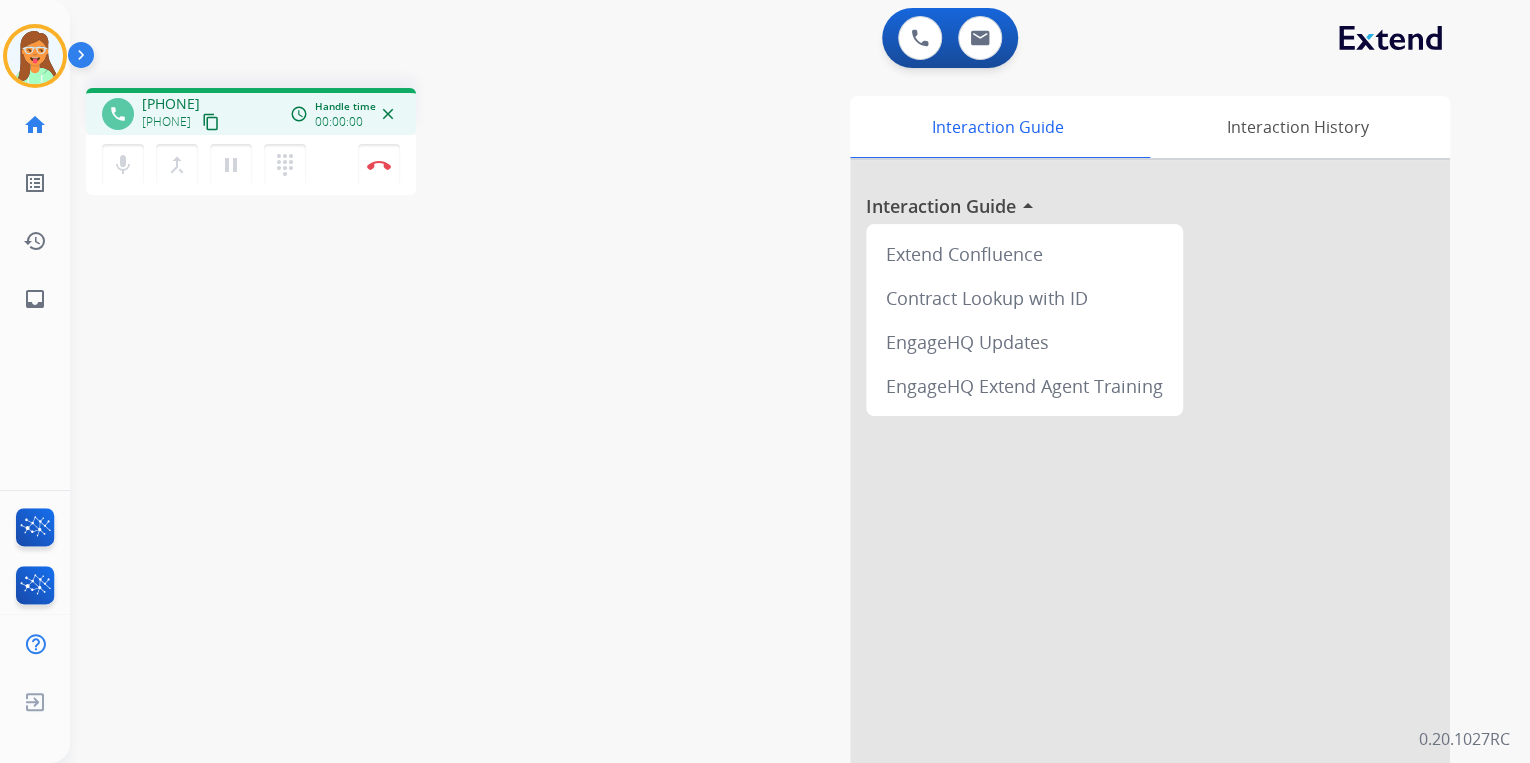 click on "content_copy" at bounding box center [211, 122] 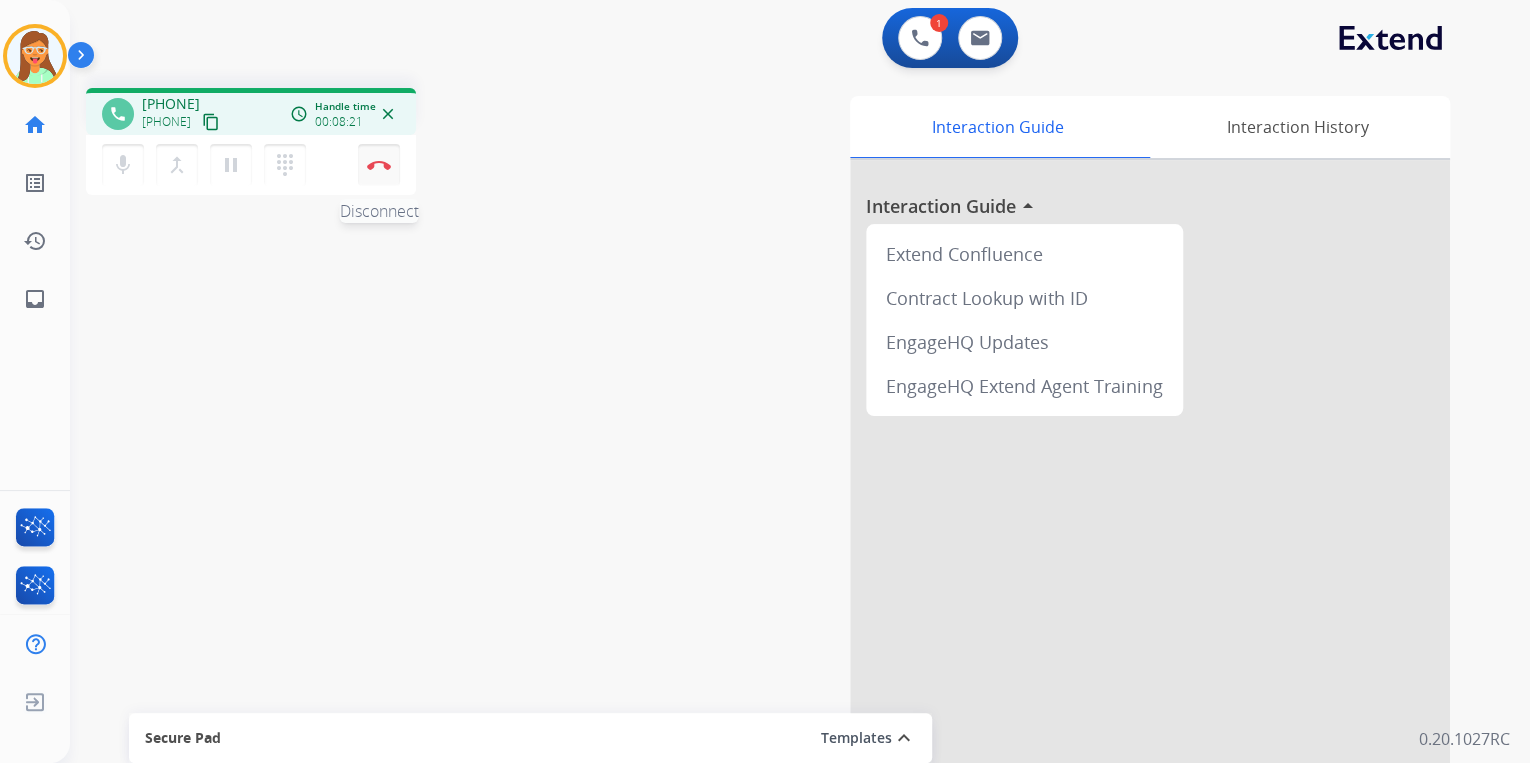 click at bounding box center (379, 165) 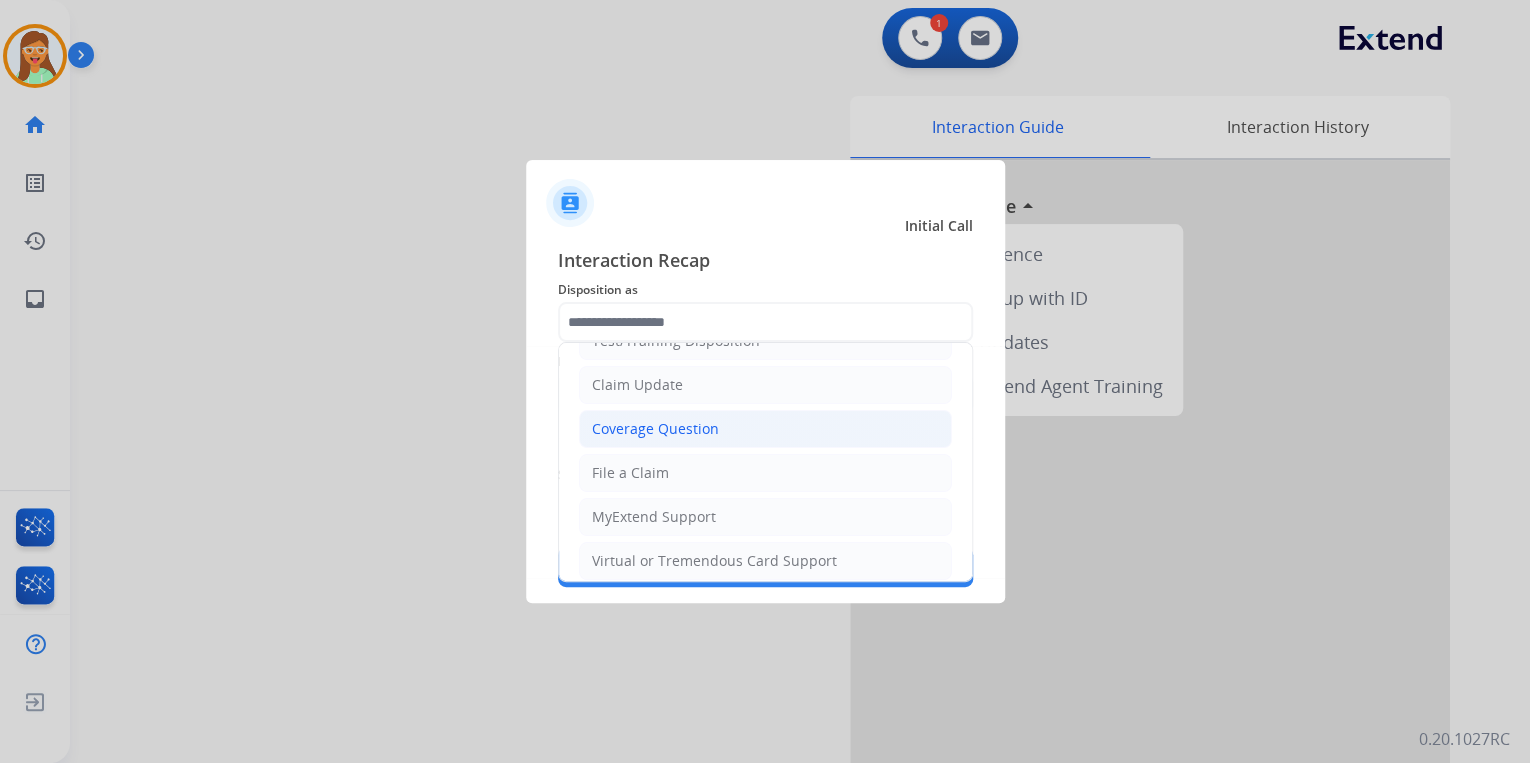 scroll, scrollTop: 80, scrollLeft: 0, axis: vertical 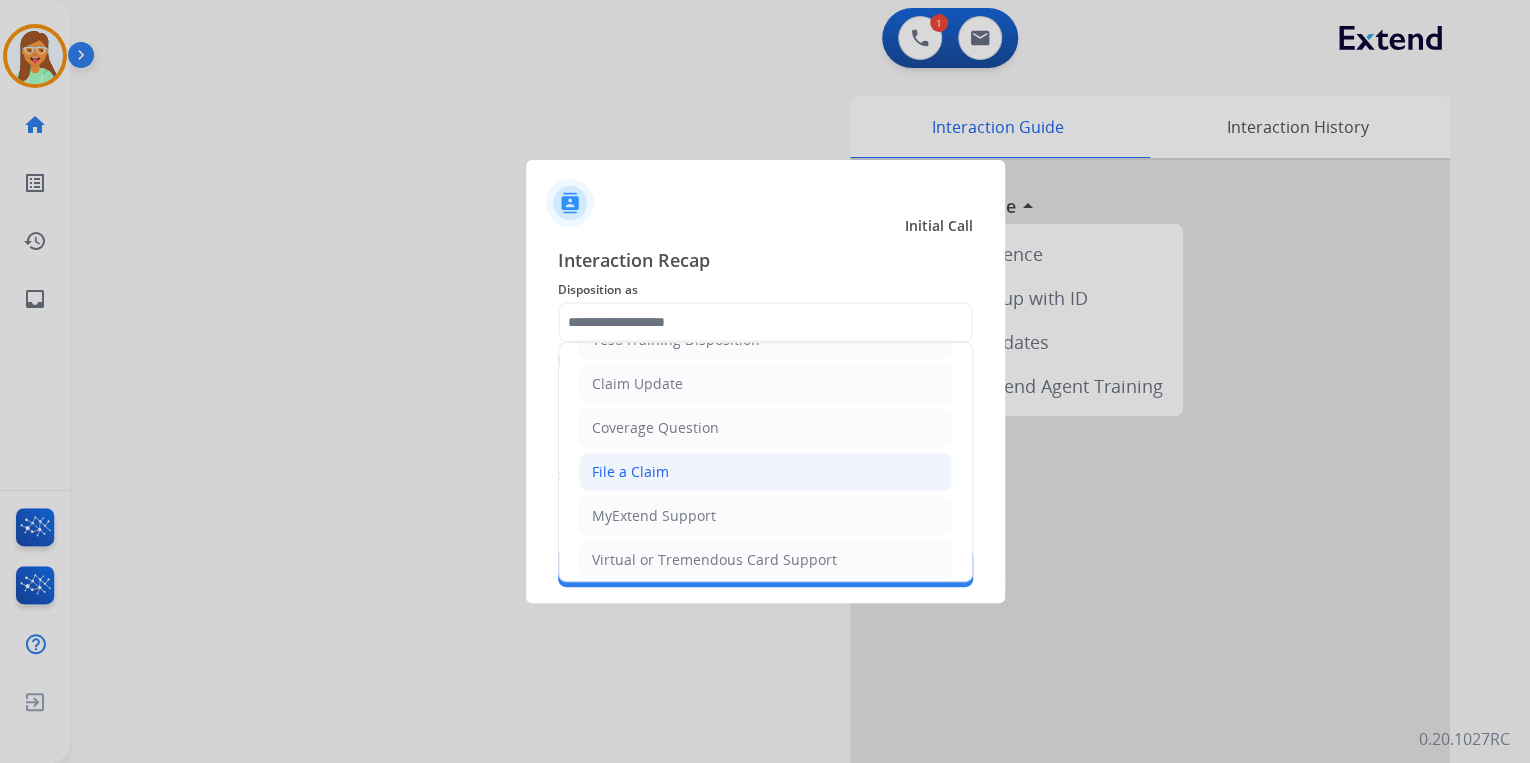 click on "File a Claim" 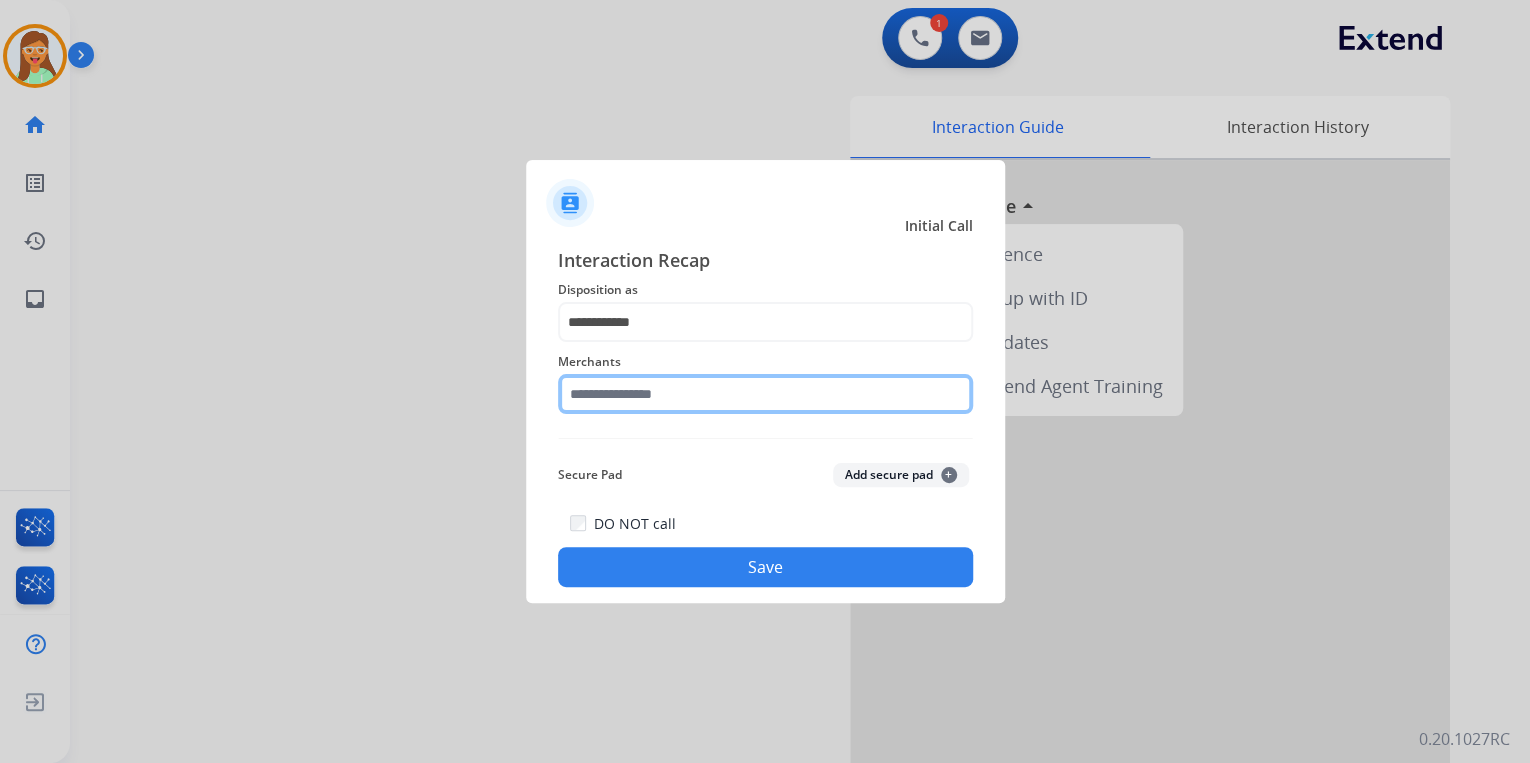 drag, startPoint x: 720, startPoint y: 388, endPoint x: 736, endPoint y: 385, distance: 16.27882 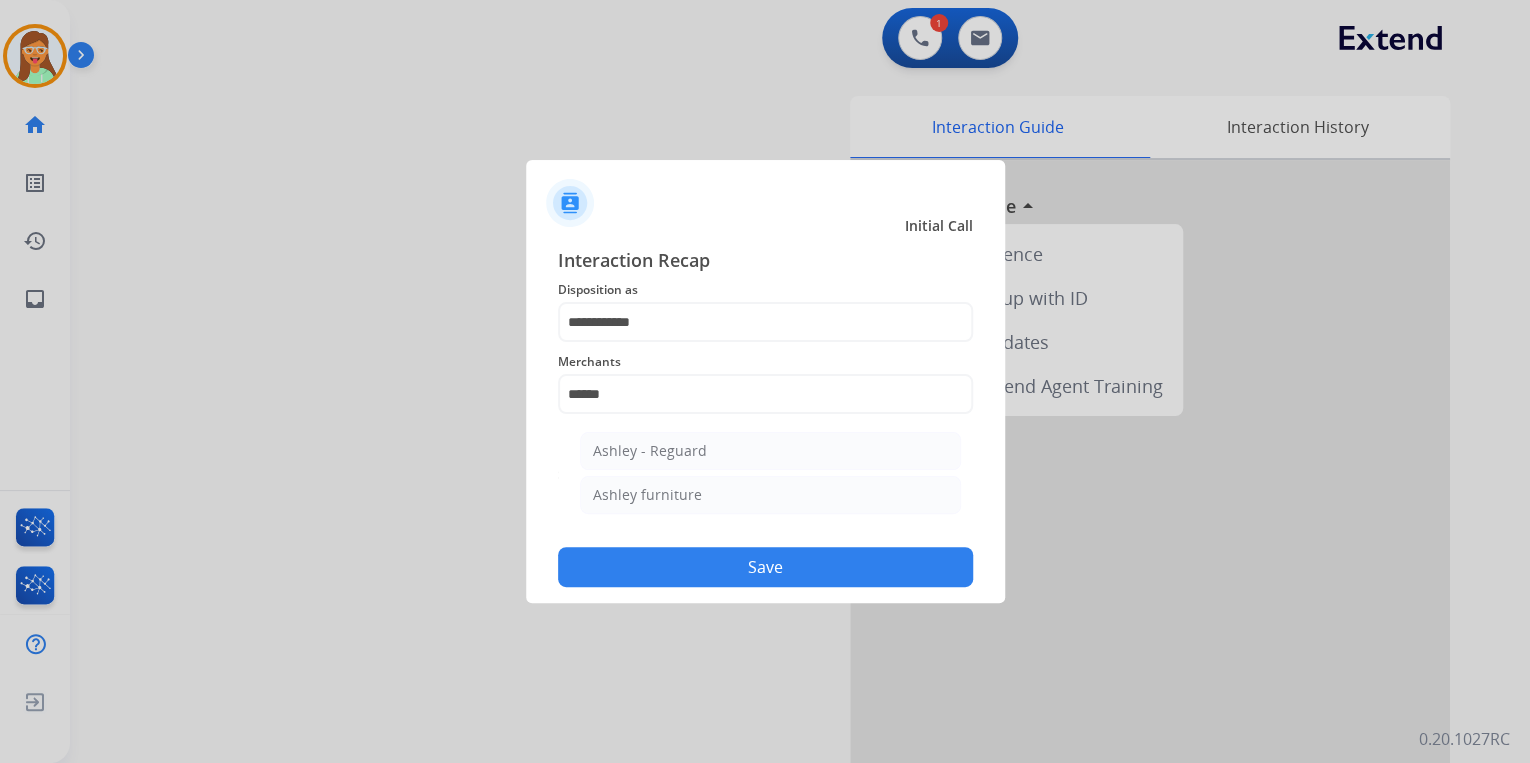 click on "Ashley - Reguard" 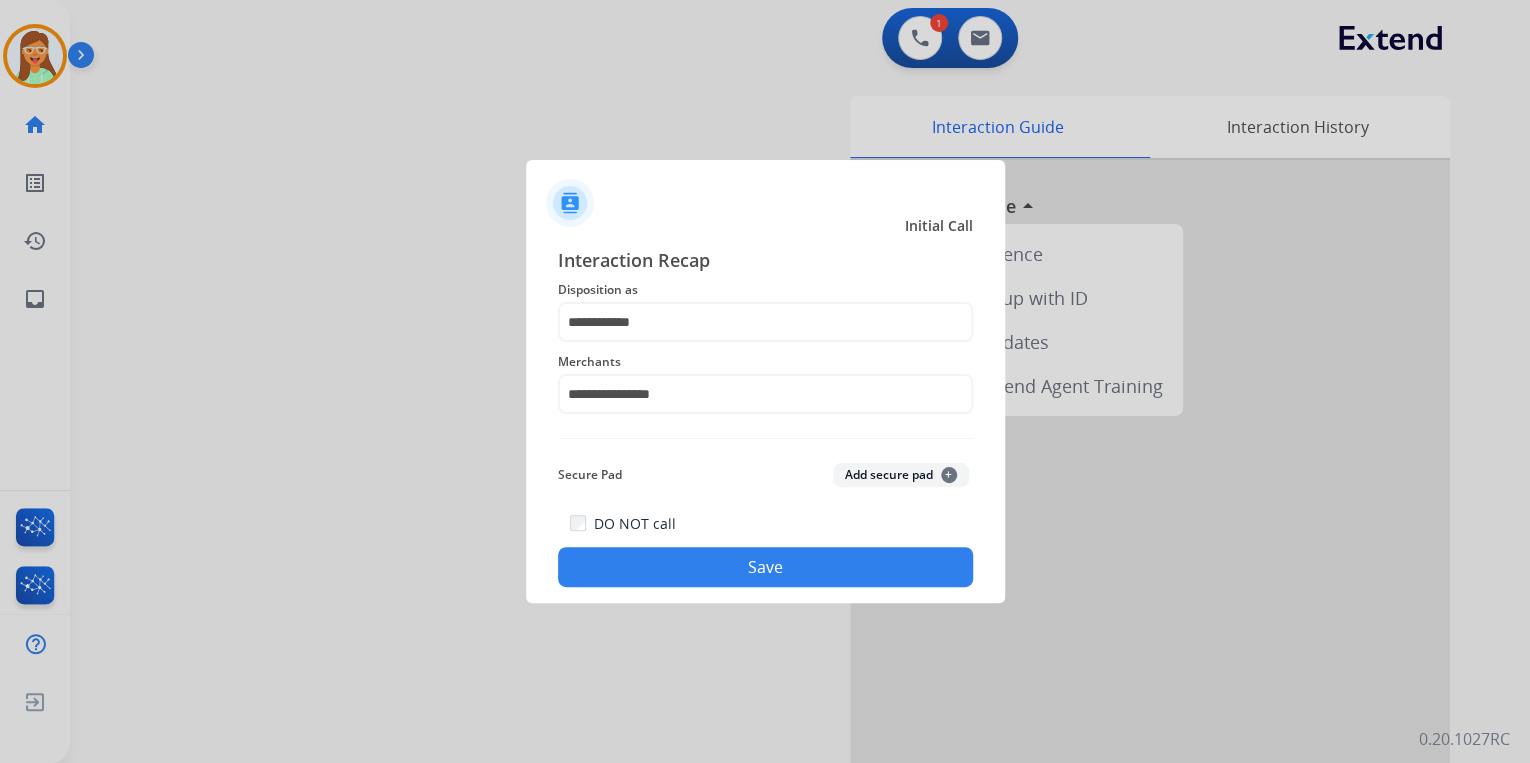 click on "Save" 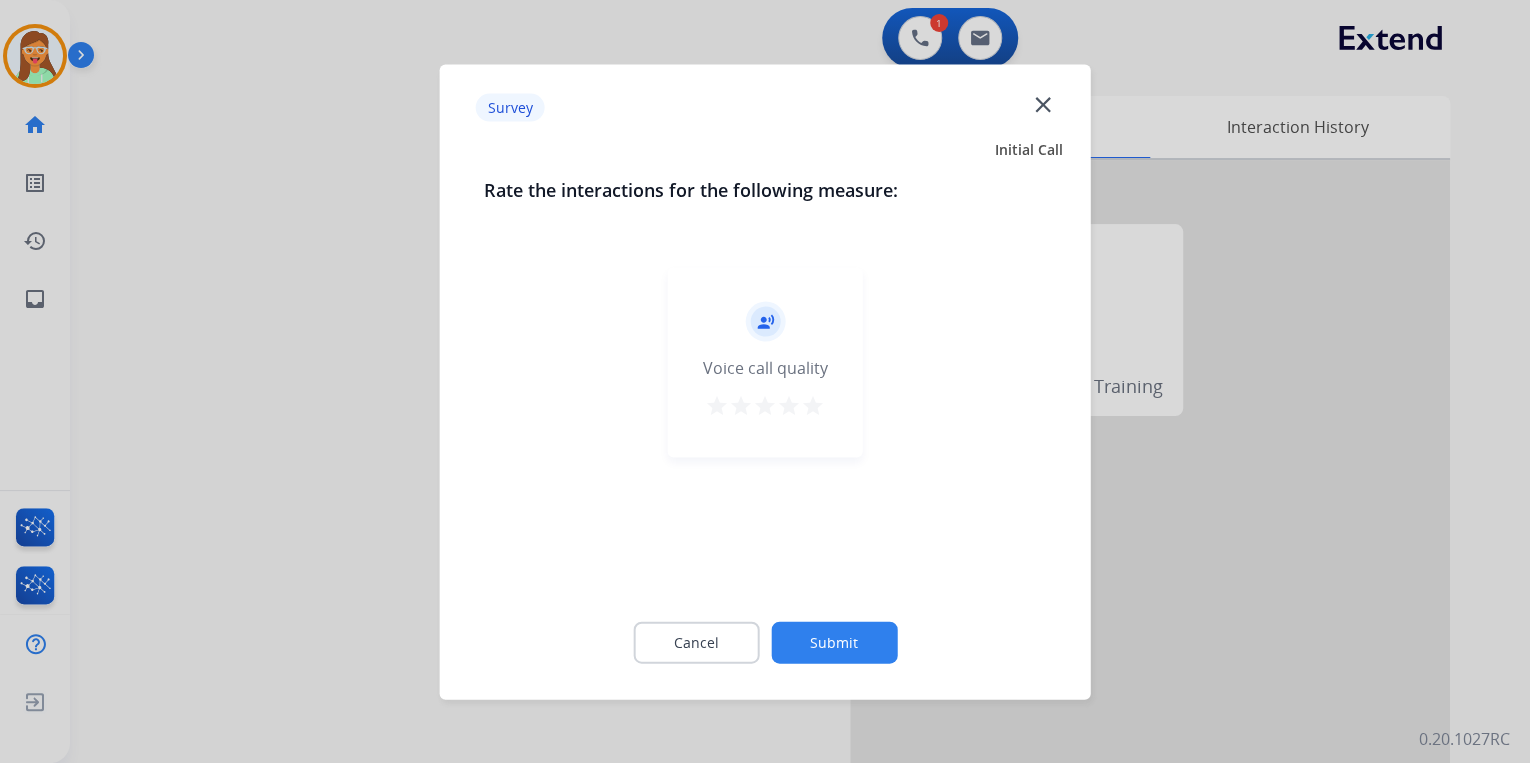 click on "star" at bounding box center [813, 405] 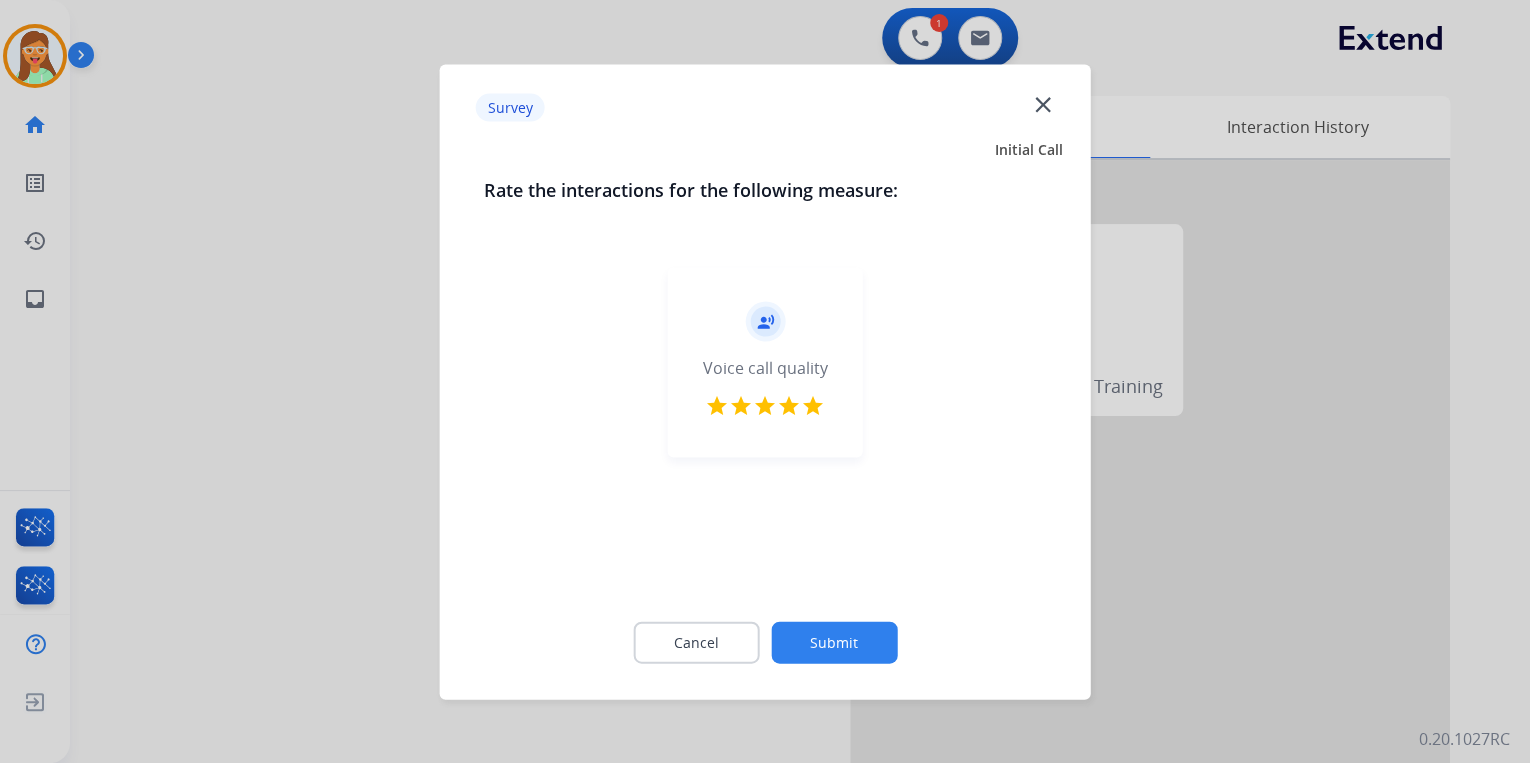 click on "Submit" 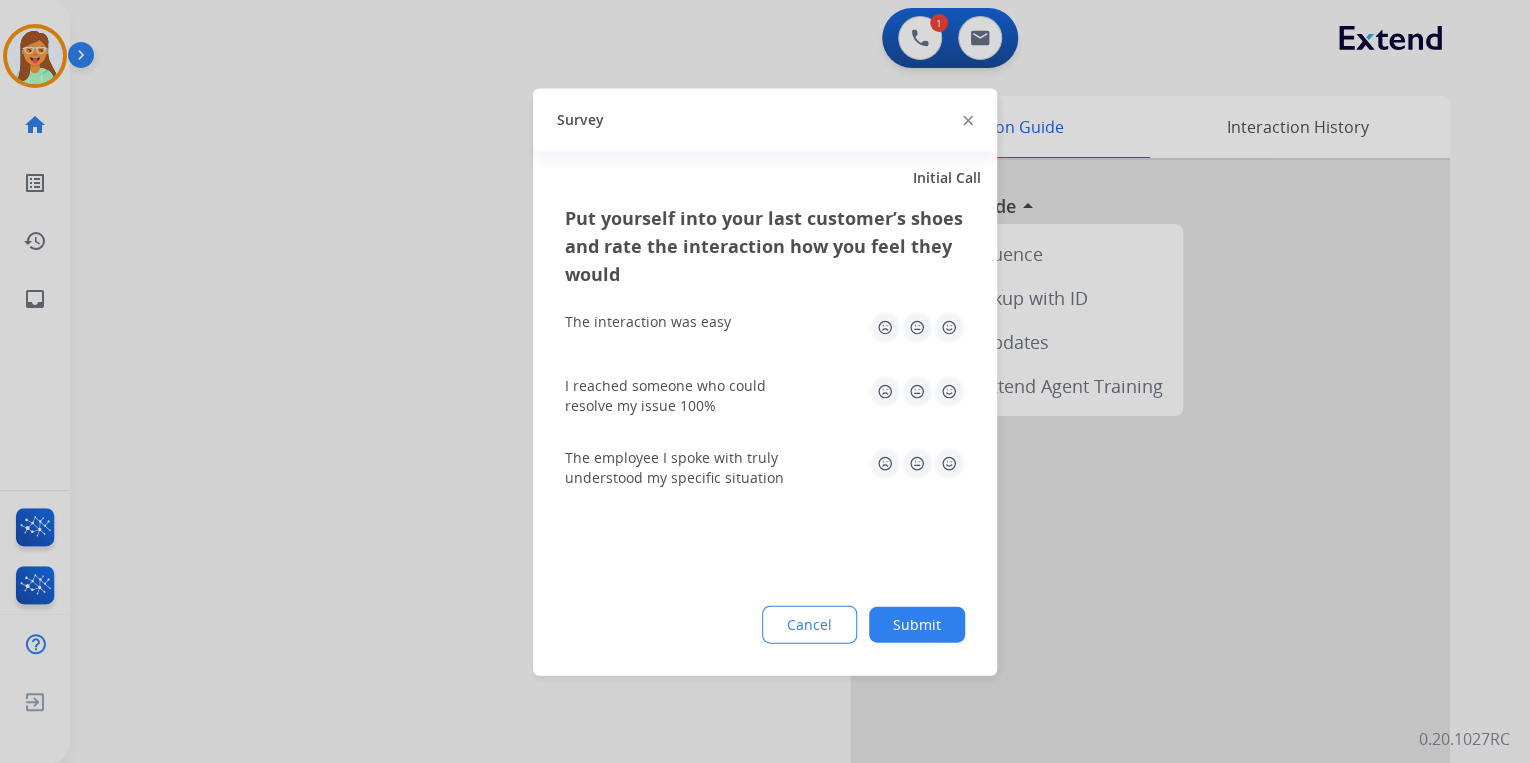 click 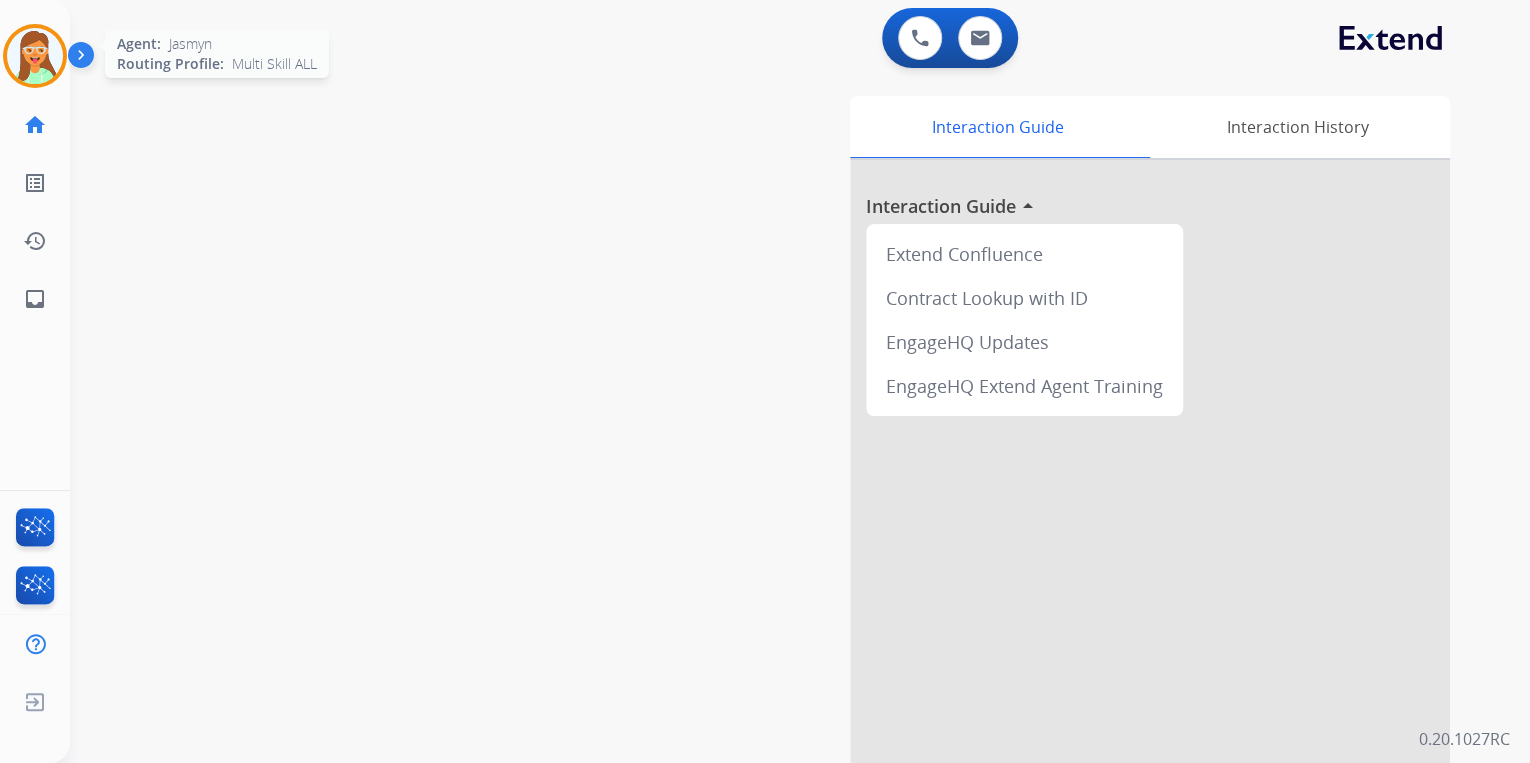 click at bounding box center [35, 56] 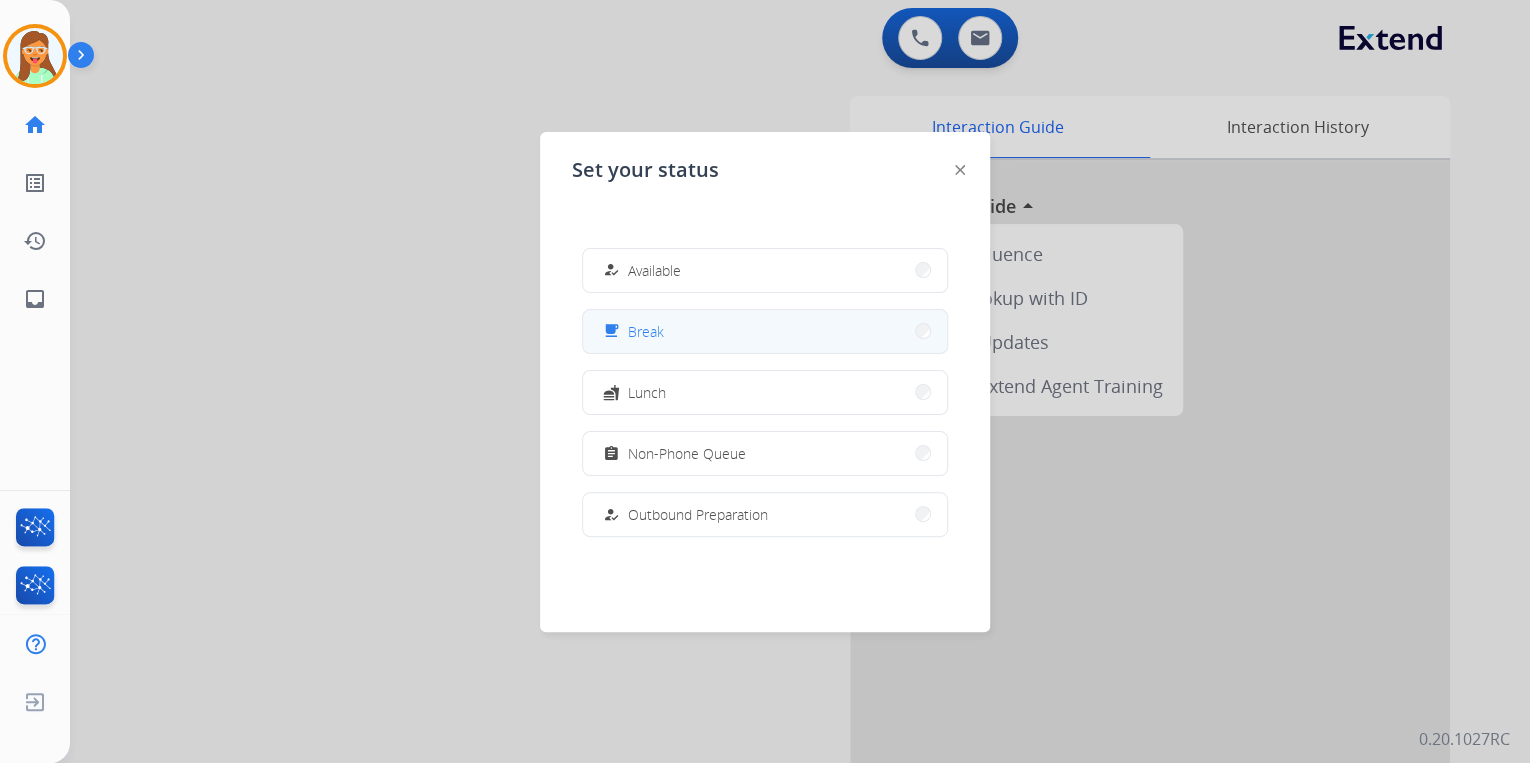 click on "free_breakfast Break" at bounding box center (765, 331) 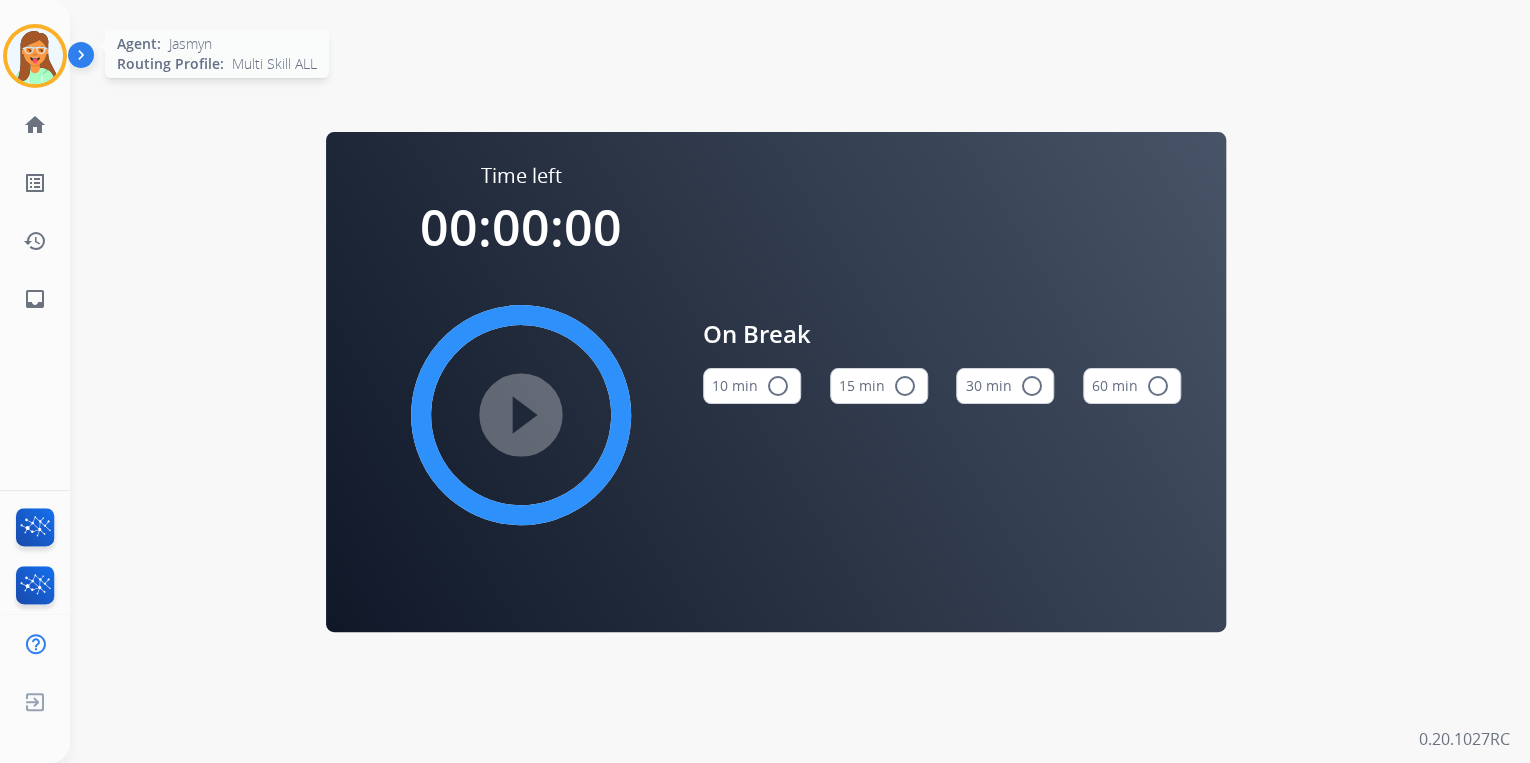 click at bounding box center (35, 56) 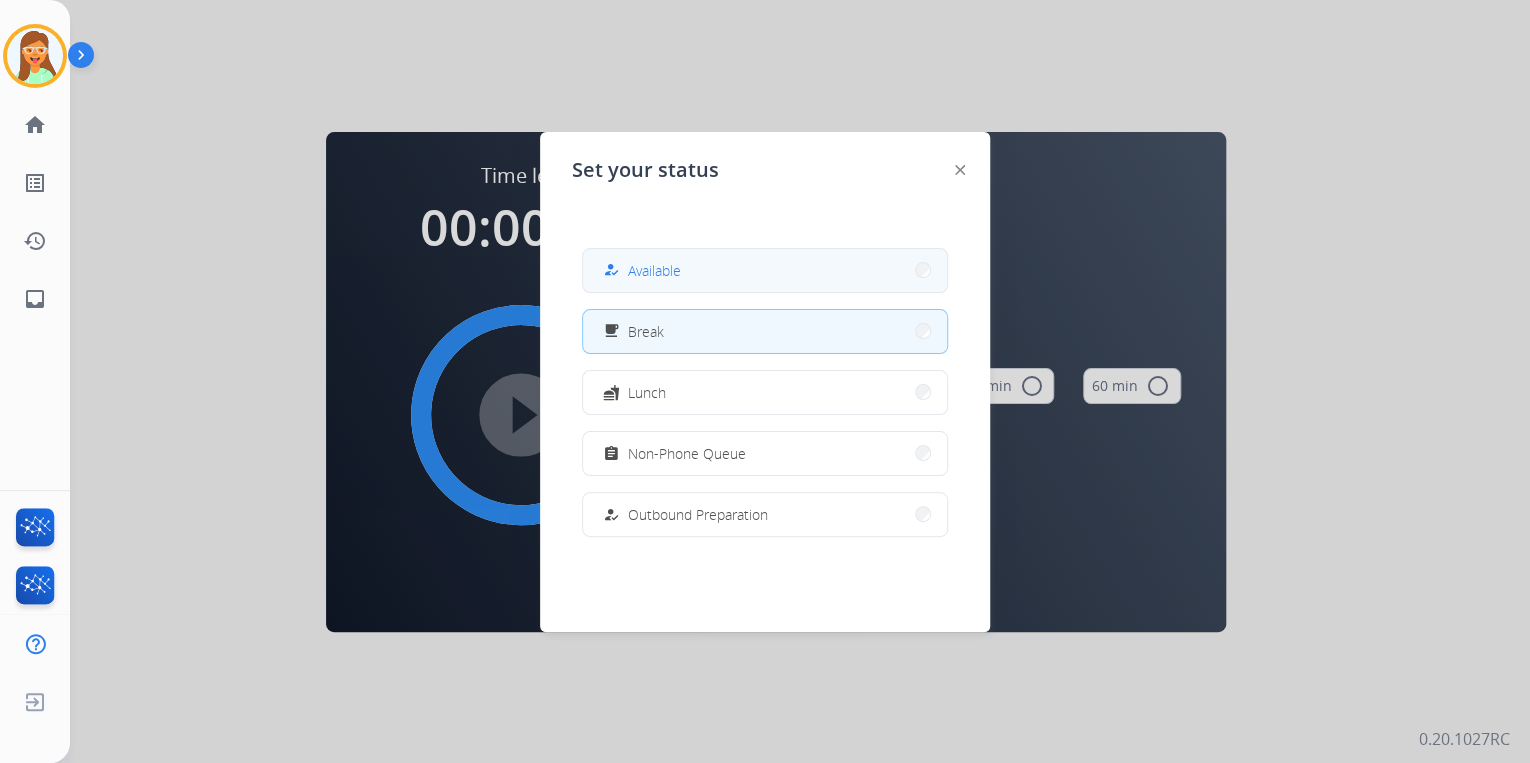 click on "how_to_reg Available" at bounding box center [765, 270] 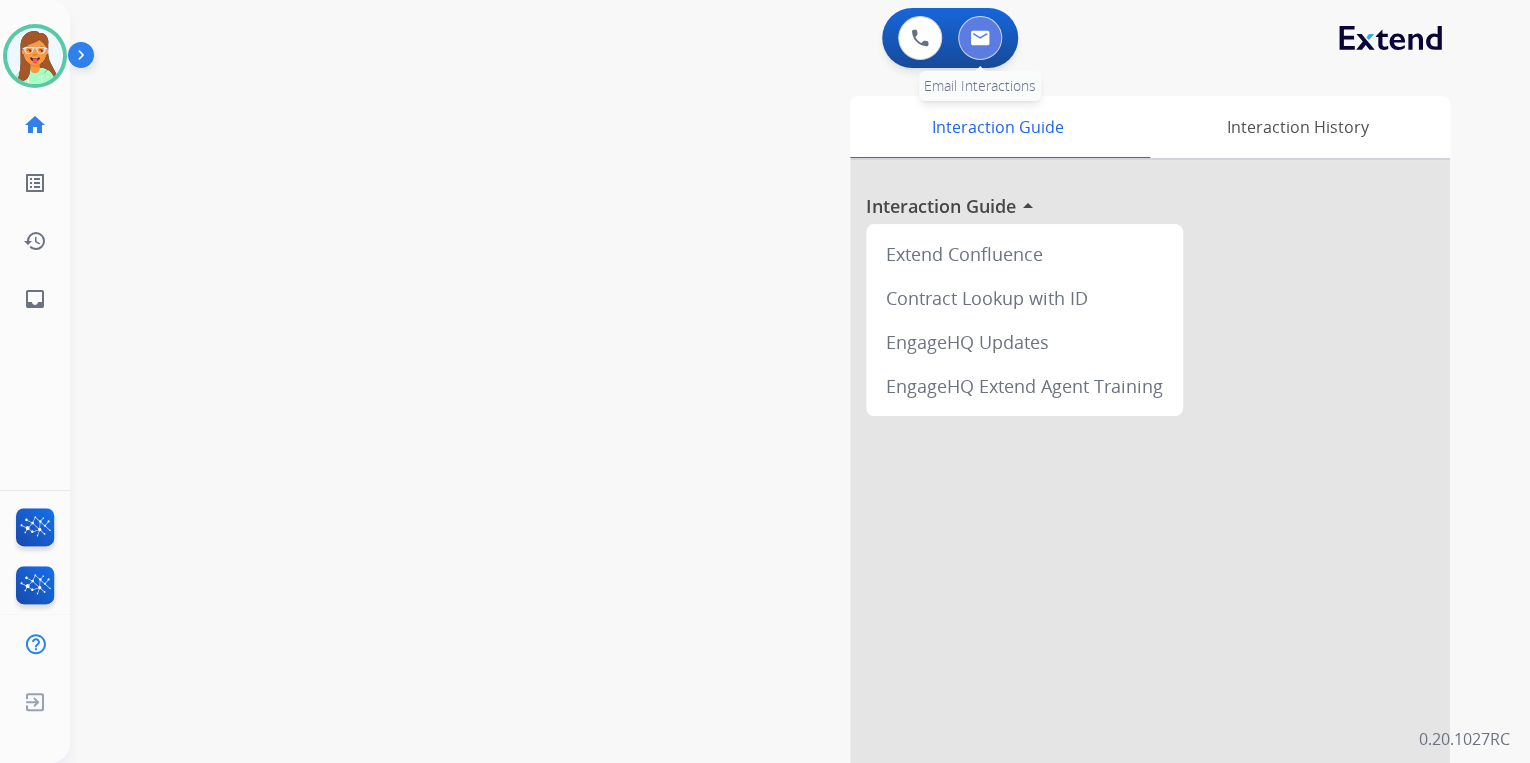 click at bounding box center (980, 38) 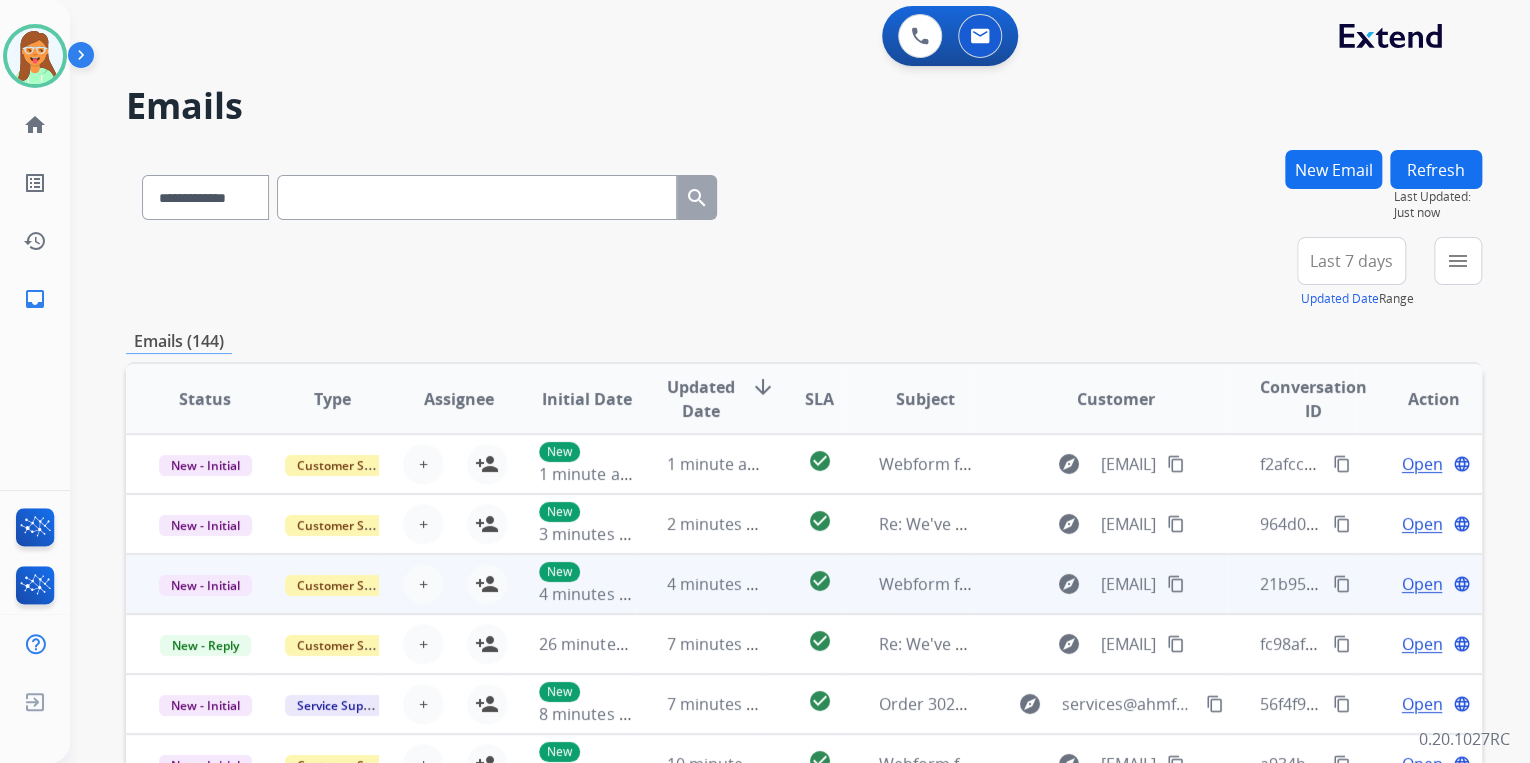scroll, scrollTop: 0, scrollLeft: 0, axis: both 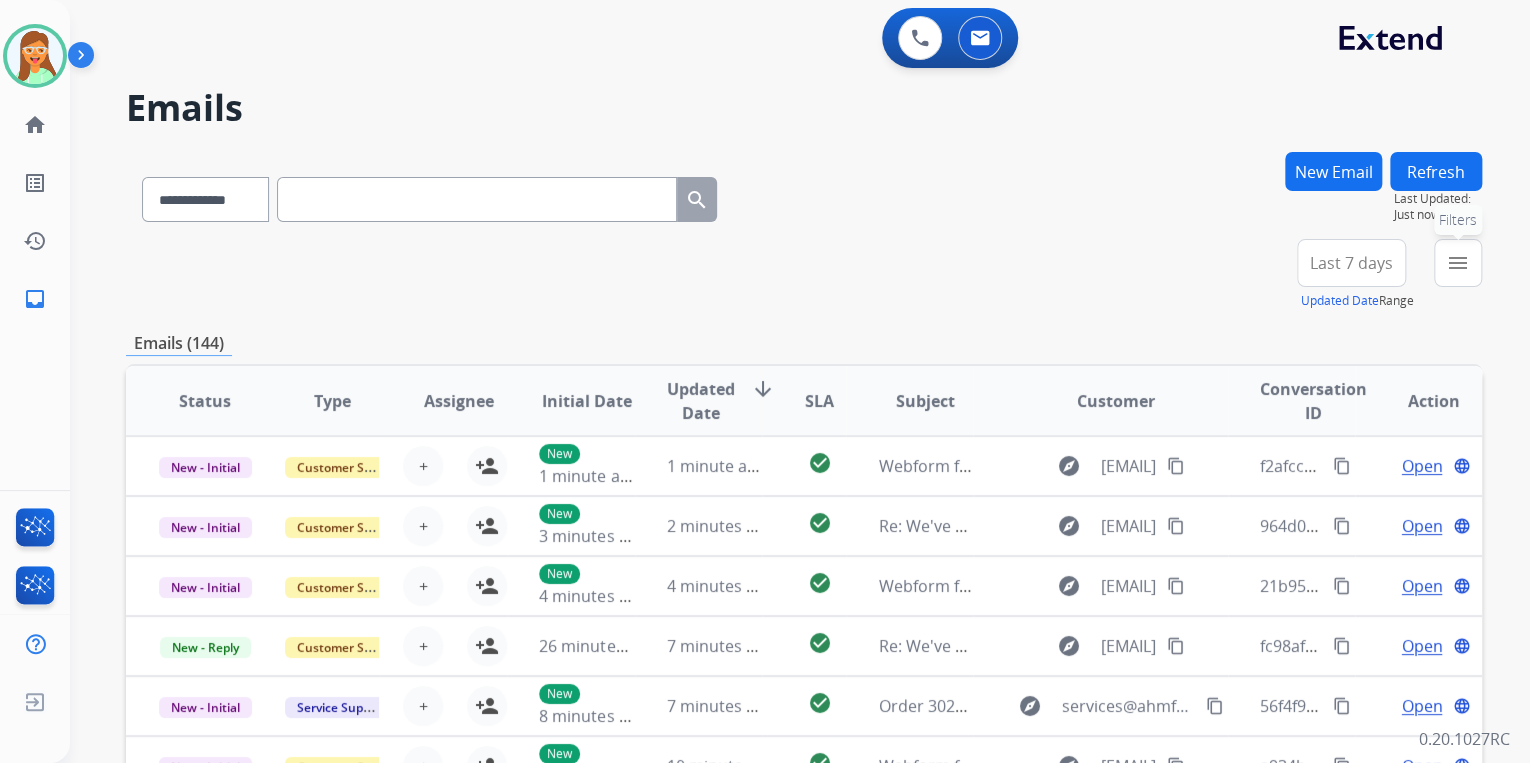 click on "menu  Filters" at bounding box center (1458, 263) 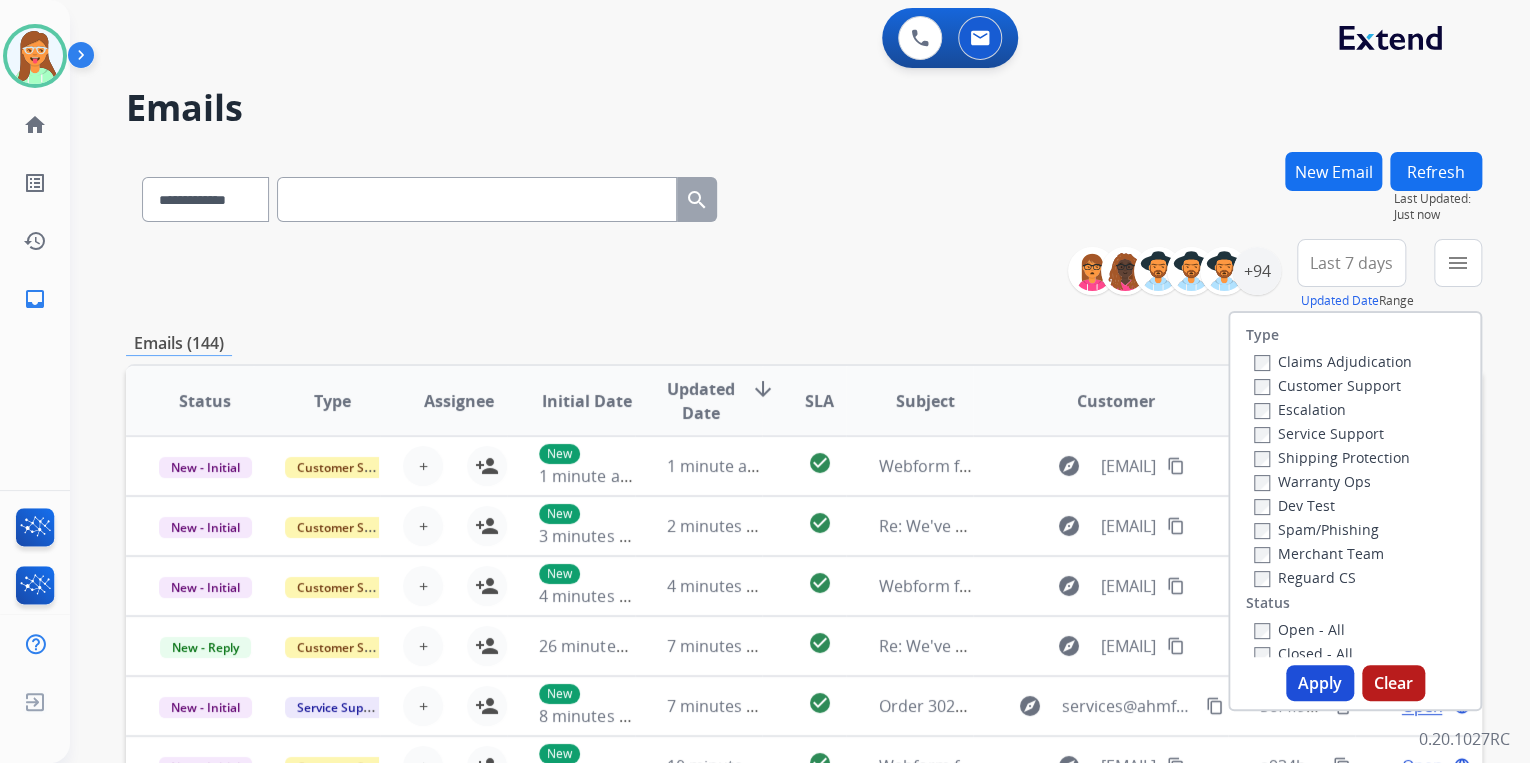 click on "Customer Support" at bounding box center [1327, 385] 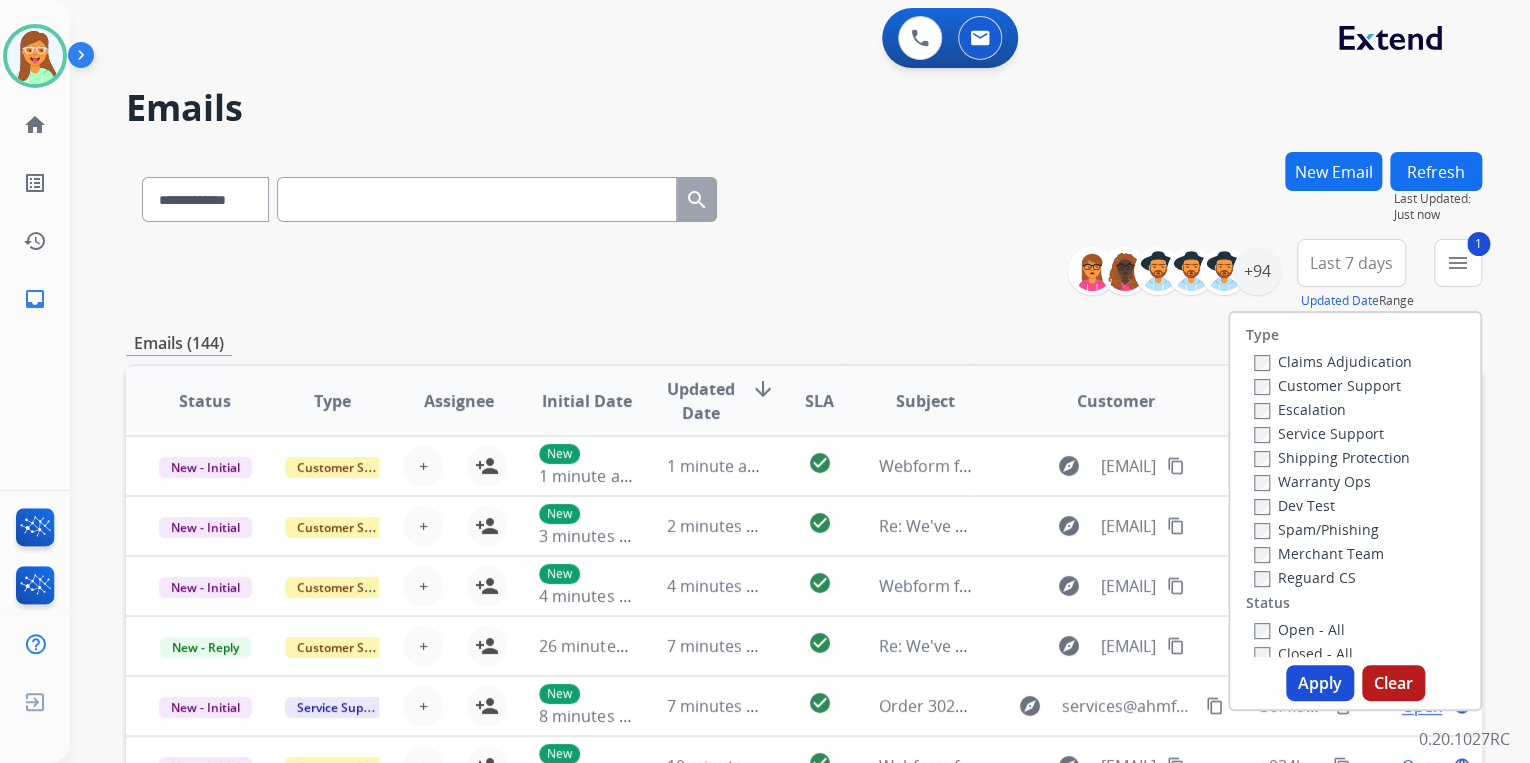 click on "Shipping Protection" at bounding box center [1332, 457] 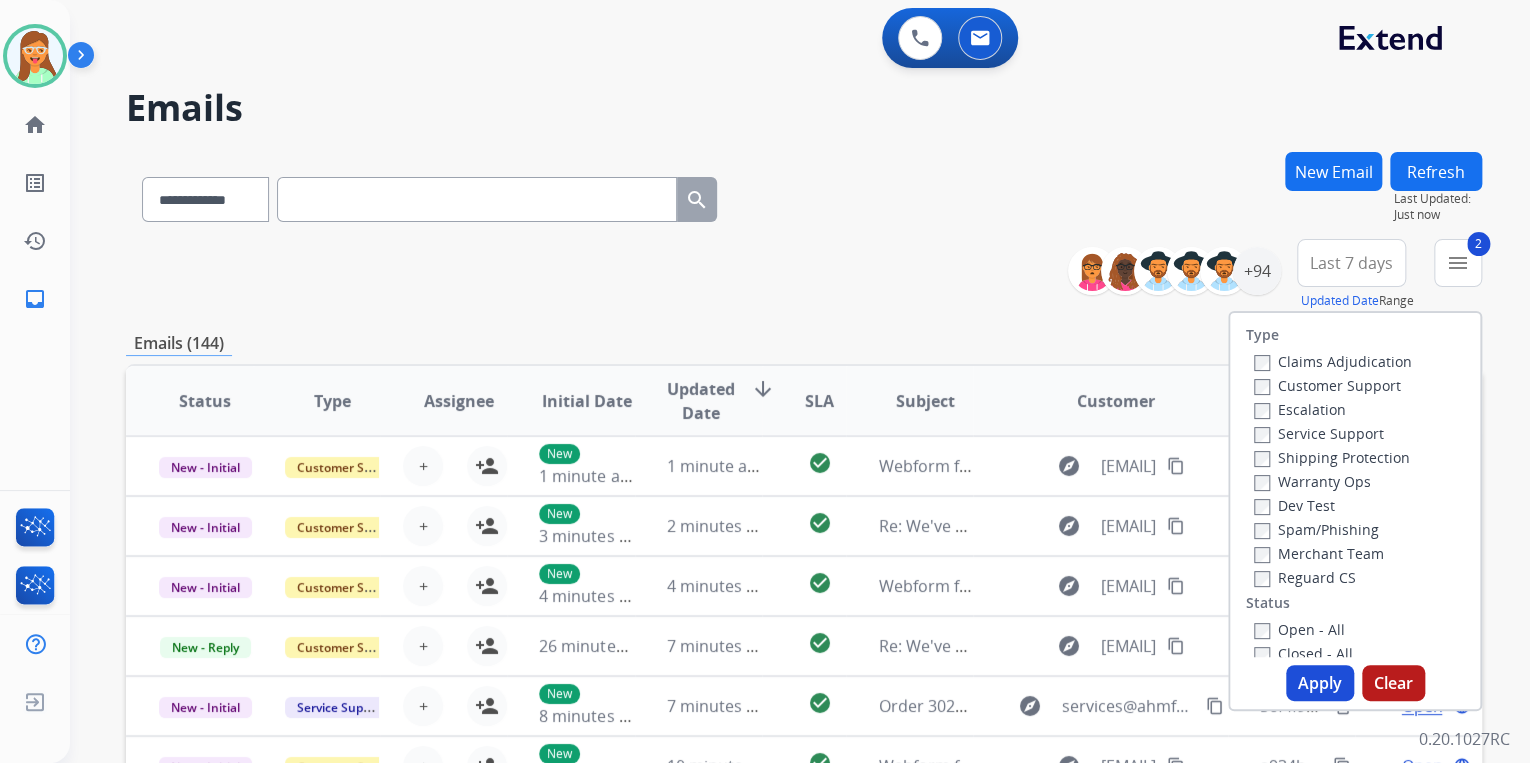 click on "Reguard CS" at bounding box center [1305, 577] 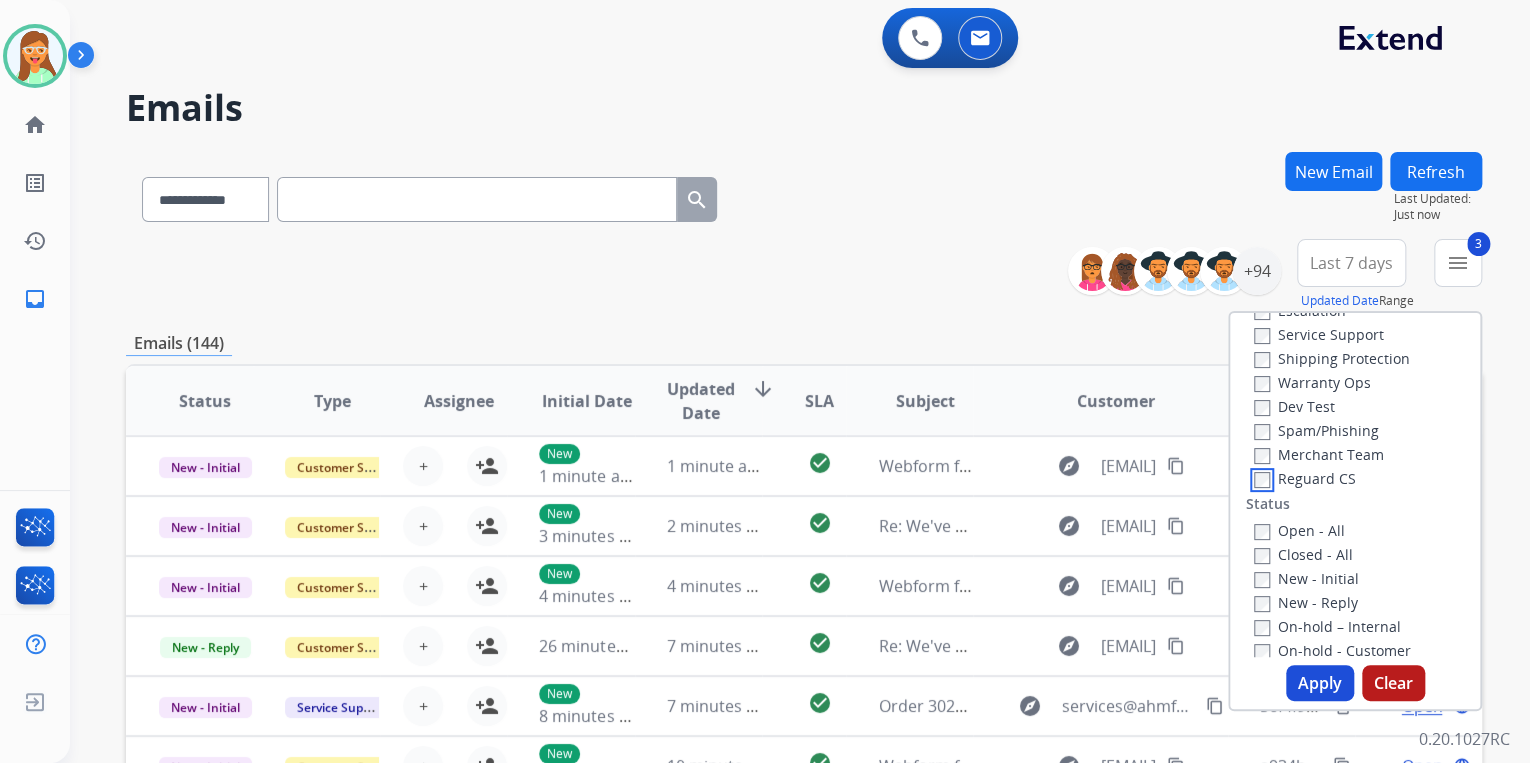 scroll, scrollTop: 240, scrollLeft: 0, axis: vertical 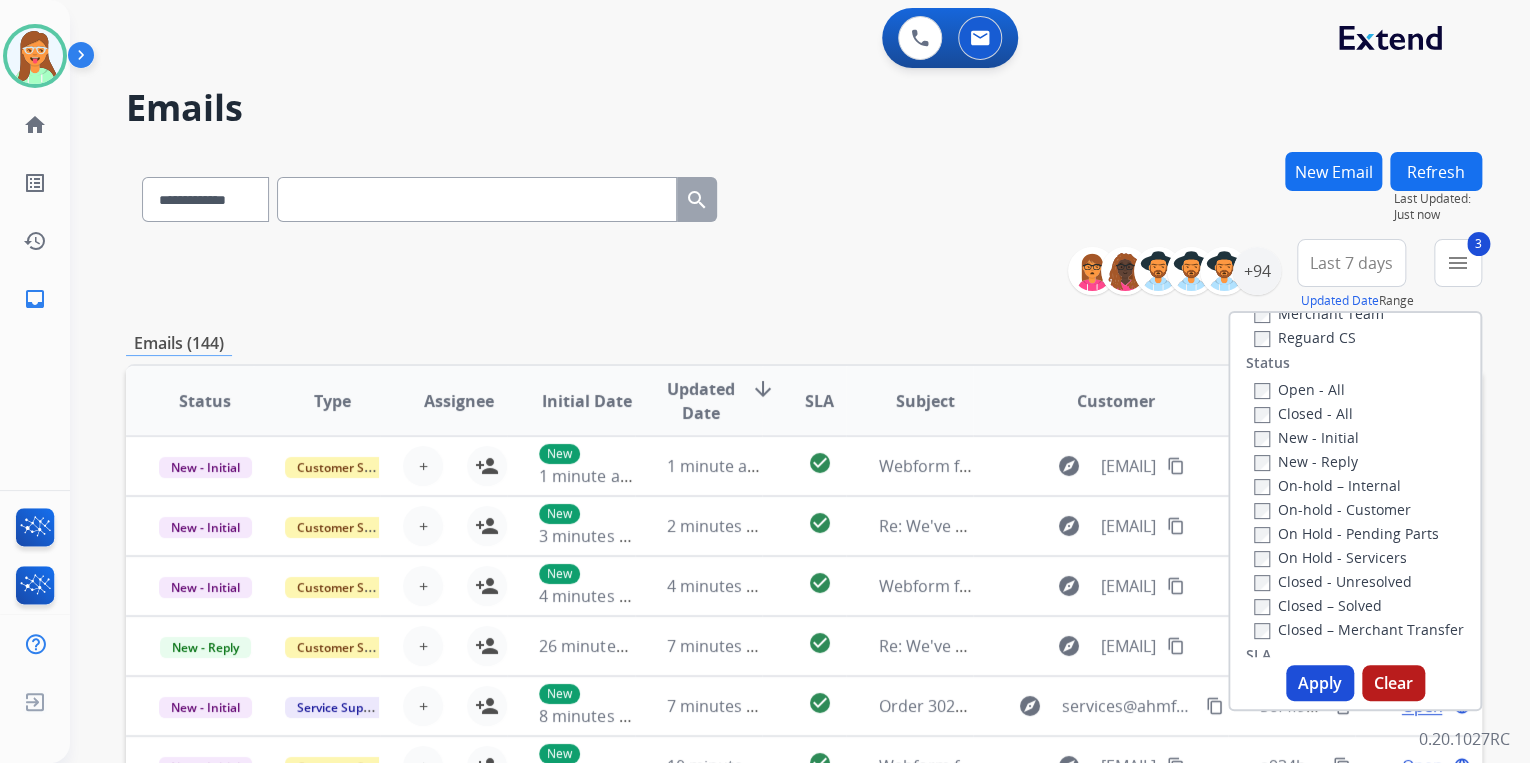 click on "New - Initial" at bounding box center [1306, 437] 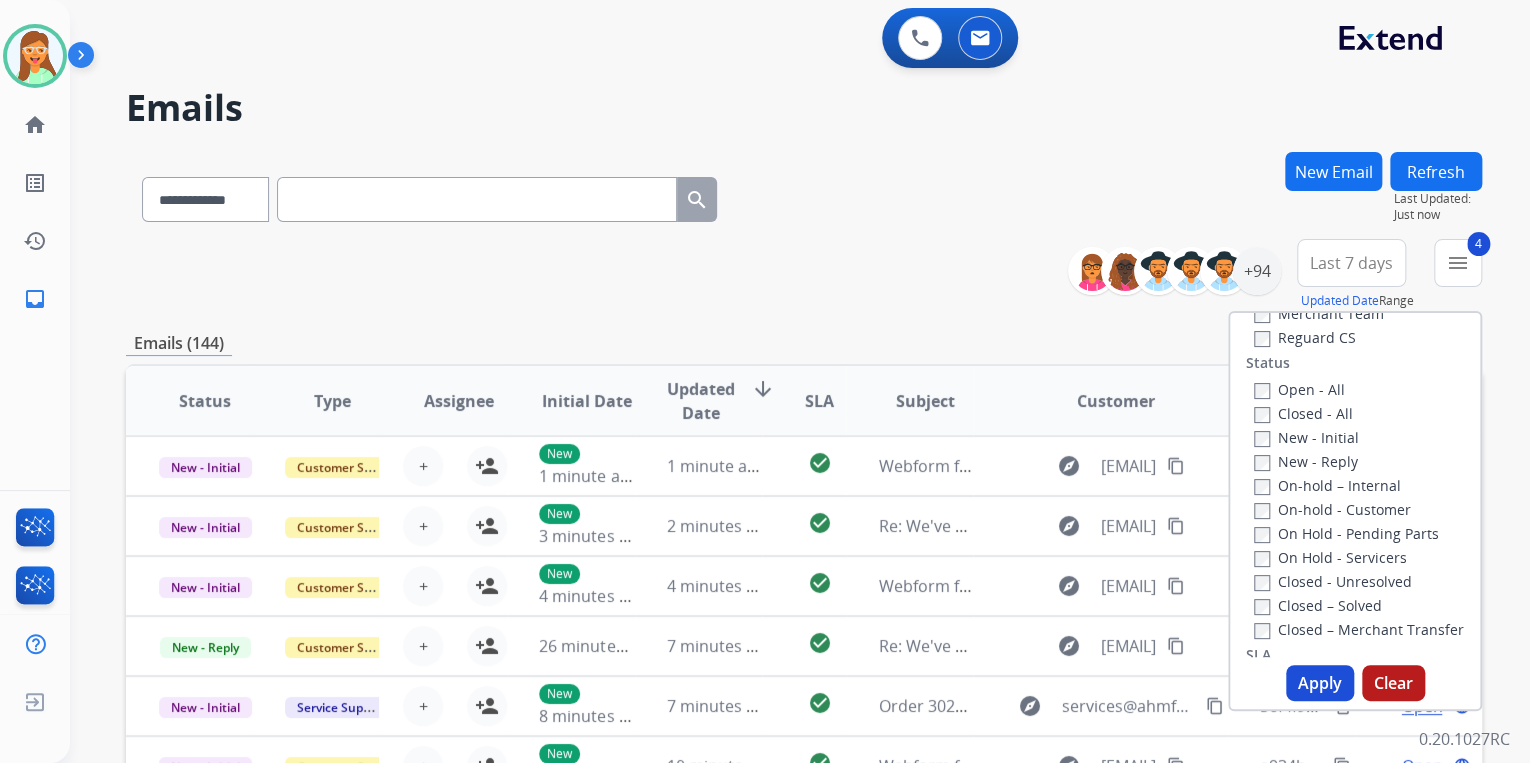 click on "Apply" at bounding box center (1320, 683) 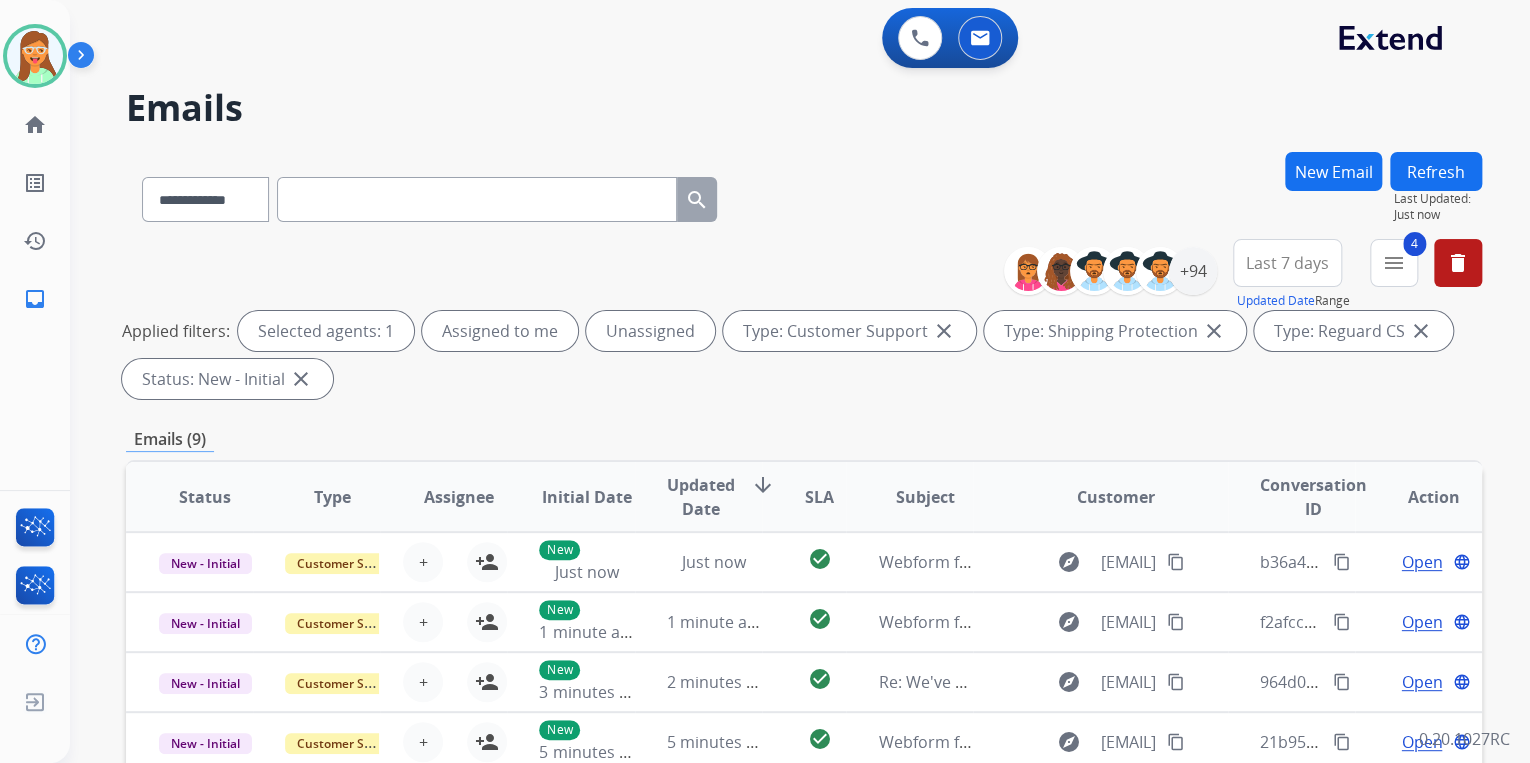 drag, startPoint x: 884, startPoint y: 195, endPoint x: 882, endPoint y: 218, distance: 23.086792 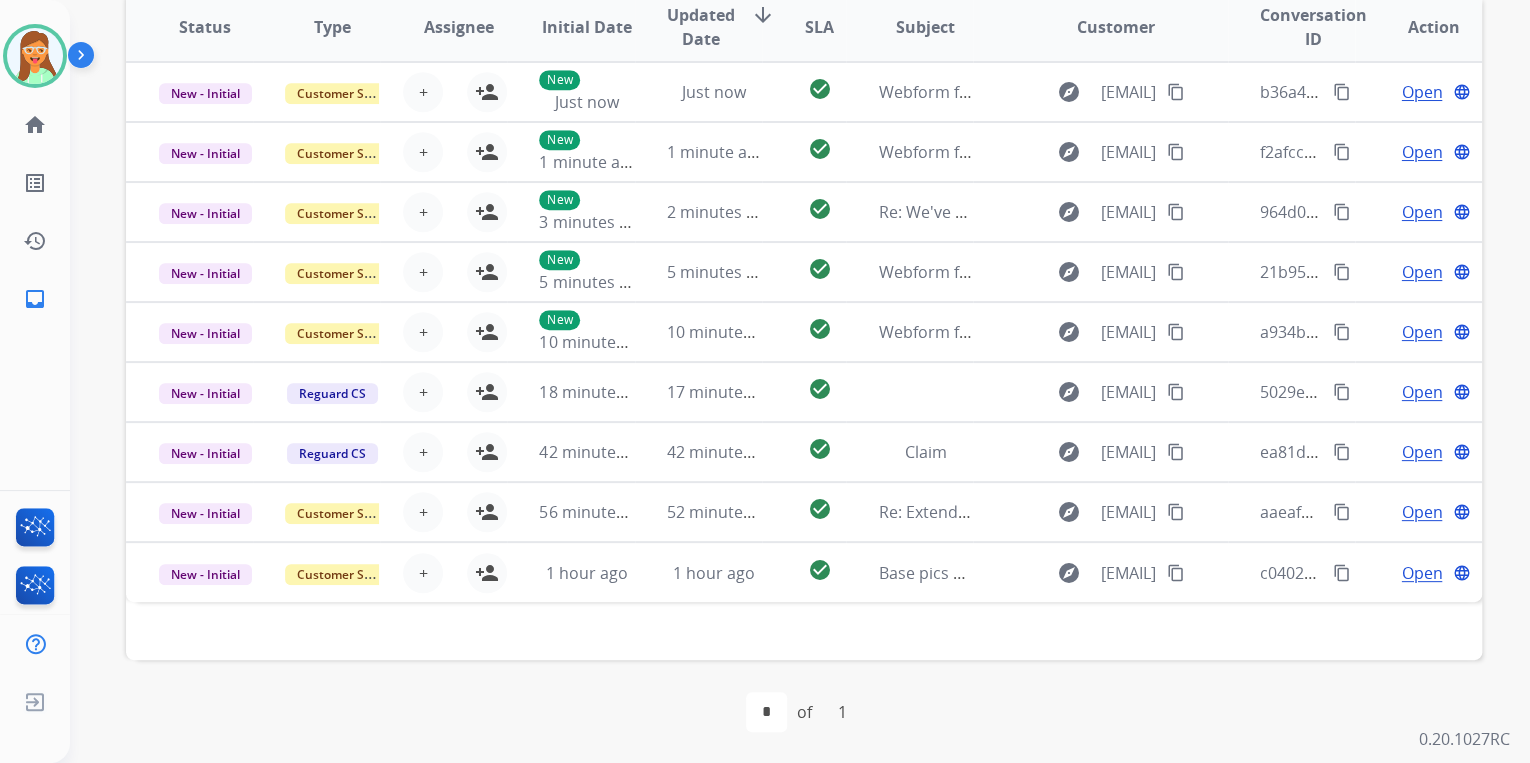 scroll, scrollTop: 0, scrollLeft: 0, axis: both 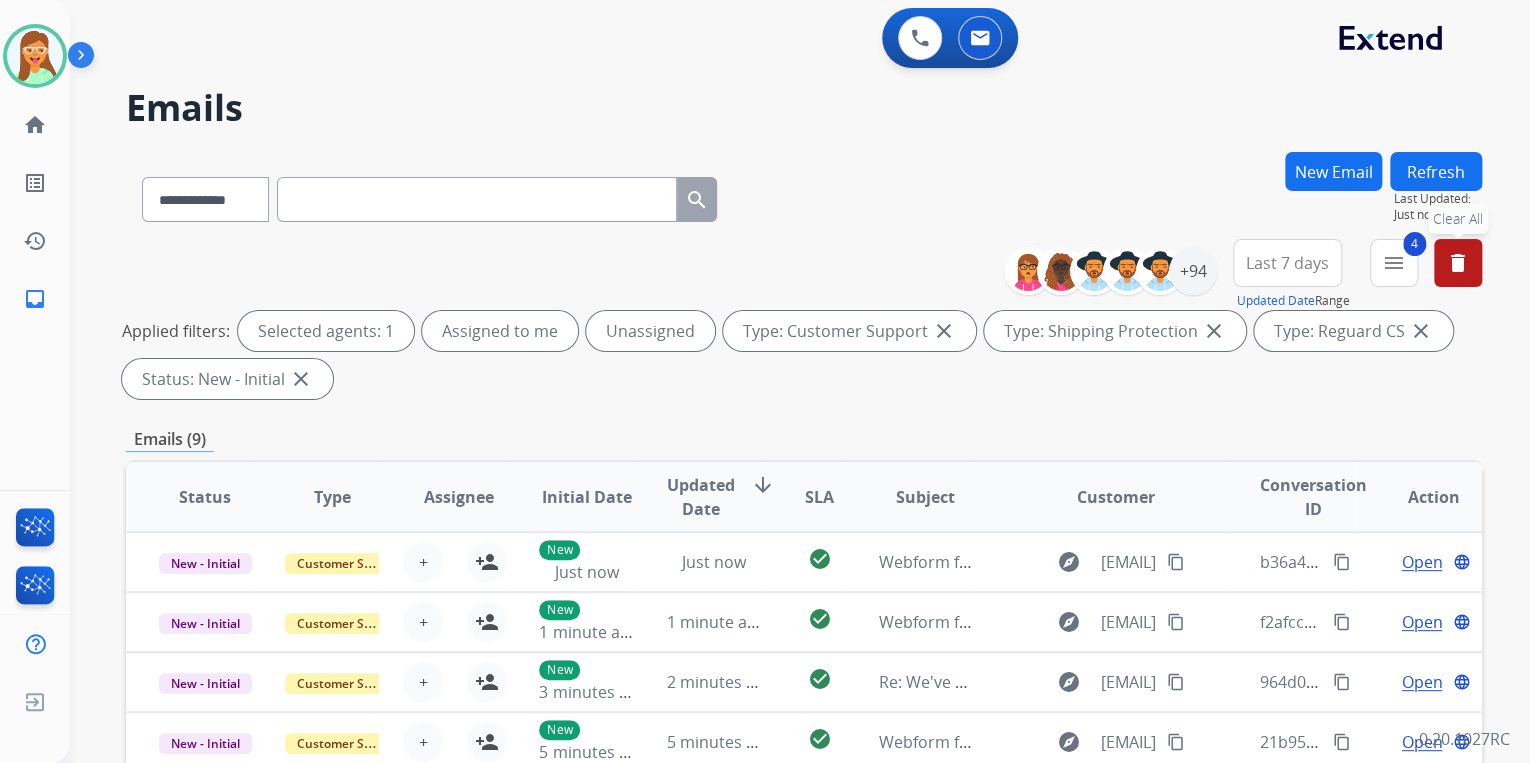 click on "delete" at bounding box center [1458, 263] 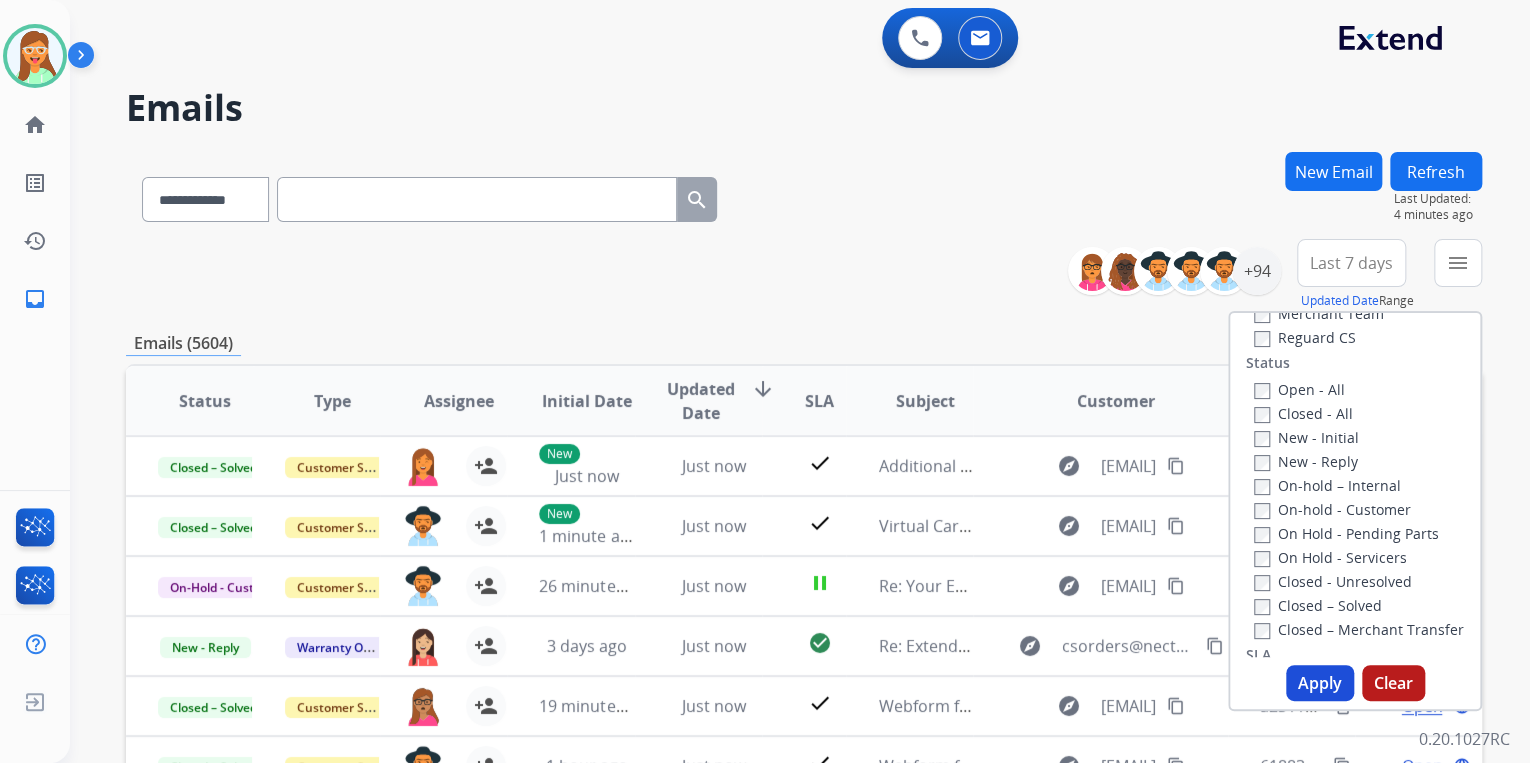 click on "**********" at bounding box center [804, 195] 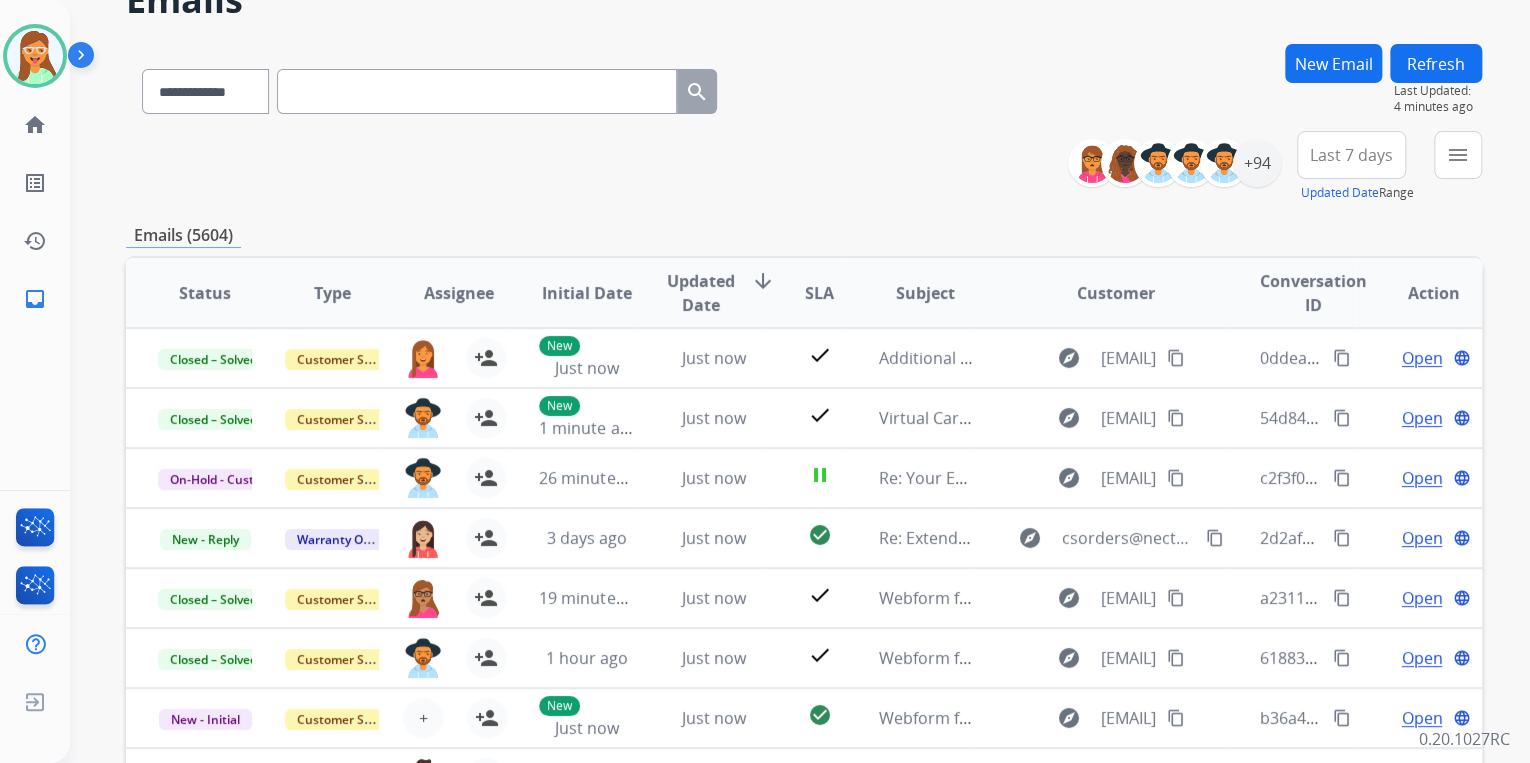 scroll, scrollTop: 0, scrollLeft: 0, axis: both 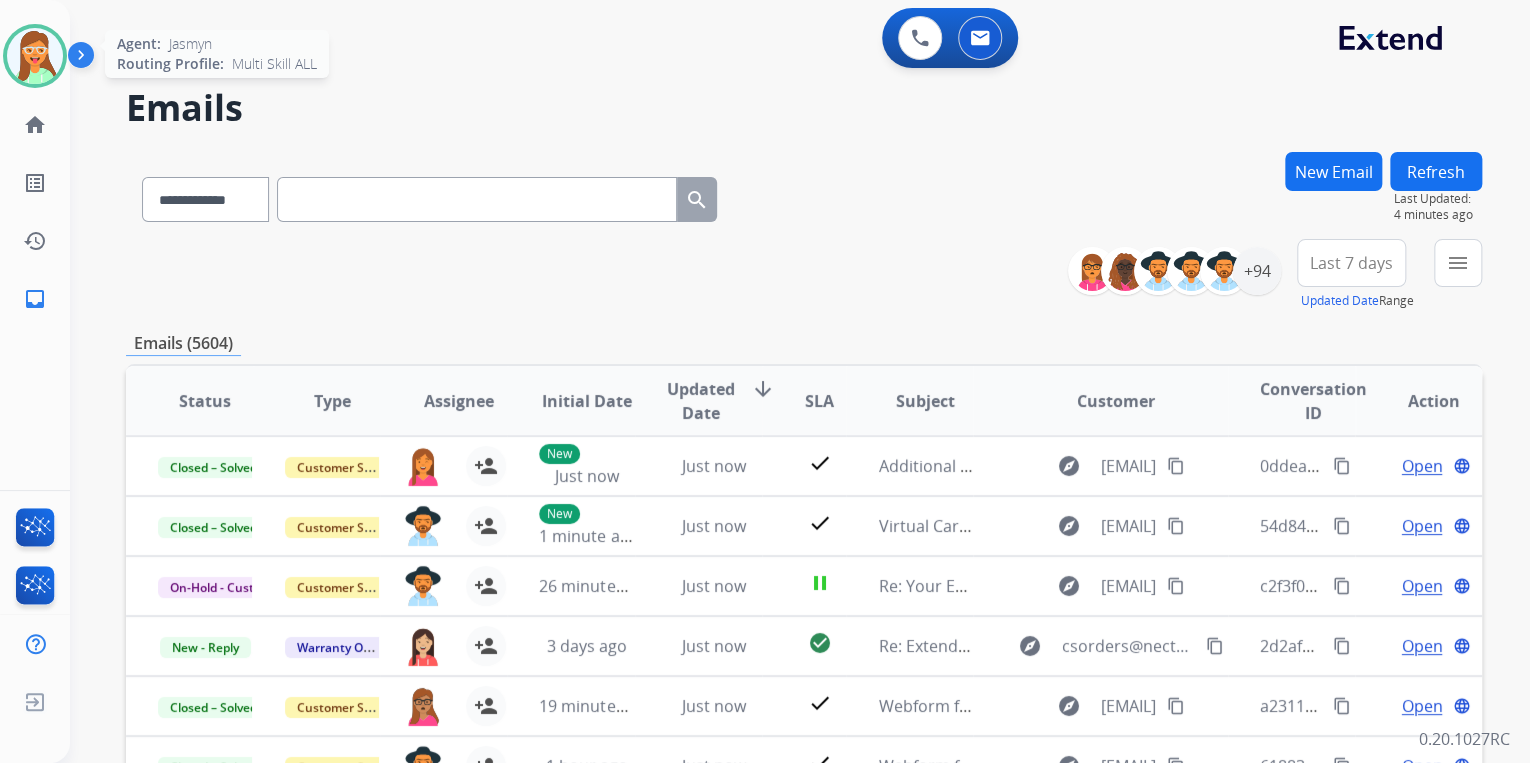click at bounding box center [35, 56] 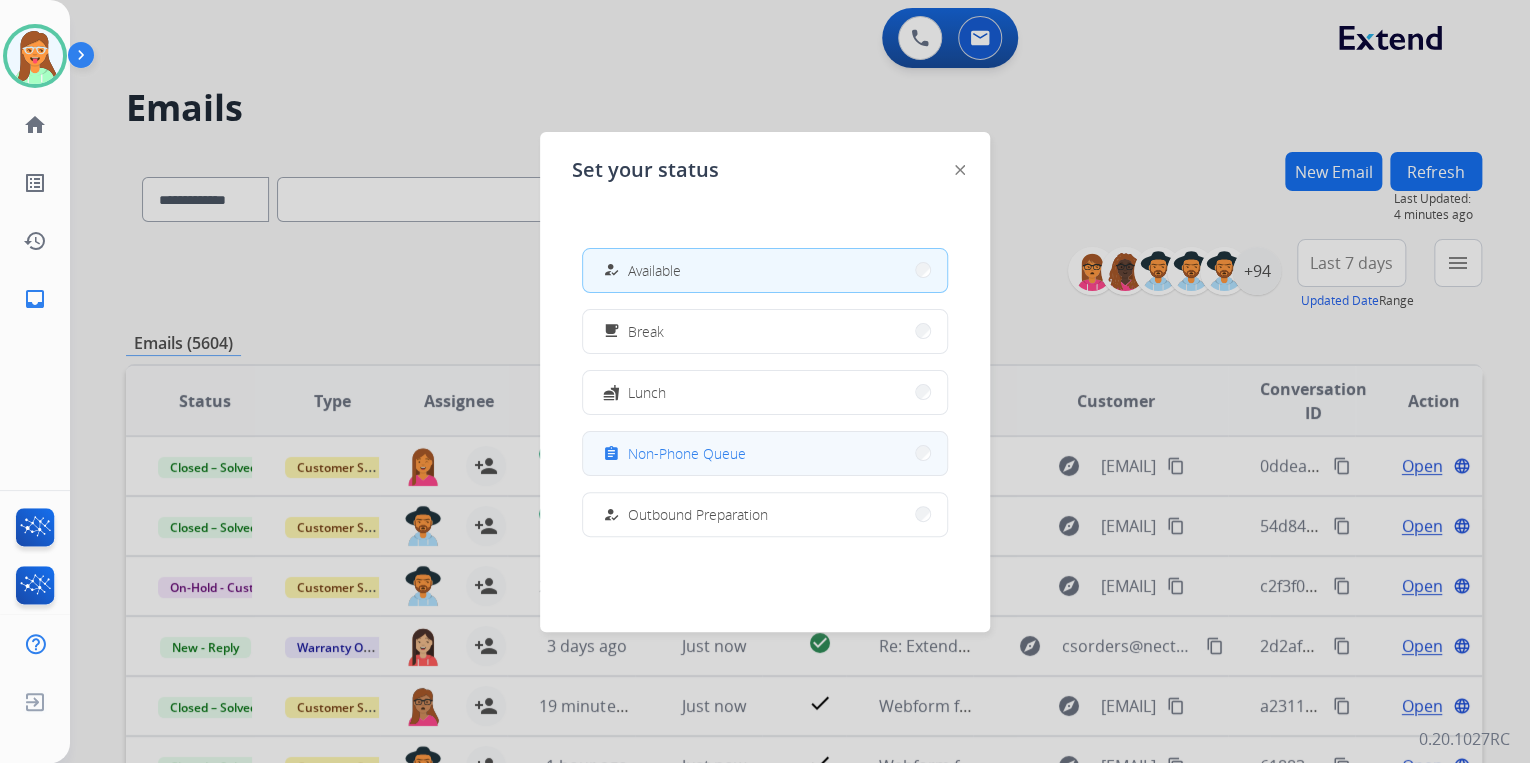click on "Non-Phone Queue" at bounding box center (687, 453) 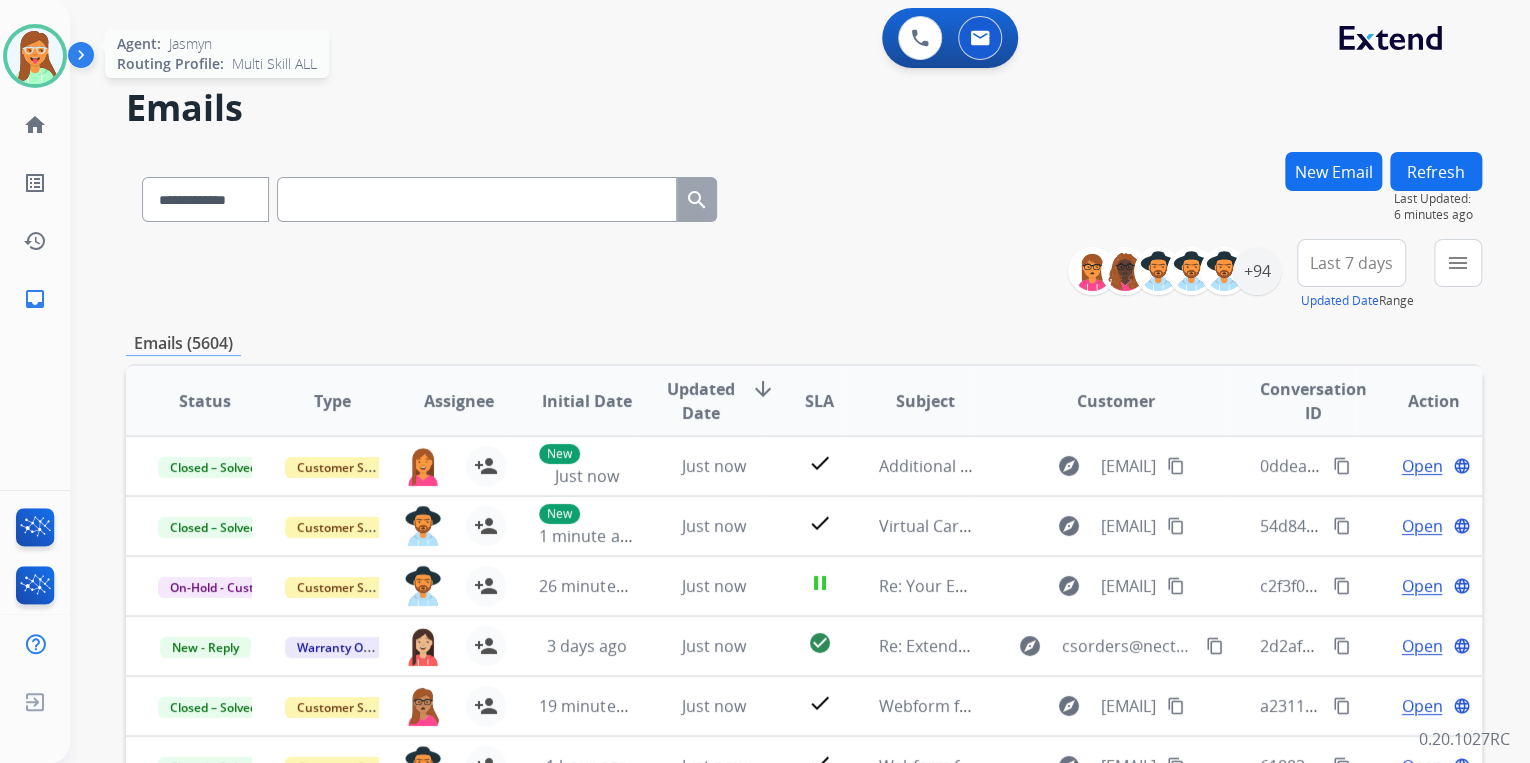drag, startPoint x: 16, startPoint y: 57, endPoint x: 36, endPoint y: 79, distance: 29.732138 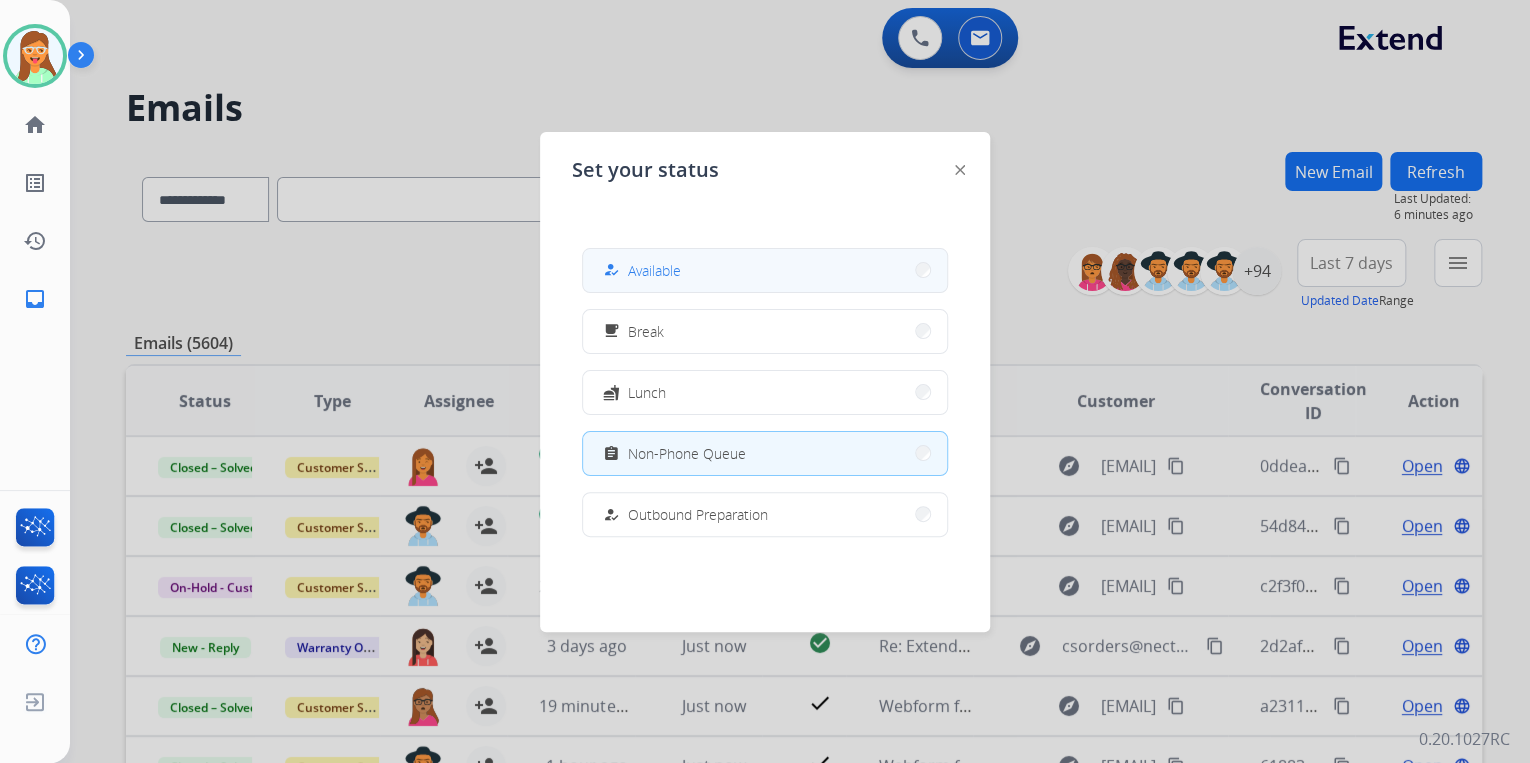 click on "how_to_reg Available" at bounding box center [765, 270] 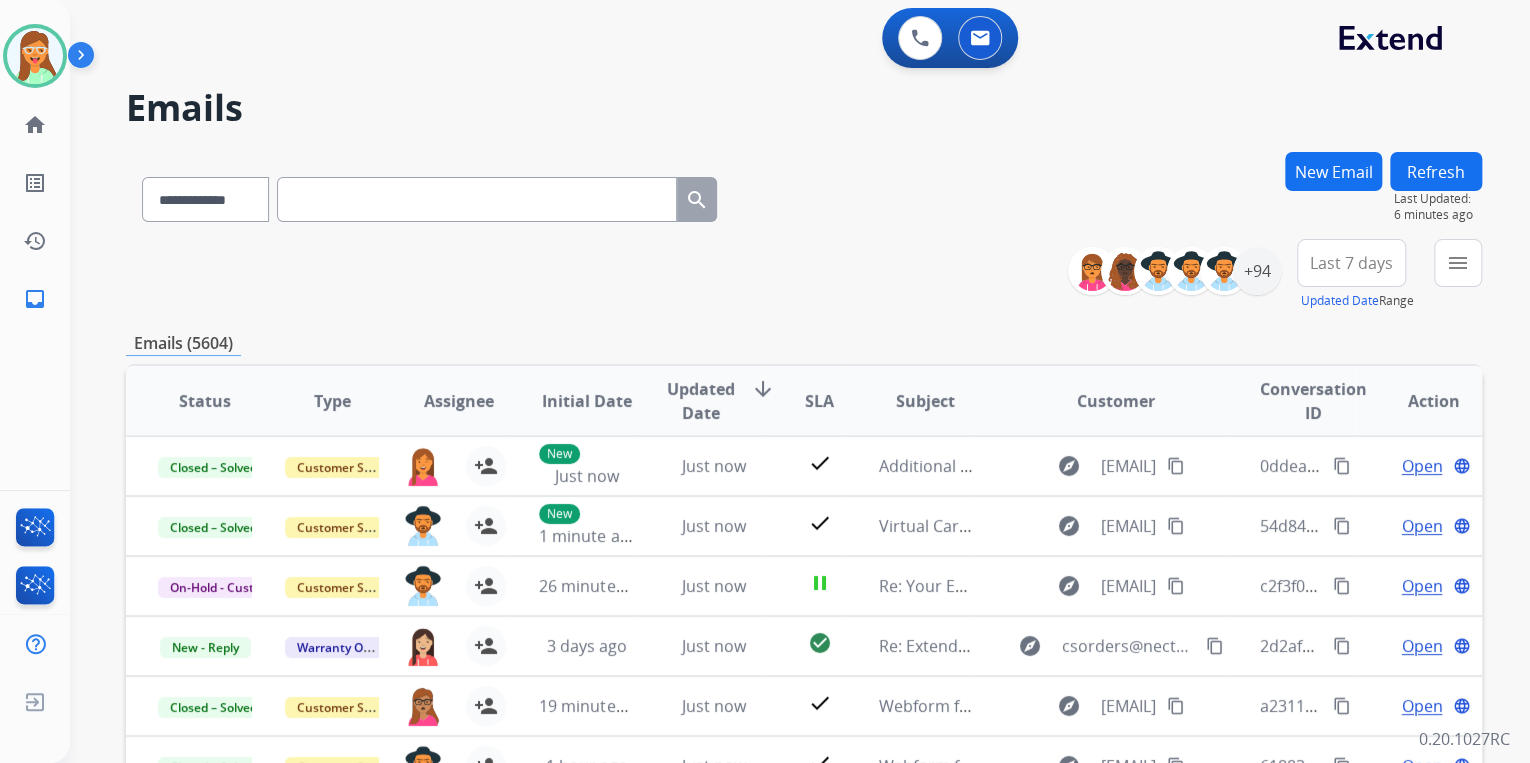 click on "**********" at bounding box center (804, 195) 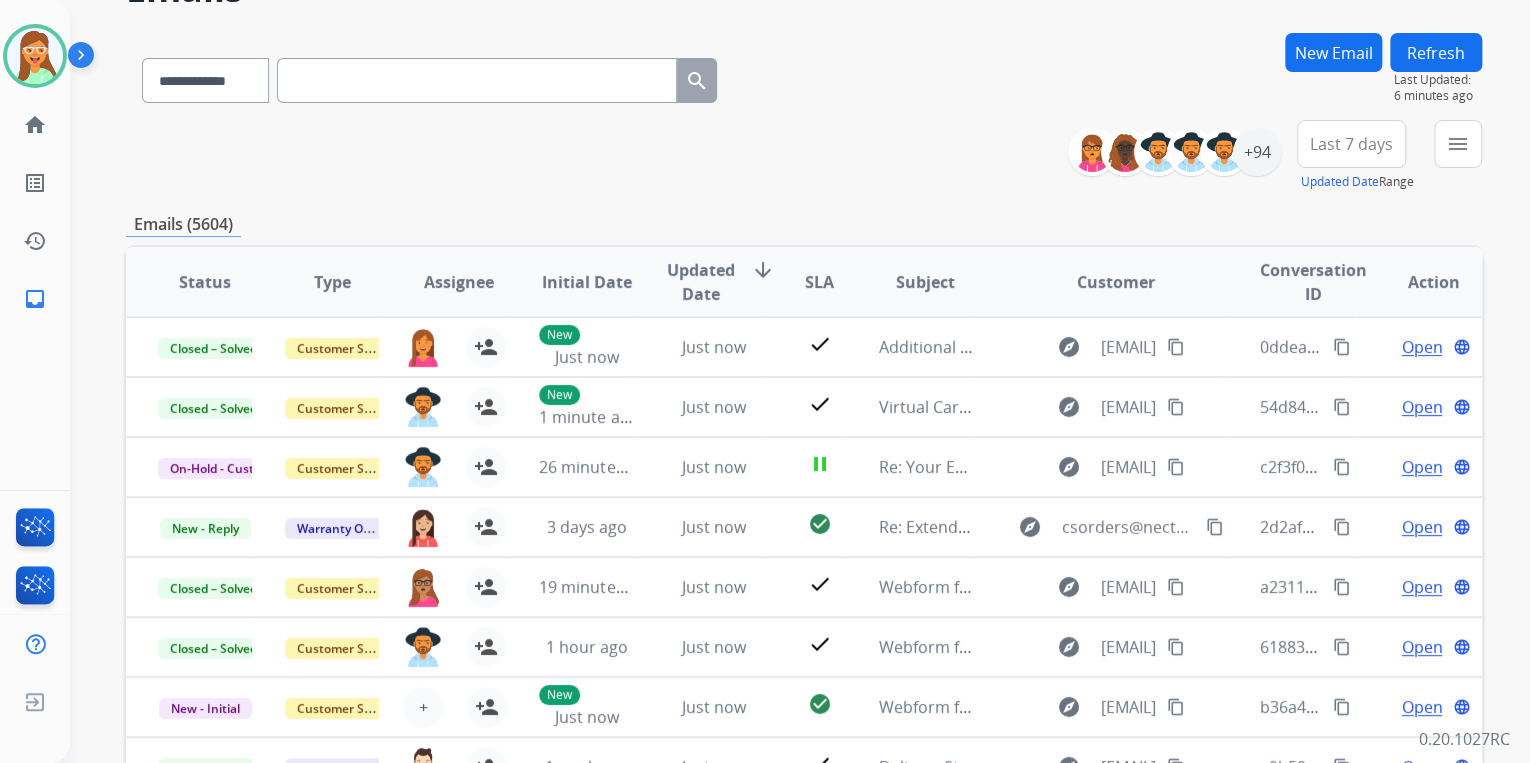 scroll, scrollTop: 0, scrollLeft: 0, axis: both 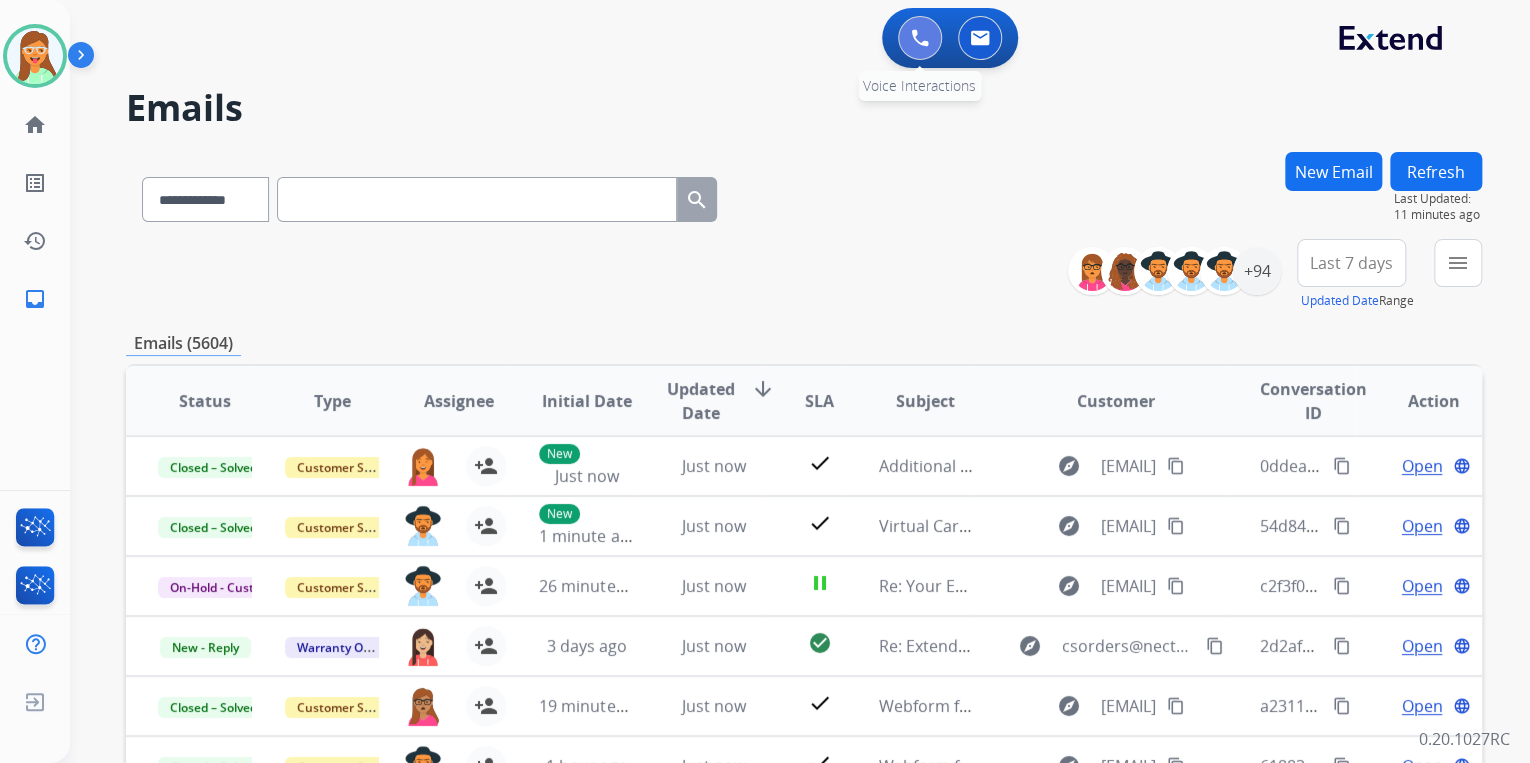 click at bounding box center [920, 38] 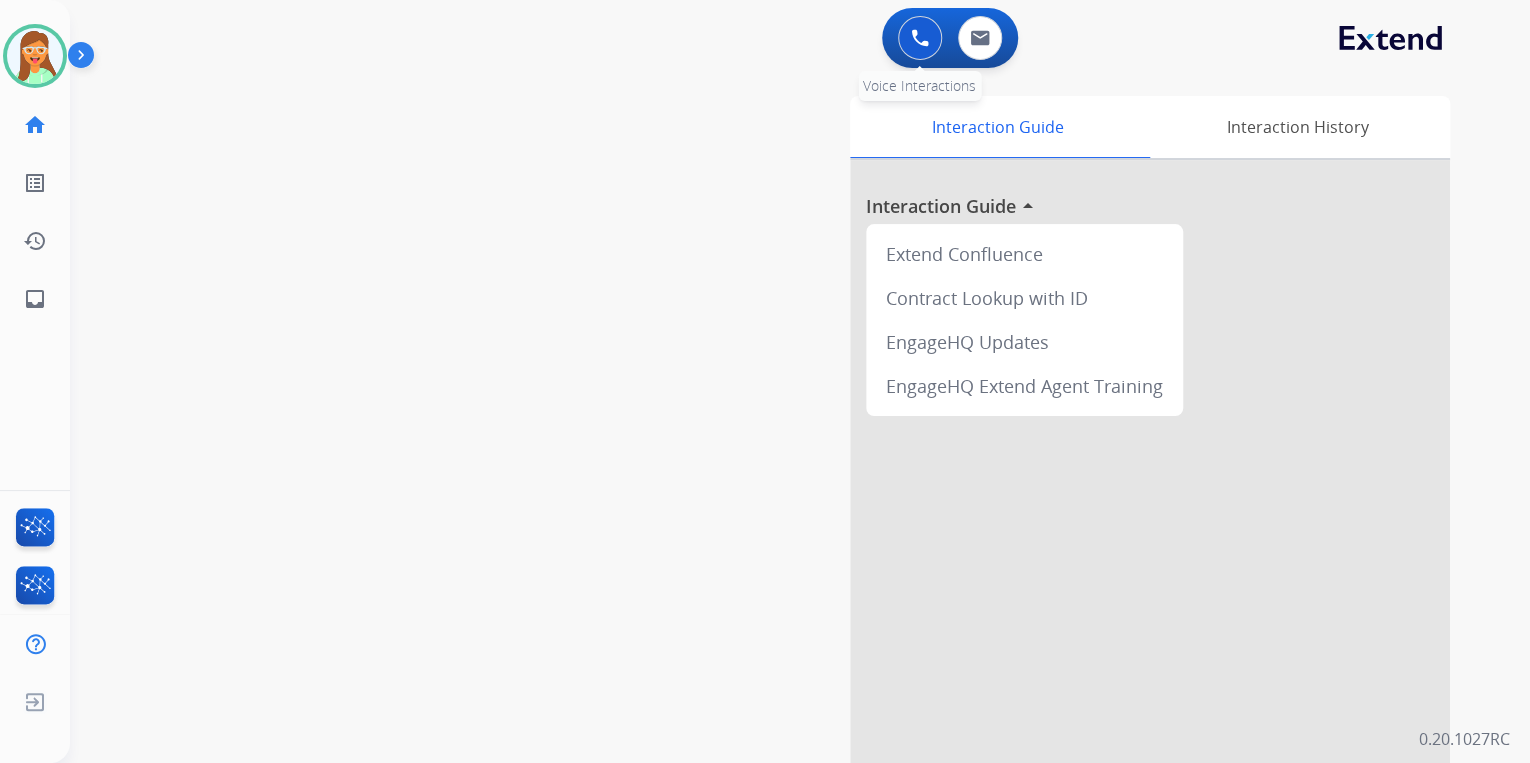 click at bounding box center [920, 38] 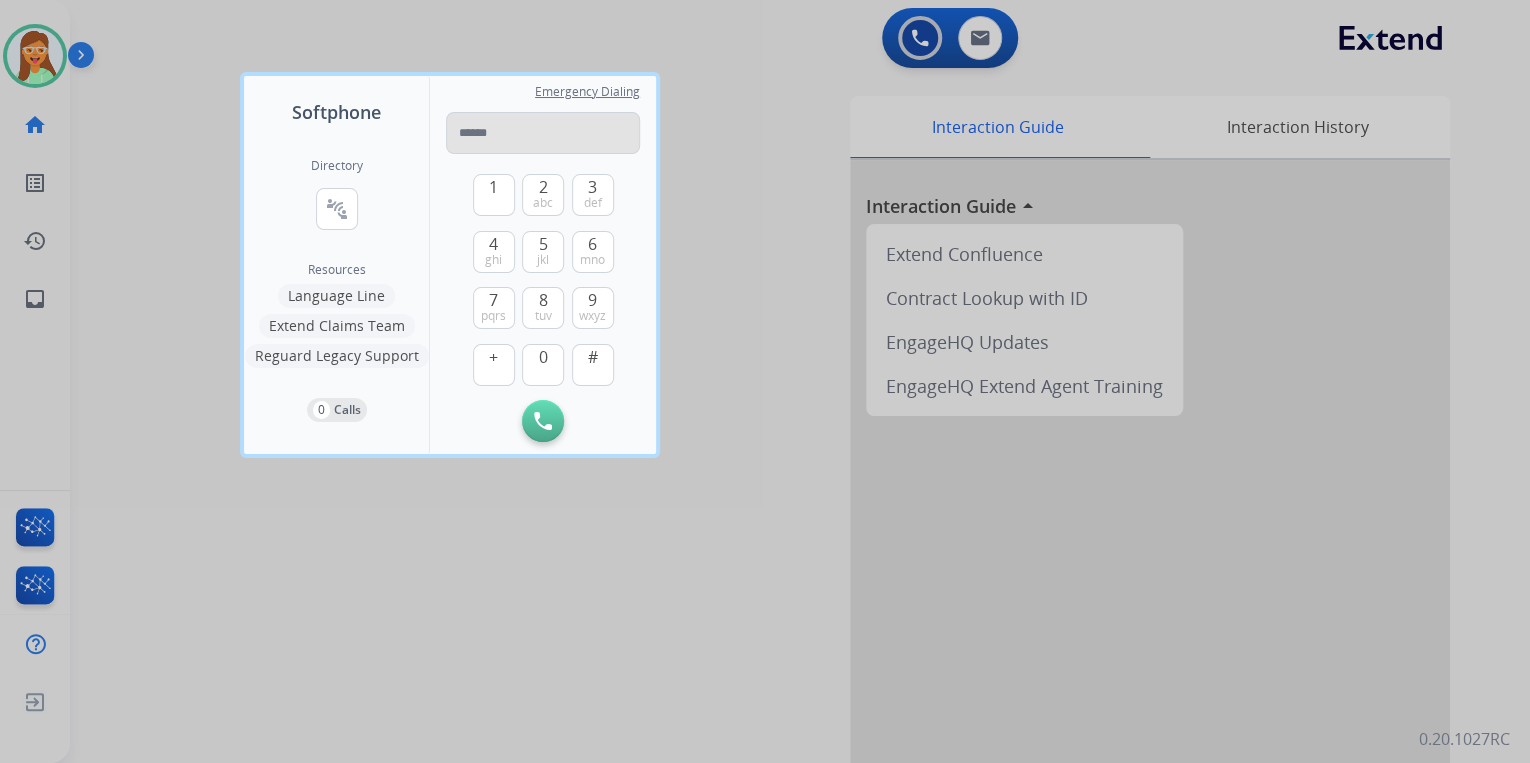 click at bounding box center [543, 133] 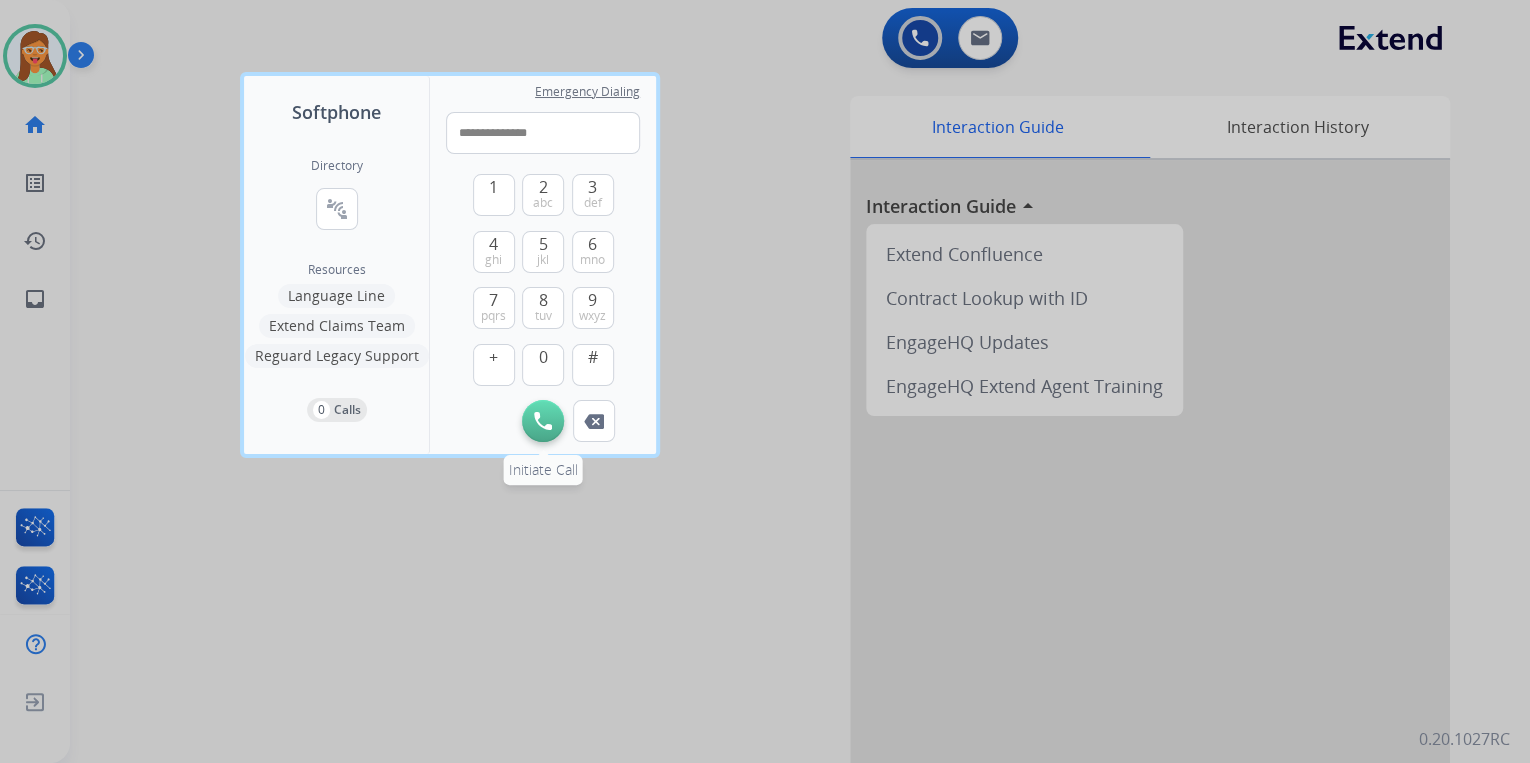 type on "**********" 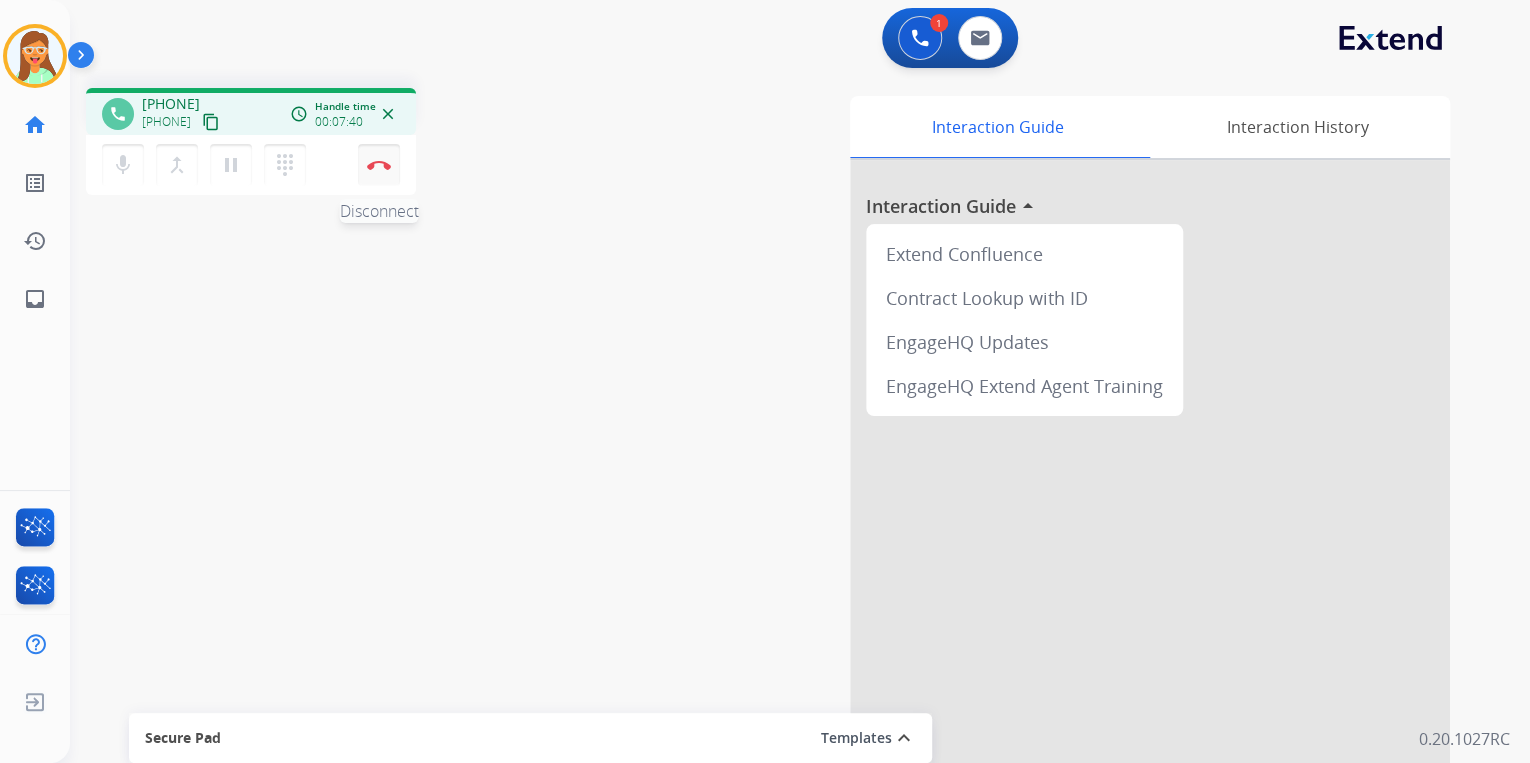 click at bounding box center (379, 165) 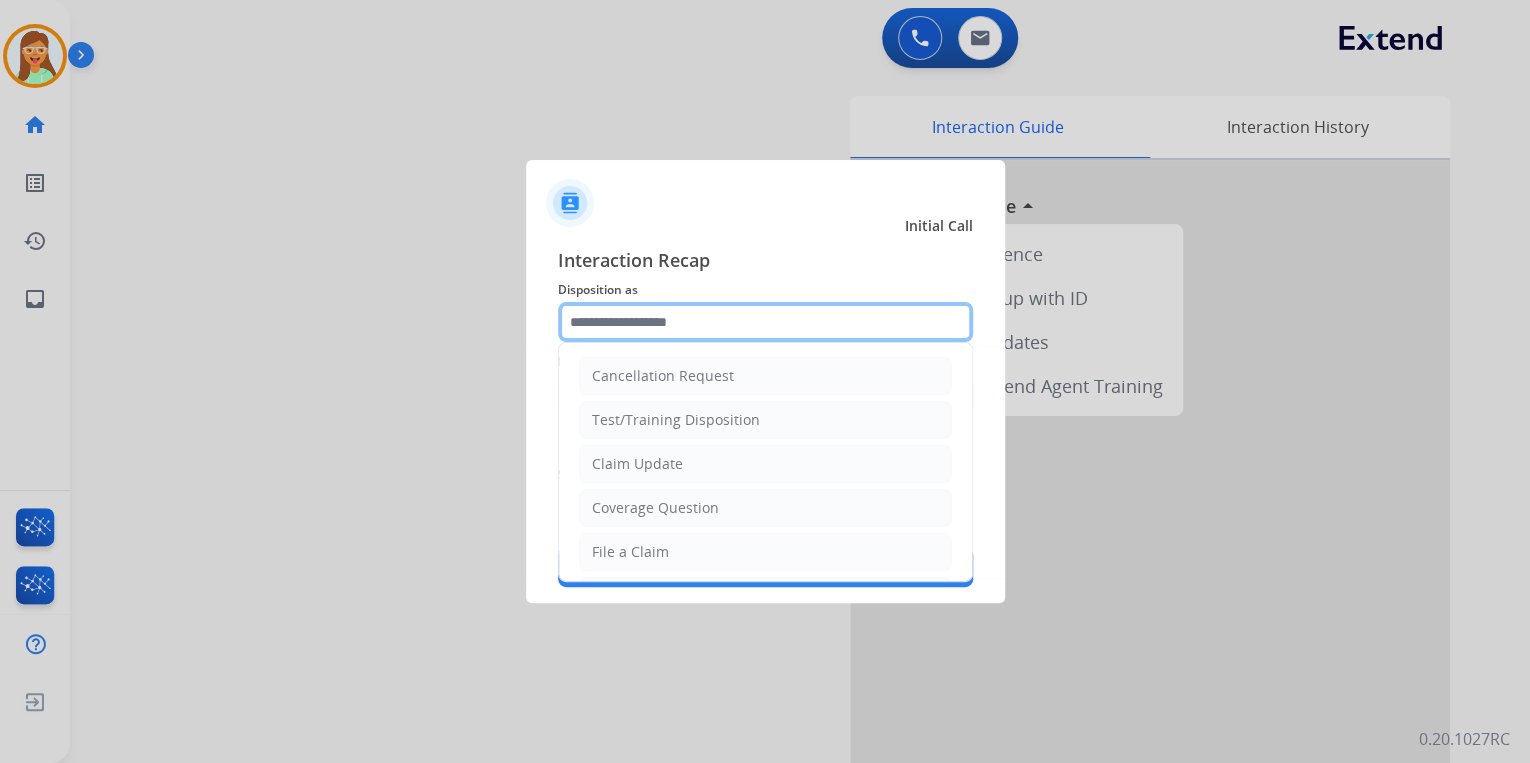 click 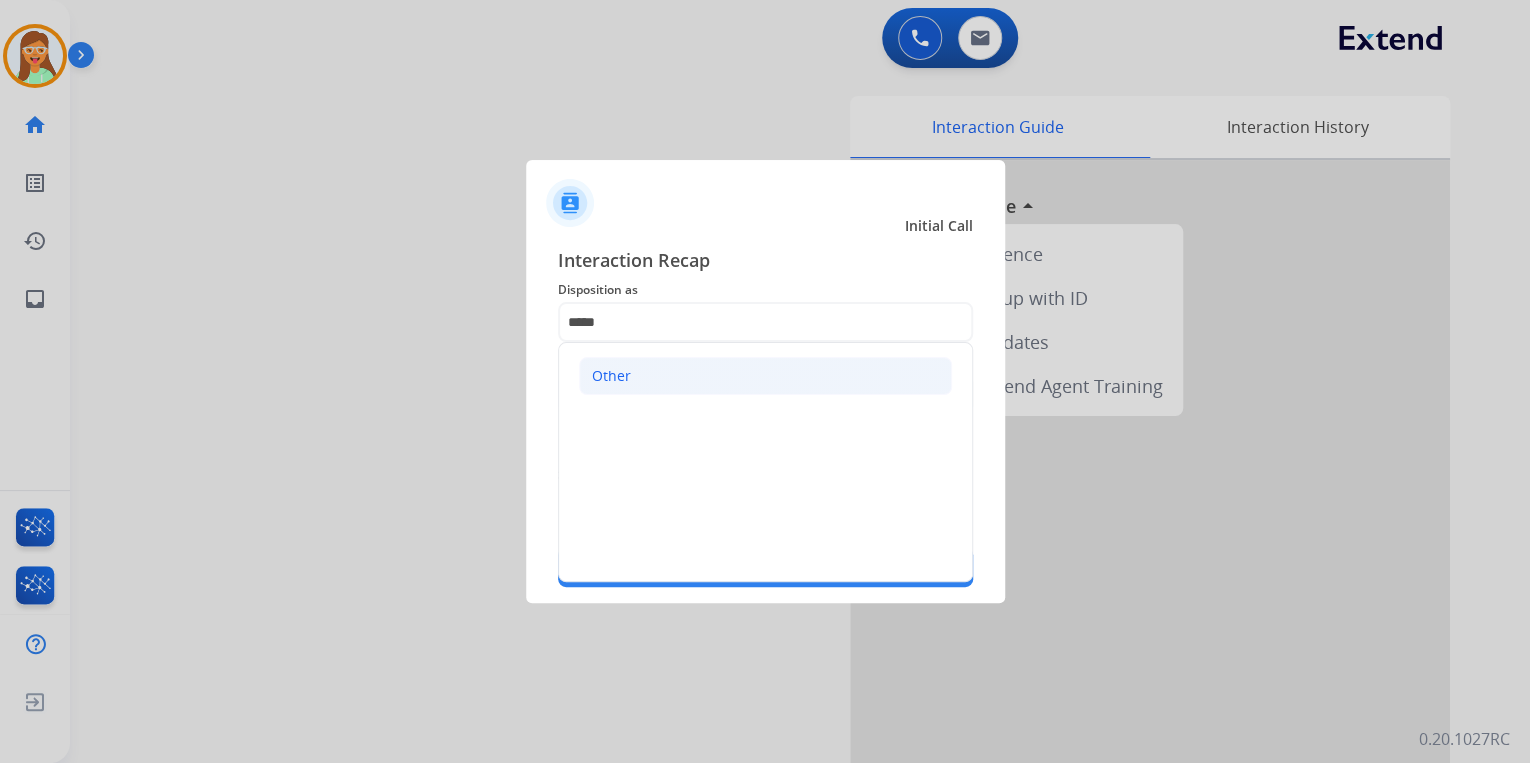 click on "Other" 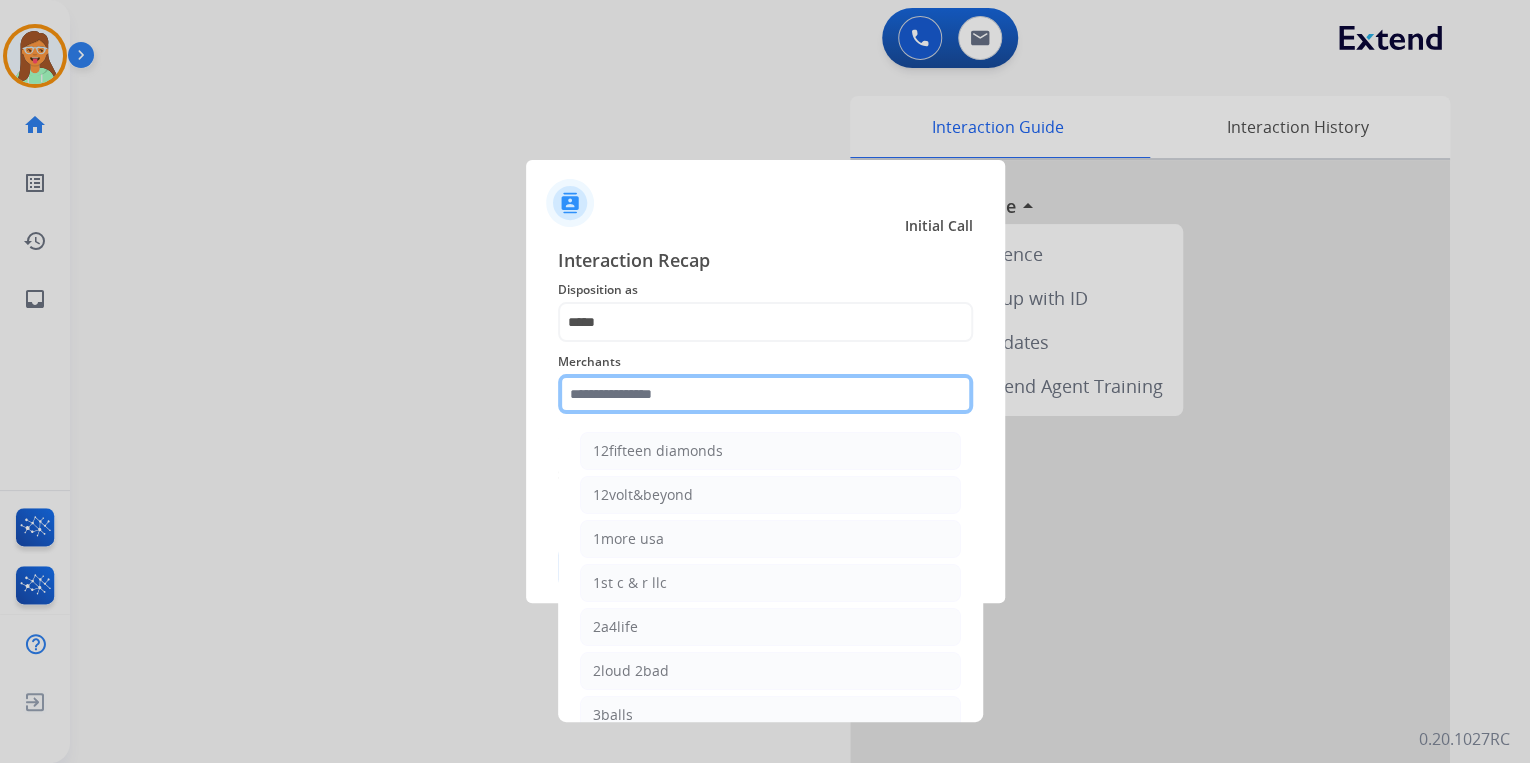 click 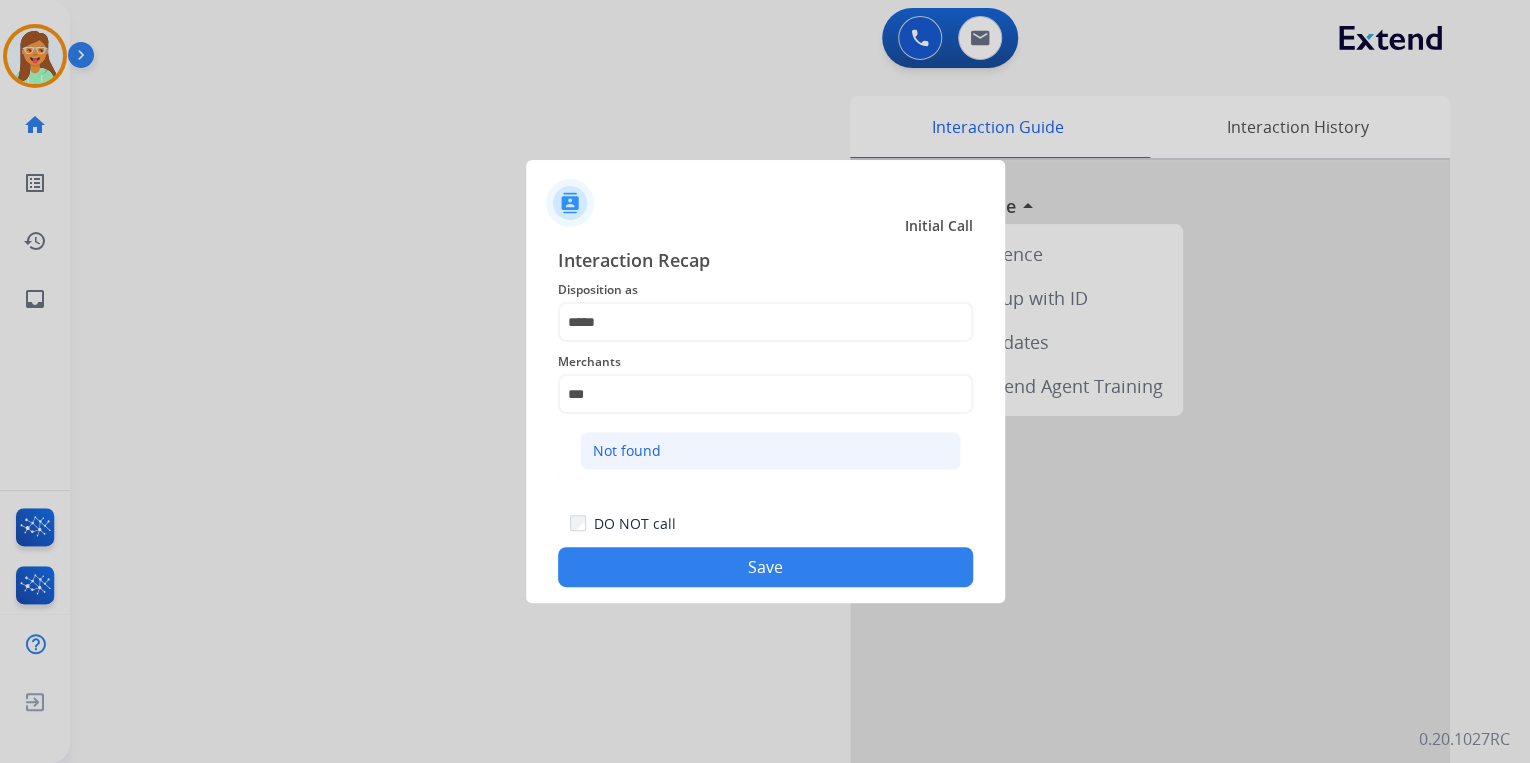 click on "Not found" 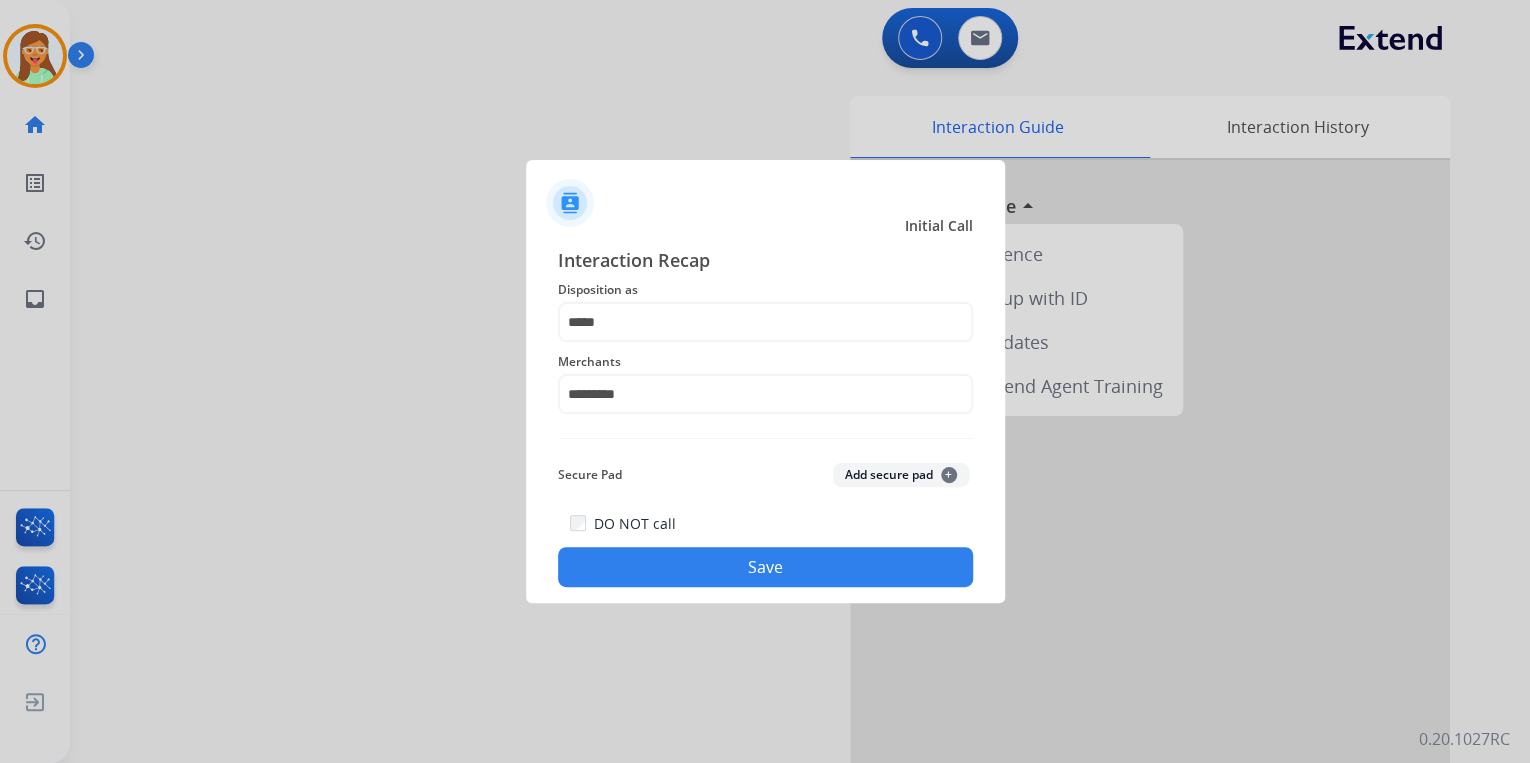 click on "Save" 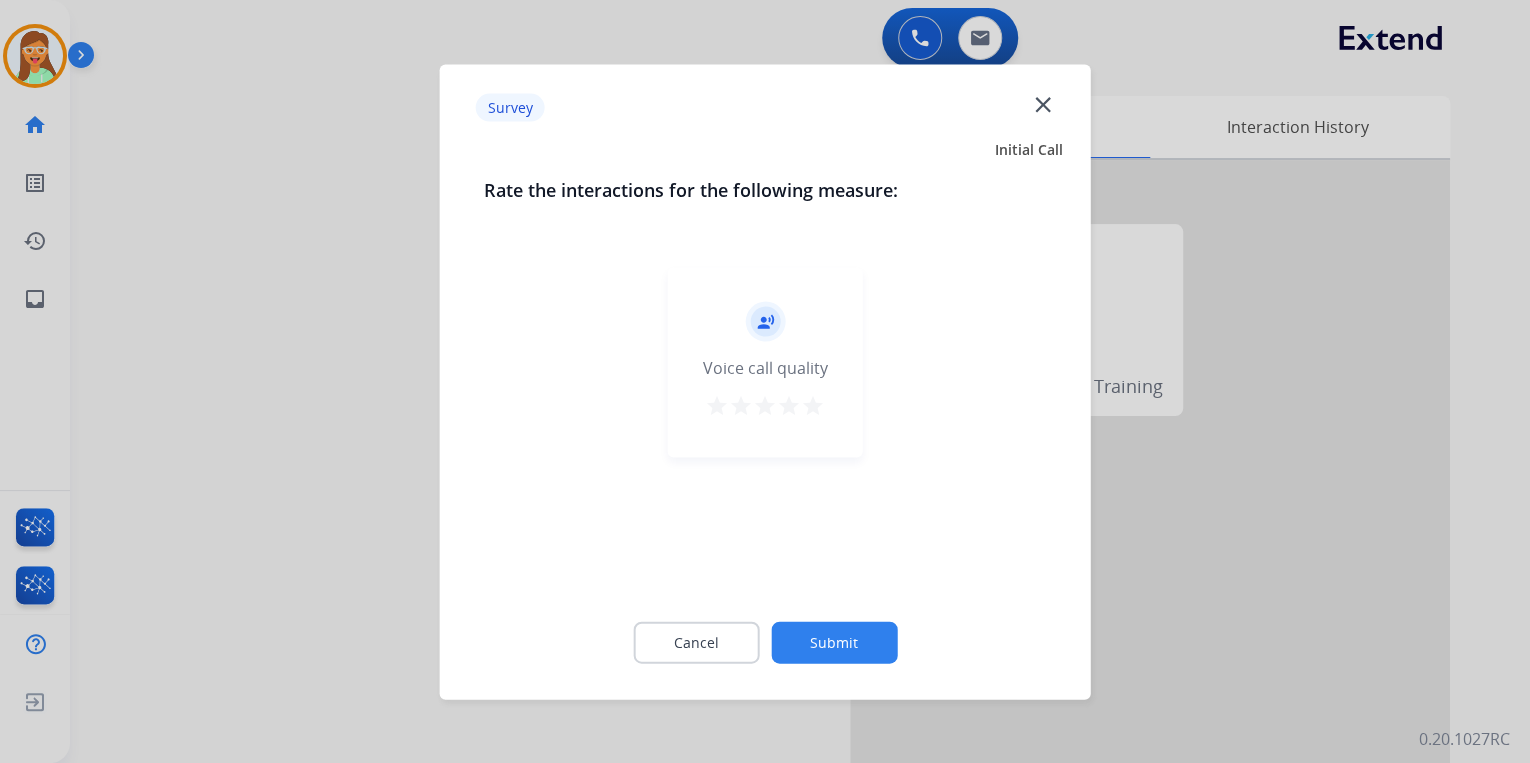 click on "close" 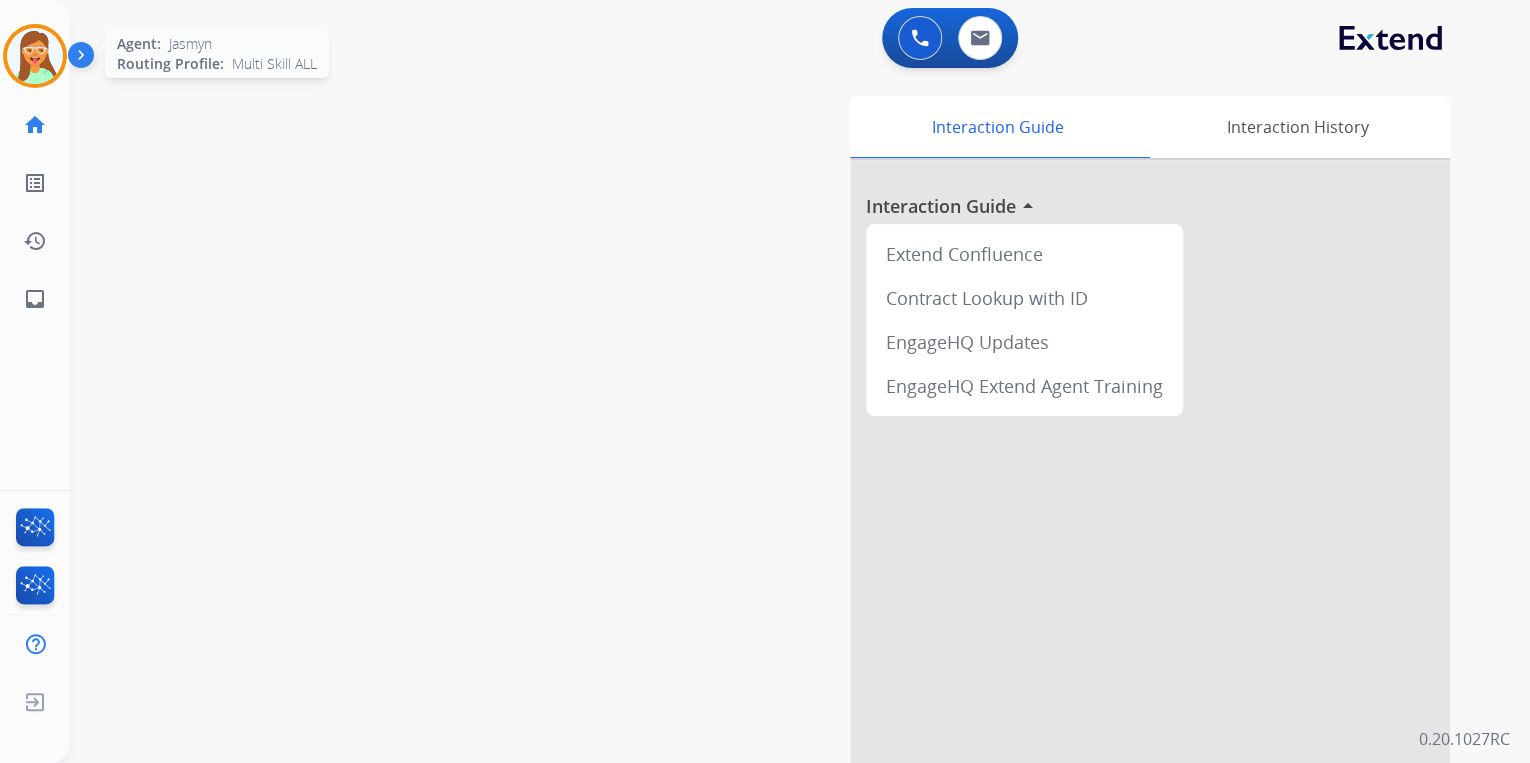 click at bounding box center (35, 56) 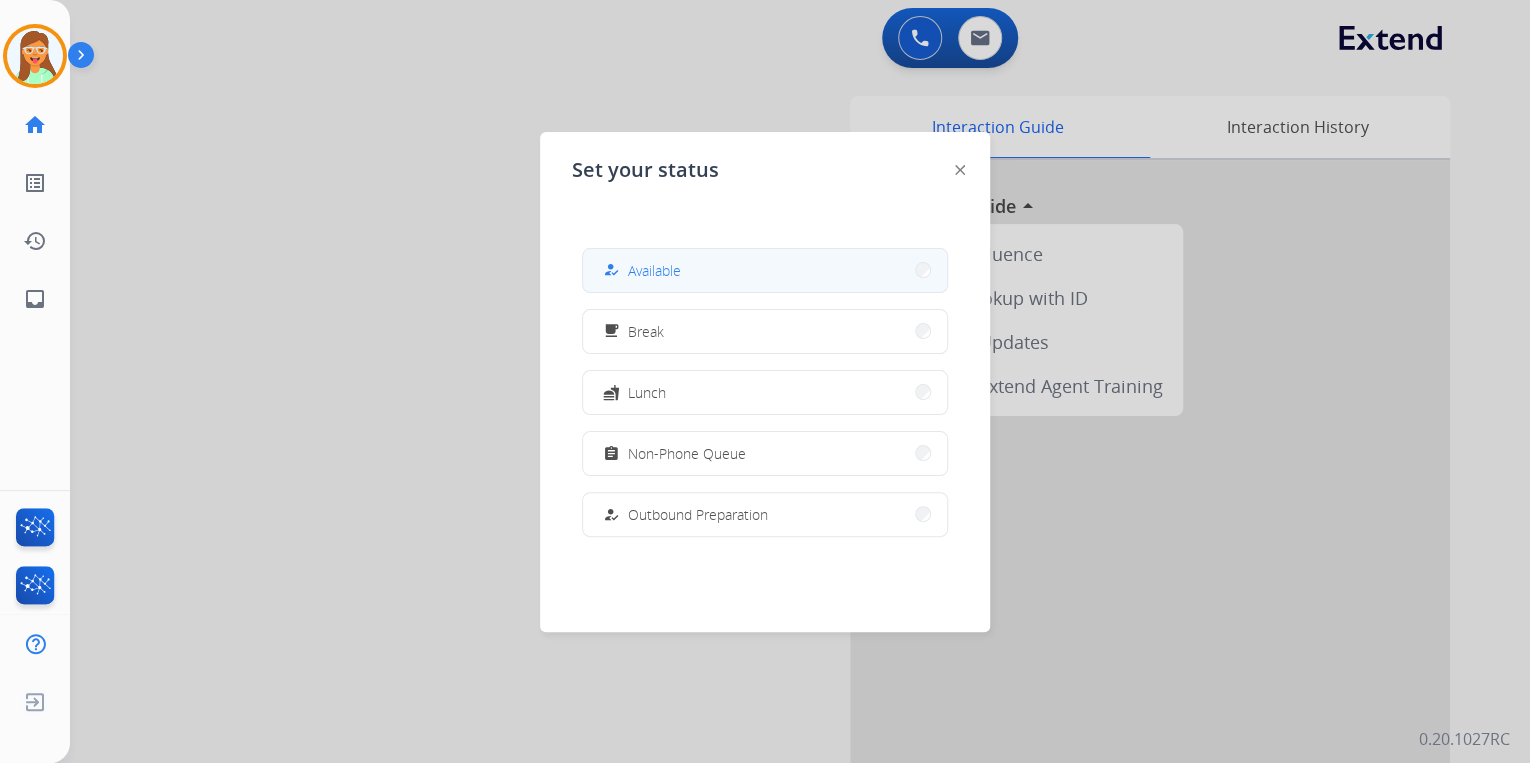 click on "how_to_reg Available" at bounding box center (765, 270) 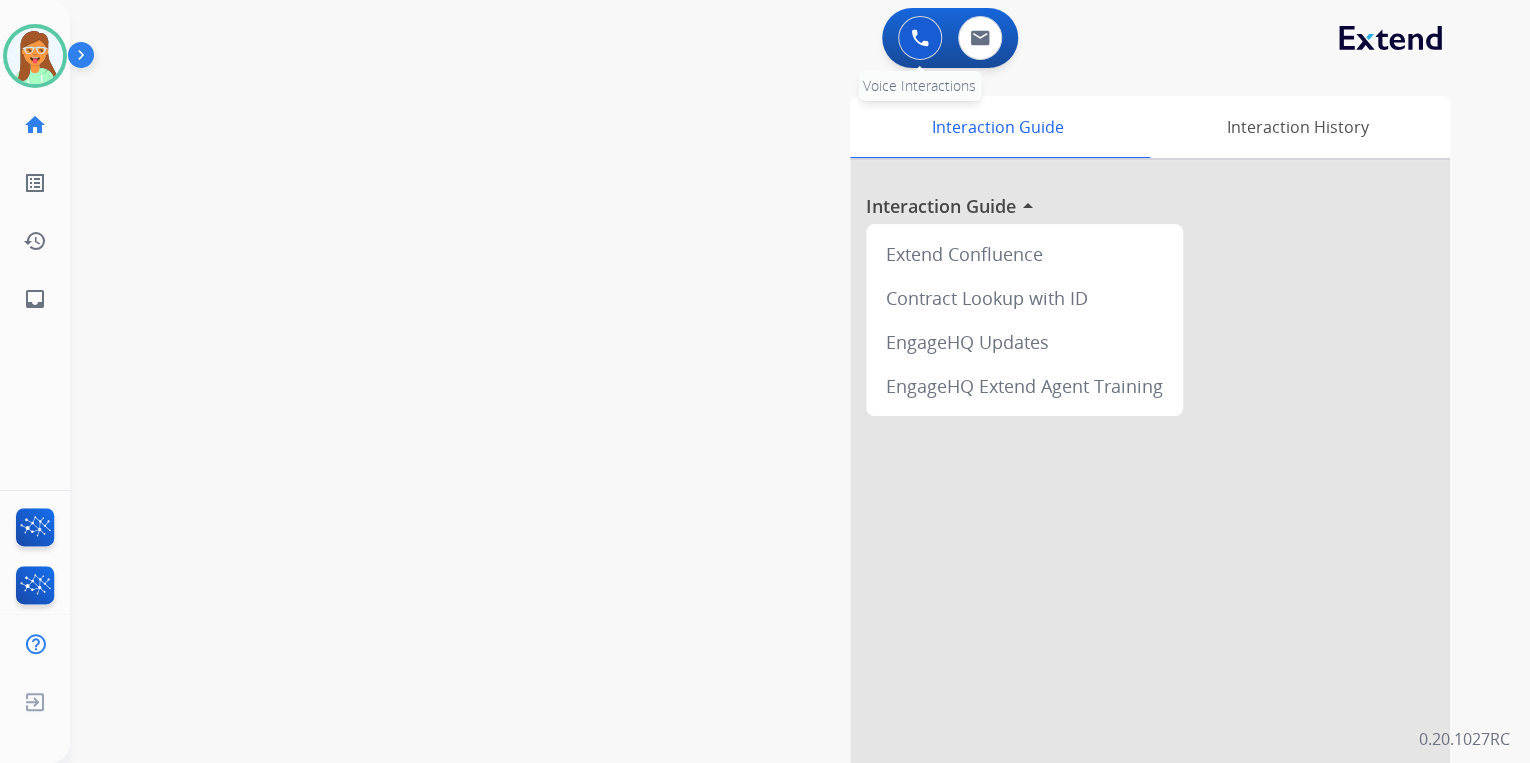 click at bounding box center (920, 38) 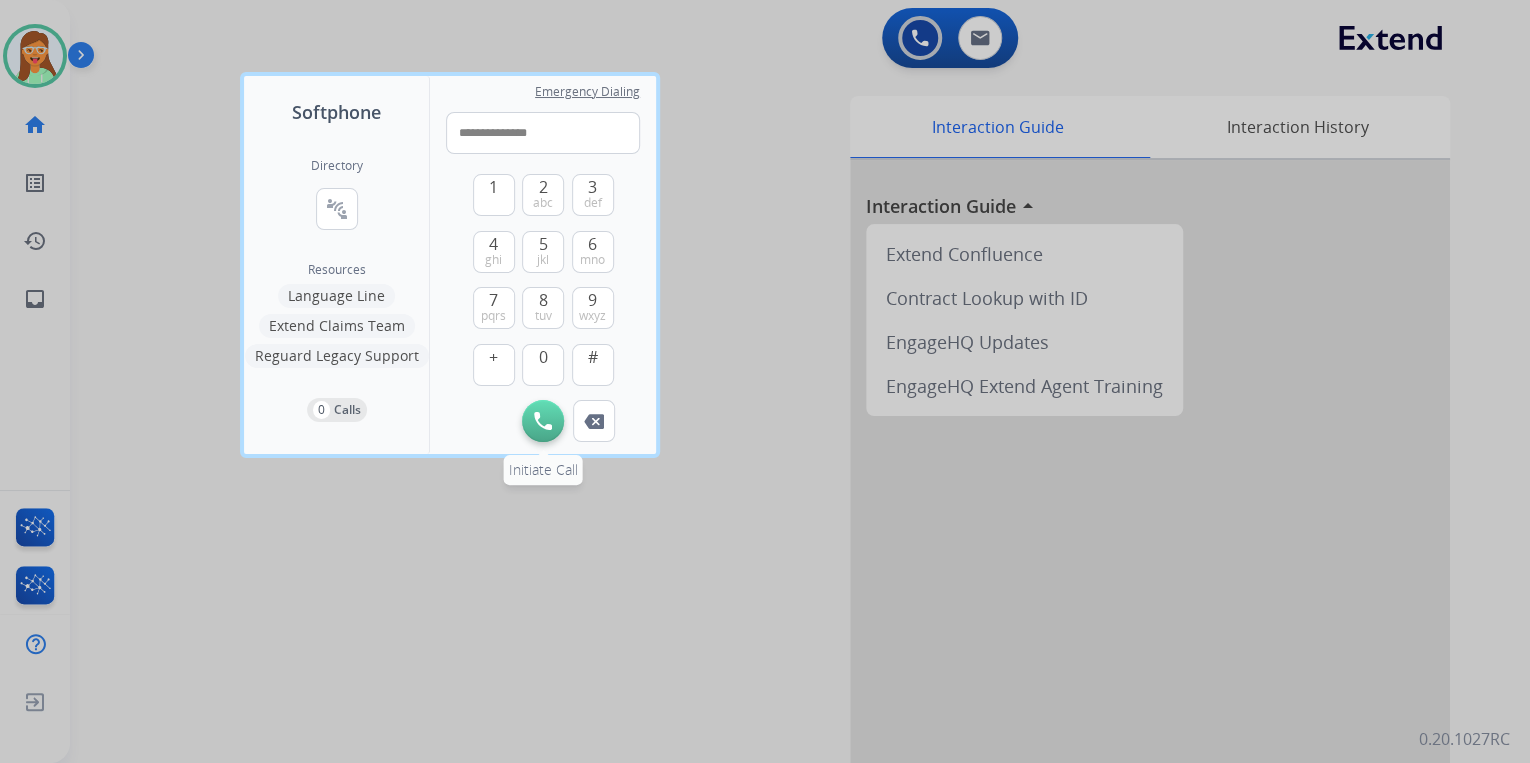 type on "**********" 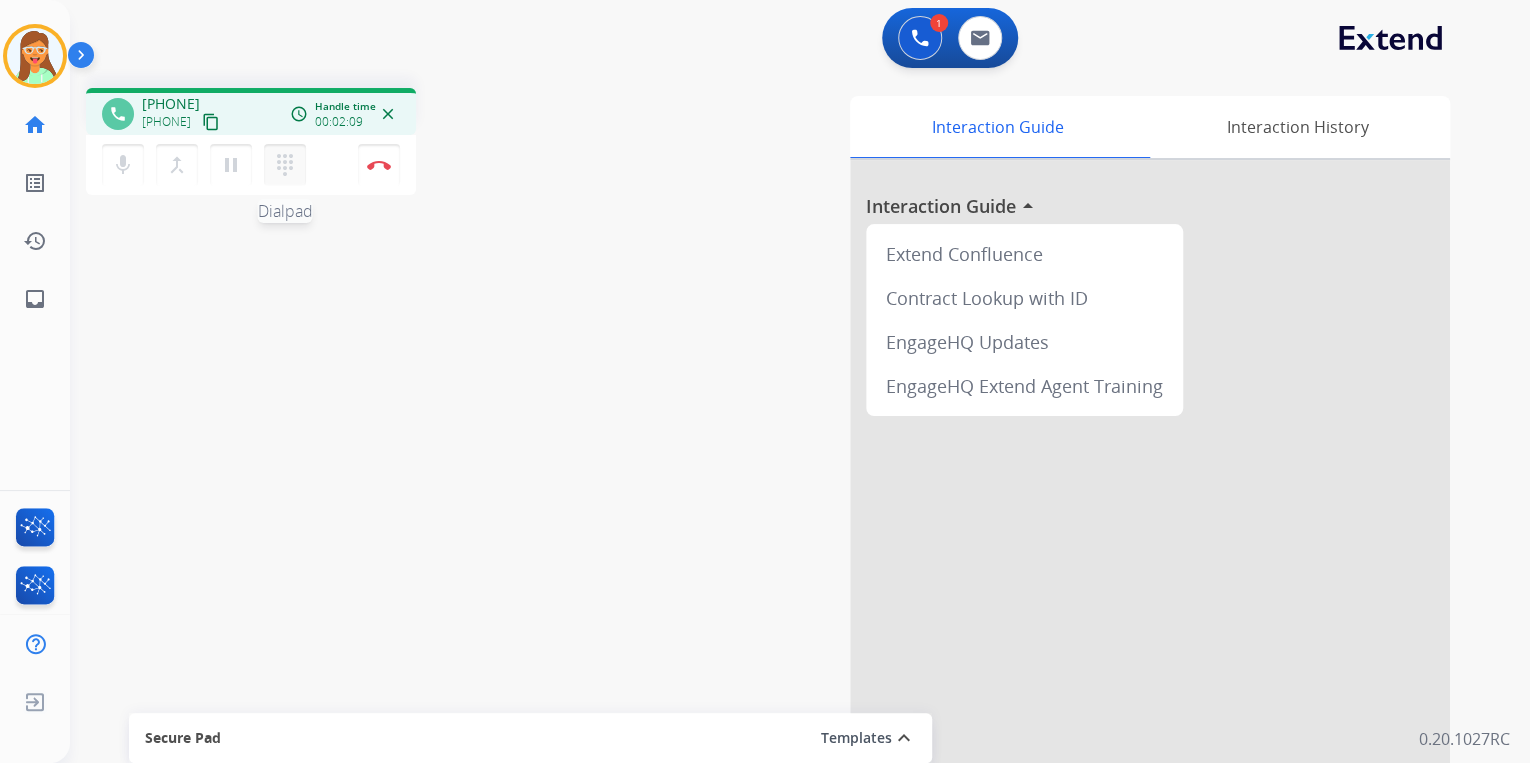 click on "dialpad" at bounding box center (285, 165) 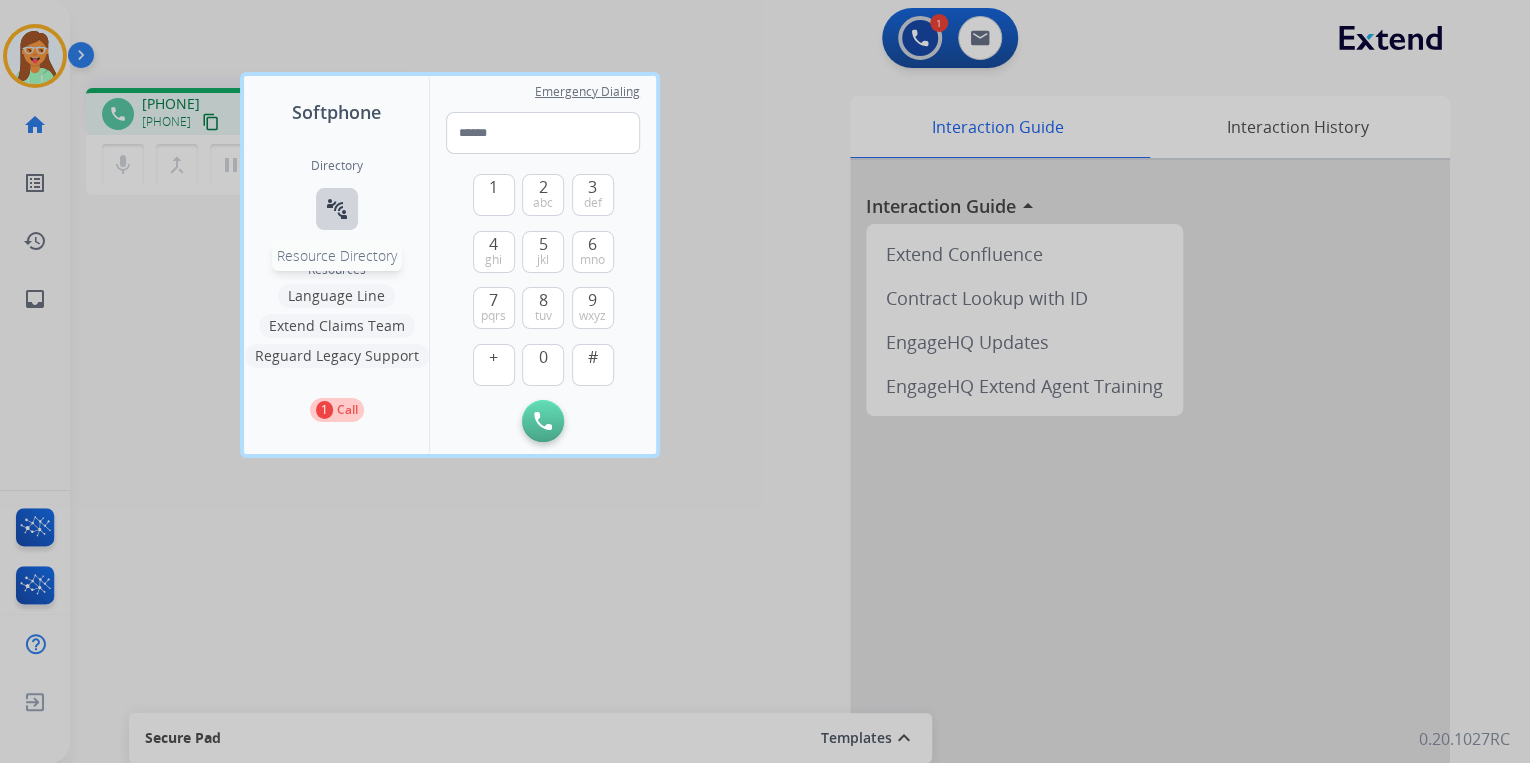 click on "connect_without_contact Resource Directory" at bounding box center [337, 209] 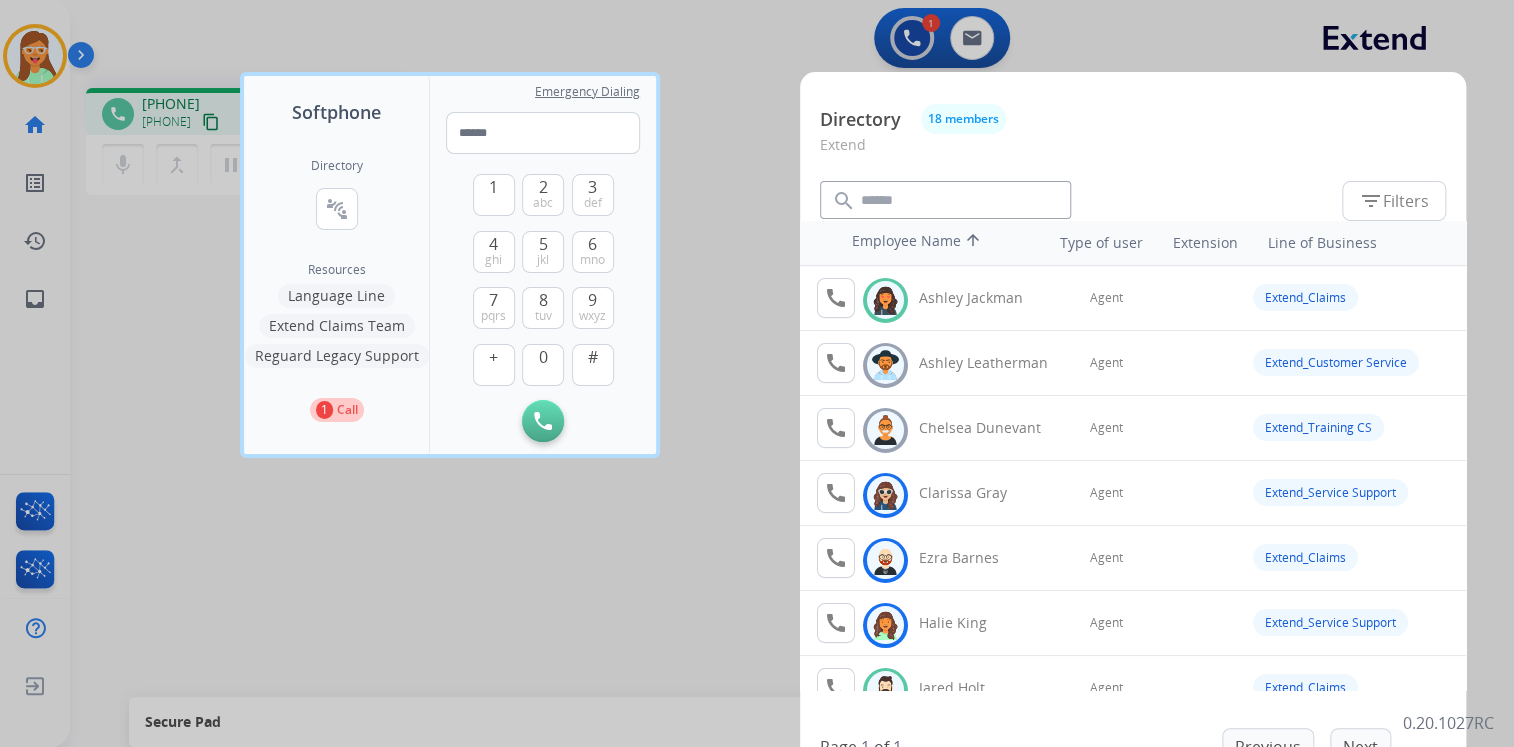 click at bounding box center [757, 373] 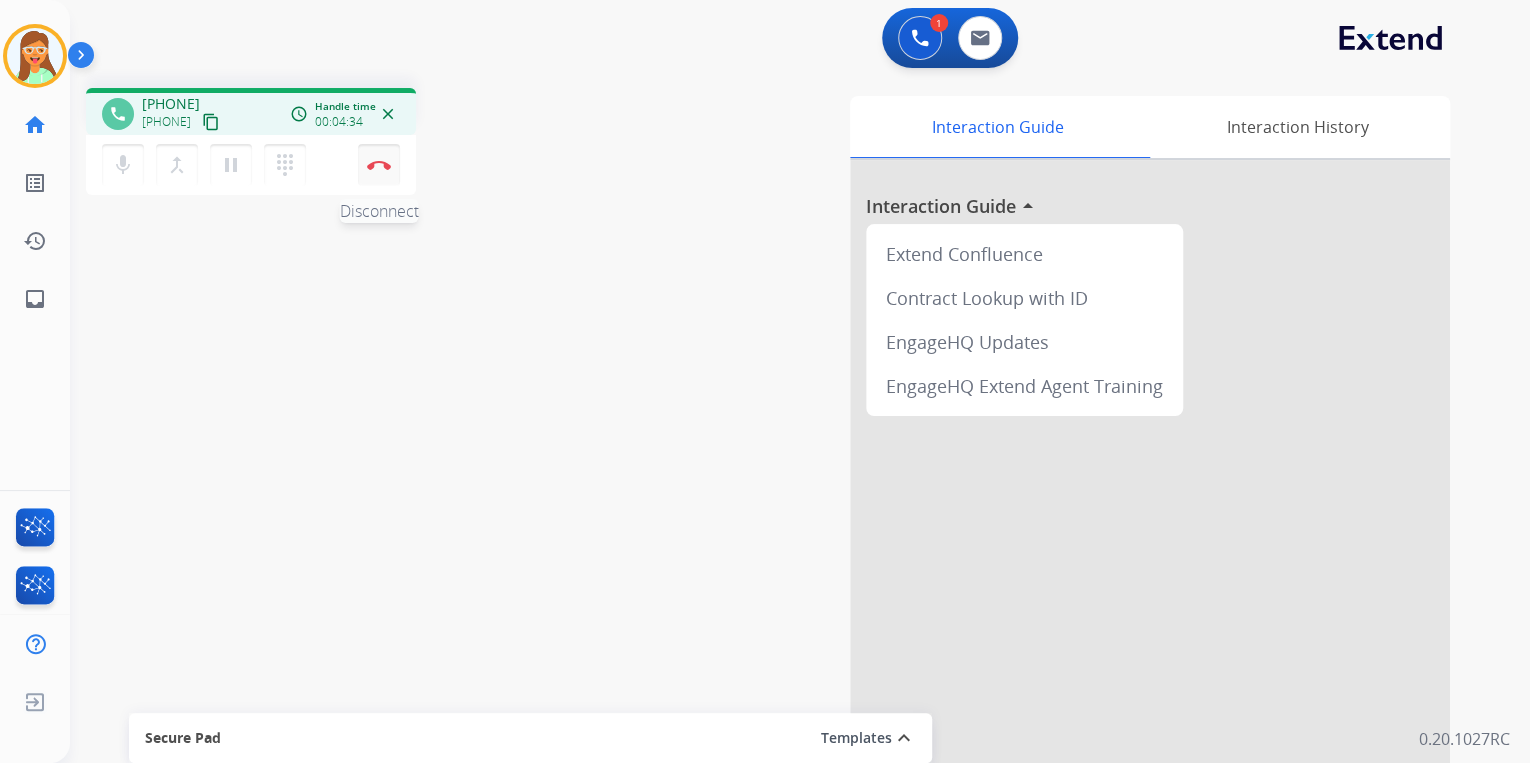 click at bounding box center (379, 165) 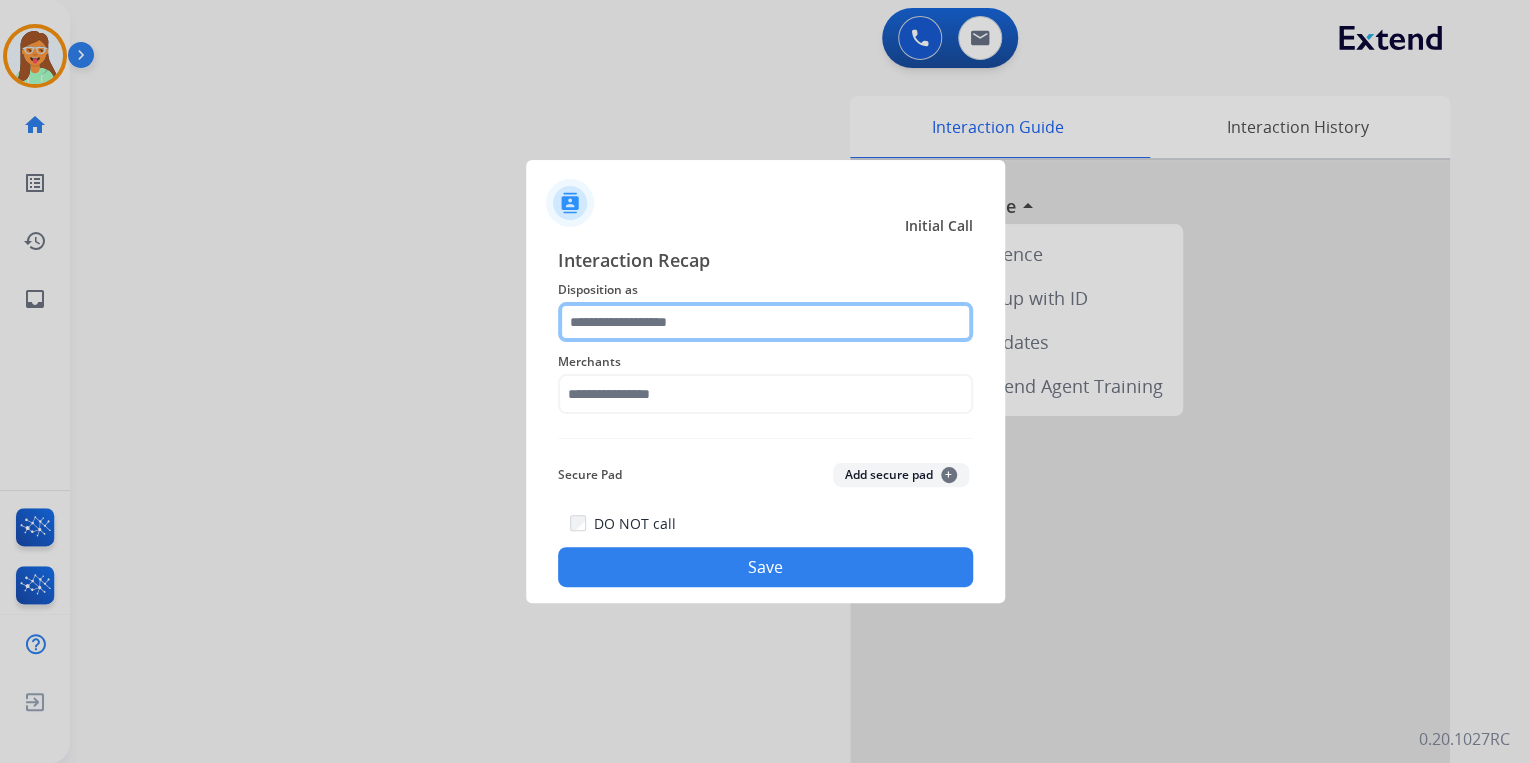 click 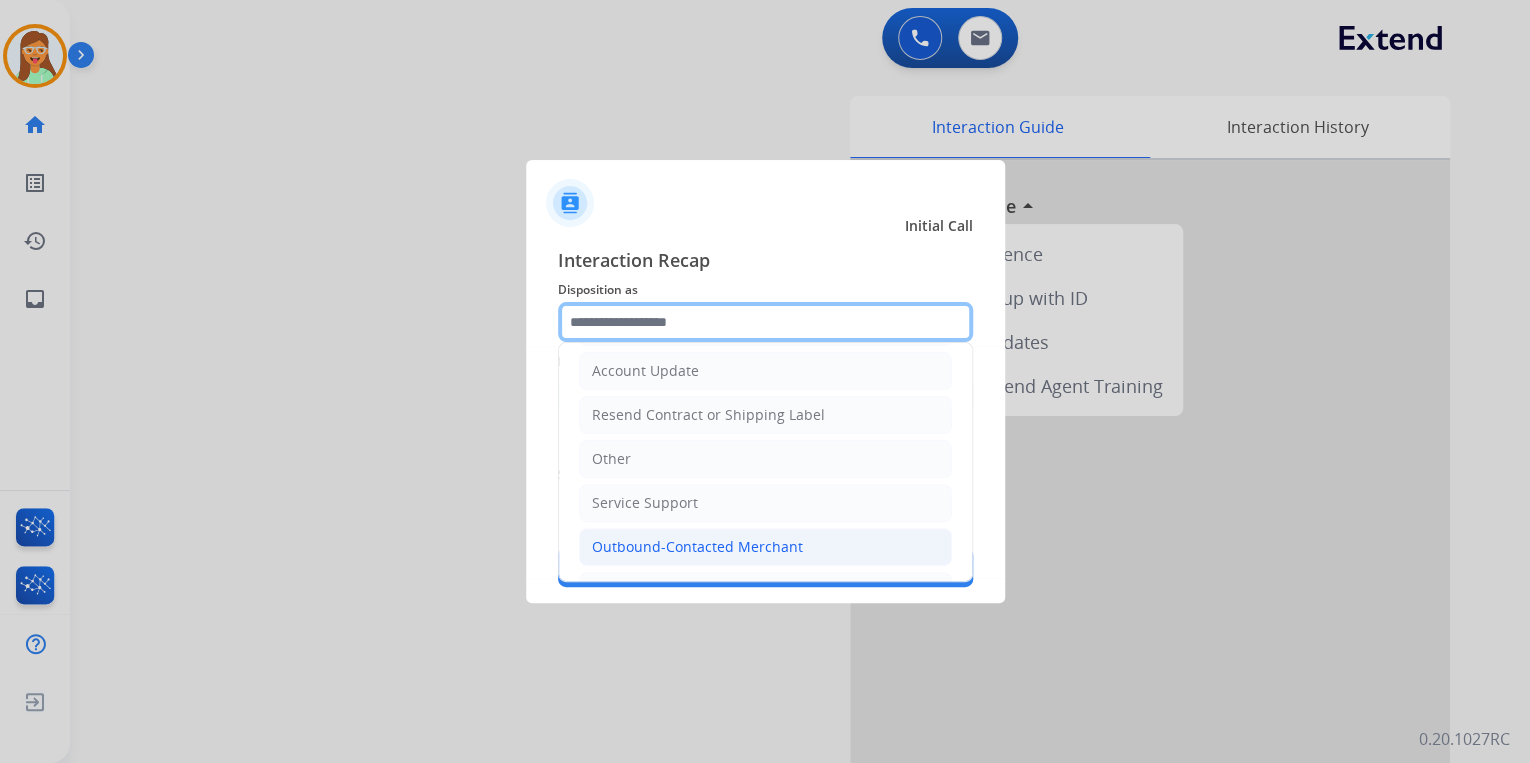 scroll, scrollTop: 393, scrollLeft: 0, axis: vertical 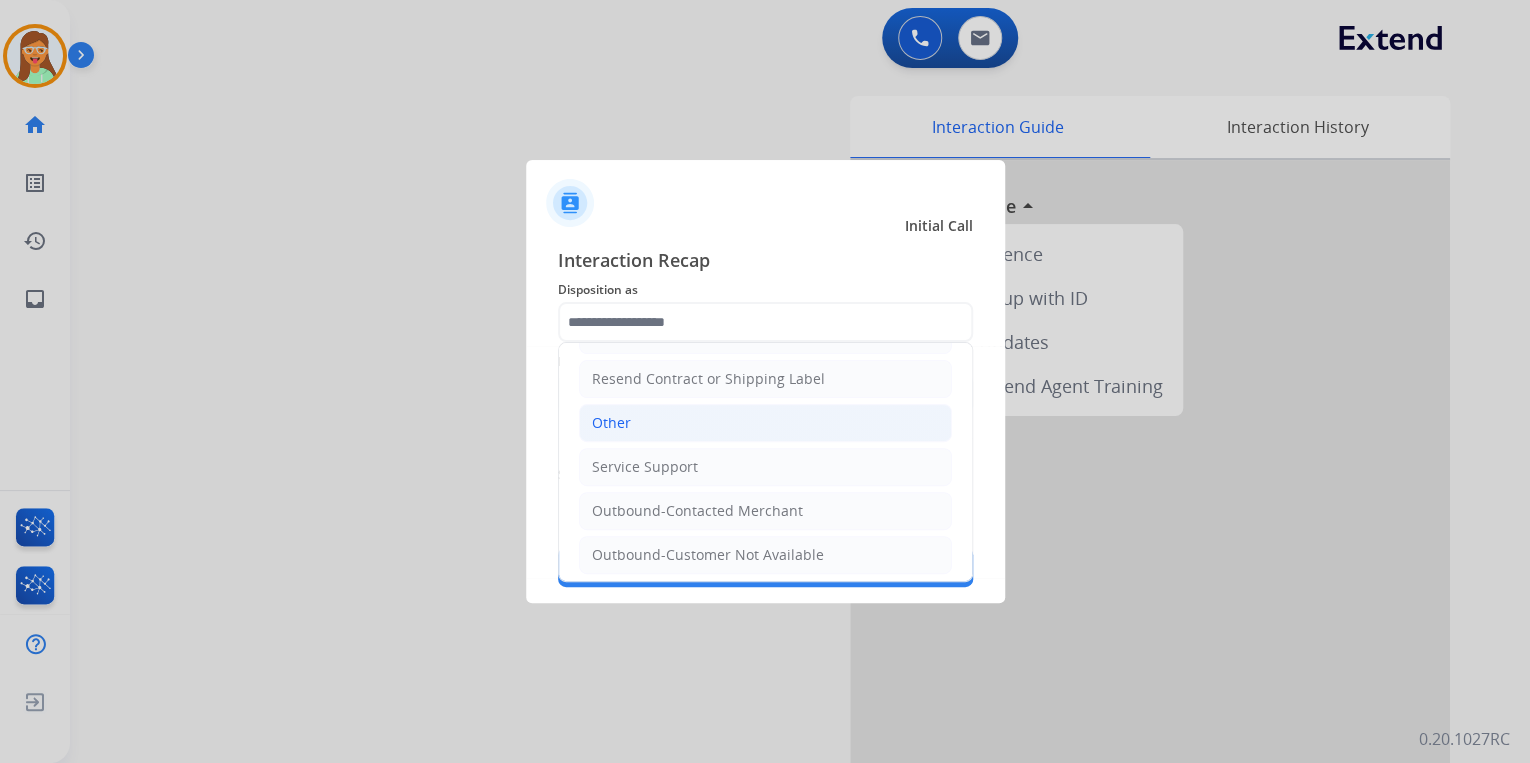 click on "Other" 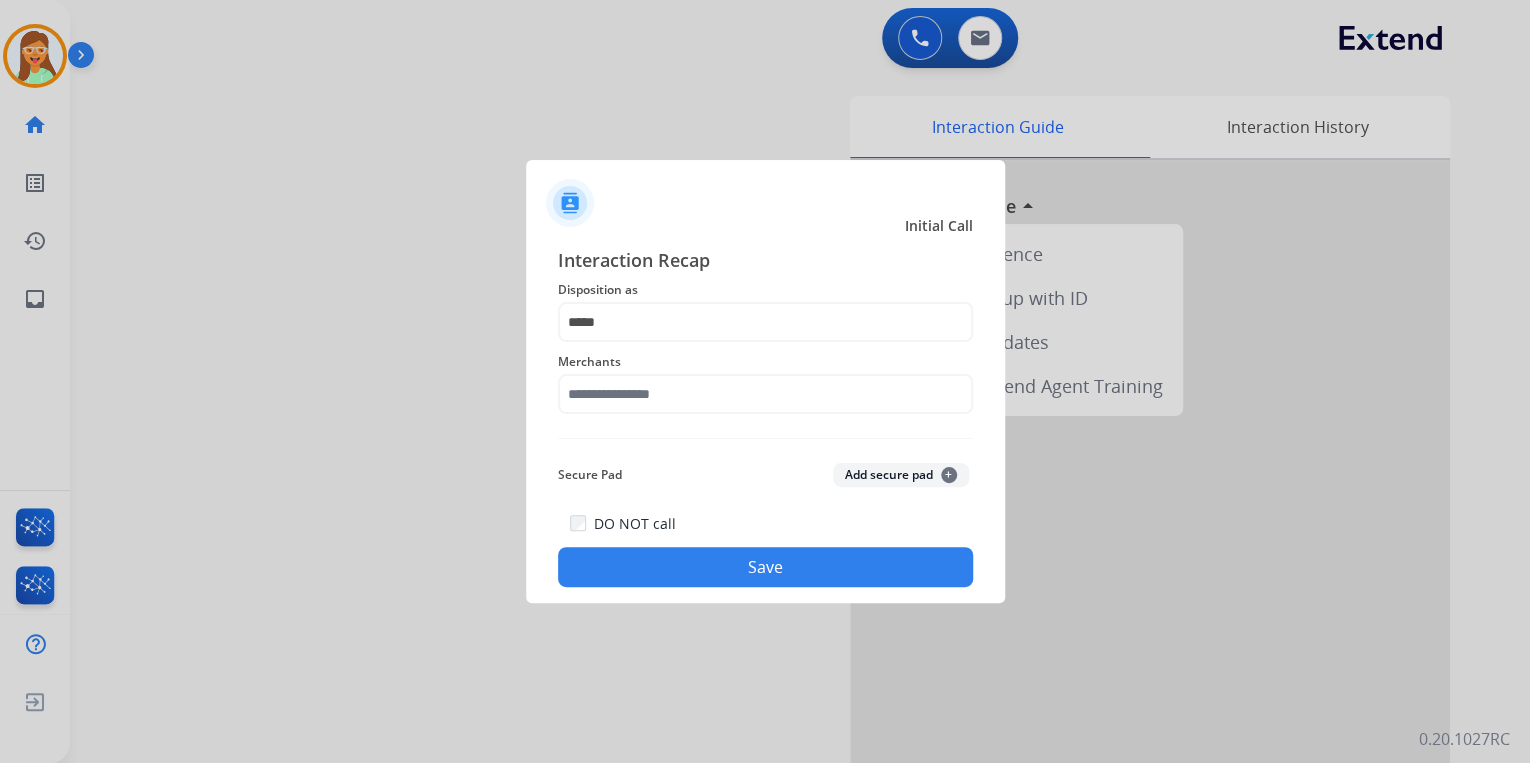 drag, startPoint x: 717, startPoint y: 371, endPoint x: 715, endPoint y: 392, distance: 21.095022 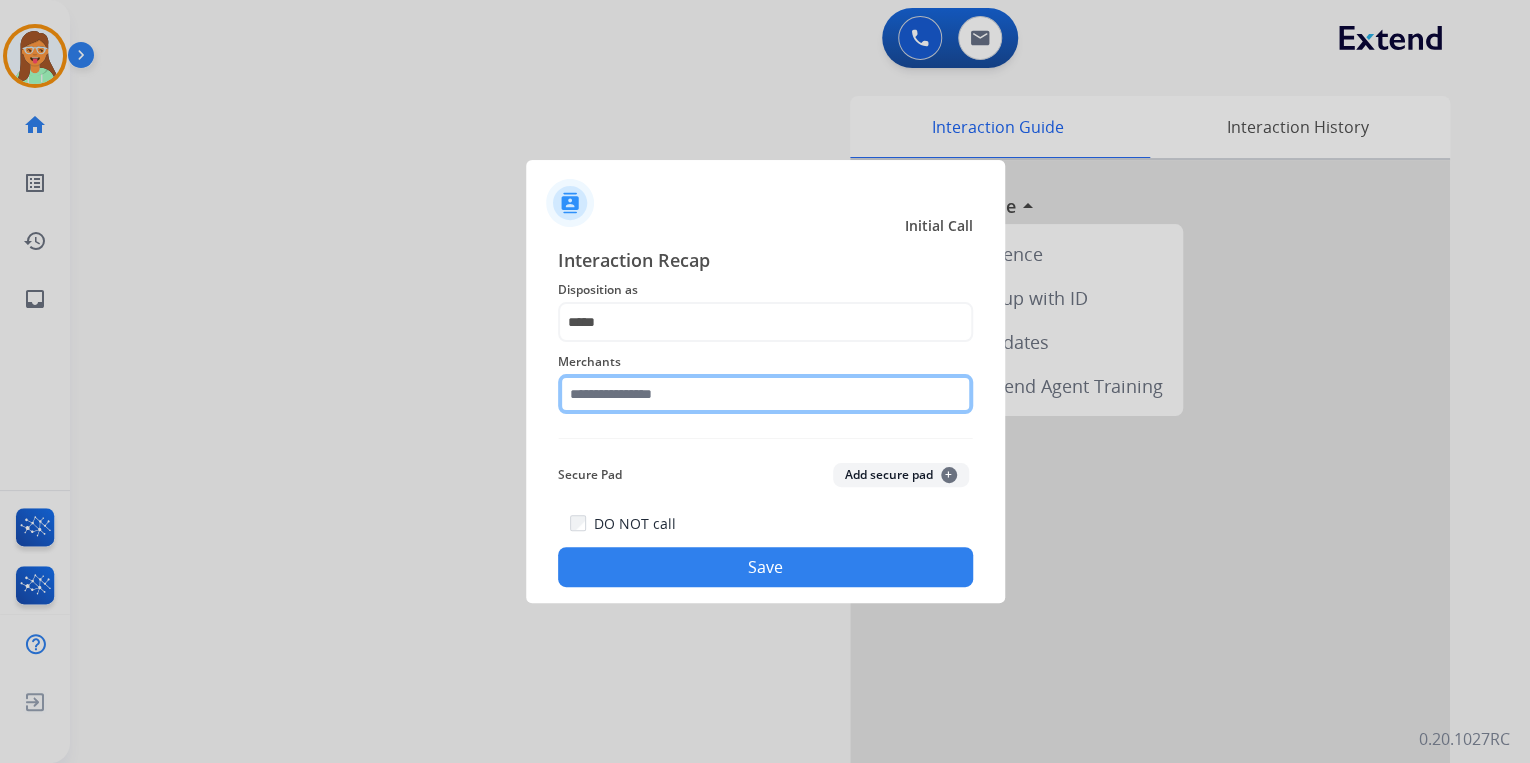 click 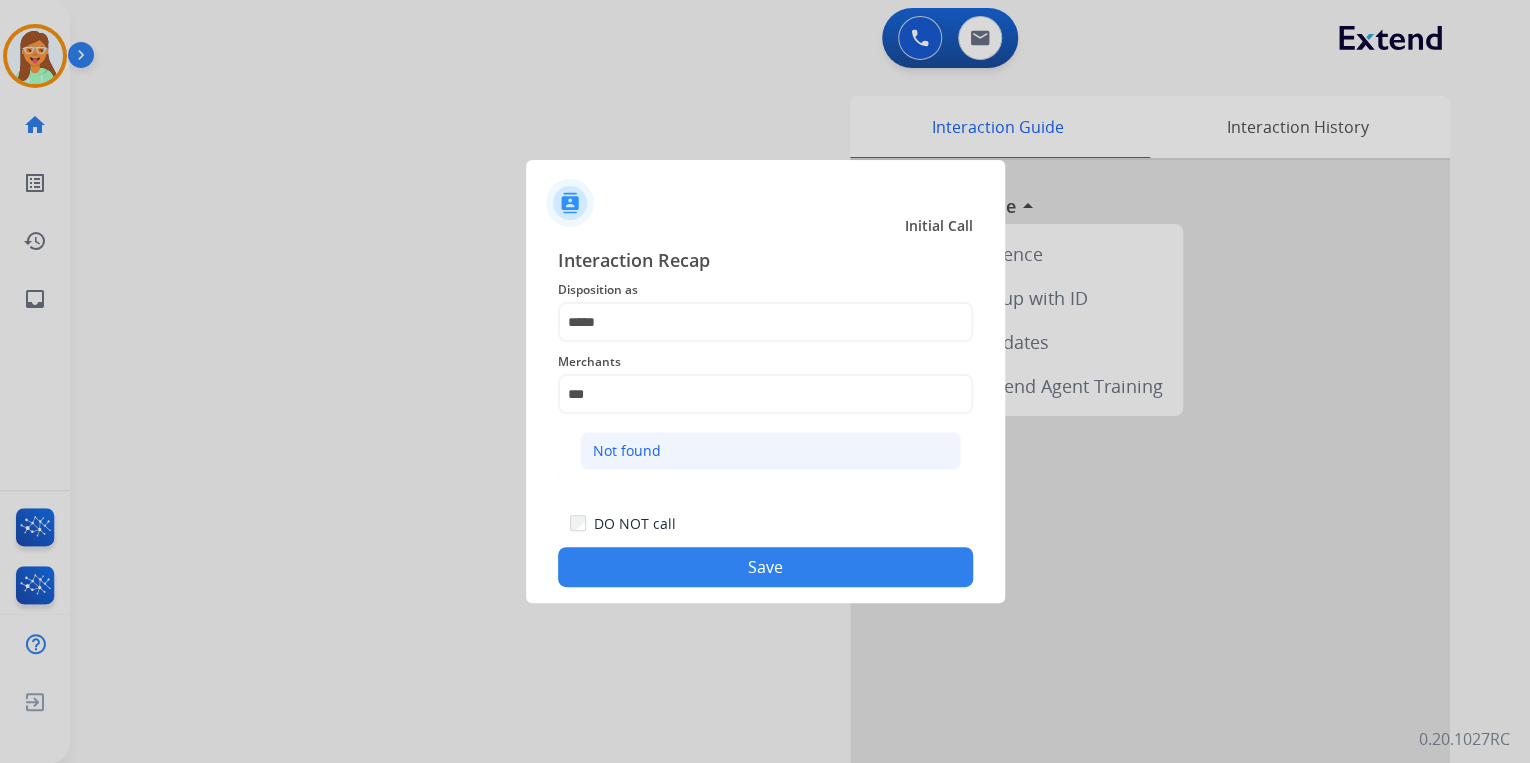 click on "Not found" 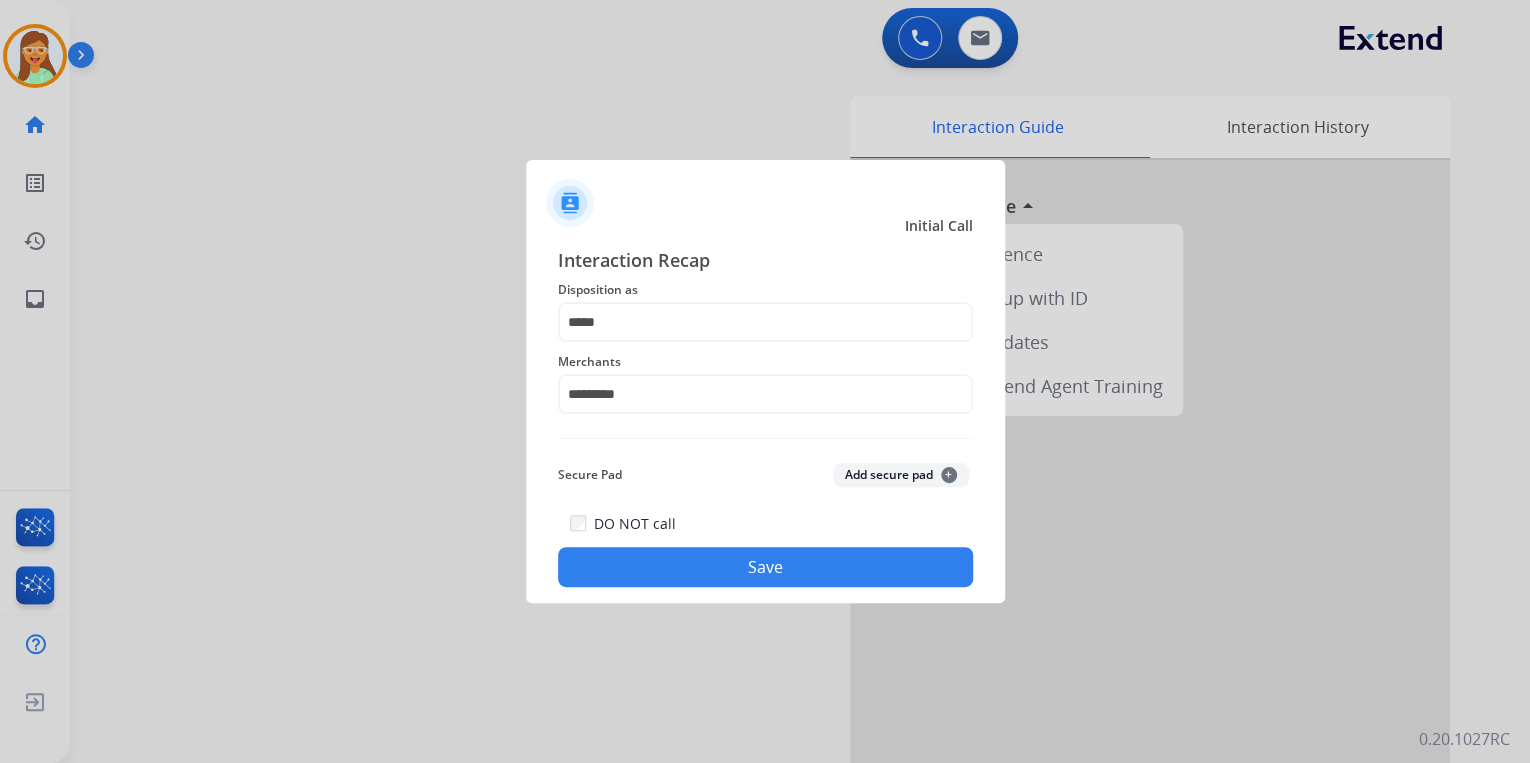 click on "Save" 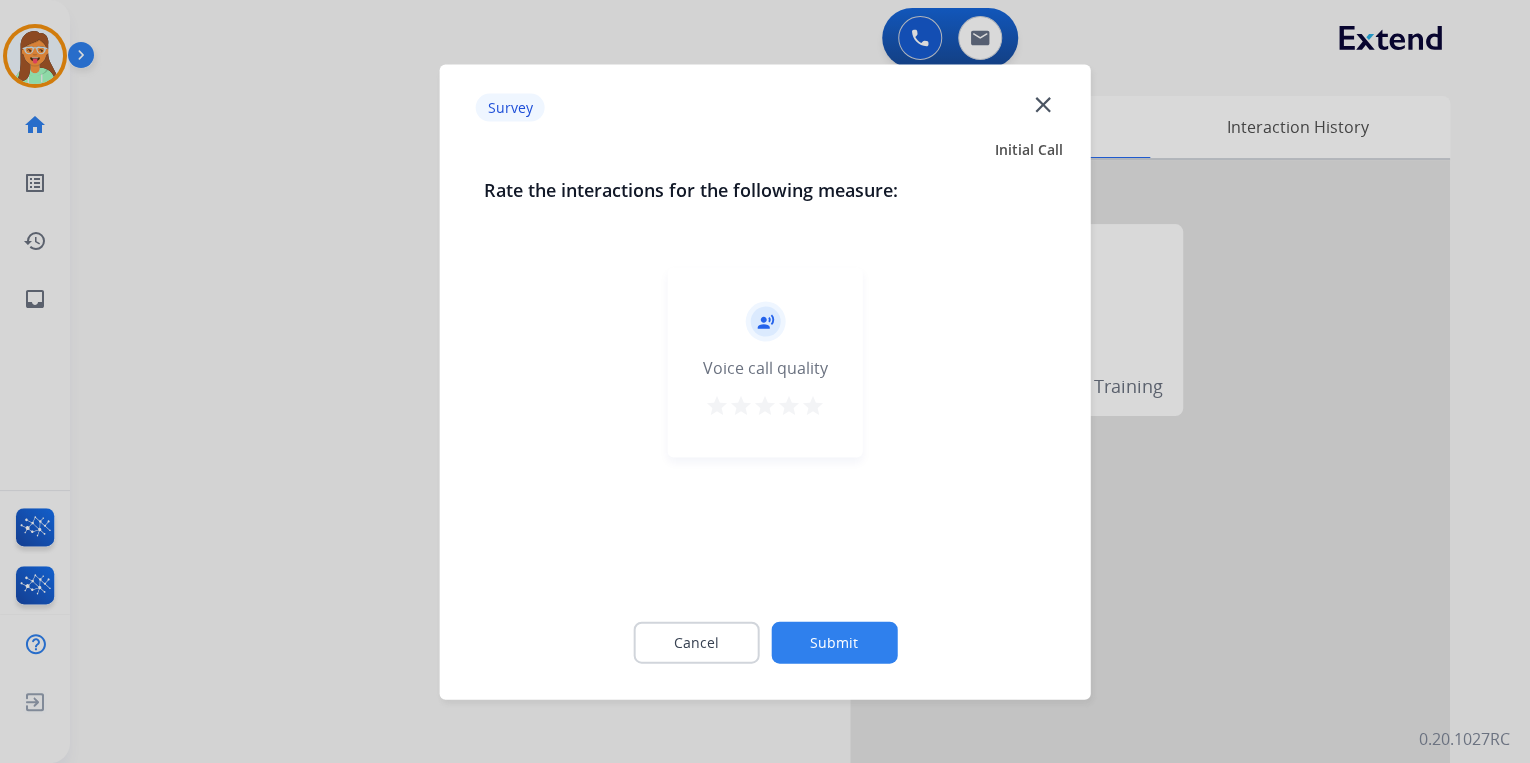 click on "star" at bounding box center (813, 405) 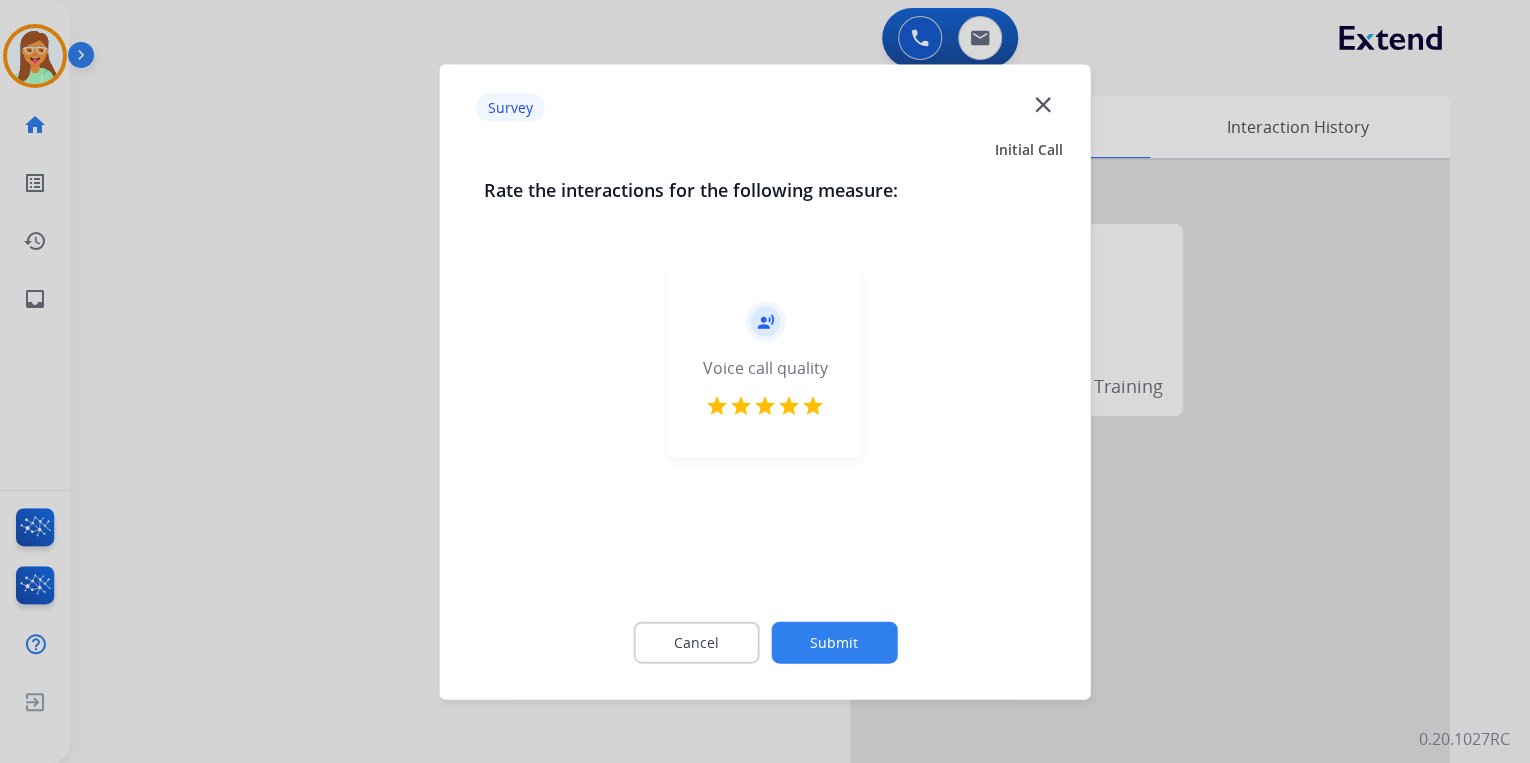click on "Submit" 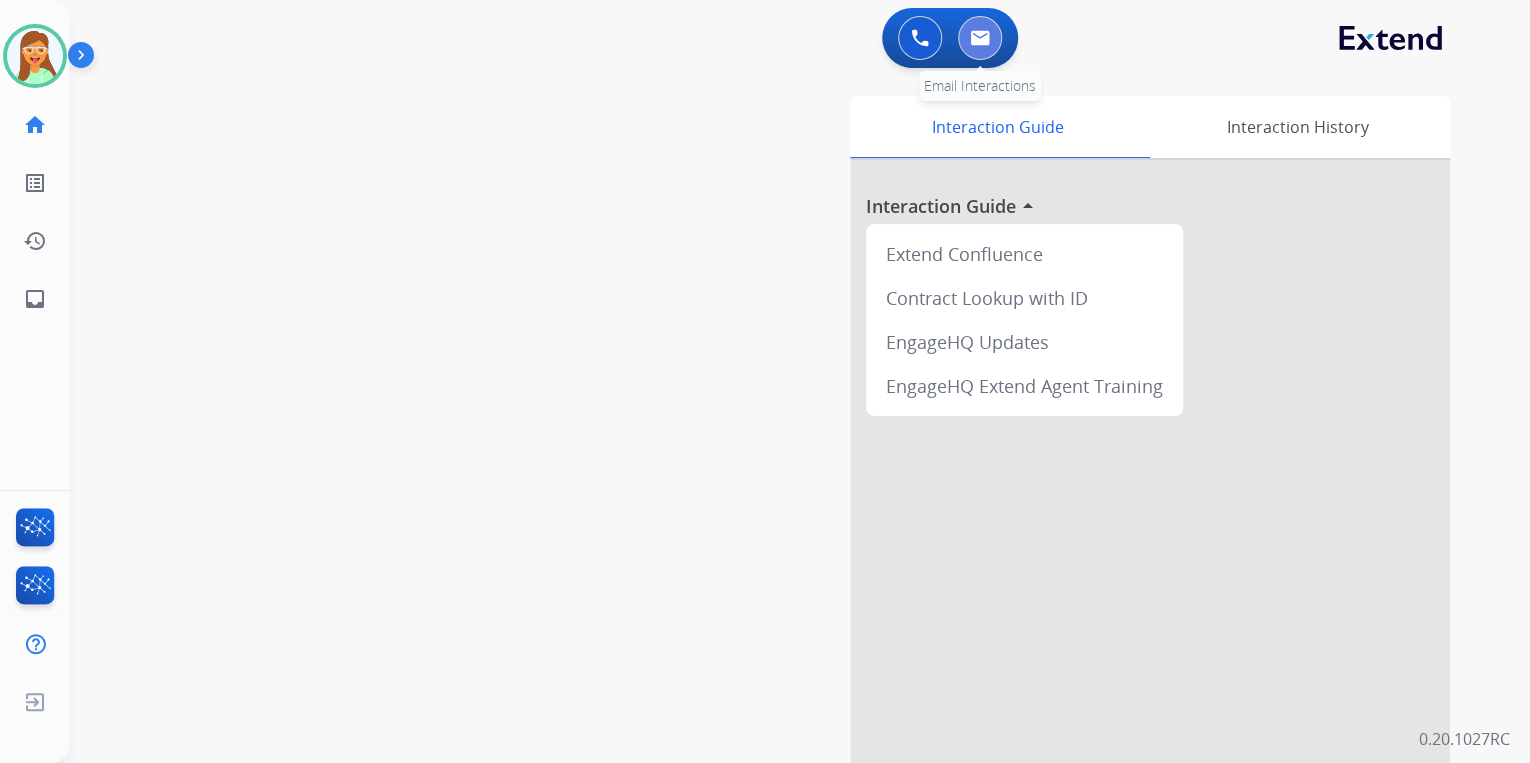 click at bounding box center [980, 38] 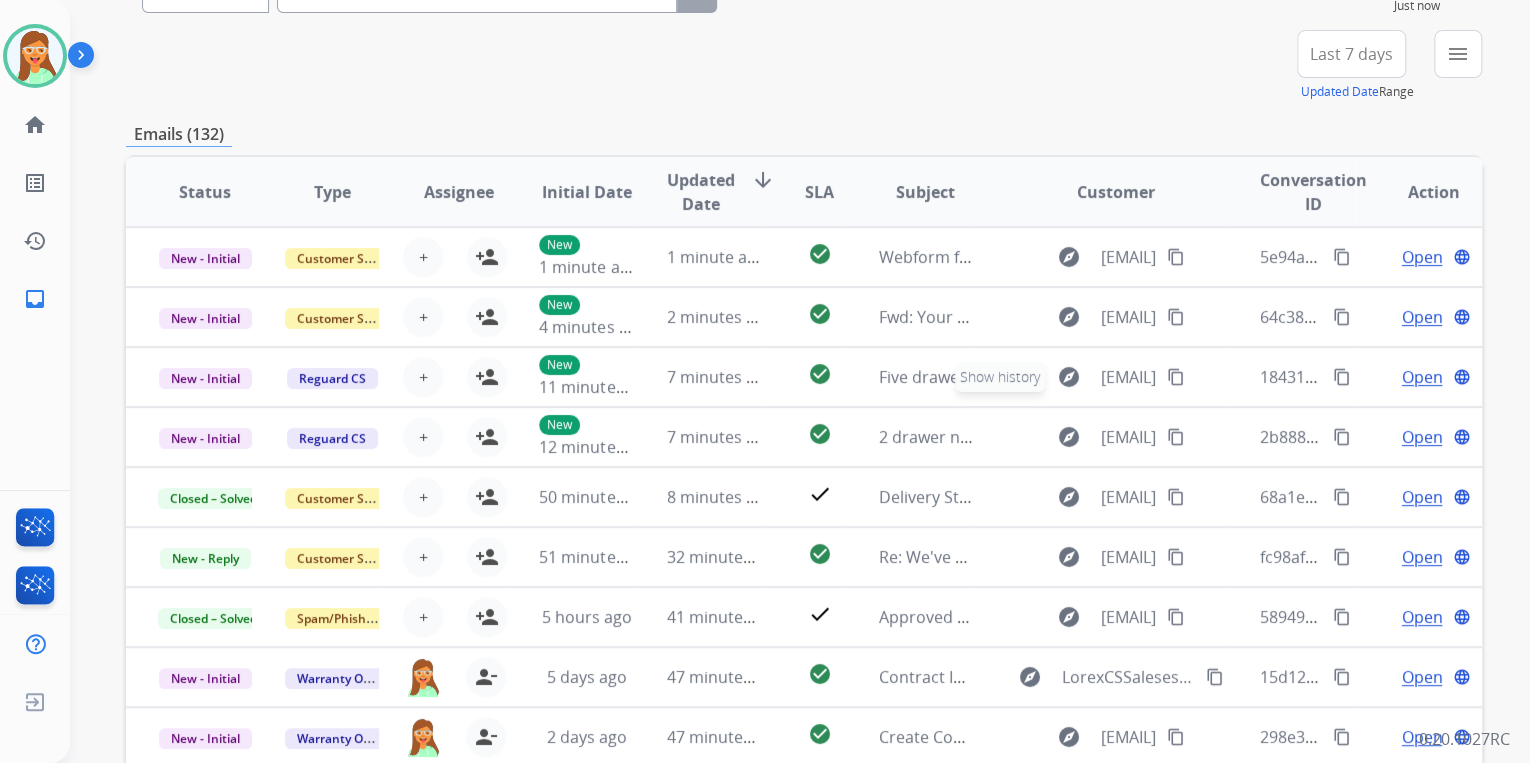 scroll, scrollTop: 0, scrollLeft: 0, axis: both 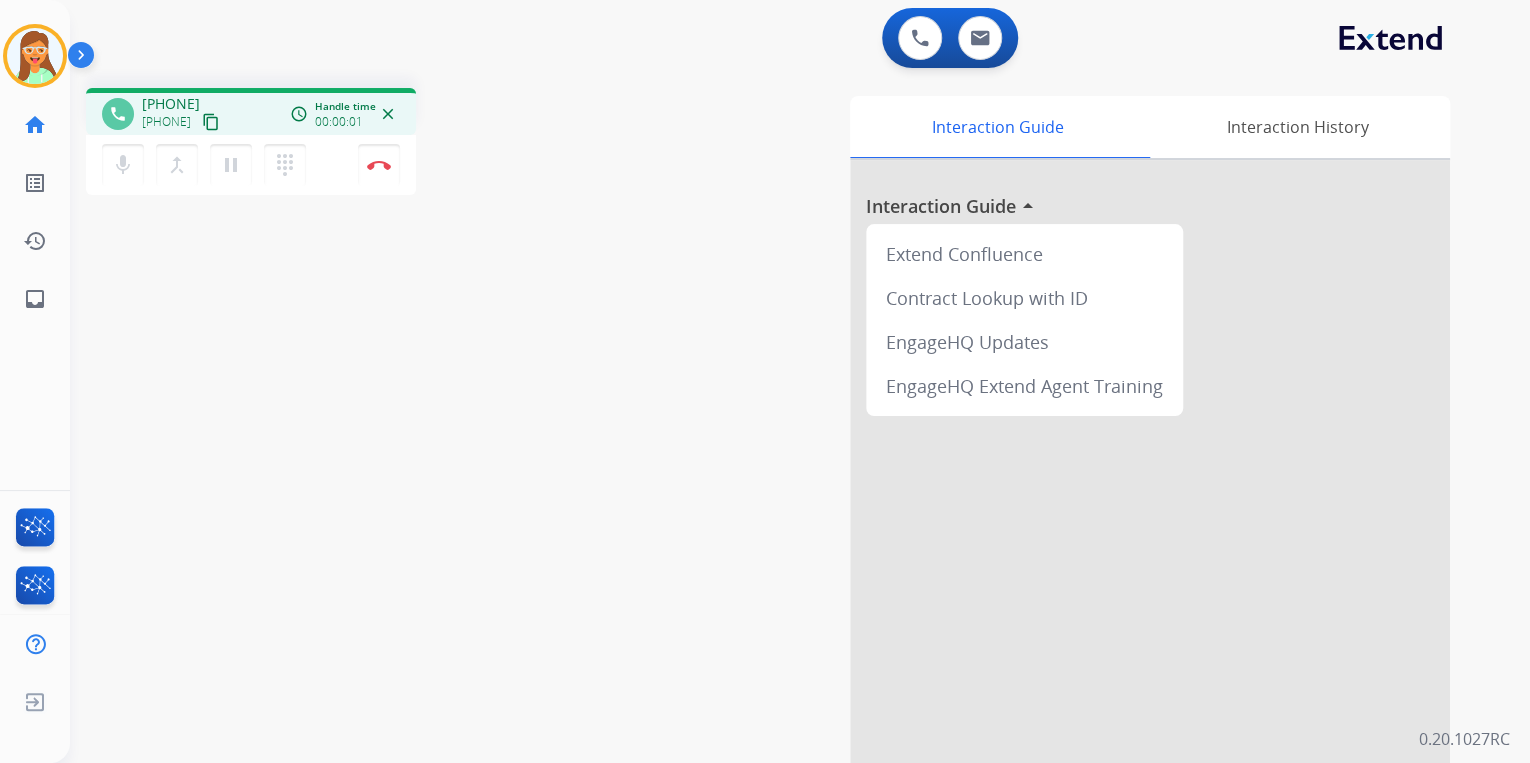 click on "content_copy" at bounding box center [211, 122] 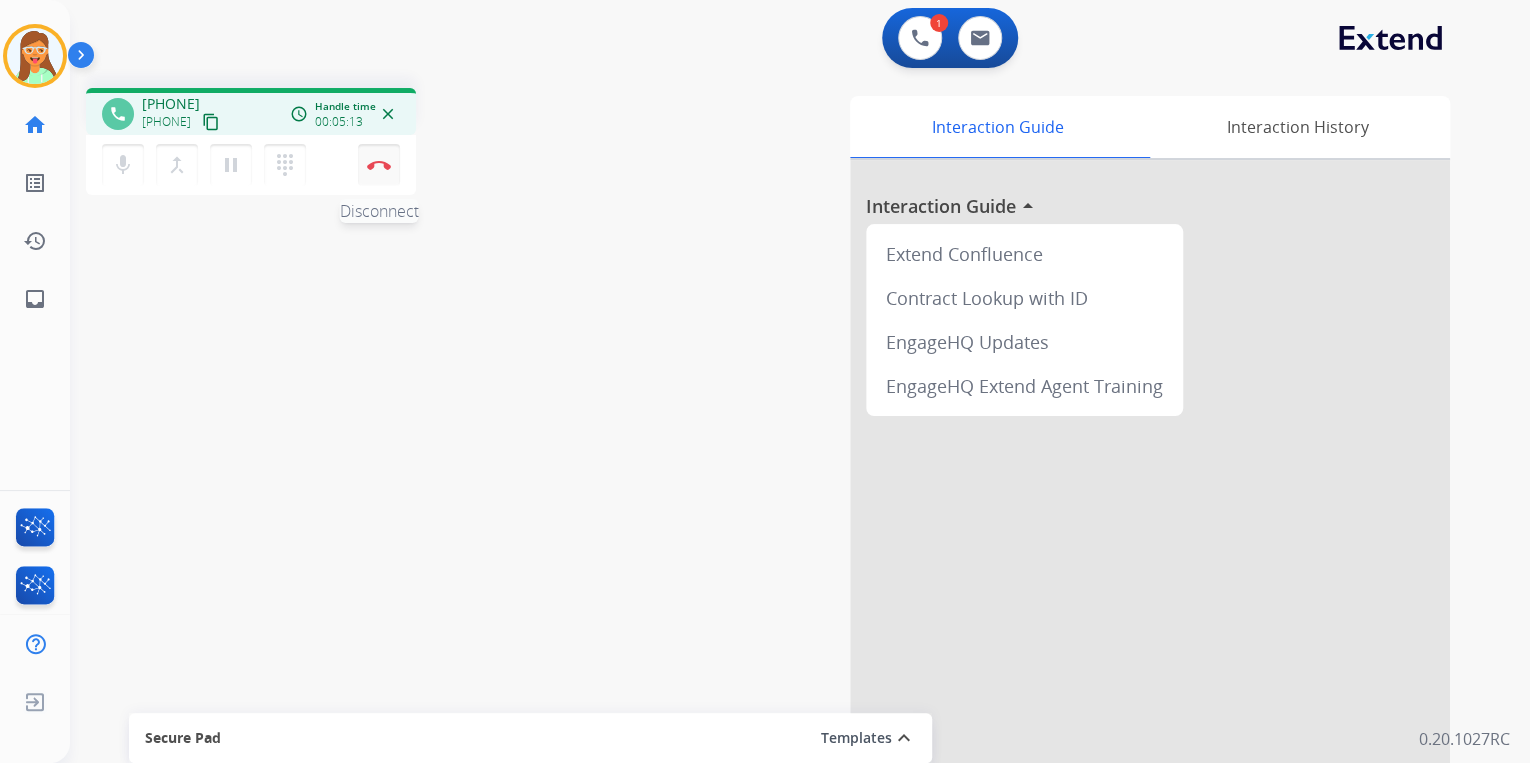 click on "Disconnect" at bounding box center [379, 165] 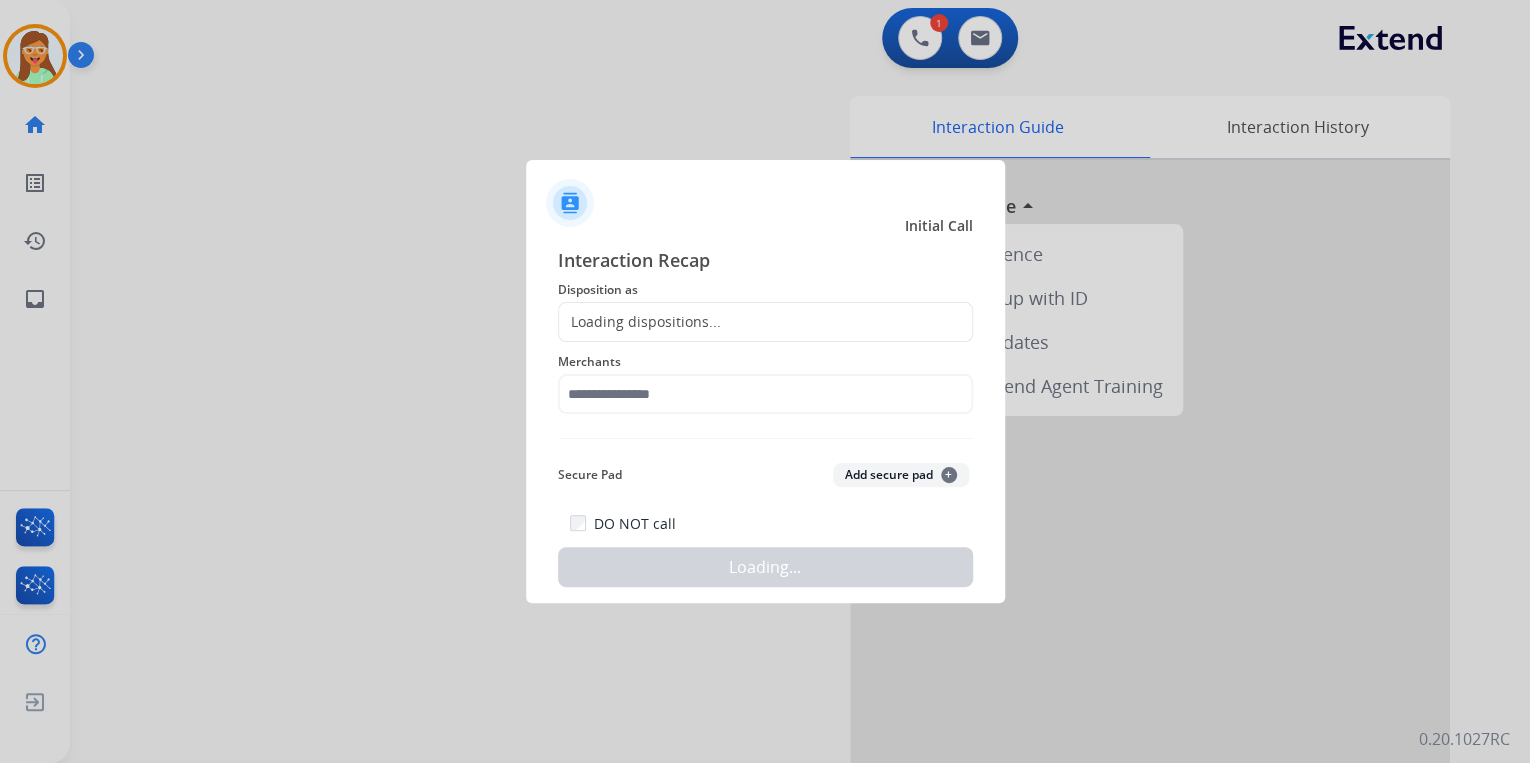 click on "Loading dispositions..." 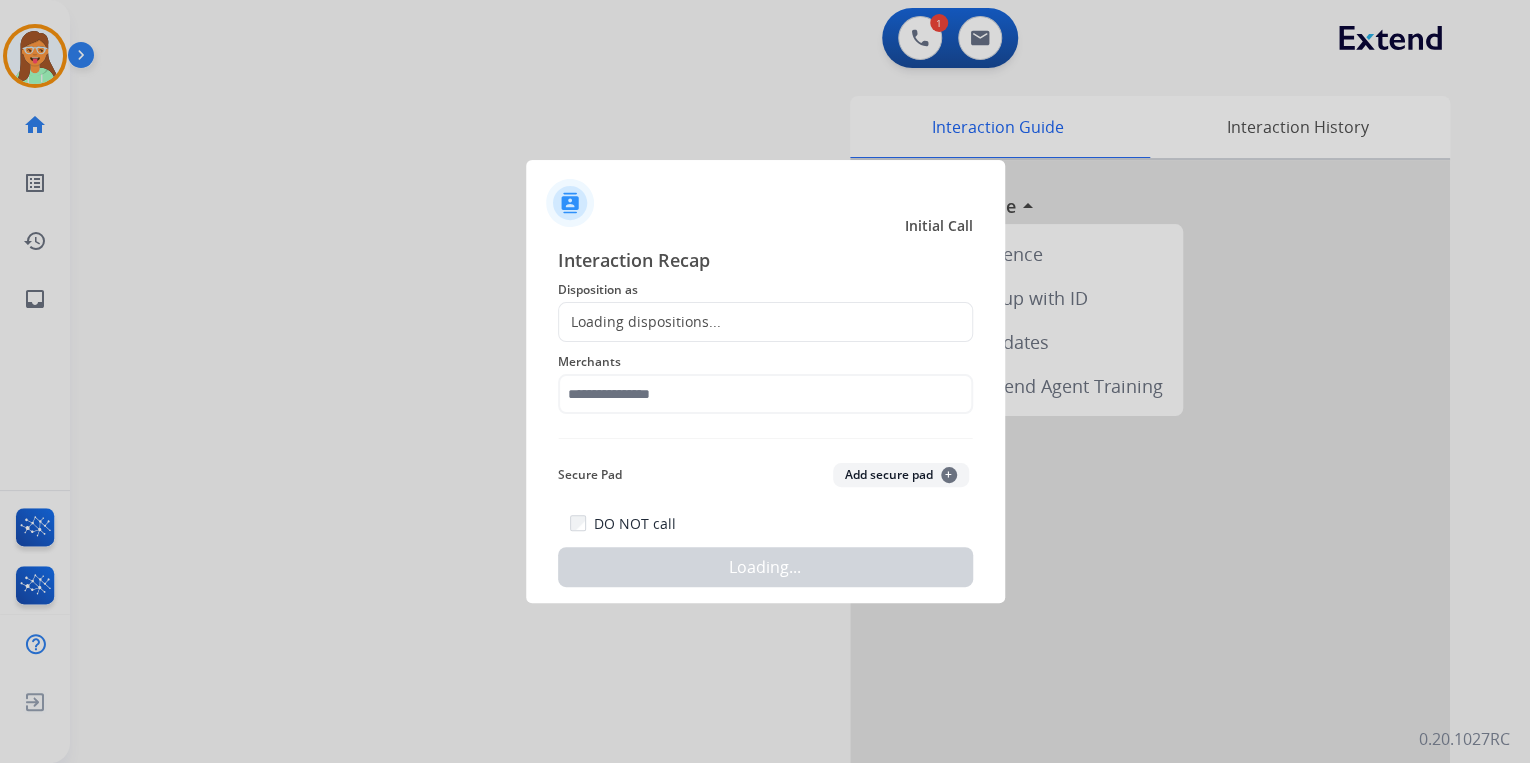click on "Loading dispositions..." 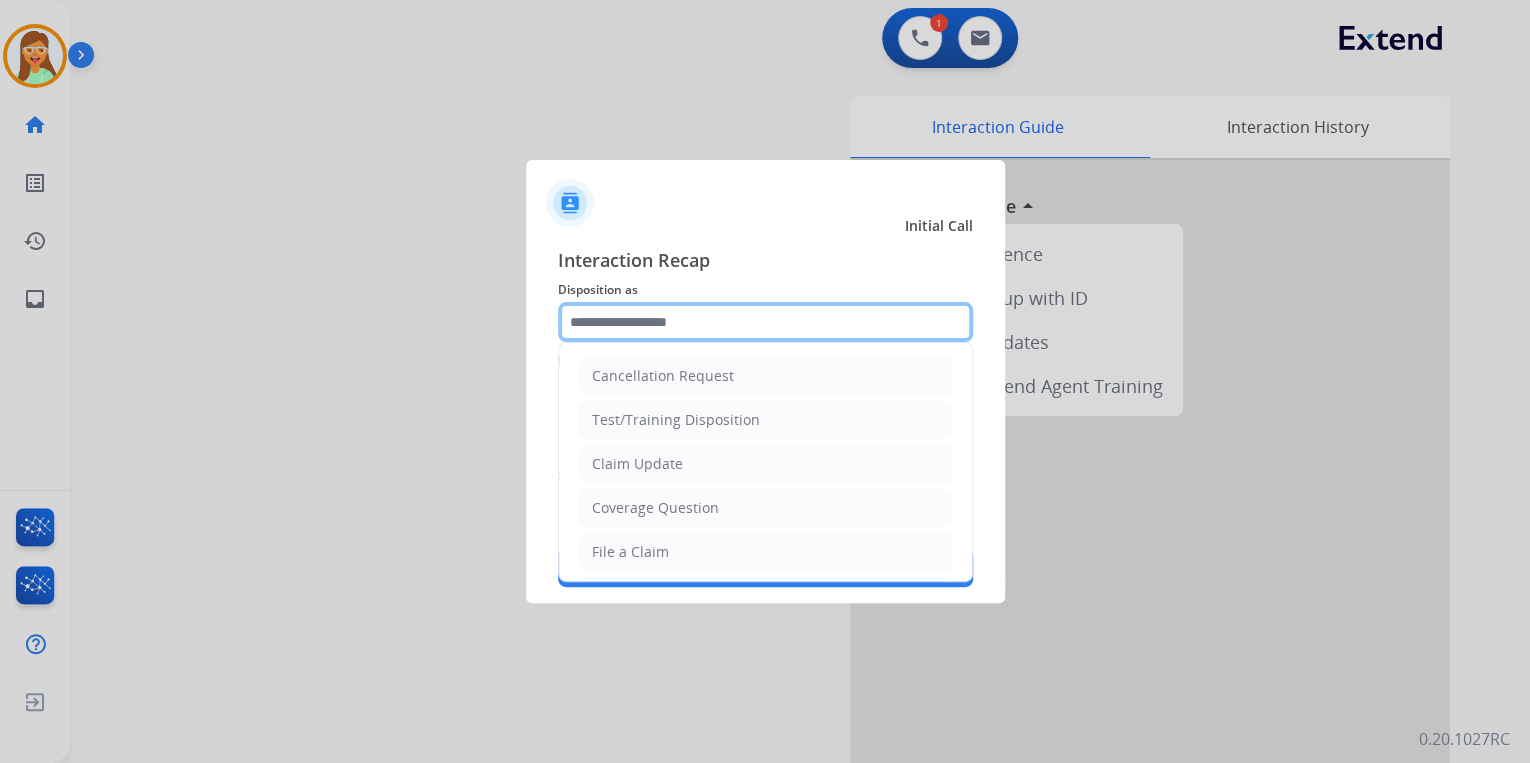 click 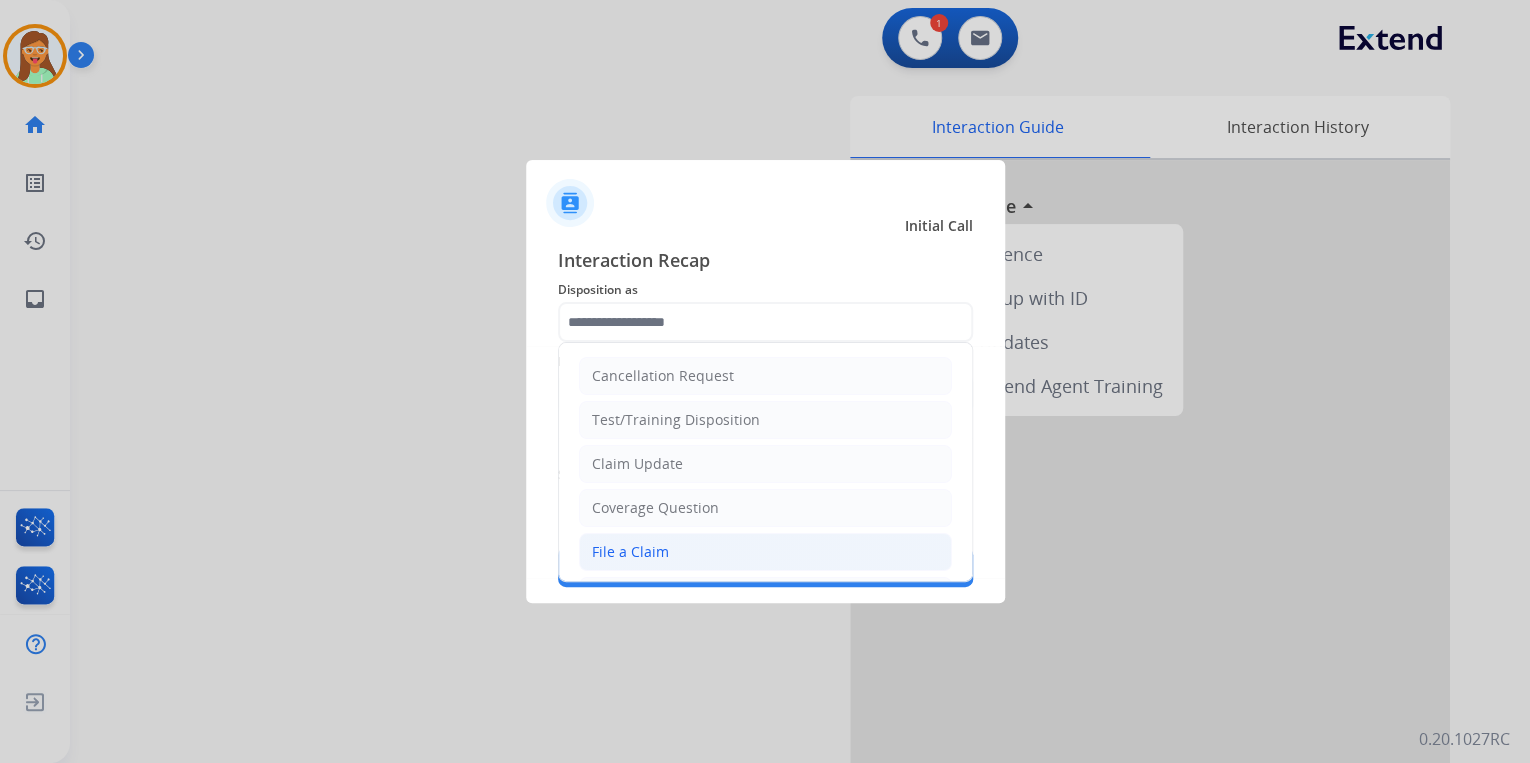 click on "File a Claim" 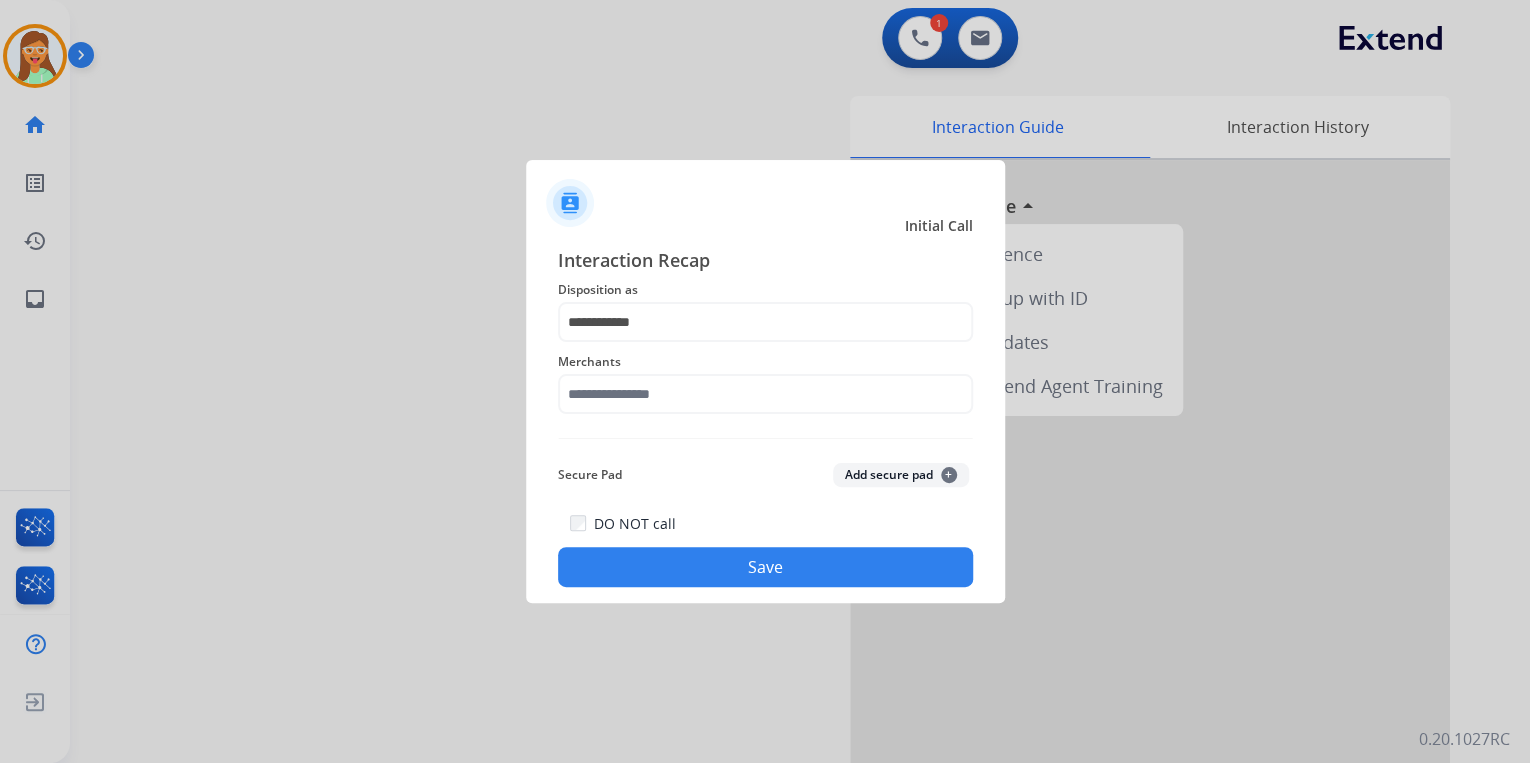 drag, startPoint x: 628, startPoint y: 364, endPoint x: 631, endPoint y: 376, distance: 12.369317 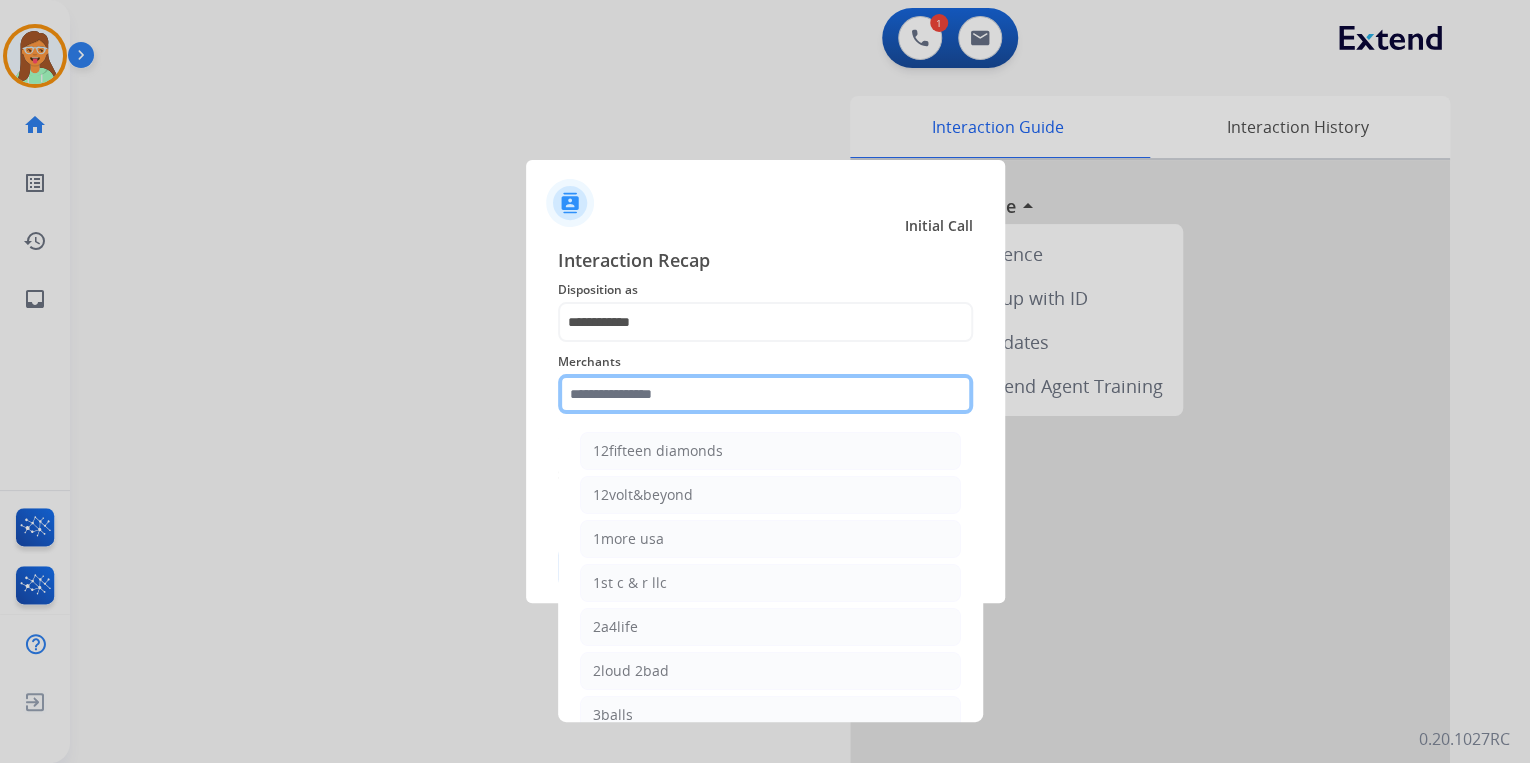 click 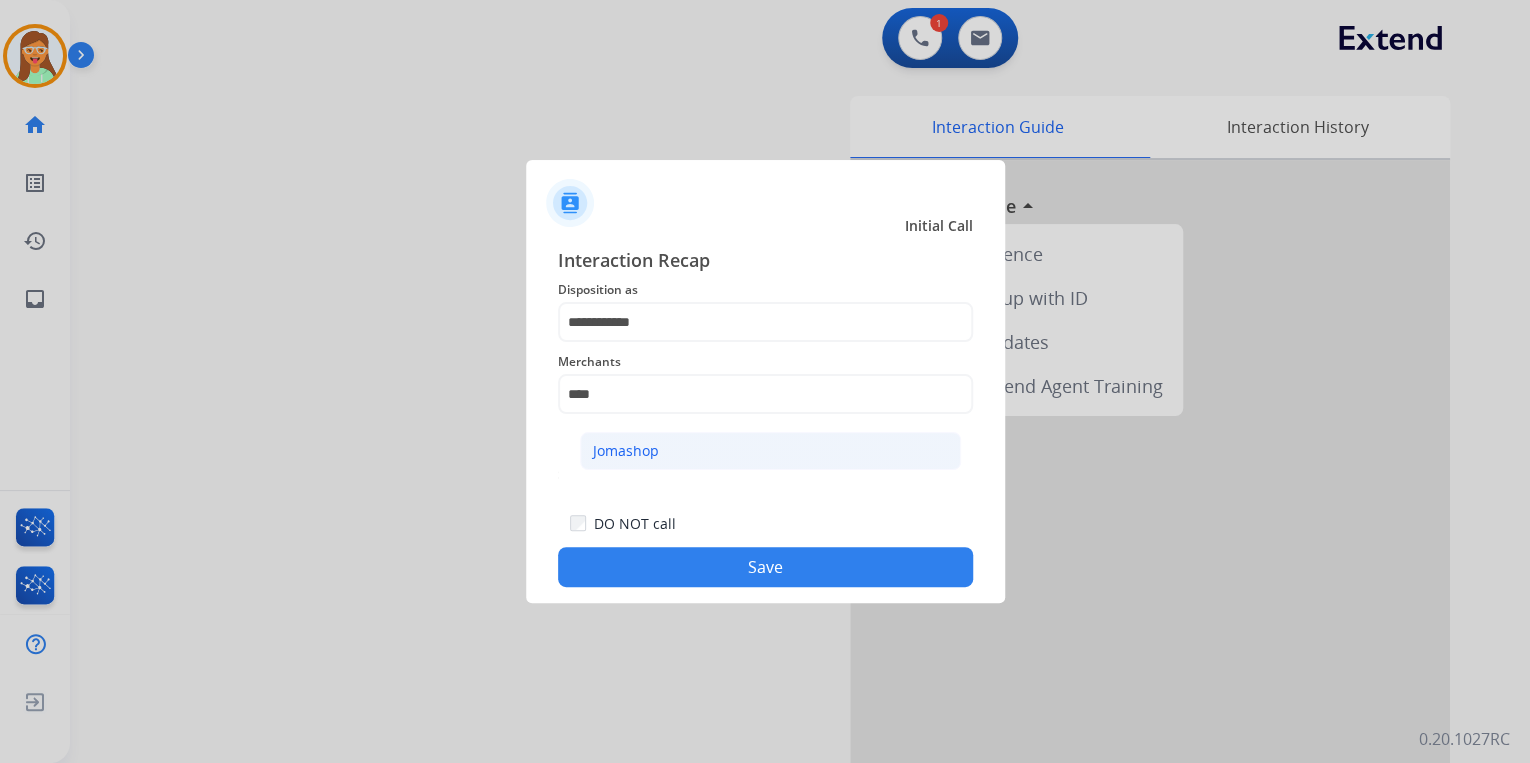 click on "Jomashop" 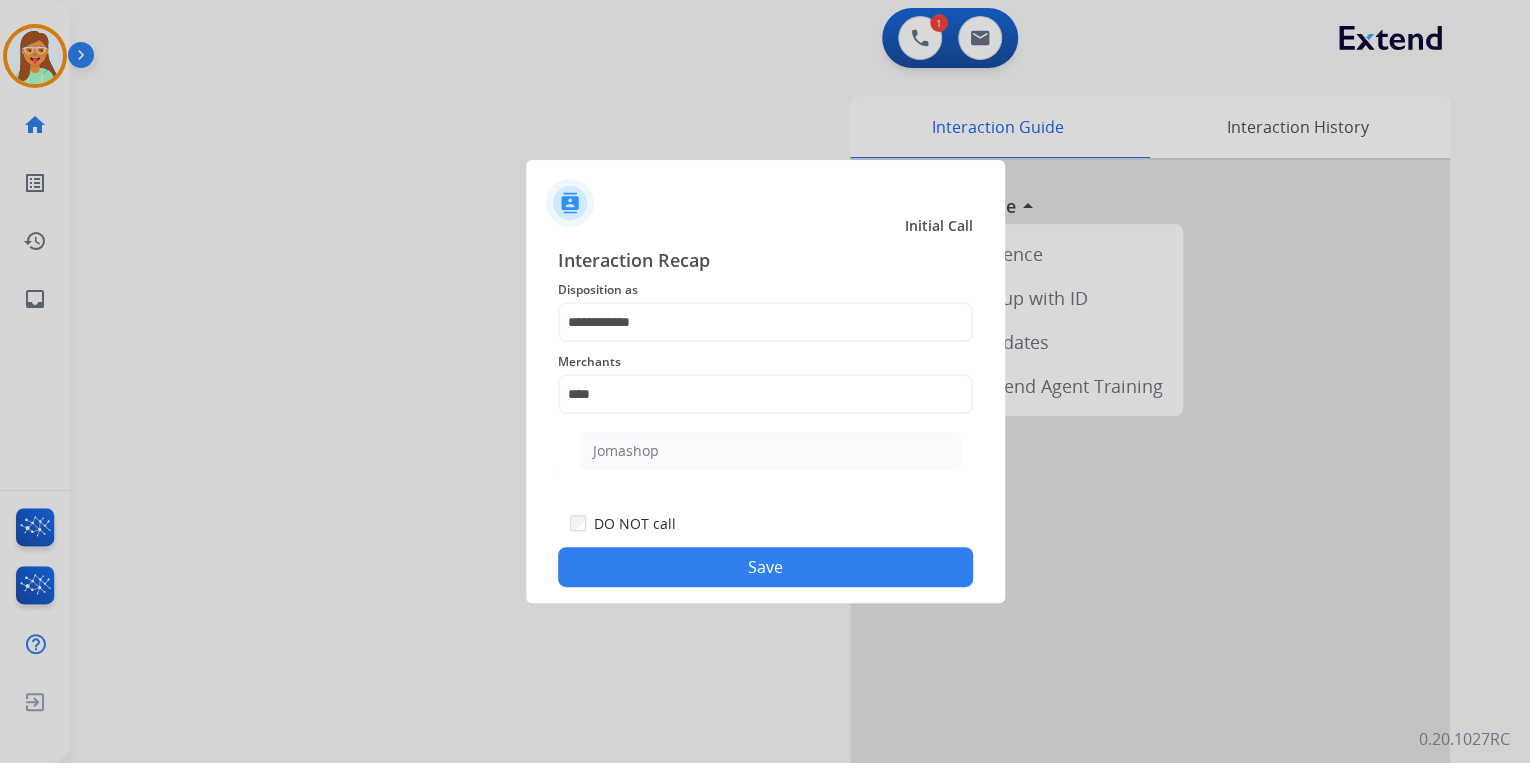 type on "********" 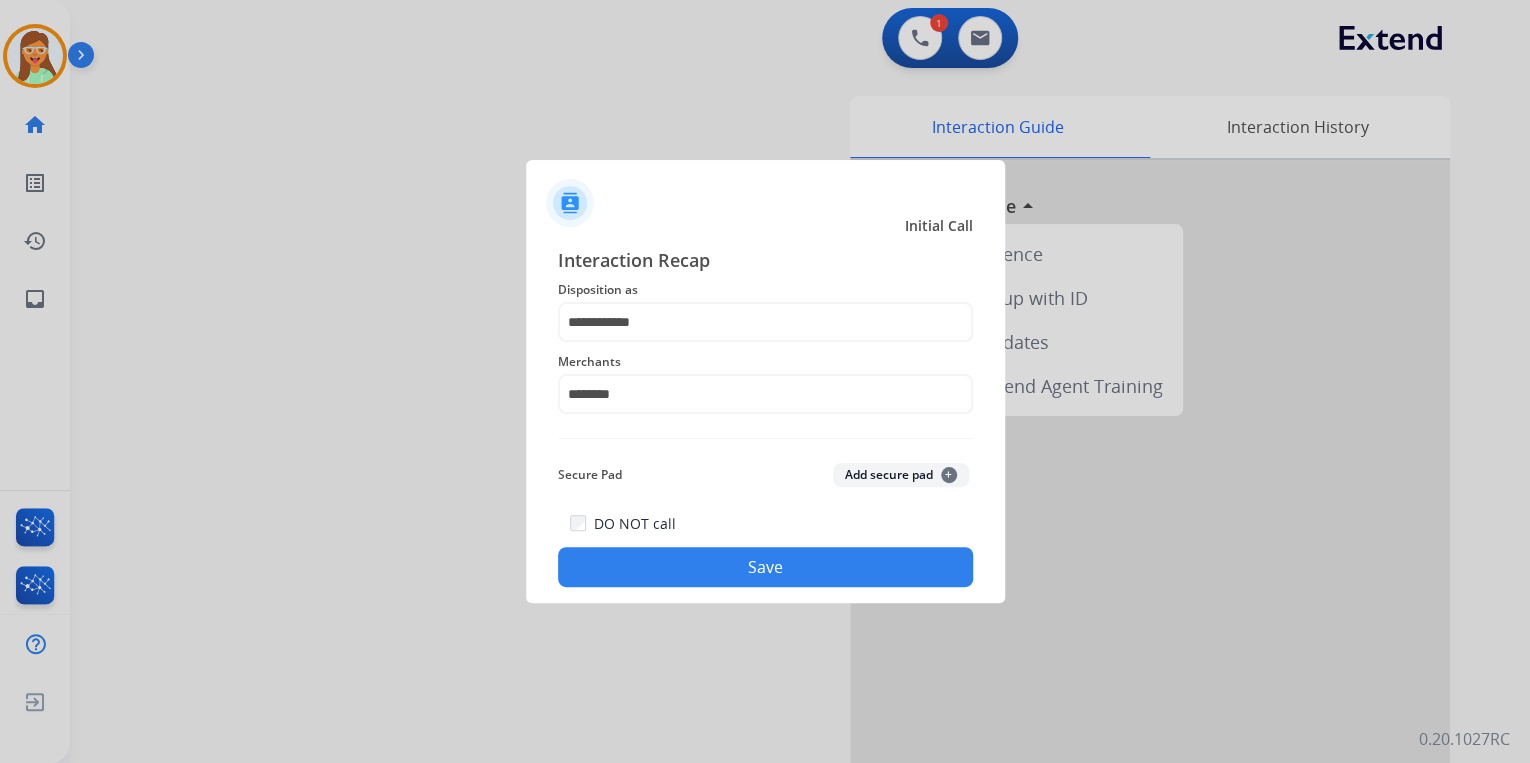 click on "Save" 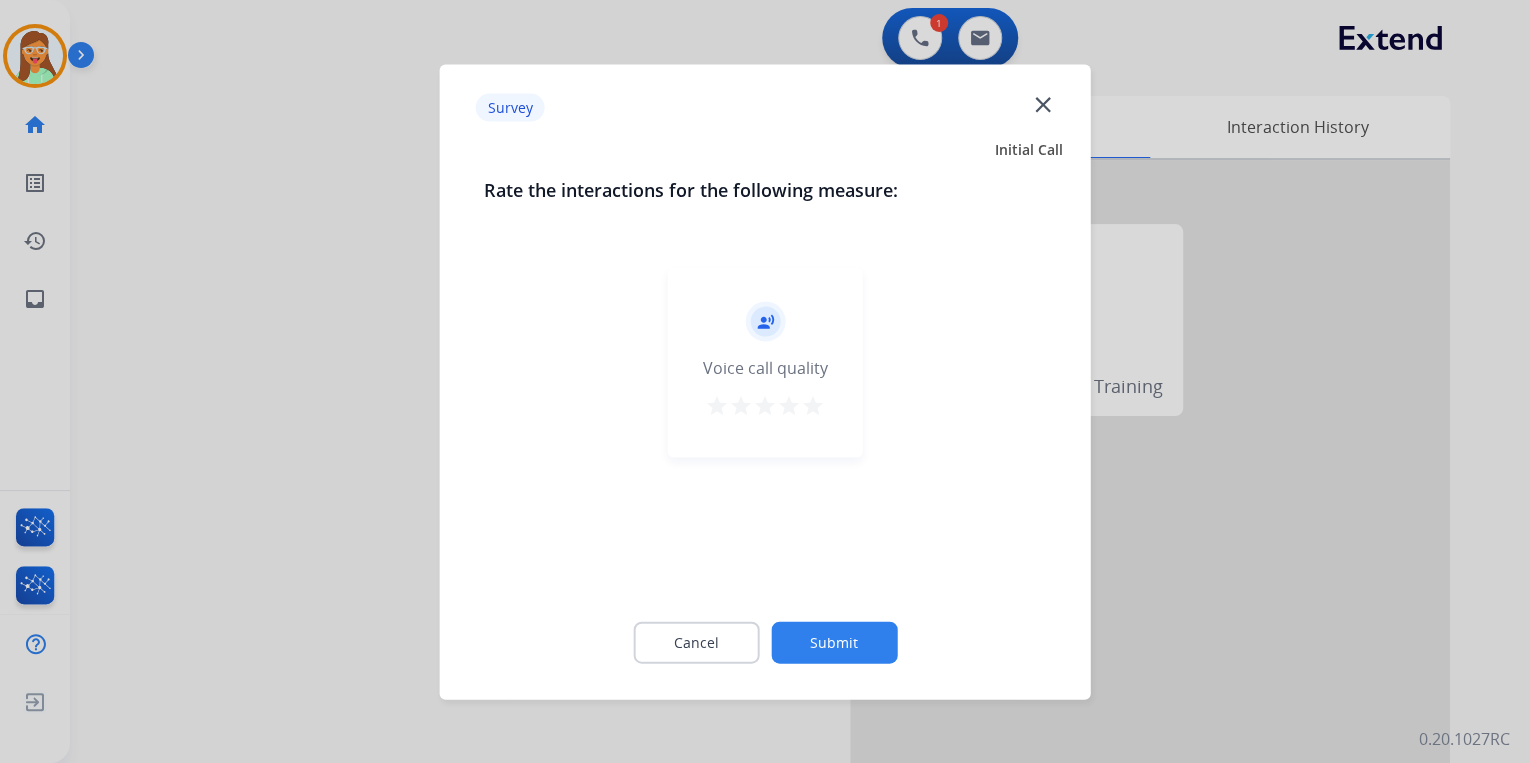 click on "record_voice_over   Voice call quality   star   star   star   star   star" 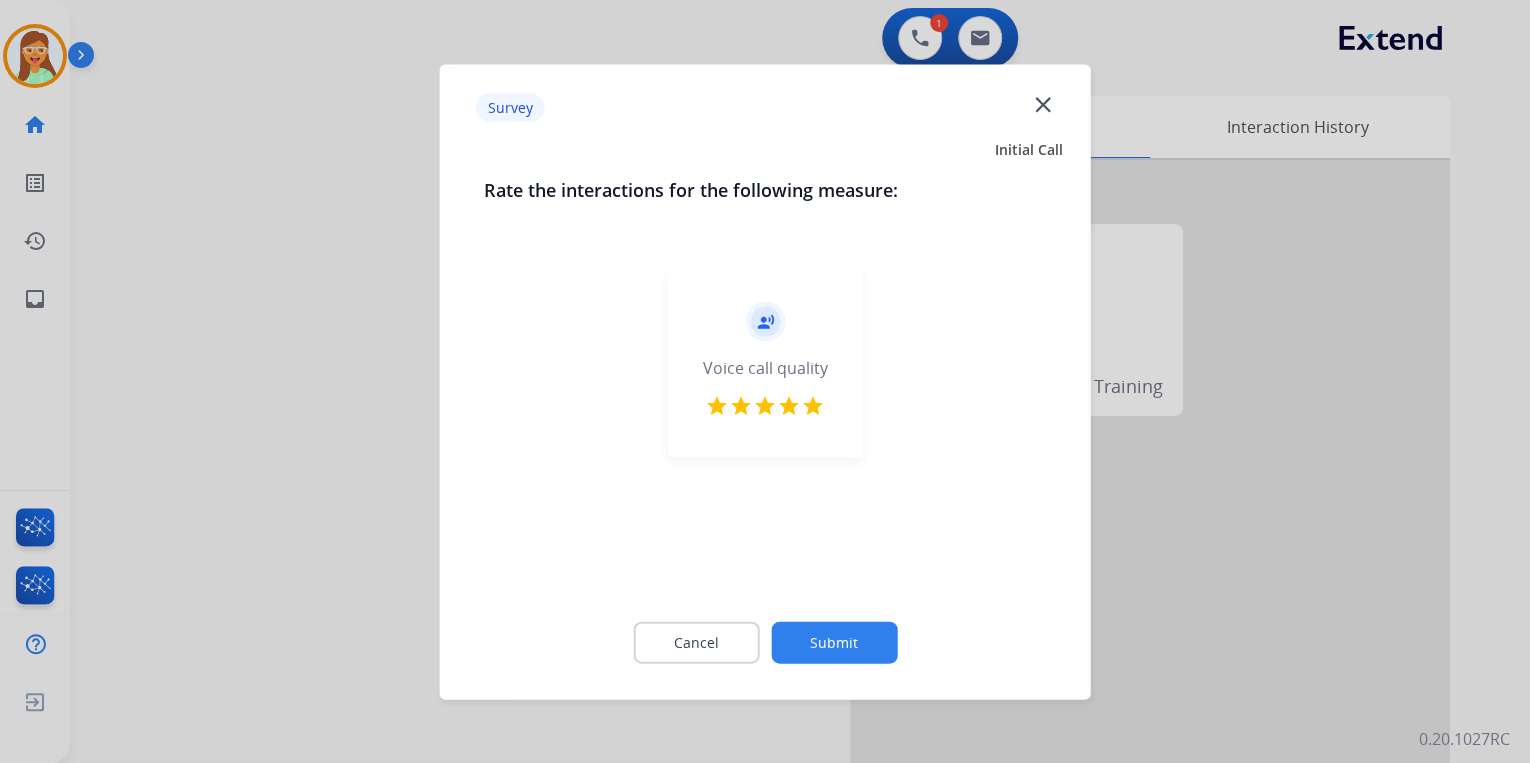 click on "Submit" 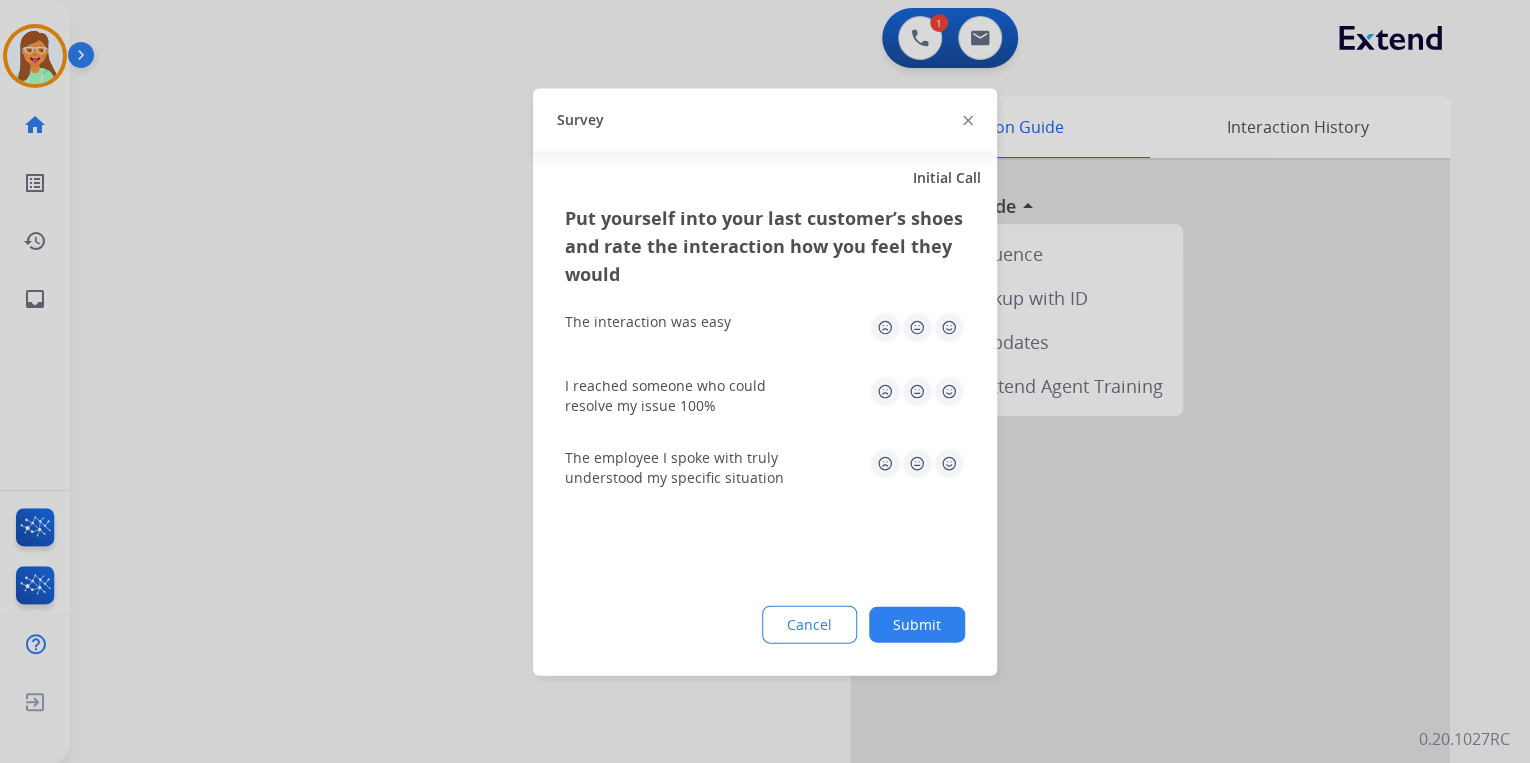 click on "Survey" 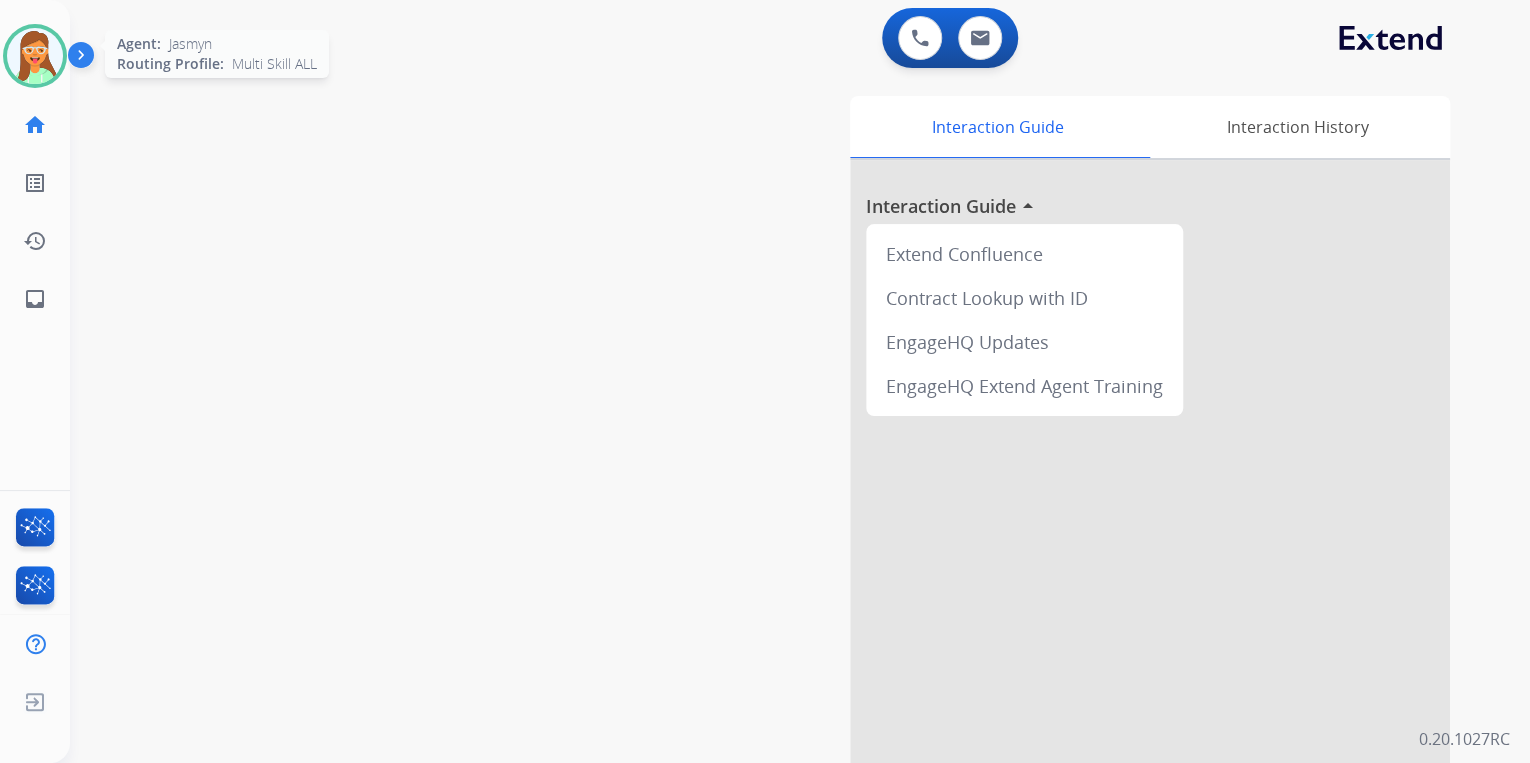 click at bounding box center [35, 56] 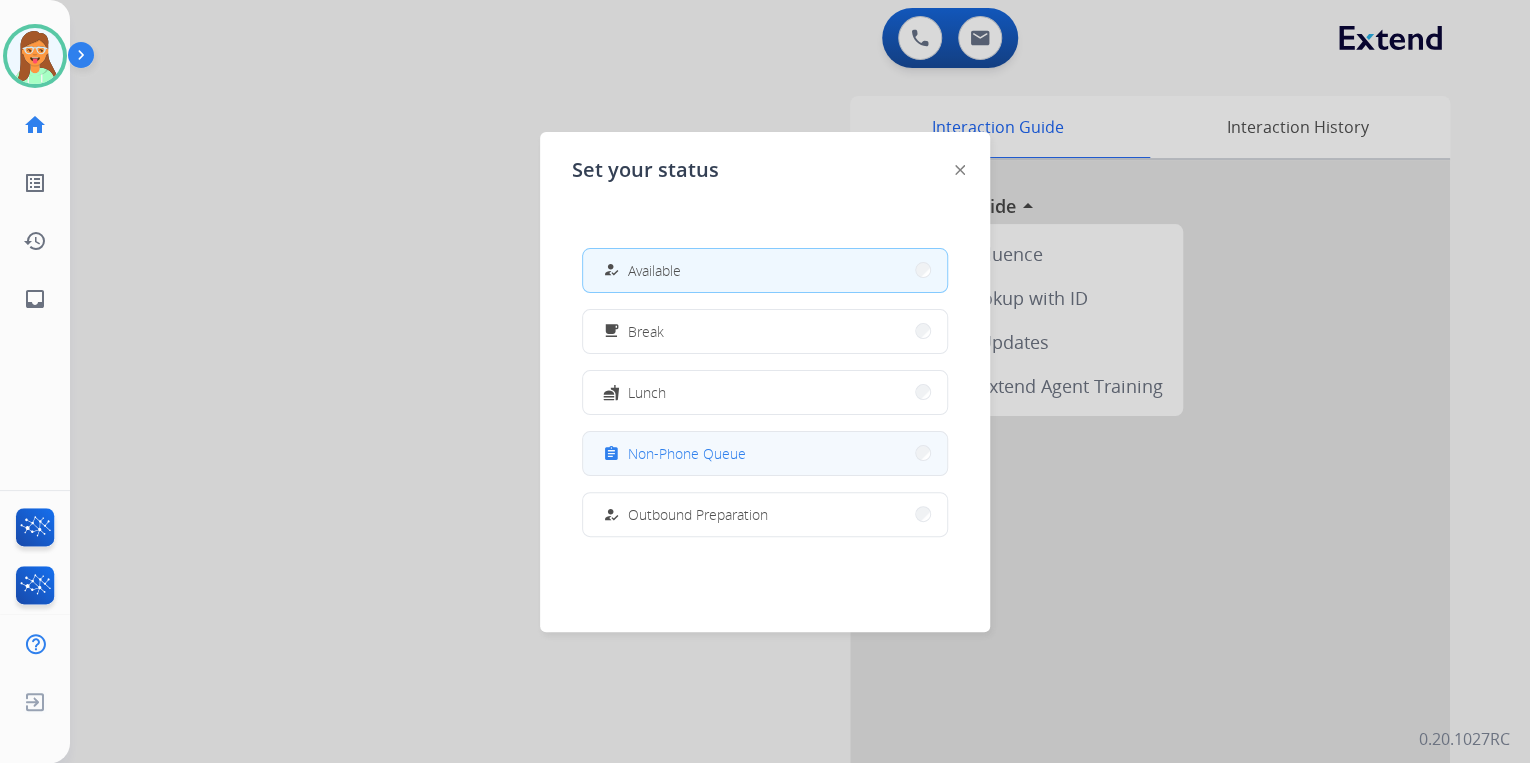 click on "assignment Non-Phone Queue" at bounding box center (672, 453) 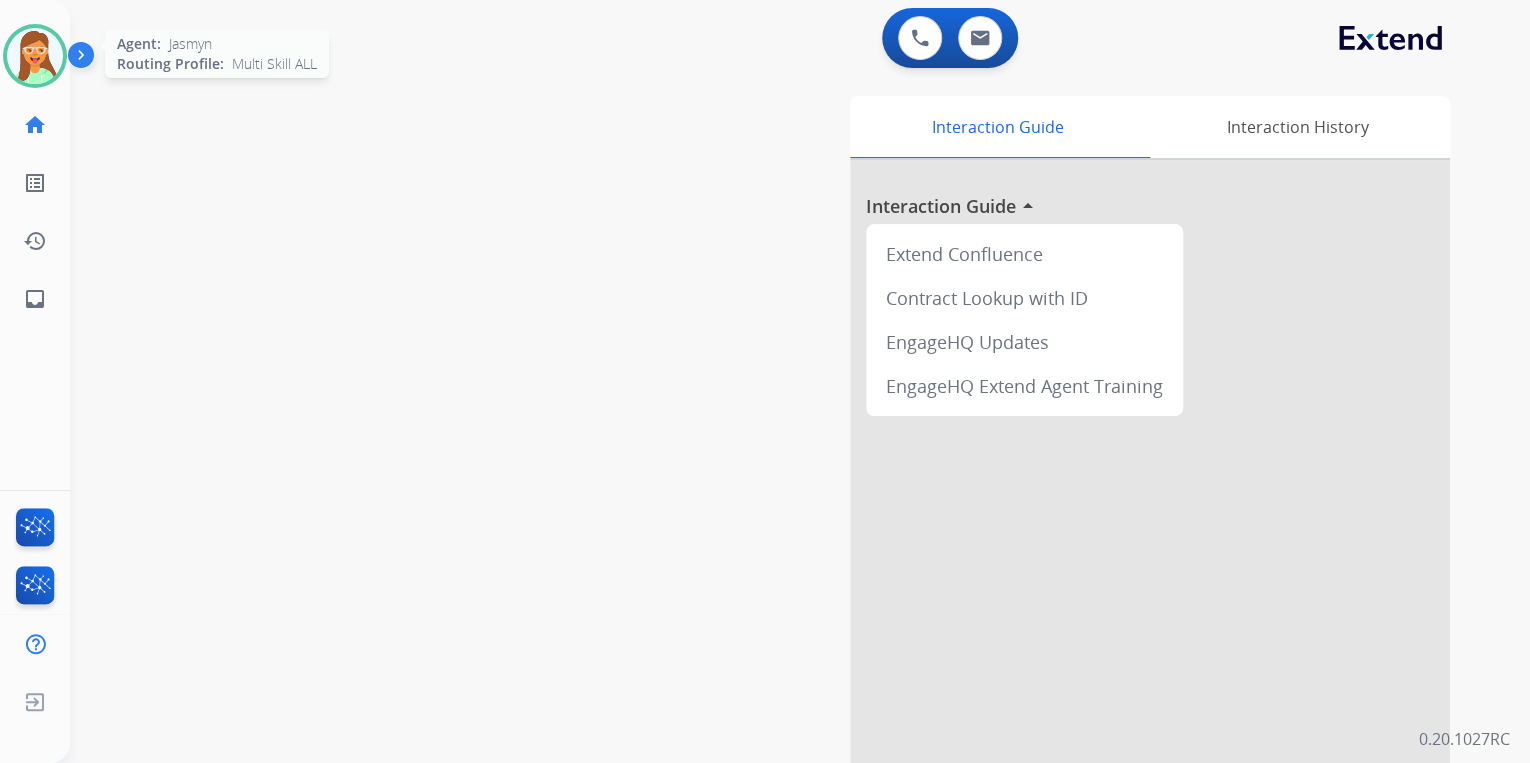 click on "Agent:   [NAME]  Routing Profile:  Multi Skill ALL" 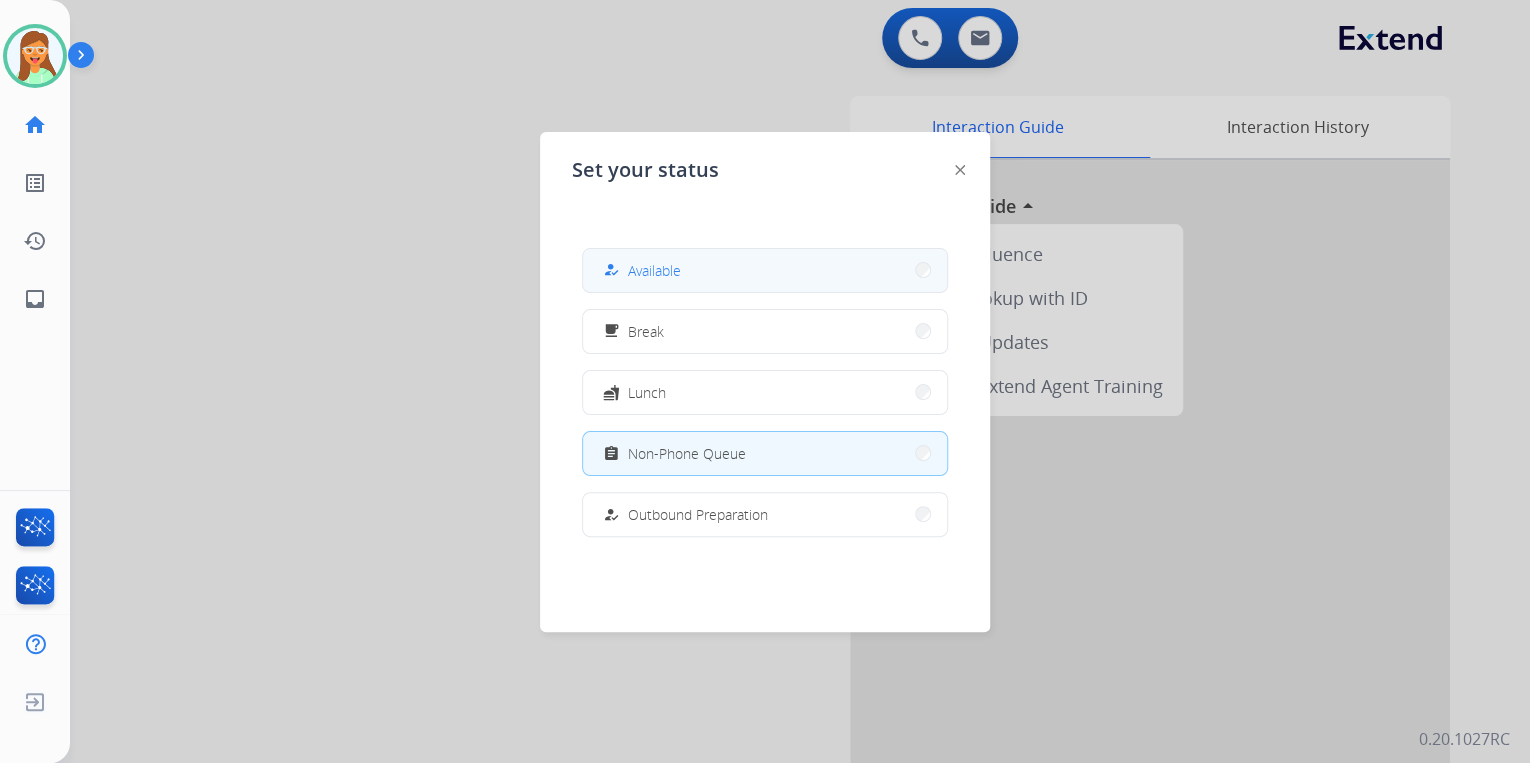 click on "how_to_reg Available" at bounding box center (765, 270) 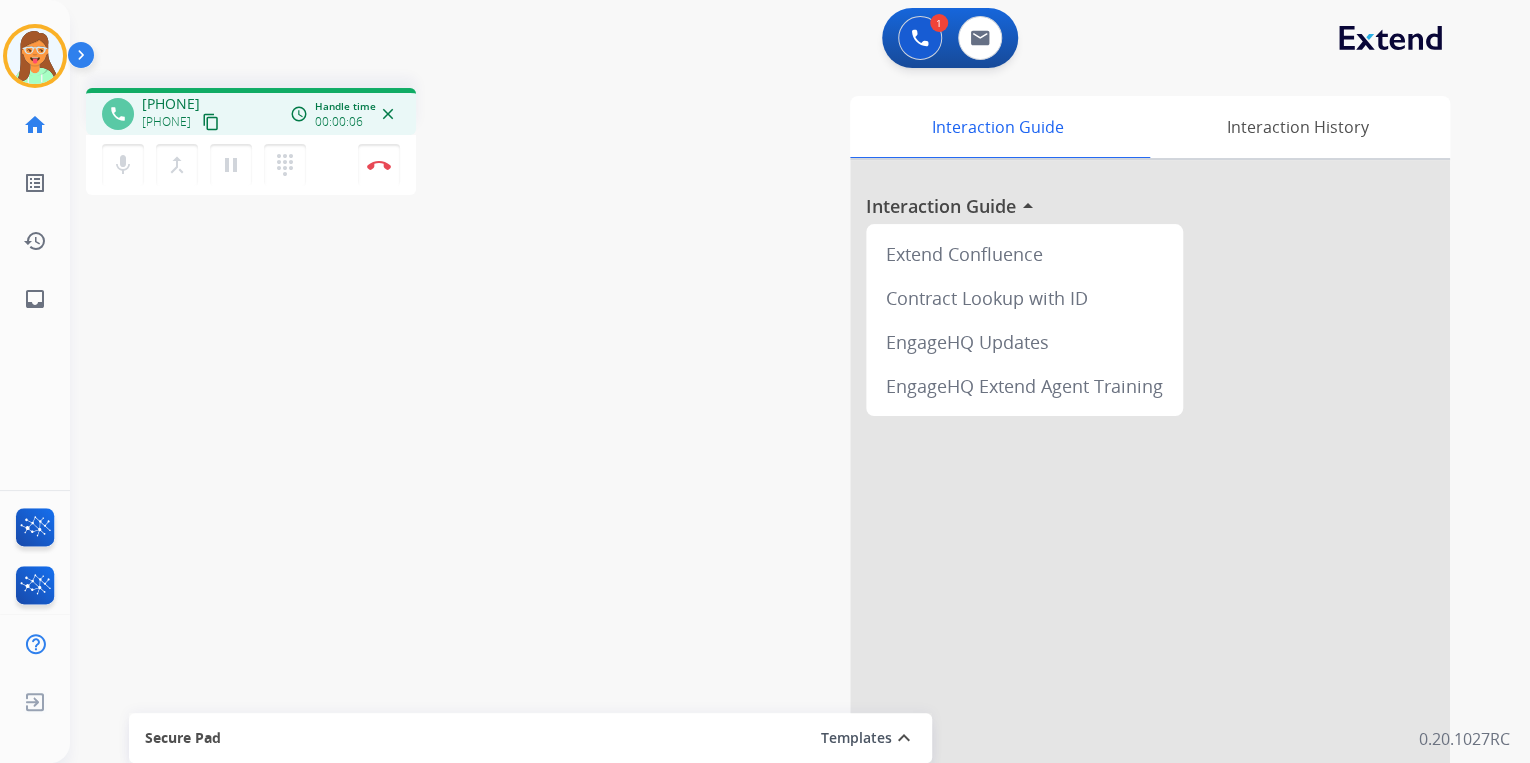 click on "content_copy" at bounding box center [211, 122] 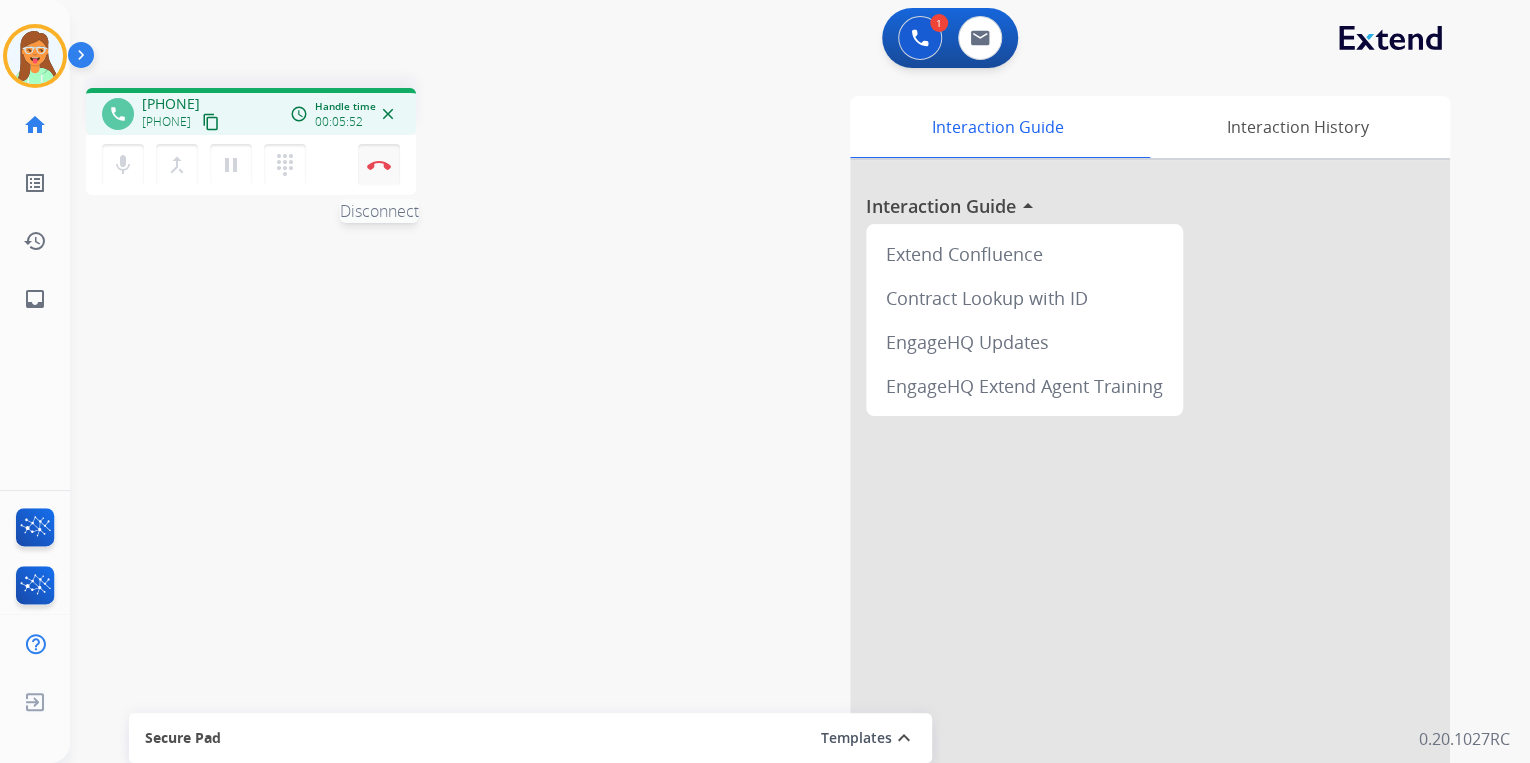 click on "Disconnect" at bounding box center (379, 165) 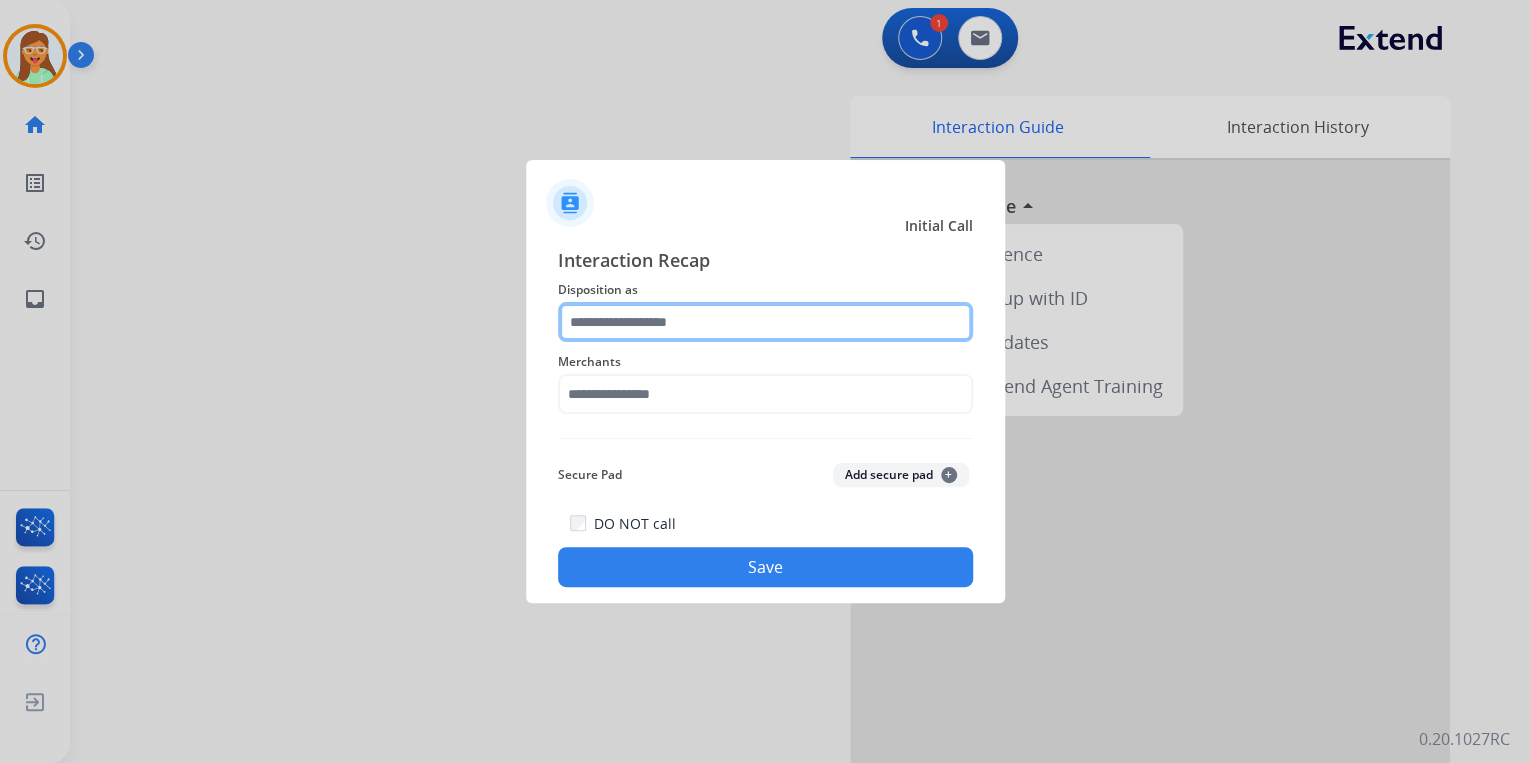 click 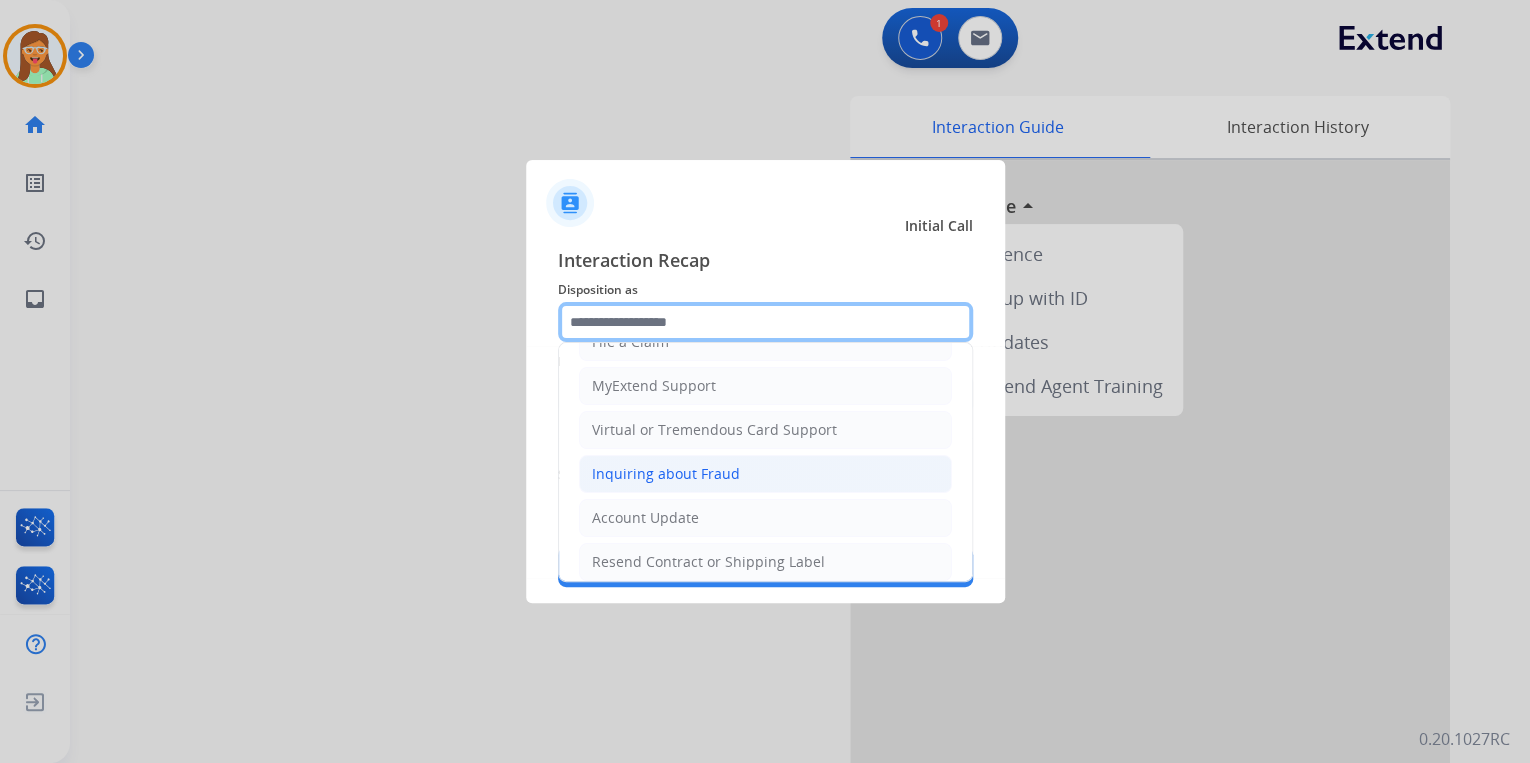 scroll, scrollTop: 66, scrollLeft: 0, axis: vertical 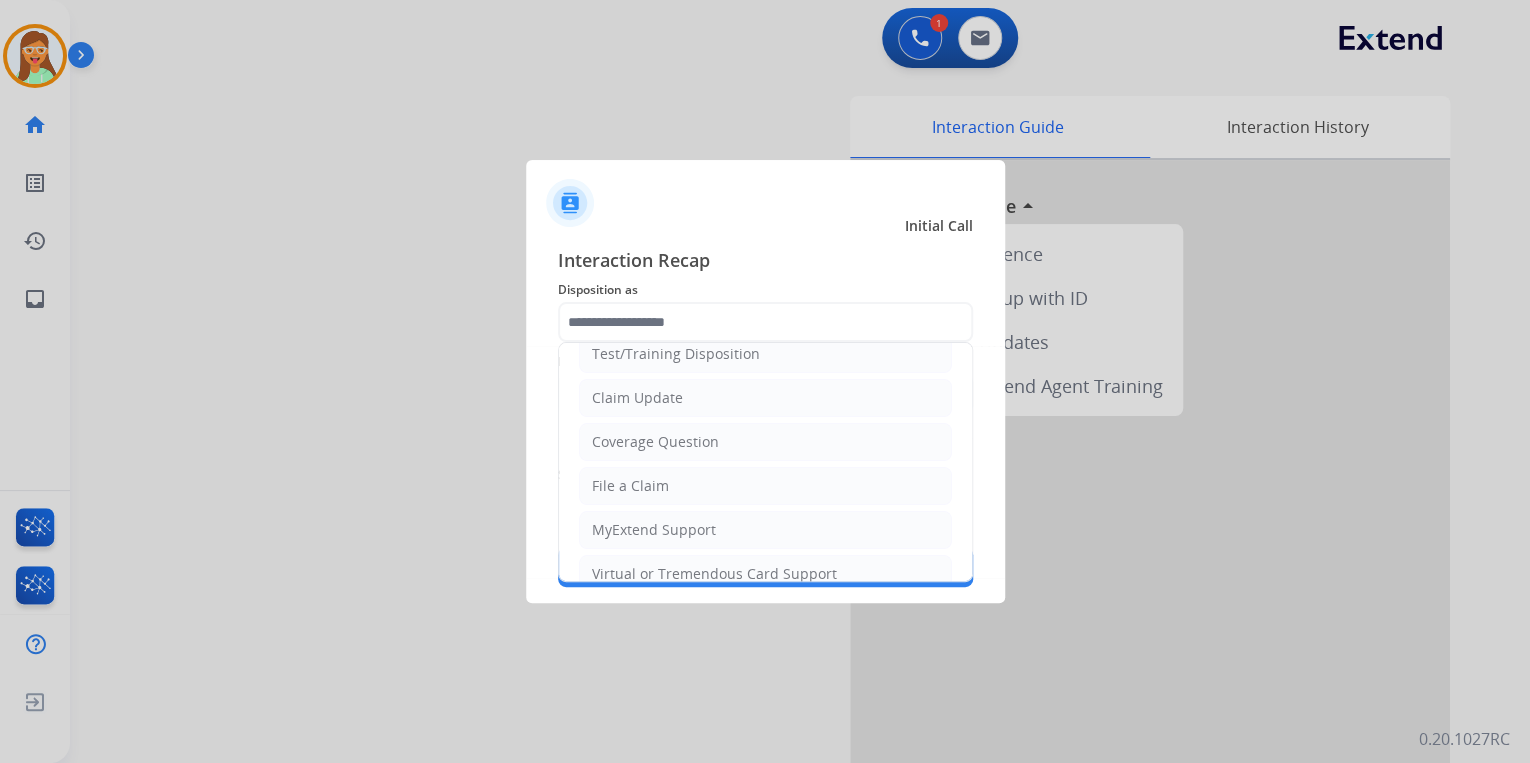 drag, startPoint x: 664, startPoint y: 484, endPoint x: 661, endPoint y: 390, distance: 94.04786 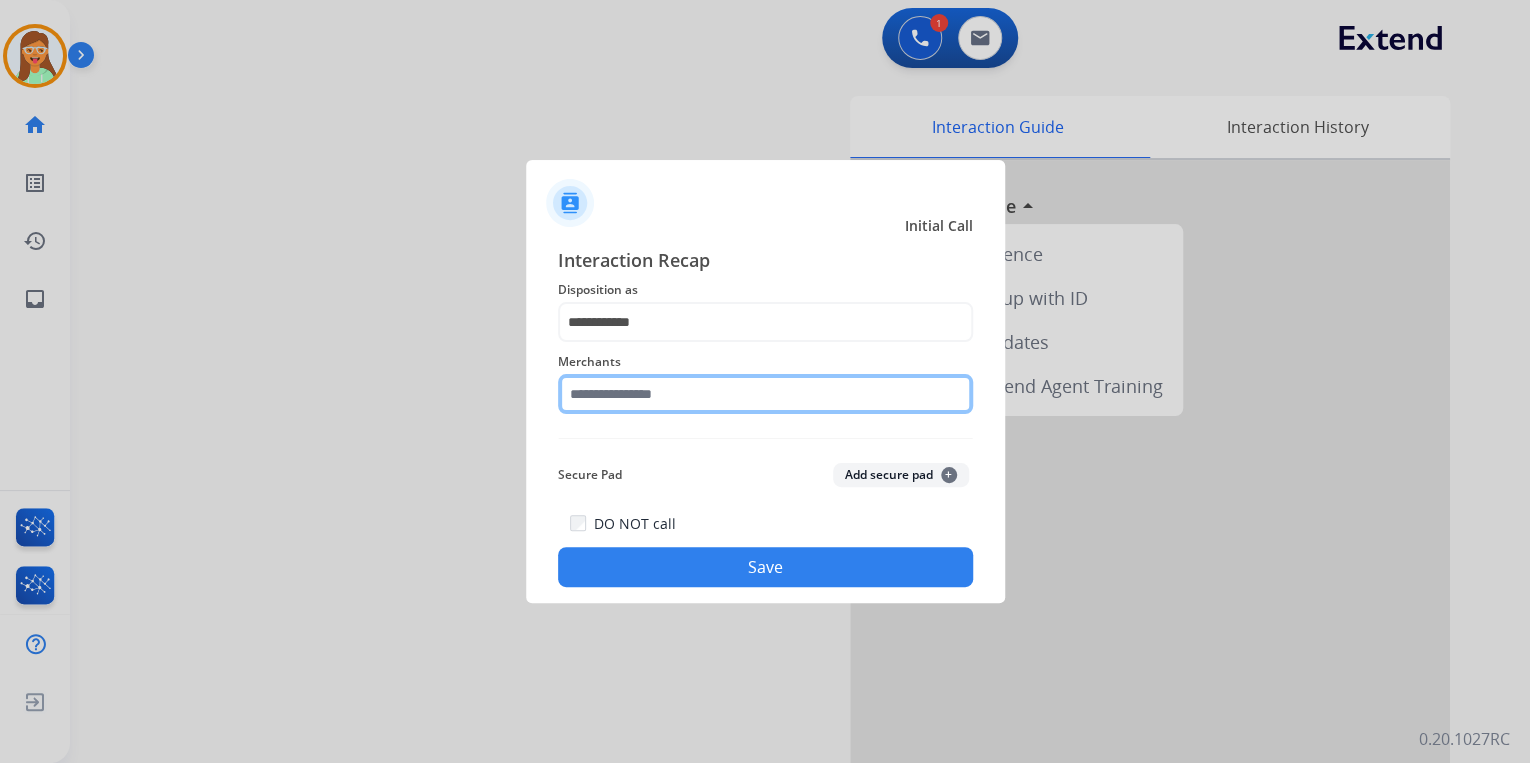 click 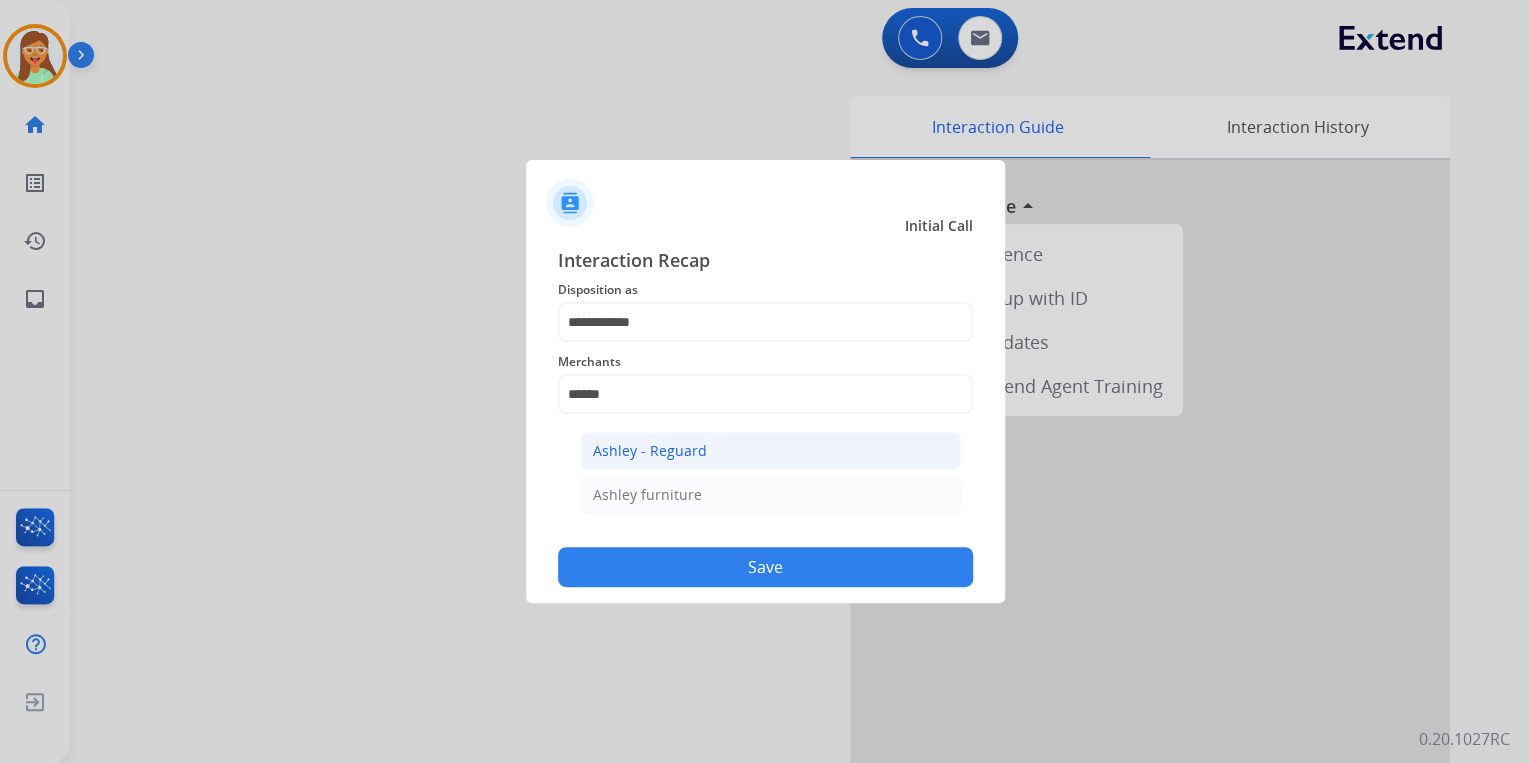 click on "Ashley - Reguard" 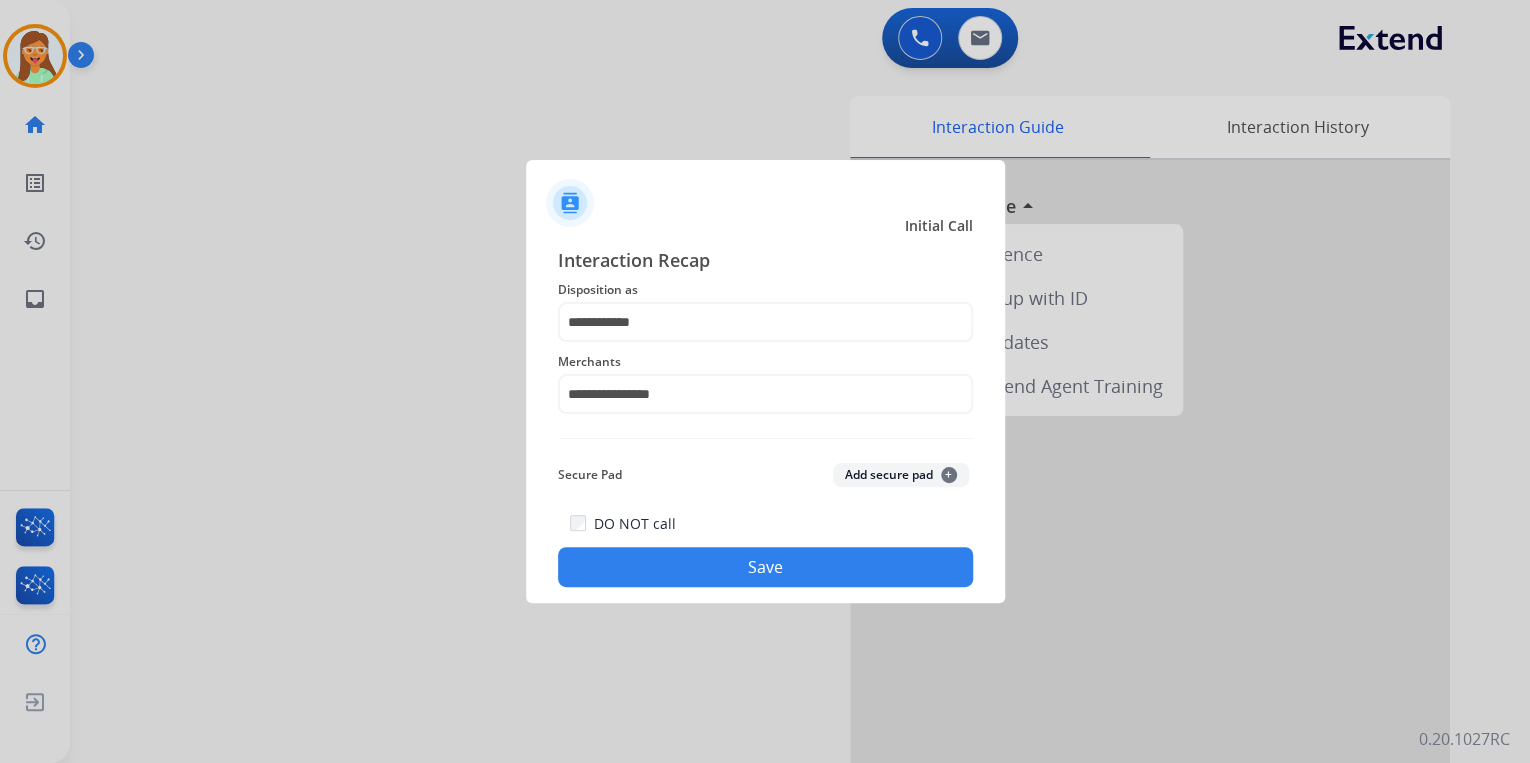 click on "Save" 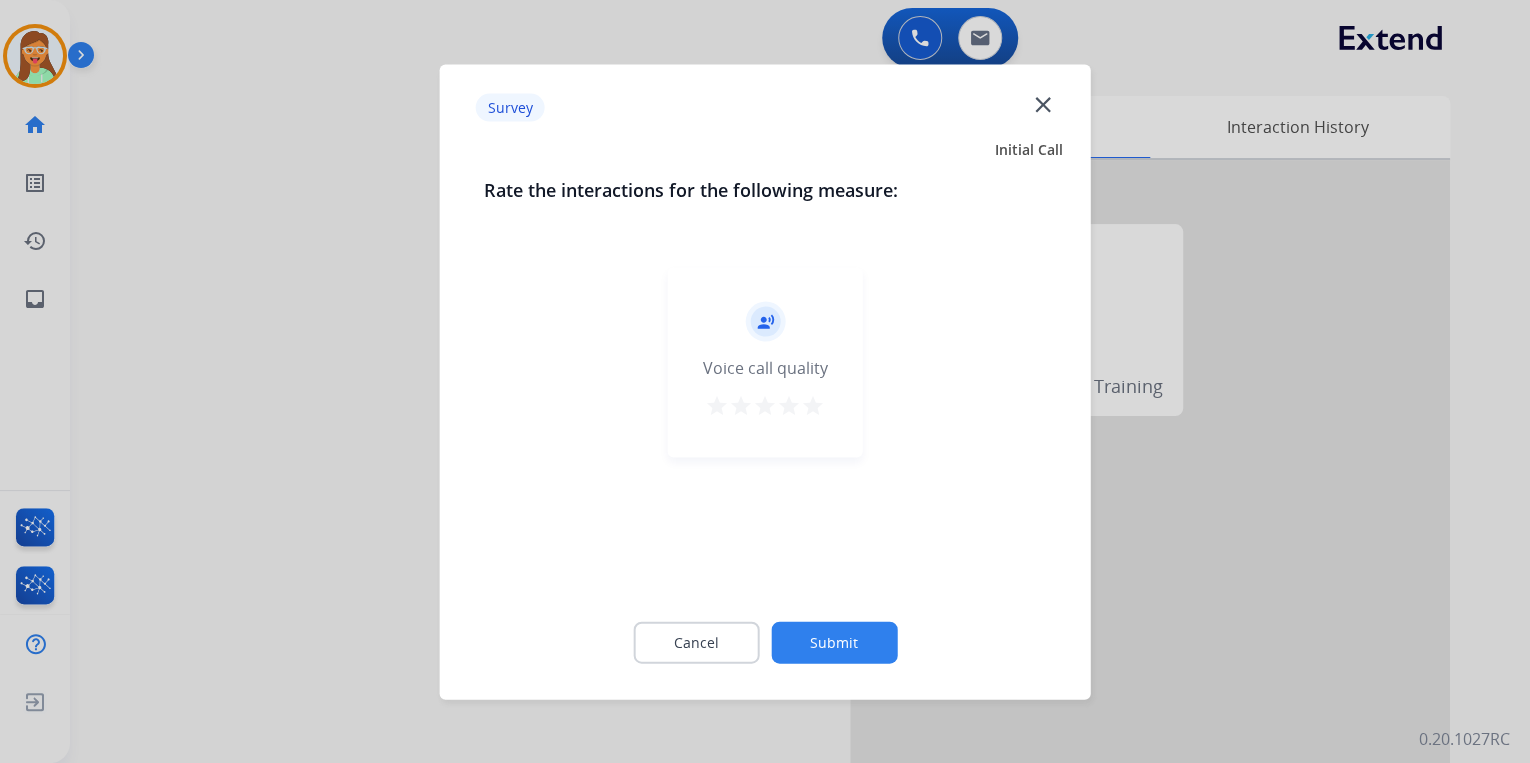 click on "close" 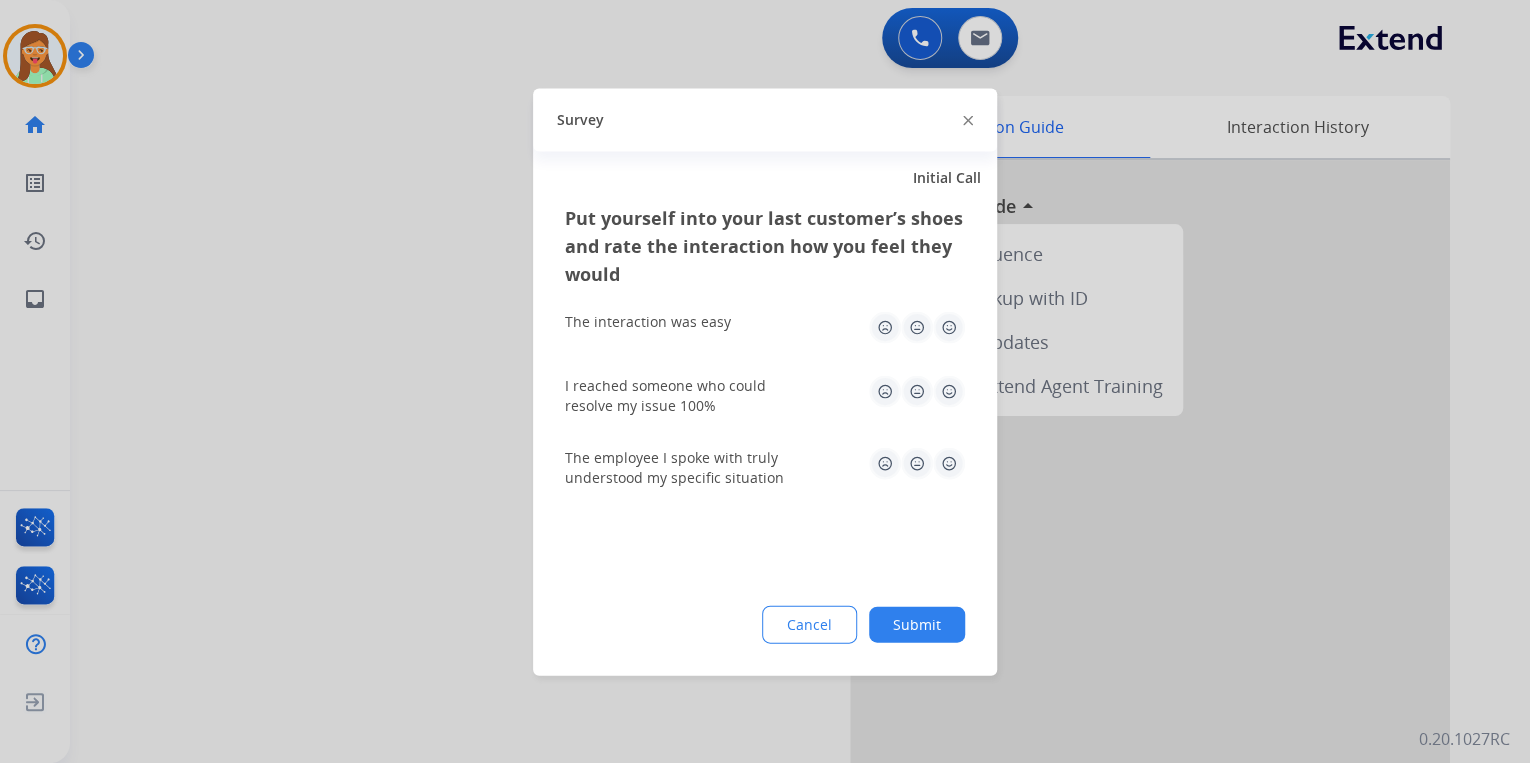 click 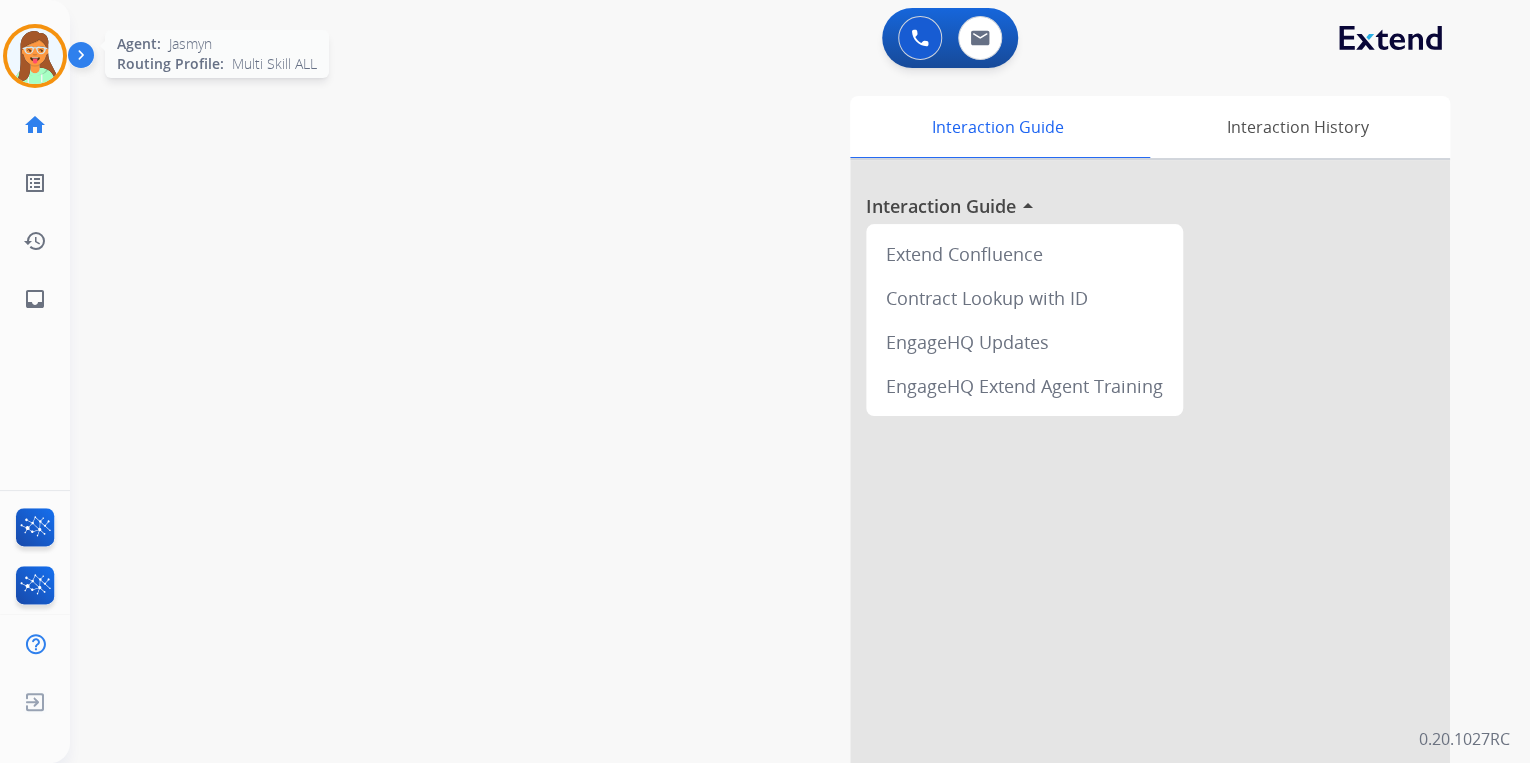 click at bounding box center (35, 56) 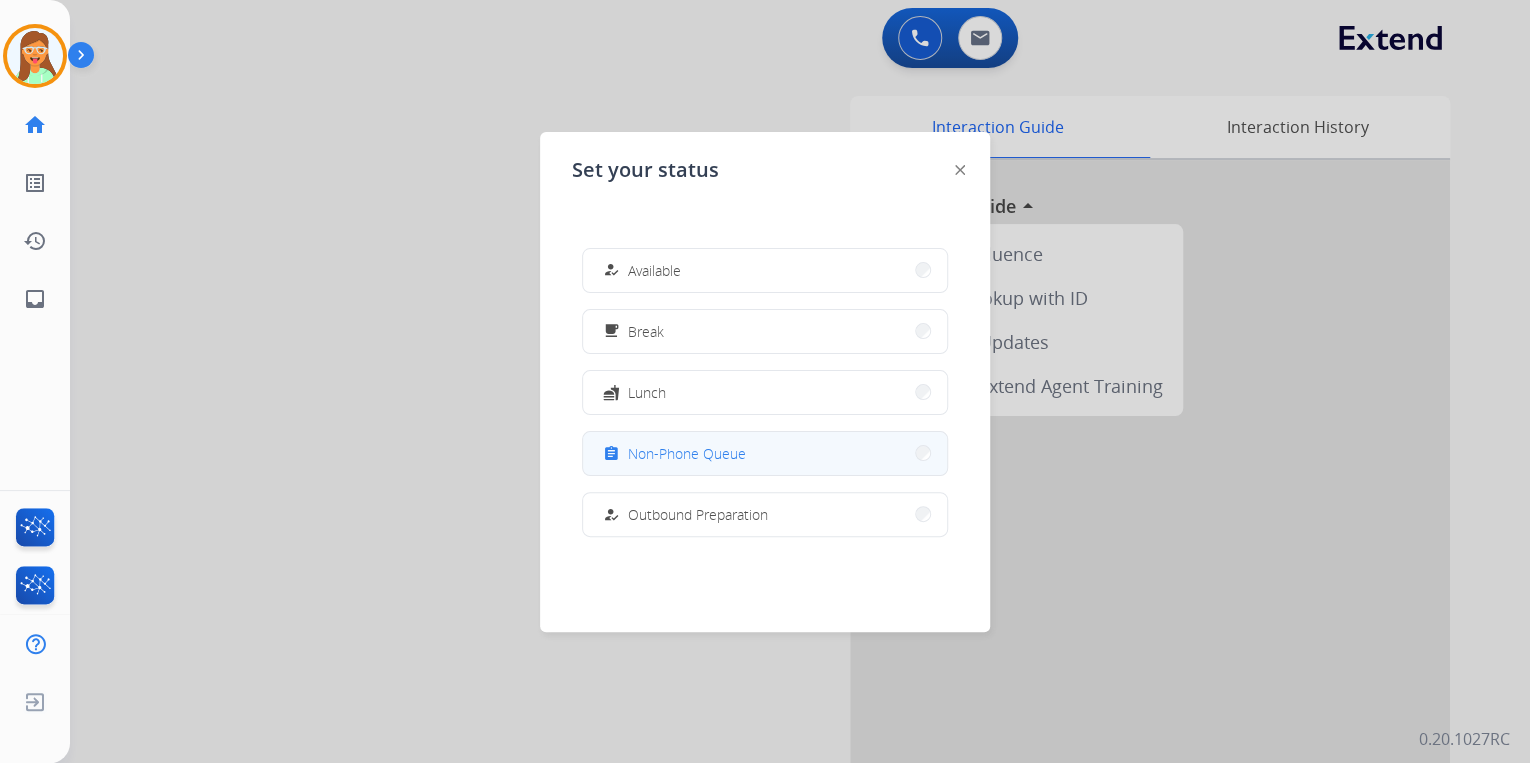 click on "assignment Non-Phone Queue" at bounding box center [765, 453] 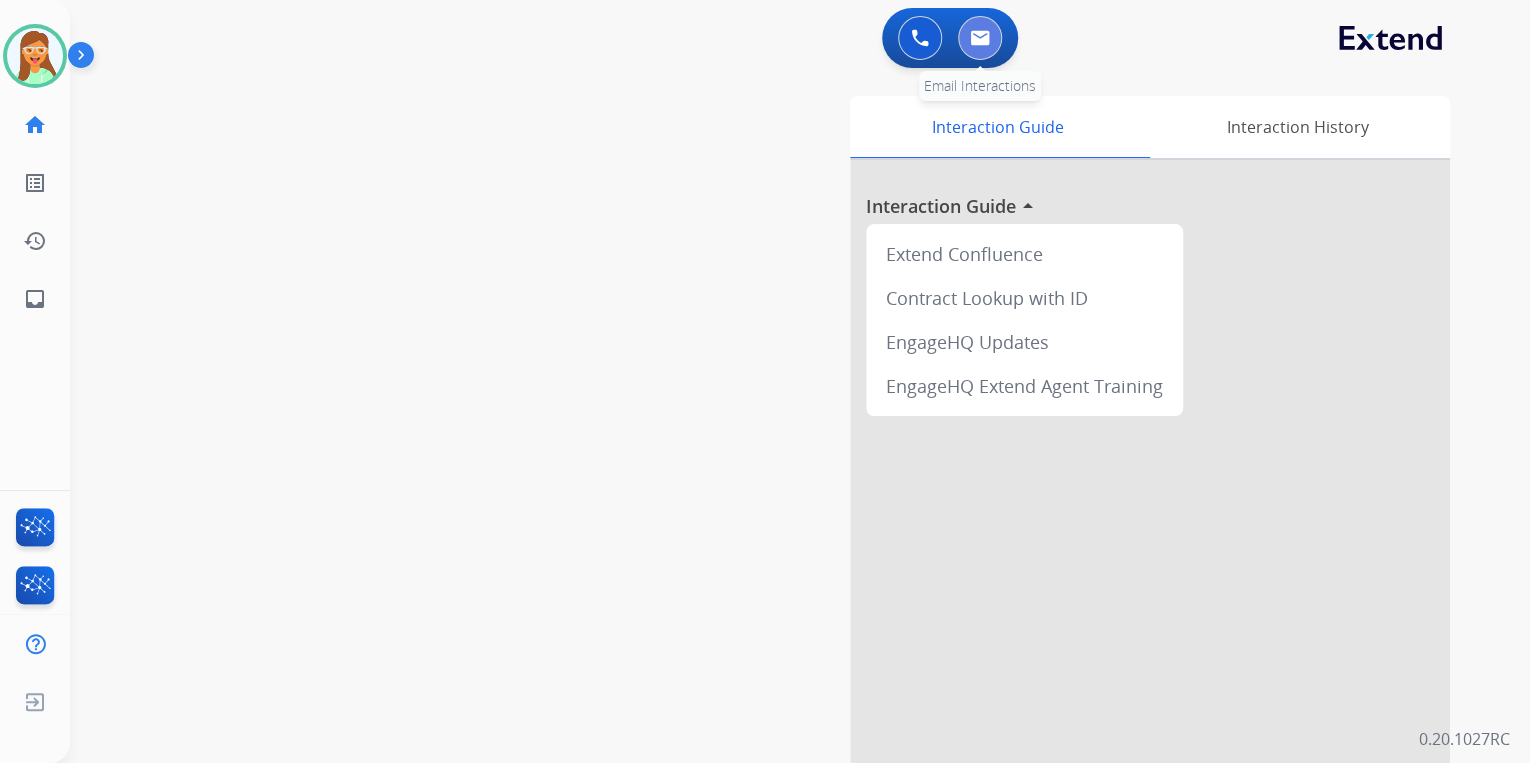 click at bounding box center [980, 38] 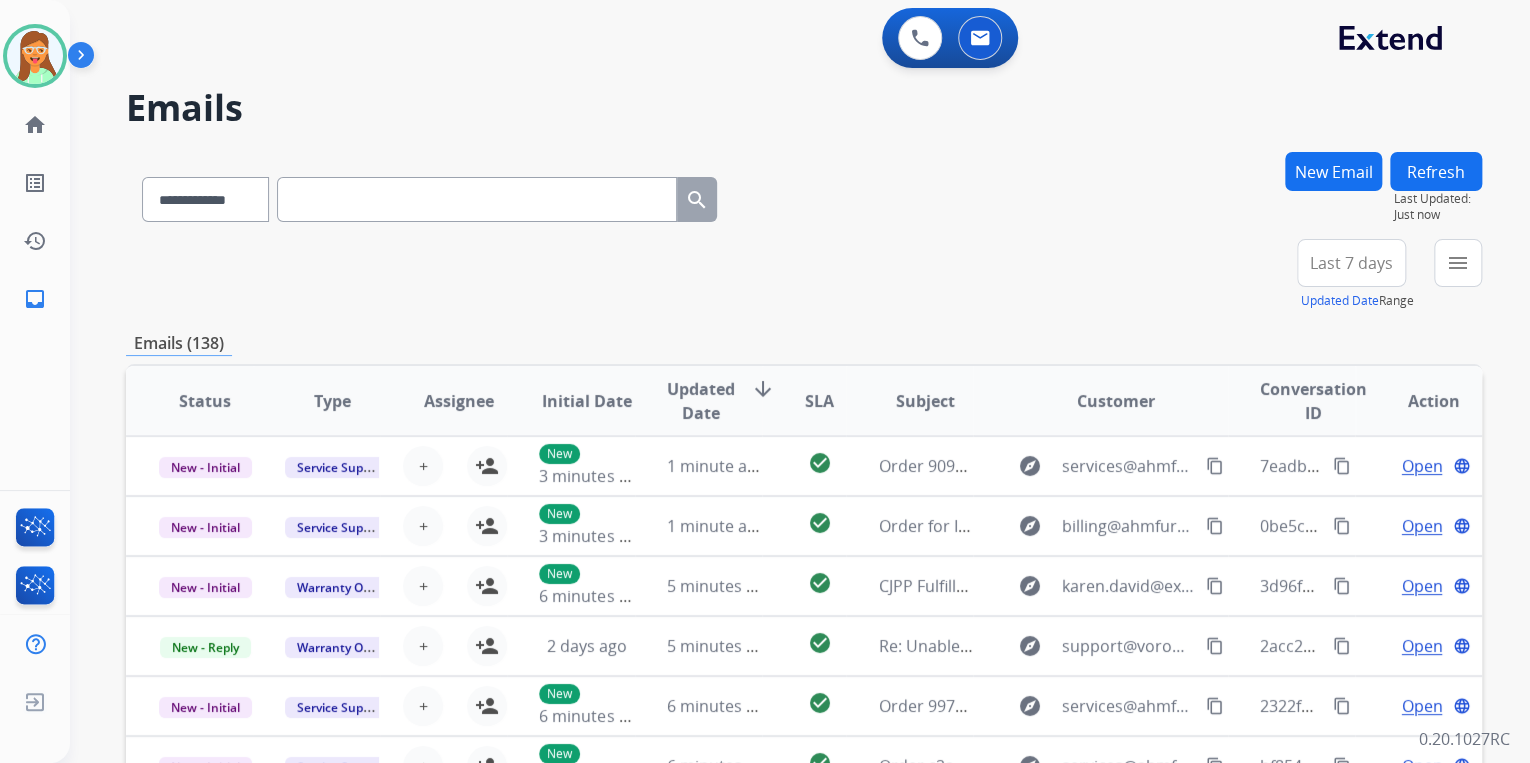 click on "New Email" at bounding box center (1333, 171) 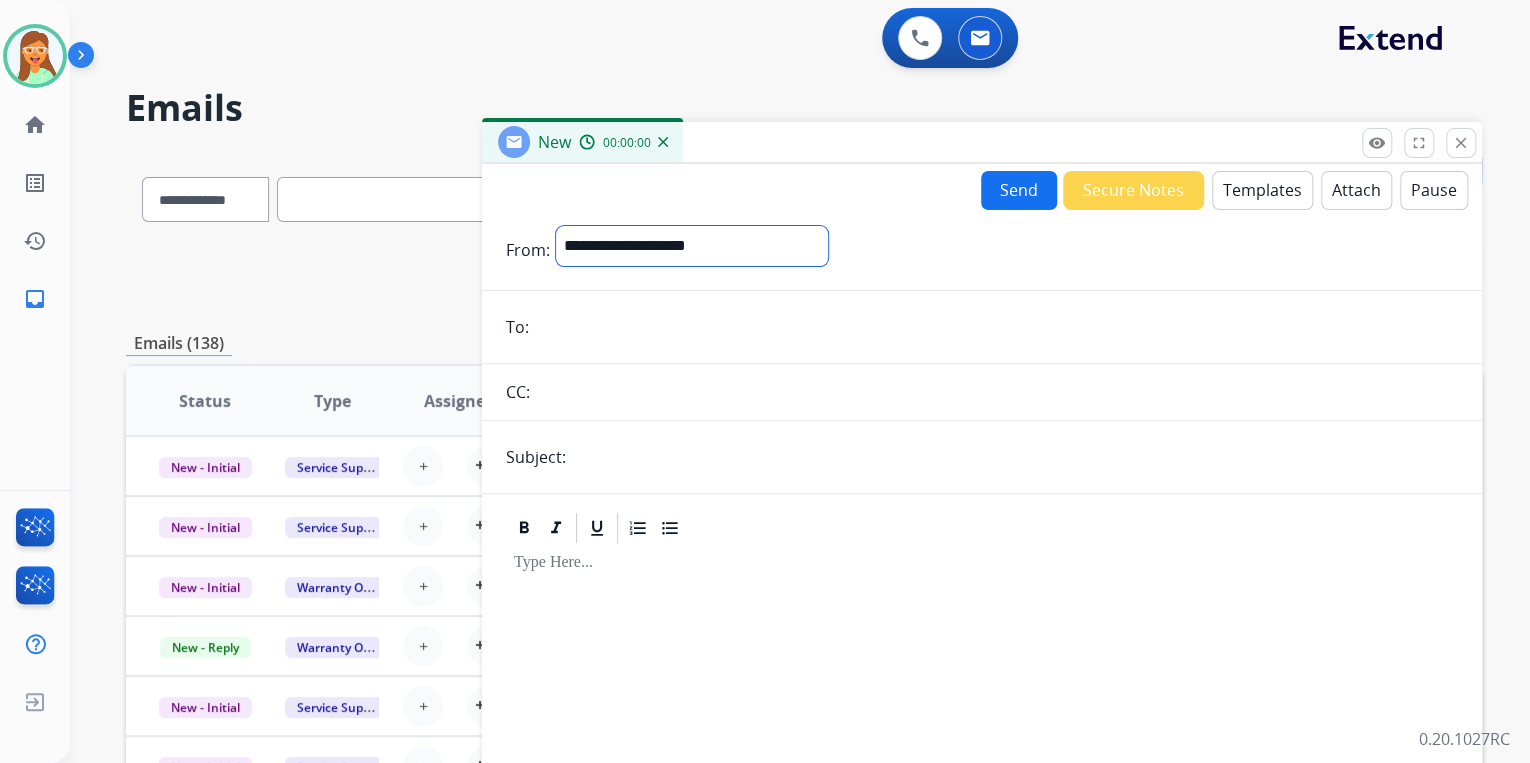 drag, startPoint x: 868, startPoint y: 254, endPoint x: 857, endPoint y: 267, distance: 17.029387 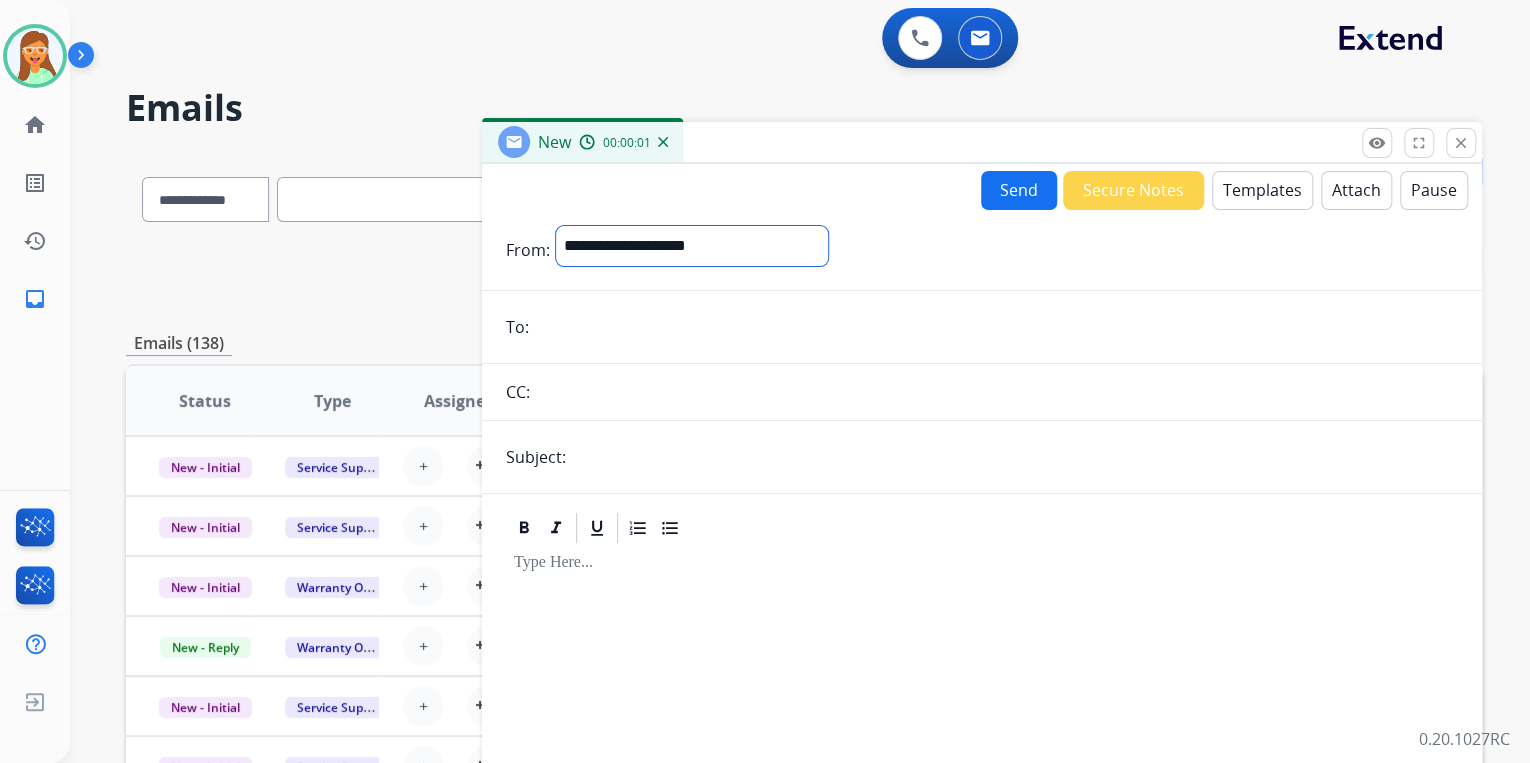 select on "**********" 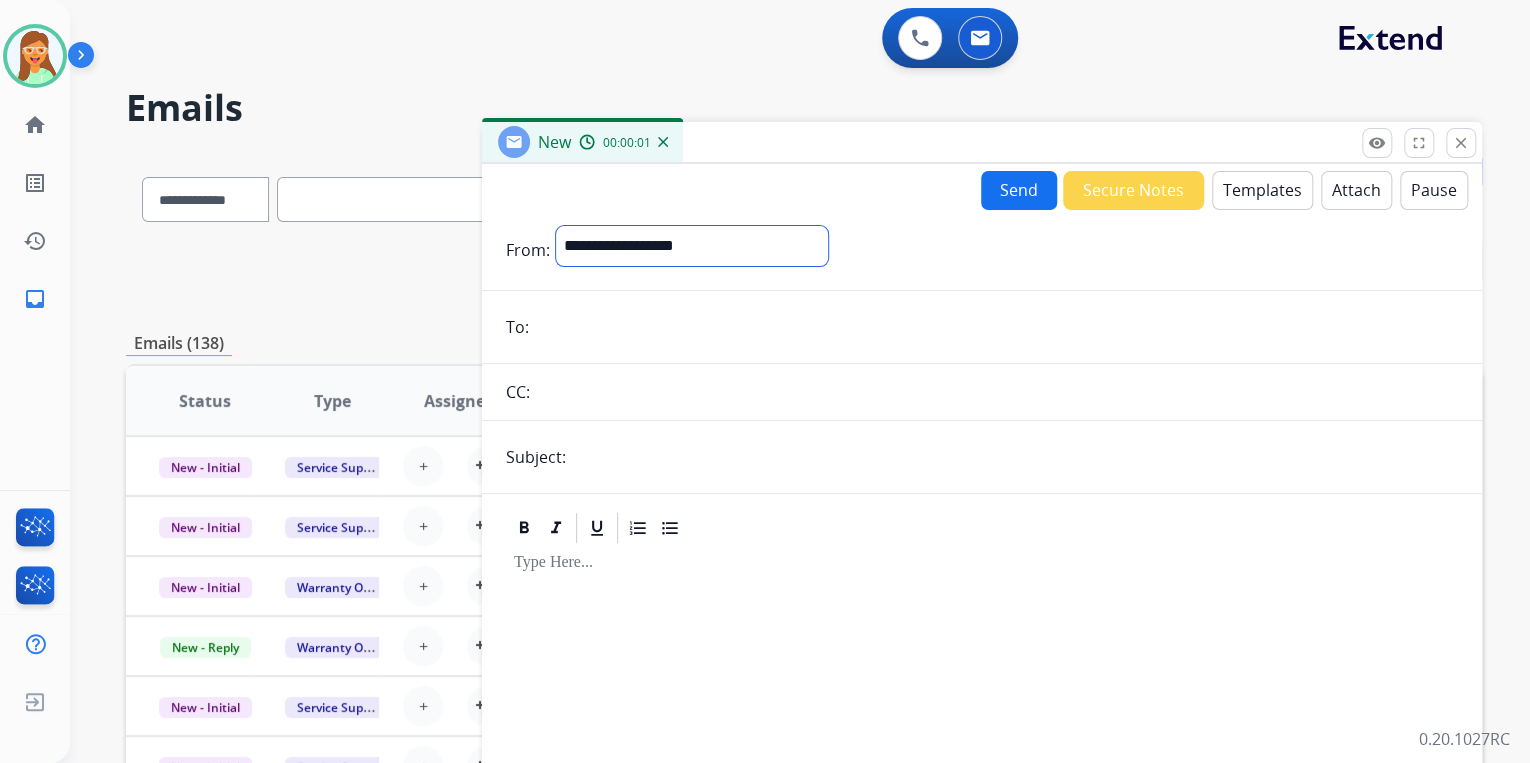 click on "**********" at bounding box center (692, 246) 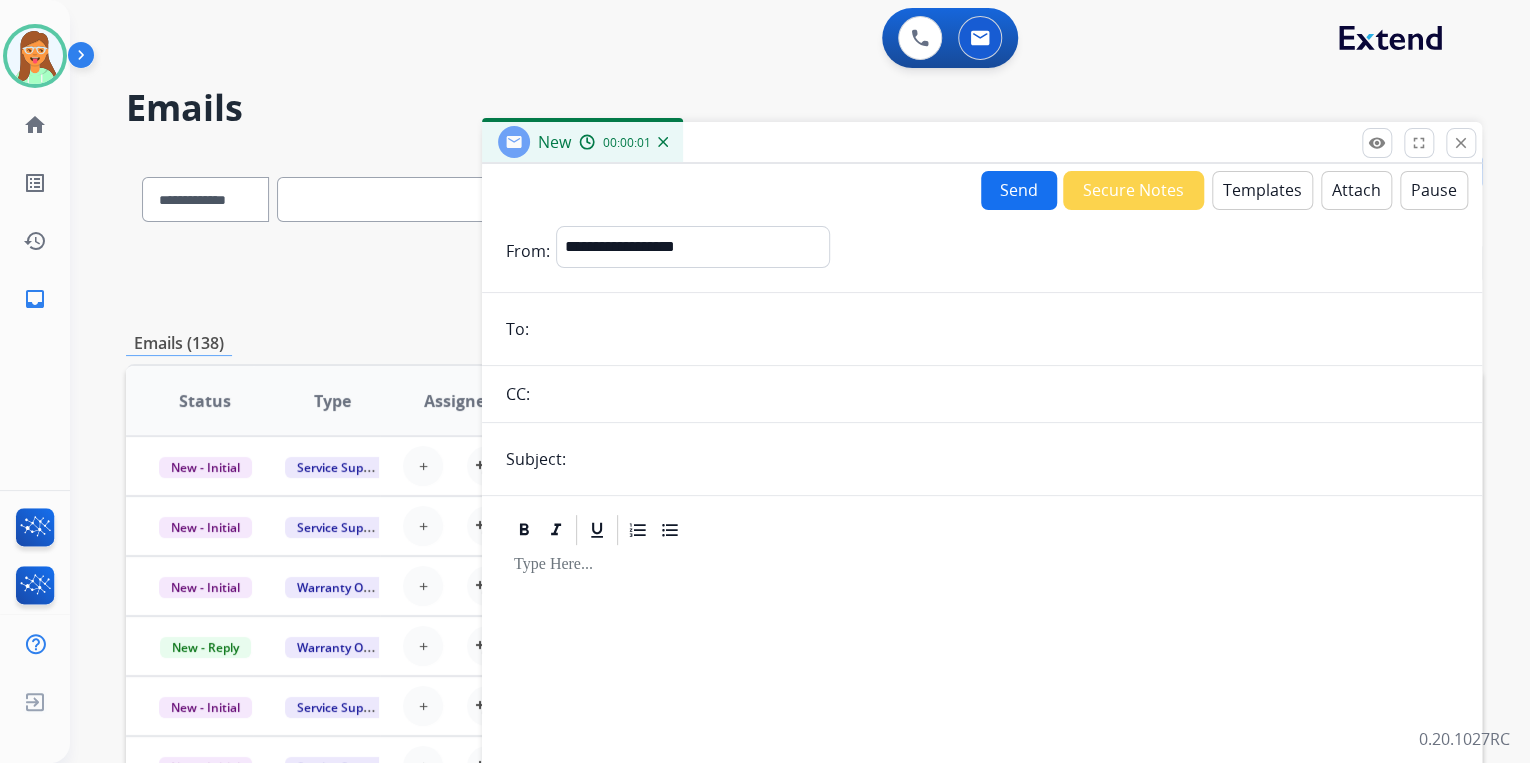 click on "**********" at bounding box center [982, 556] 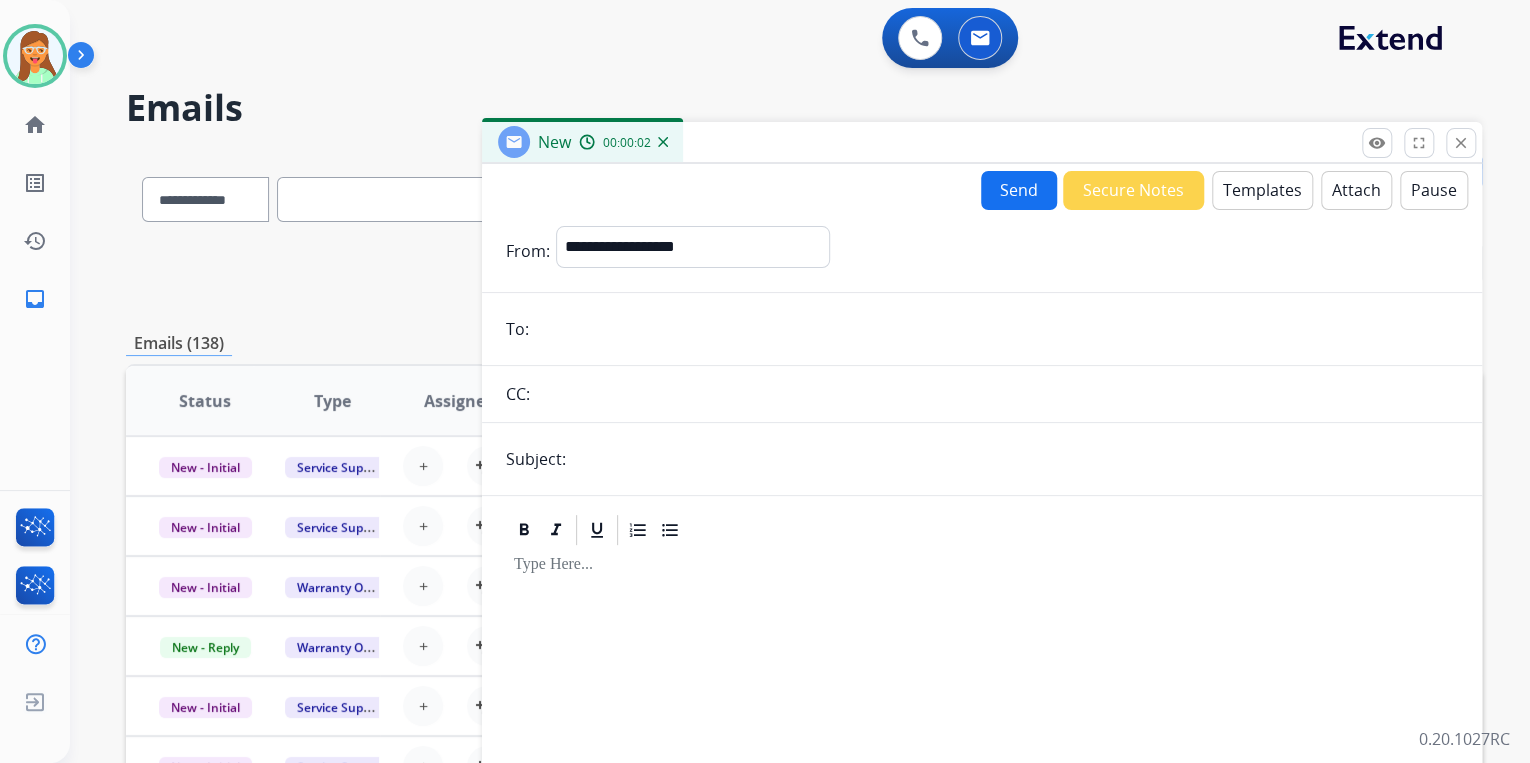 click at bounding box center [996, 329] 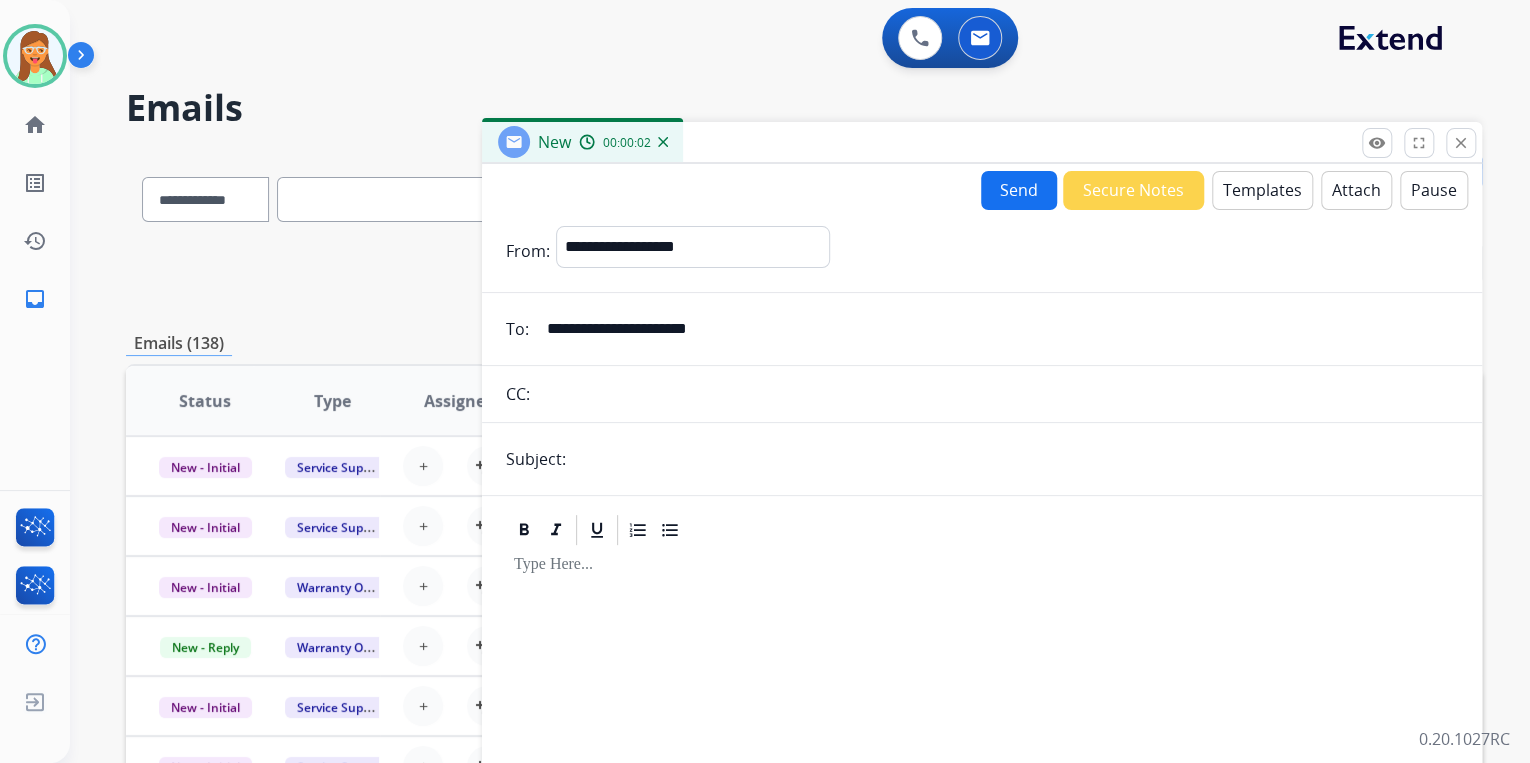 type on "**********" 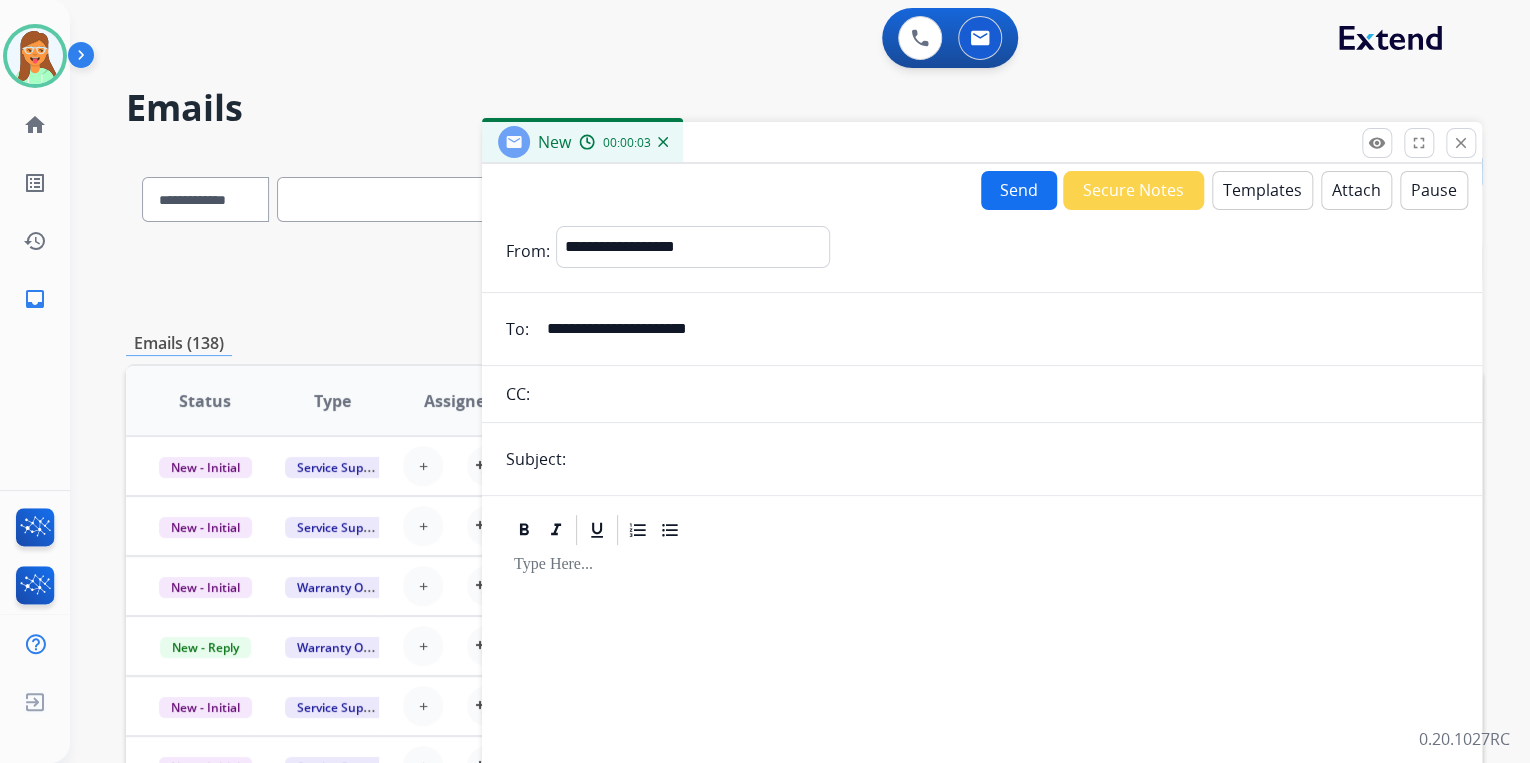 click at bounding box center [1015, 459] 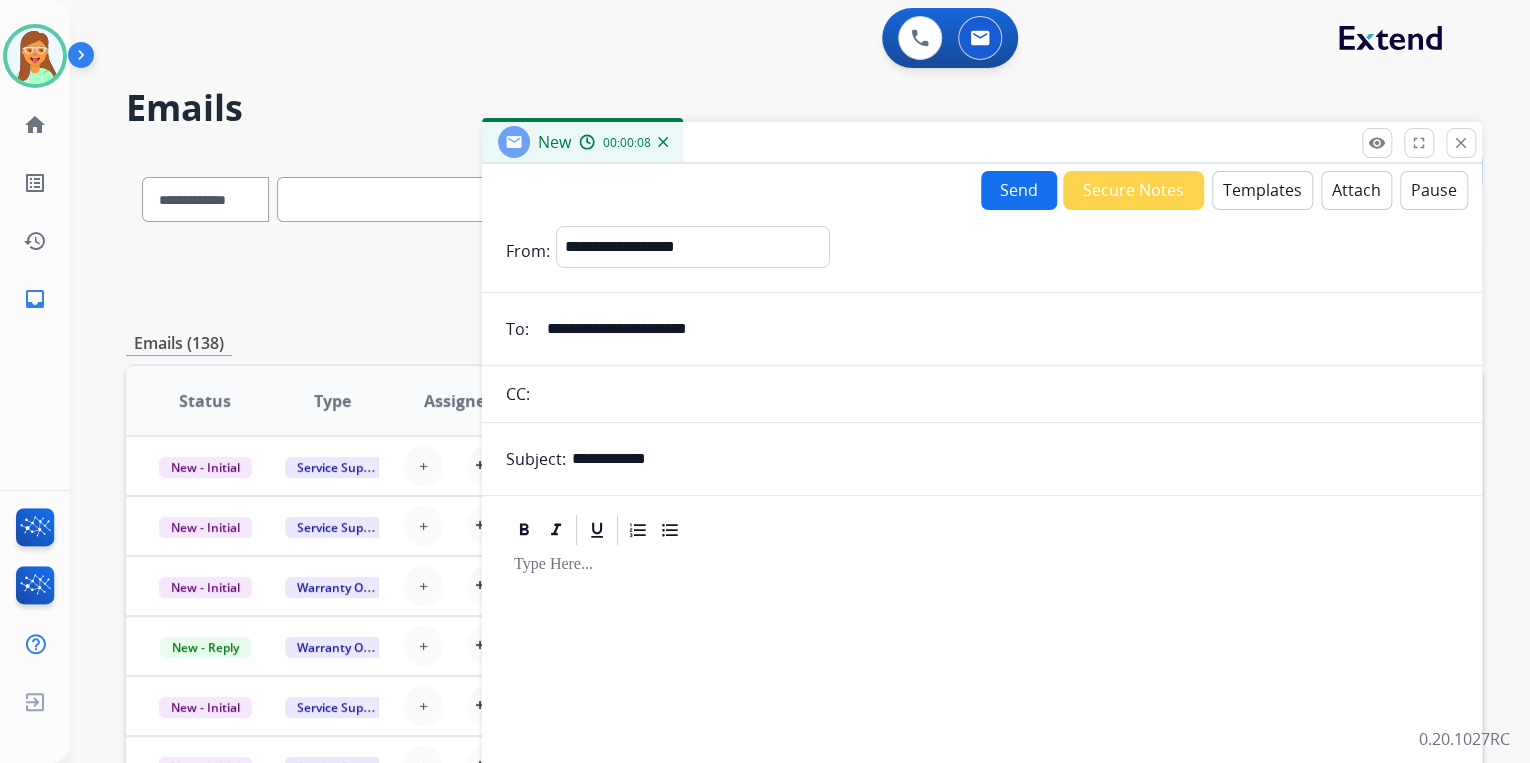 type on "**********" 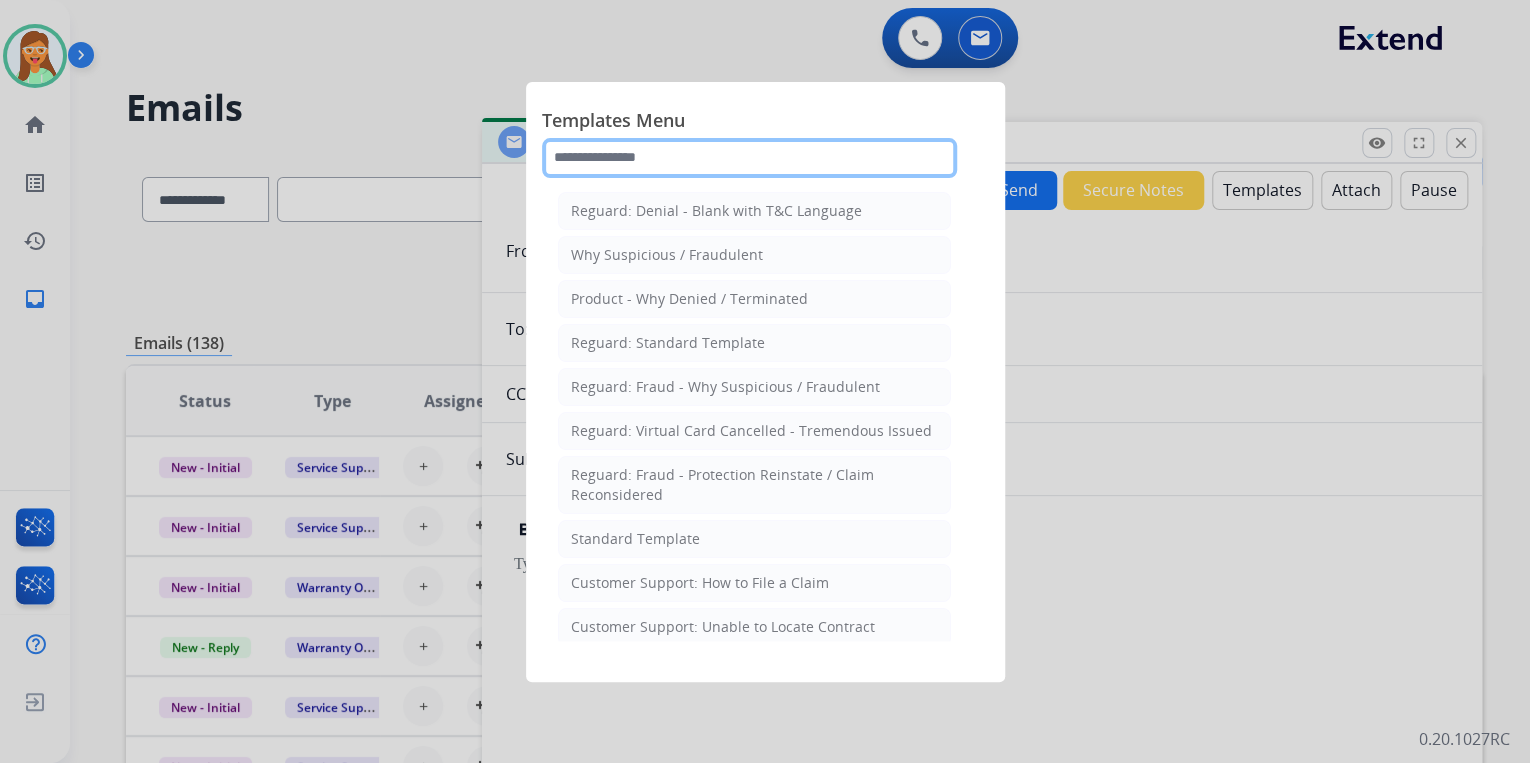 click 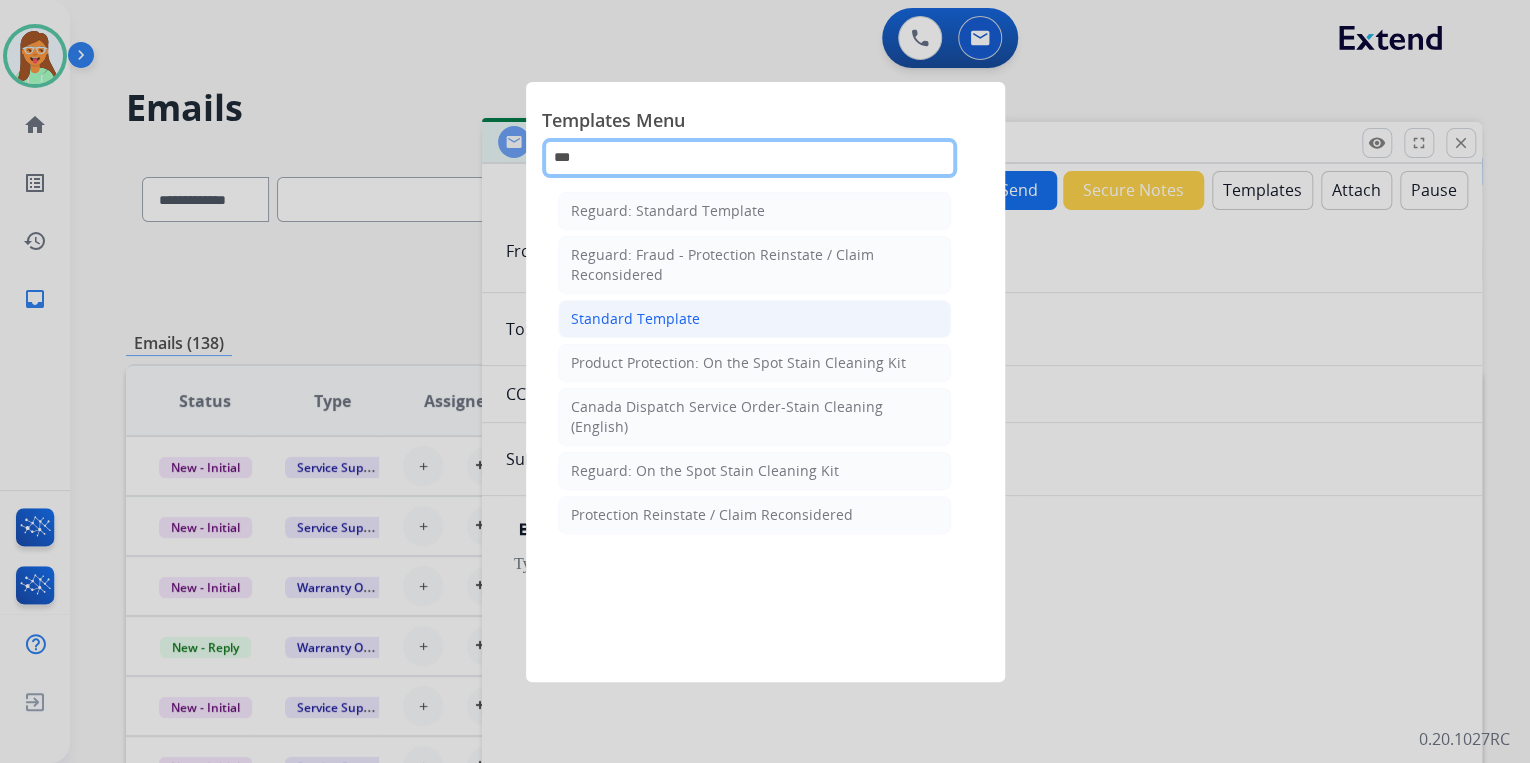 type on "***" 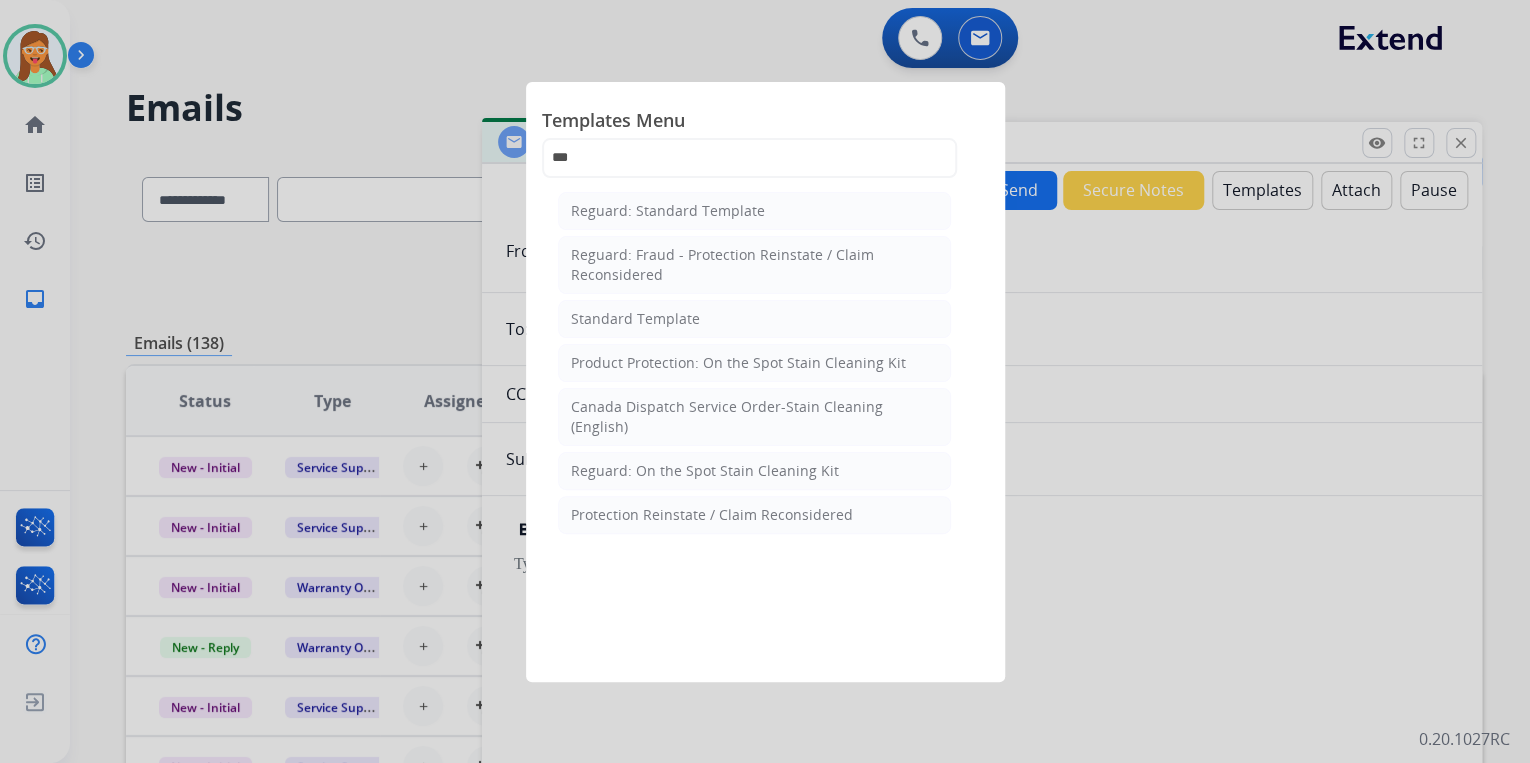drag, startPoint x: 672, startPoint y: 321, endPoint x: 685, endPoint y: 273, distance: 49.729267 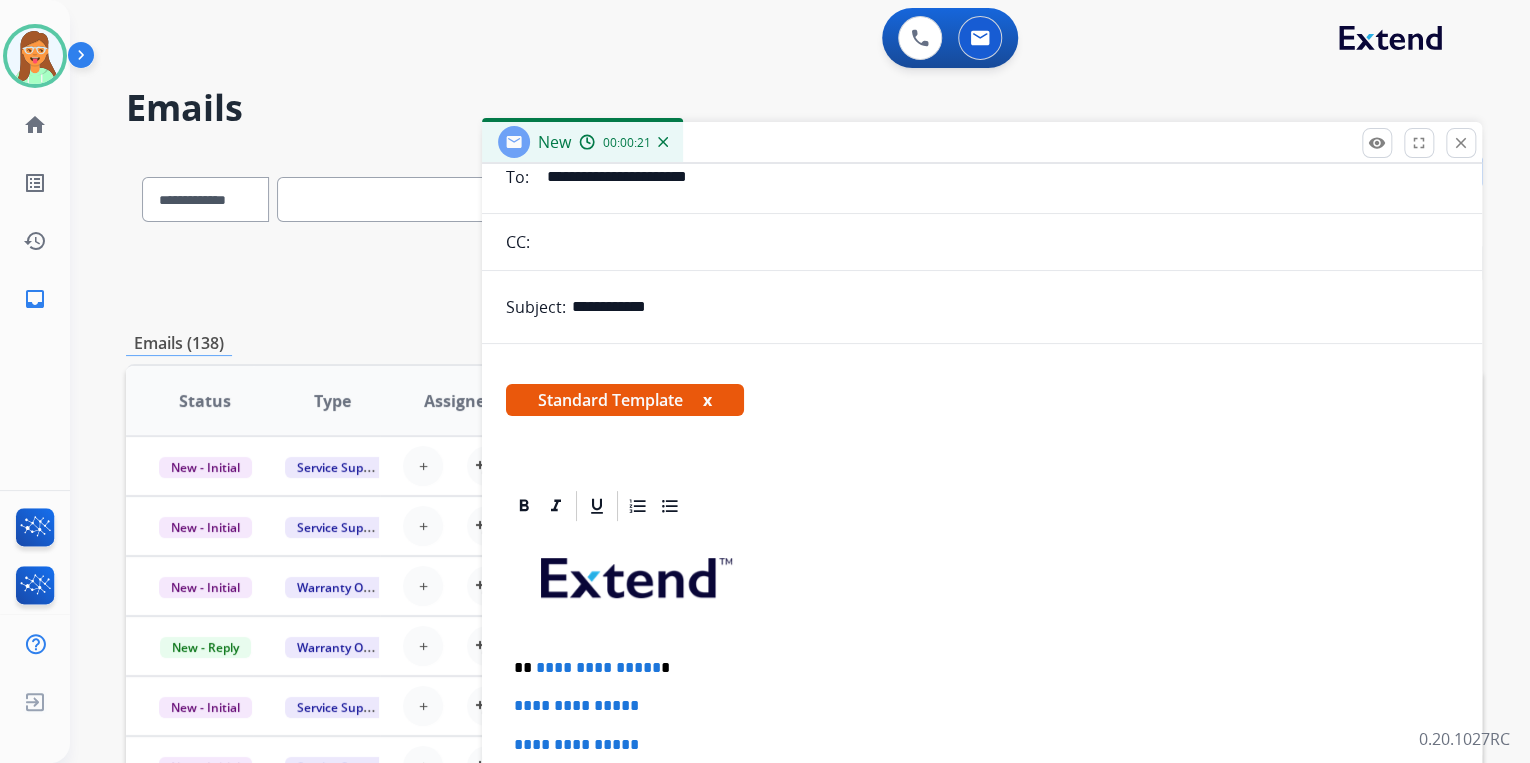 scroll, scrollTop: 320, scrollLeft: 0, axis: vertical 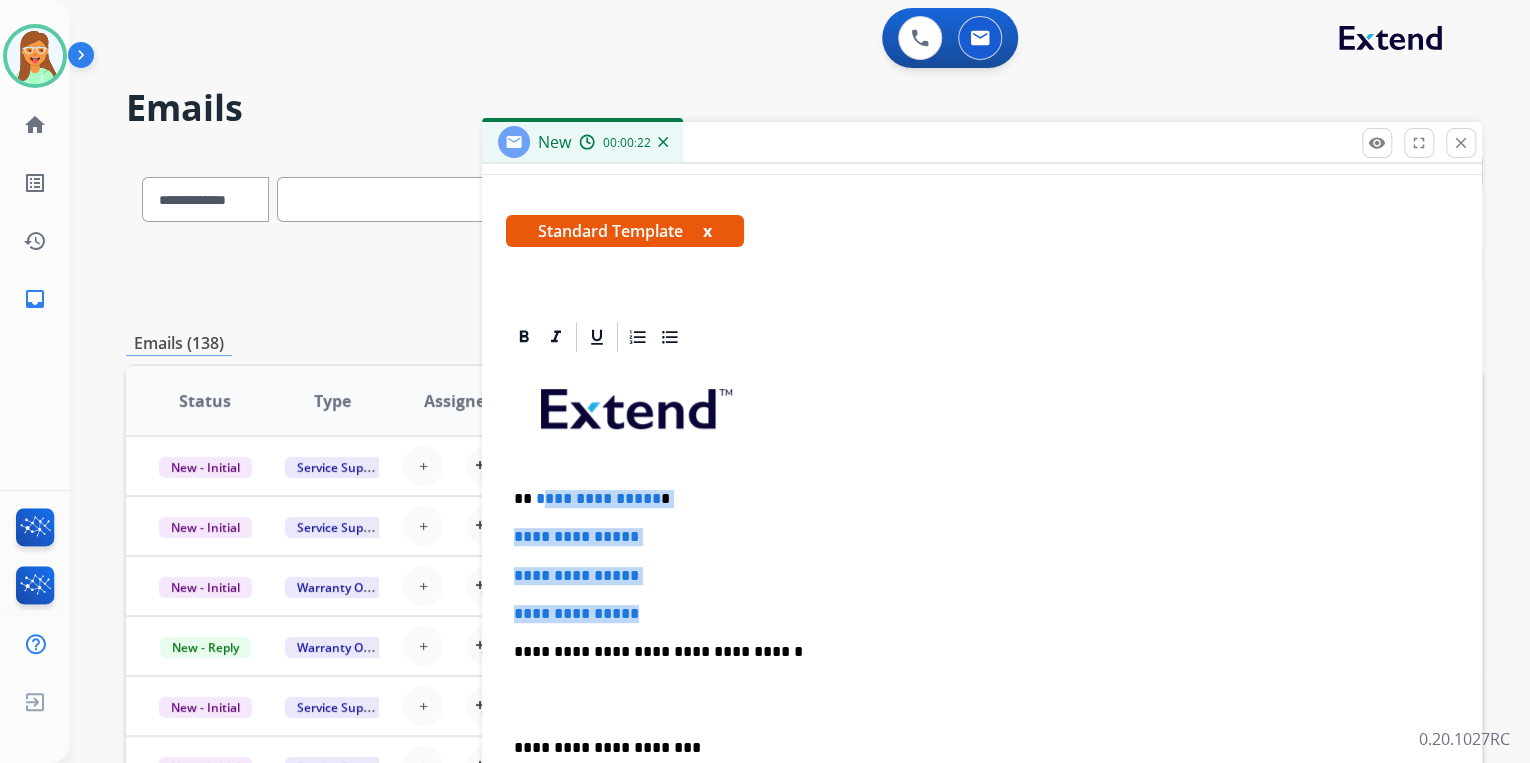 drag, startPoint x: 684, startPoint y: 588, endPoint x: 541, endPoint y: 492, distance: 172.2353 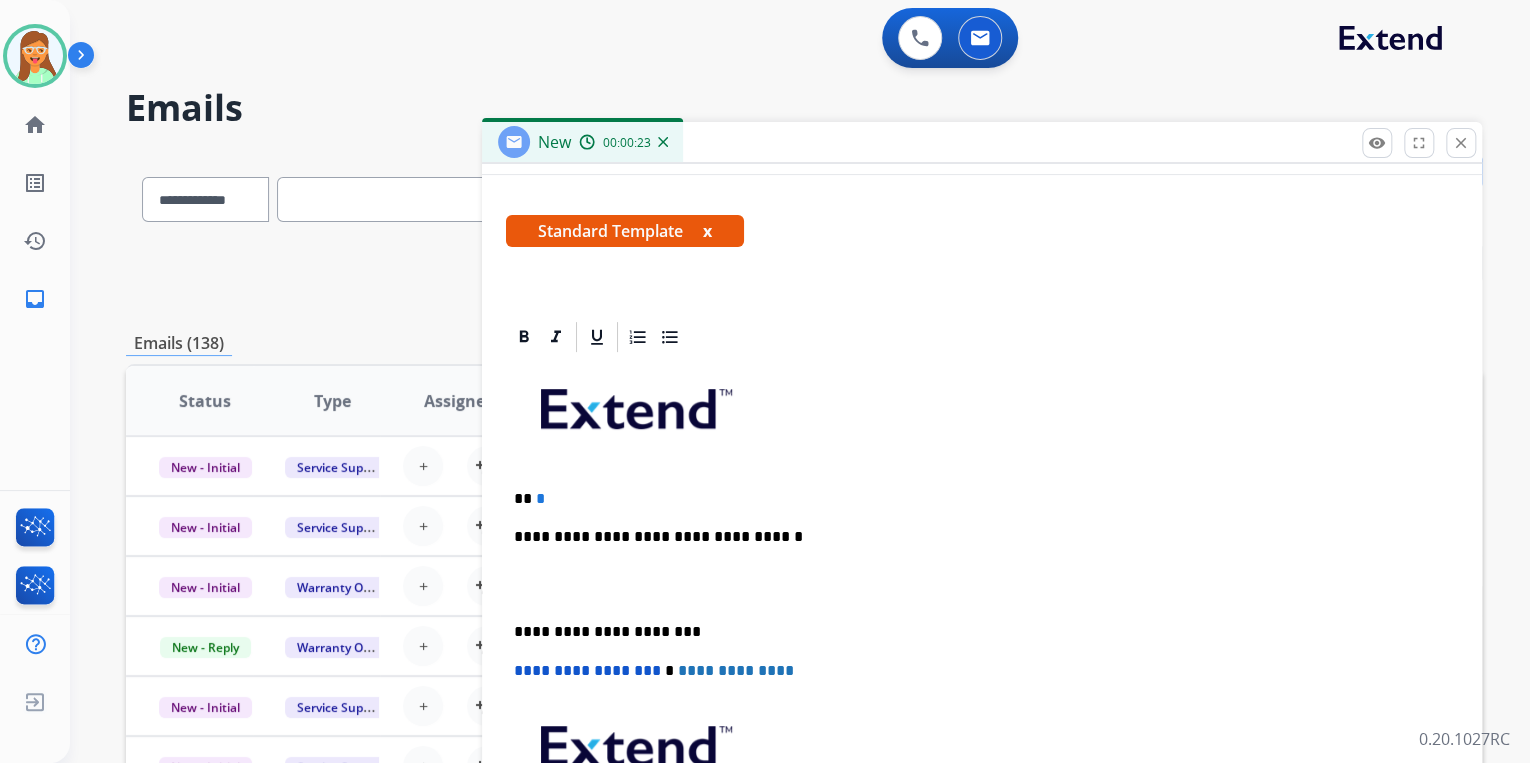 type 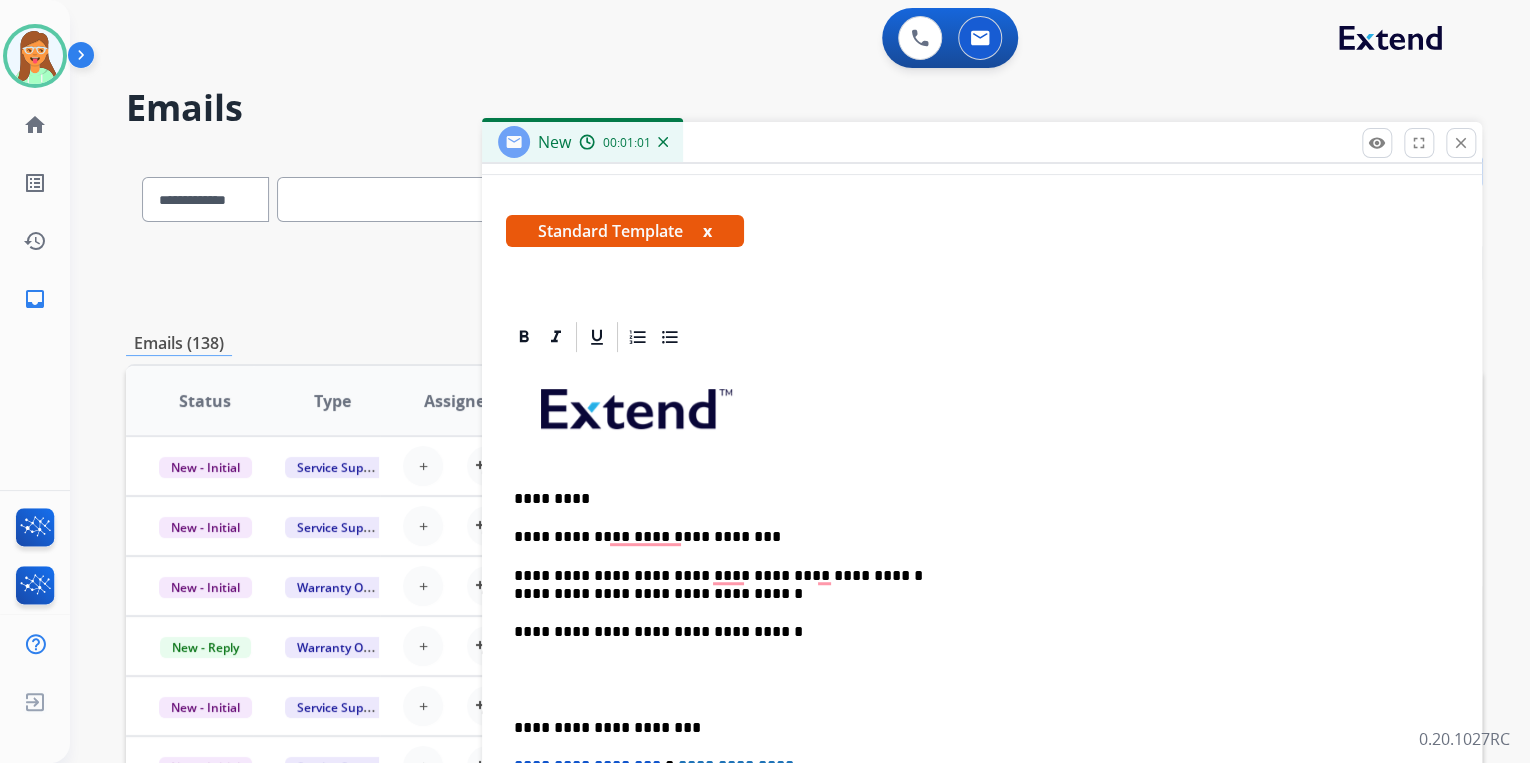 click on "**********" at bounding box center [982, 689] 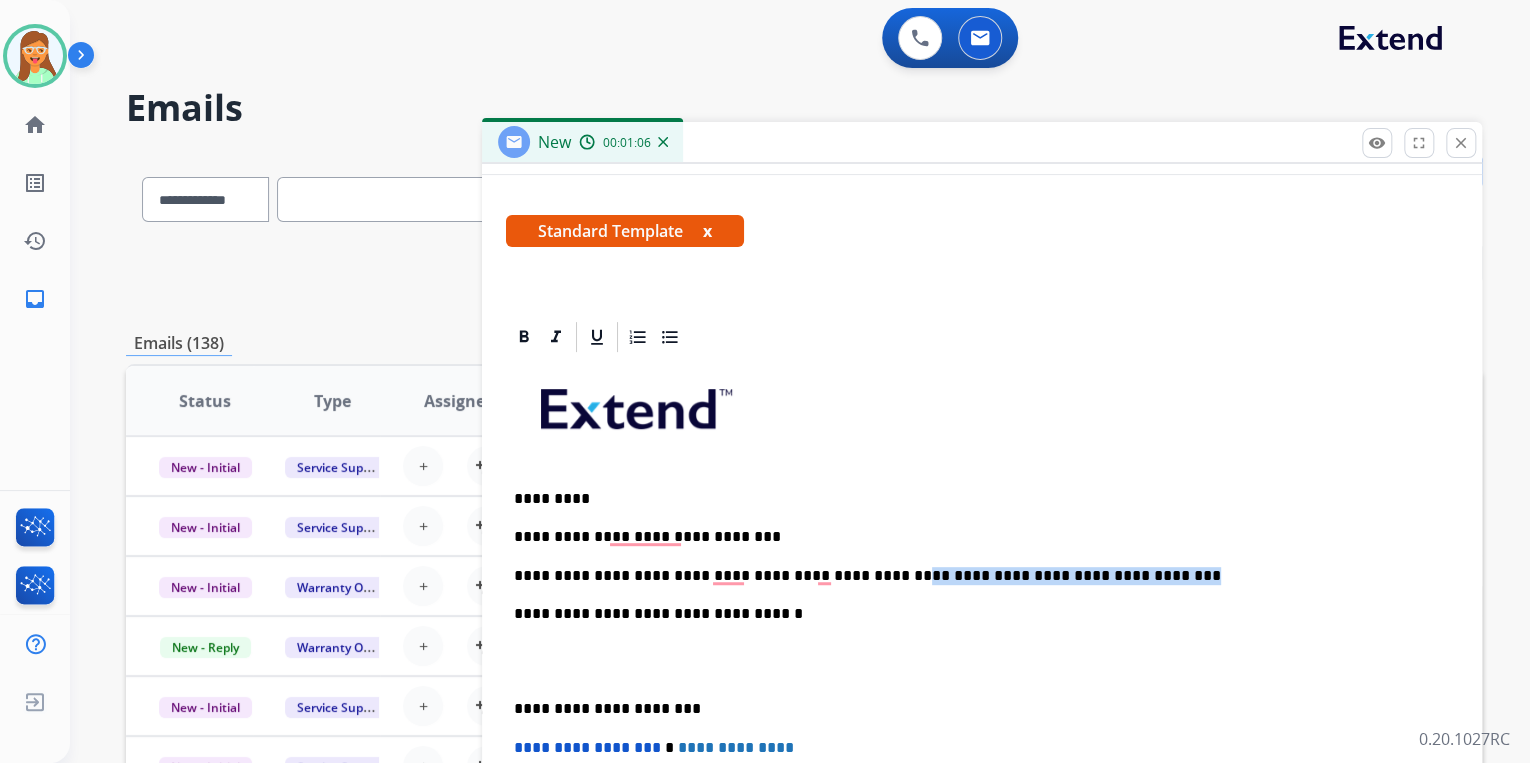 drag, startPoint x: 1129, startPoint y: 572, endPoint x: 849, endPoint y: 566, distance: 280.06427 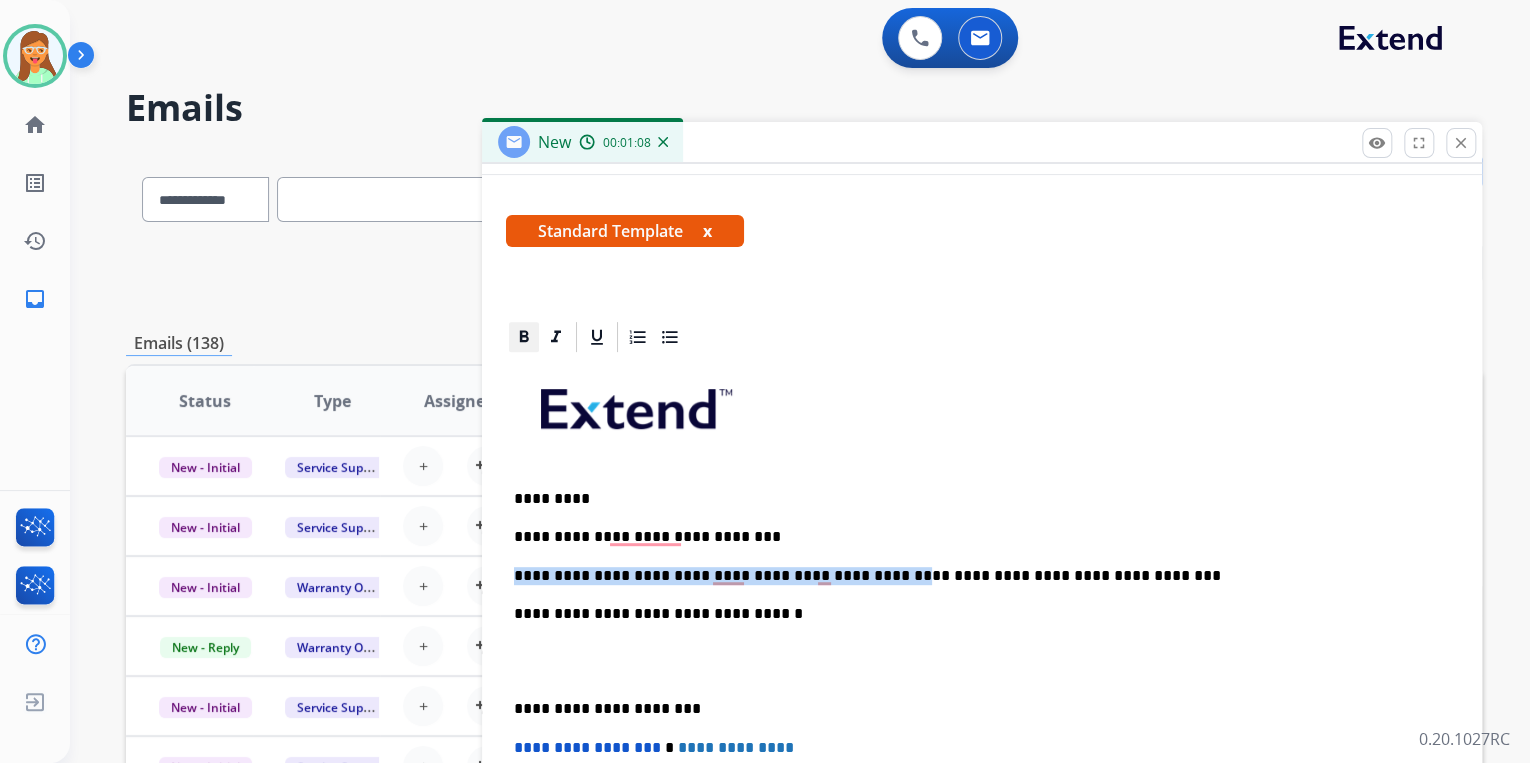 click 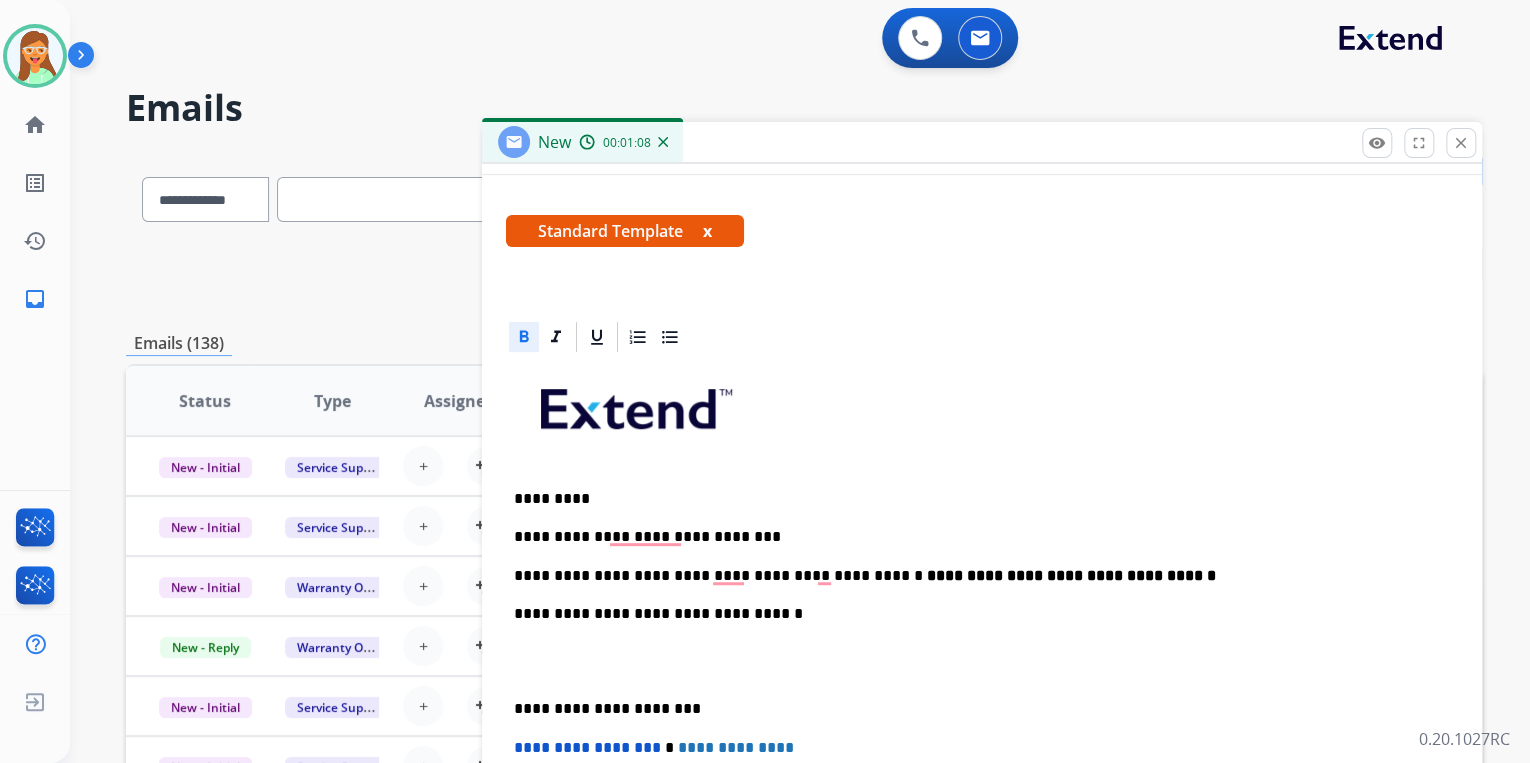 click at bounding box center (982, 416) 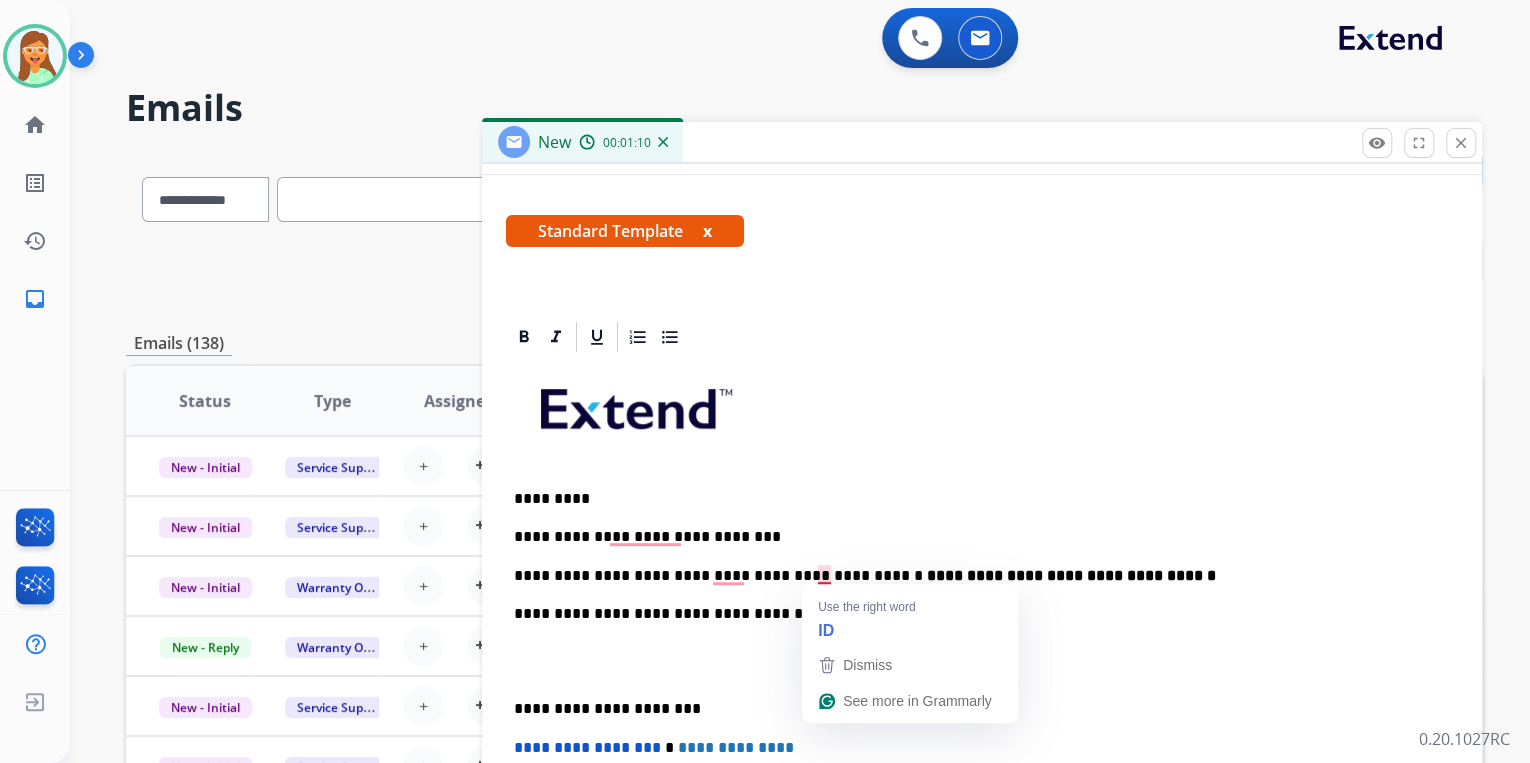 click on "**********" at bounding box center [974, 576] 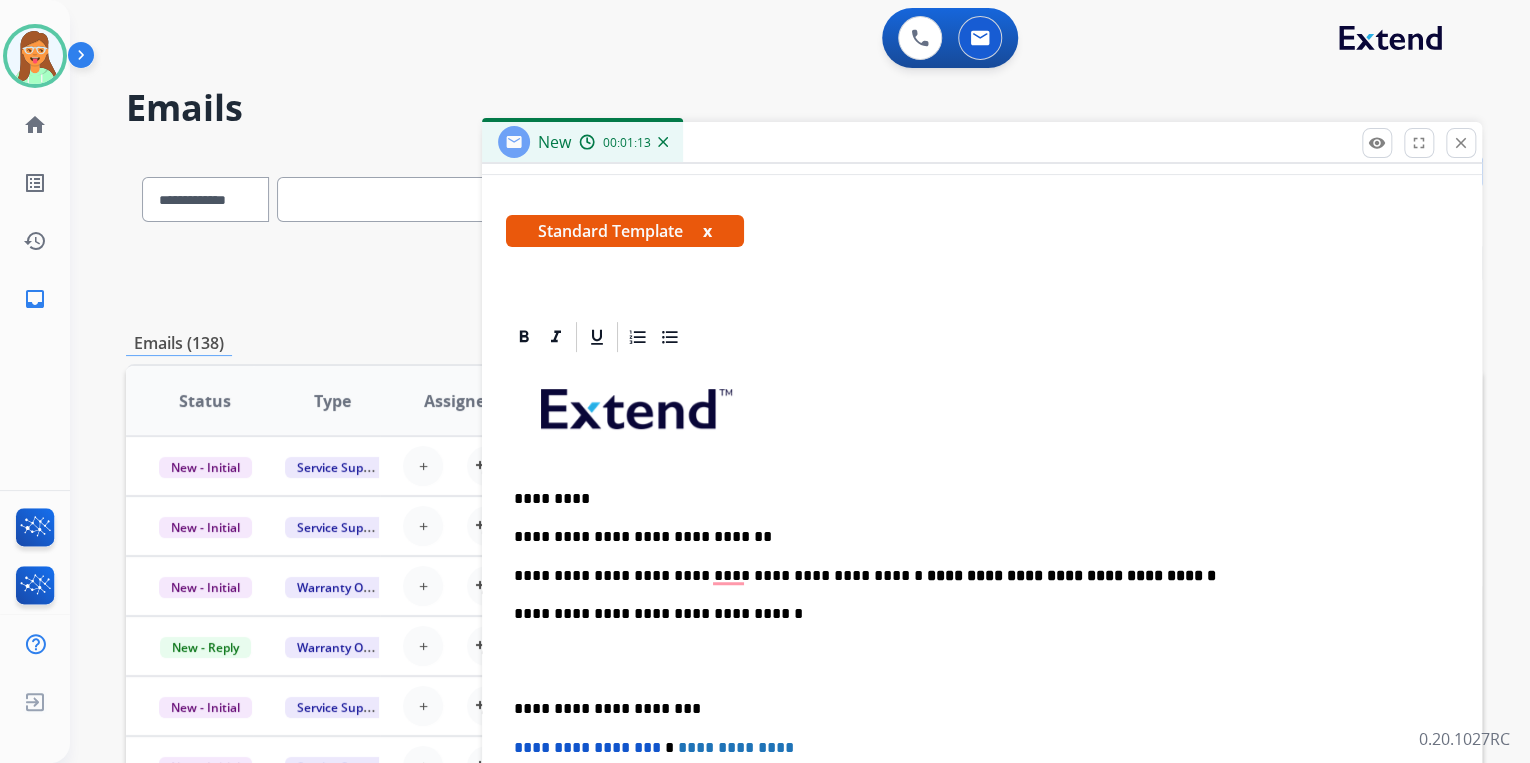 click on "**********" at bounding box center [974, 576] 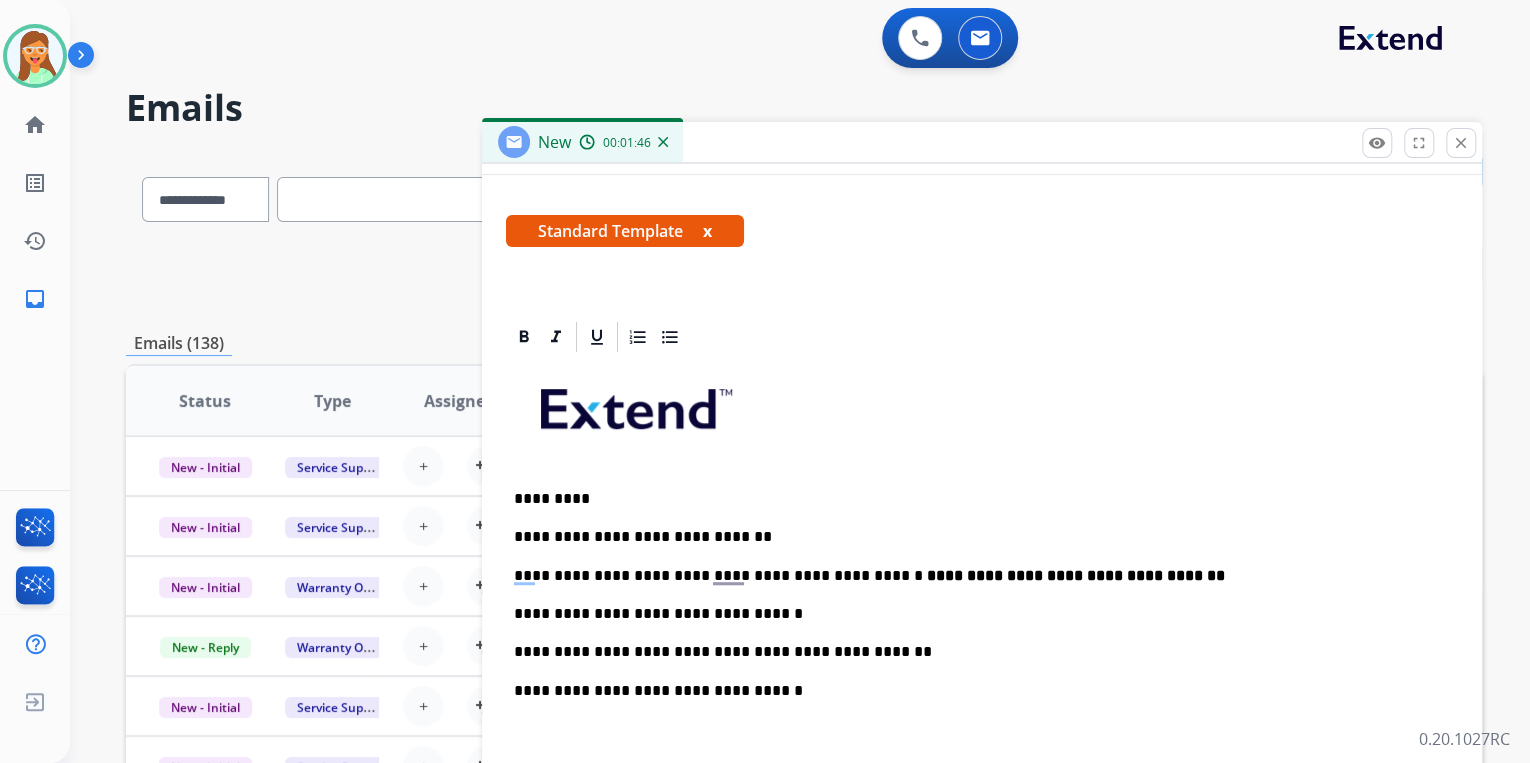 click on "**********" at bounding box center (982, 718) 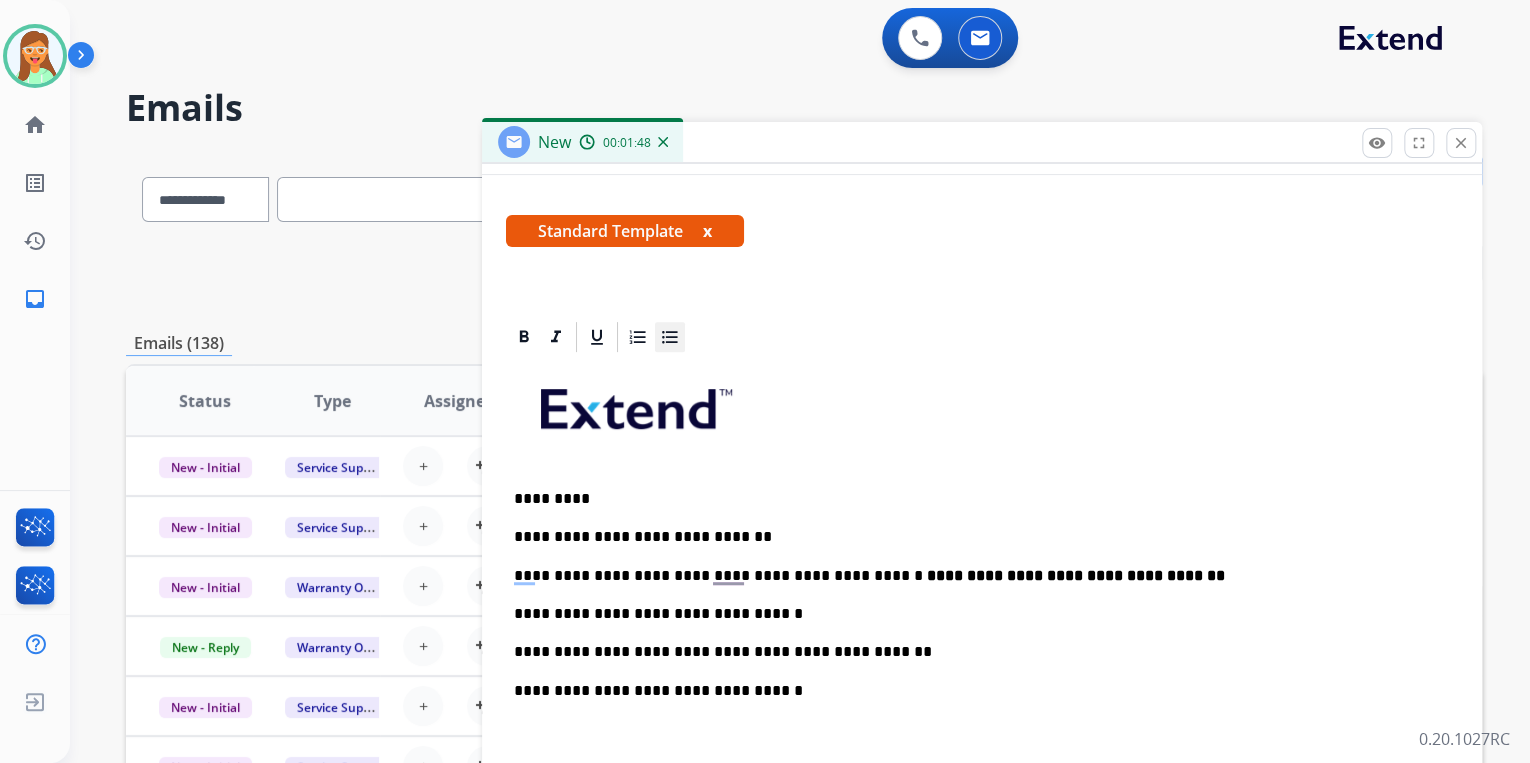 click 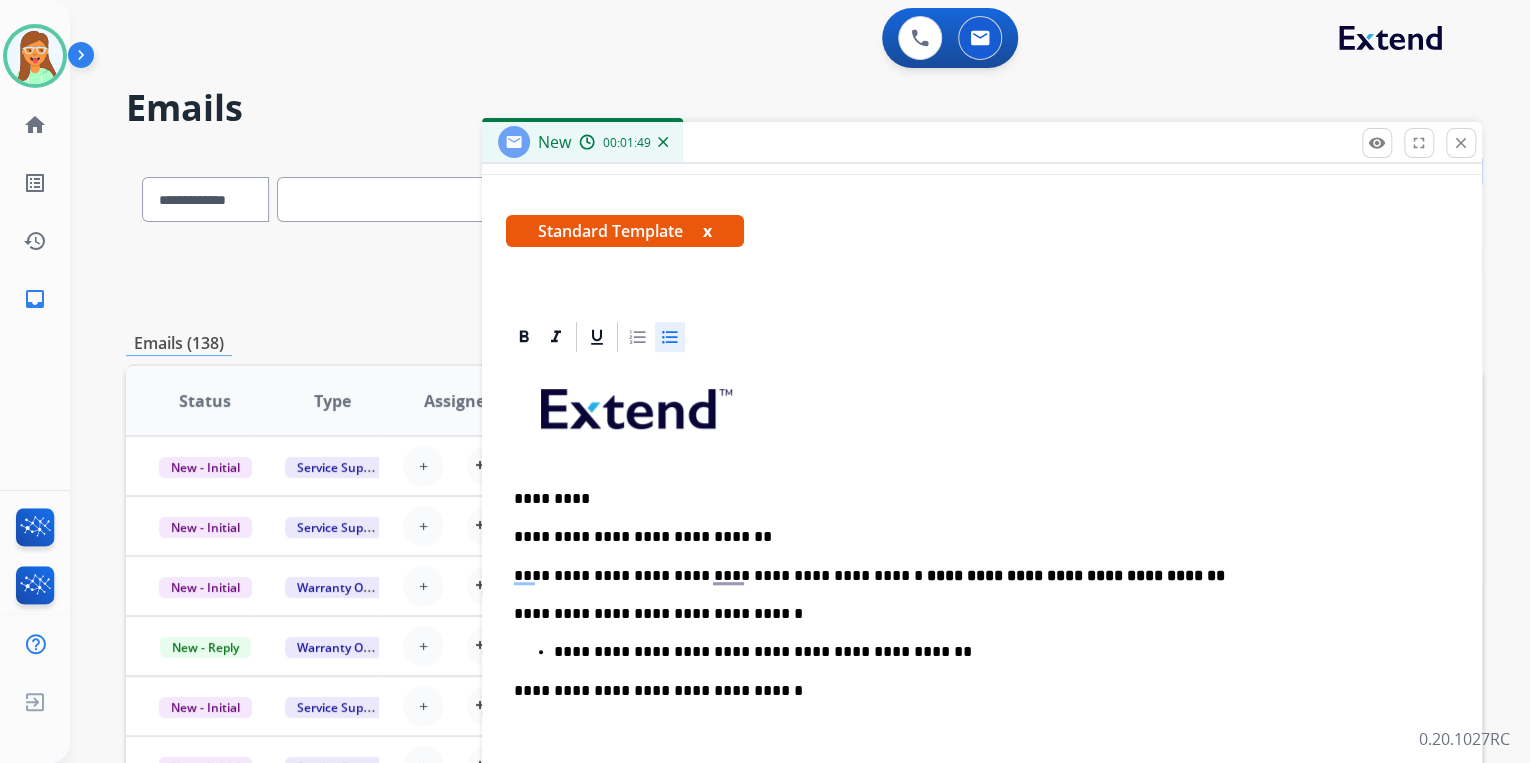 click on "**********" at bounding box center [994, 652] 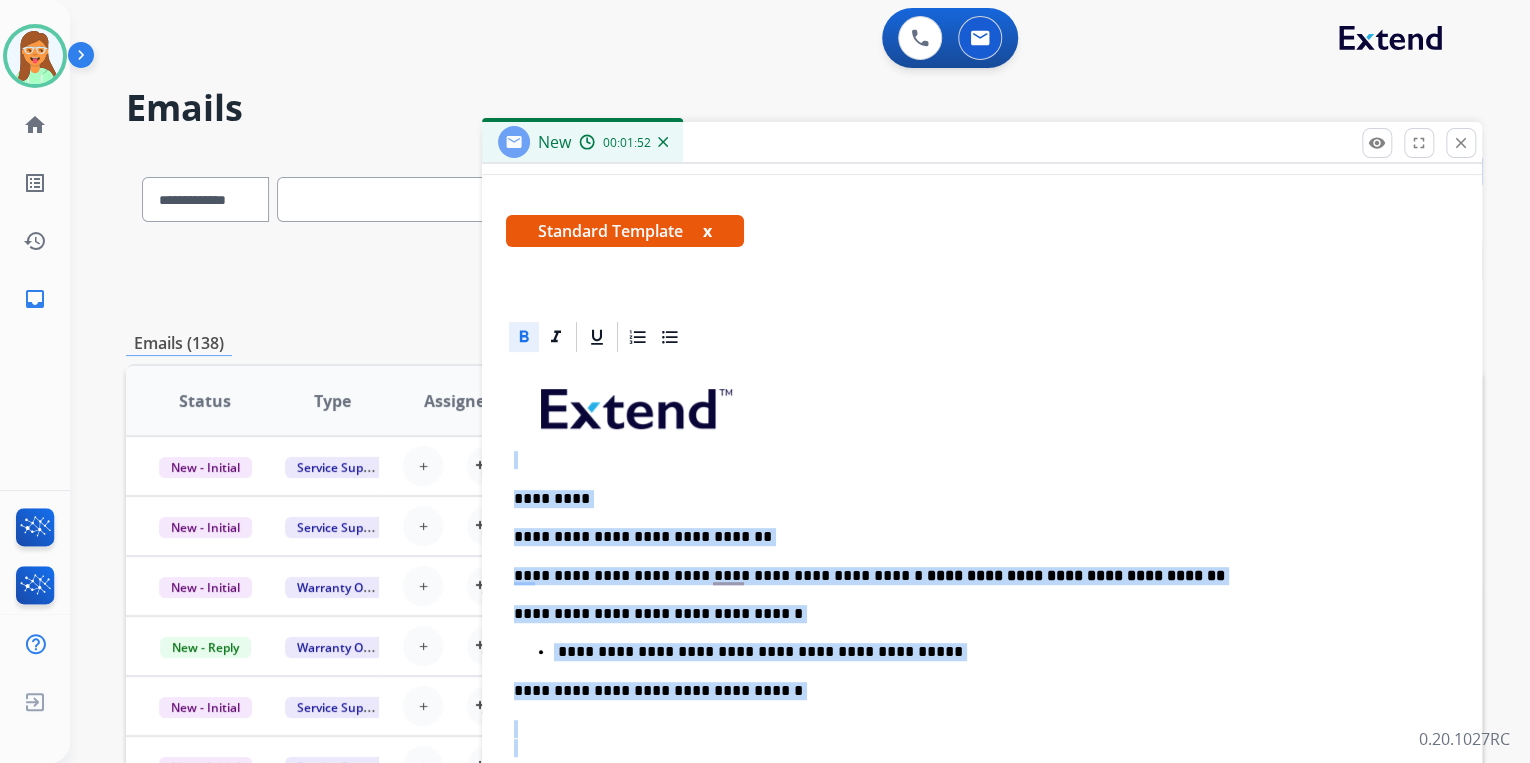 click on "**********" at bounding box center [982, 718] 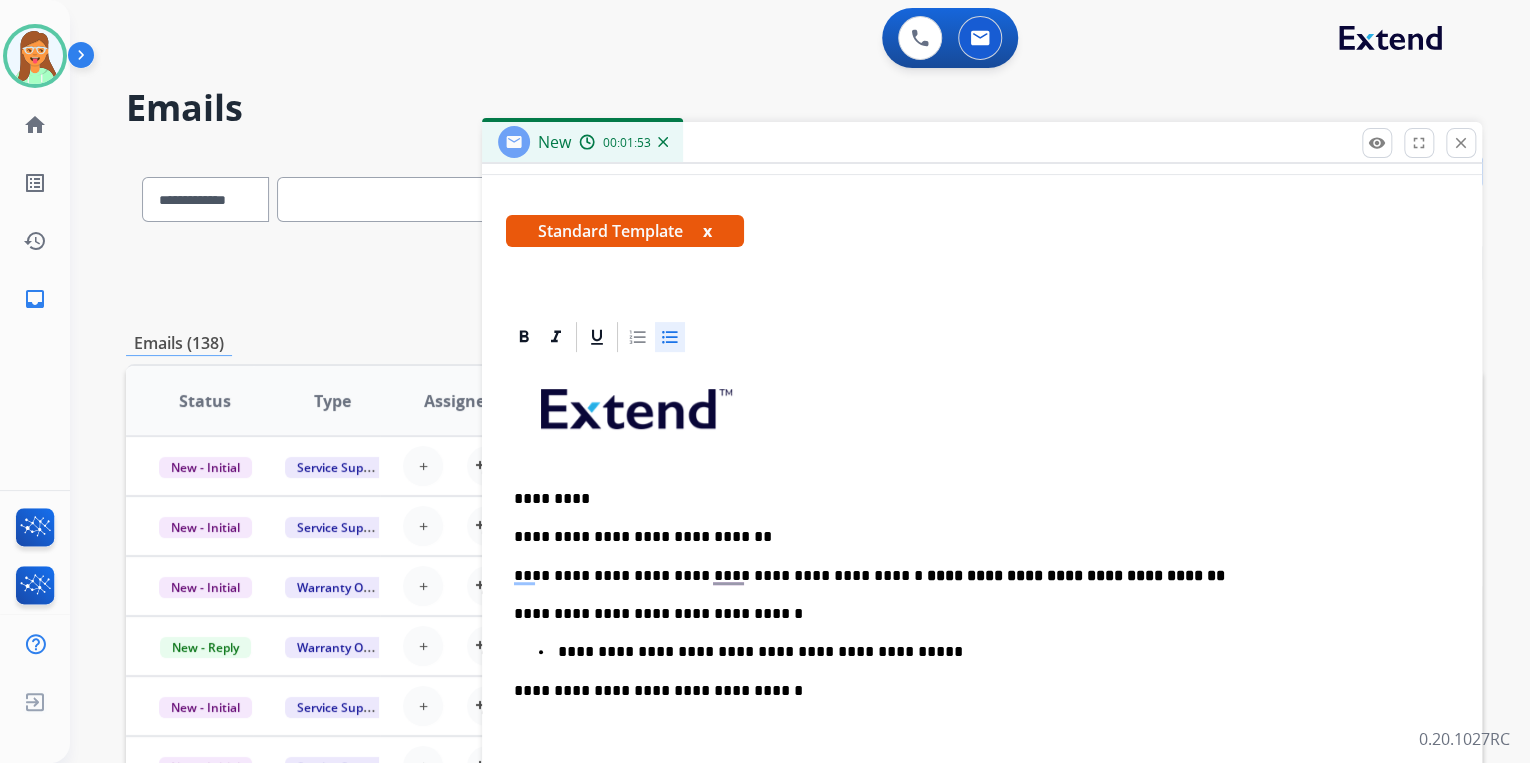 click on "**********" at bounding box center [994, 652] 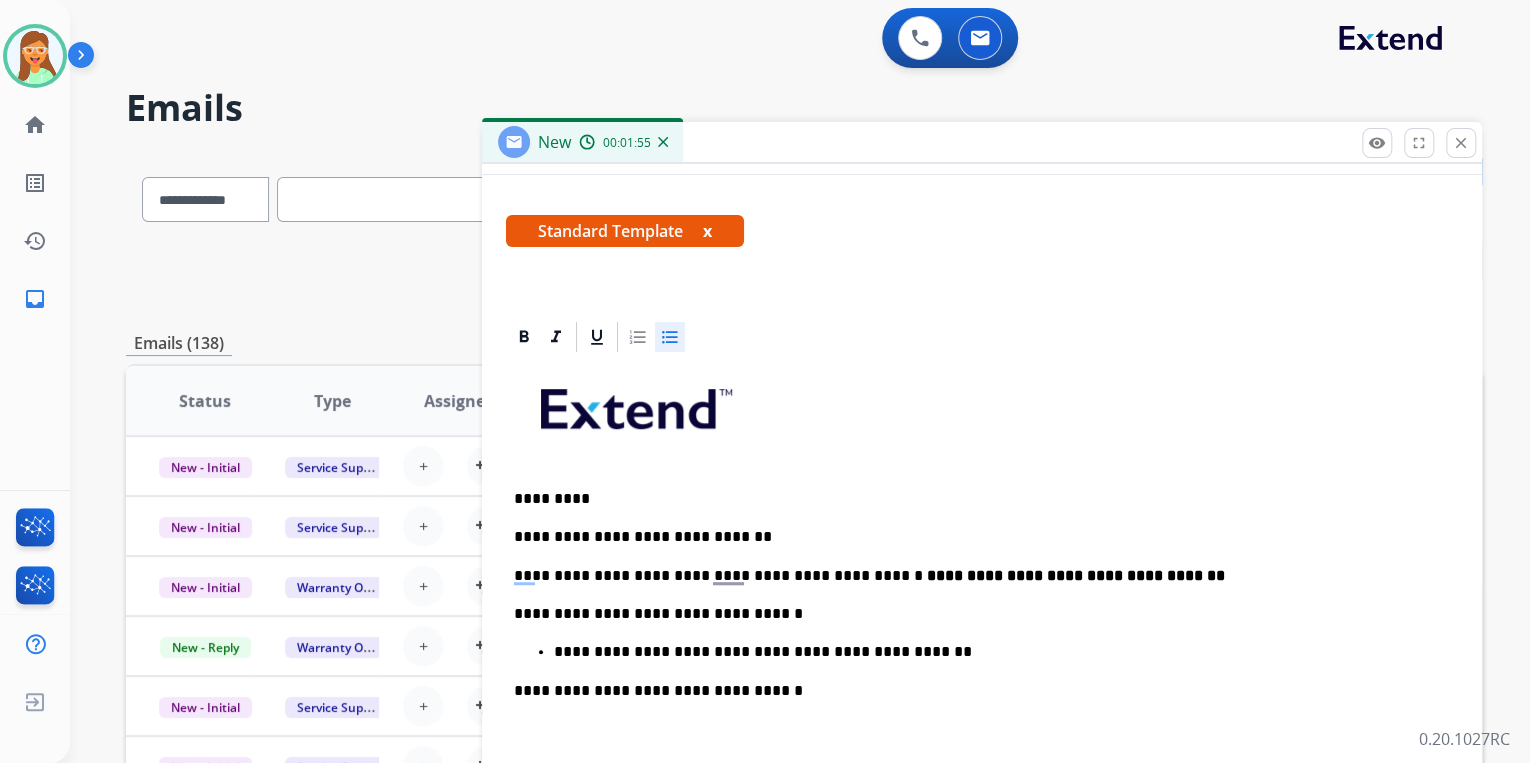 click on "**********" at bounding box center [994, 652] 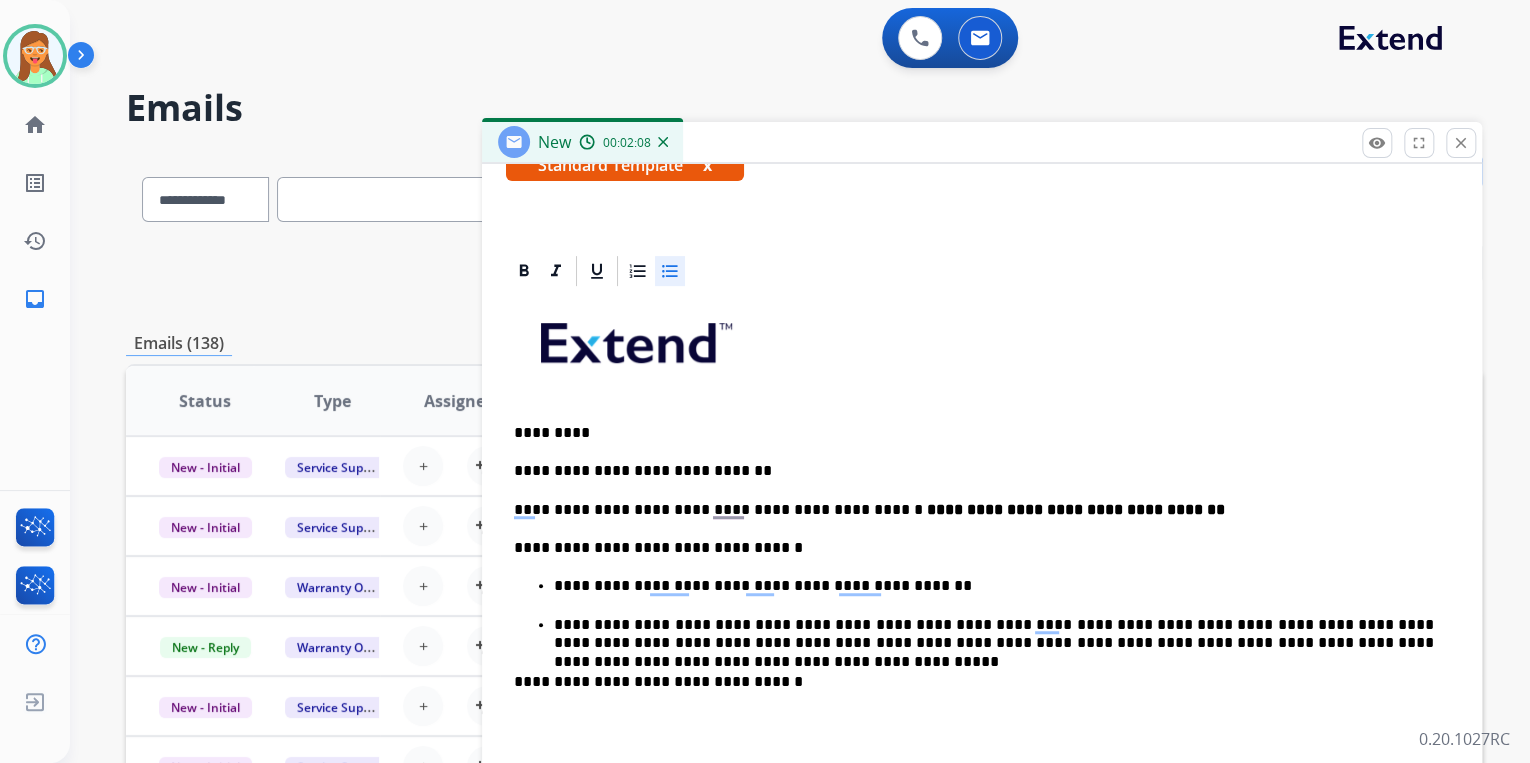 scroll, scrollTop: 400, scrollLeft: 0, axis: vertical 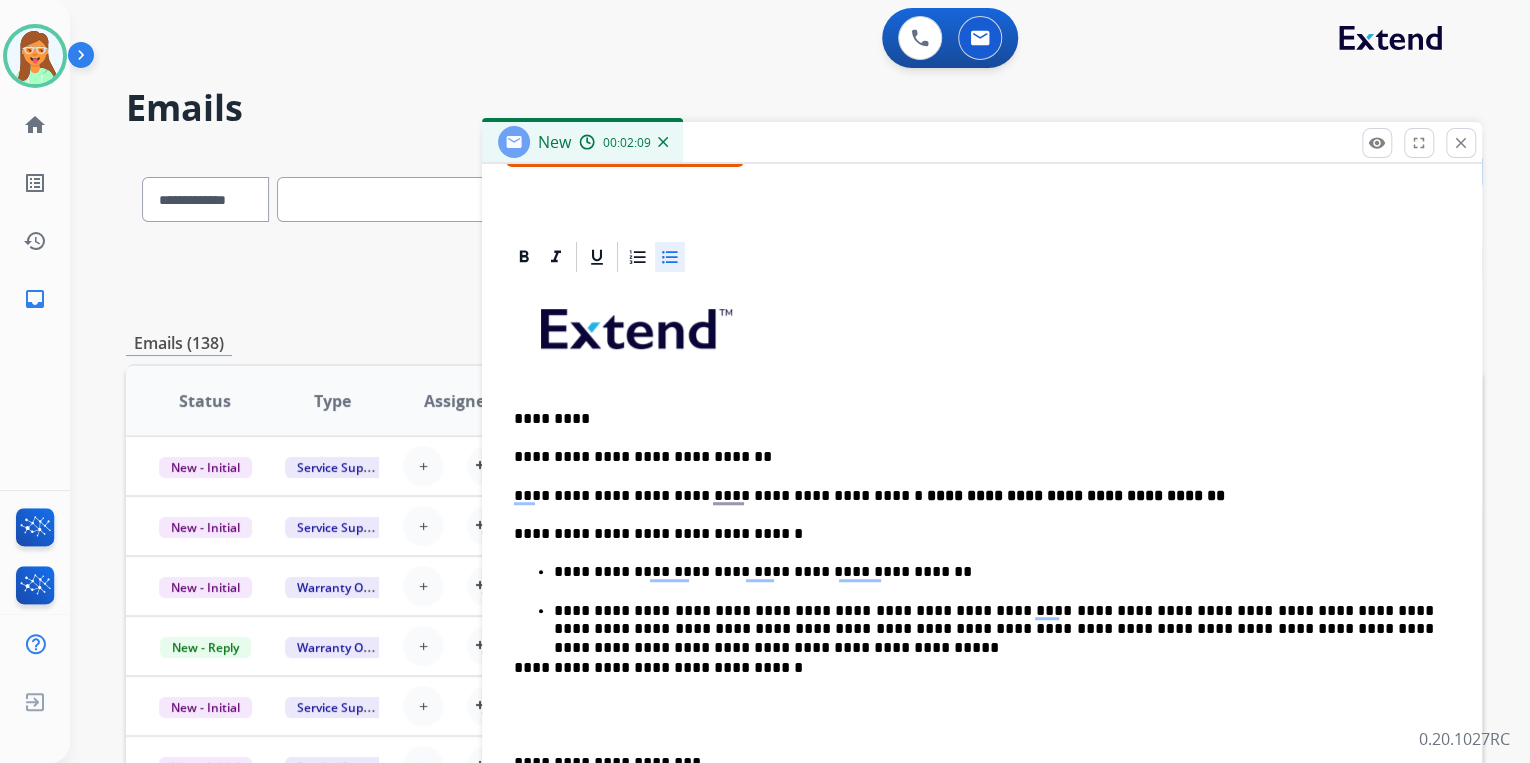 click on "**********" at bounding box center [994, 620] 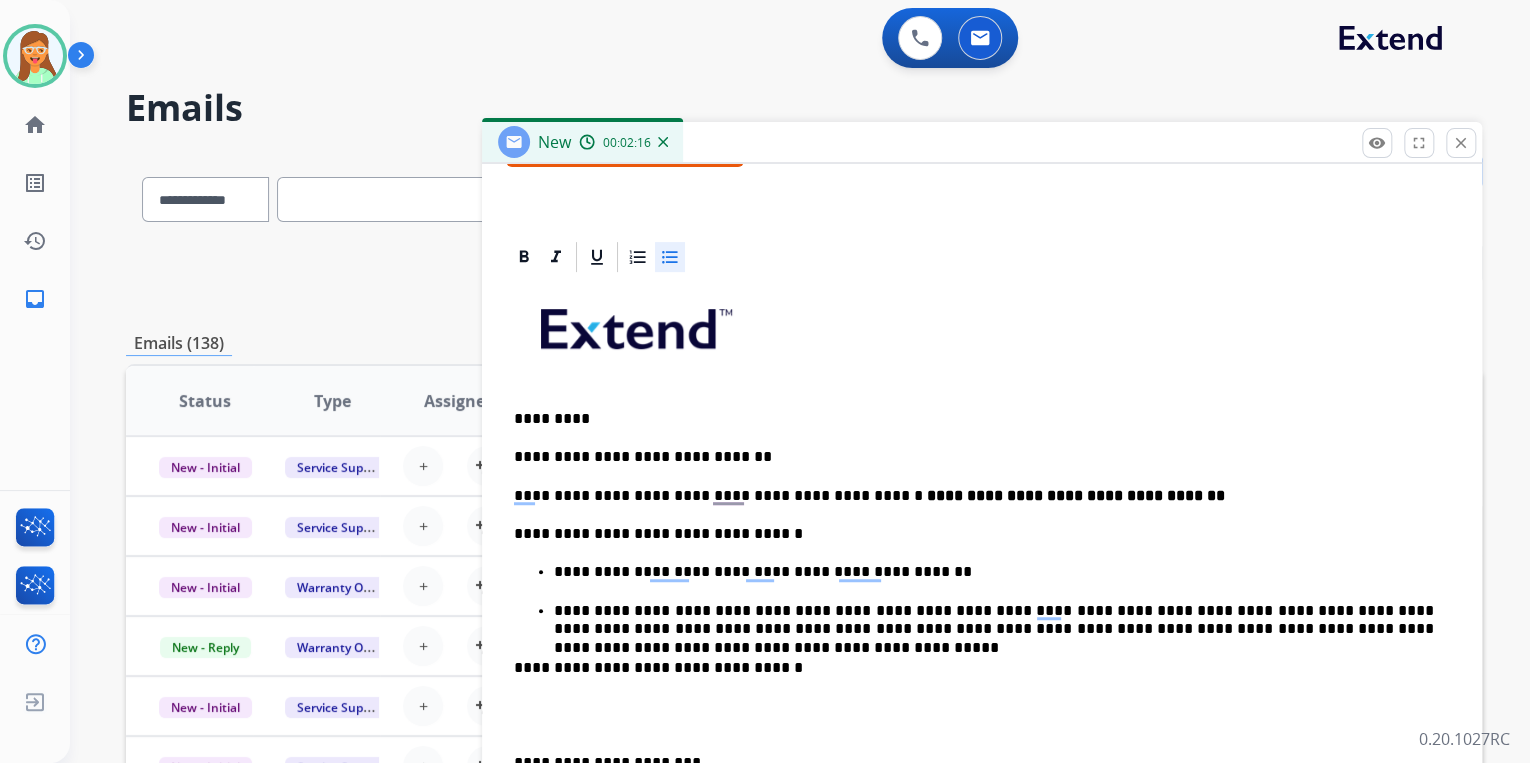 click on "**********" at bounding box center [994, 620] 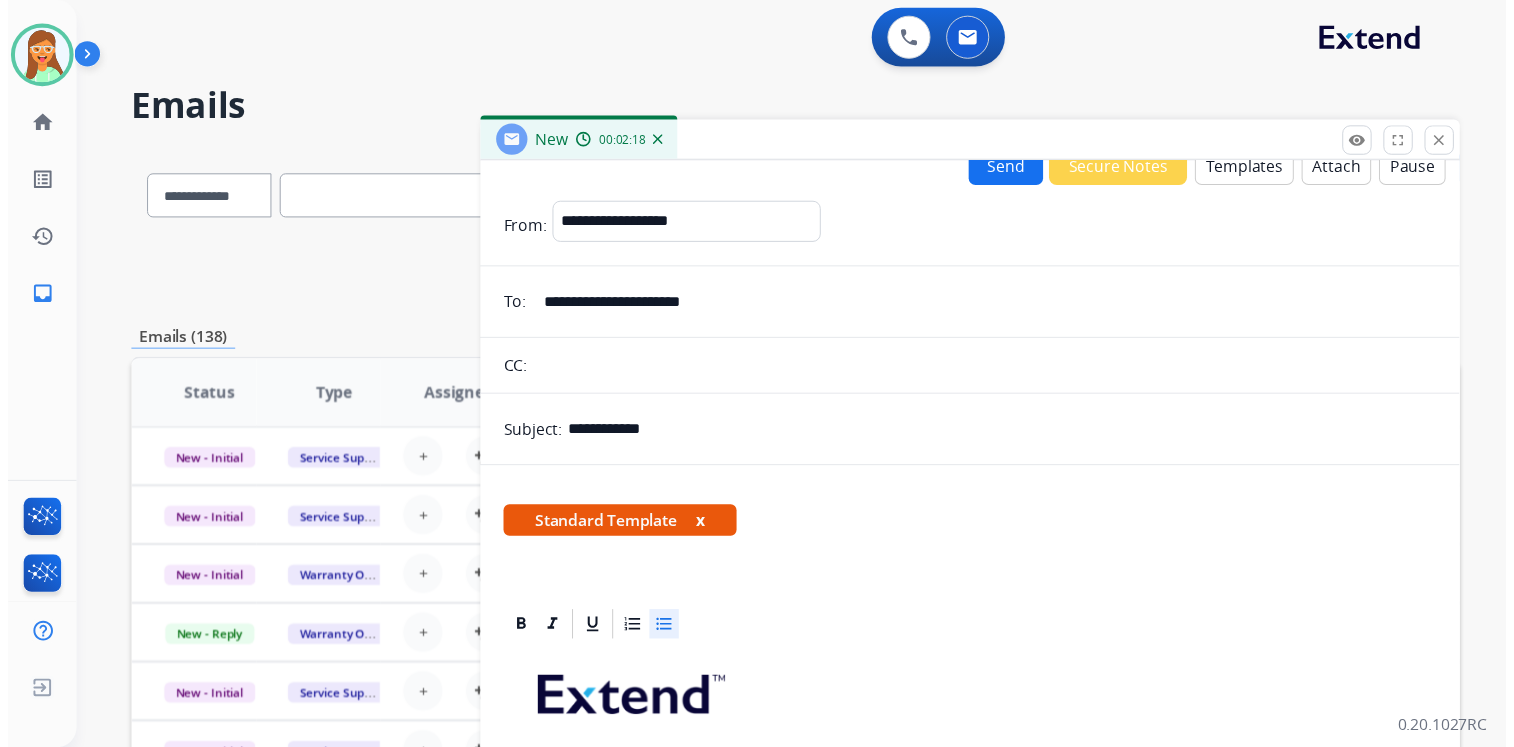 scroll, scrollTop: 0, scrollLeft: 0, axis: both 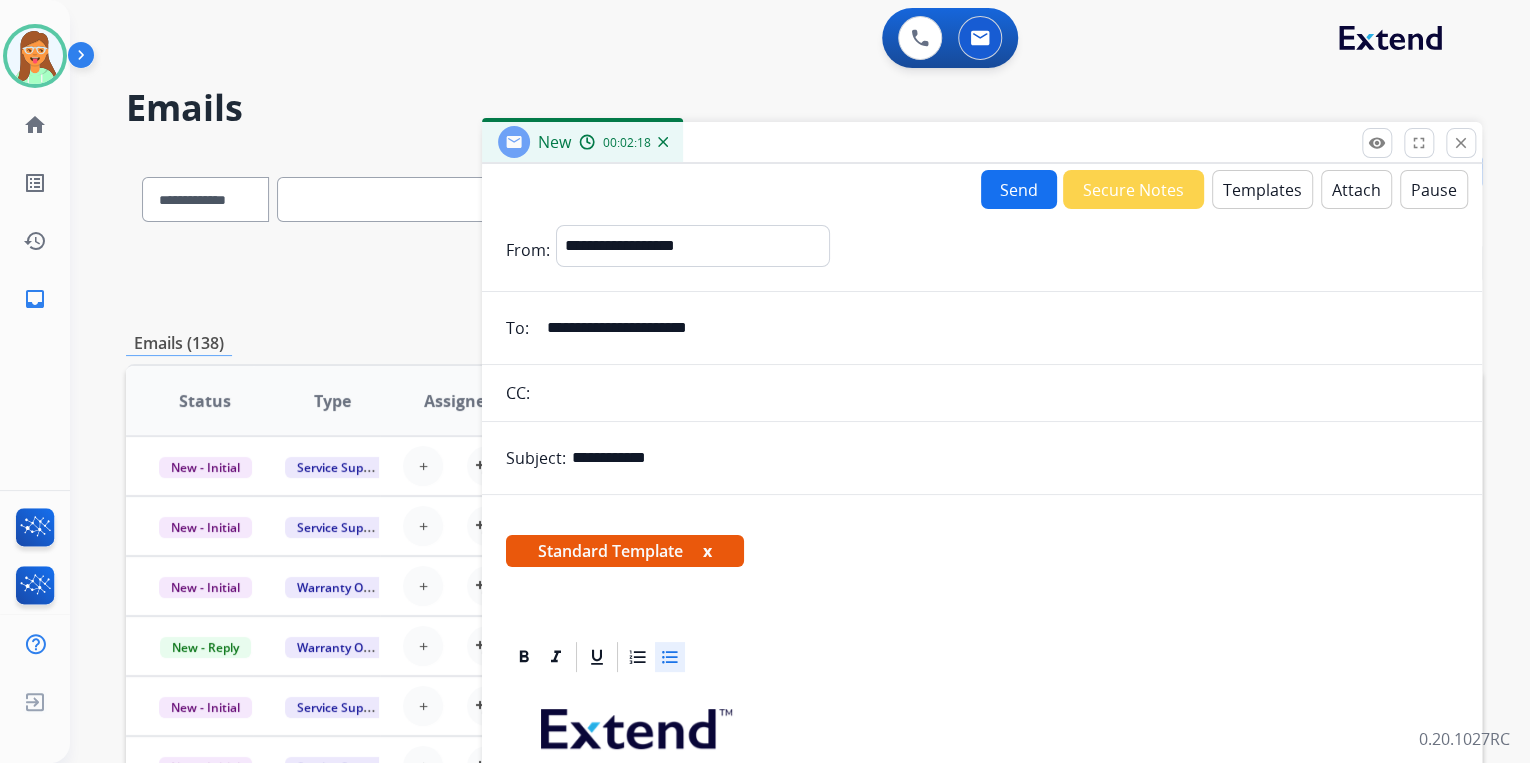 click on "Send" at bounding box center (1019, 189) 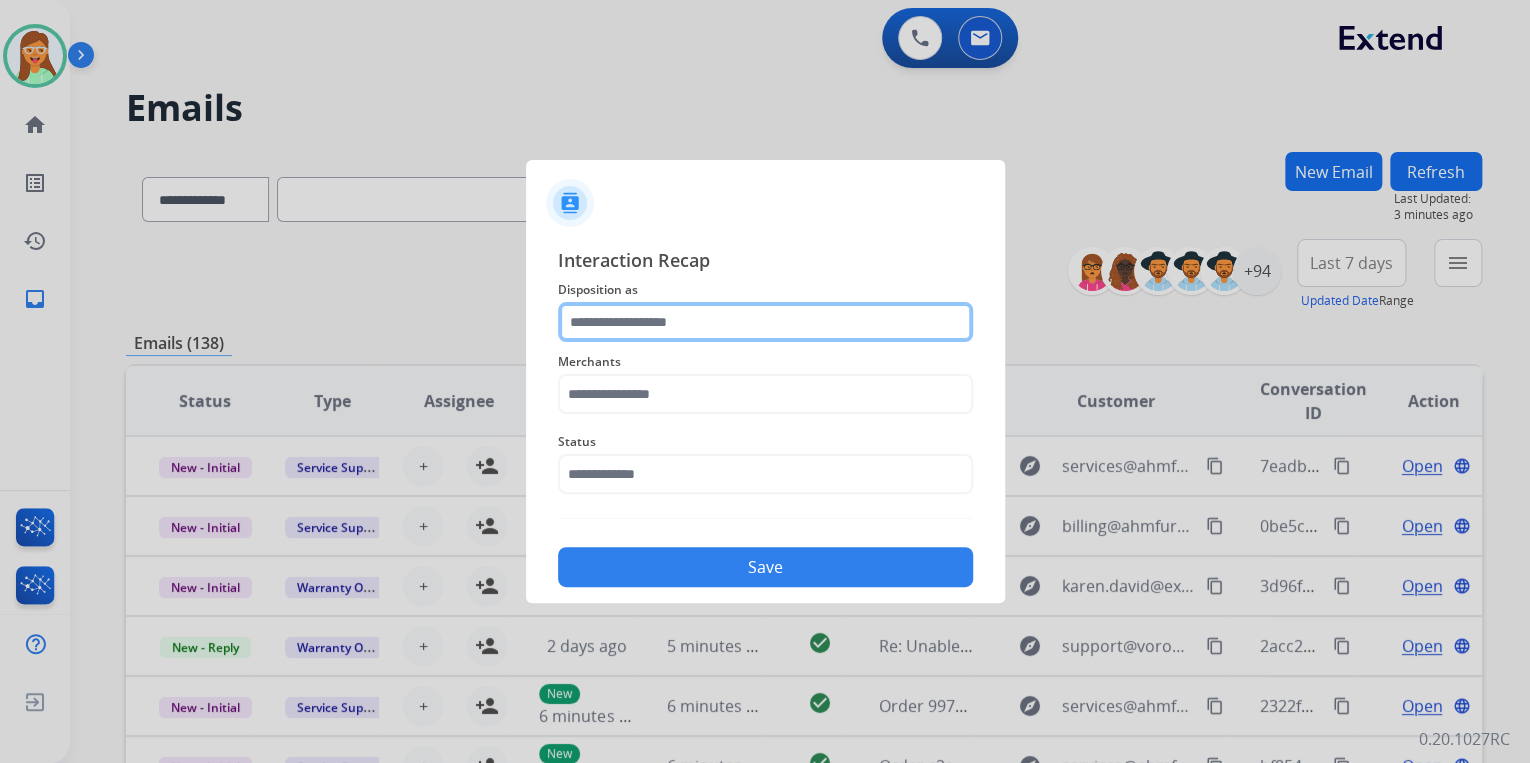 click 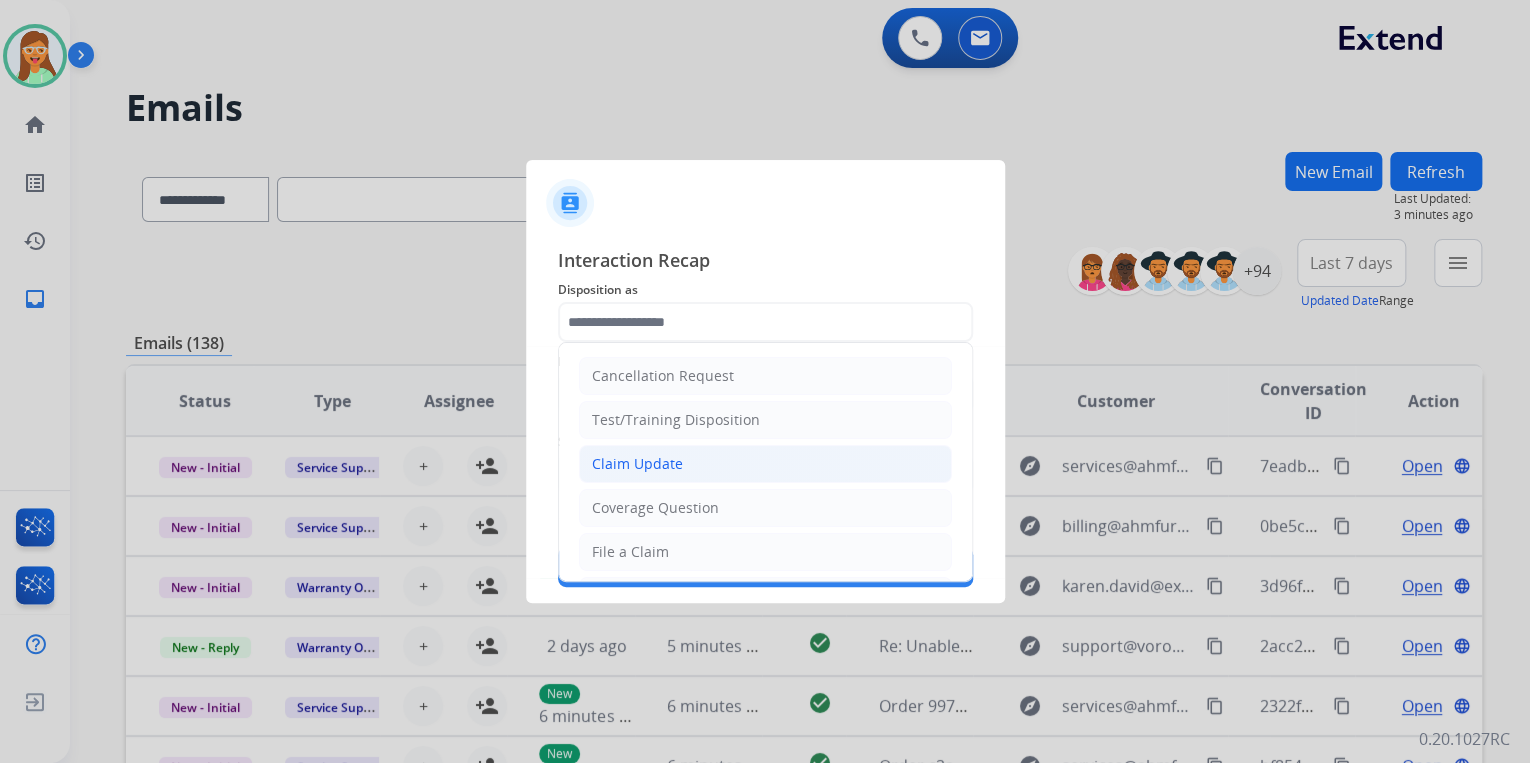 click on "Claim Update" 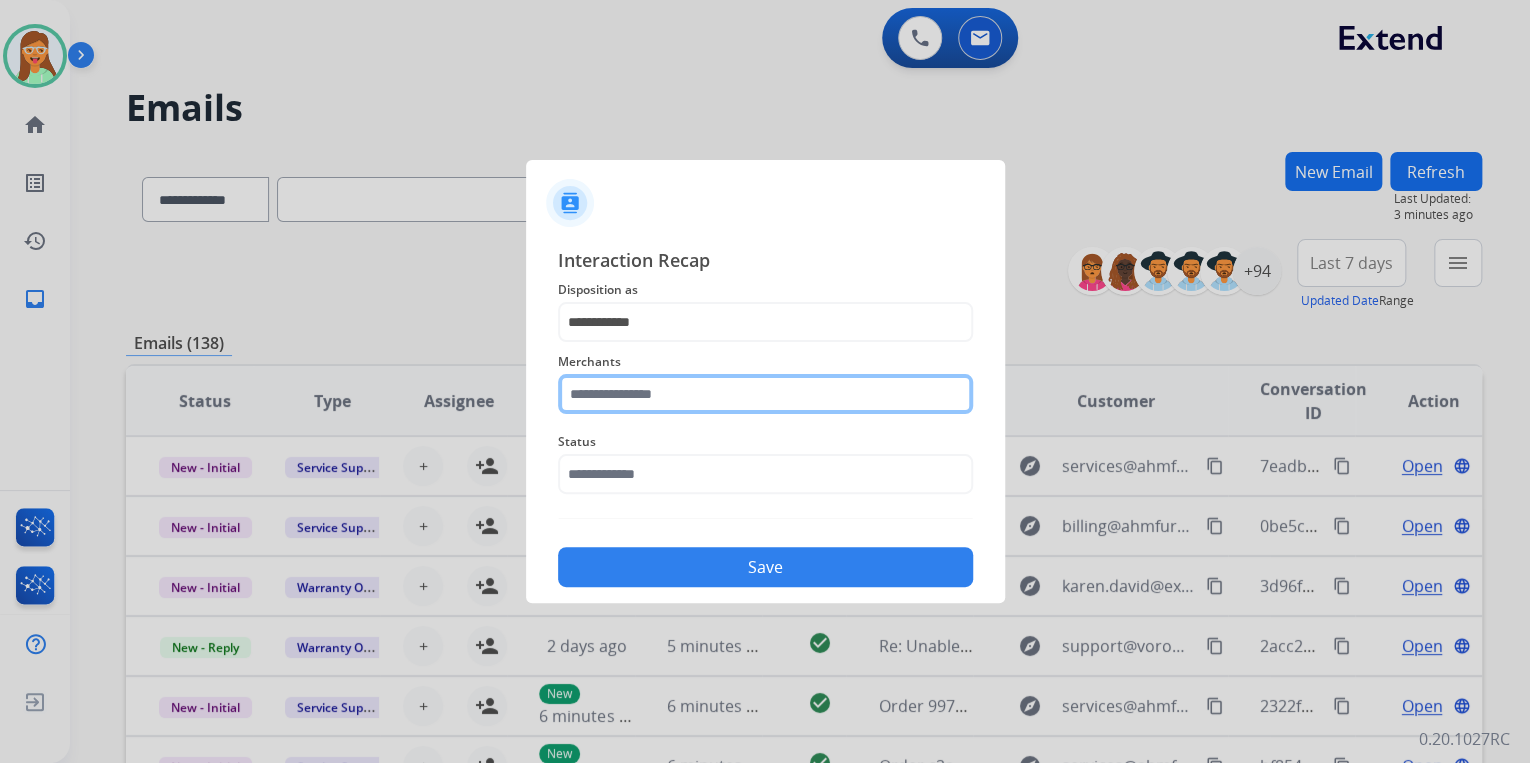 click 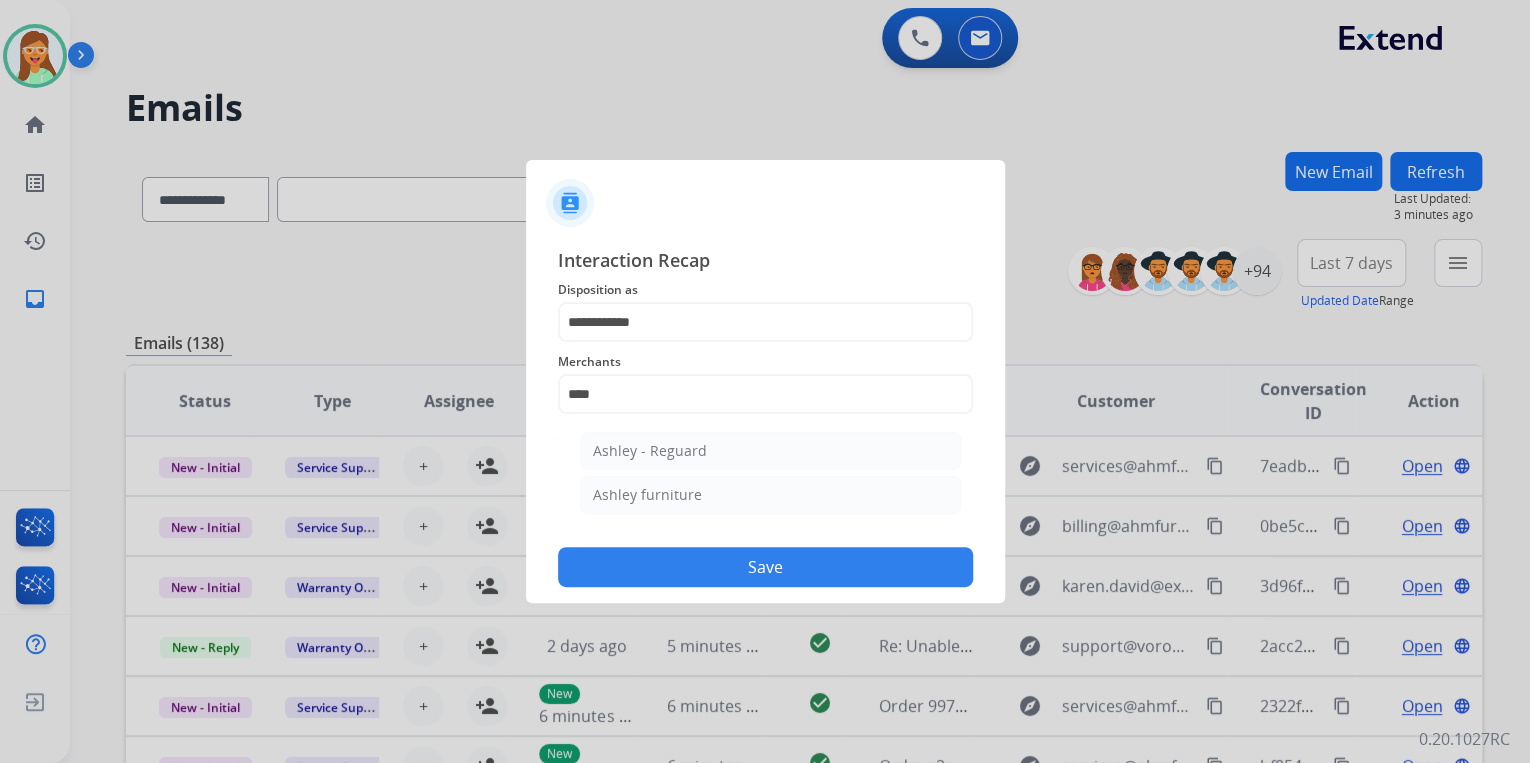 click on "Ashley - Reguard" 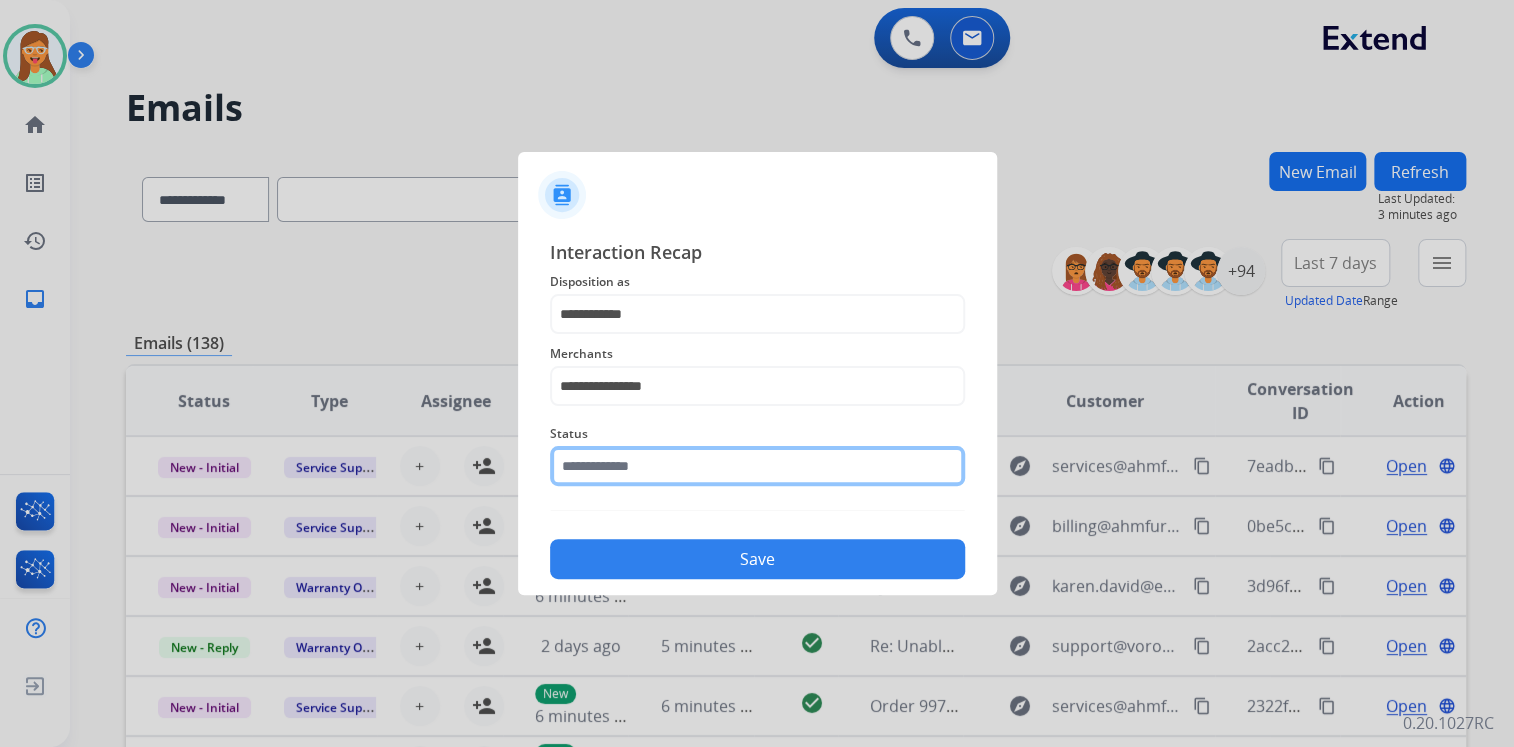 click 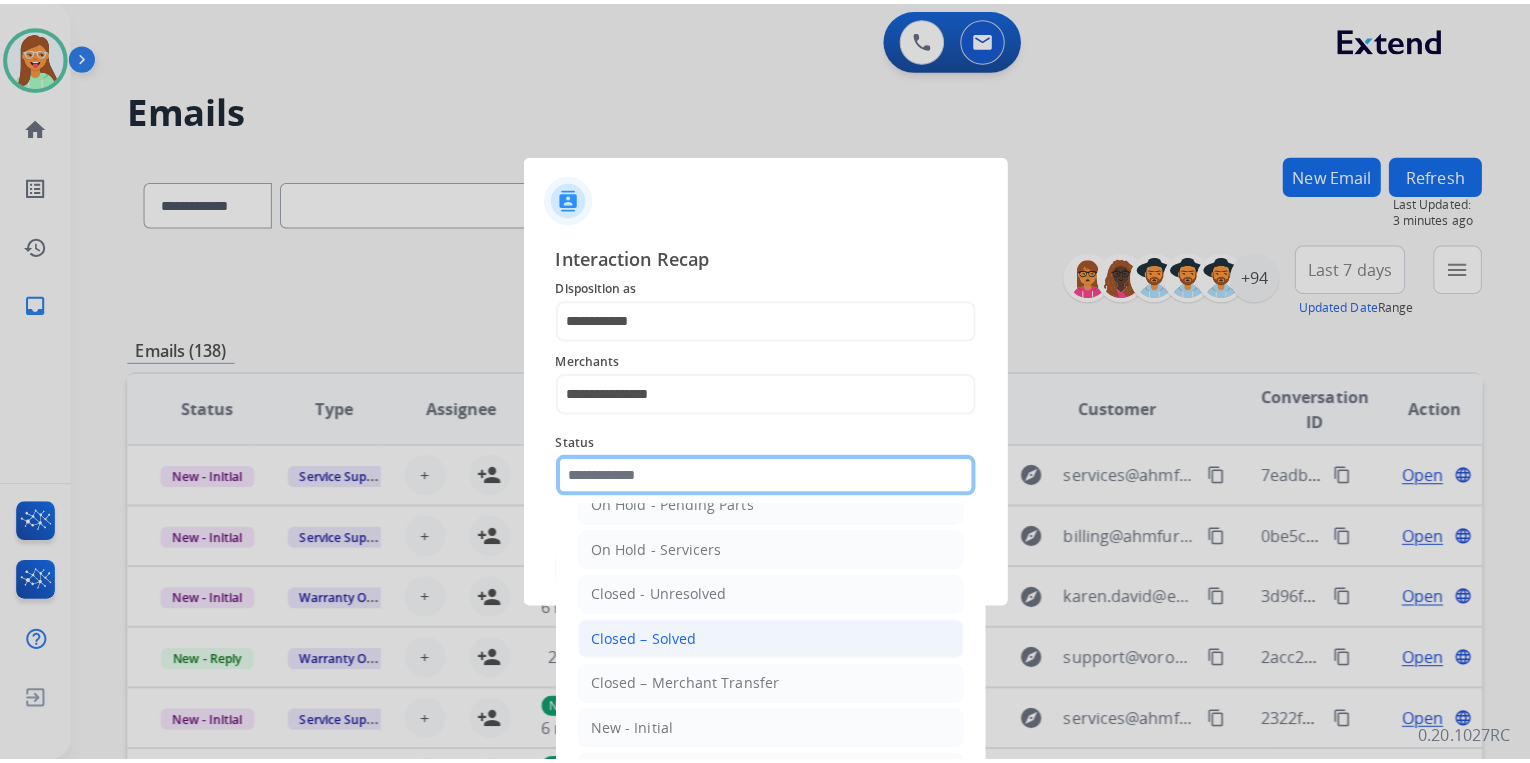 scroll, scrollTop: 116, scrollLeft: 0, axis: vertical 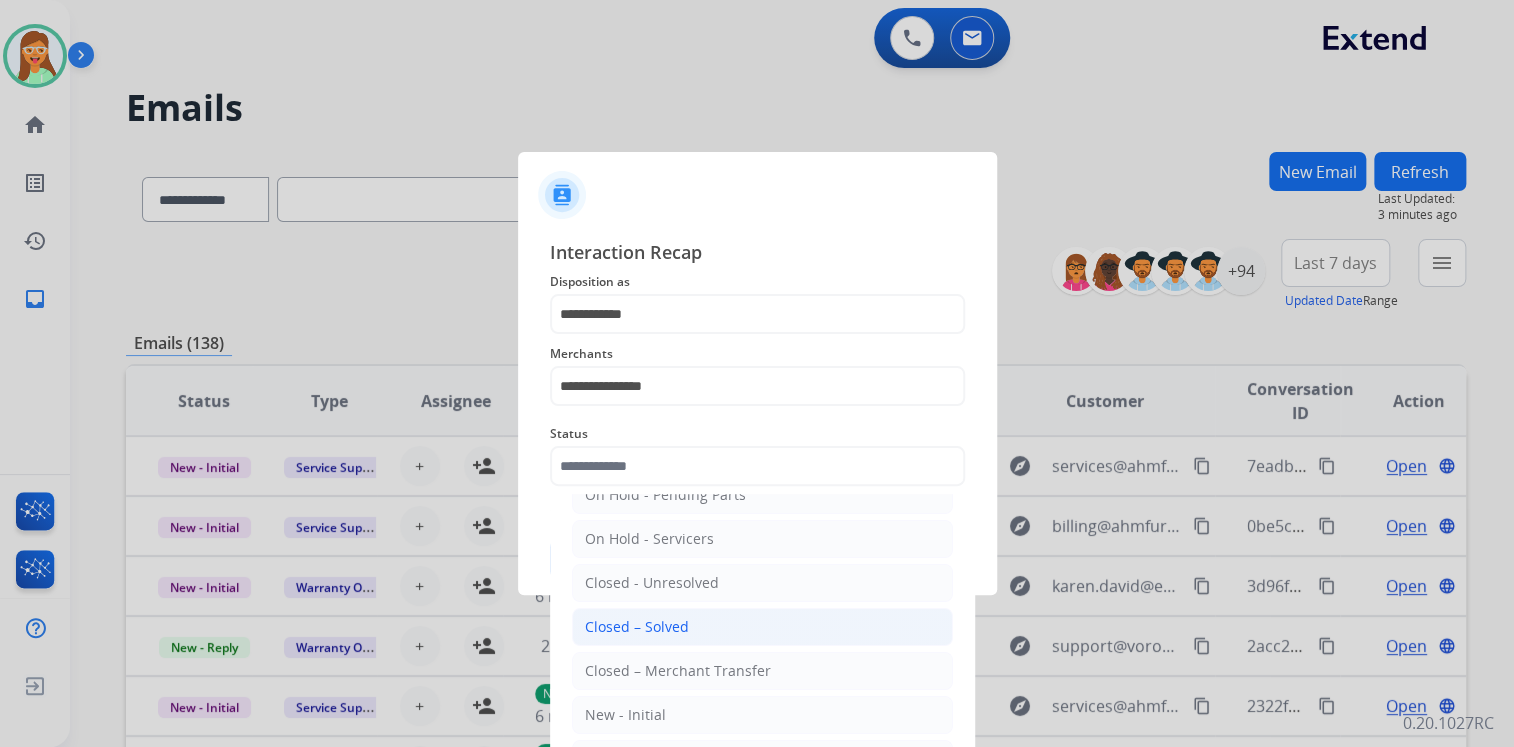 click on "Closed – Solved" 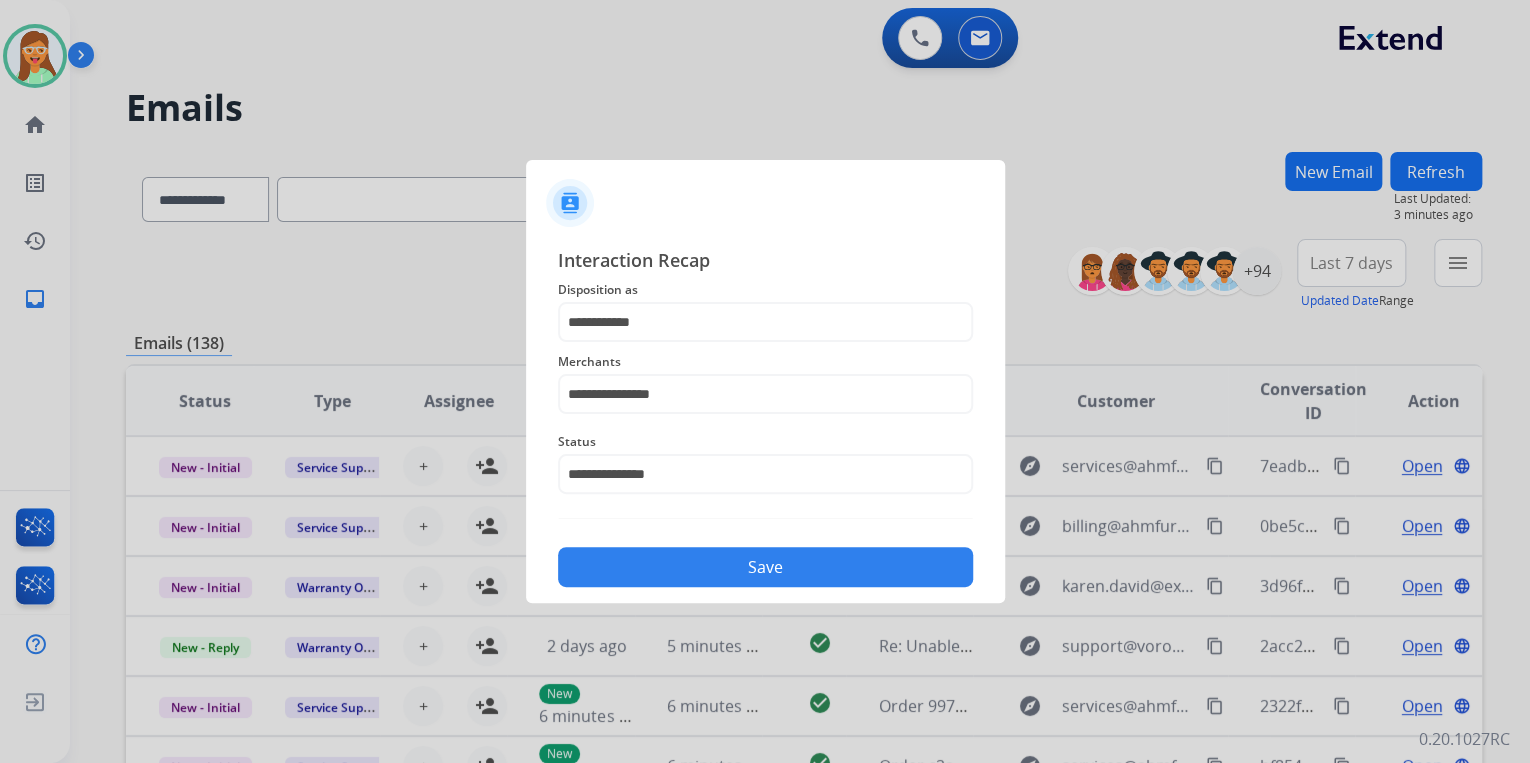 drag, startPoint x: 708, startPoint y: 564, endPoint x: 697, endPoint y: 576, distance: 16.27882 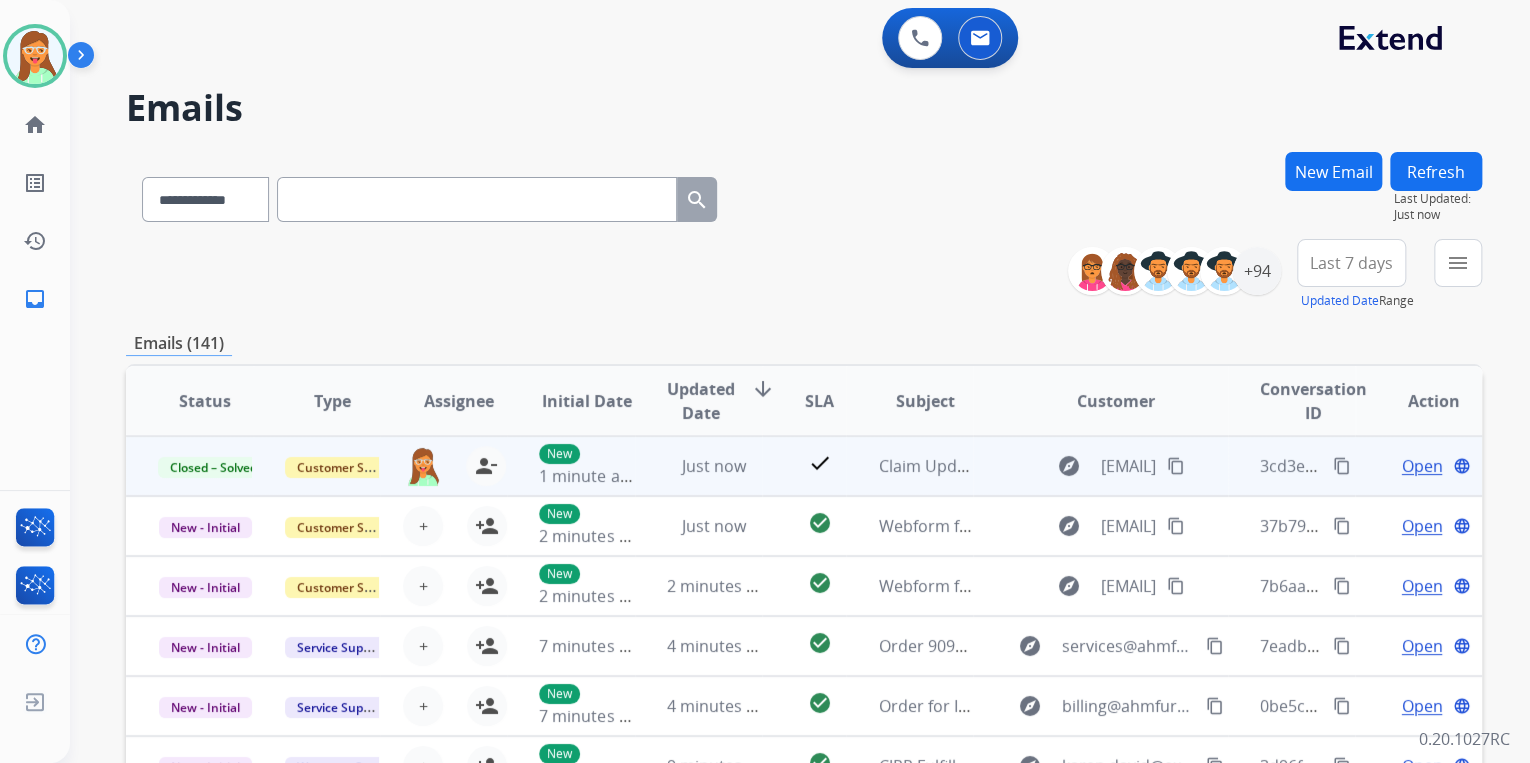 click on "content_copy" at bounding box center [1342, 466] 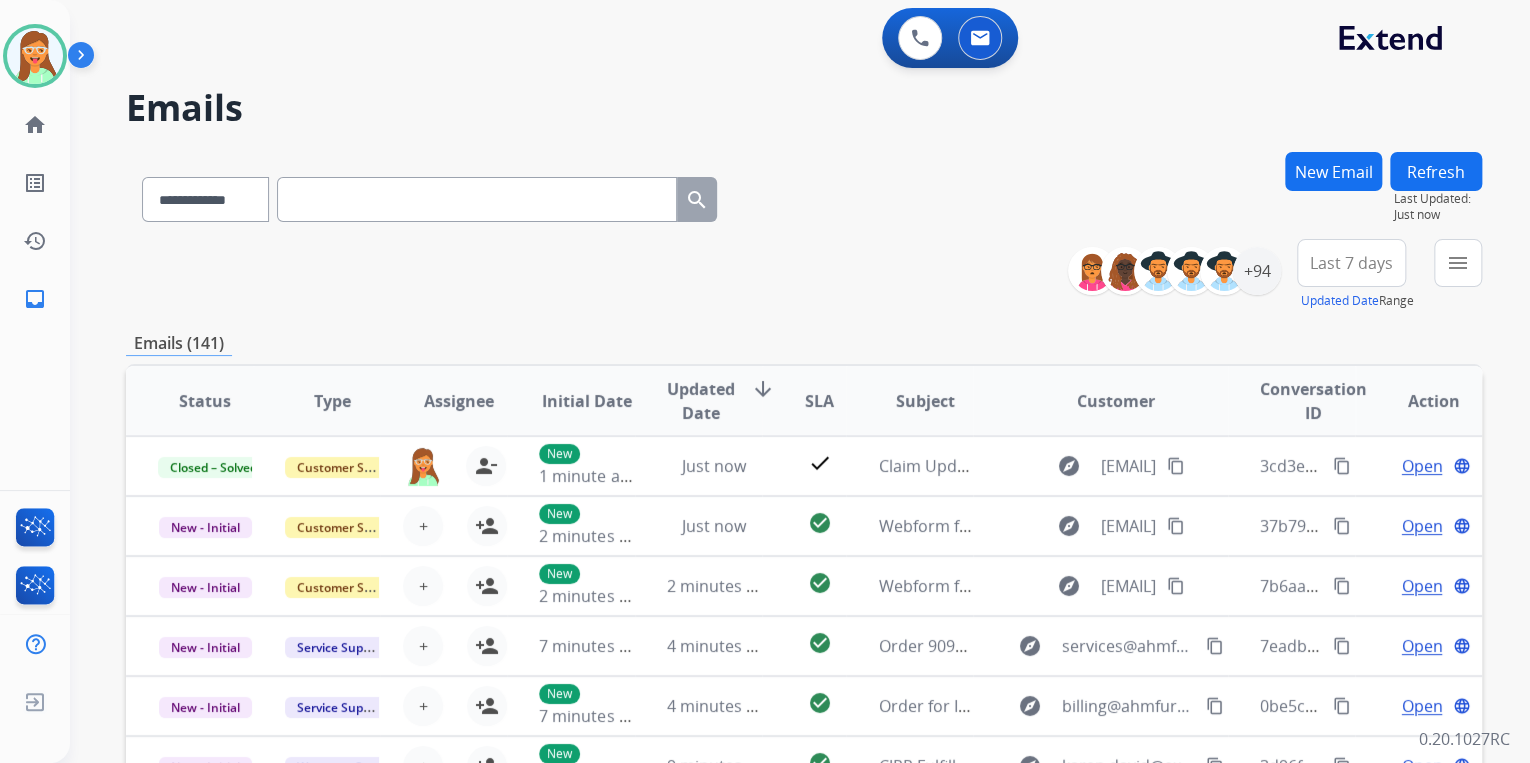 click on "Agent:   [NAME]  Routing Profile:  Multi Skill ALL" 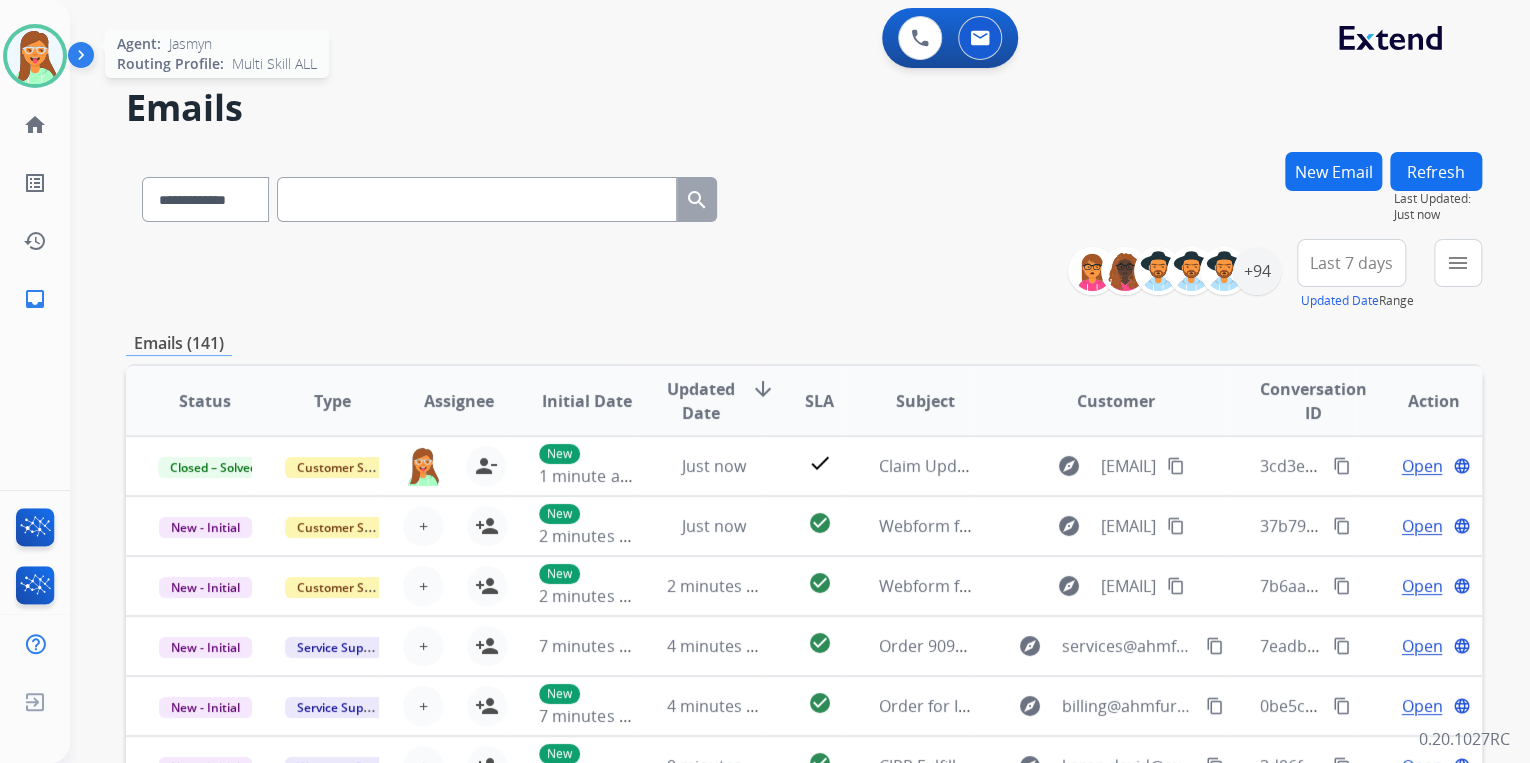 click at bounding box center [35, 56] 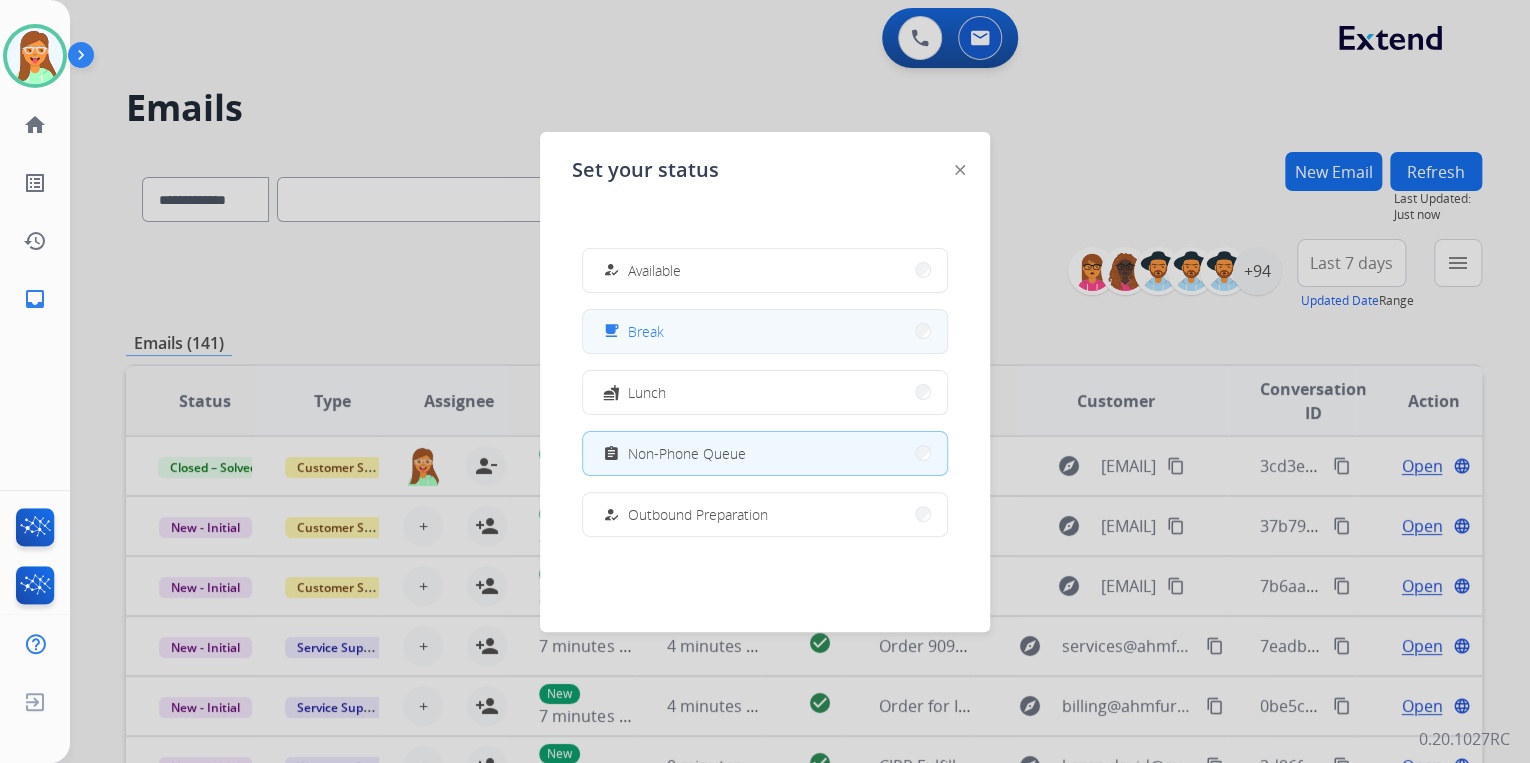 click on "free_breakfast Break" at bounding box center (765, 331) 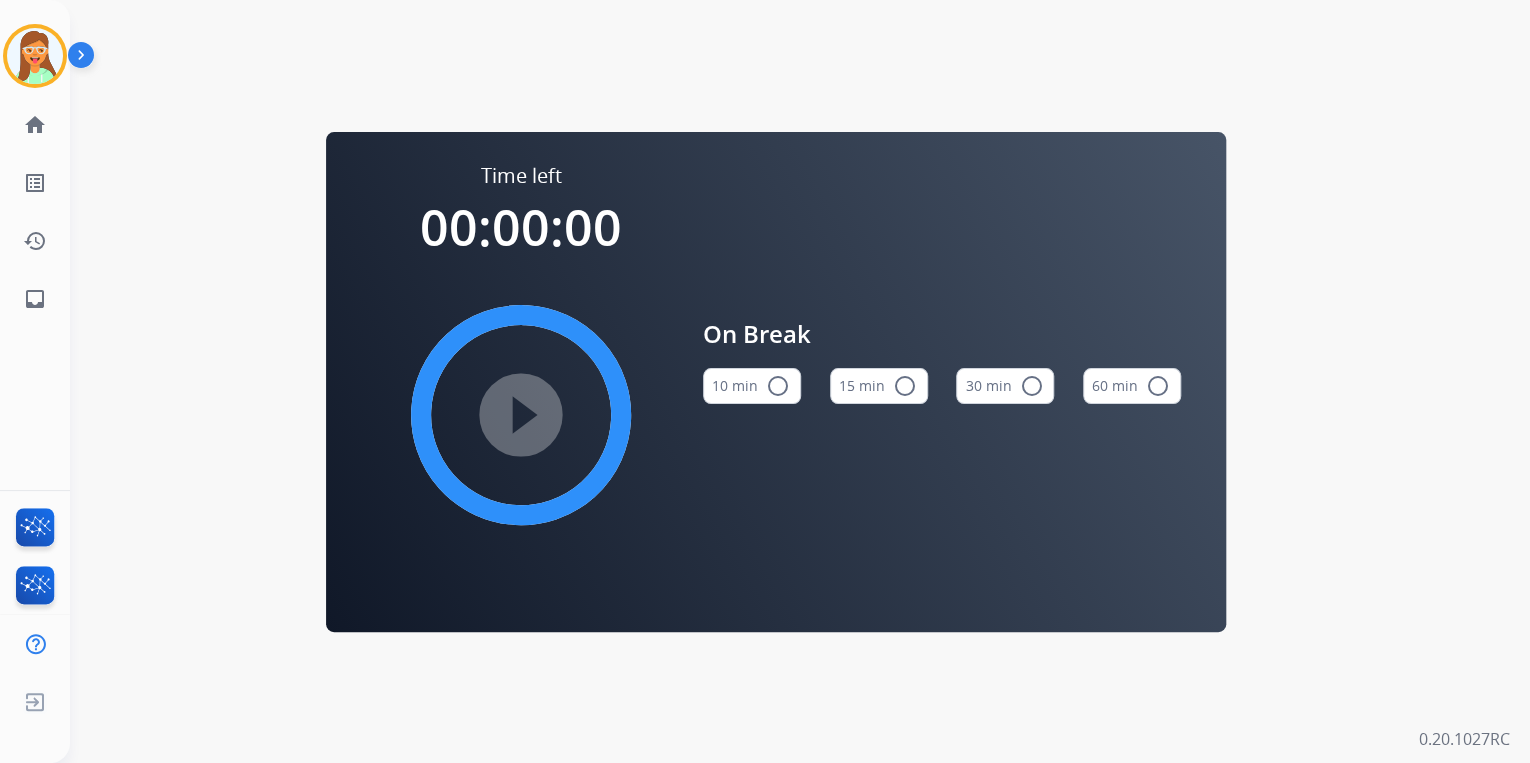 click on "10 min  radio_button_unchecked" at bounding box center (752, 386) 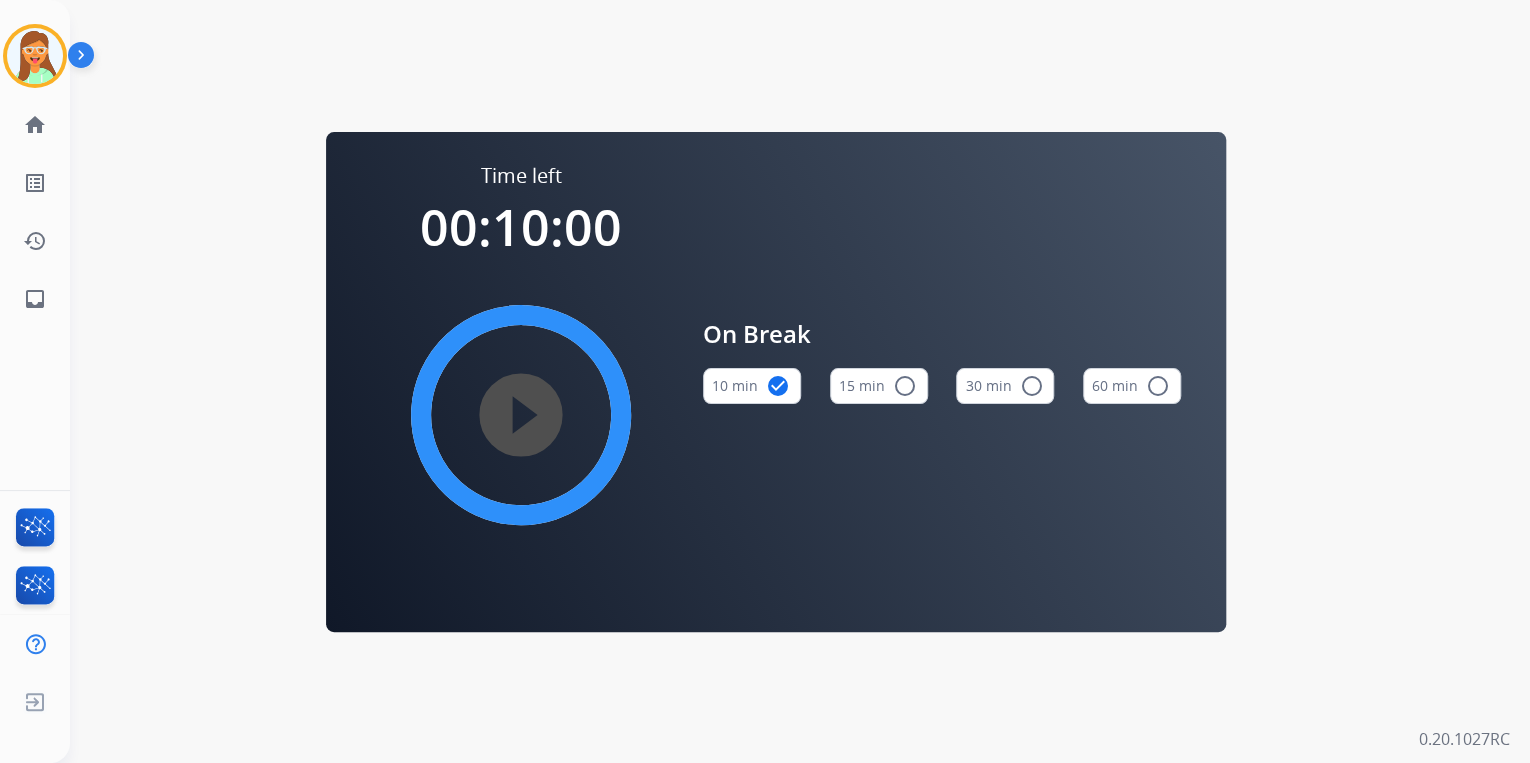 click on "play_circle_filled" at bounding box center [521, 415] 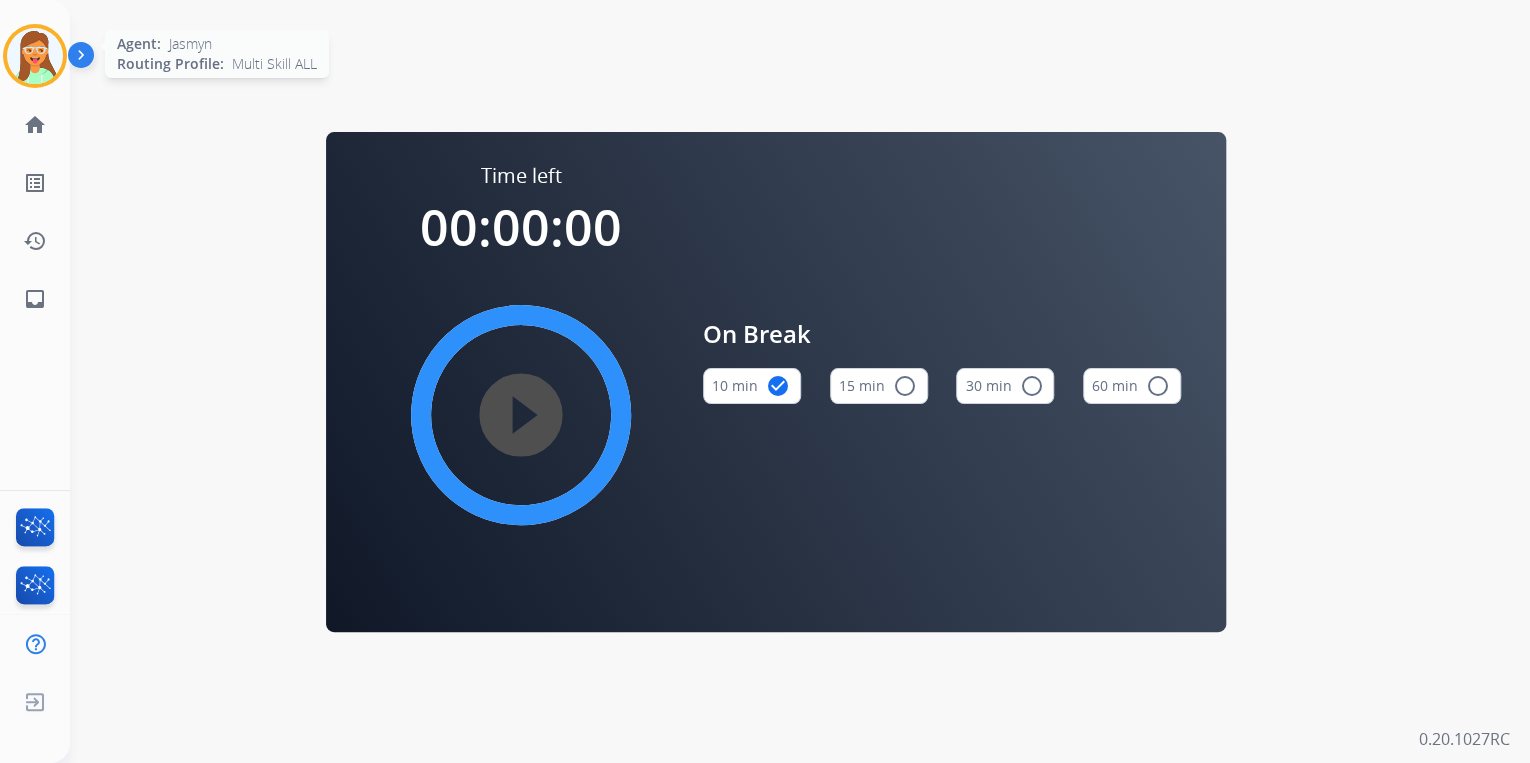 click at bounding box center (35, 56) 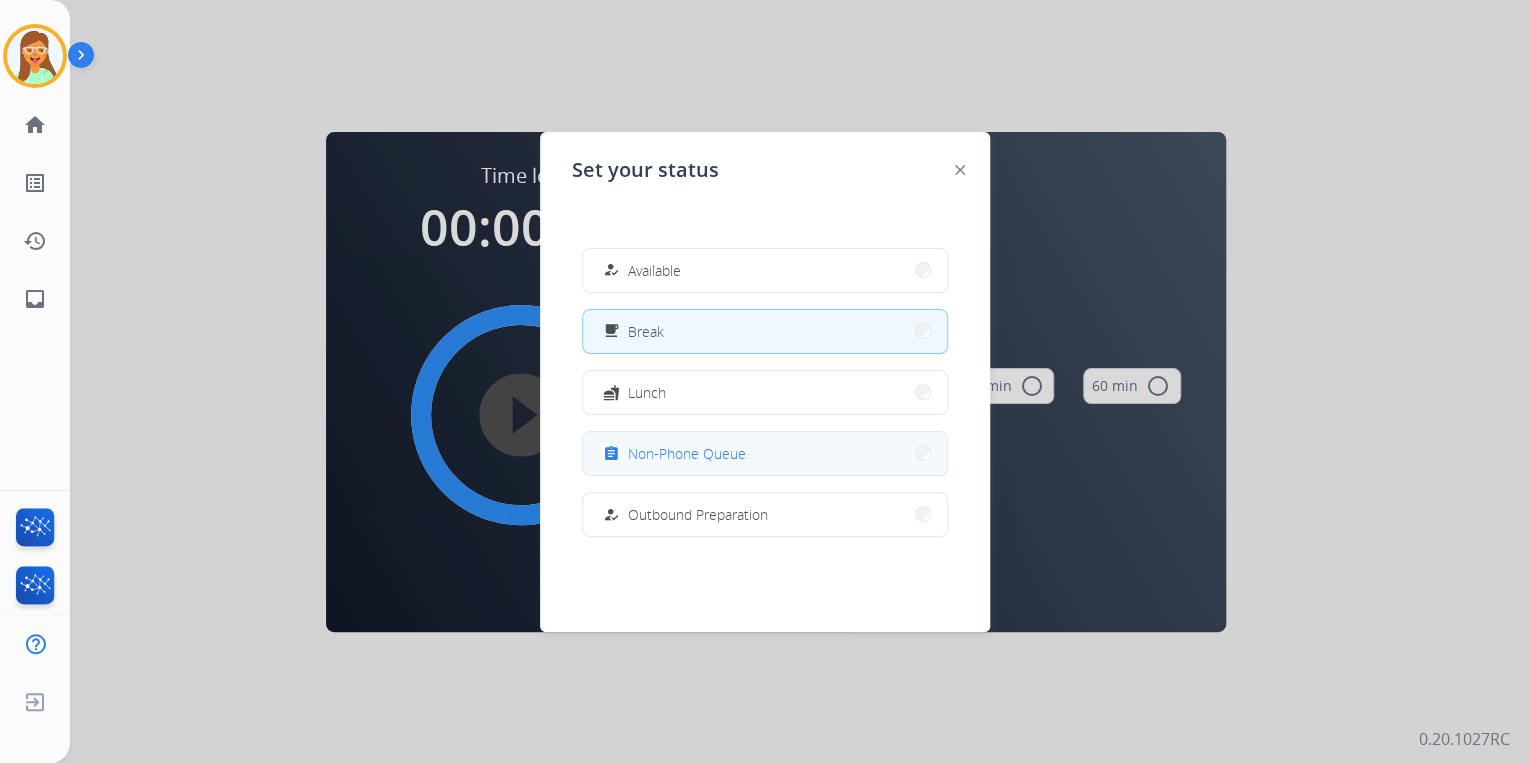 click on "assignment Non-Phone Queue" at bounding box center (765, 453) 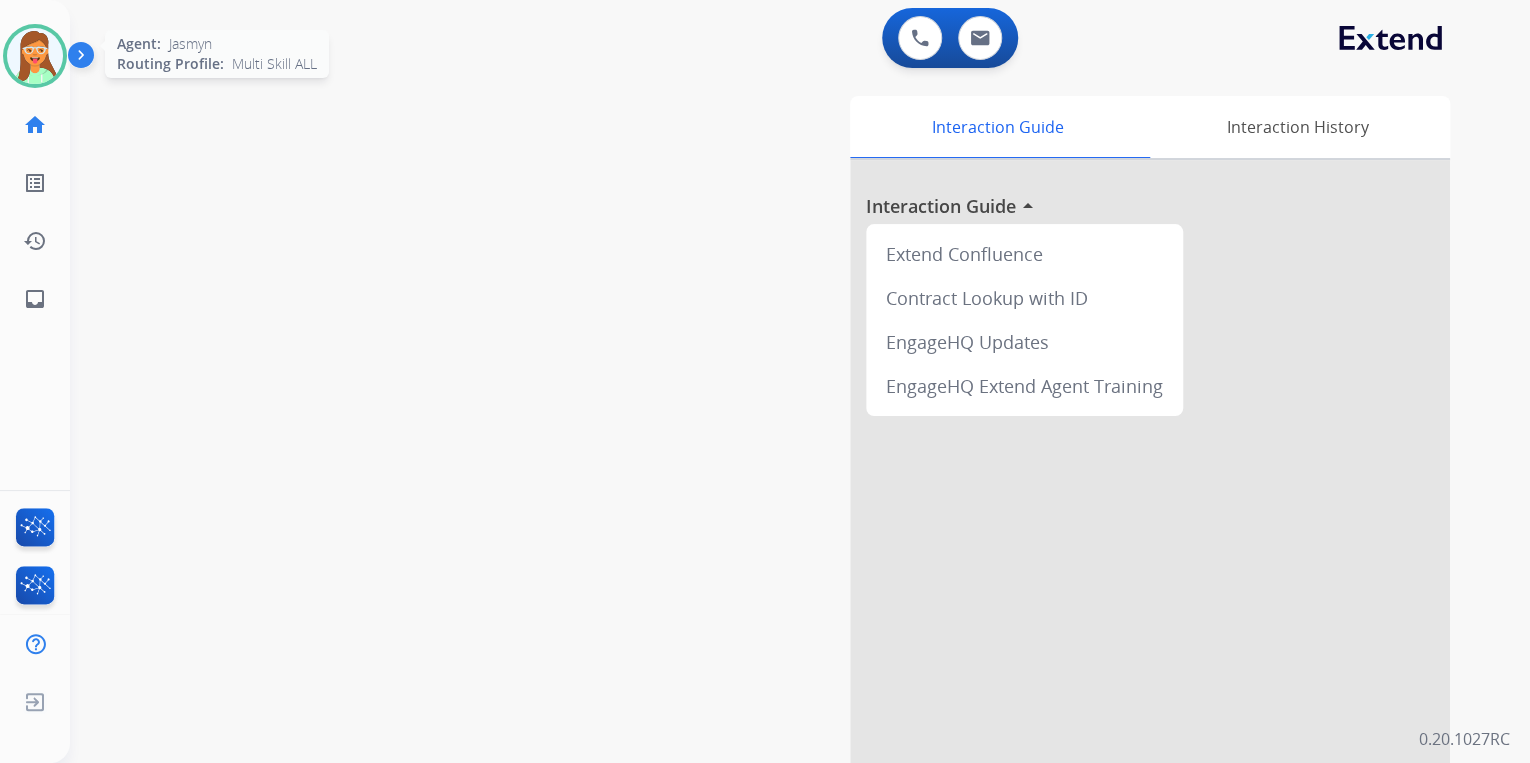 click at bounding box center [35, 56] 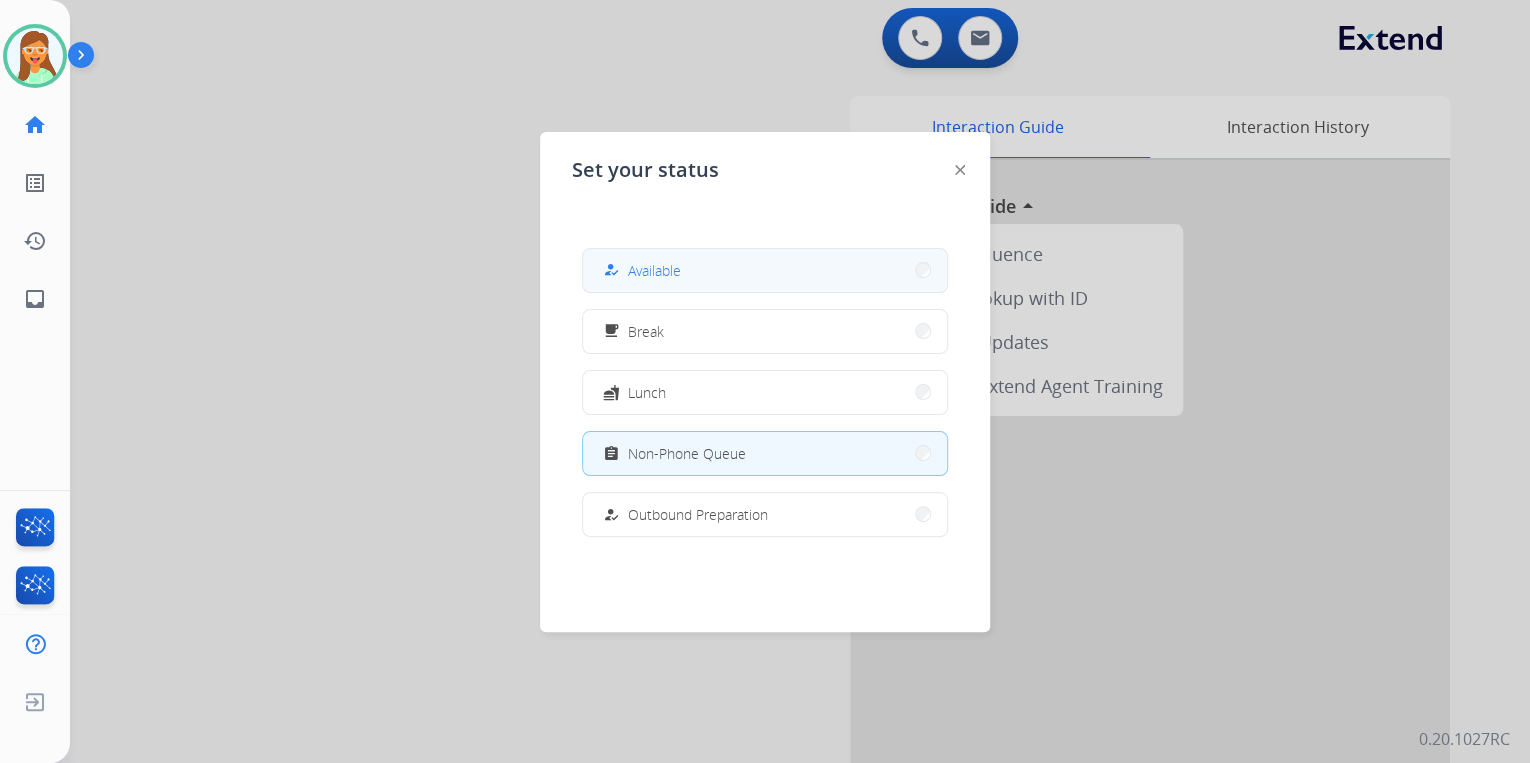 click on "how_to_reg Available" at bounding box center (765, 270) 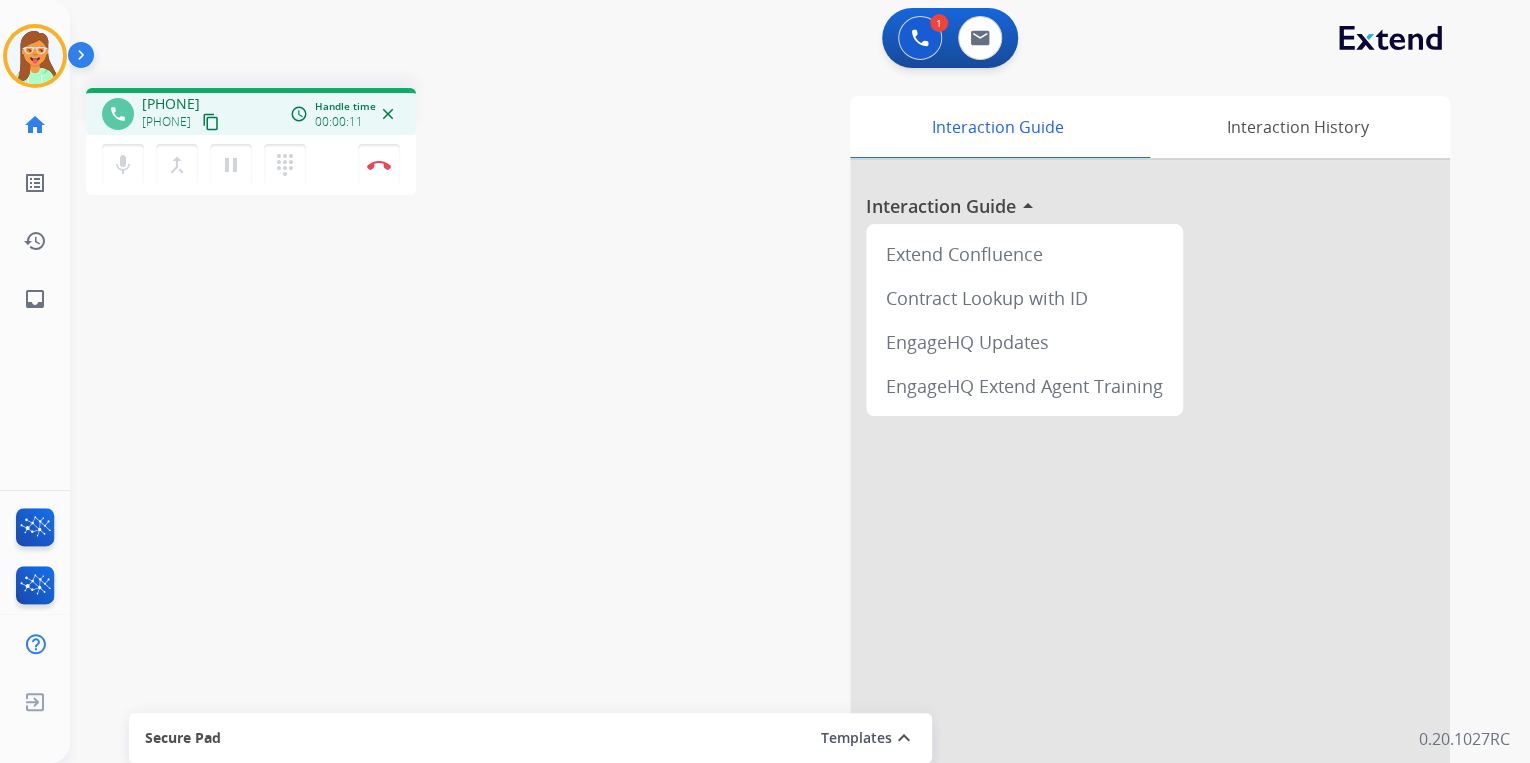 click on "content_copy" at bounding box center (211, 122) 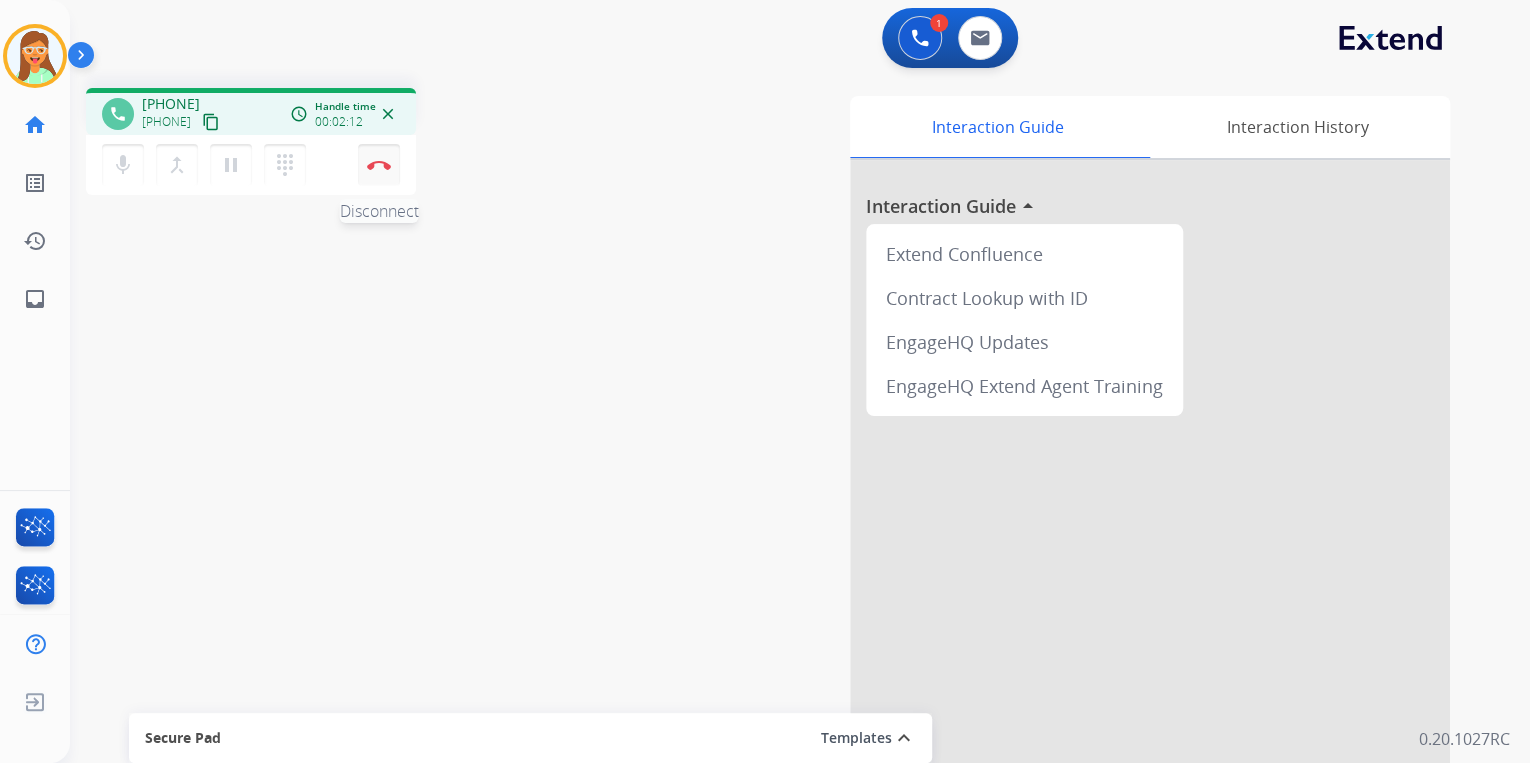 click on "Disconnect" at bounding box center [379, 165] 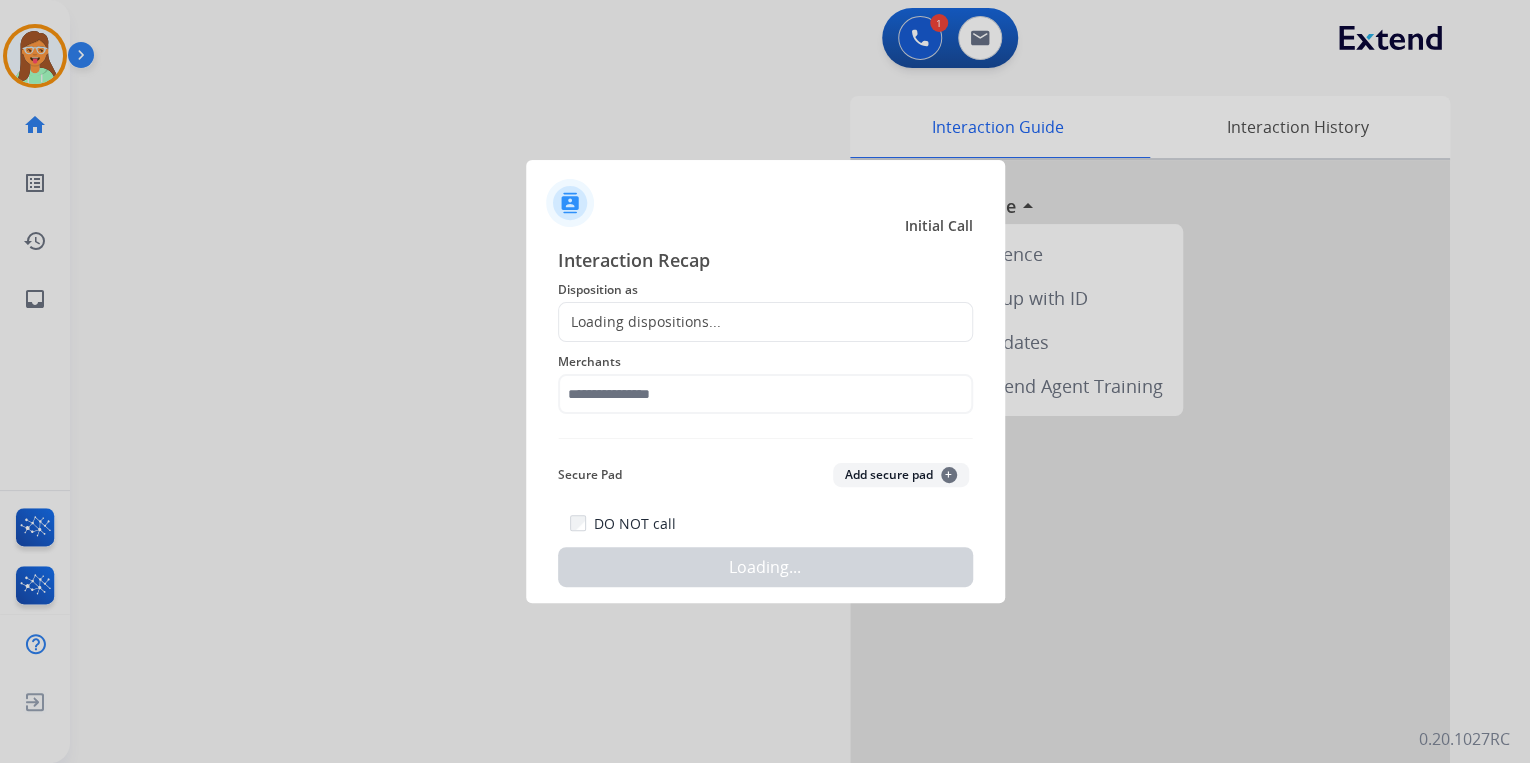 click on "Loading dispositions..." 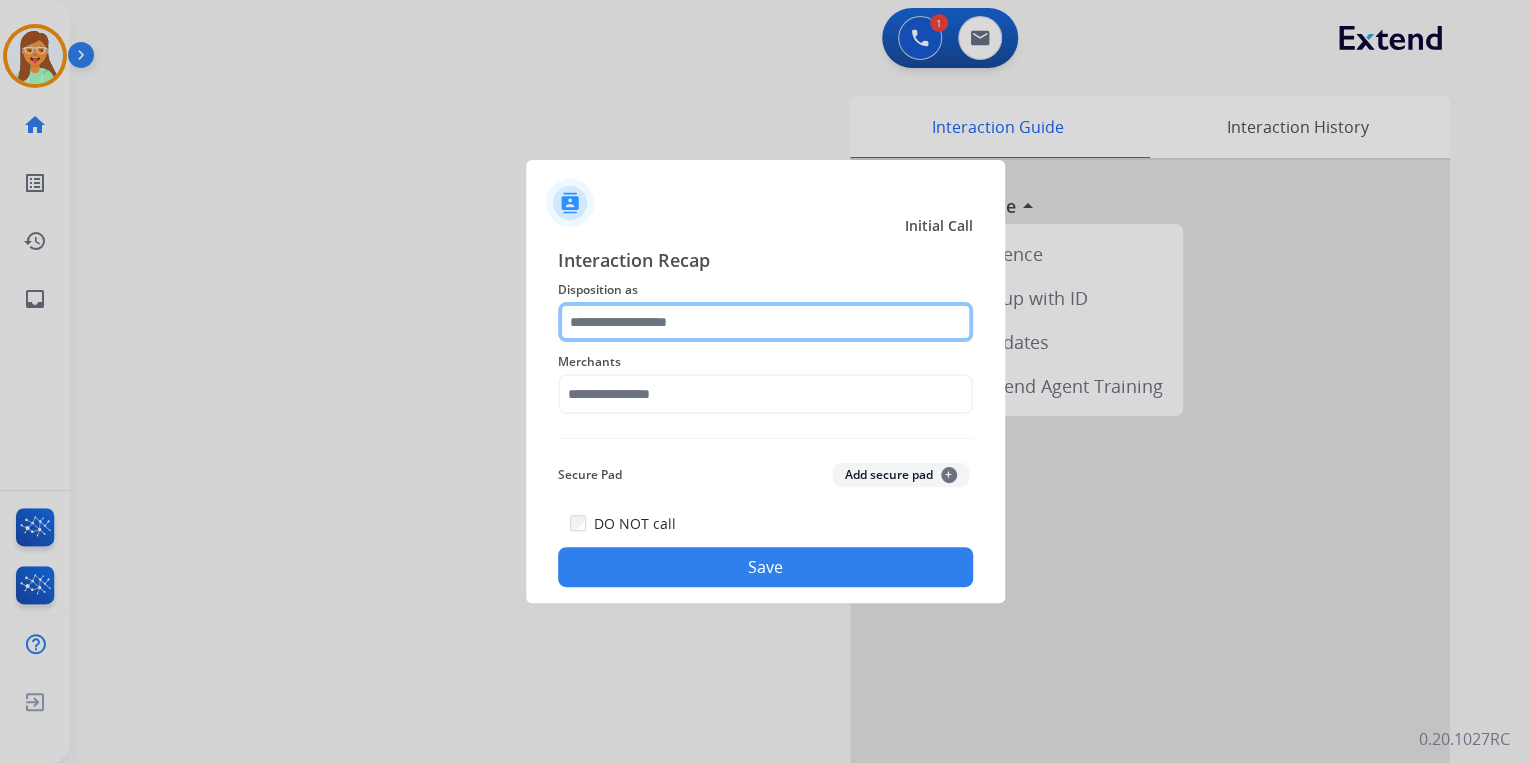 click 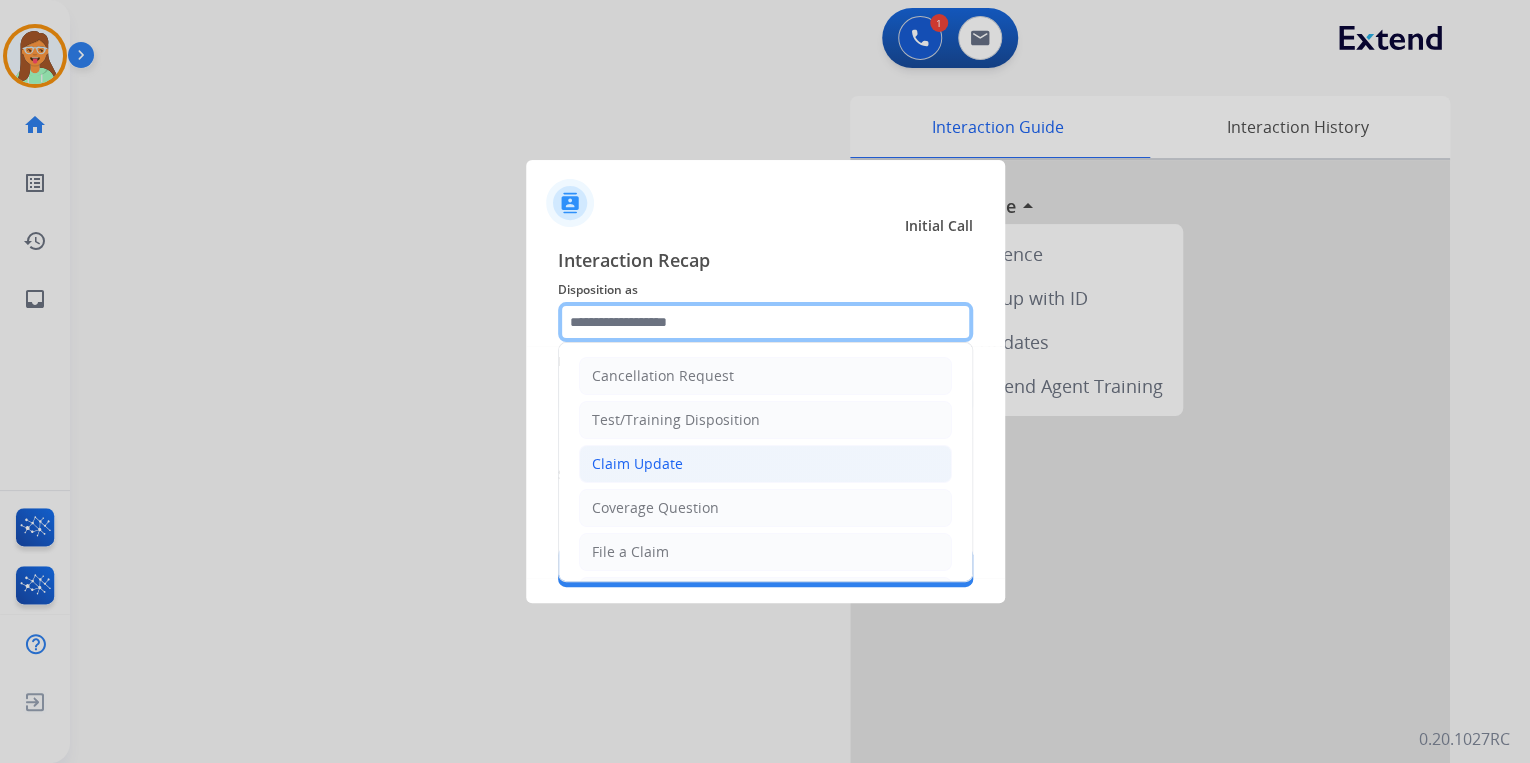 scroll, scrollTop: 160, scrollLeft: 0, axis: vertical 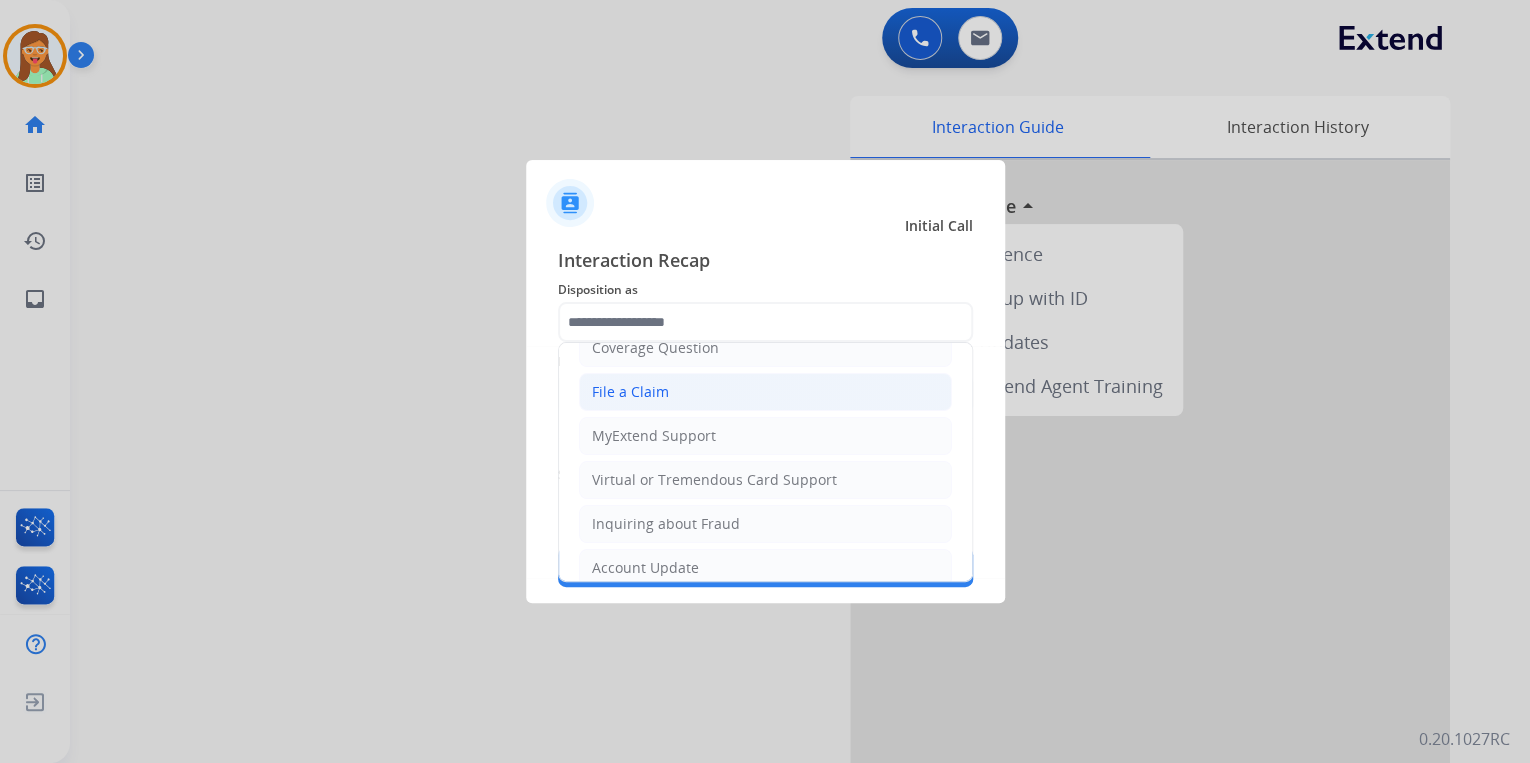 click on "File a Claim" 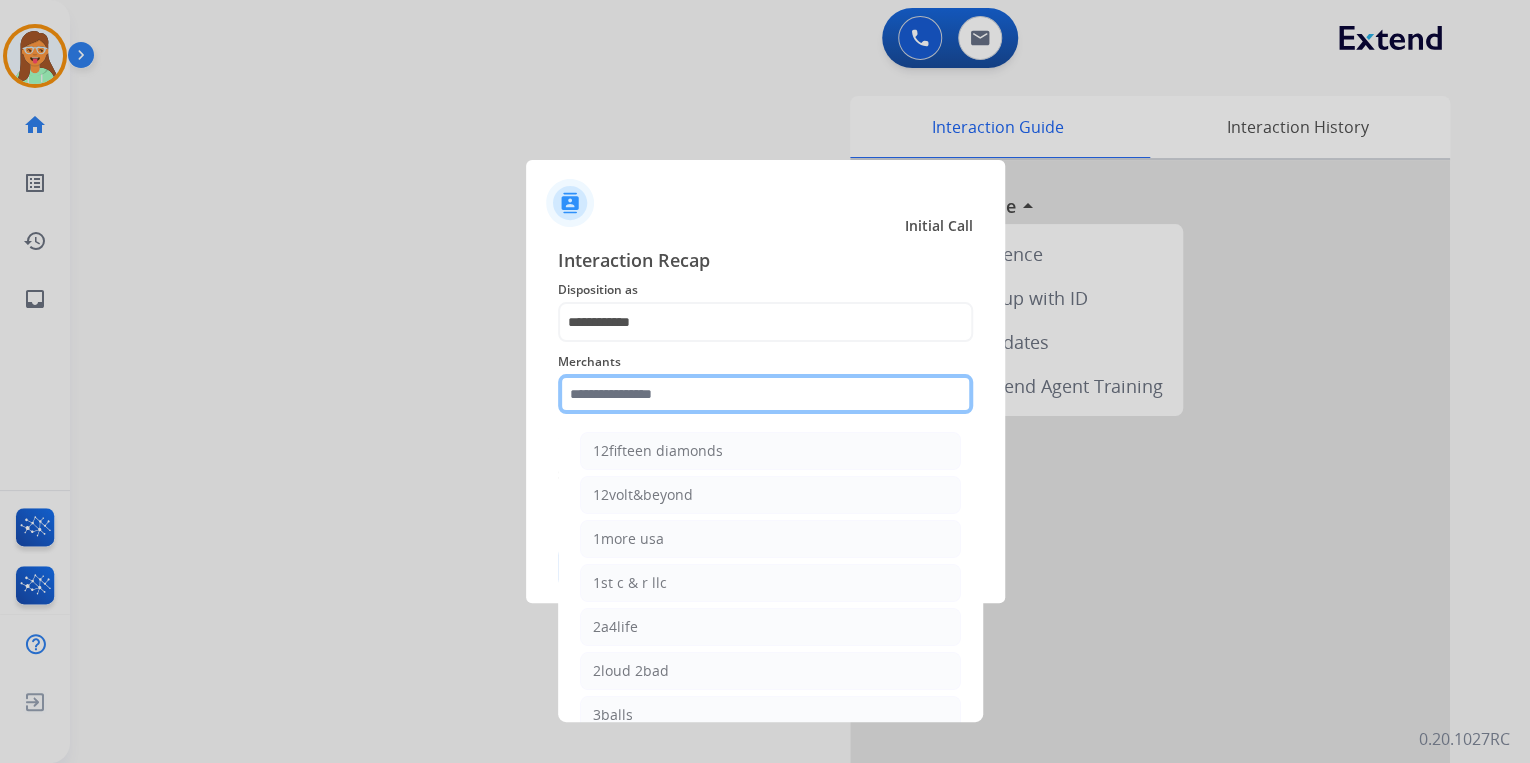 click 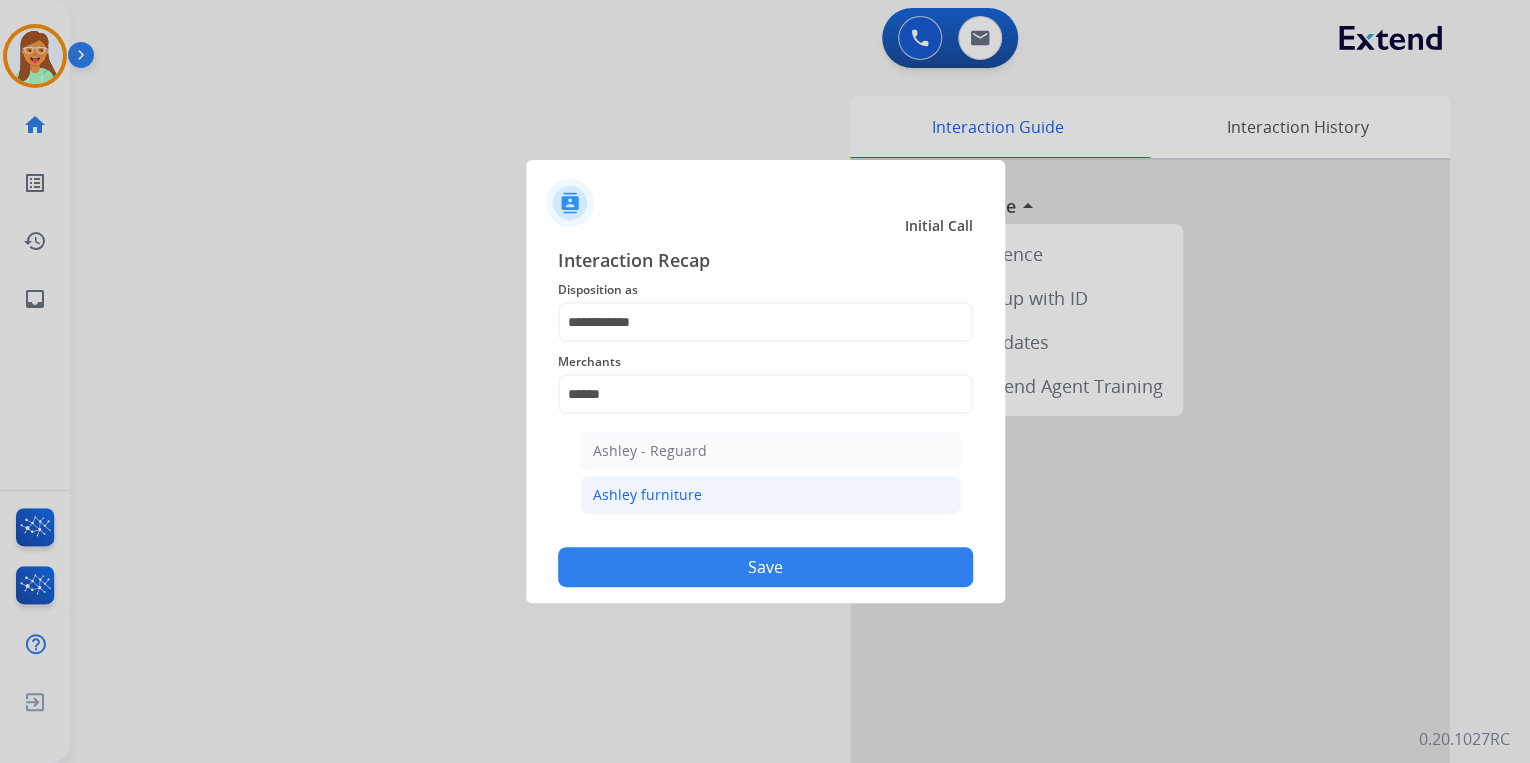 click on "Ashley furniture" 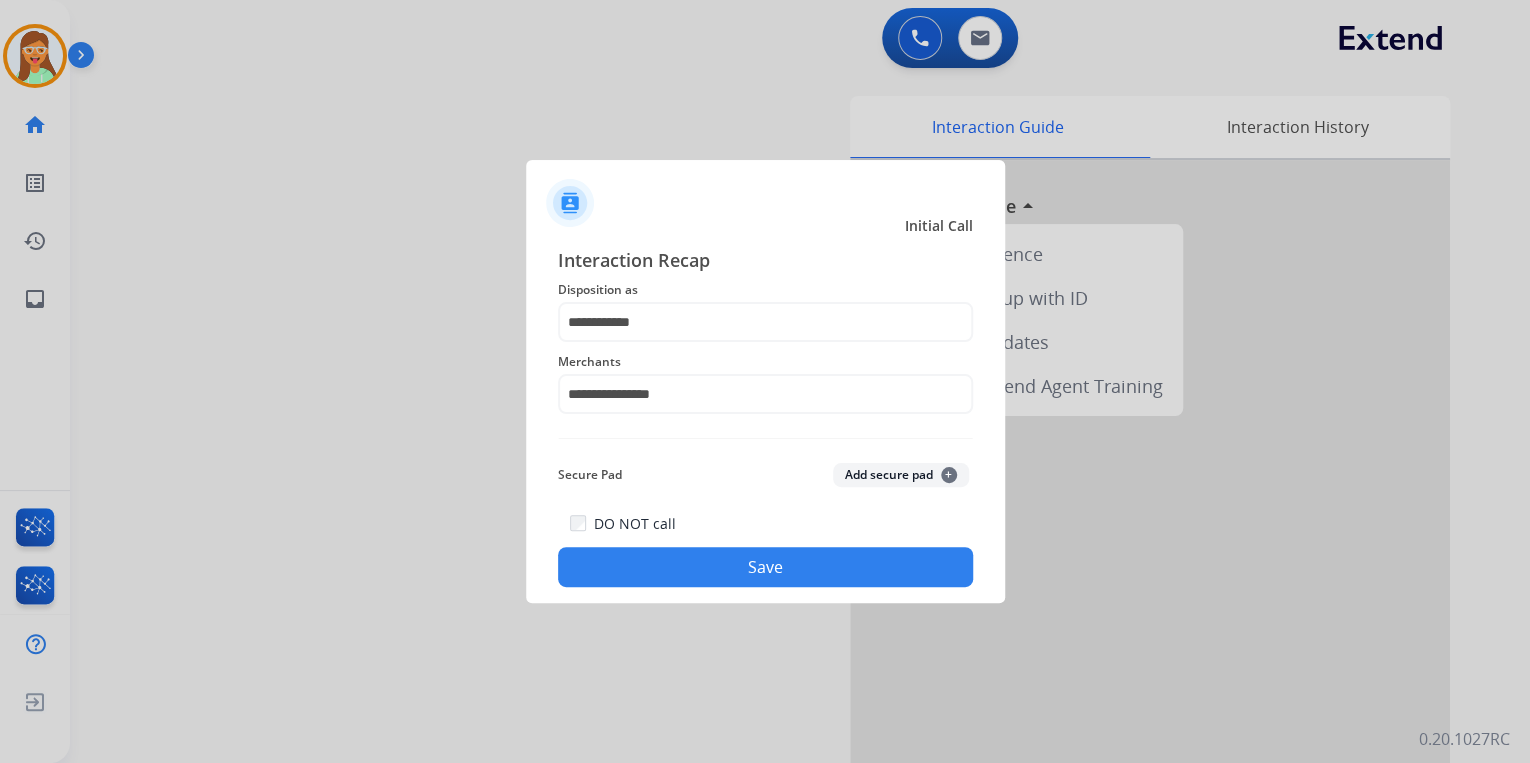 click on "Save" 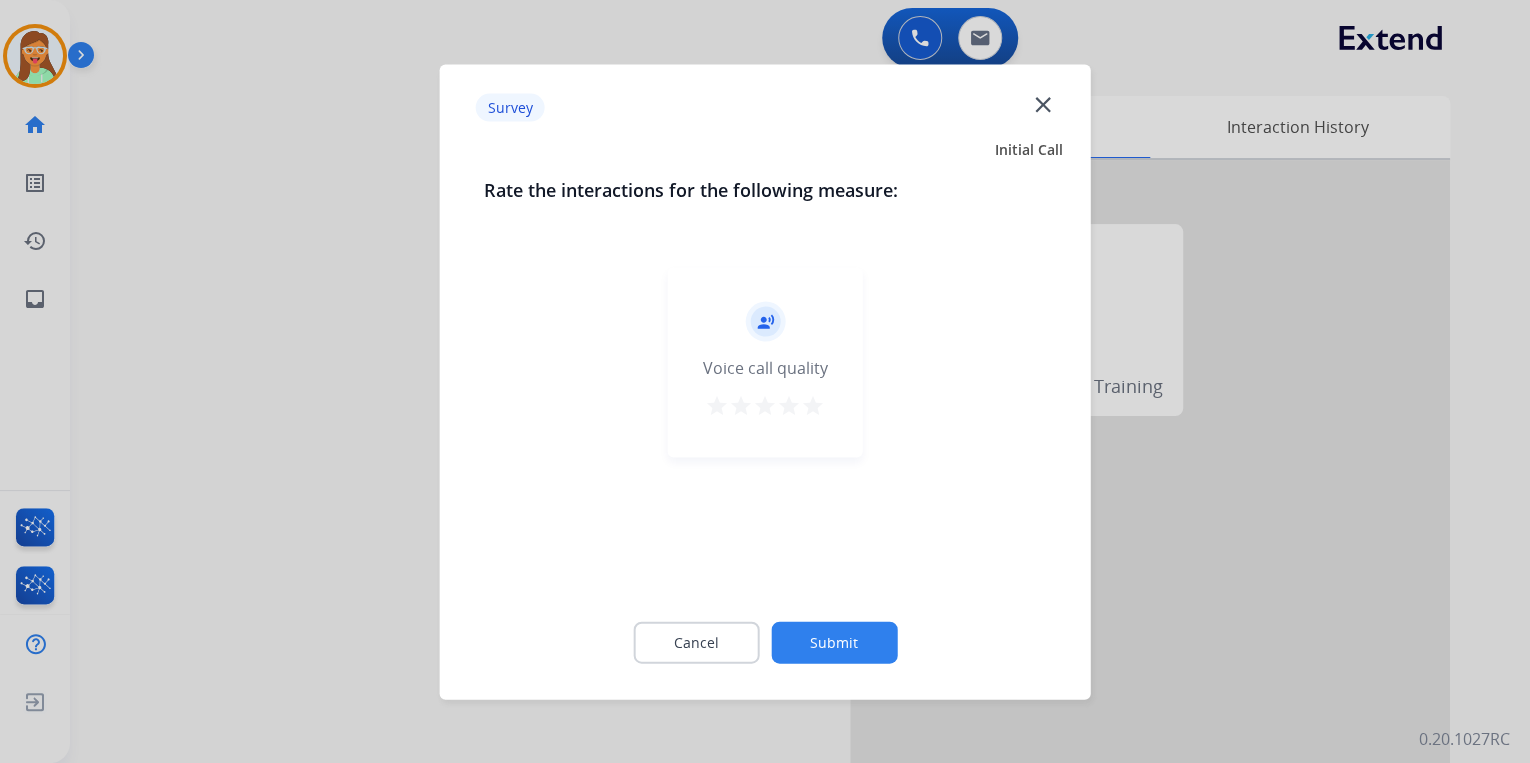 click on "star" at bounding box center (813, 408) 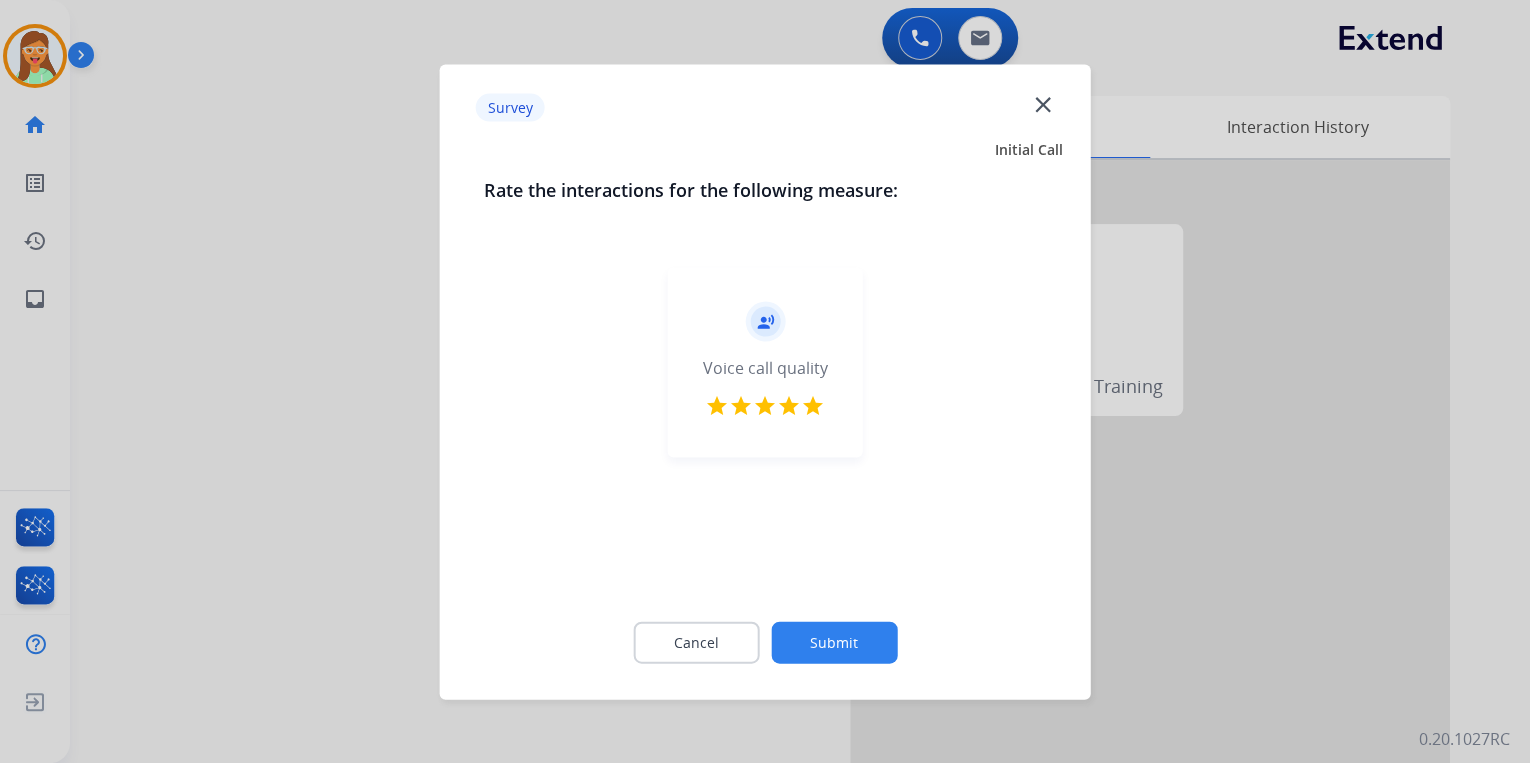 click on "Cancel Submit" 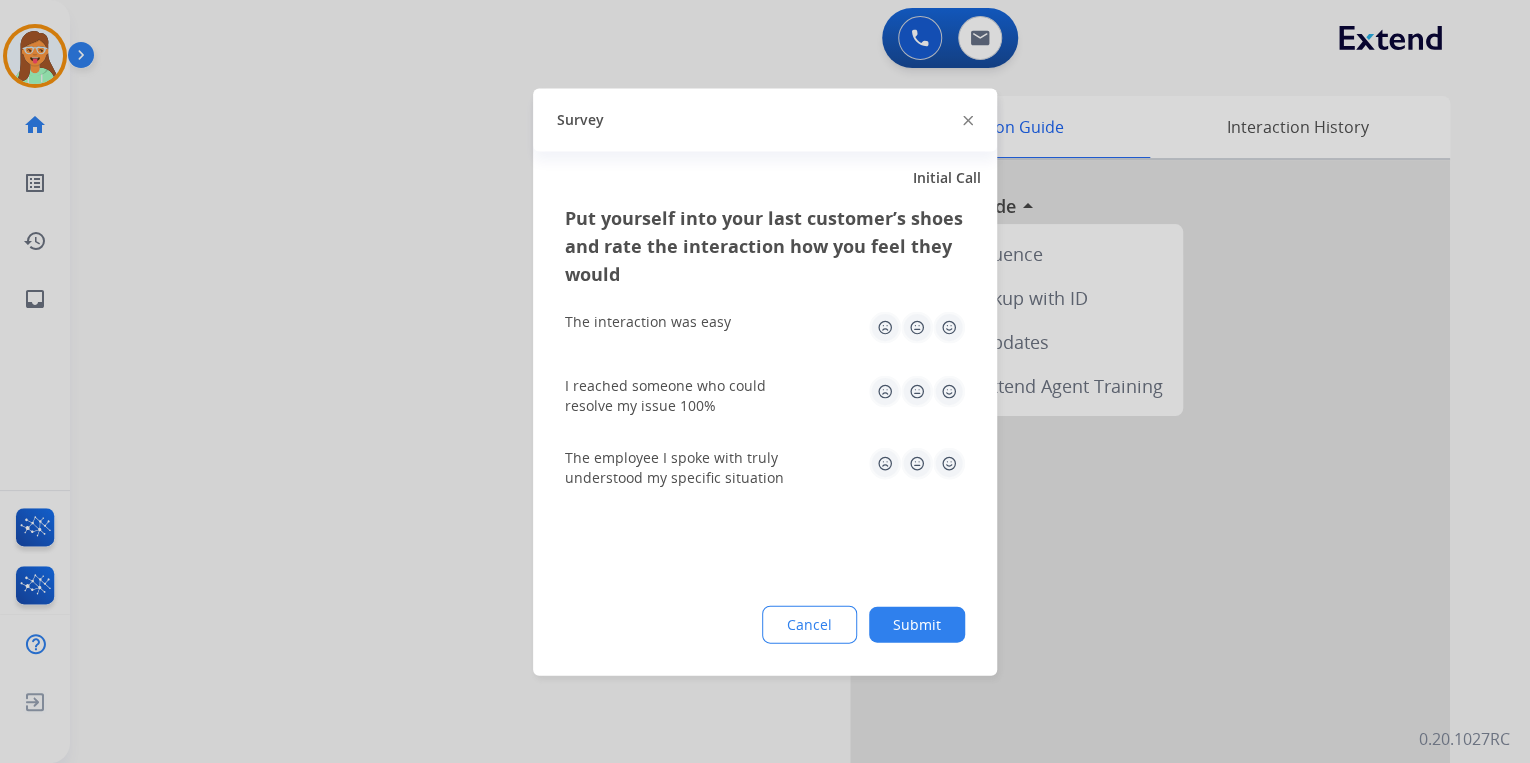 click 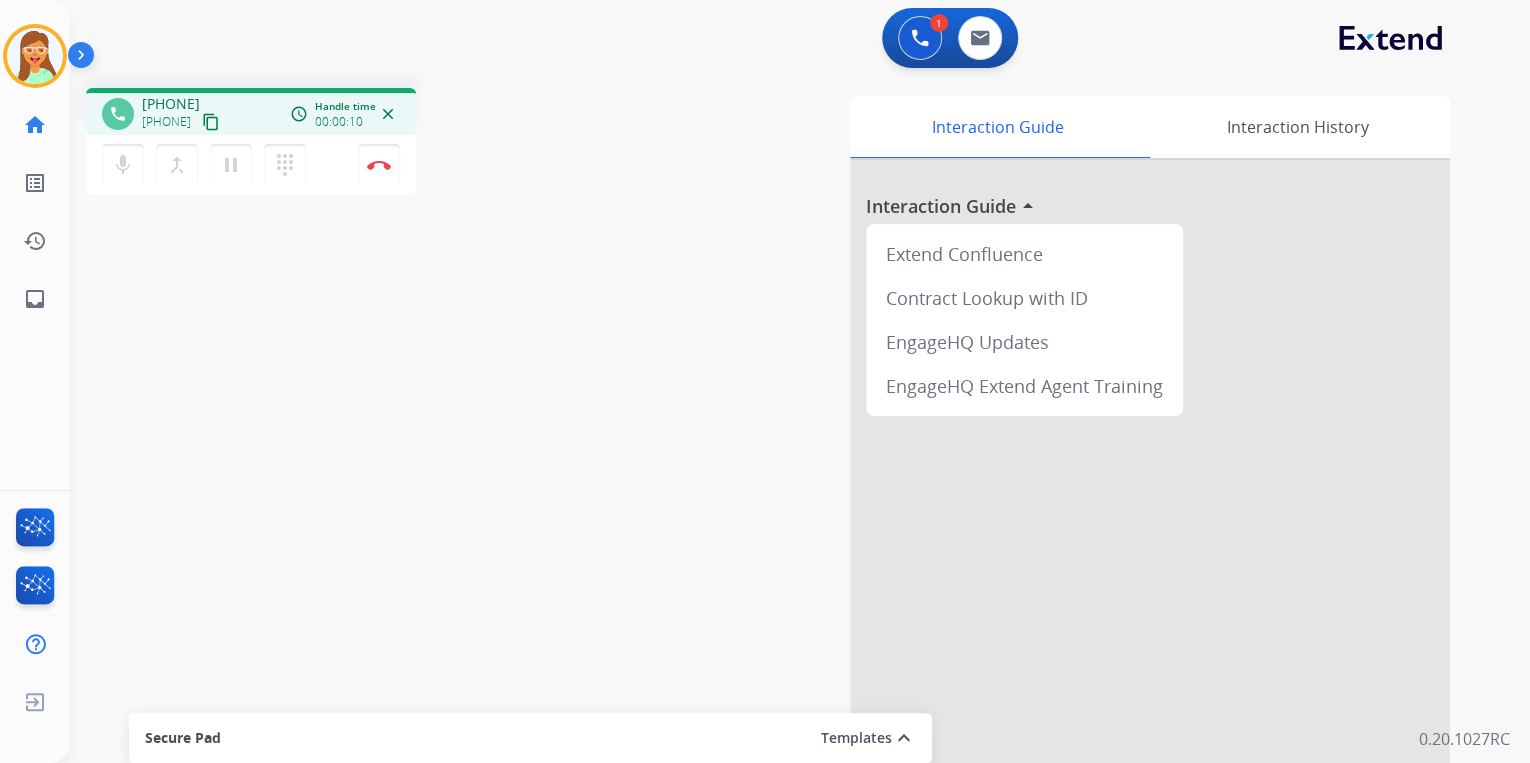 click on "content_copy" at bounding box center [211, 122] 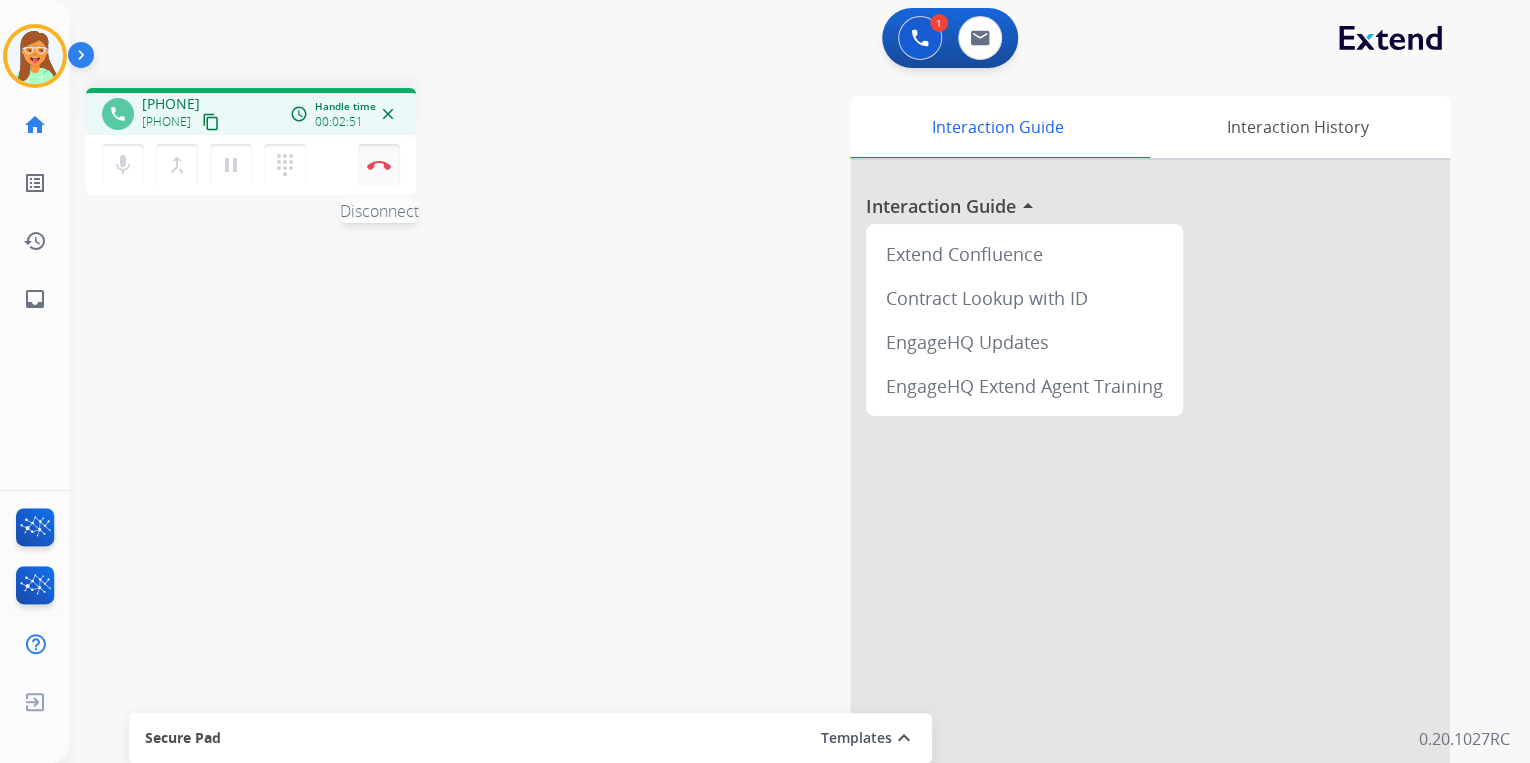 click at bounding box center [379, 165] 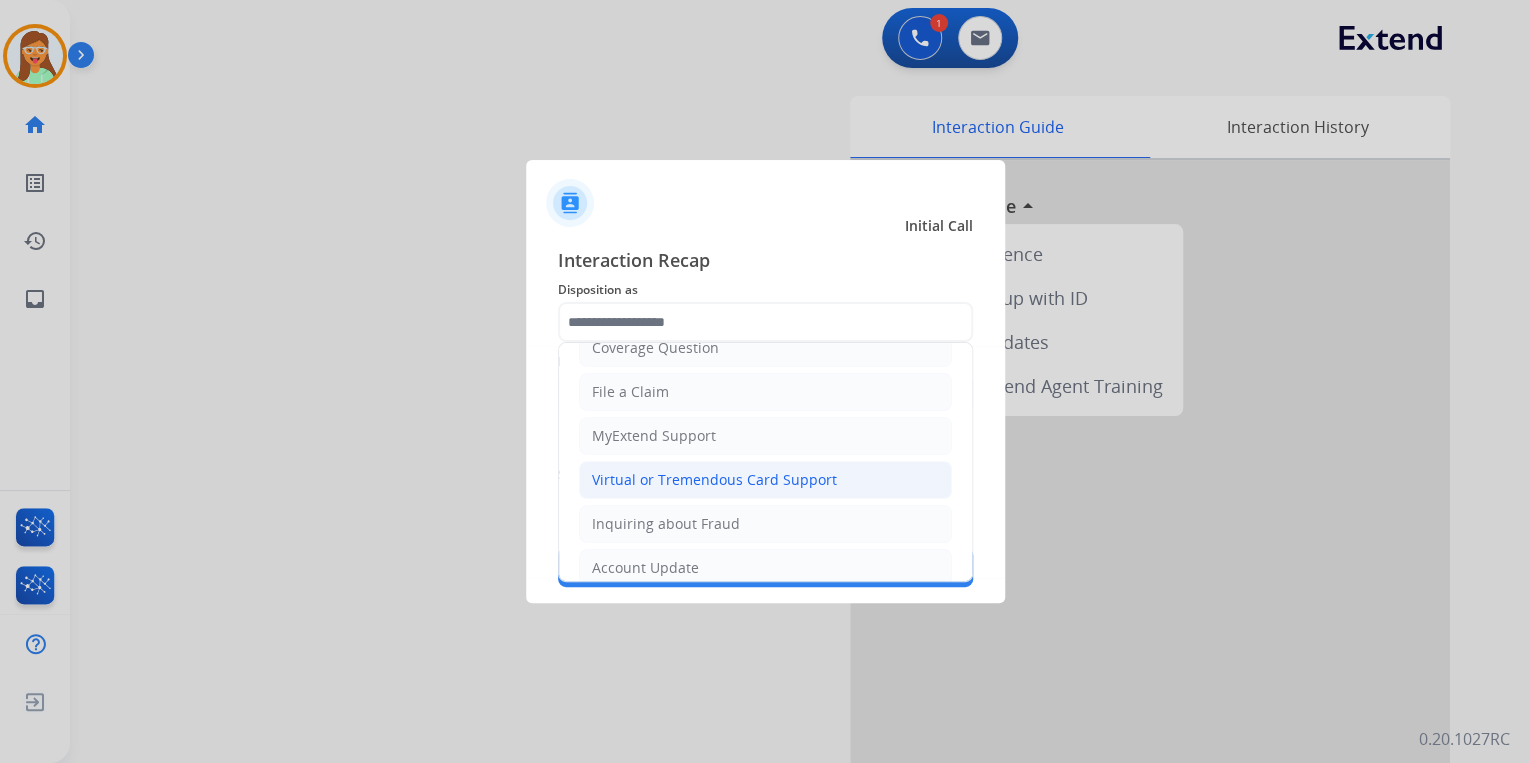 scroll, scrollTop: 306, scrollLeft: 0, axis: vertical 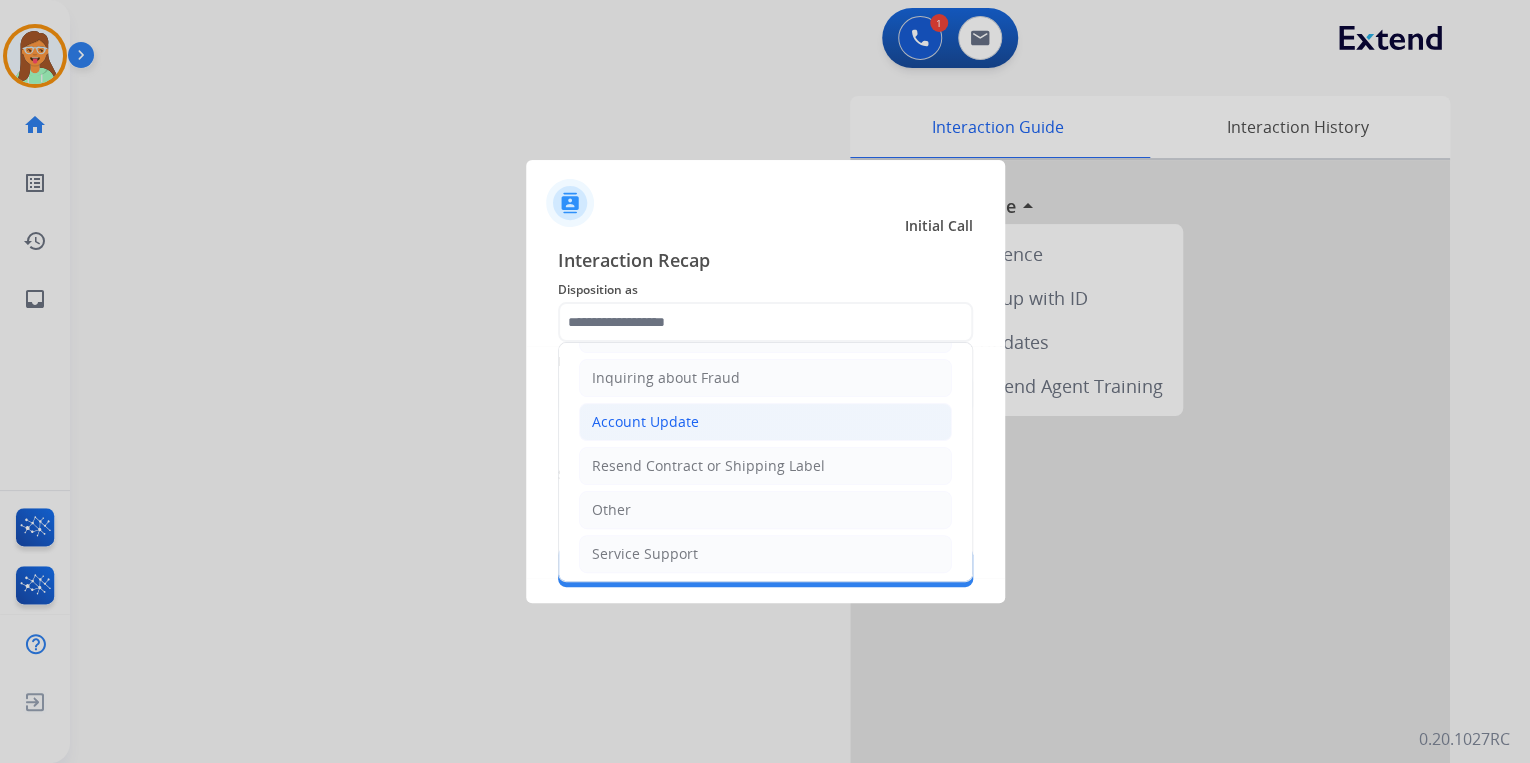 click on "Account Update" 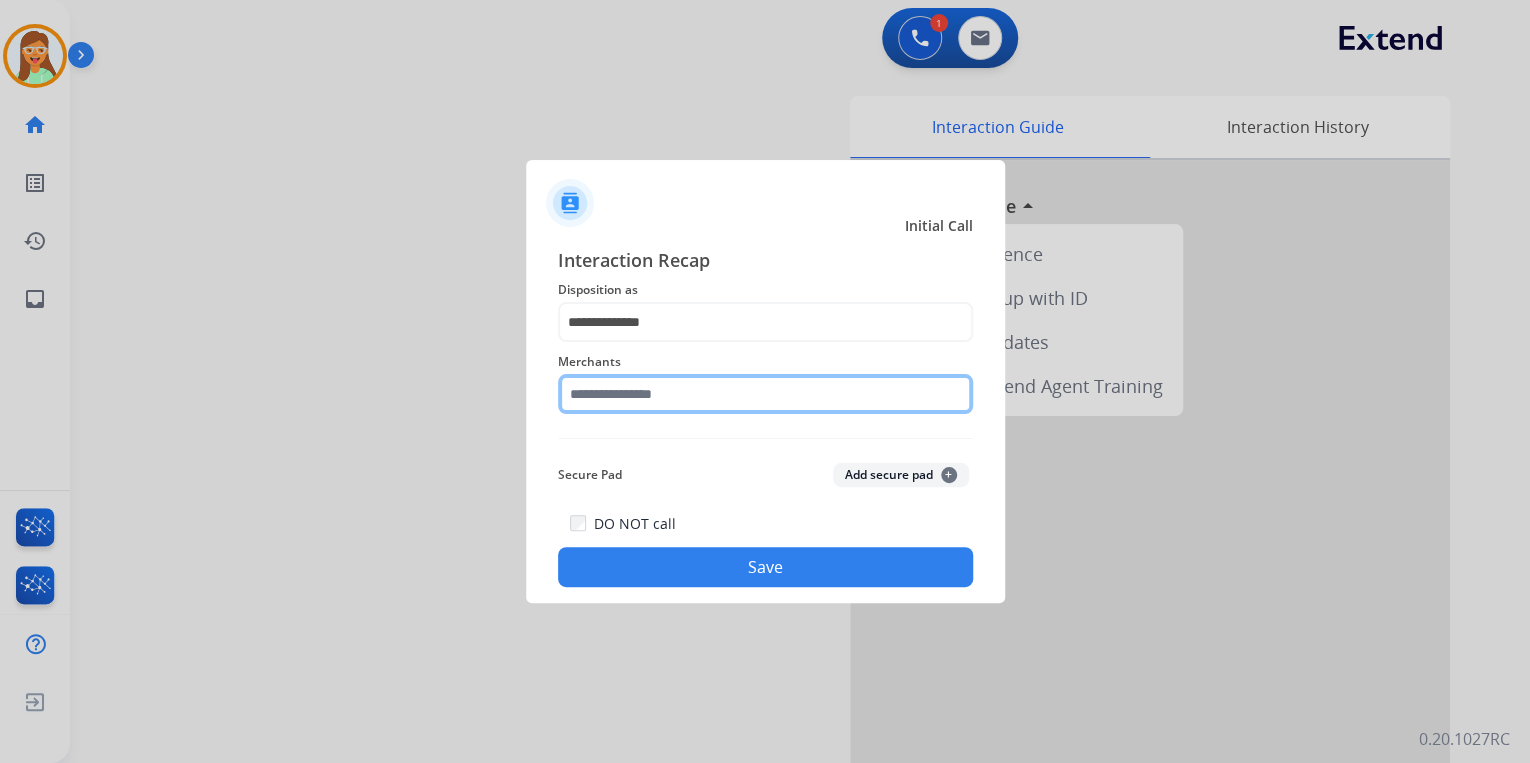 click 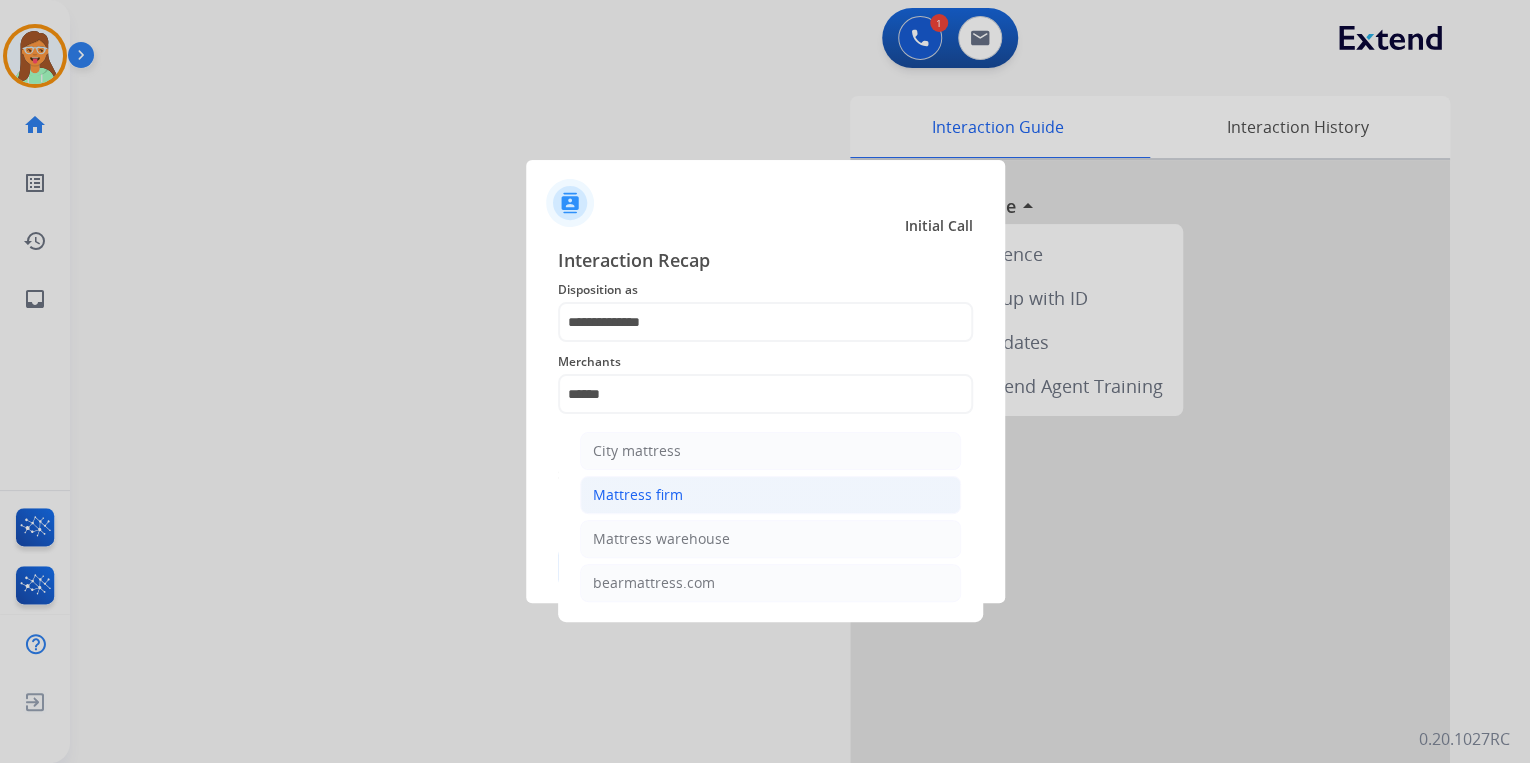 click on "Mattress firm" 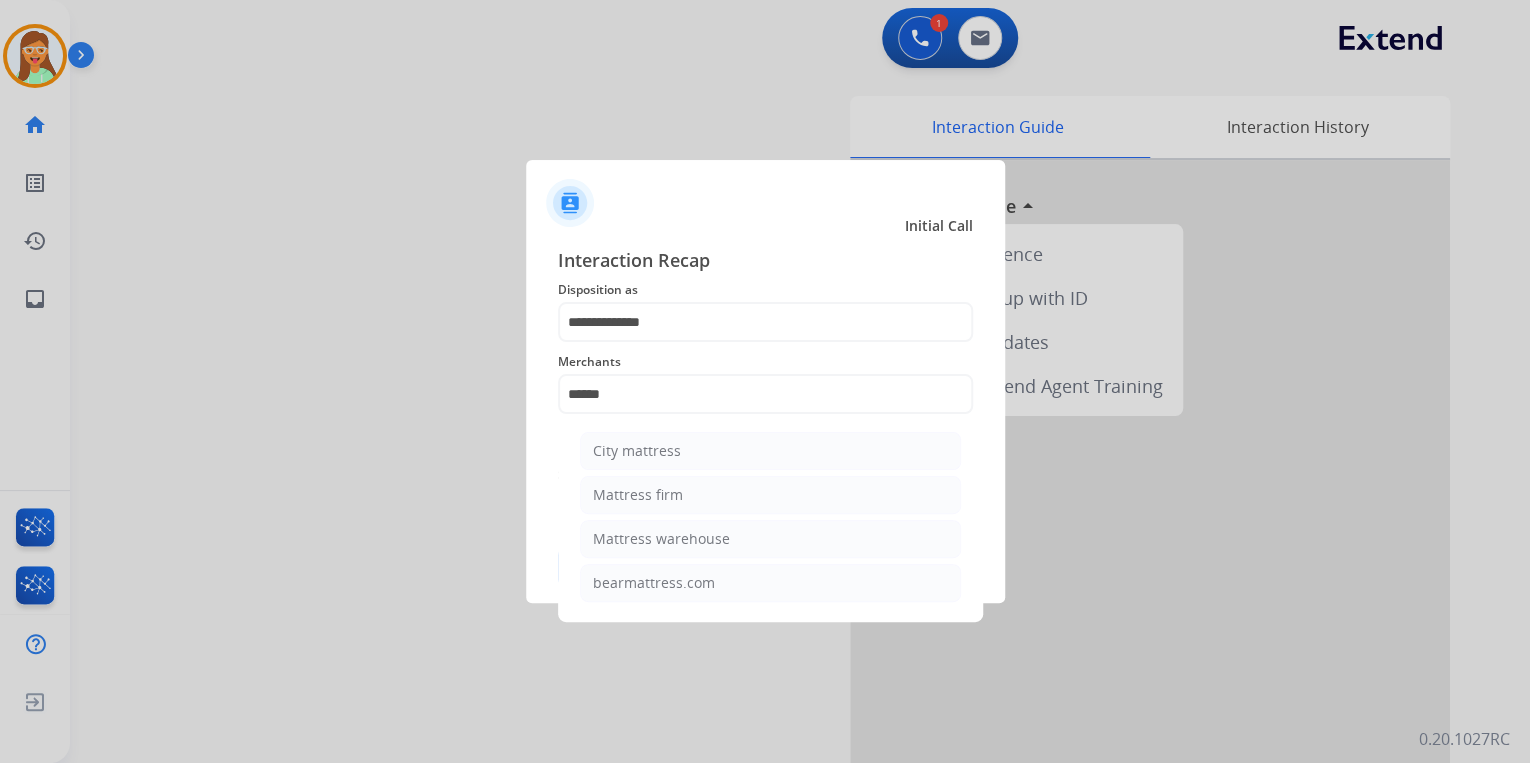 type on "**********" 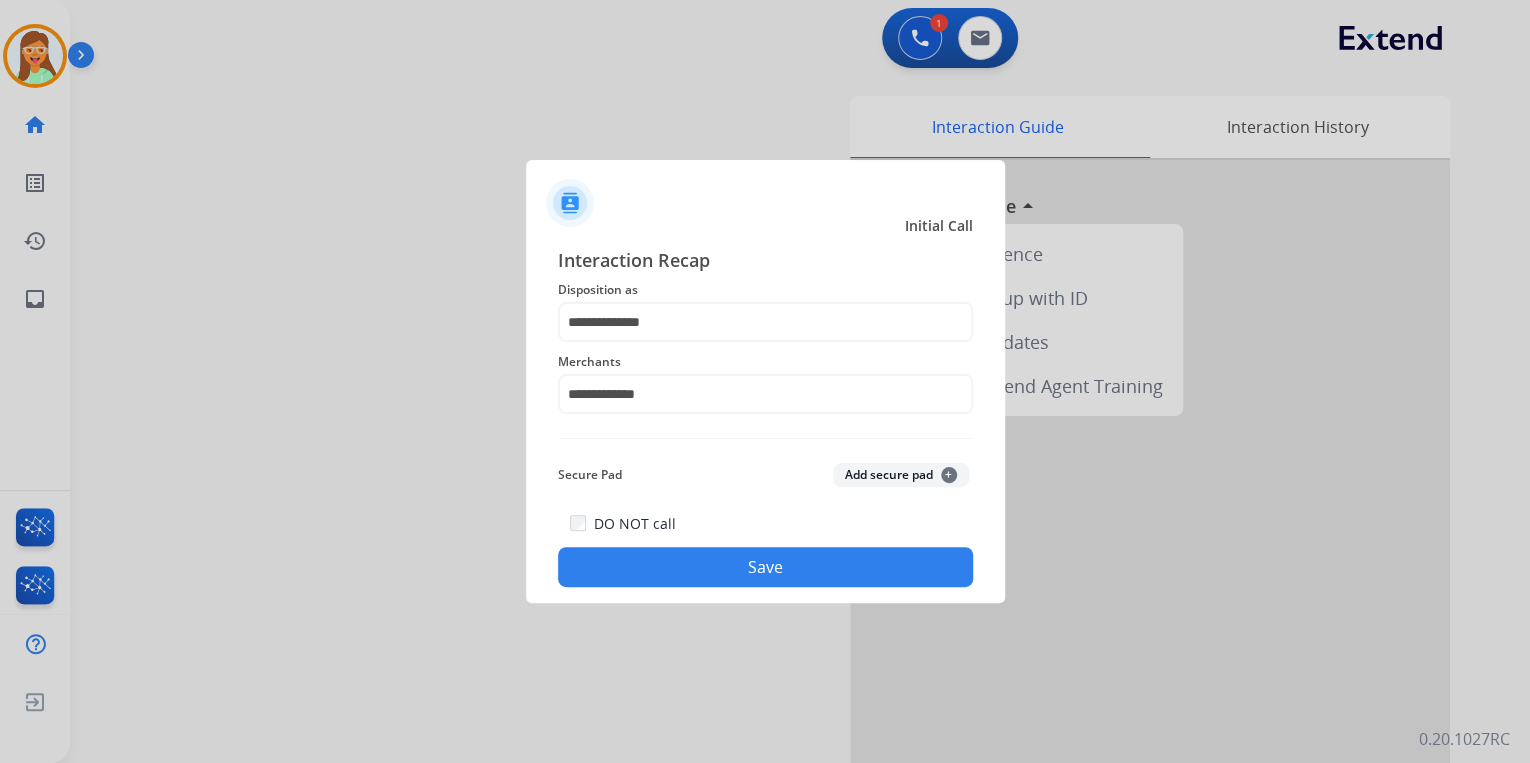 click on "Save" 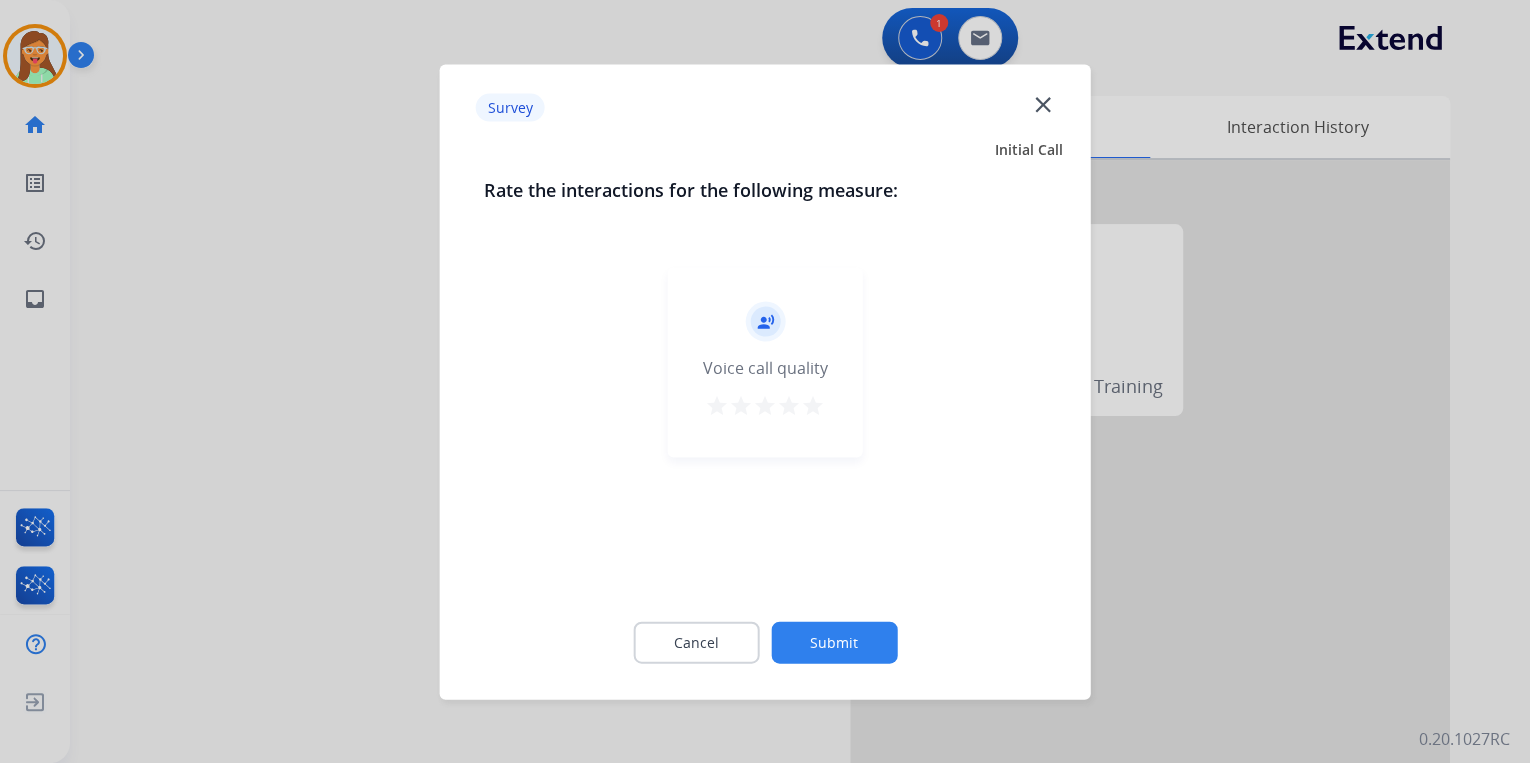 click on "close" 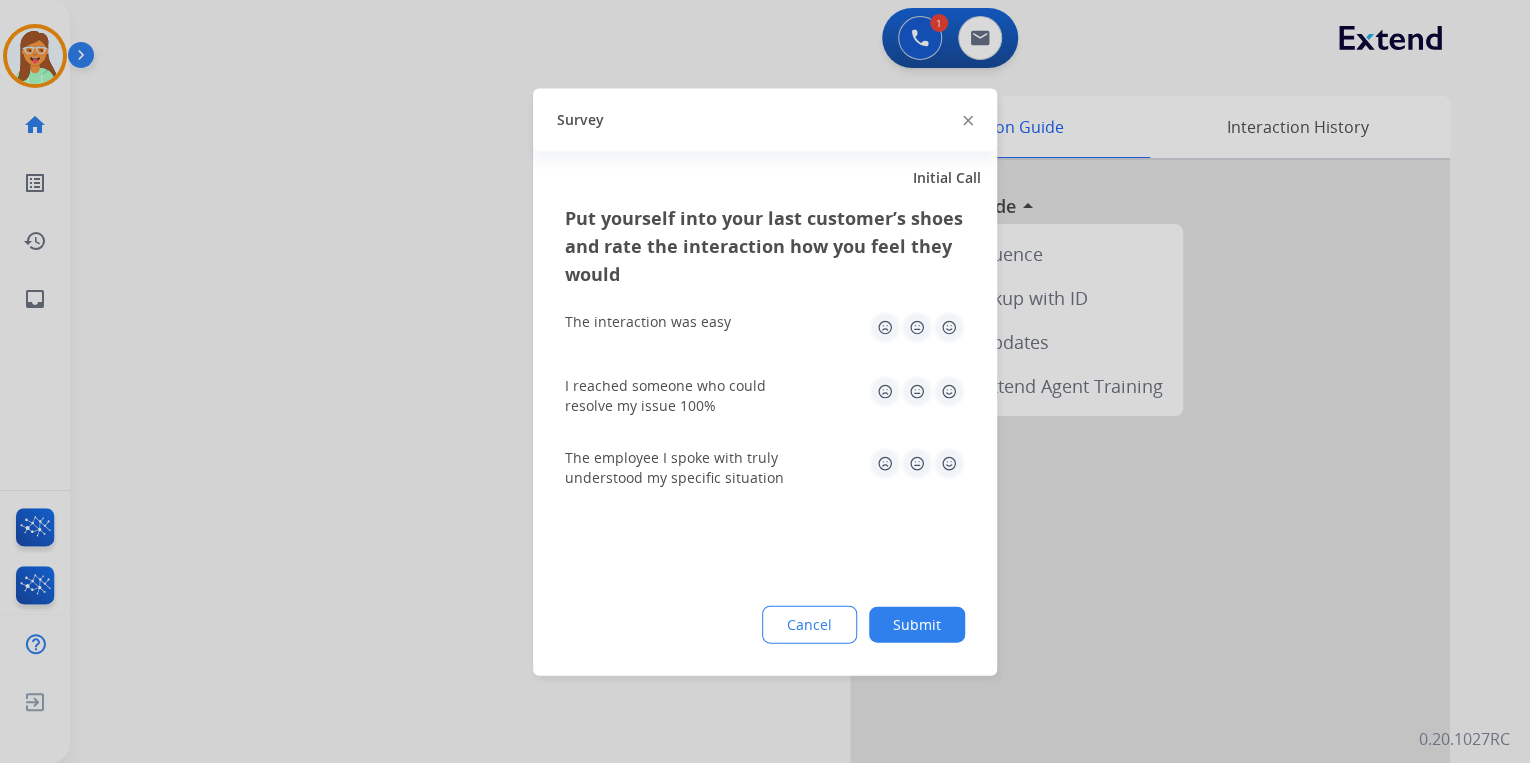 click 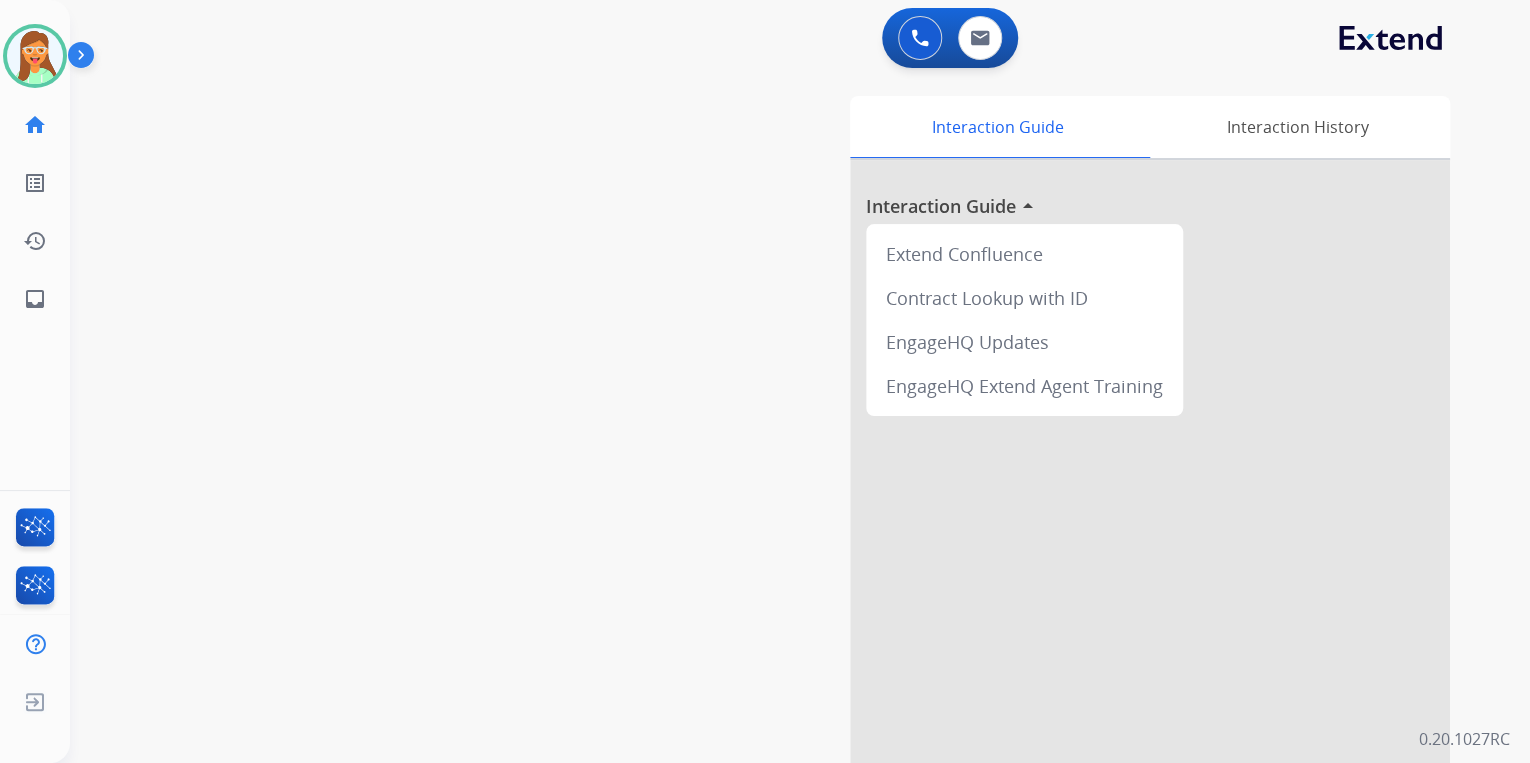 click on "0 Voice Interactions  0  Email Interactions" at bounding box center (950, 38) 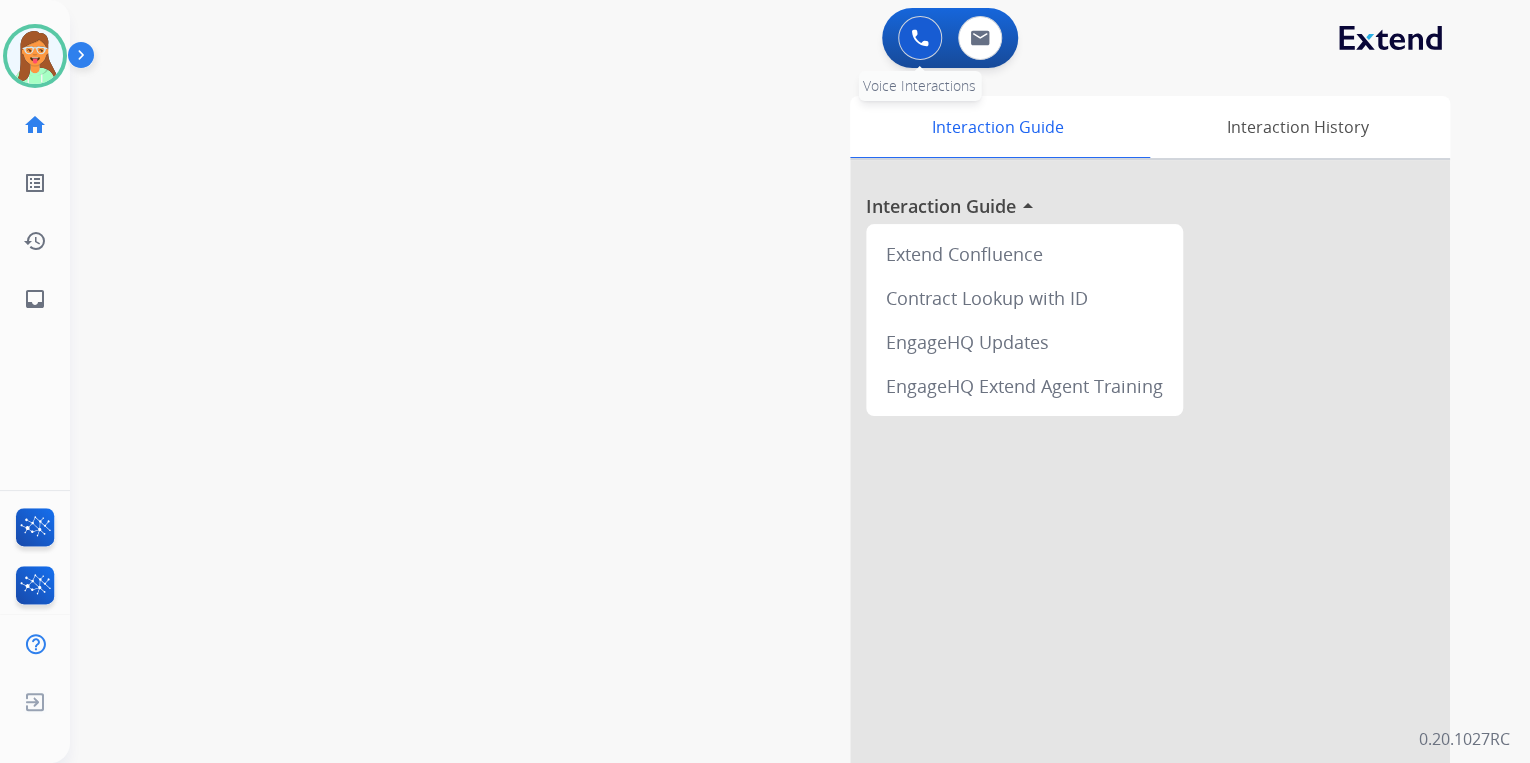 click at bounding box center (920, 38) 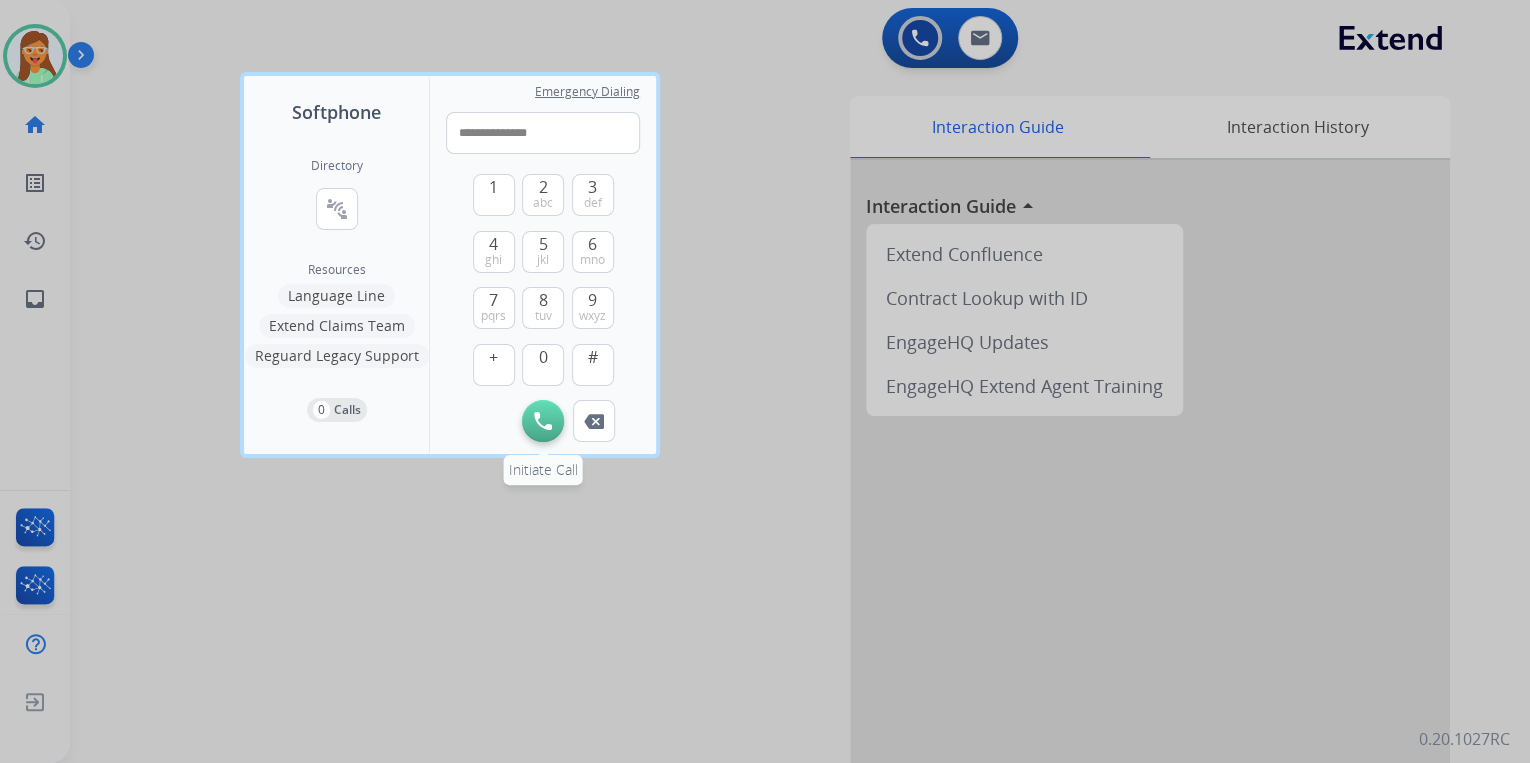 type on "**********" 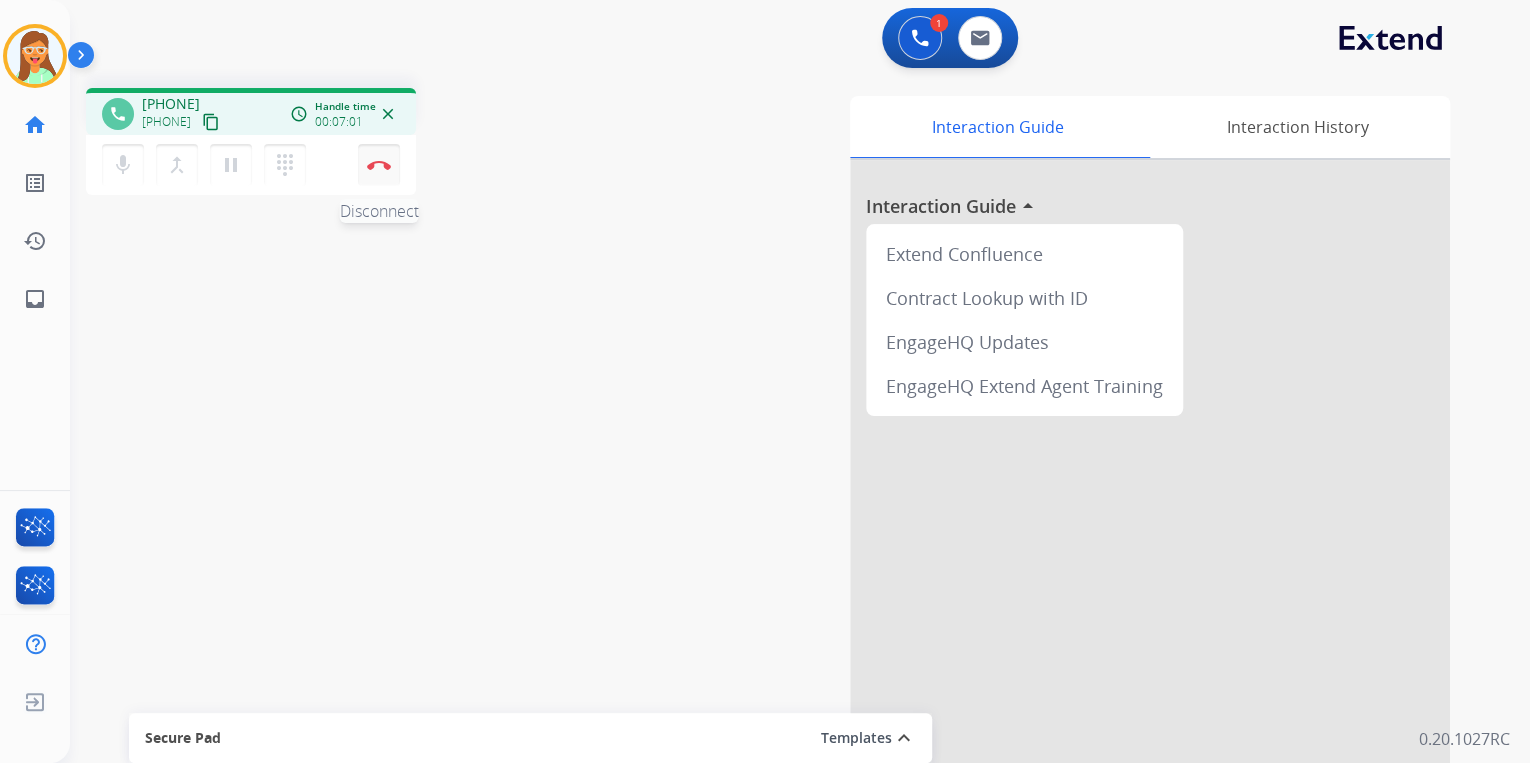 click on "Disconnect" at bounding box center [379, 165] 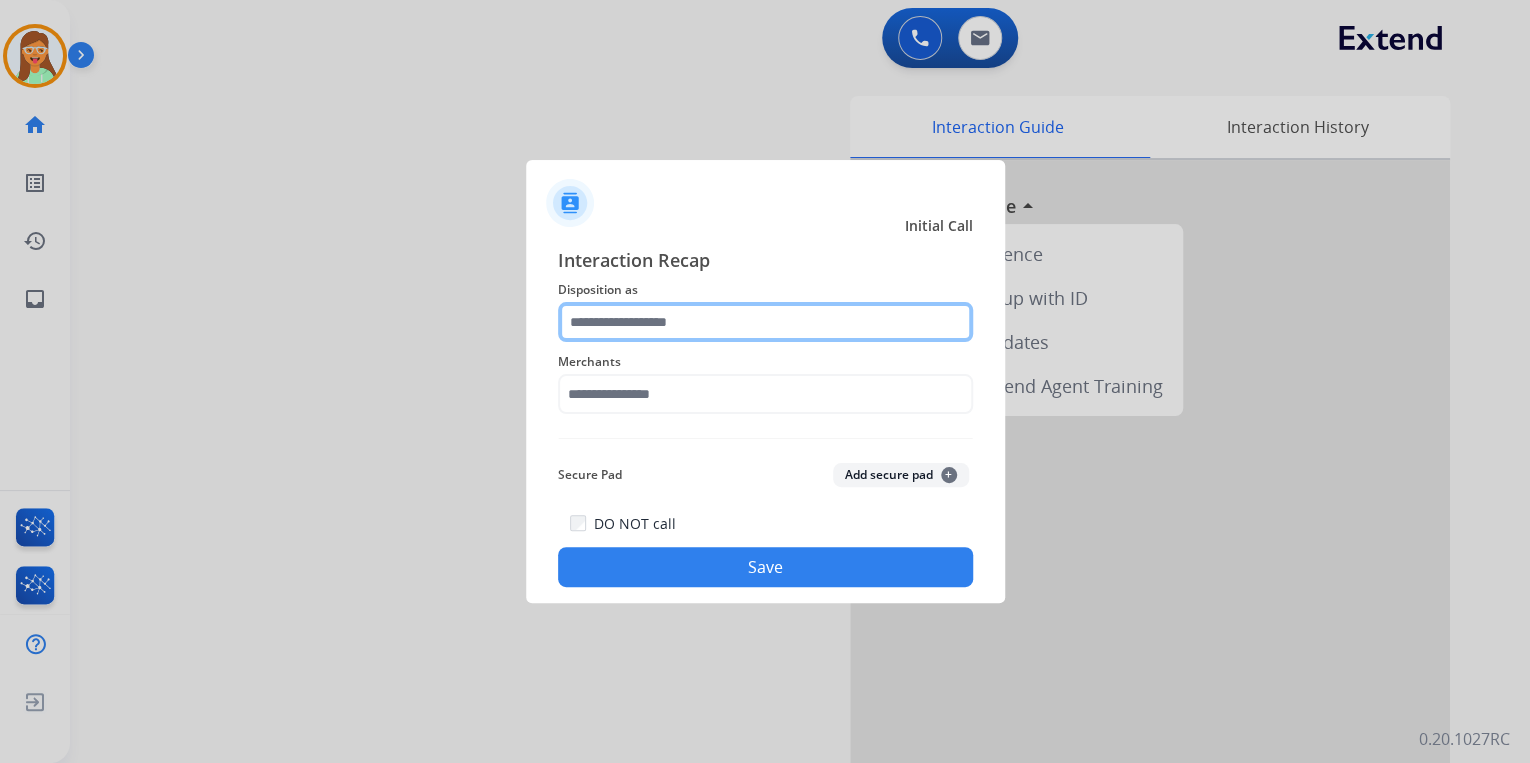 click 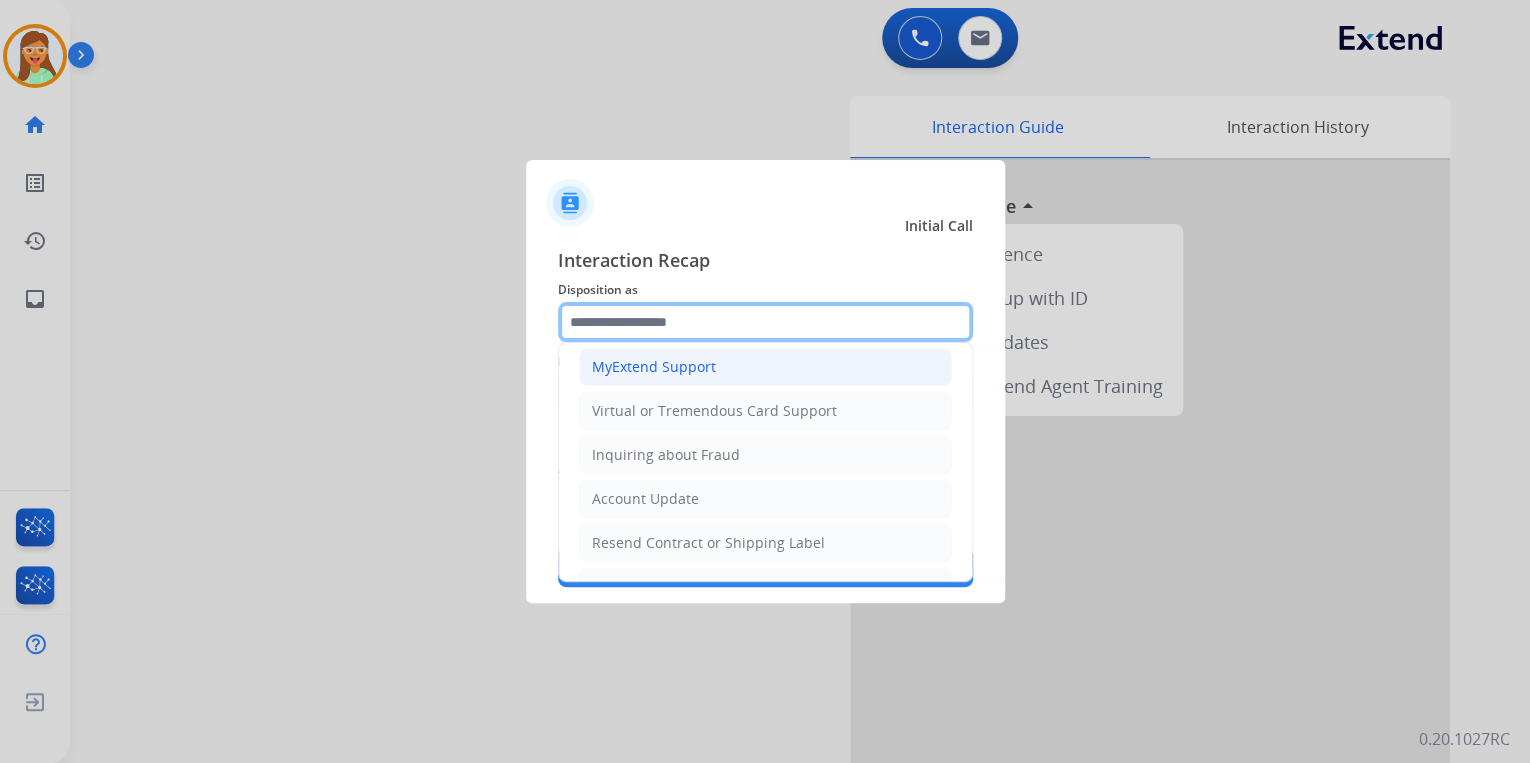 scroll, scrollTop: 320, scrollLeft: 0, axis: vertical 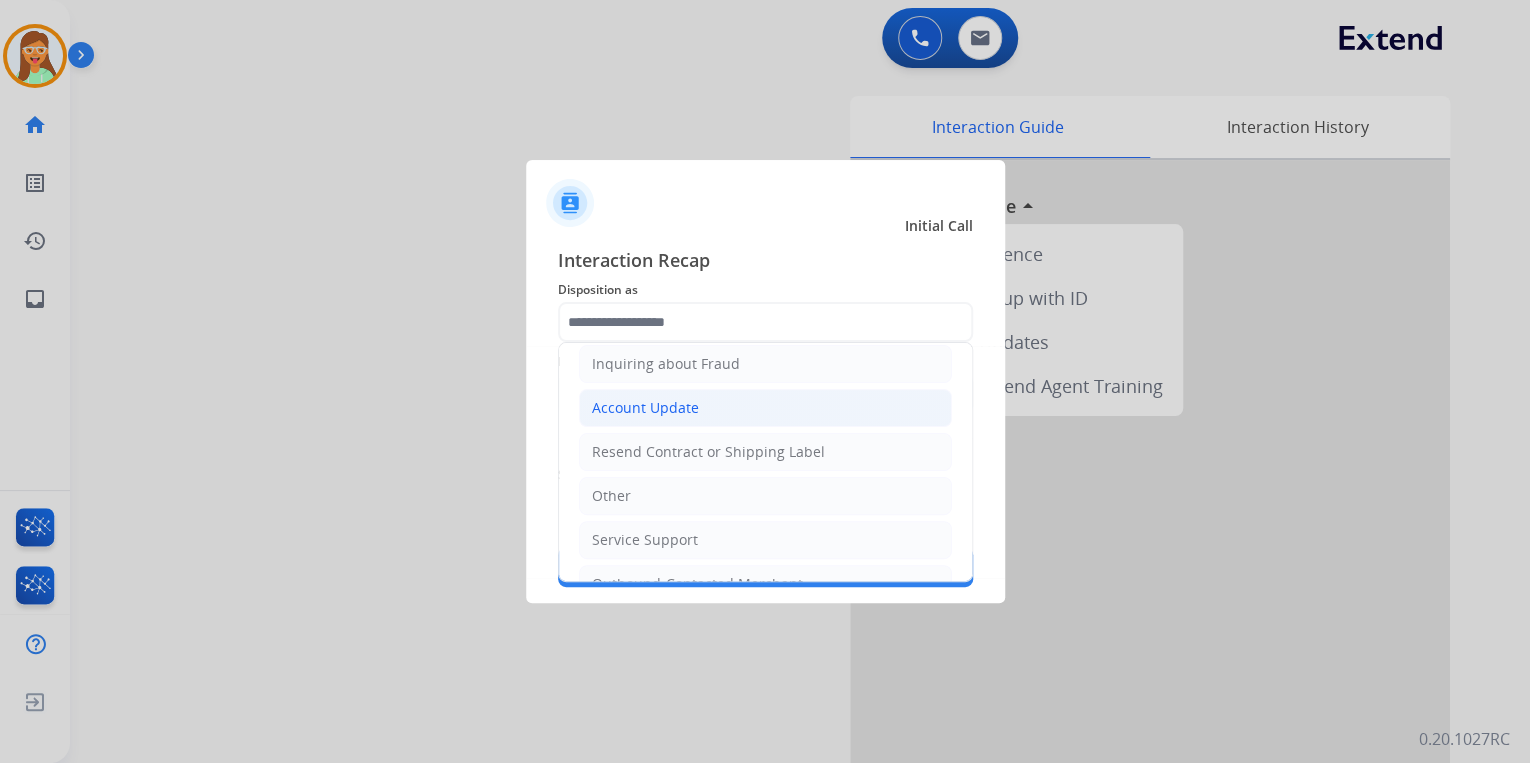 click on "Account Update" 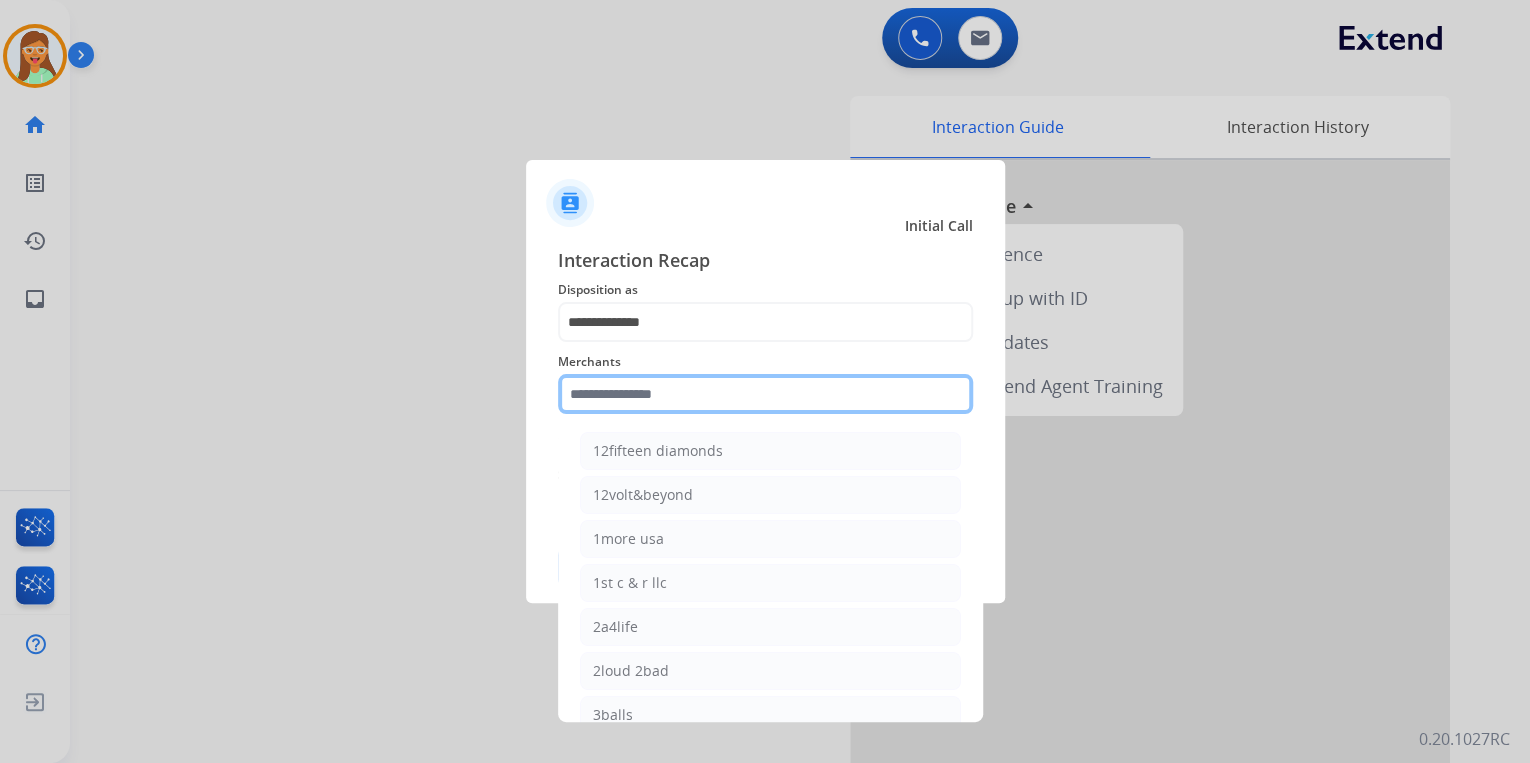 click 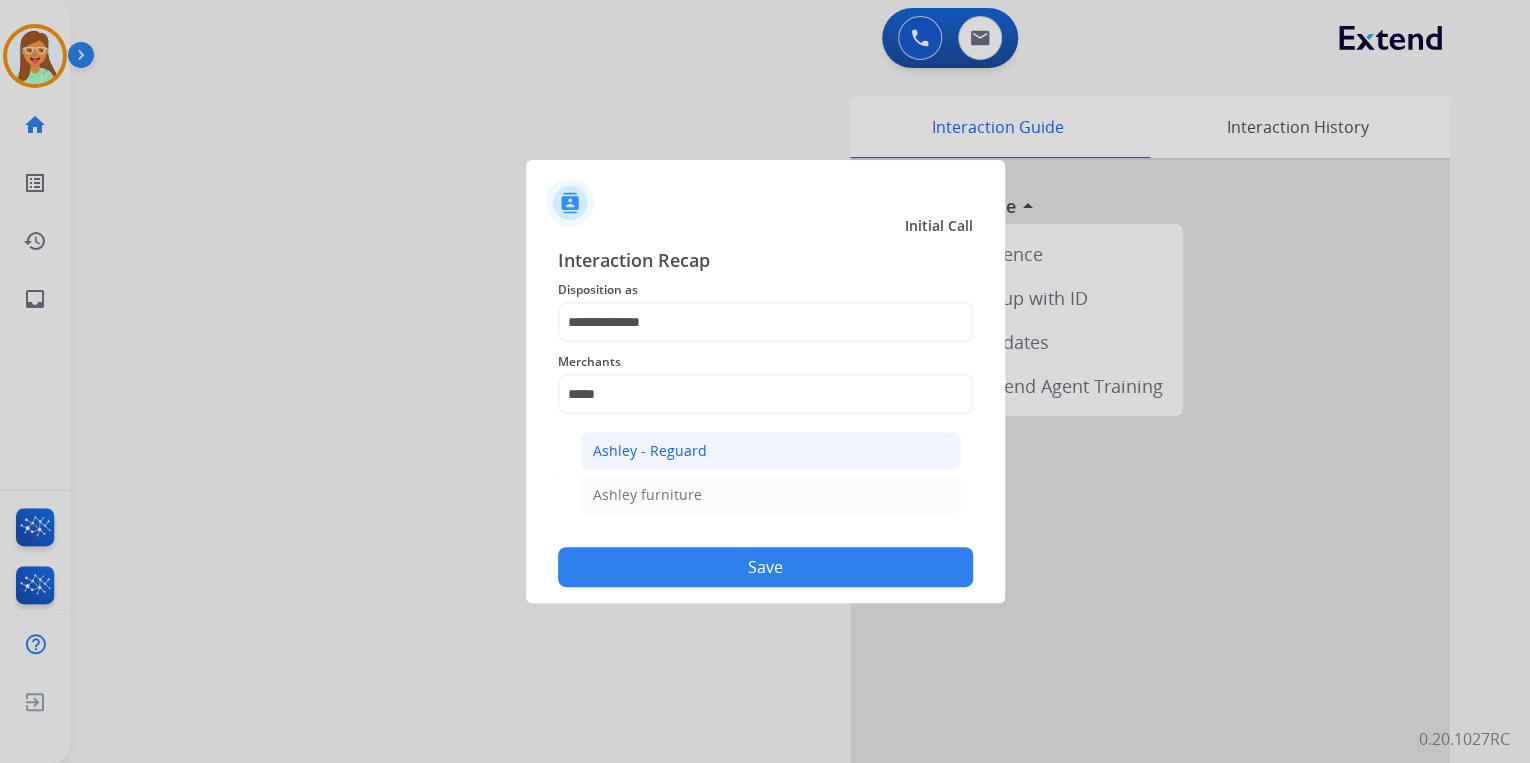 click on "Ashley - Reguard" 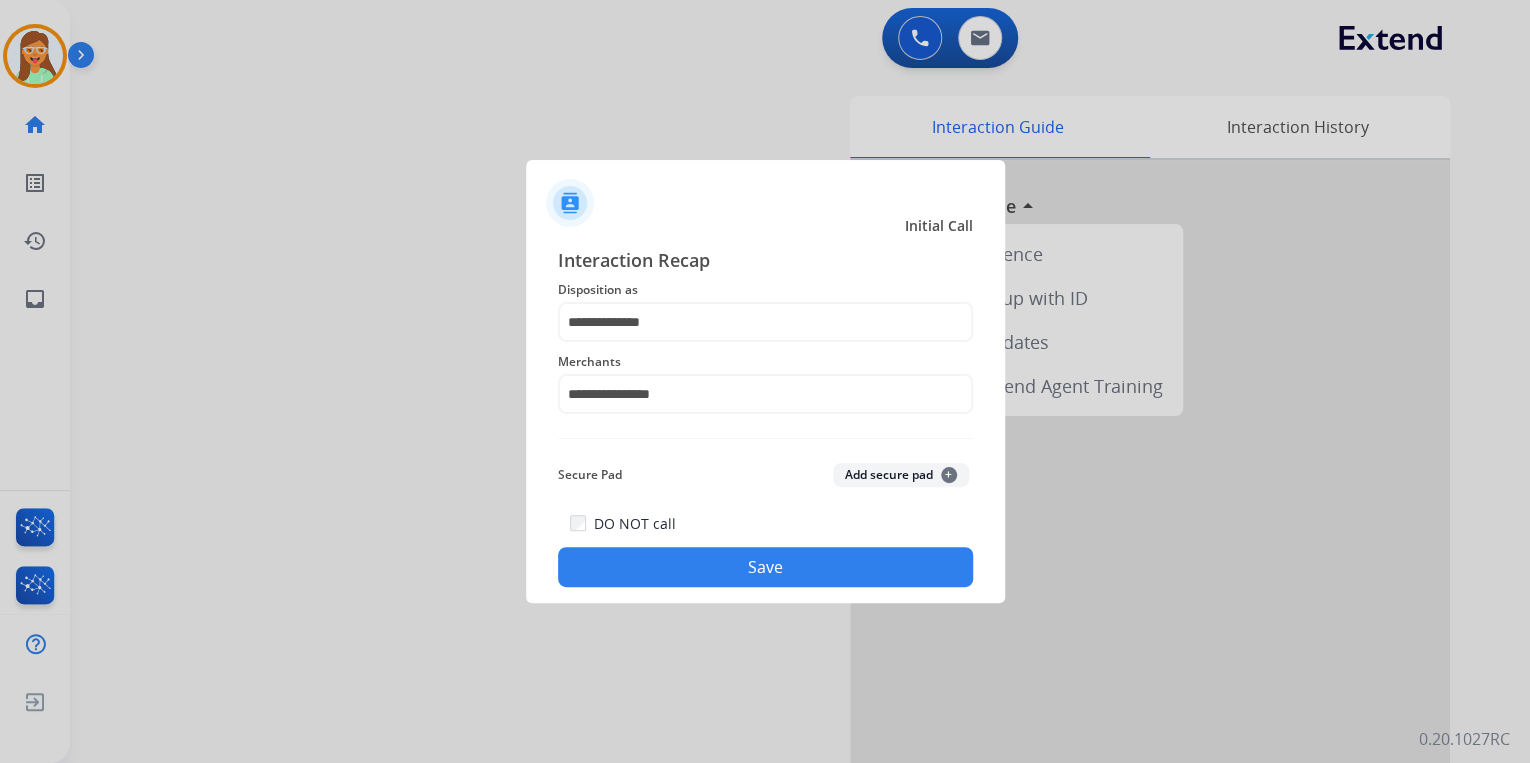 click on "Save" 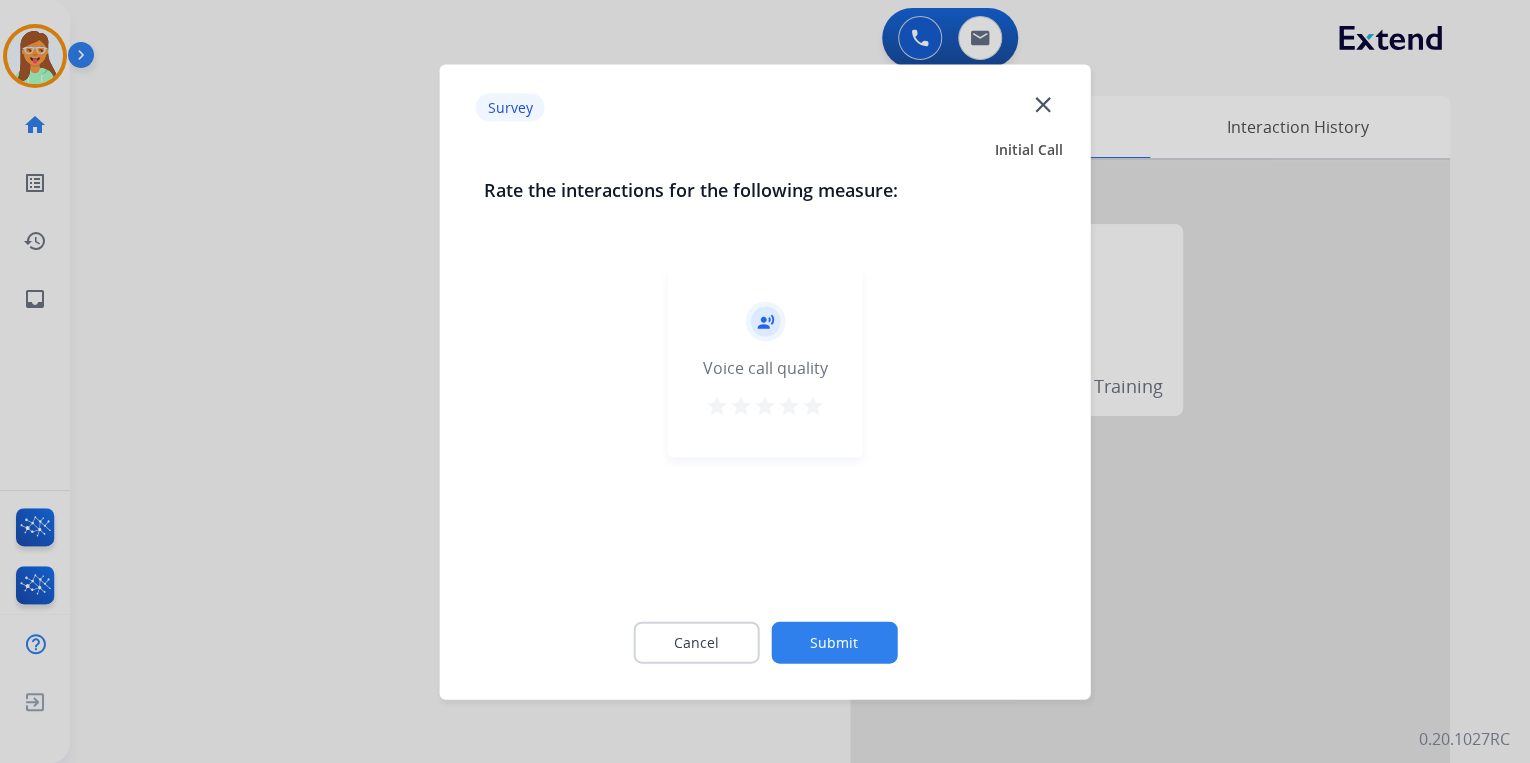 drag, startPoint x: 814, startPoint y: 405, endPoint x: 814, endPoint y: 420, distance: 15 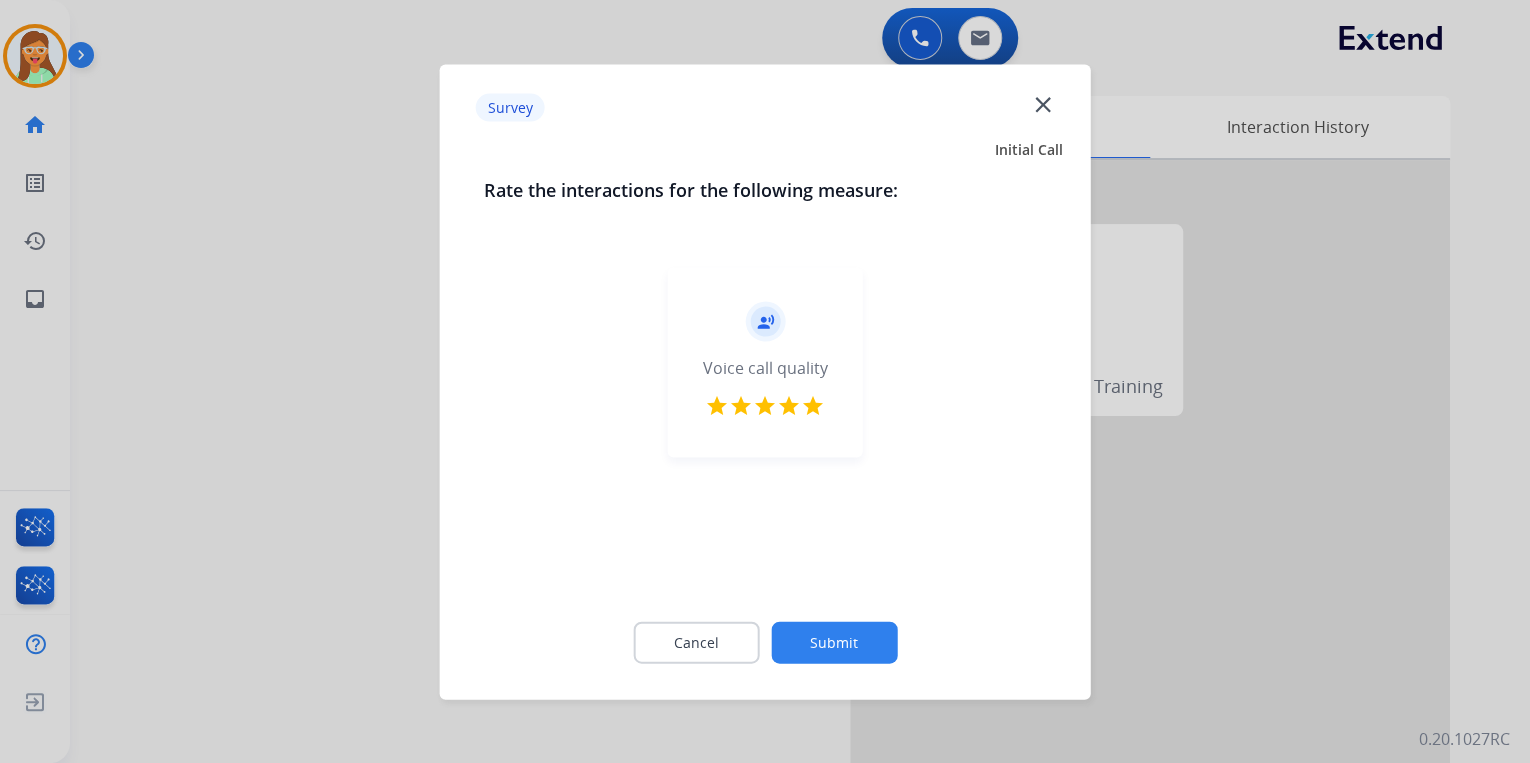drag, startPoint x: 856, startPoint y: 641, endPoint x: 856, endPoint y: 581, distance: 60 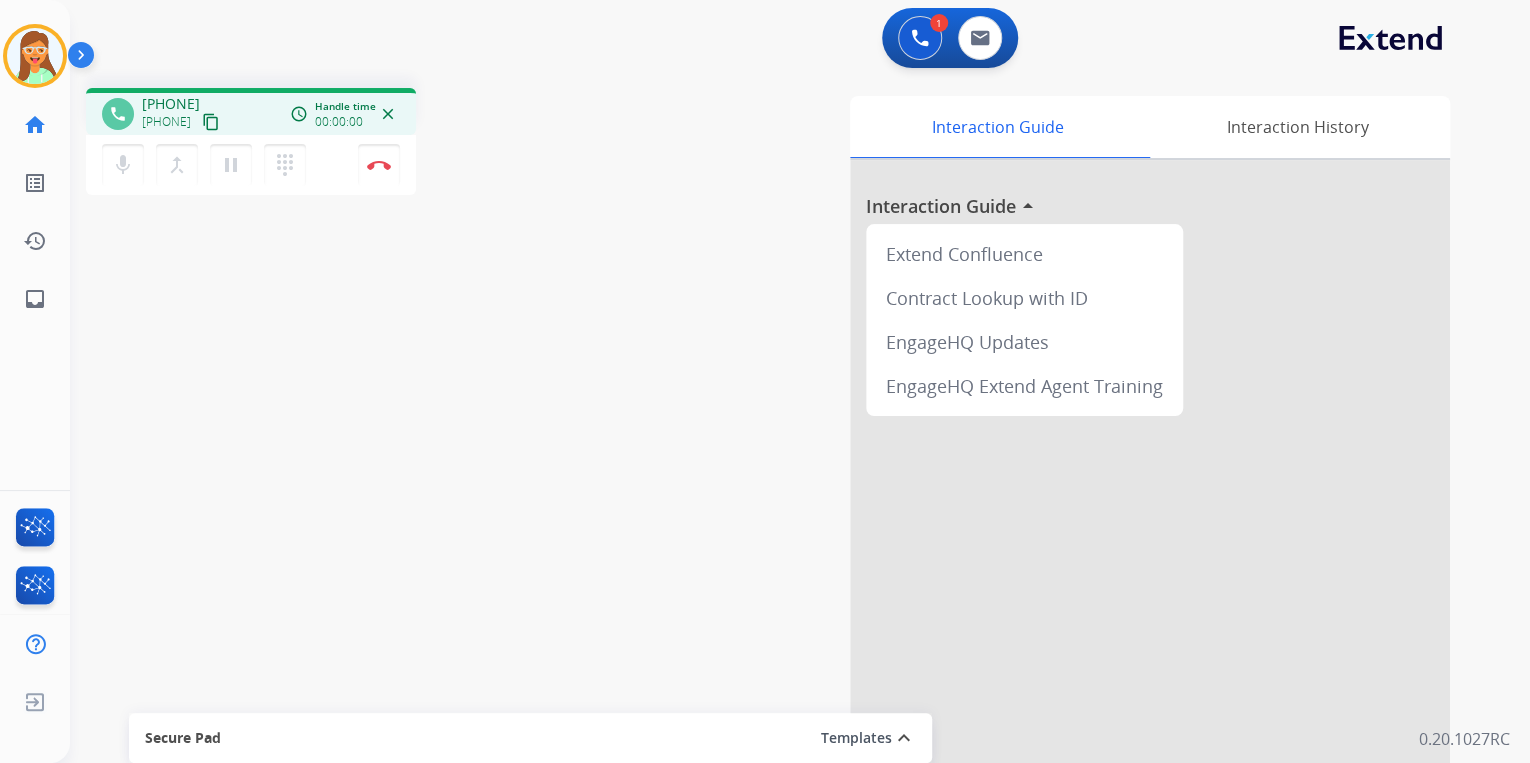 click on "content_copy" at bounding box center (211, 122) 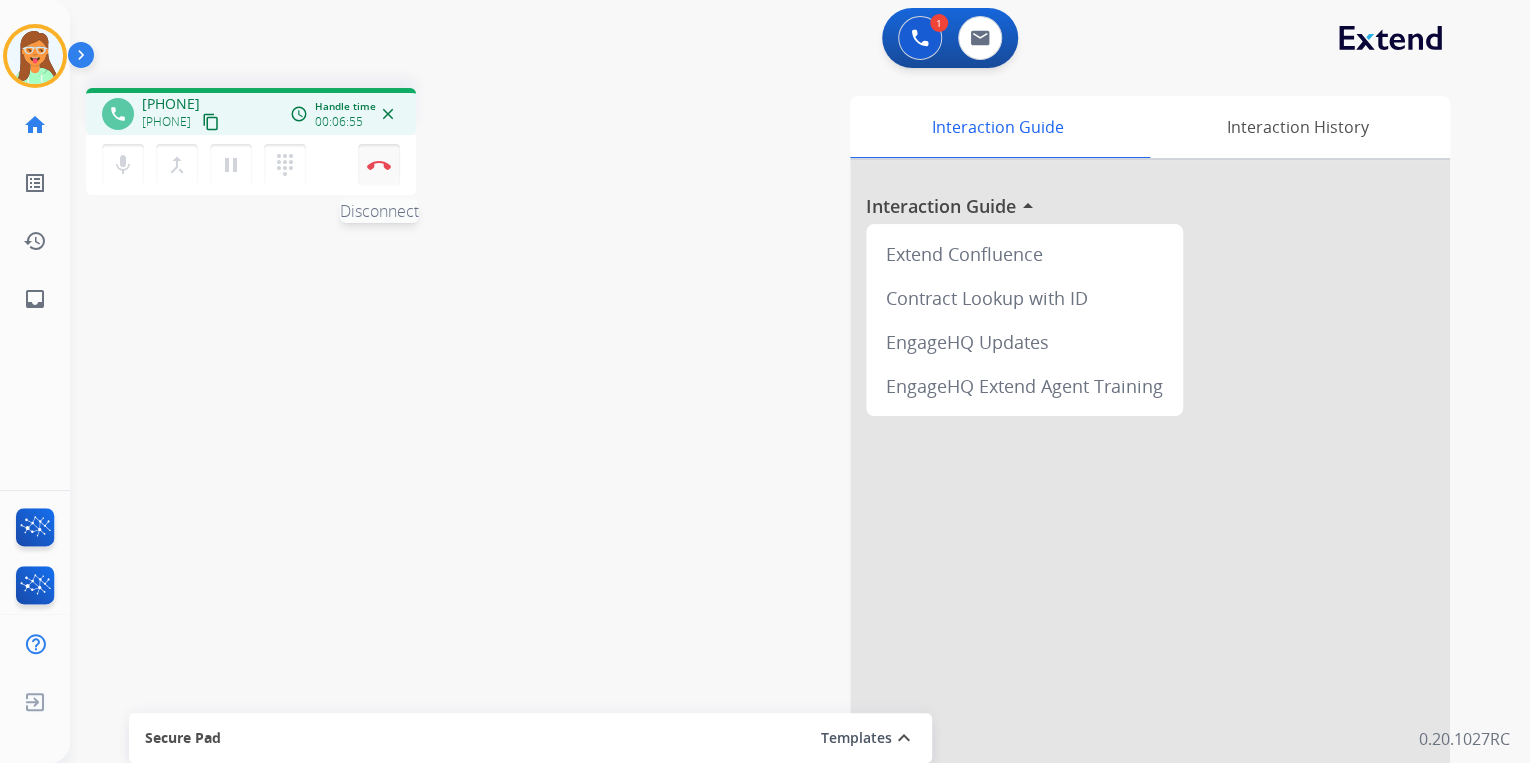 click on "Disconnect" at bounding box center (379, 165) 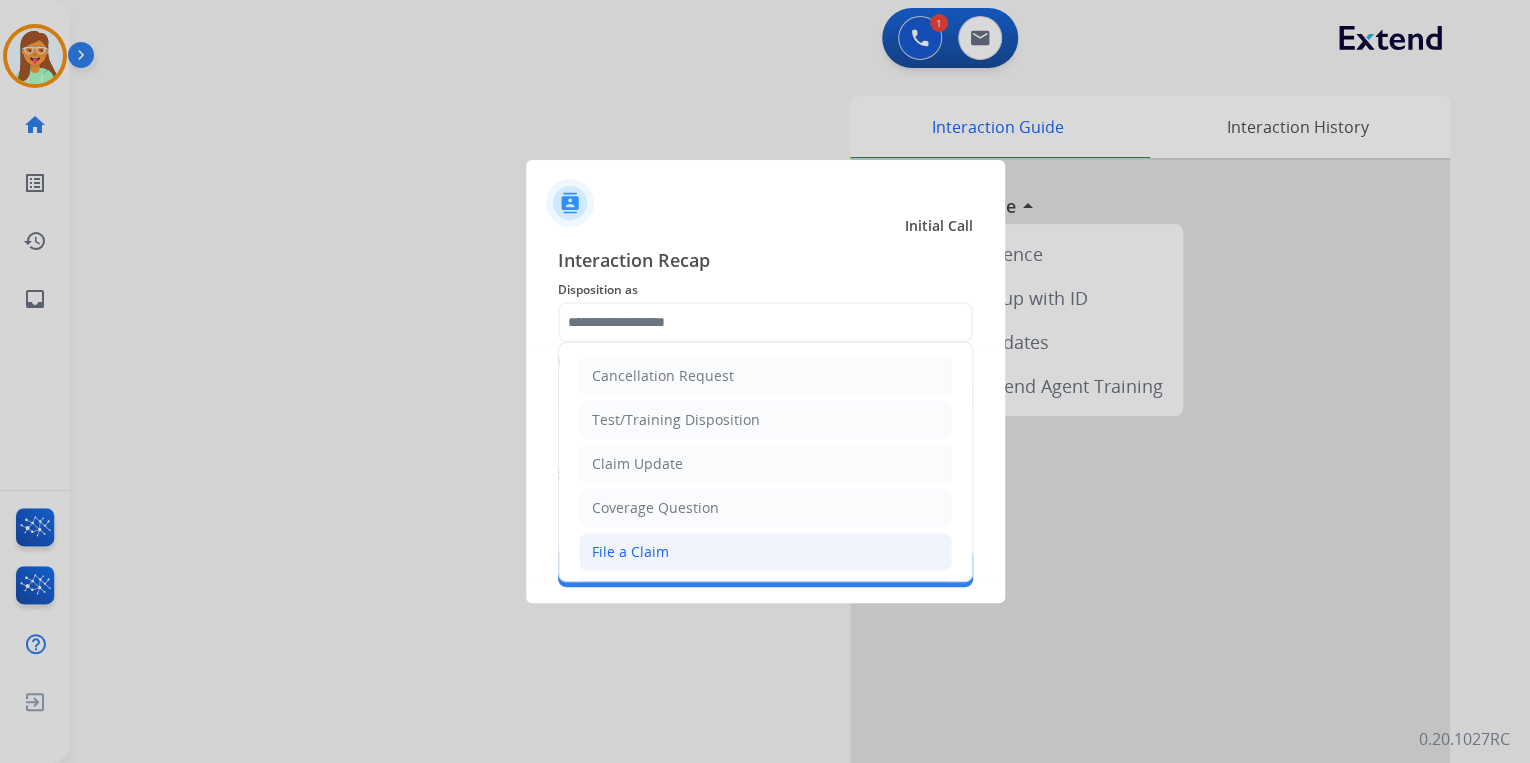 click on "File a Claim" 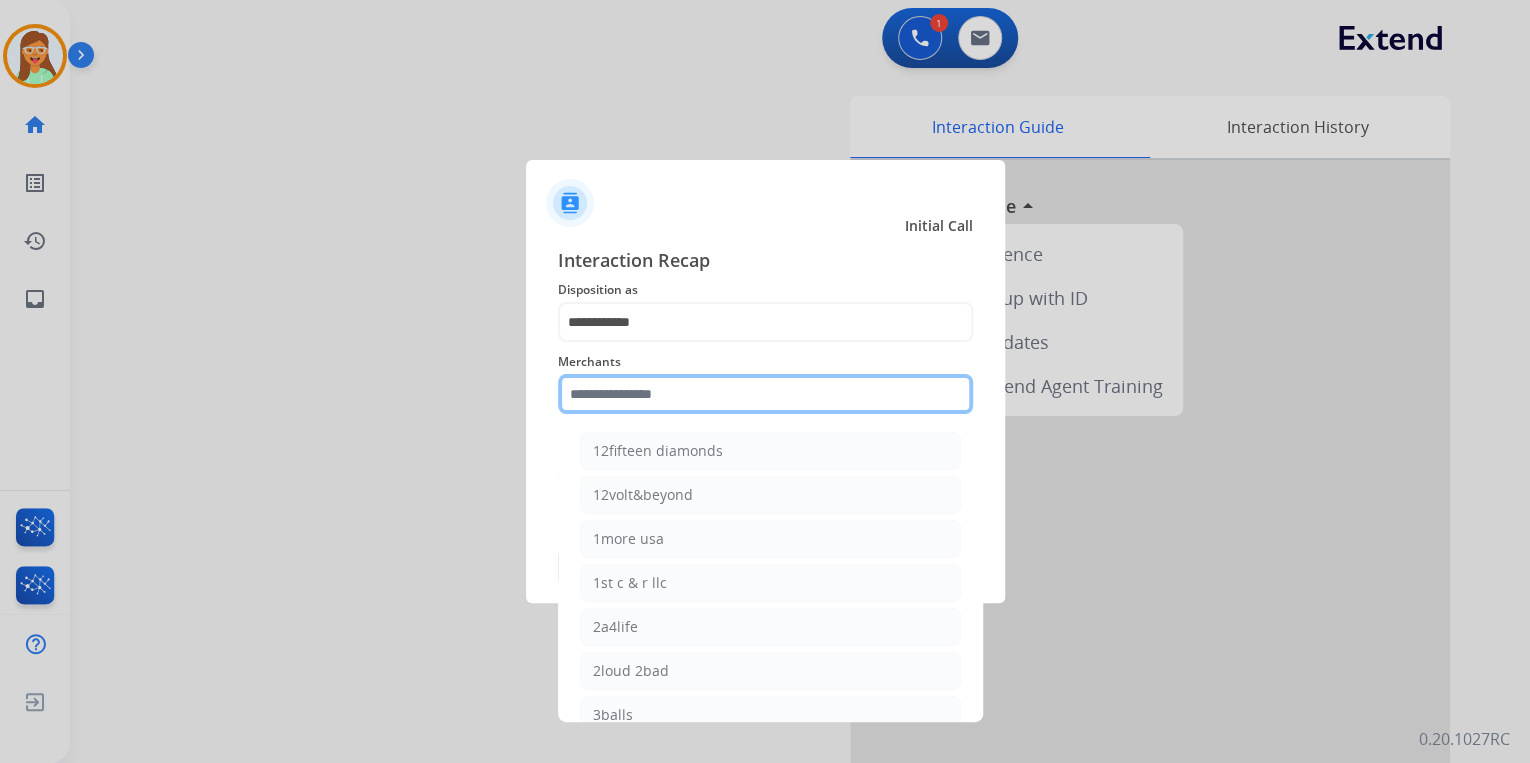 click 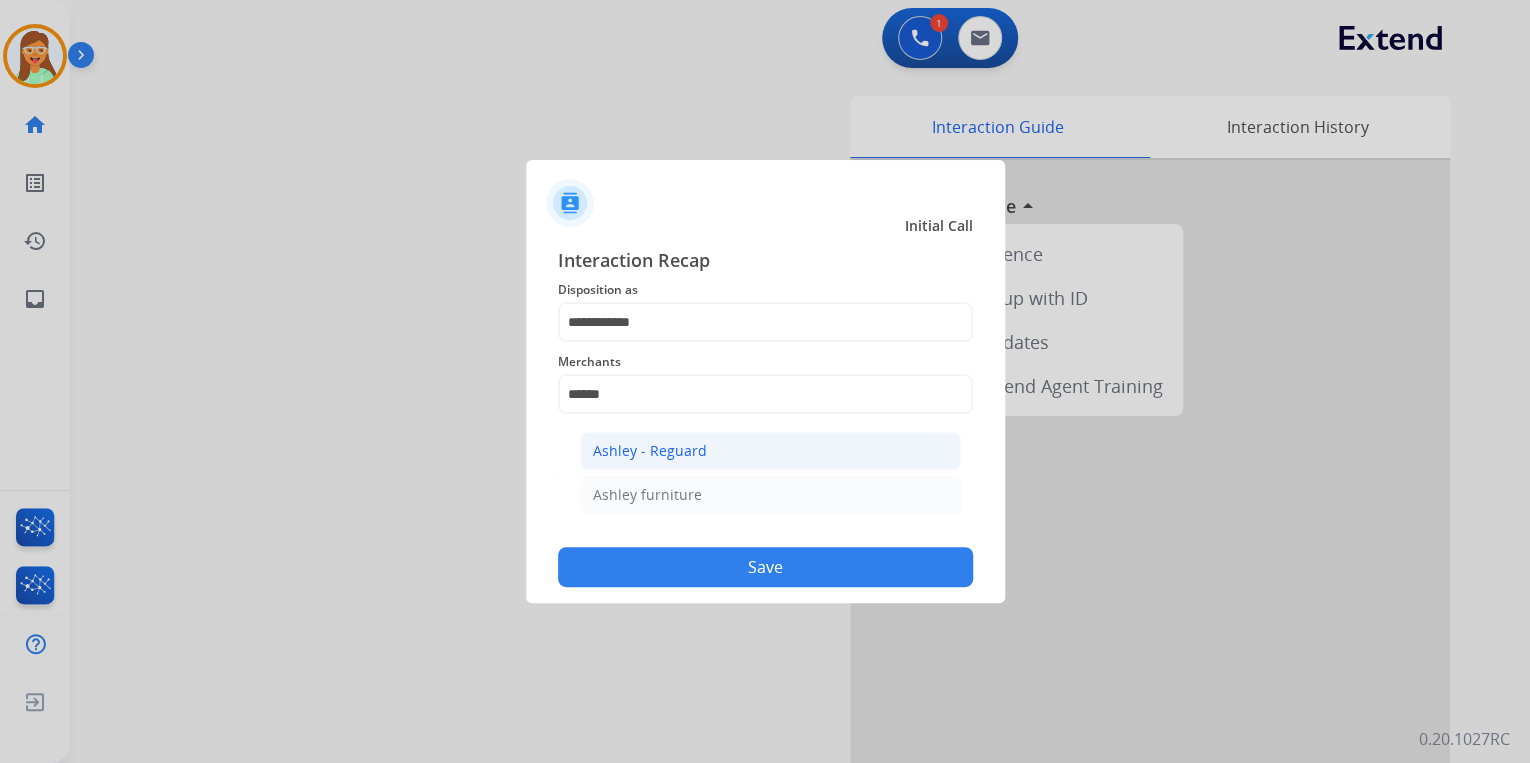 click on "Ashley - Reguard" 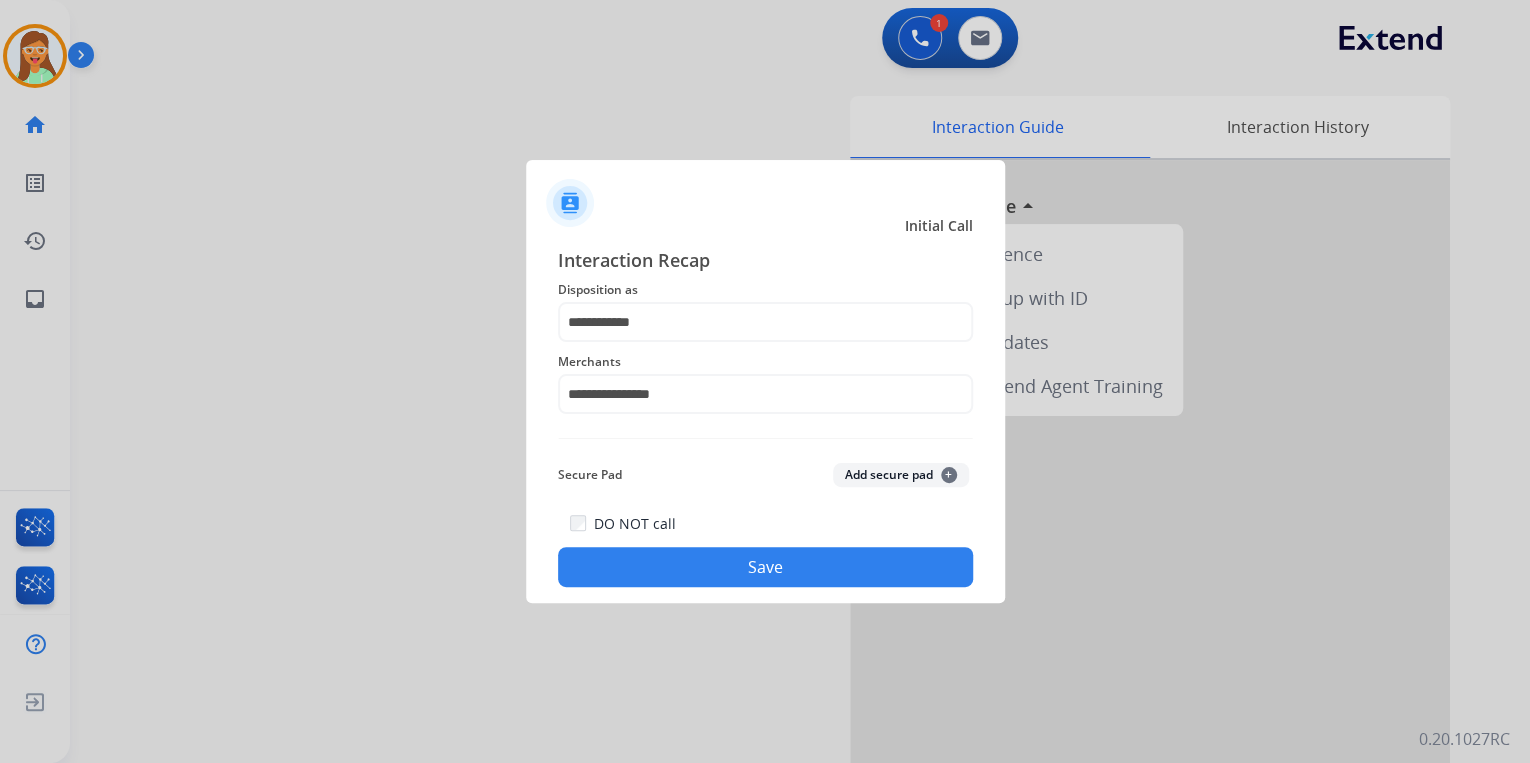 click on "Save" 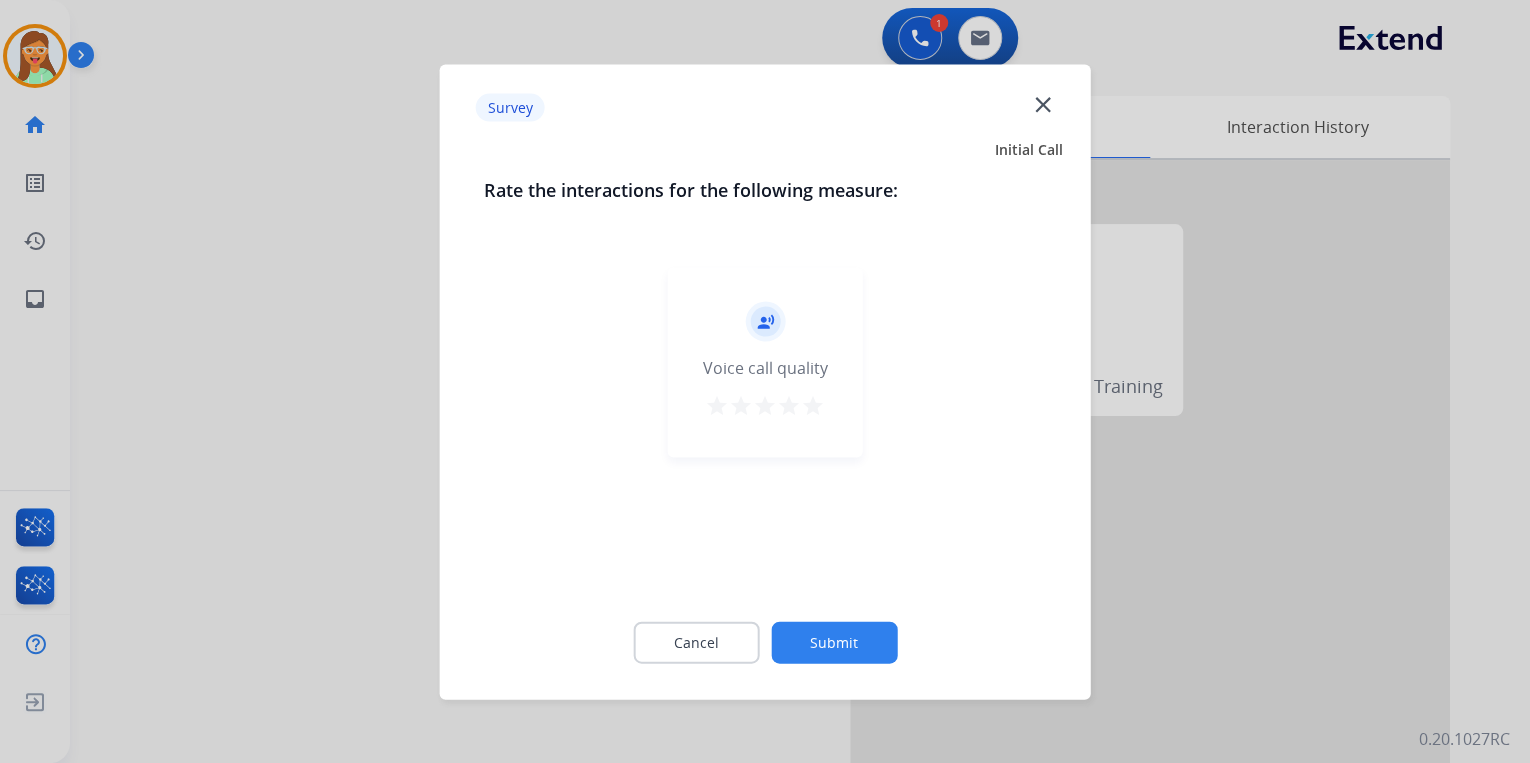 drag, startPoint x: 806, startPoint y: 403, endPoint x: 814, endPoint y: 427, distance: 25.298222 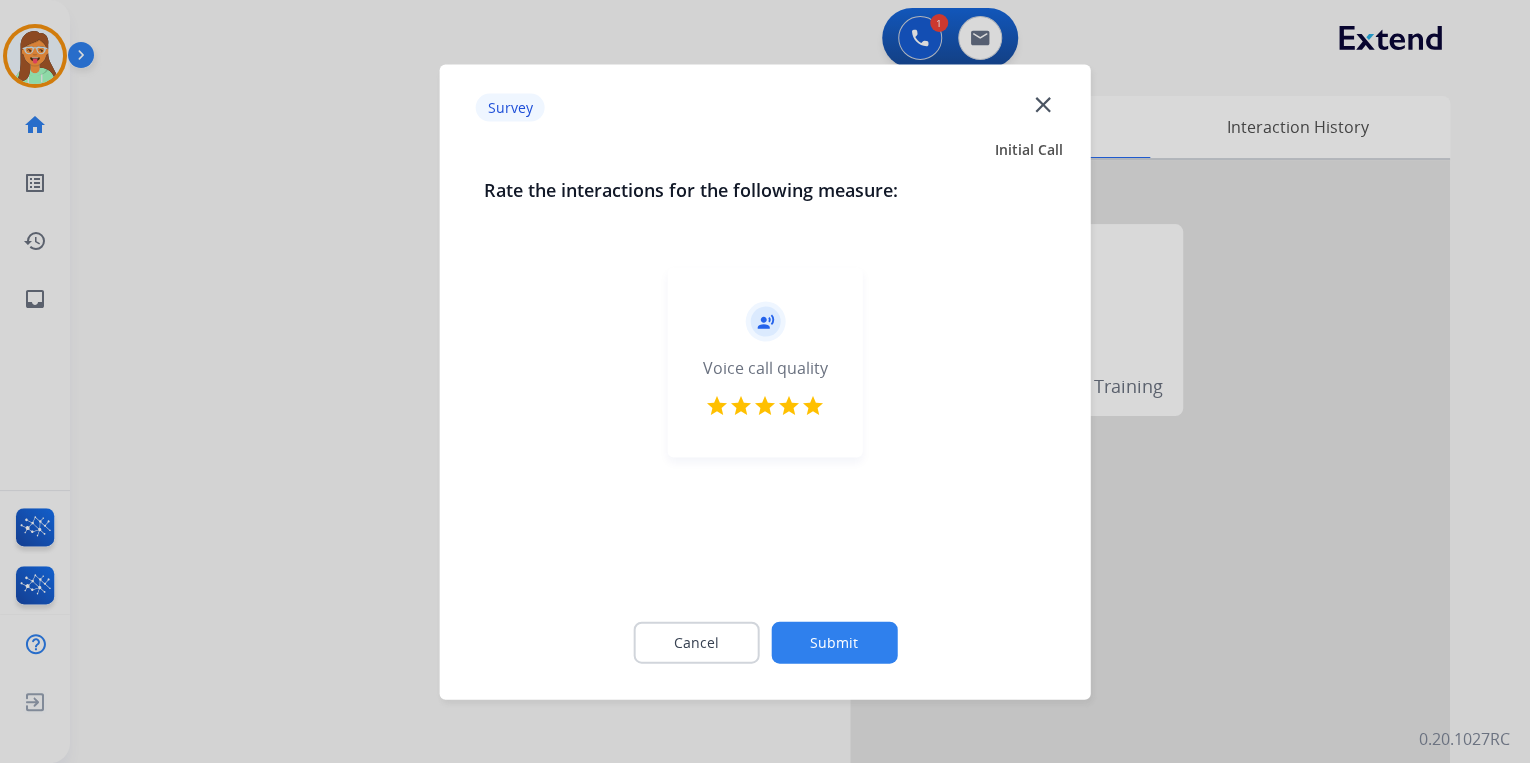 click on "Submit" 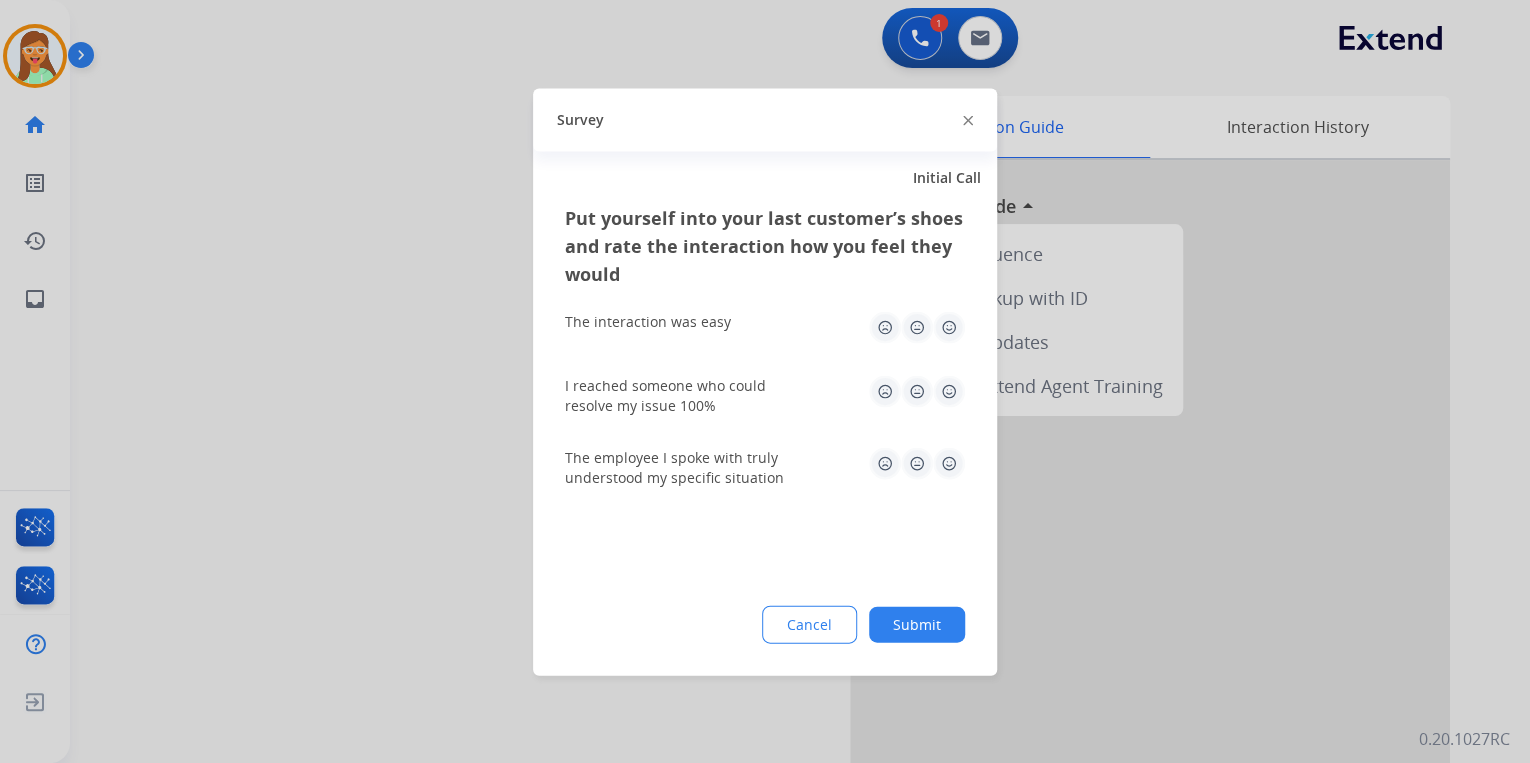 click 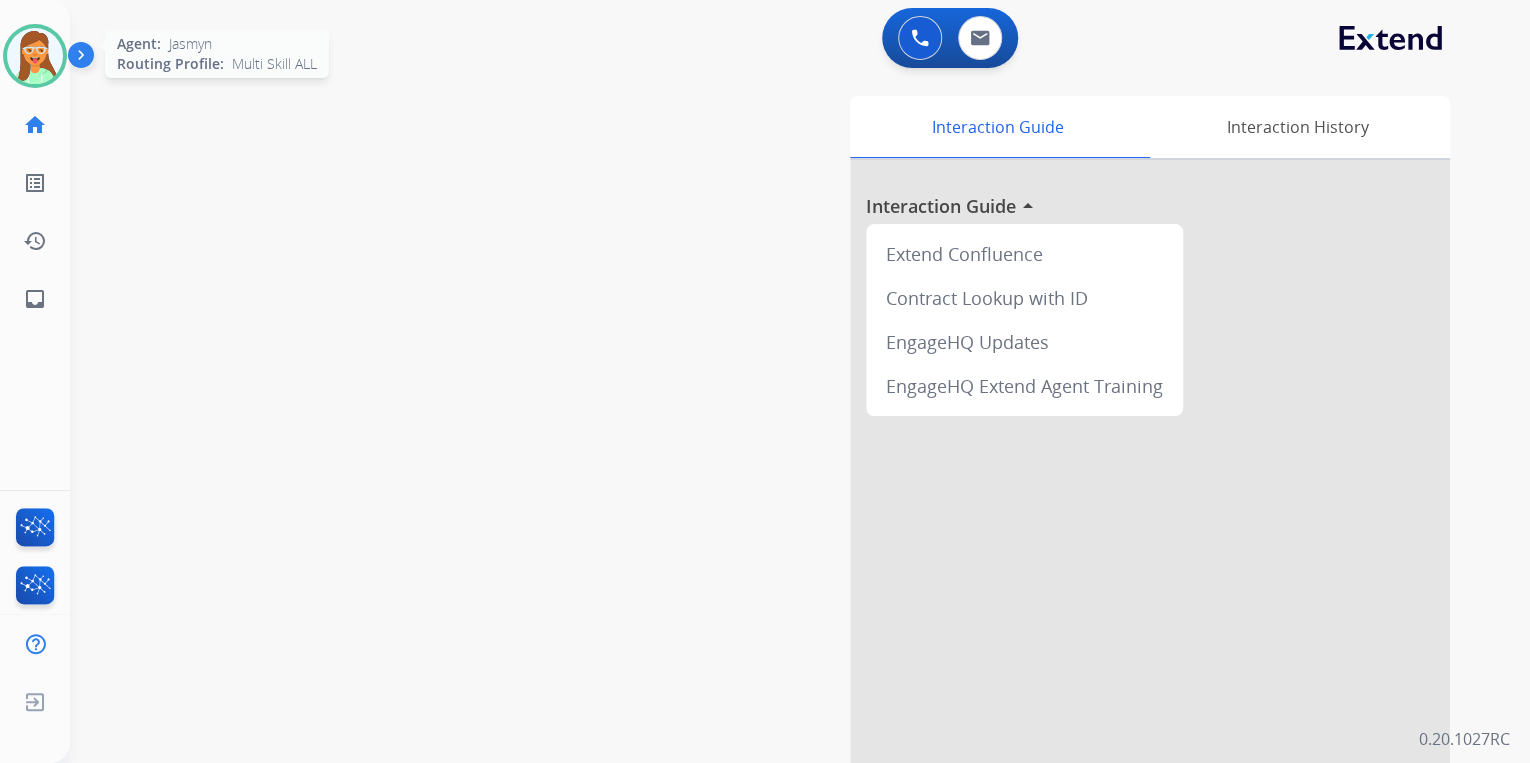 drag, startPoint x: 28, startPoint y: 64, endPoint x: 58, endPoint y: 80, distance: 34 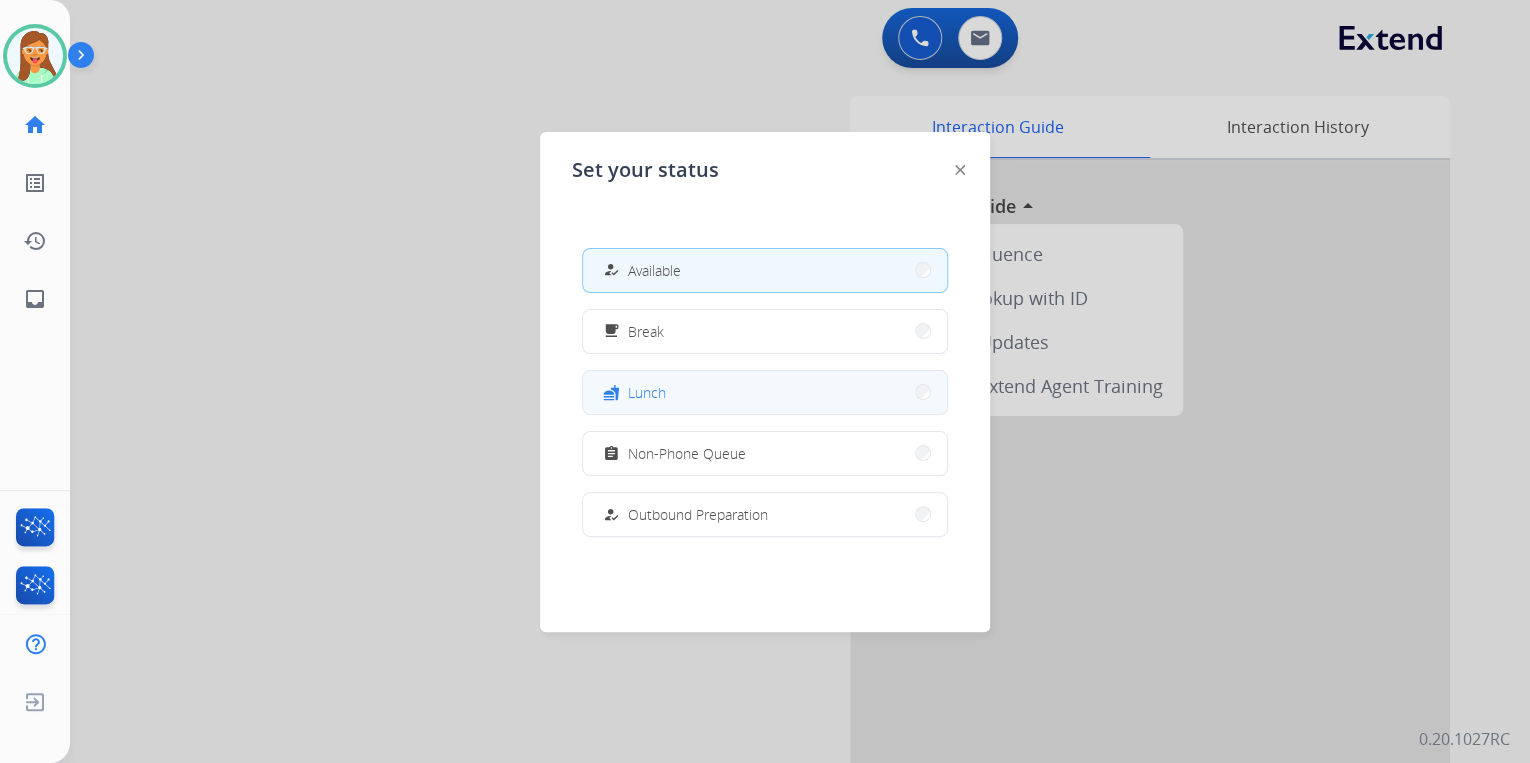 click on "fastfood Lunch" at bounding box center [765, 392] 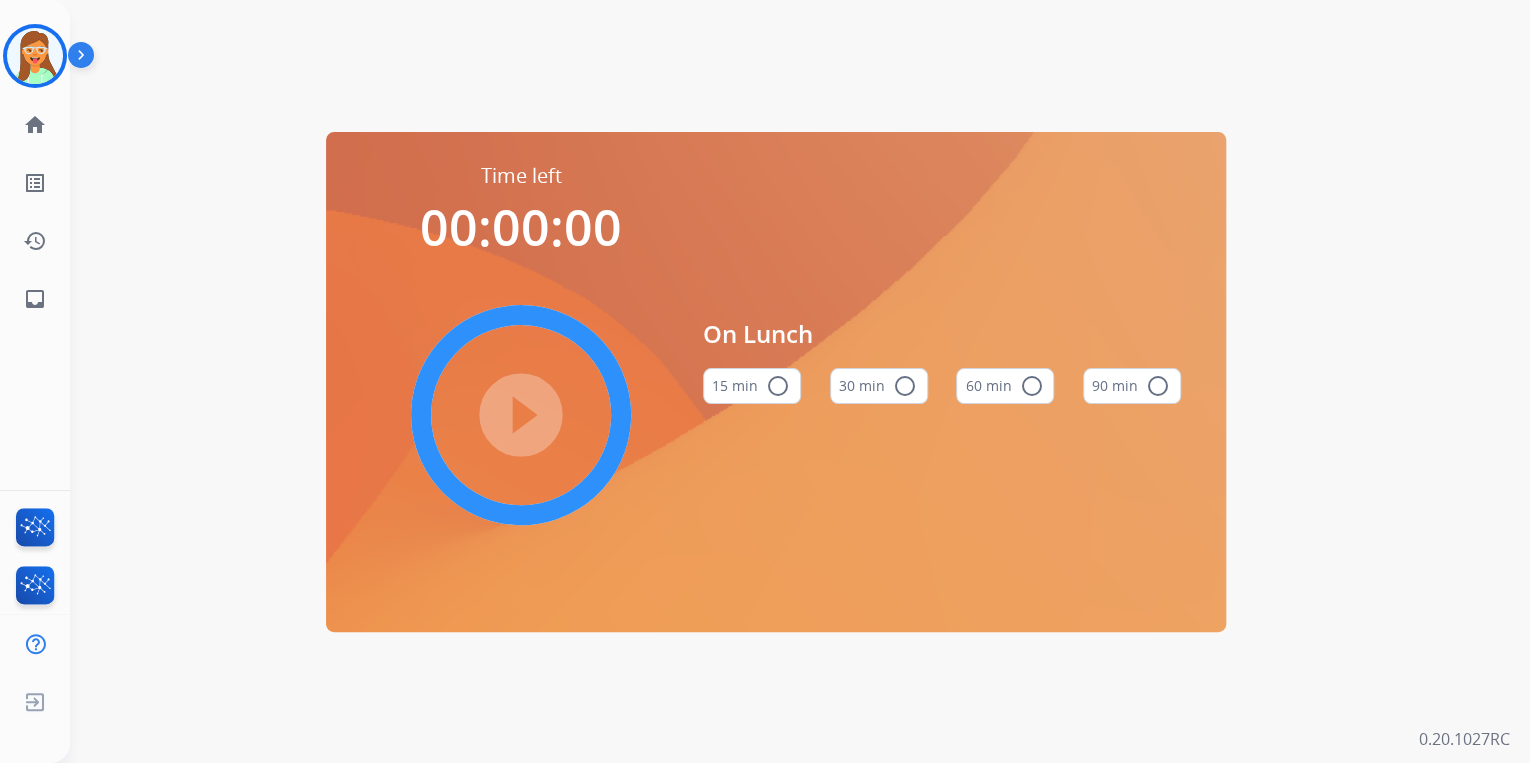 click on "60 min  radio_button_unchecked" at bounding box center [1005, 386] 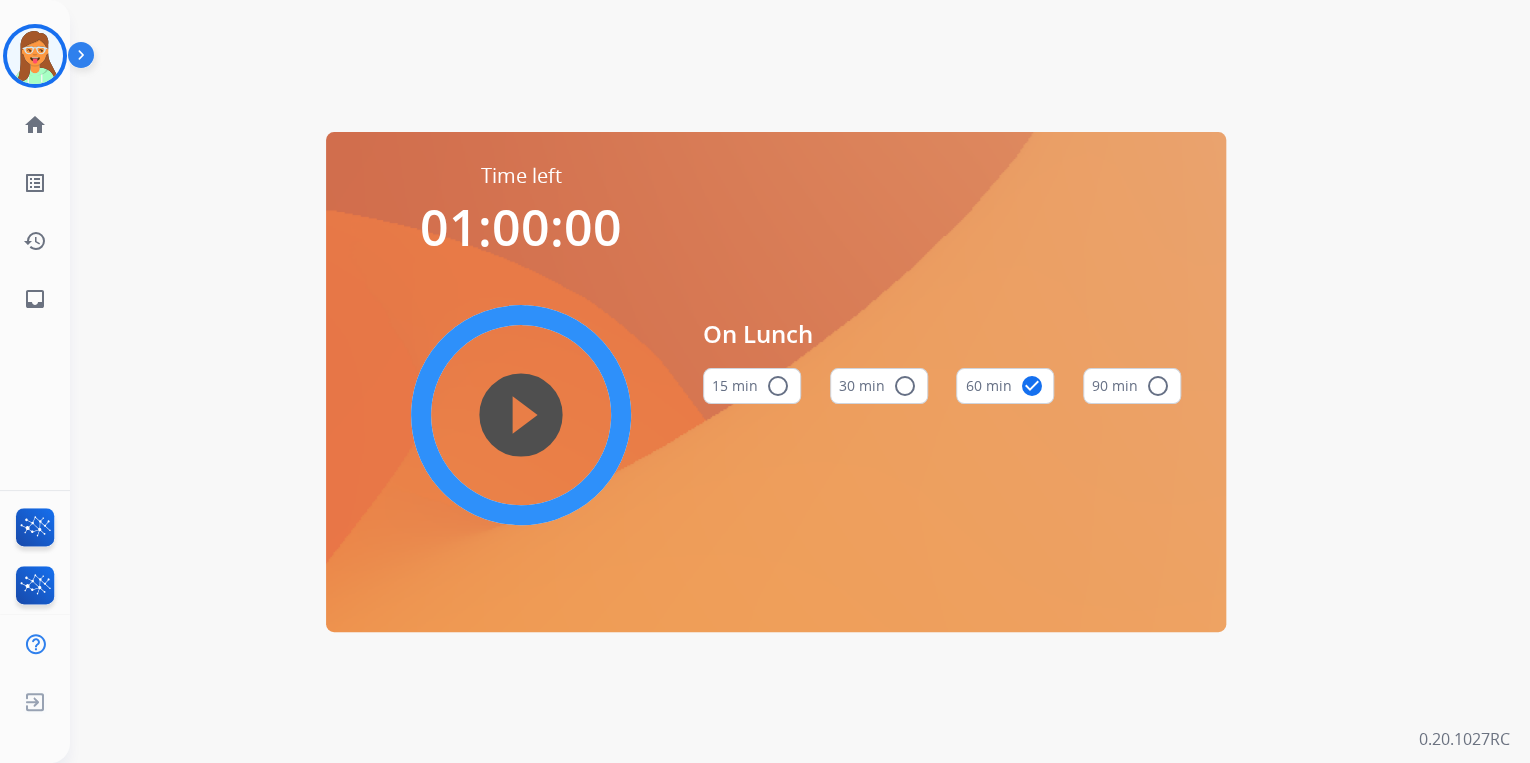 click on "play_circle_filled" at bounding box center [521, 415] 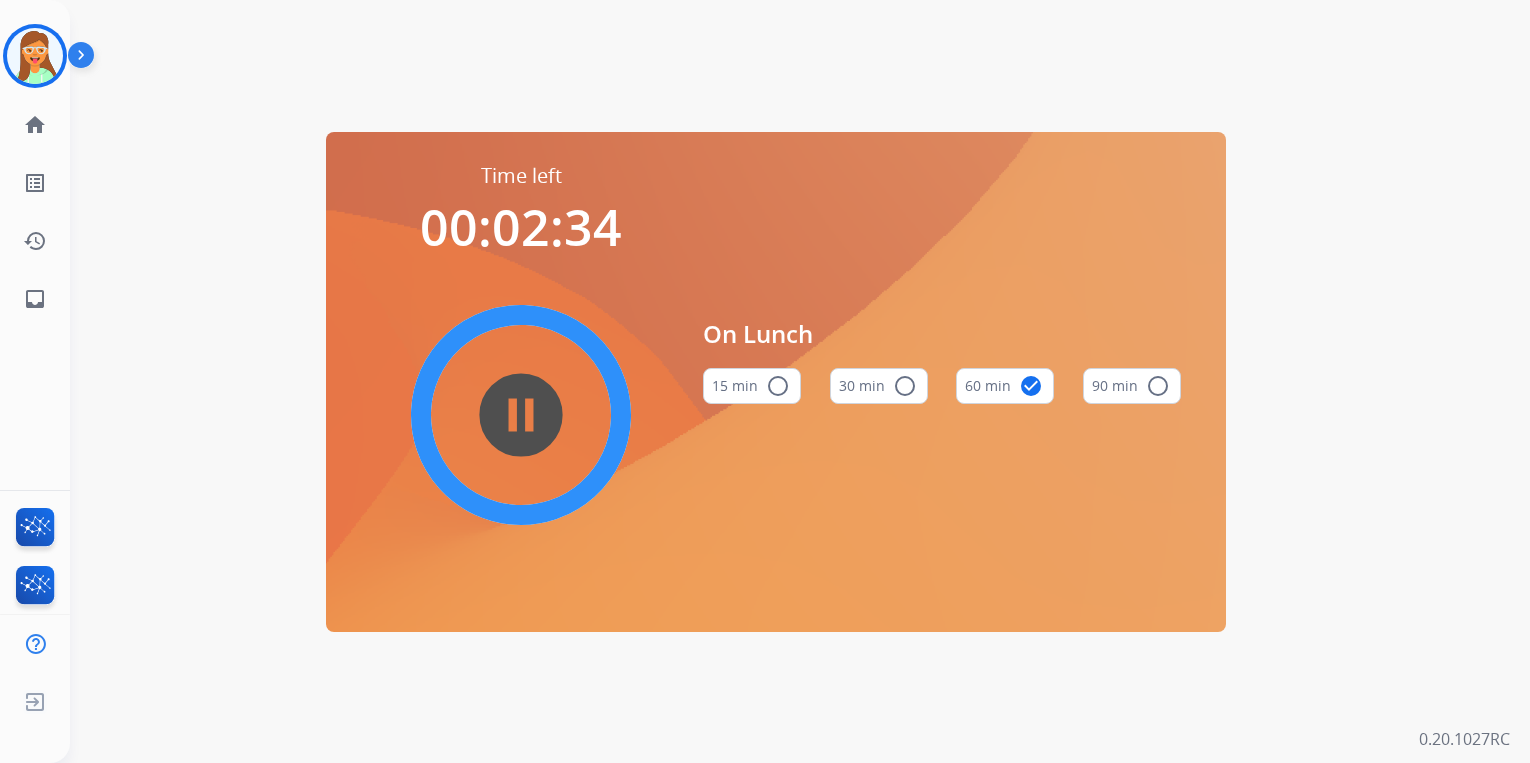 scroll, scrollTop: 0, scrollLeft: 0, axis: both 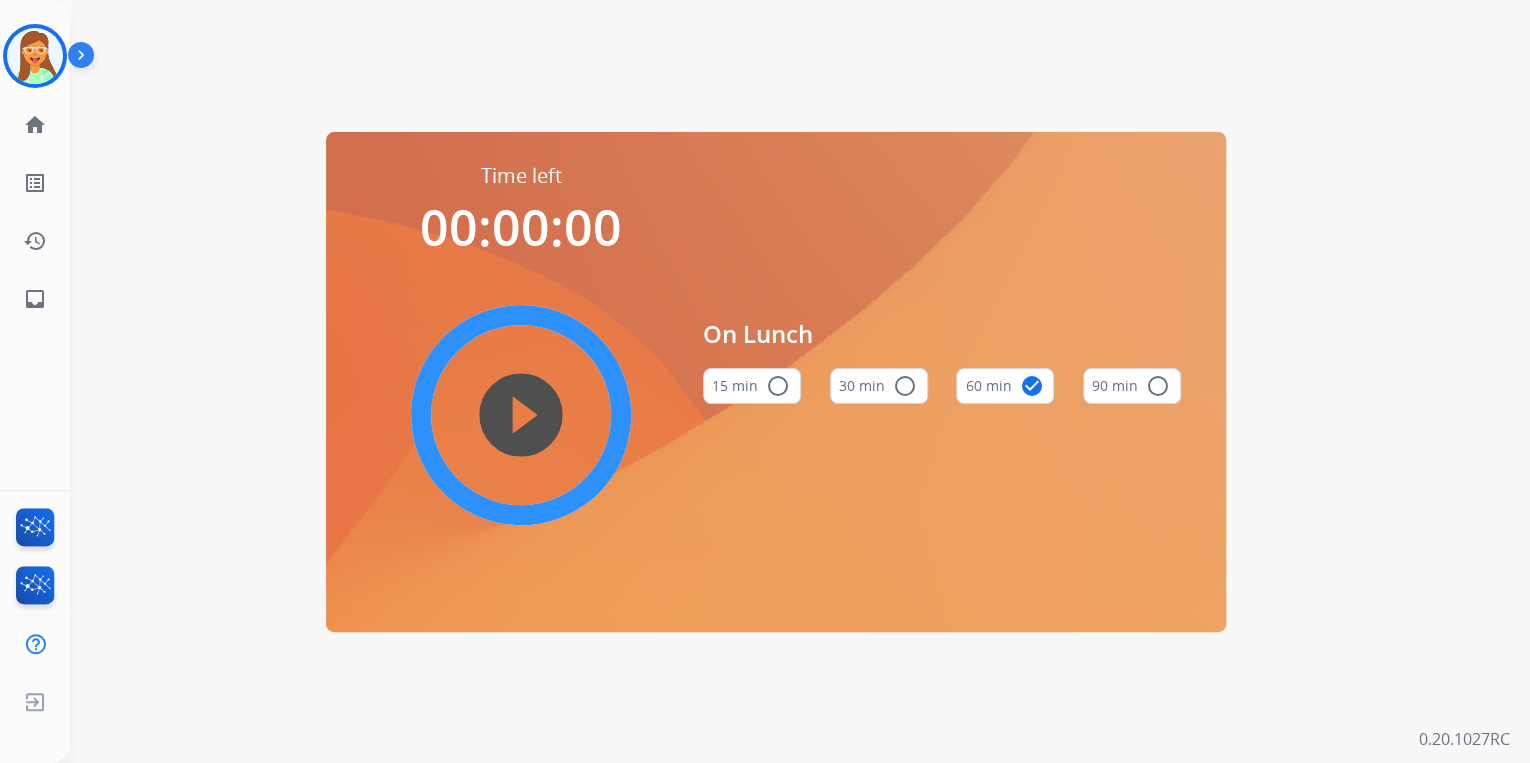 drag, startPoint x: 46, startPoint y: 63, endPoint x: 73, endPoint y: 77, distance: 30.413813 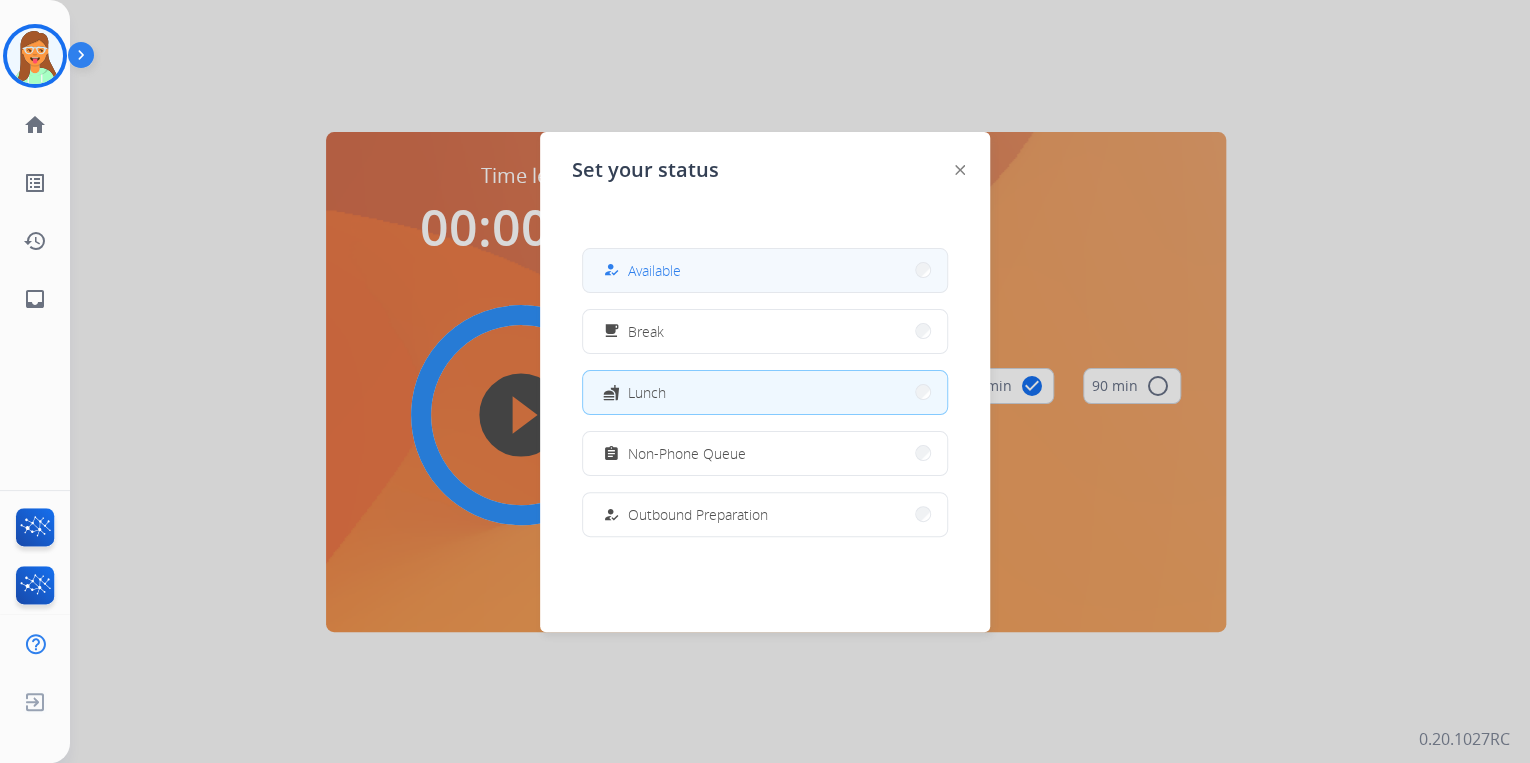 click on "how_to_reg Available" at bounding box center (765, 270) 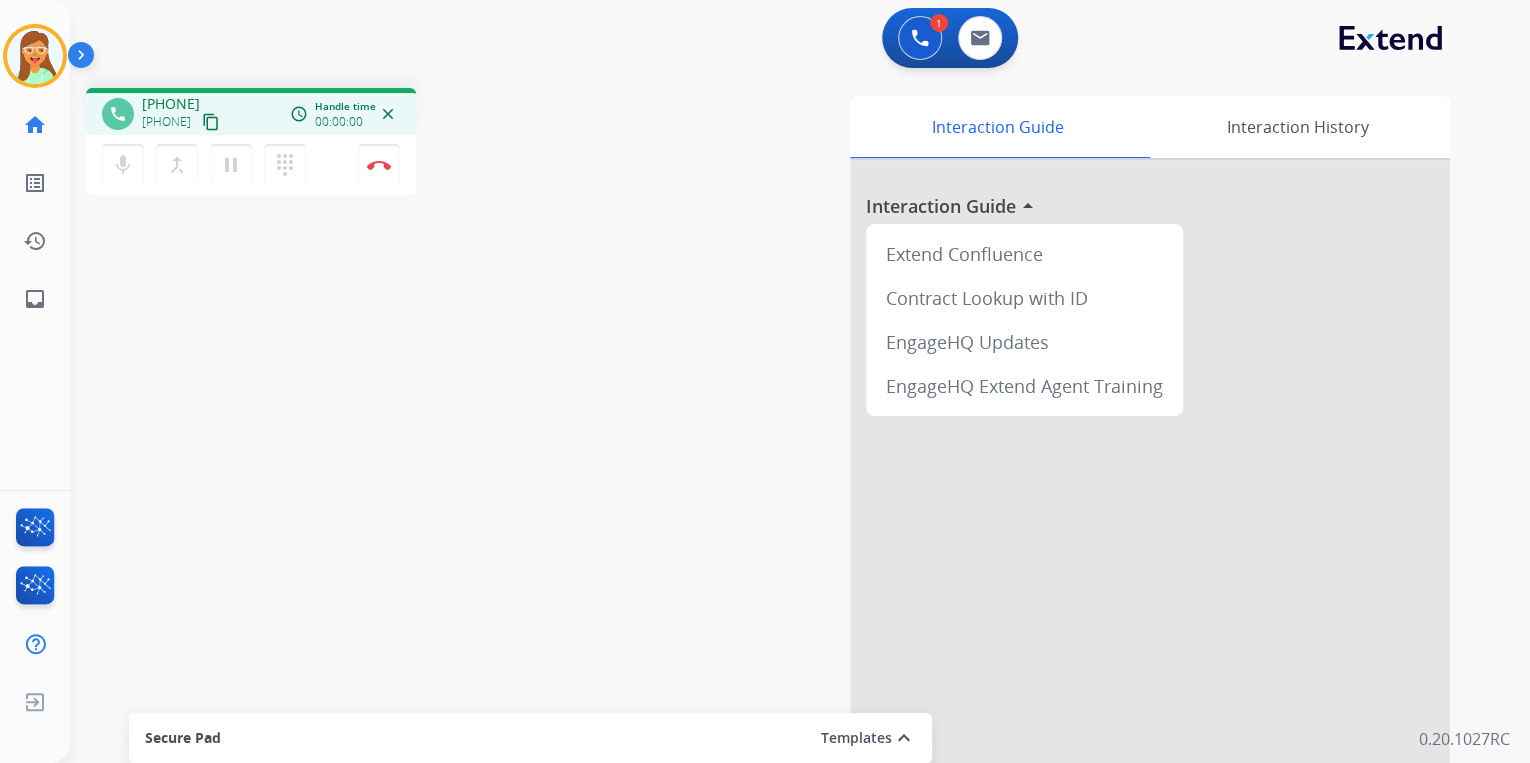 drag, startPoint x: 423, startPoint y: 87, endPoint x: 758, endPoint y: 83, distance: 335.02386 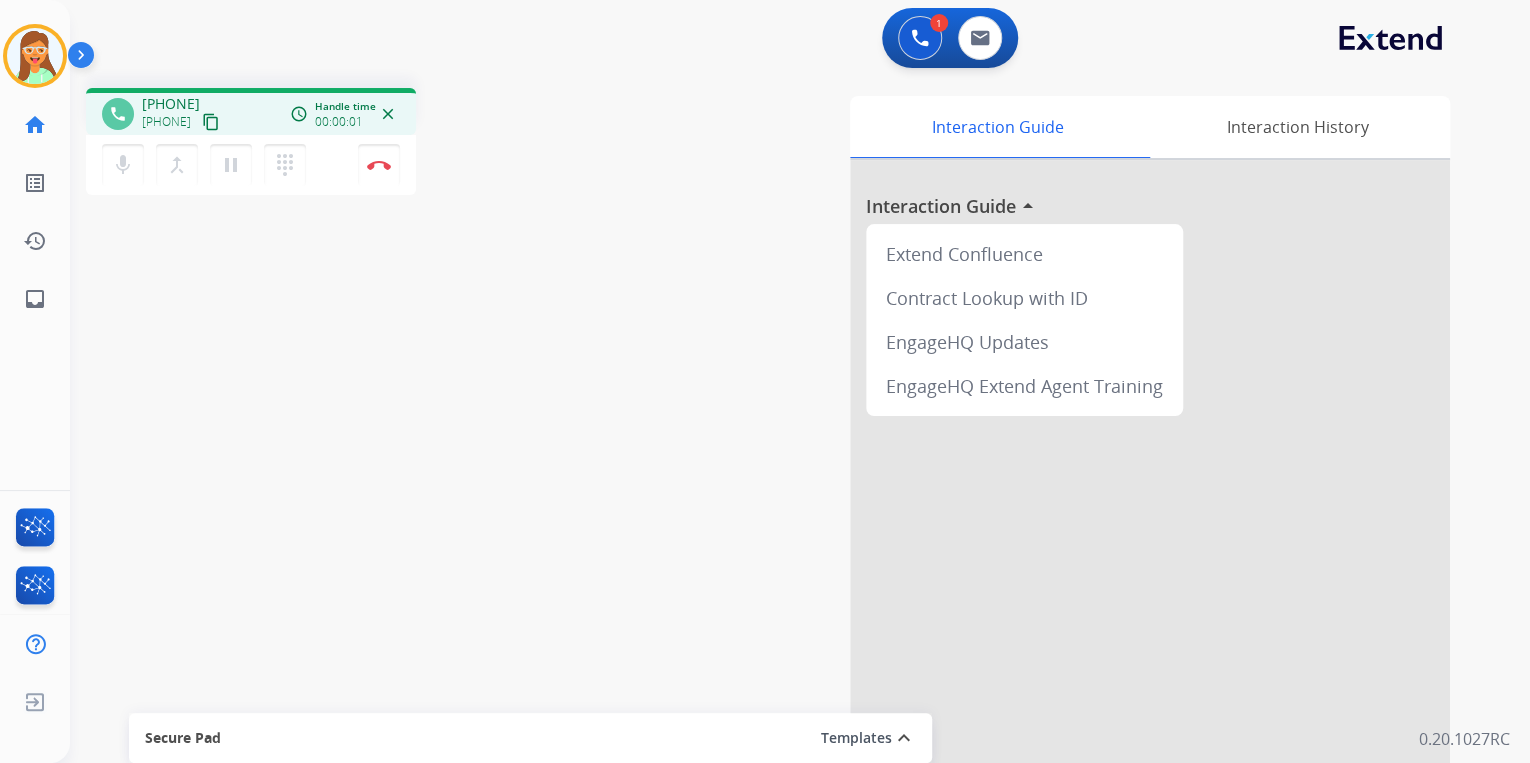 click on "content_copy" at bounding box center (211, 122) 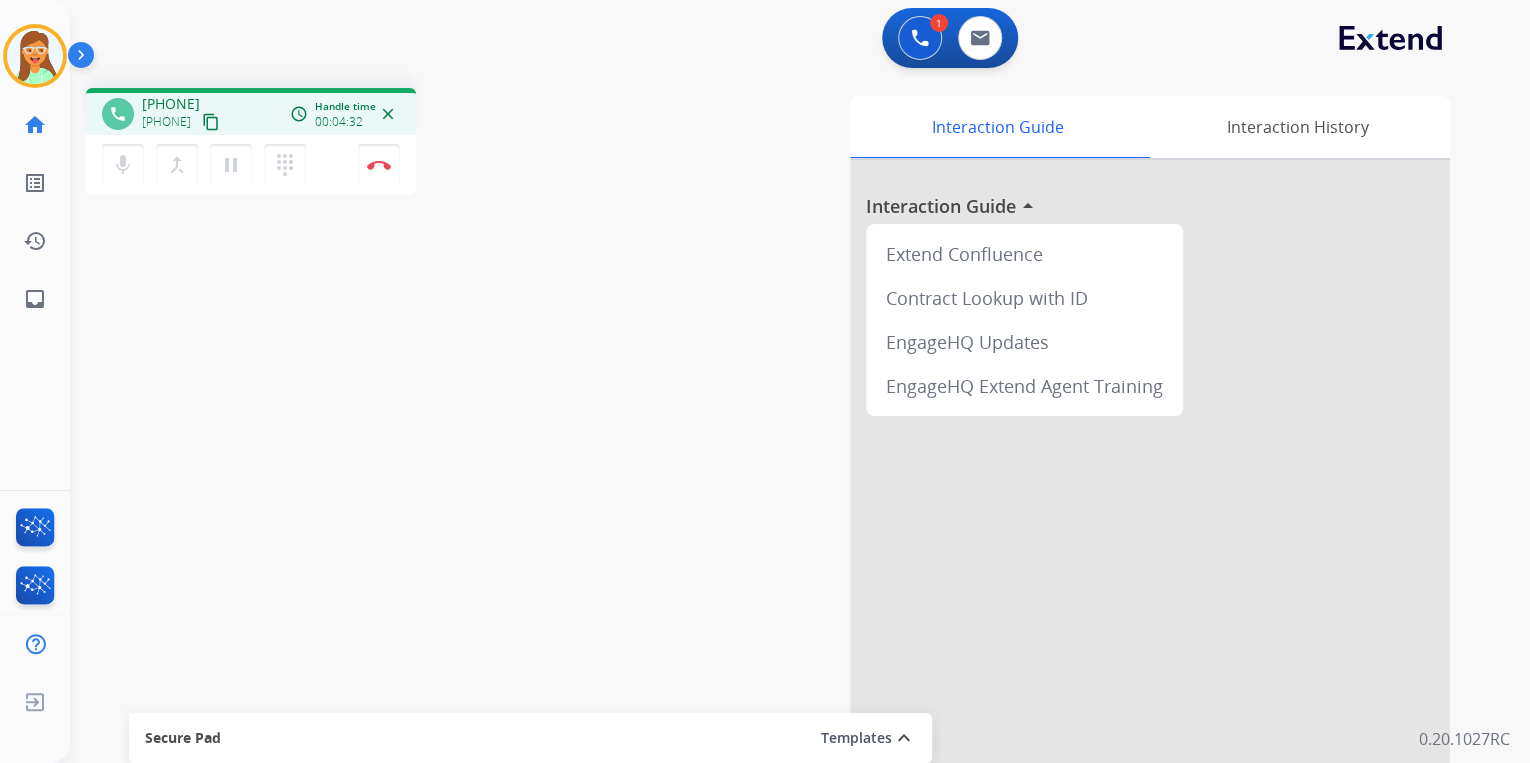 click on "content_copy" at bounding box center [211, 122] 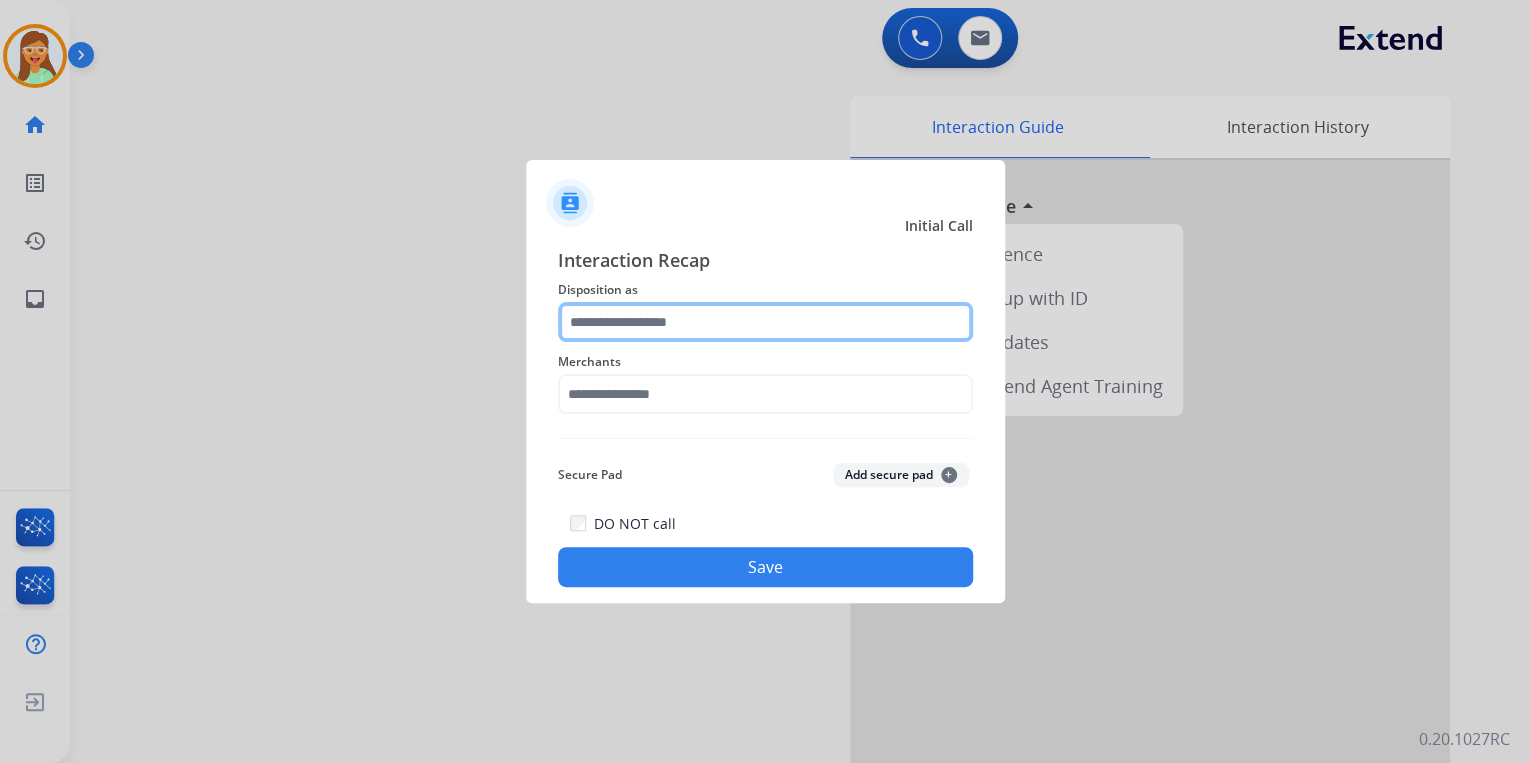click 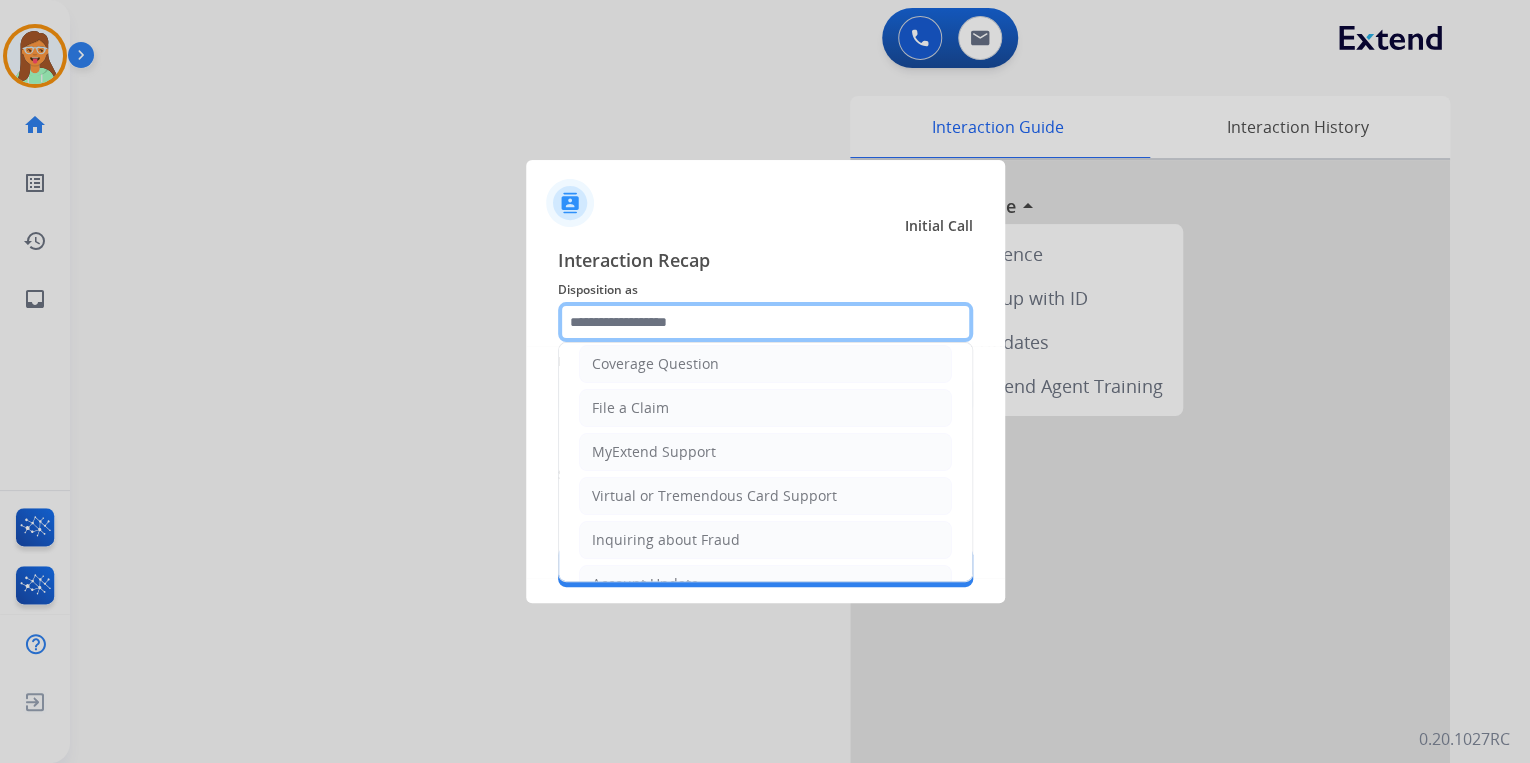 scroll, scrollTop: 306, scrollLeft: 0, axis: vertical 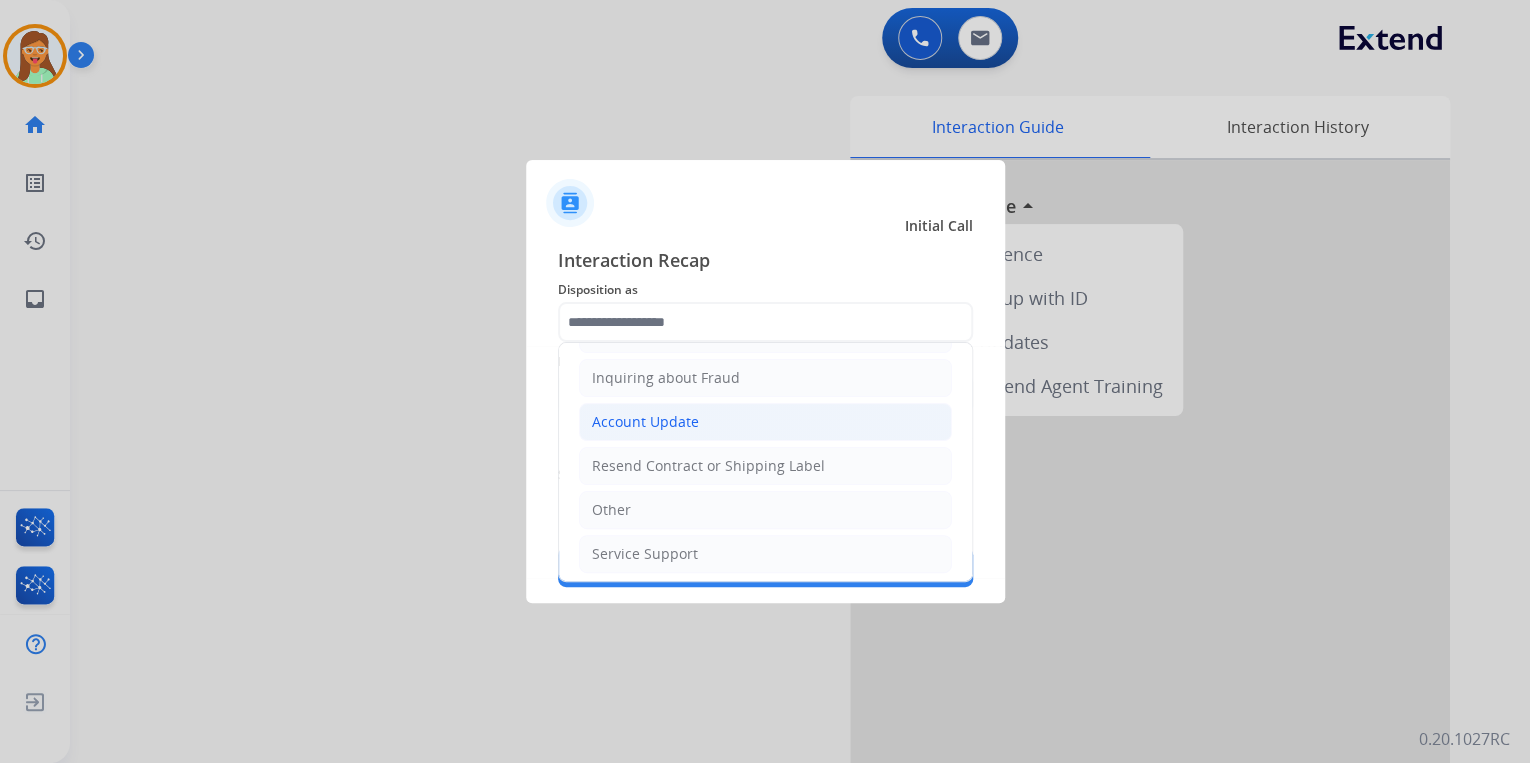 click on "Account Update" 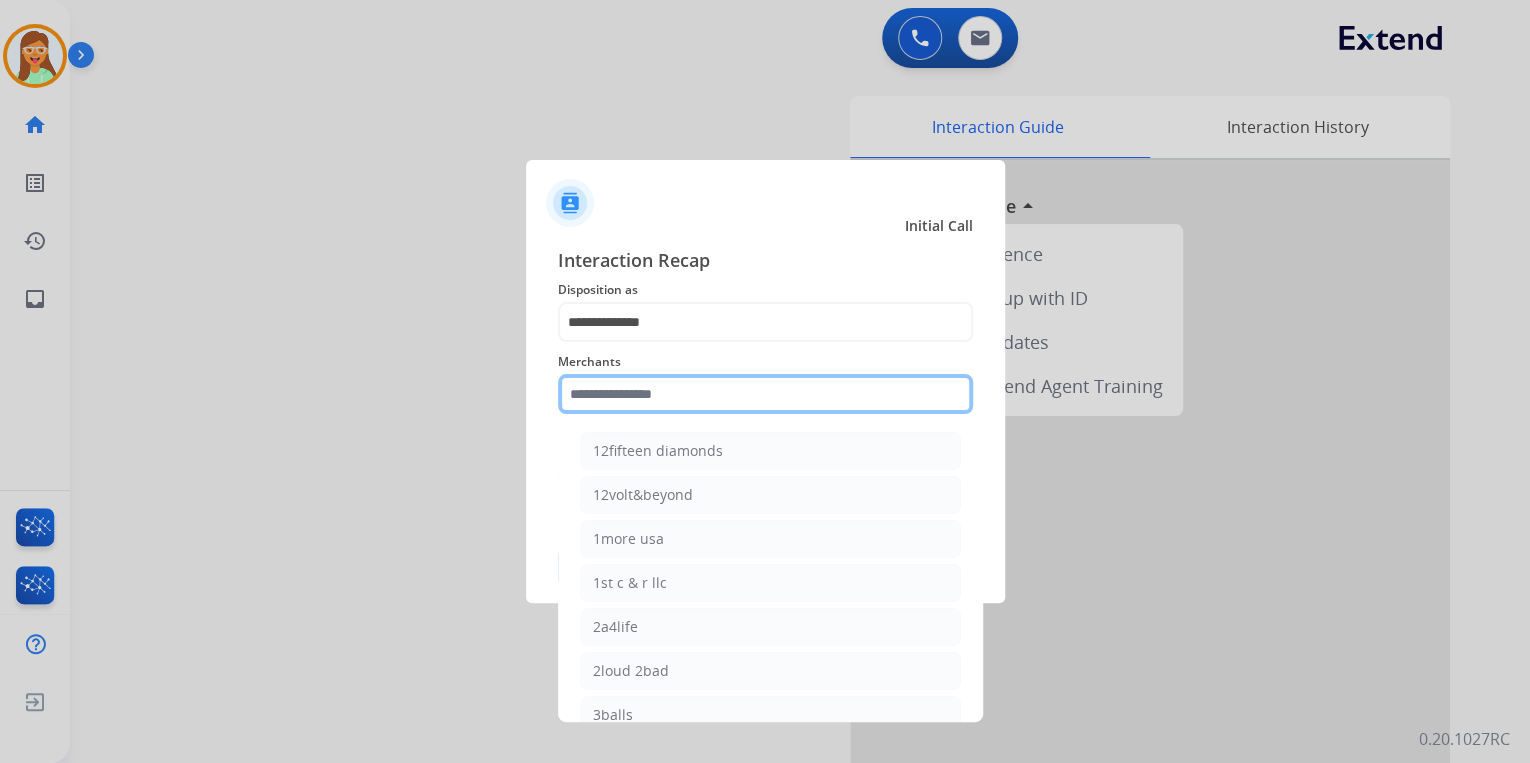 click 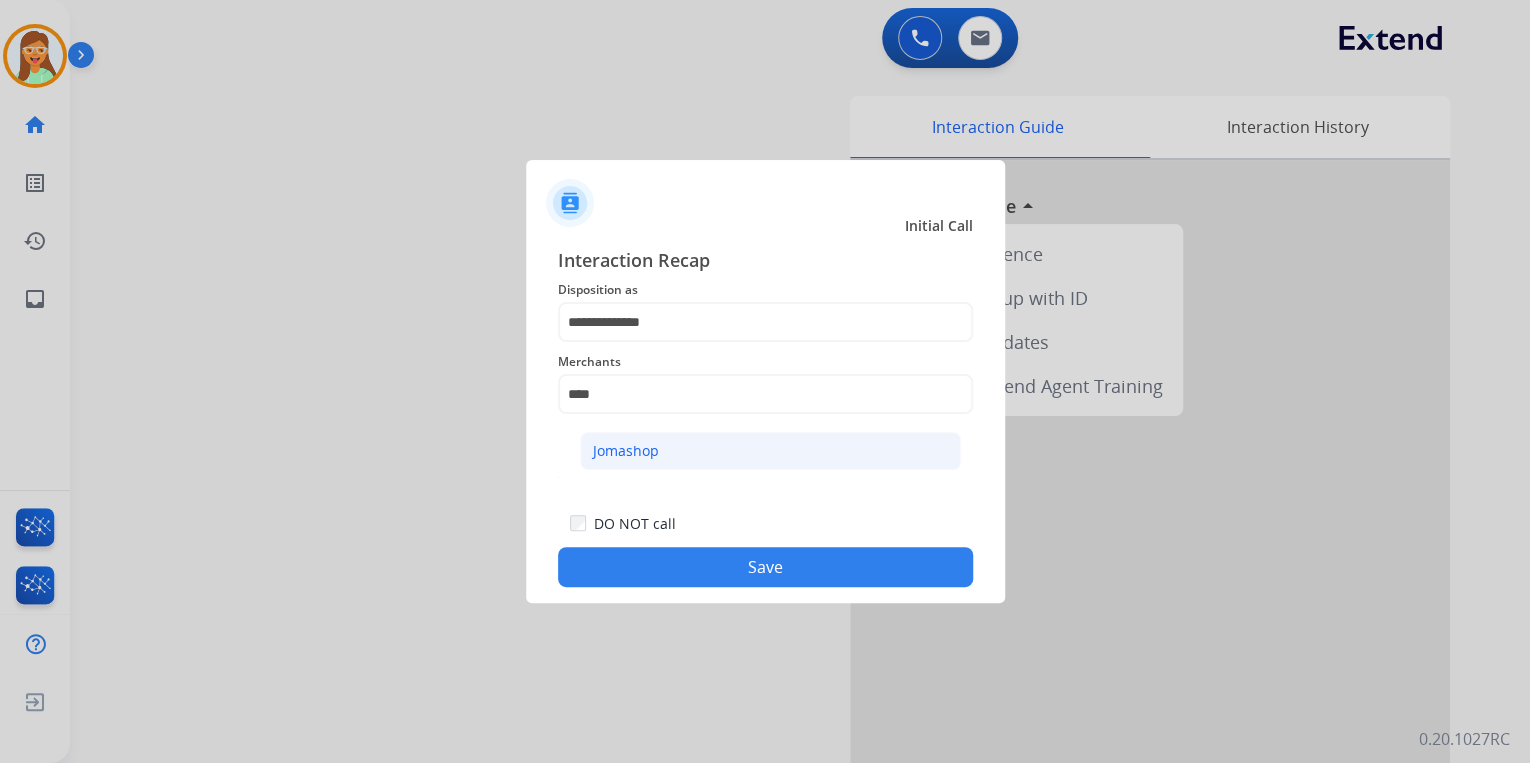 click on "Jomashop" 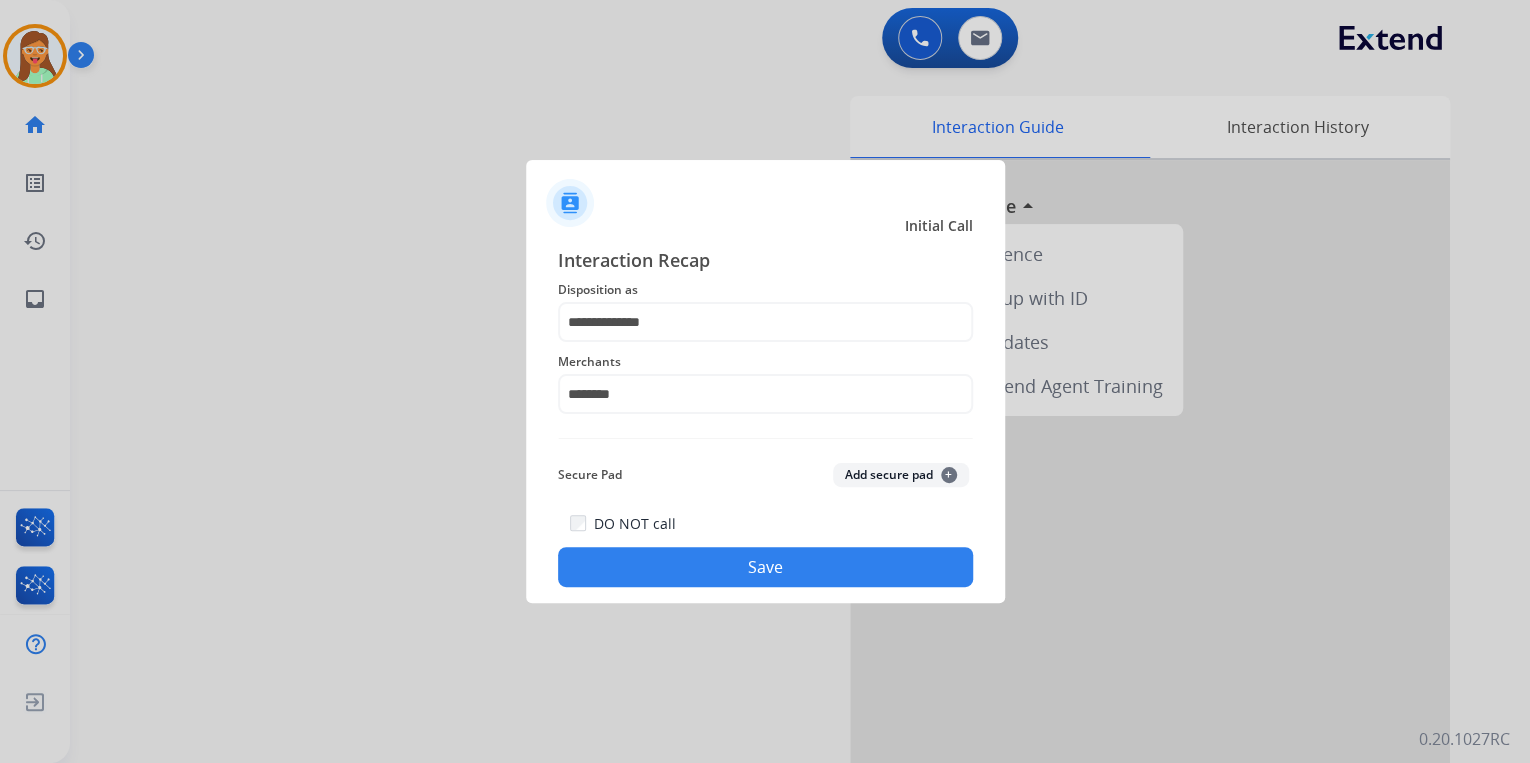 click on "Save" 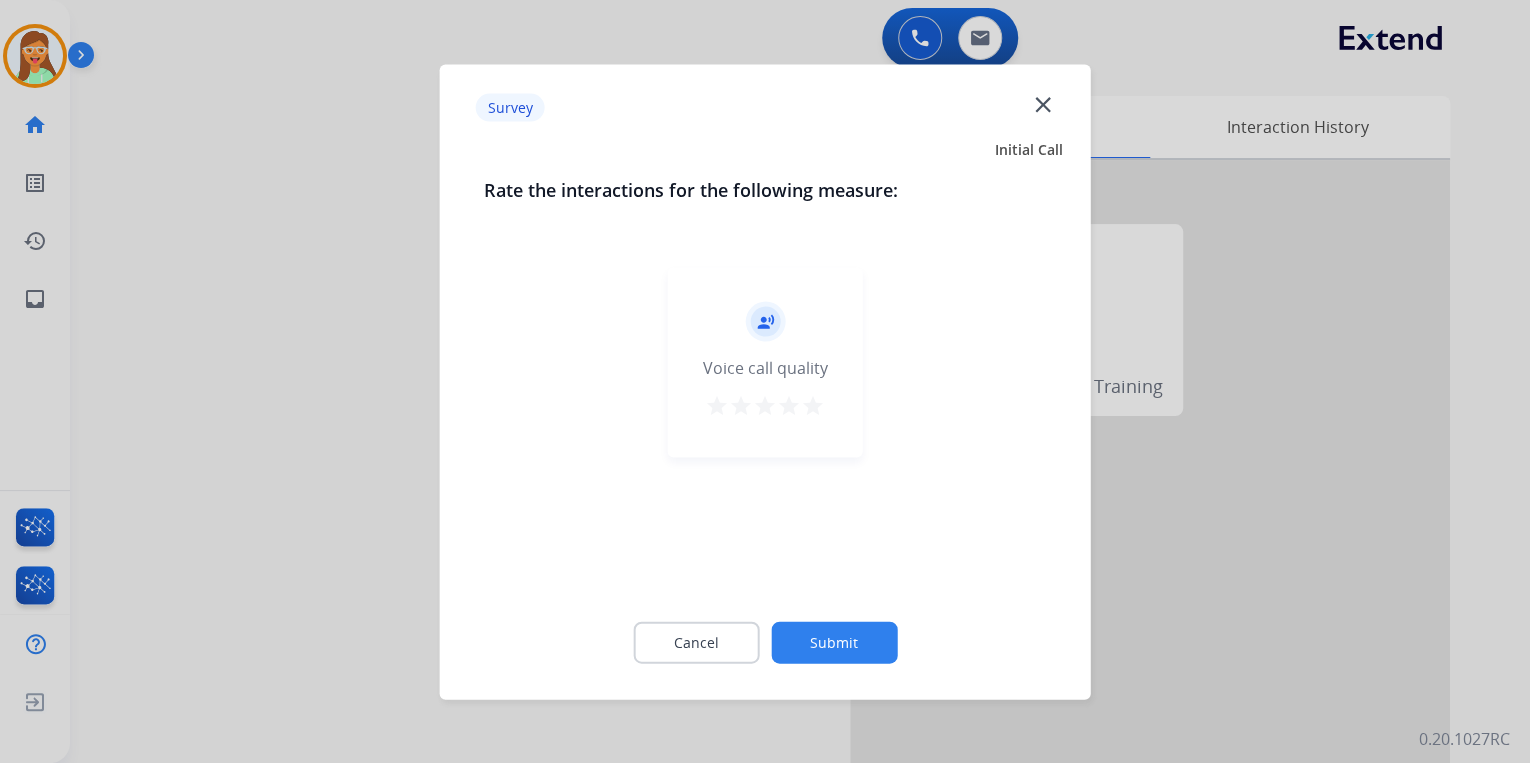 click on "star" at bounding box center (813, 405) 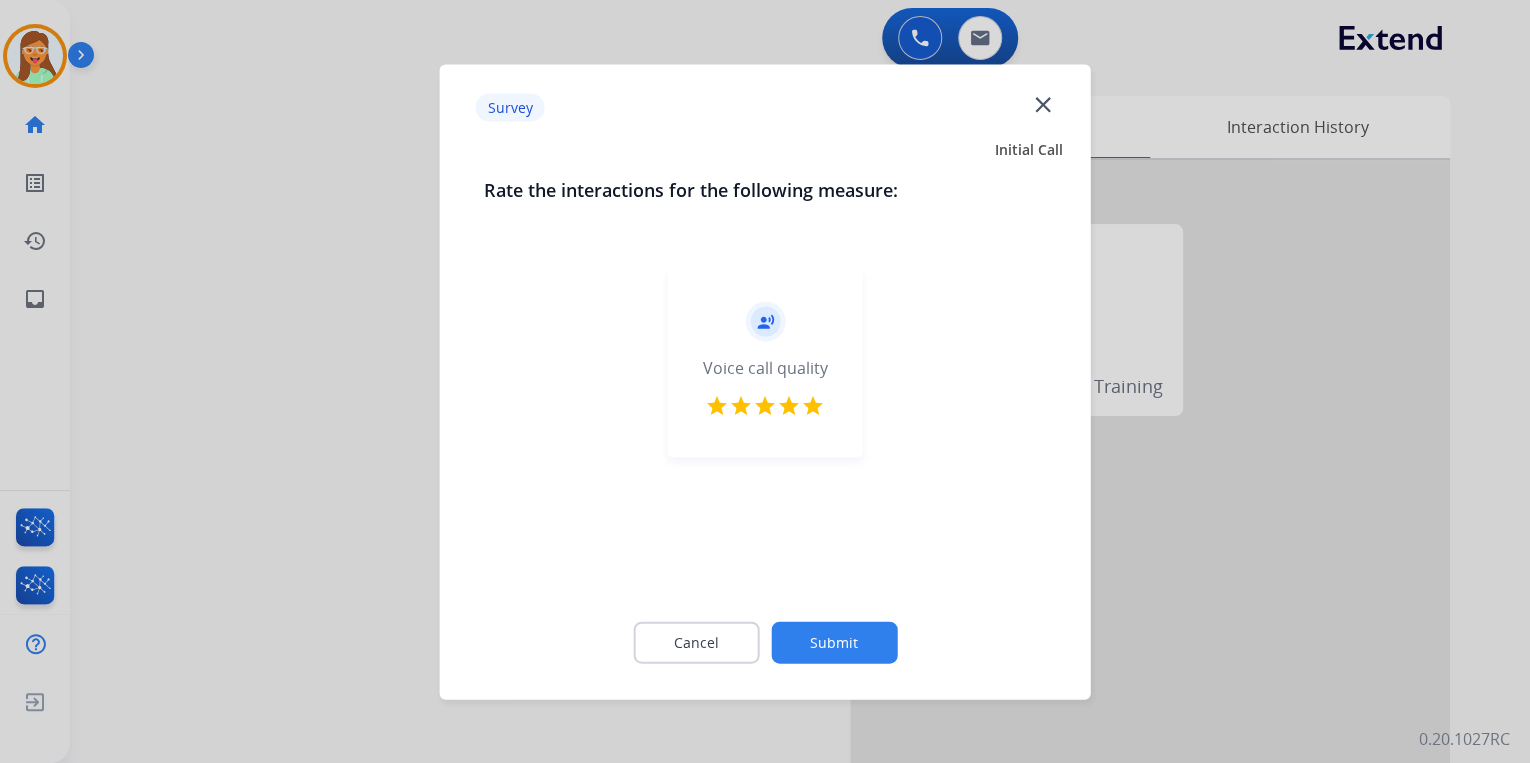 click on "Submit" 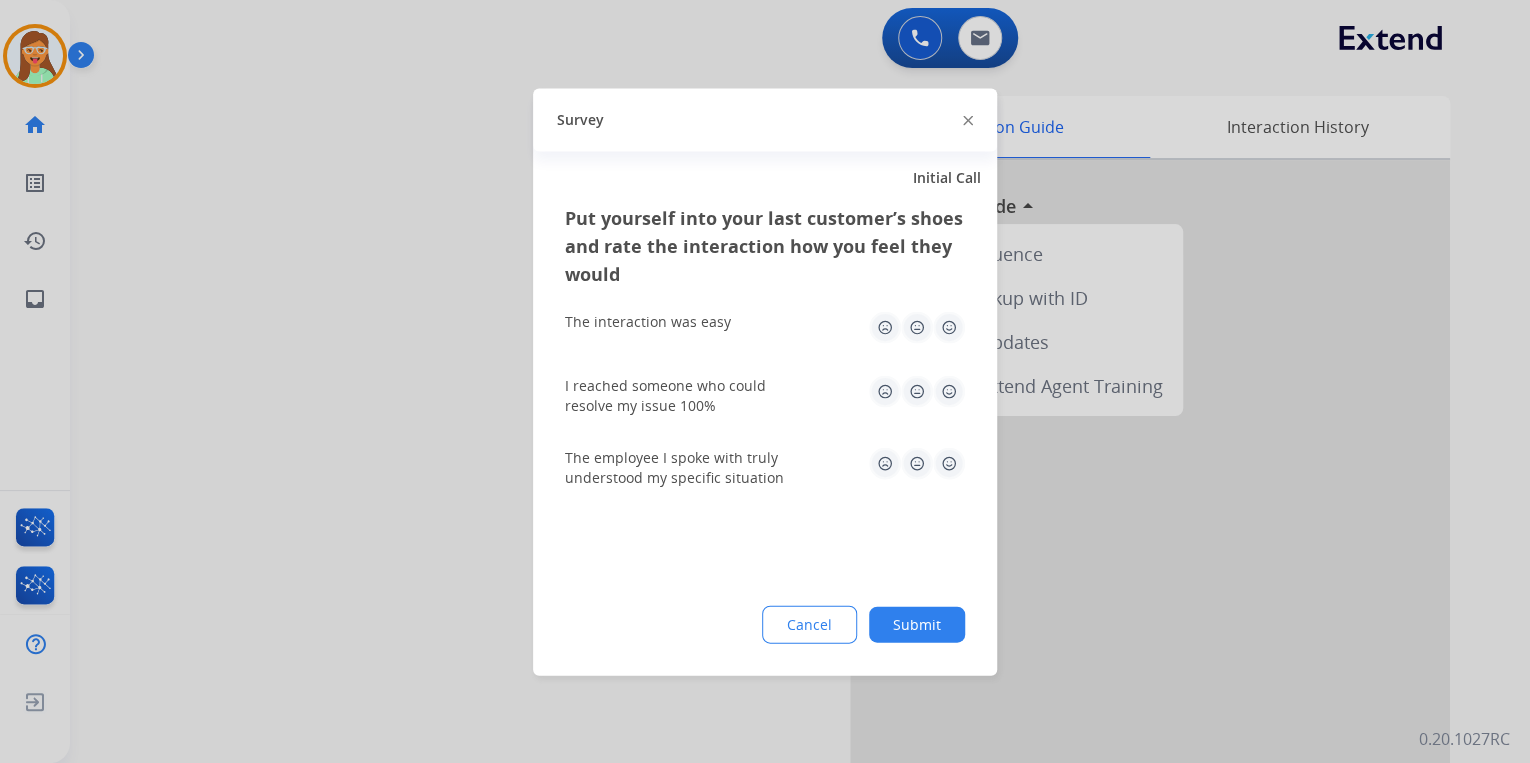 click 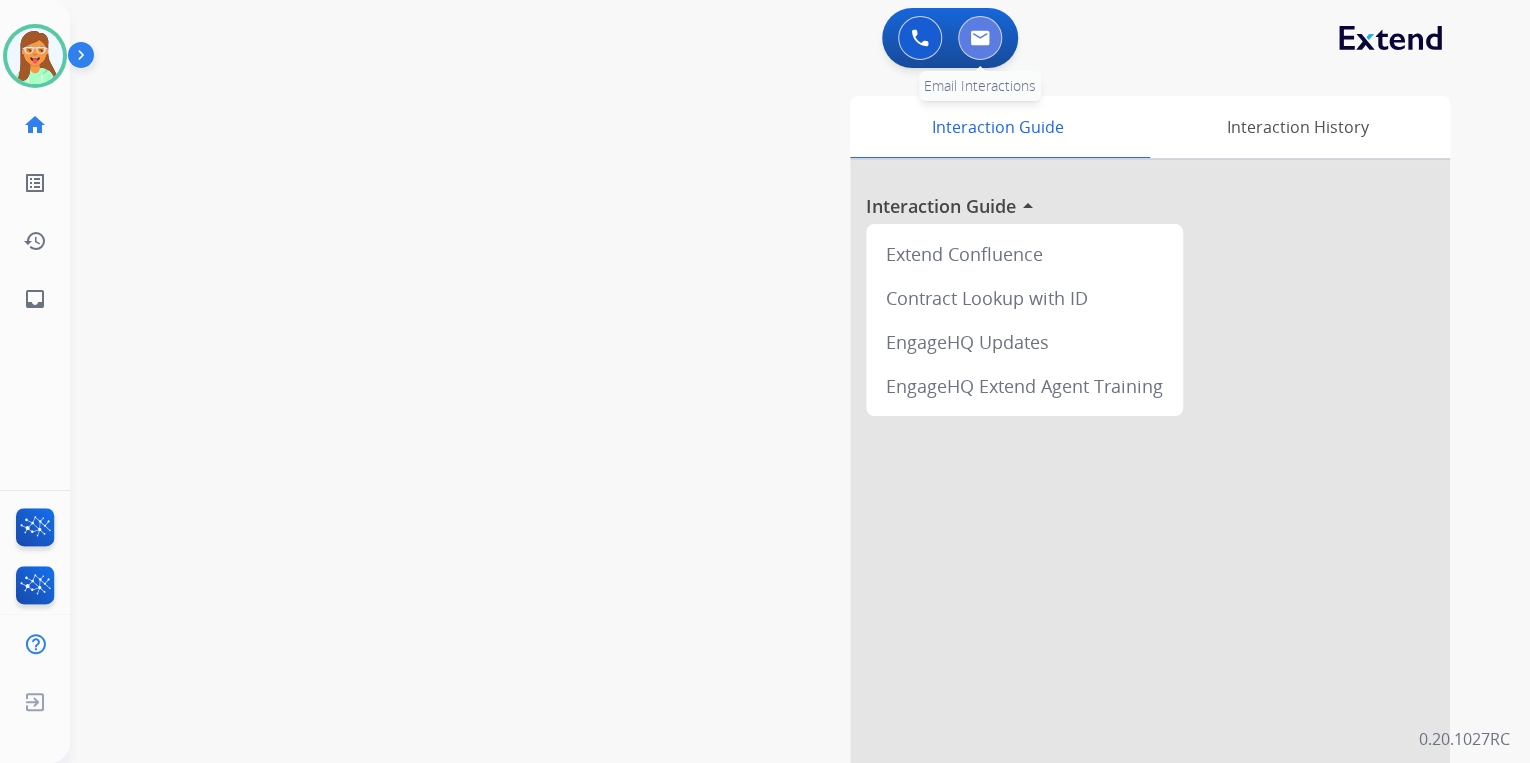 click at bounding box center (980, 38) 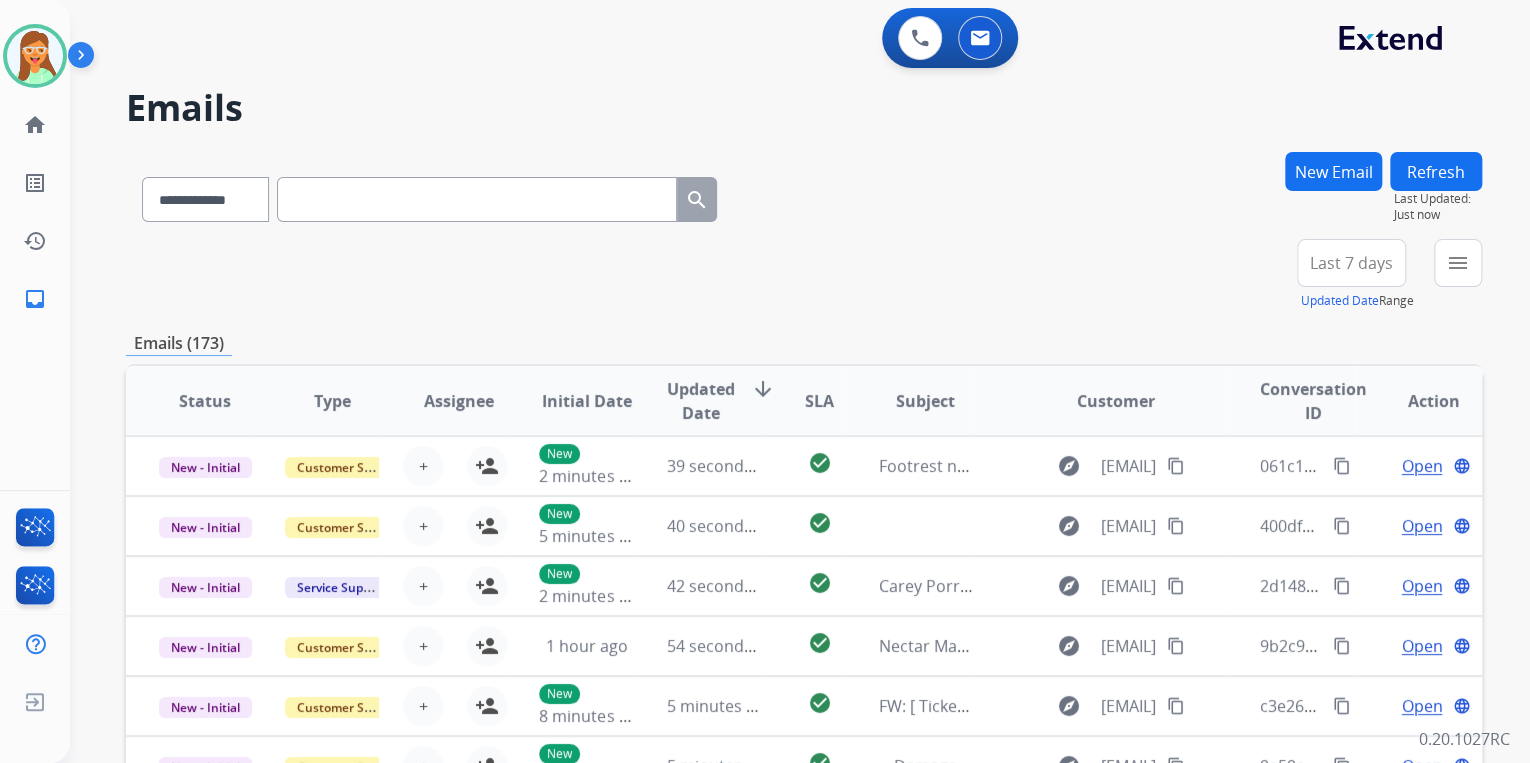 click on "**********" at bounding box center [804, 195] 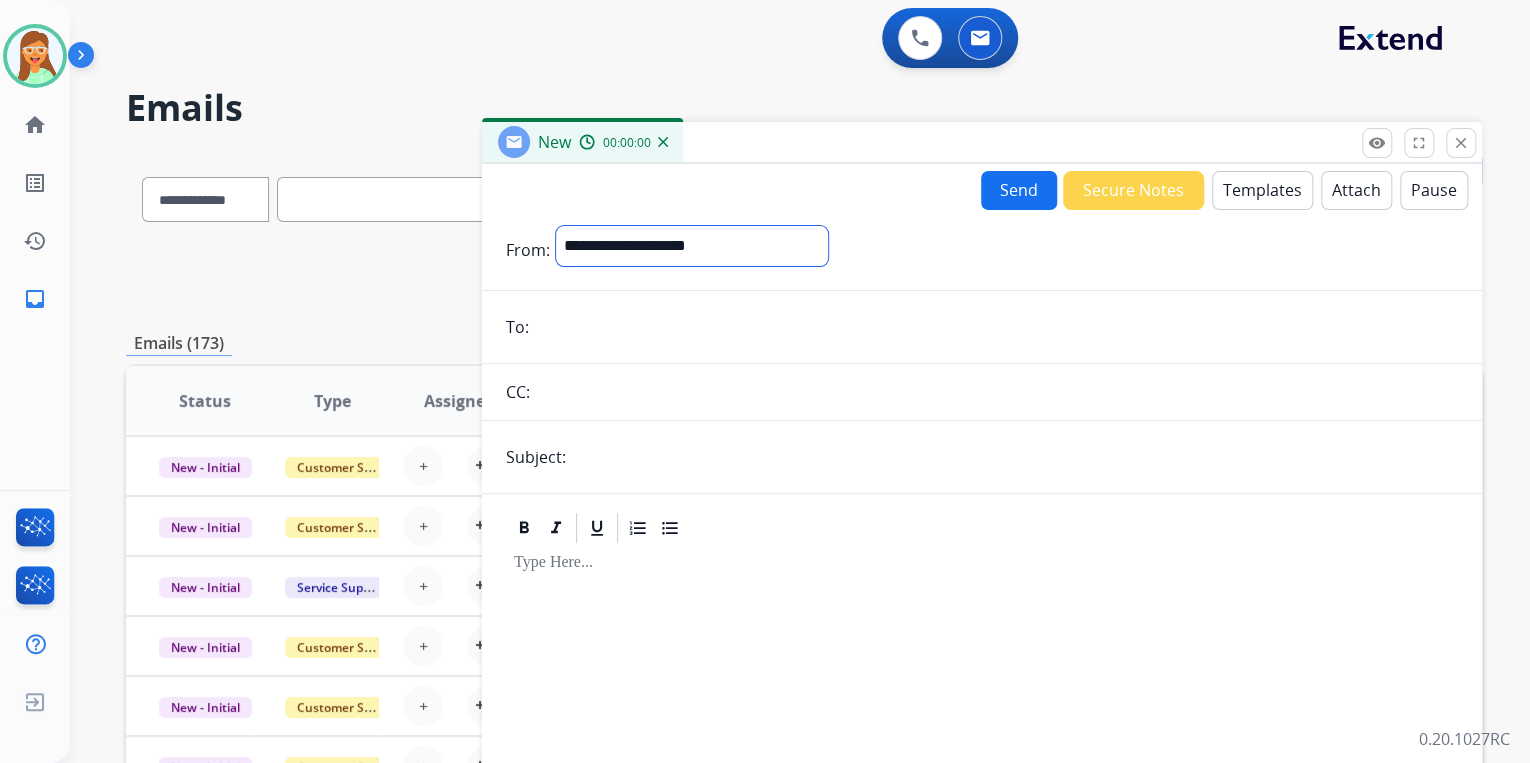 drag, startPoint x: 668, startPoint y: 252, endPoint x: 664, endPoint y: 267, distance: 15.524175 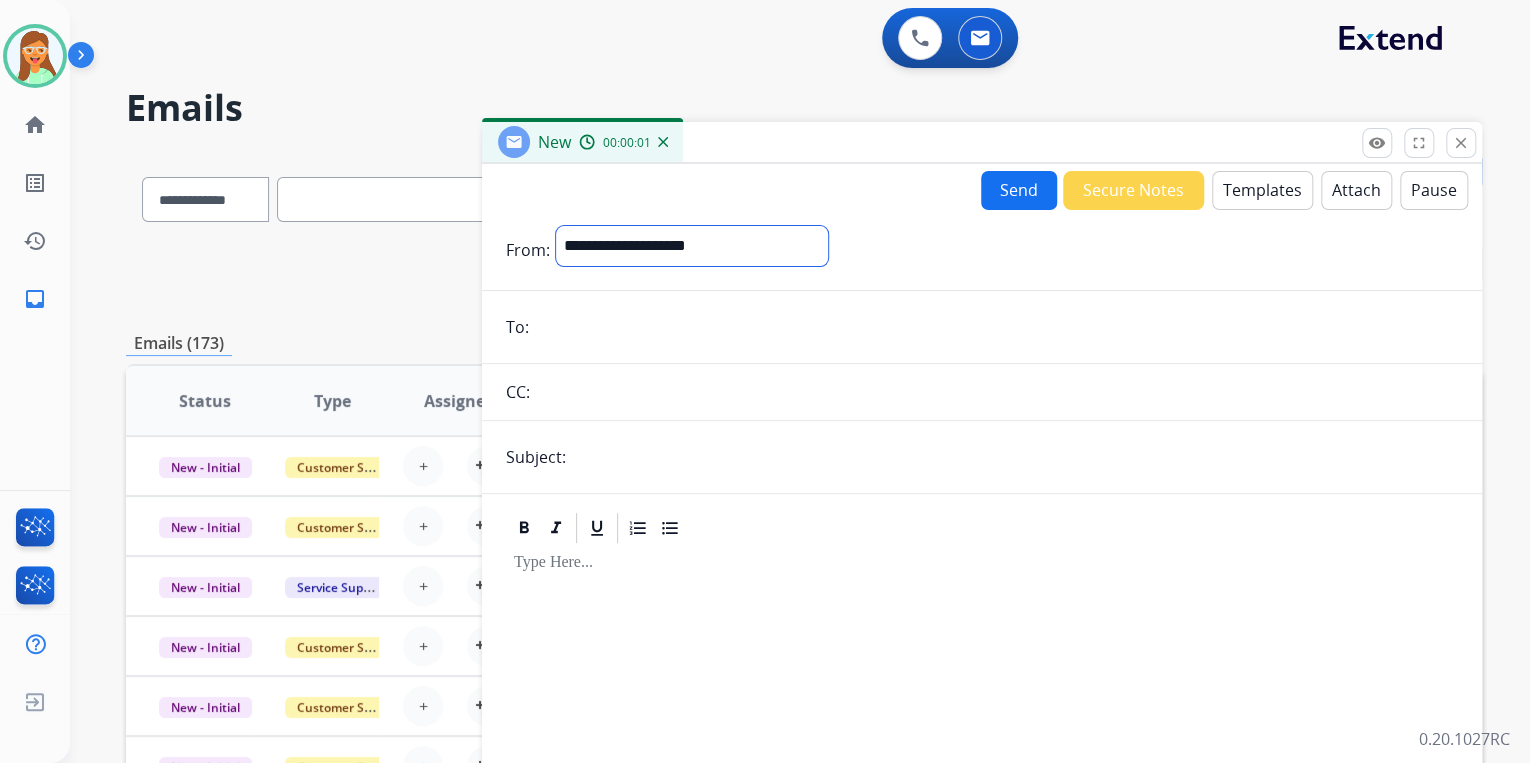 select on "**********" 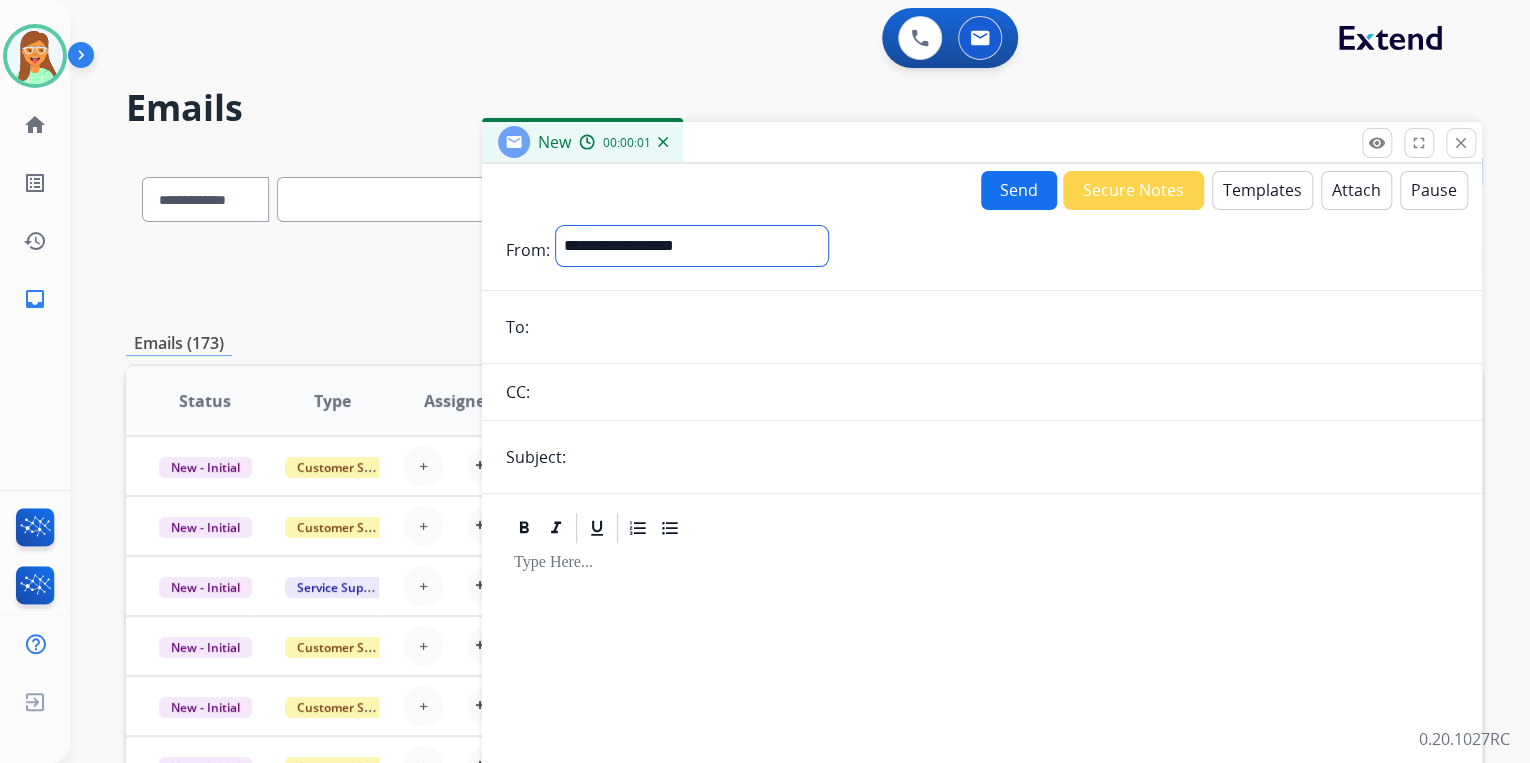 click on "**********" at bounding box center (692, 246) 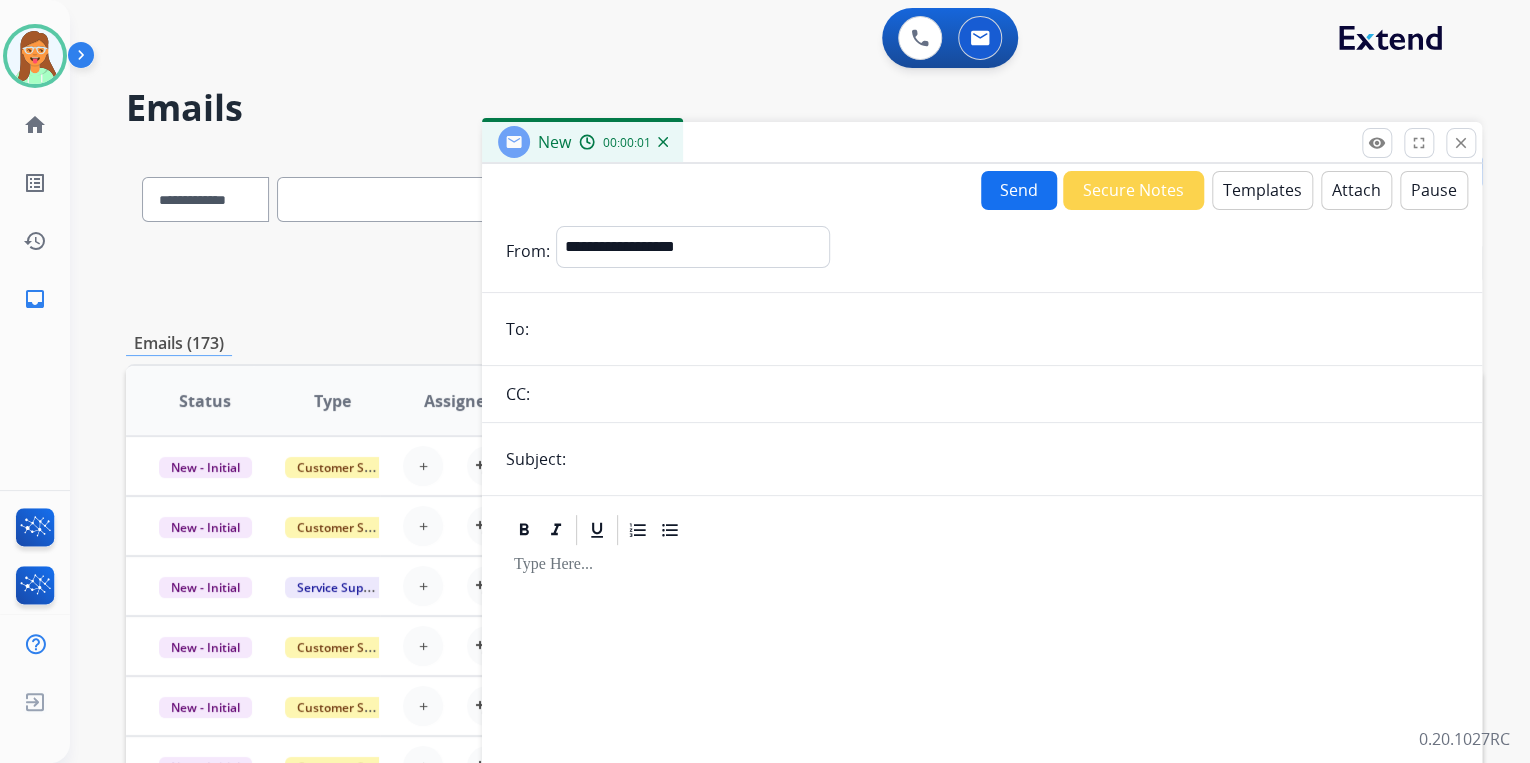 click at bounding box center (996, 329) 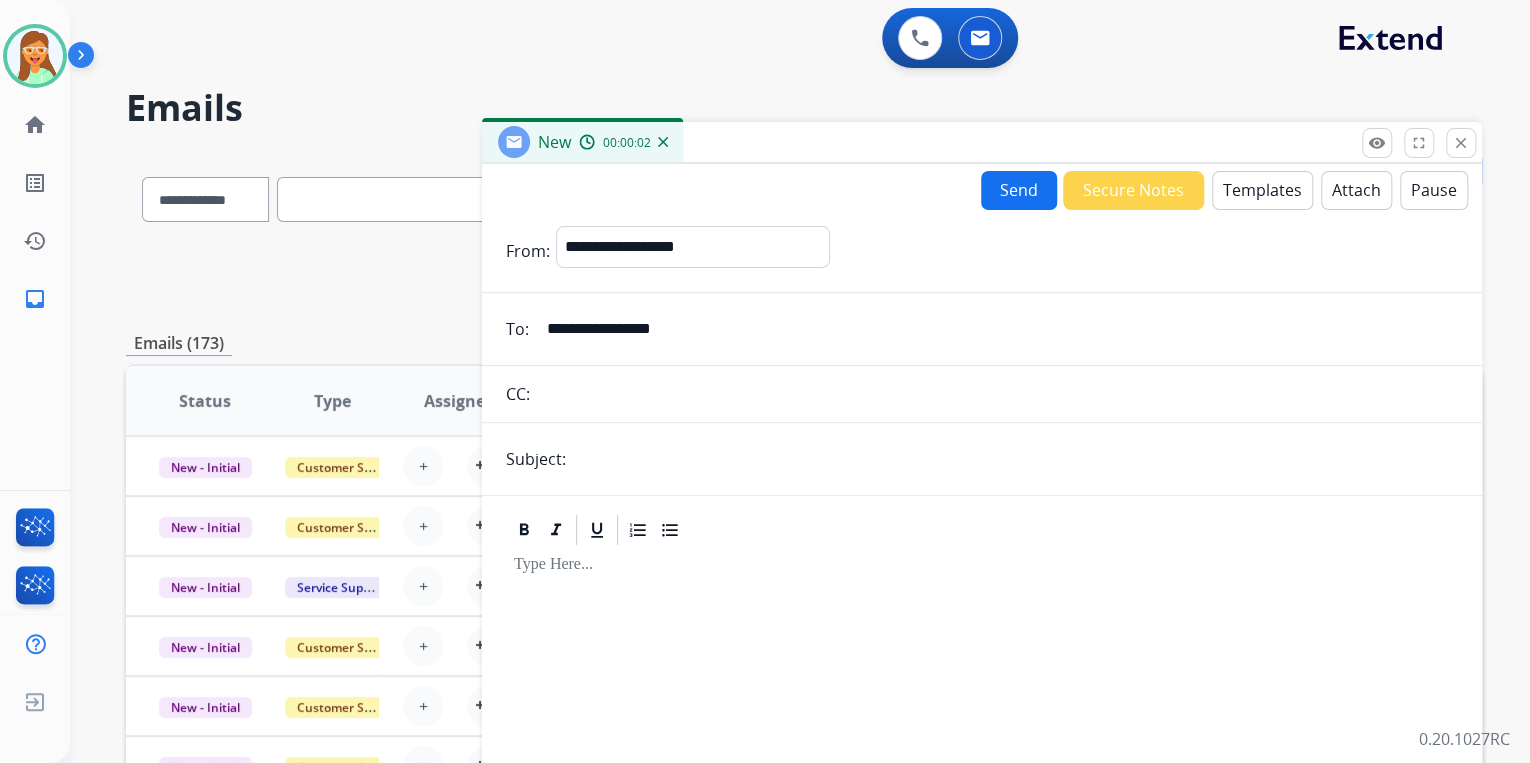type on "**********" 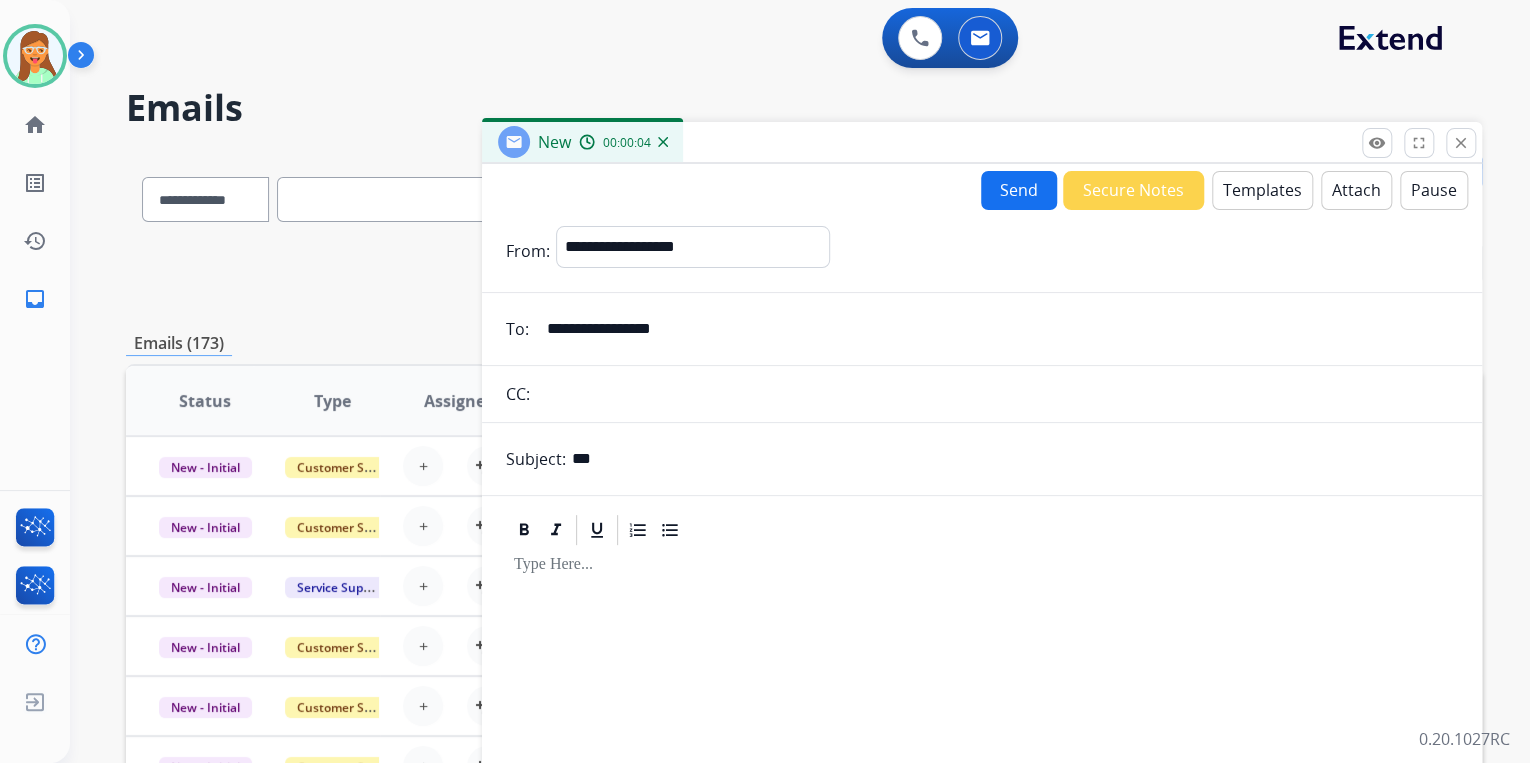 type on "**********" 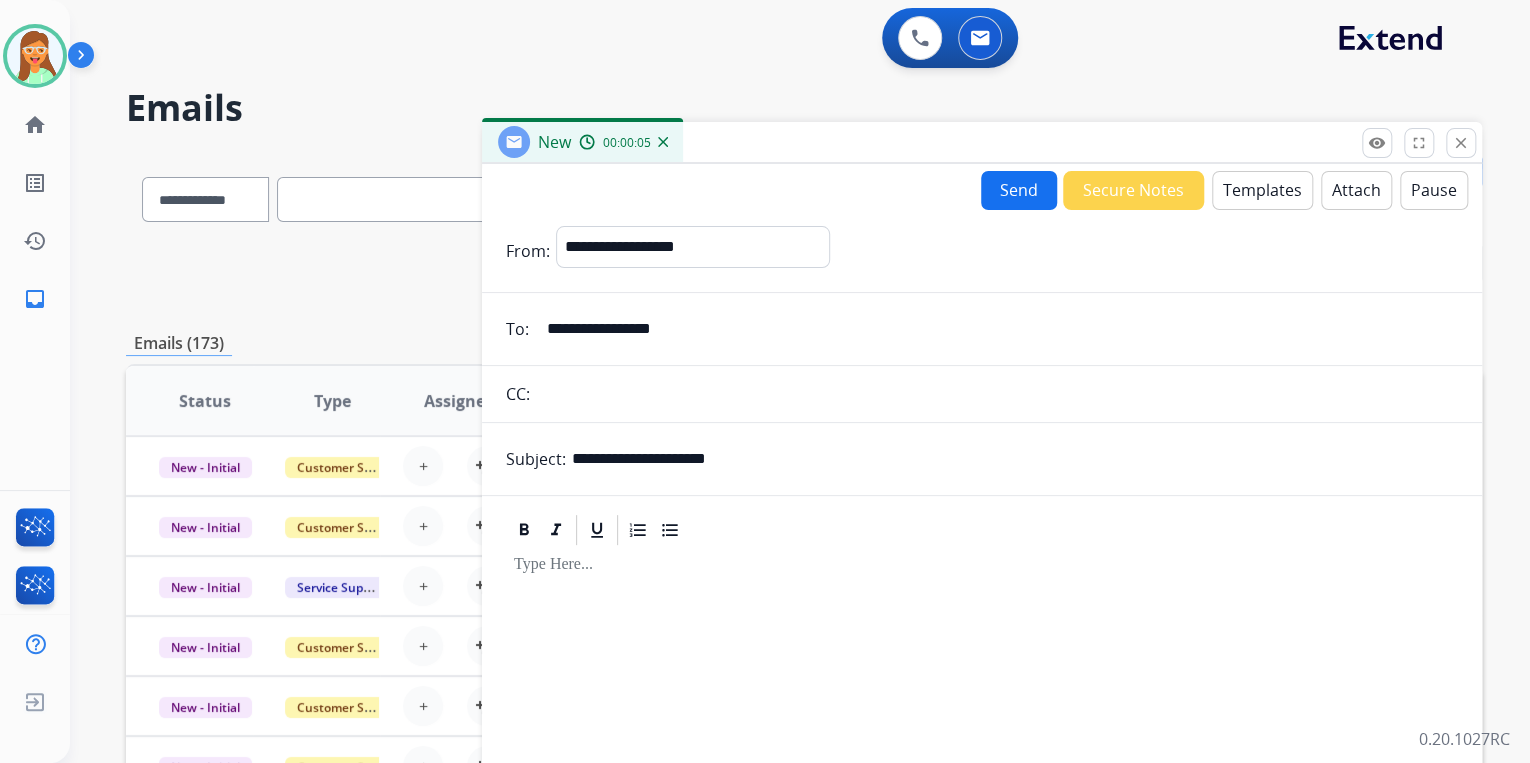 click on "Templates" at bounding box center (1262, 190) 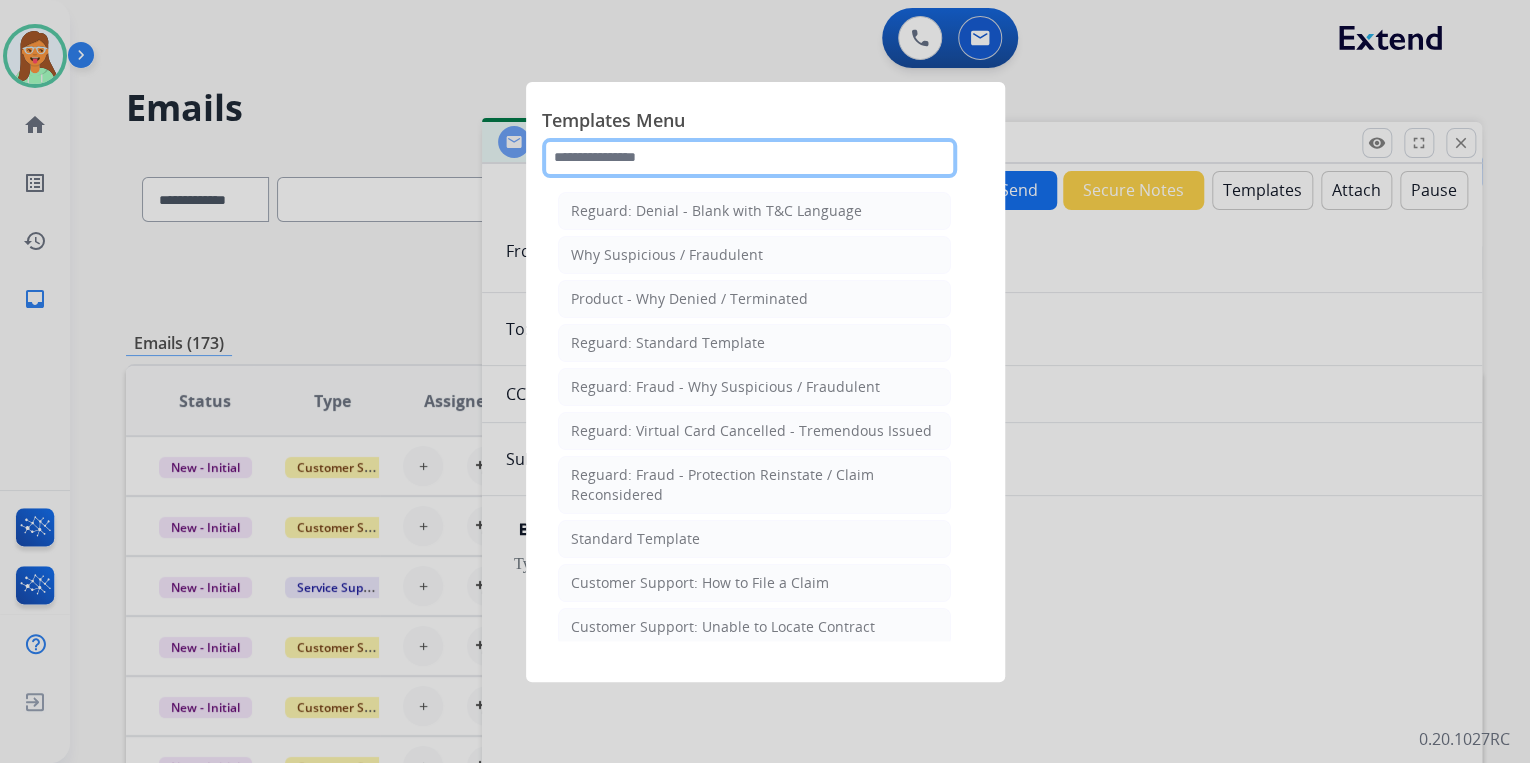 click 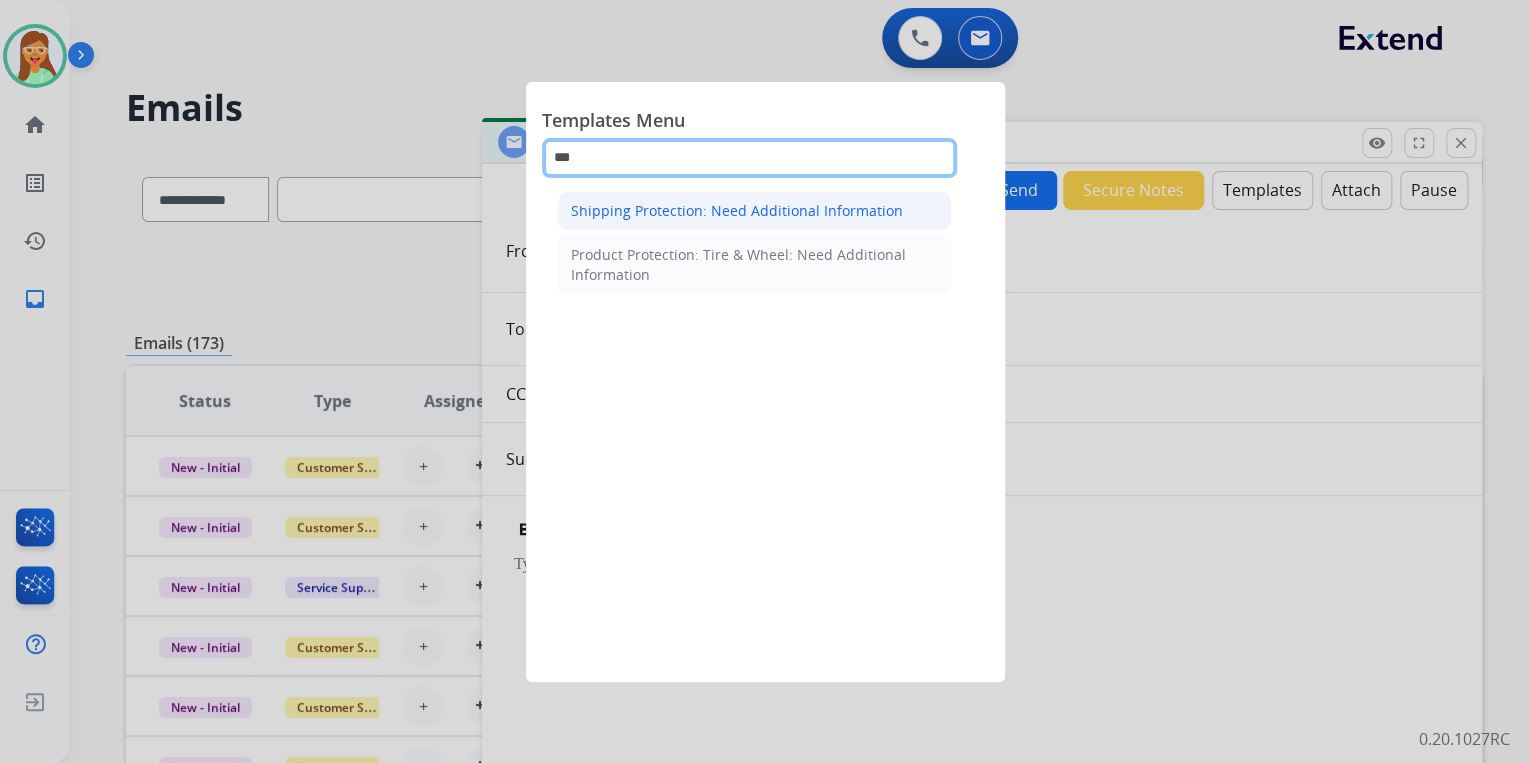 type on "***" 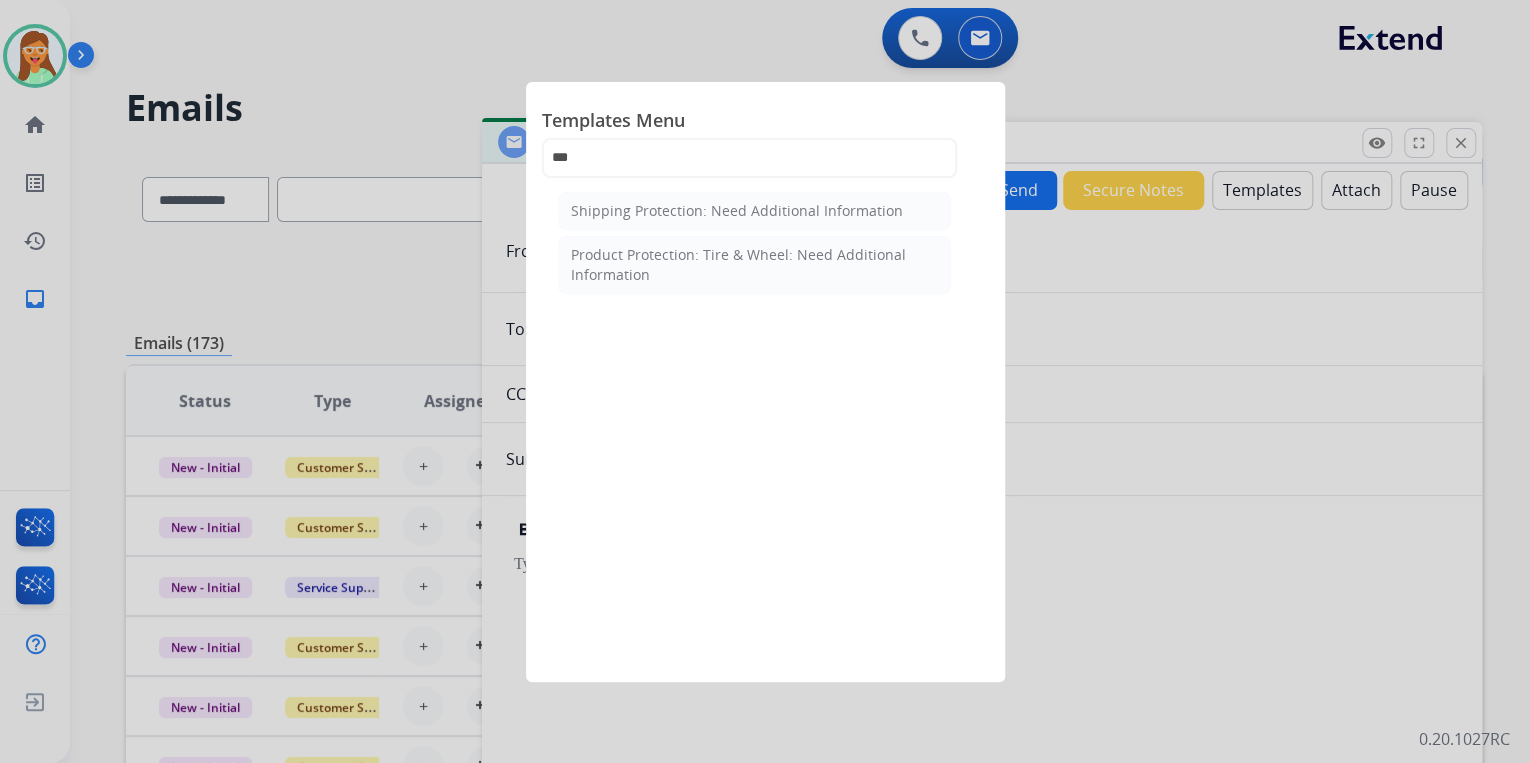 click on "Shipping Protection: Need Additional Information" 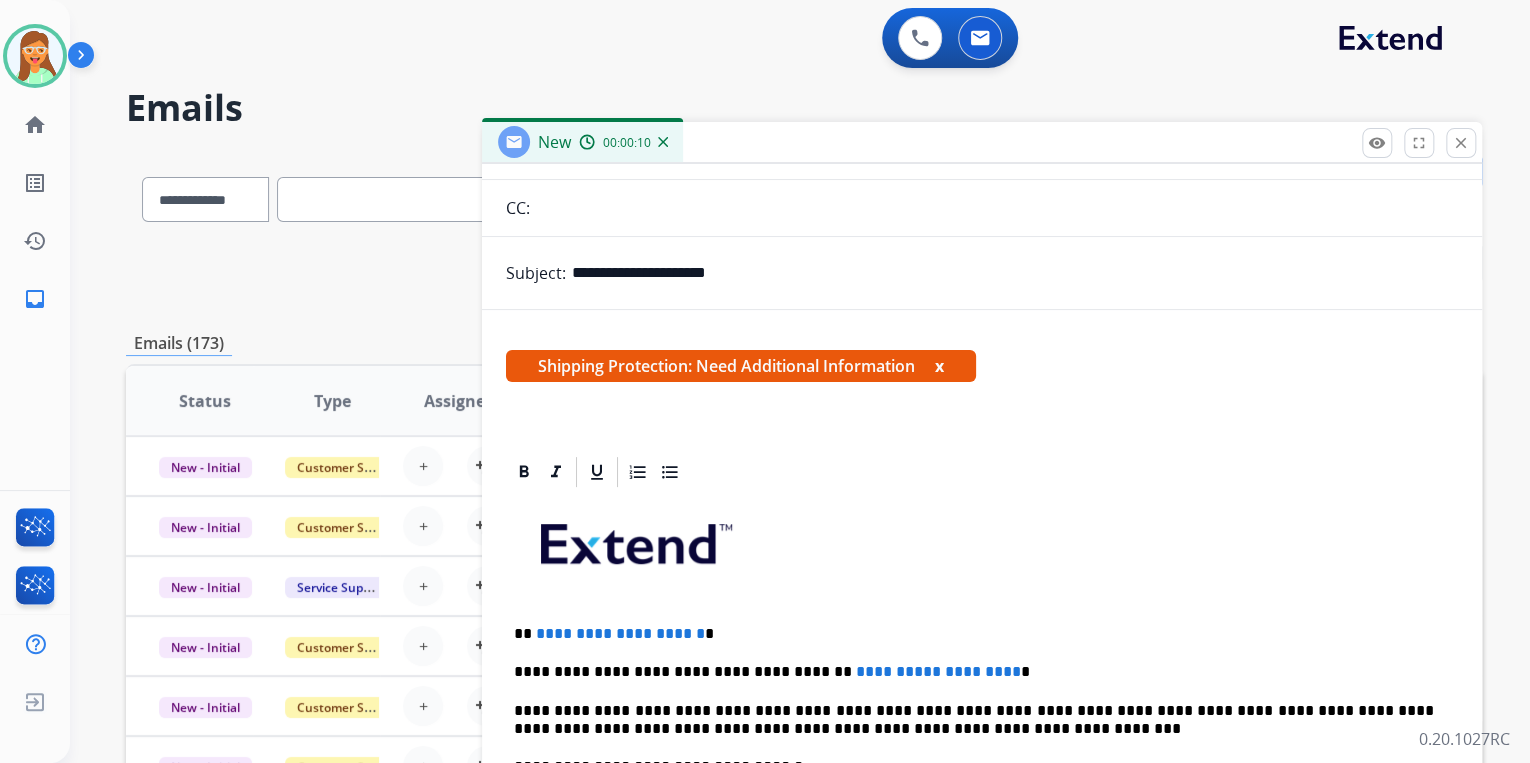 scroll, scrollTop: 320, scrollLeft: 0, axis: vertical 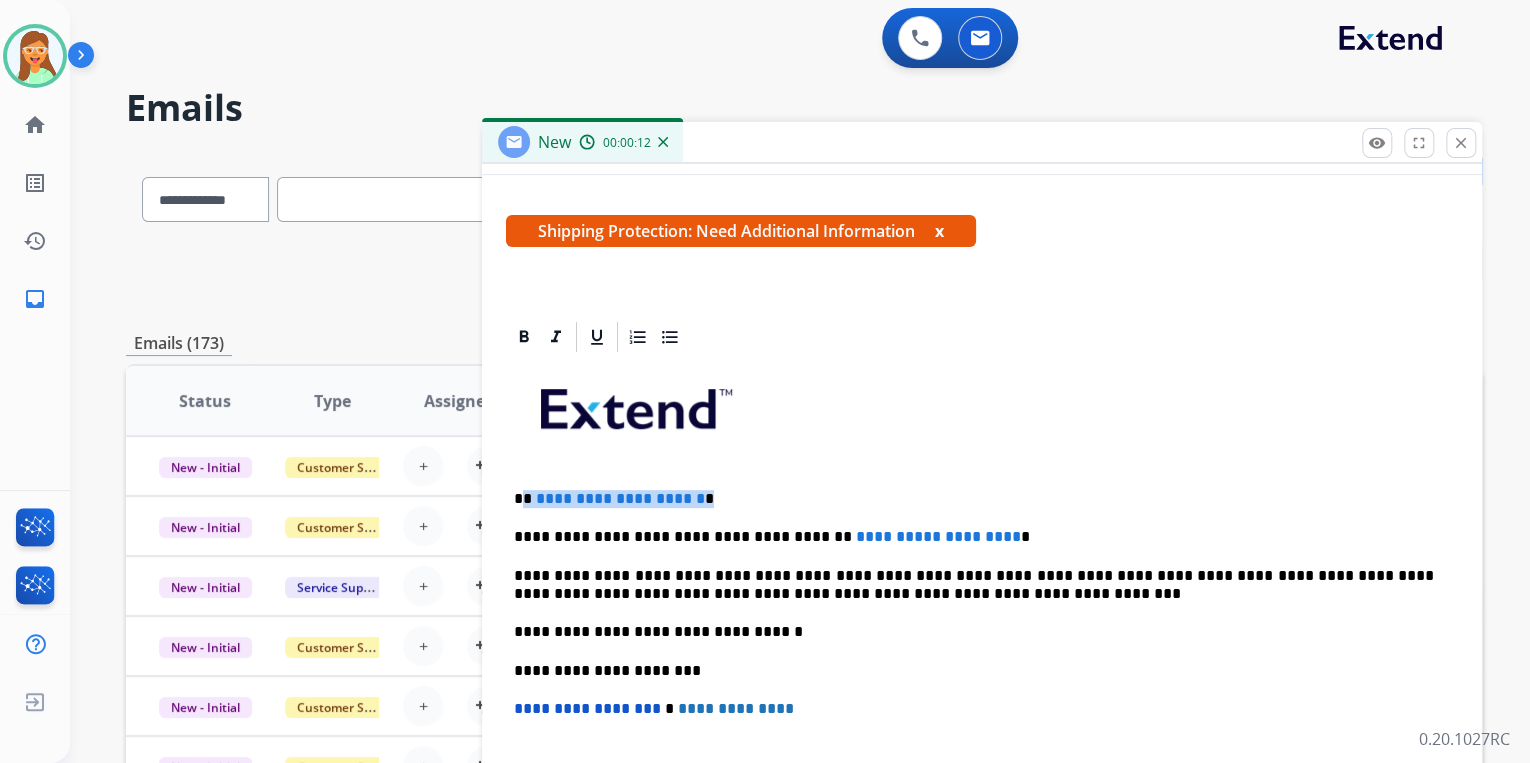 drag, startPoint x: 560, startPoint y: 480, endPoint x: 524, endPoint y: 484, distance: 36.221542 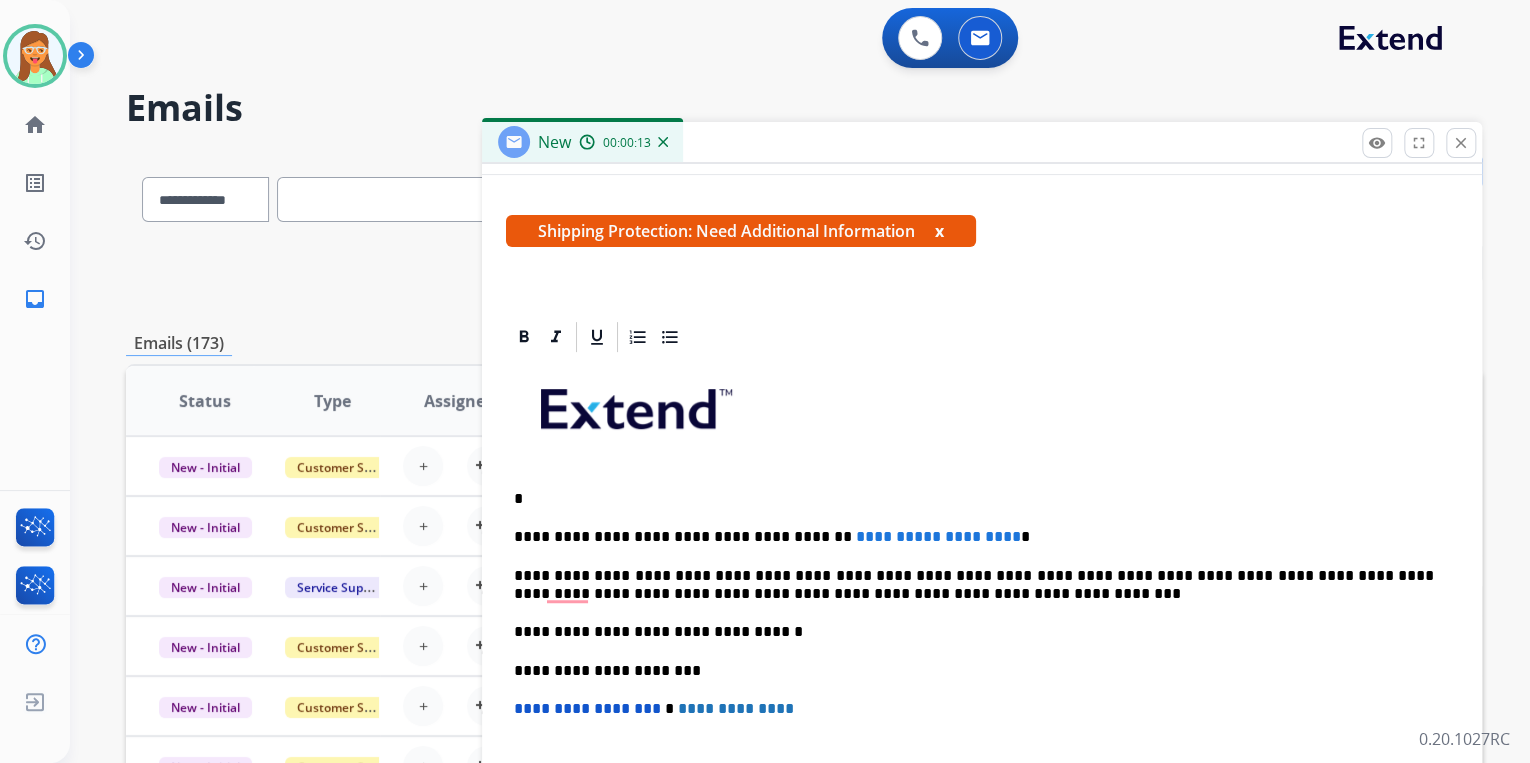 type 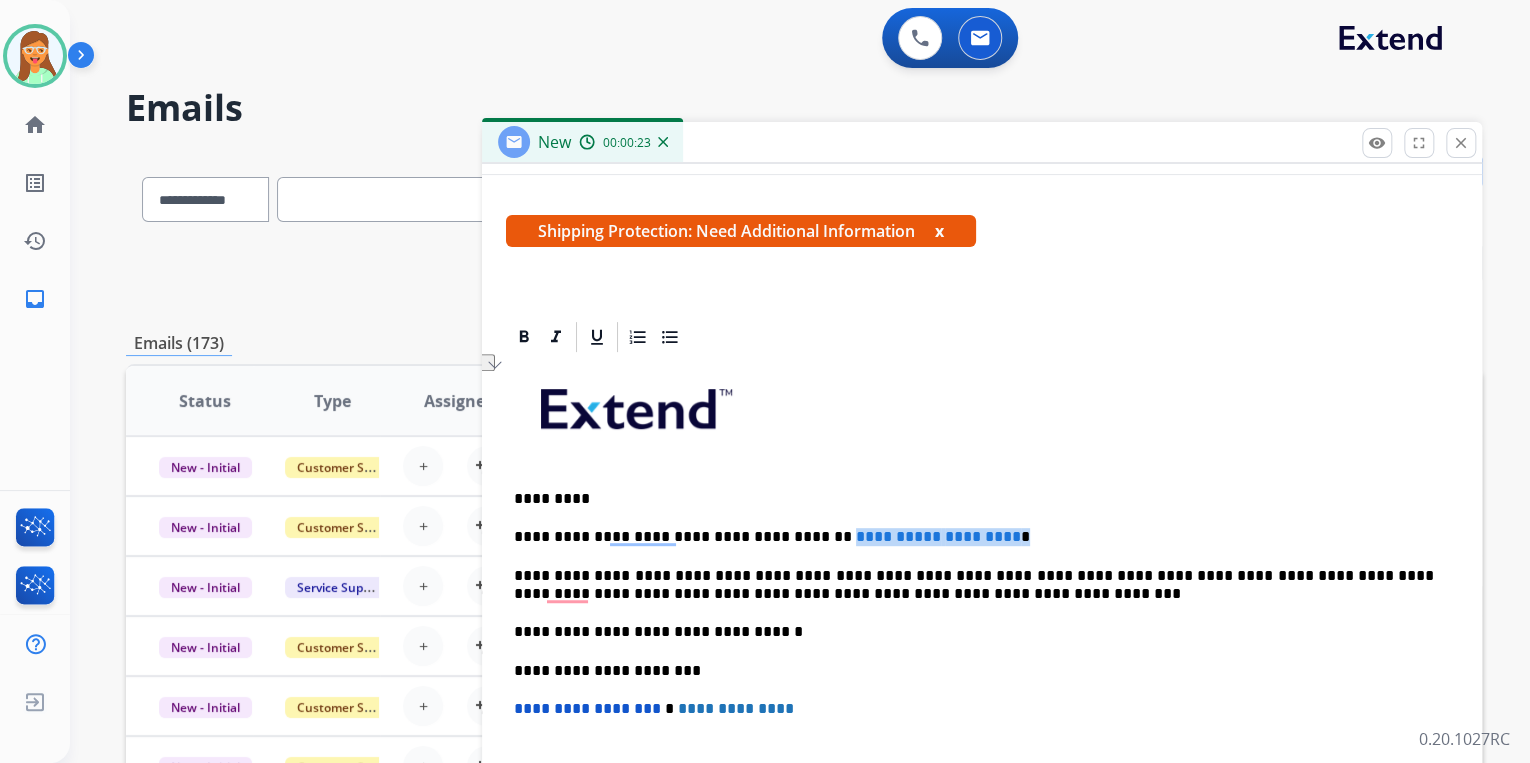 drag, startPoint x: 888, startPoint y: 523, endPoint x: 800, endPoint y: 524, distance: 88.005684 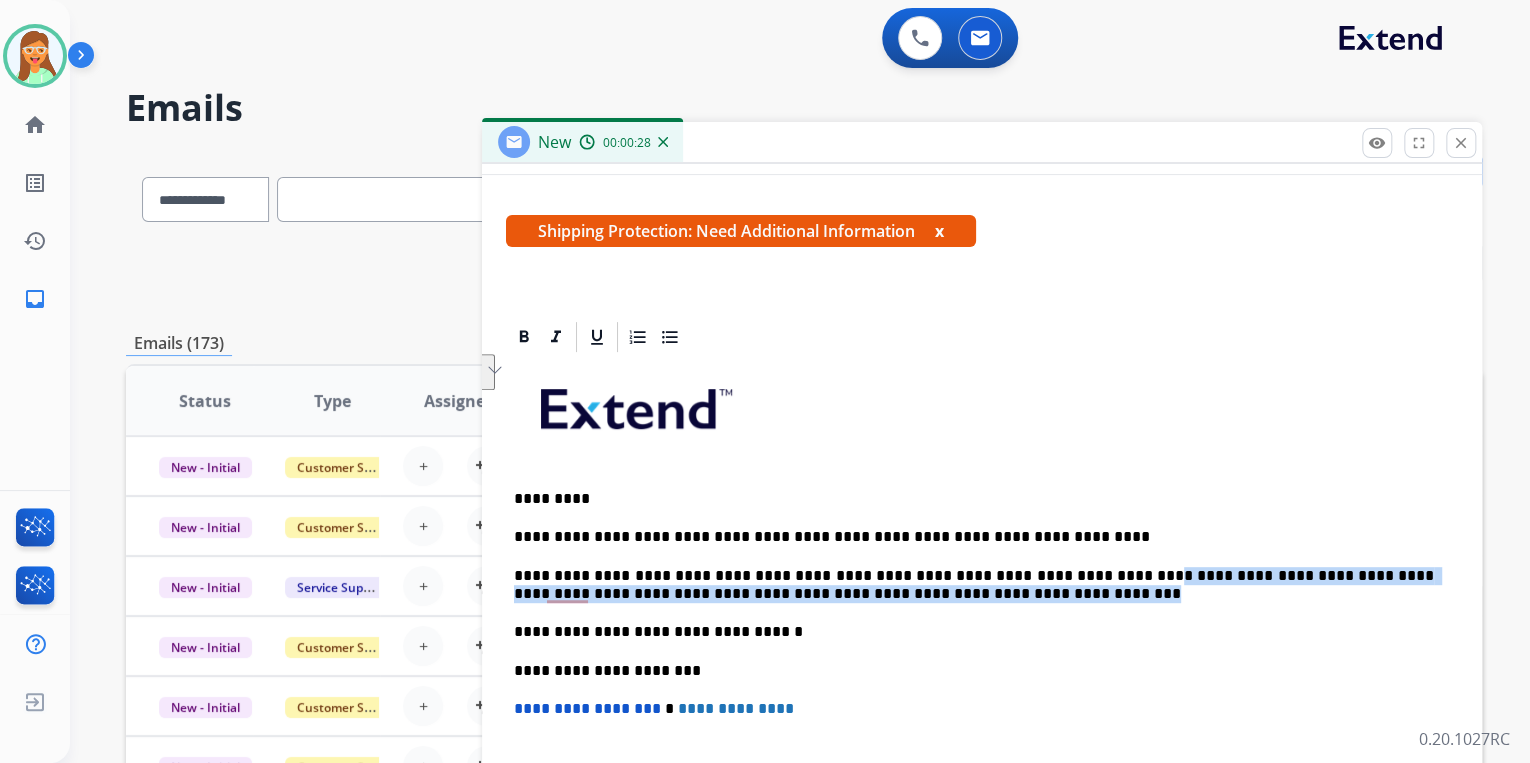 drag, startPoint x: 1075, startPoint y: 574, endPoint x: 1352, endPoint y: 600, distance: 278.21753 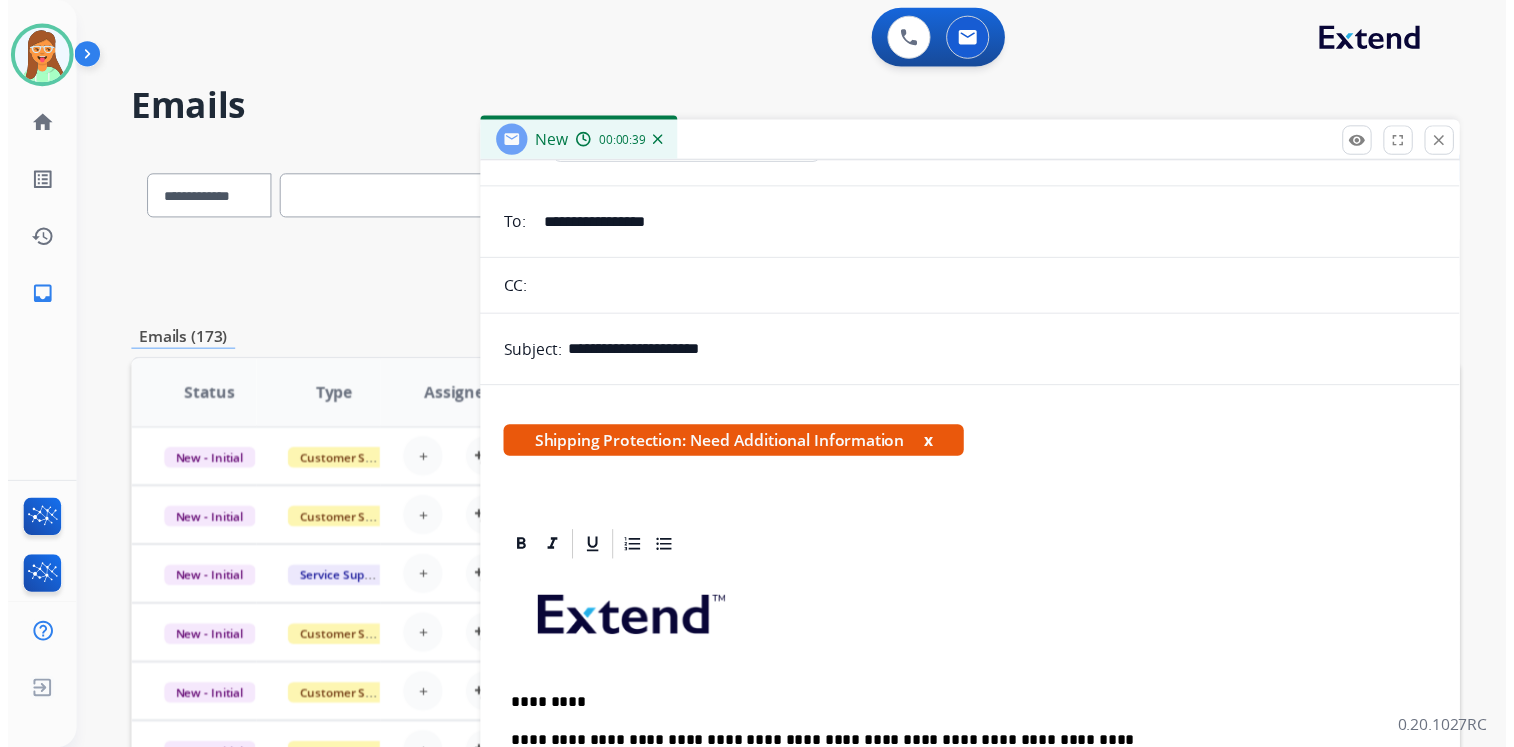 scroll, scrollTop: 0, scrollLeft: 0, axis: both 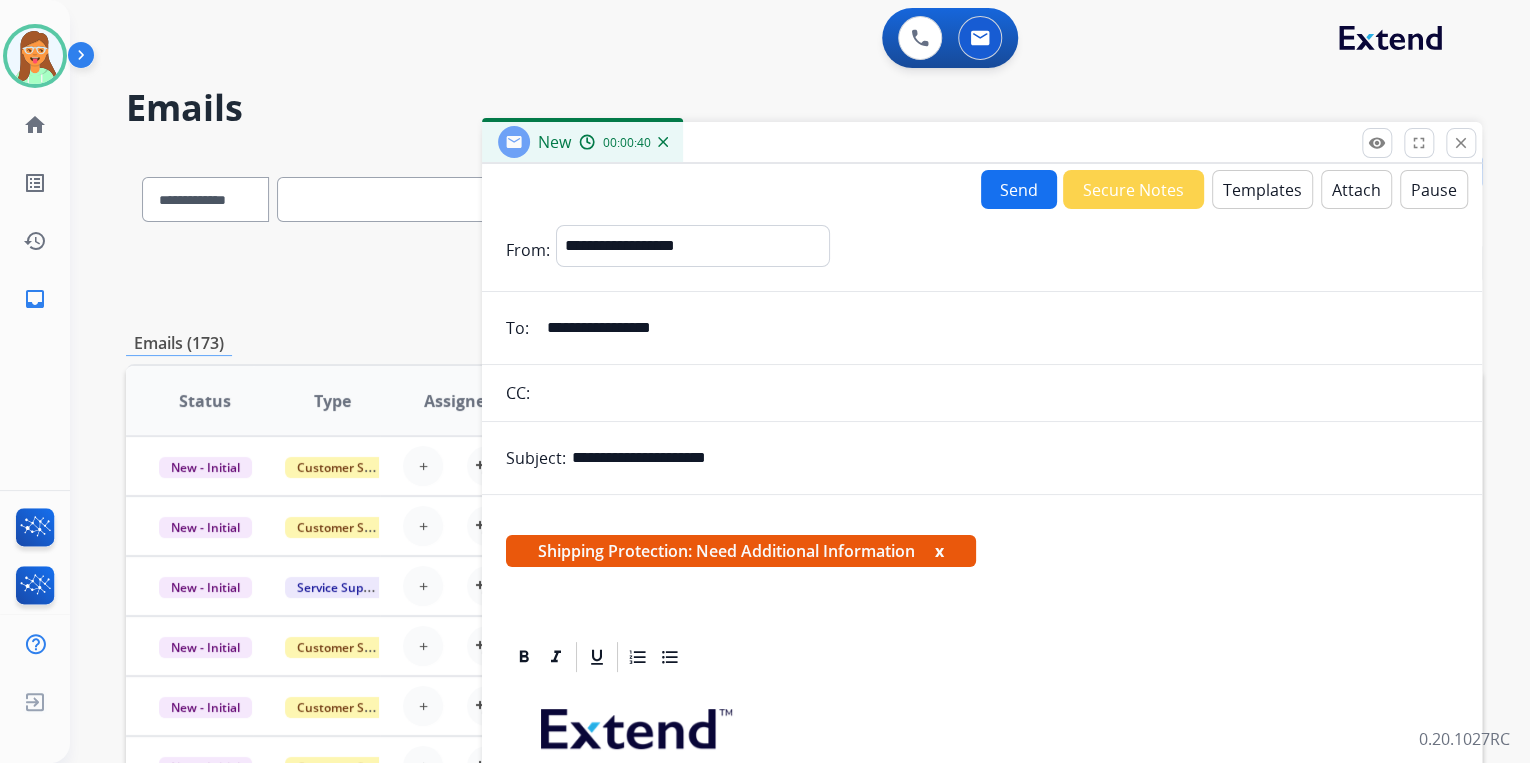 click on "Send" at bounding box center (1019, 189) 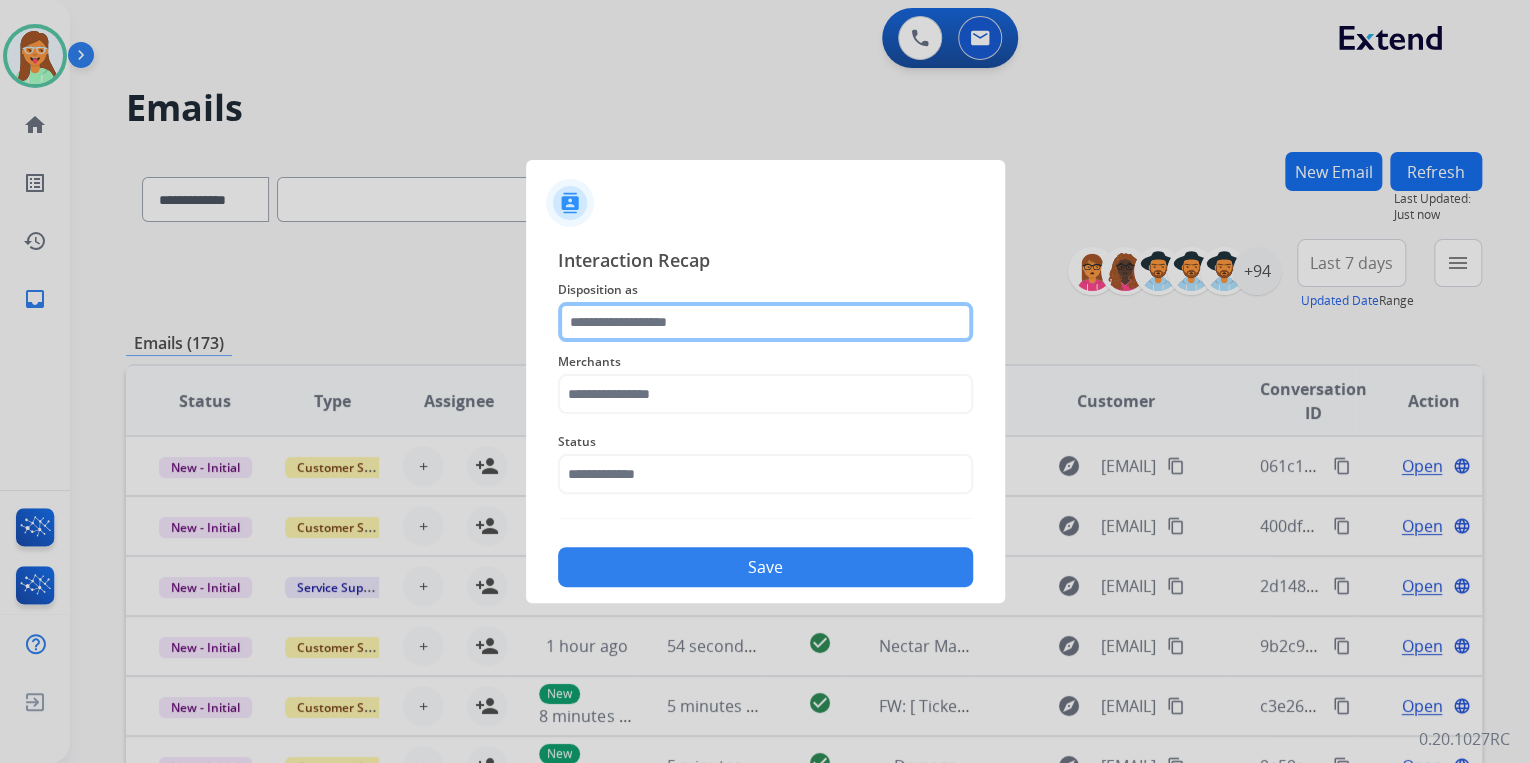 drag, startPoint x: 724, startPoint y: 317, endPoint x: 716, endPoint y: 333, distance: 17.888544 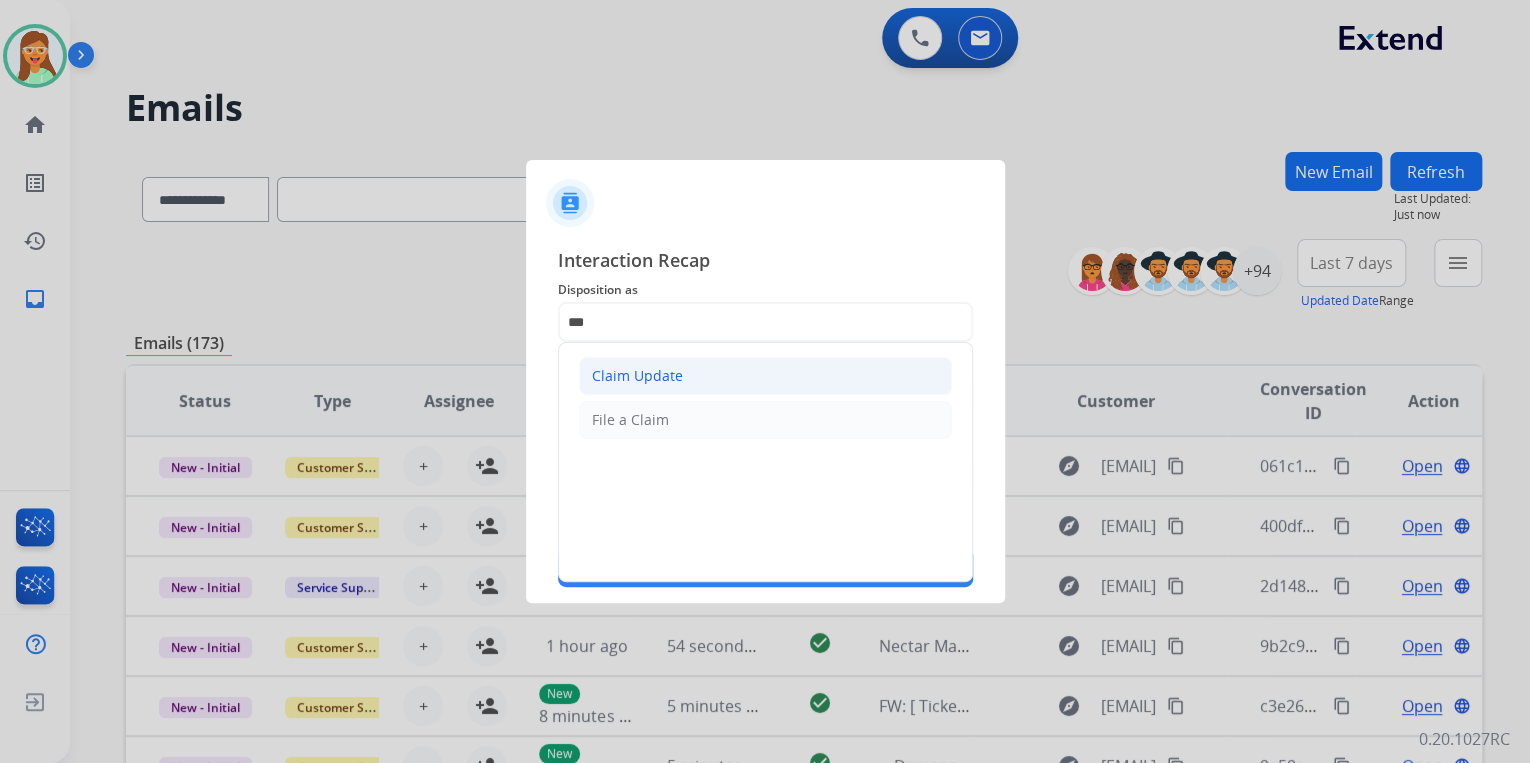 click on "Claim Update" 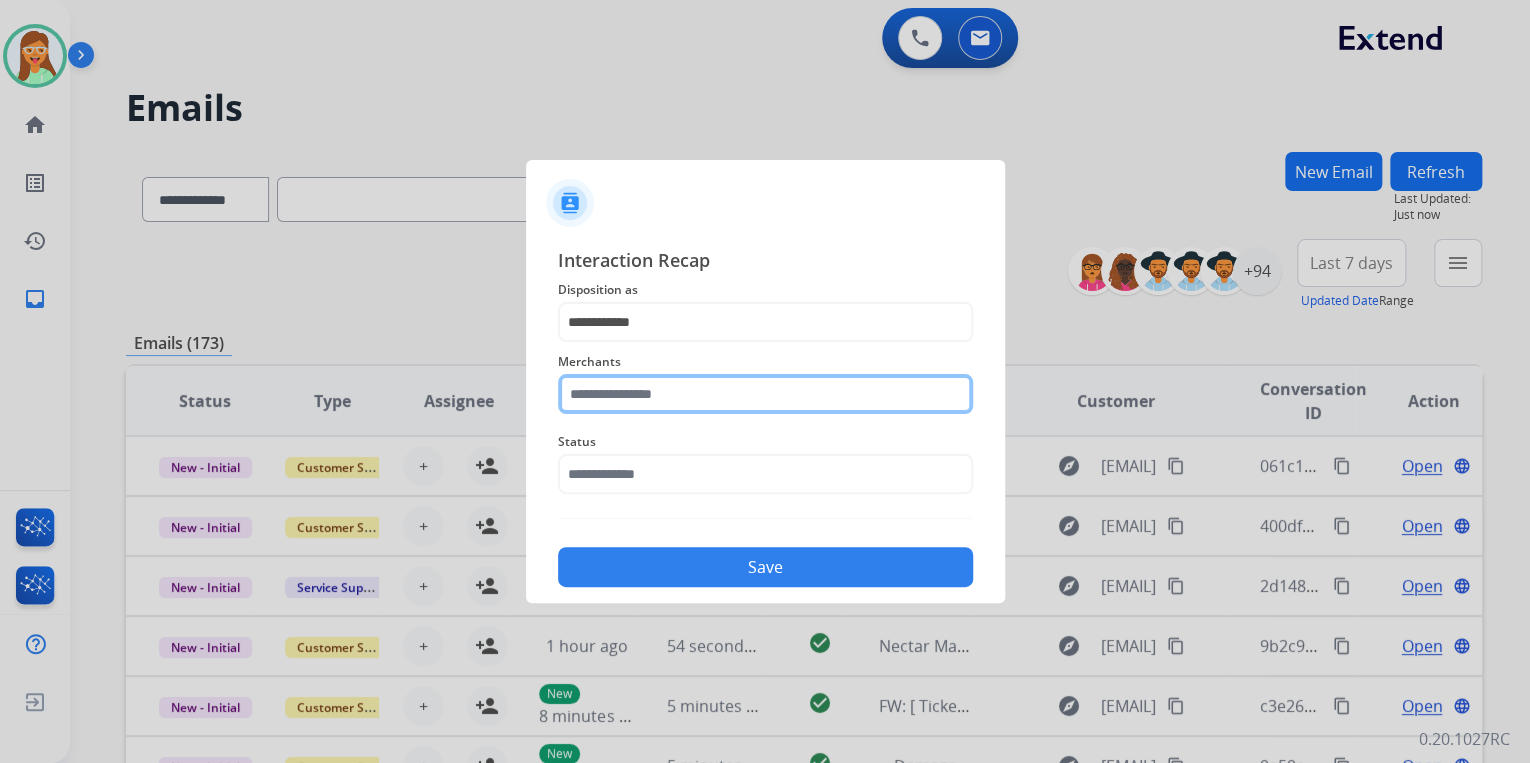 click 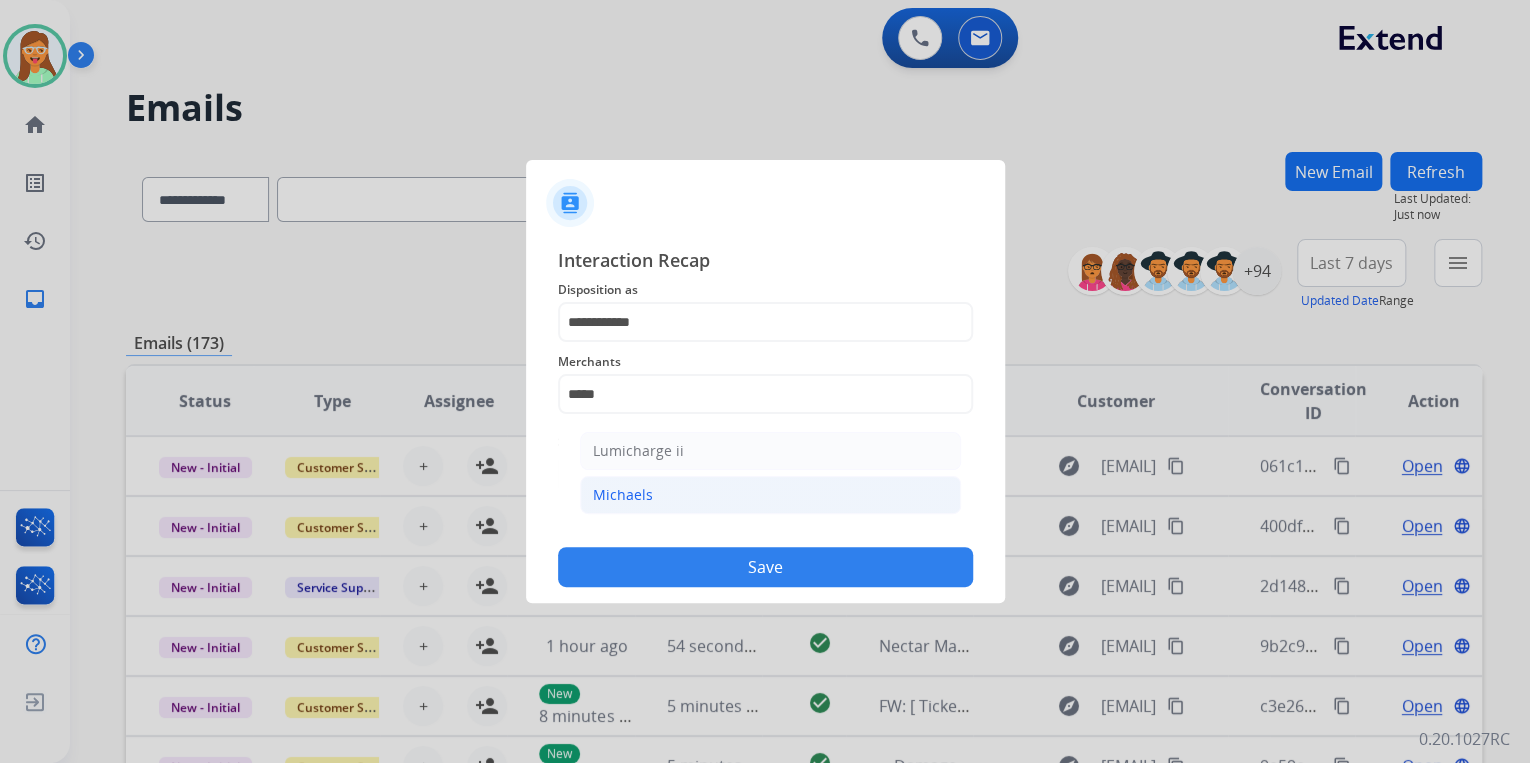 click on "Michaels" 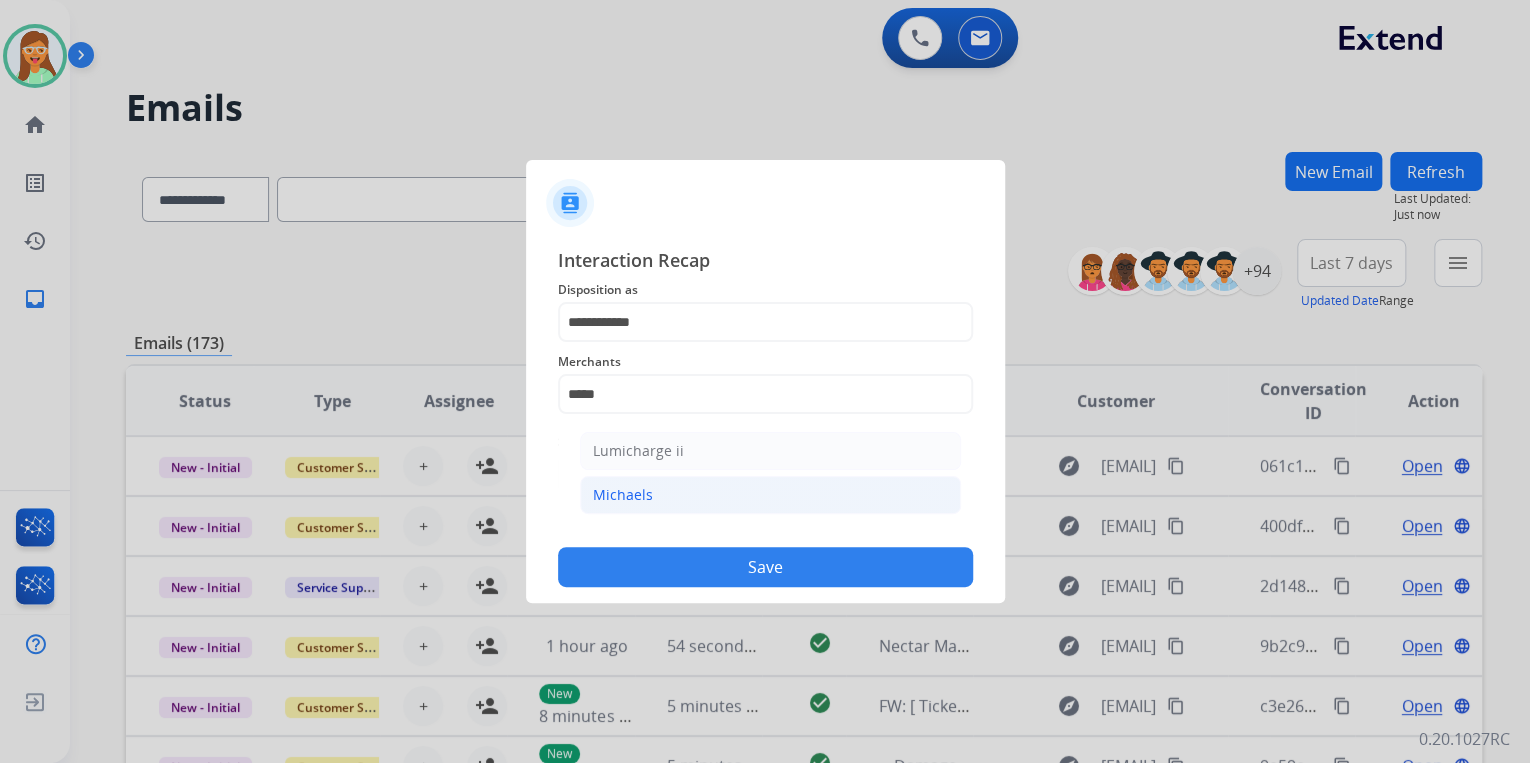 type on "********" 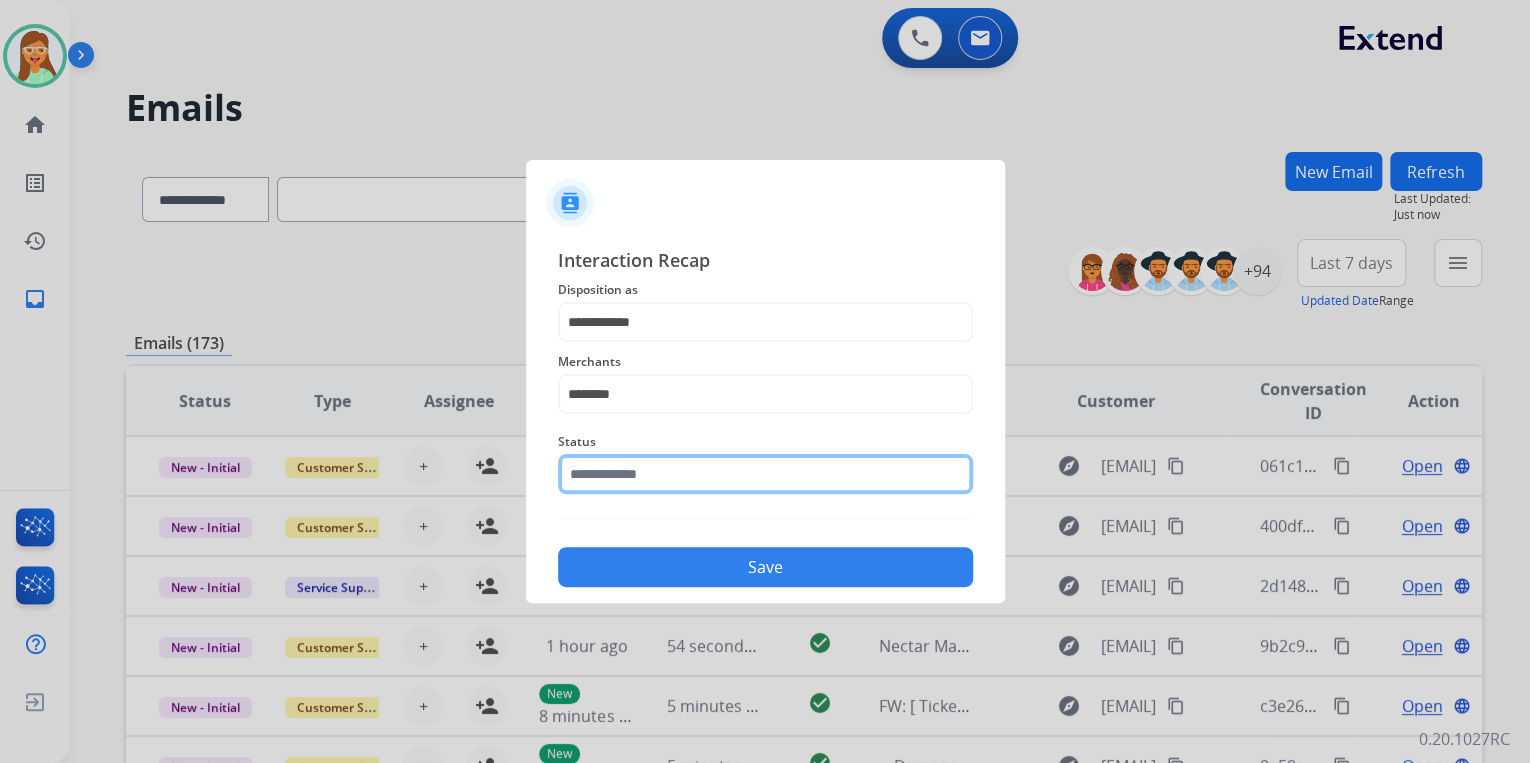 click 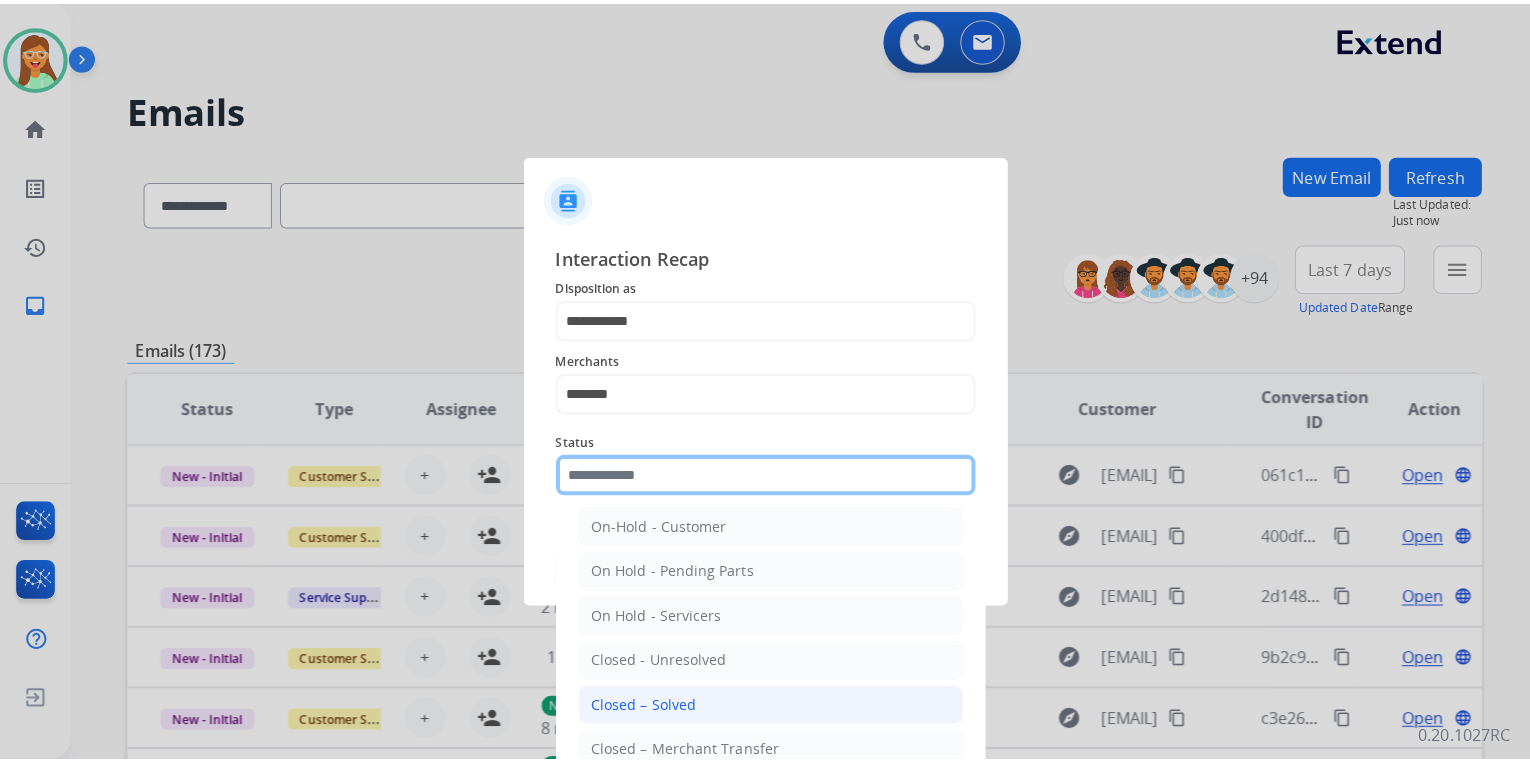 scroll, scrollTop: 116, scrollLeft: 0, axis: vertical 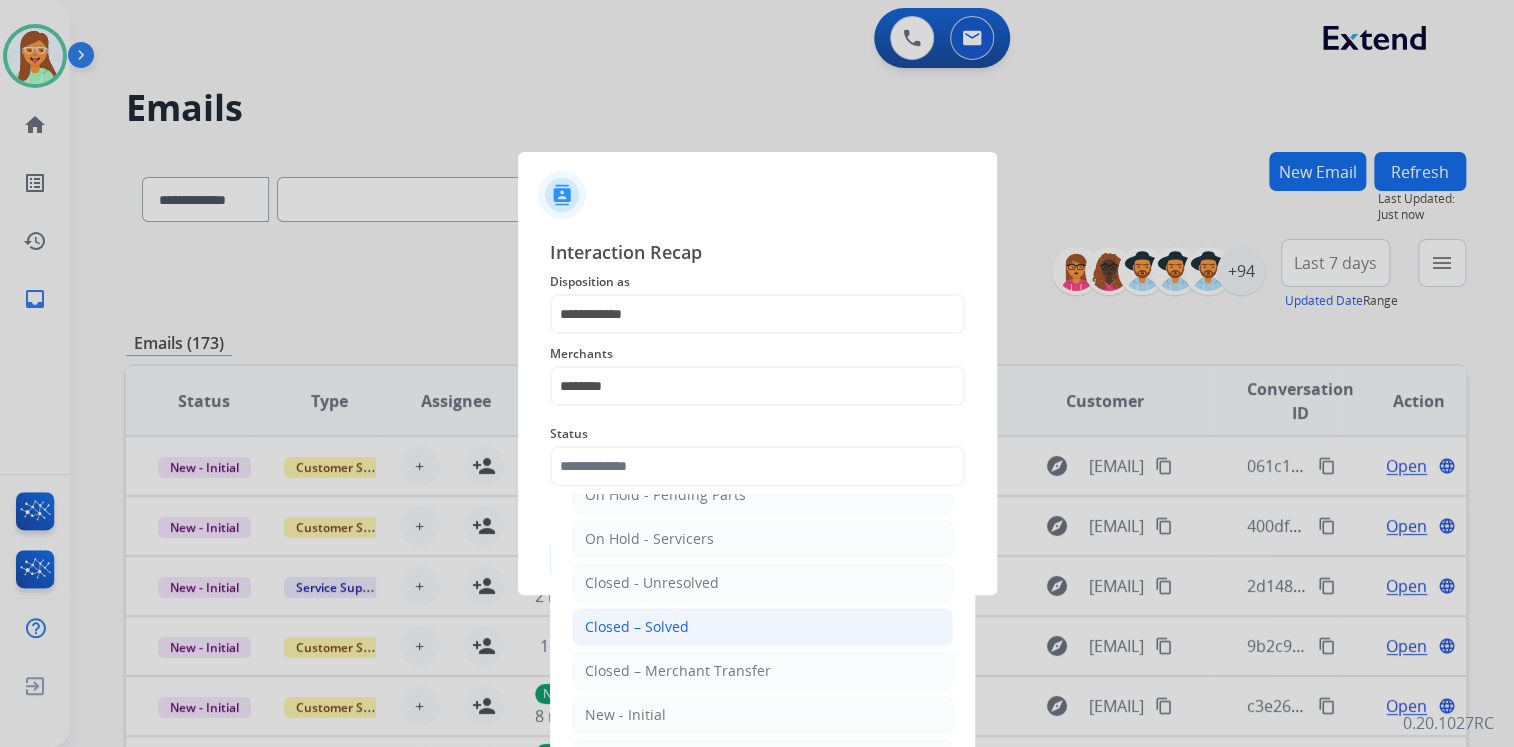 click on "Closed – Solved" 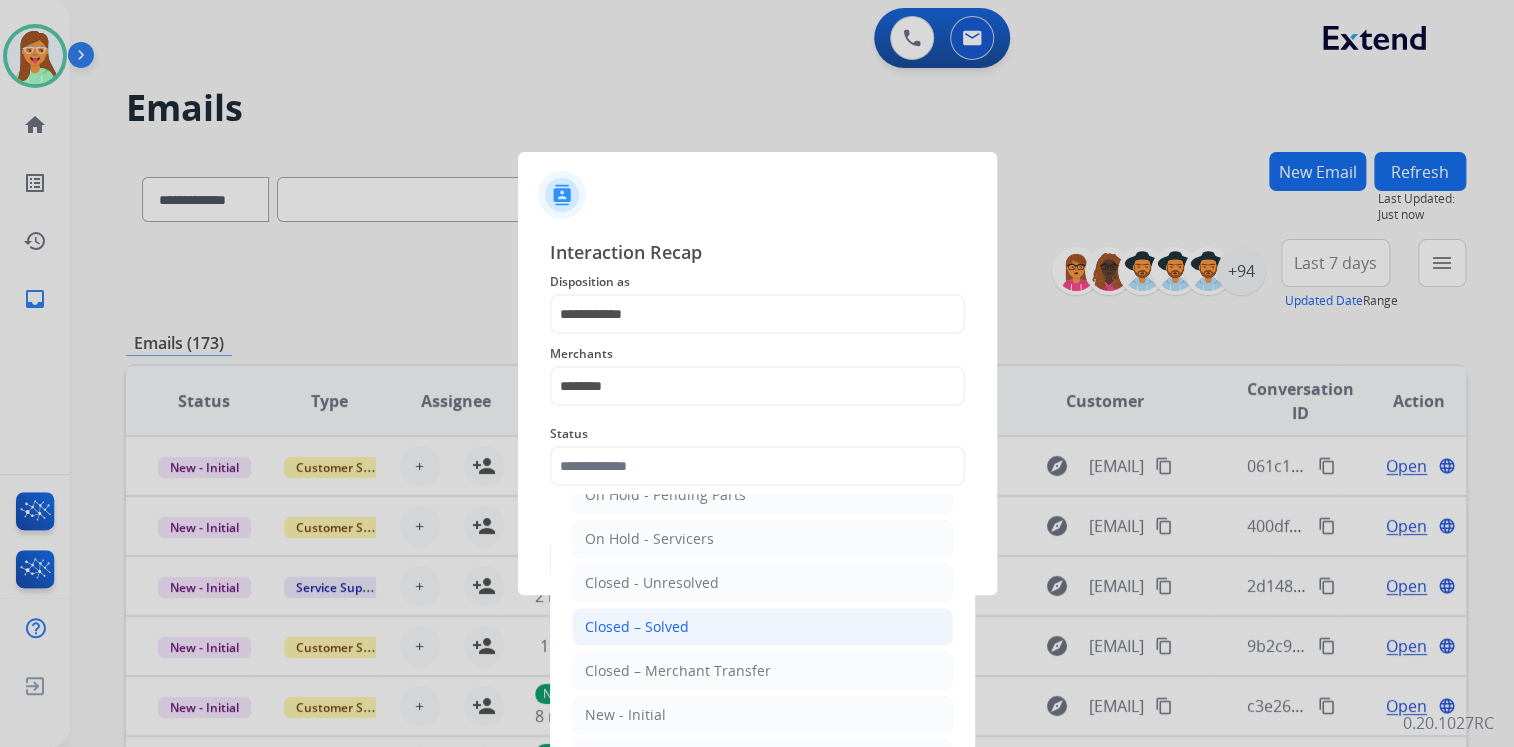 type on "**********" 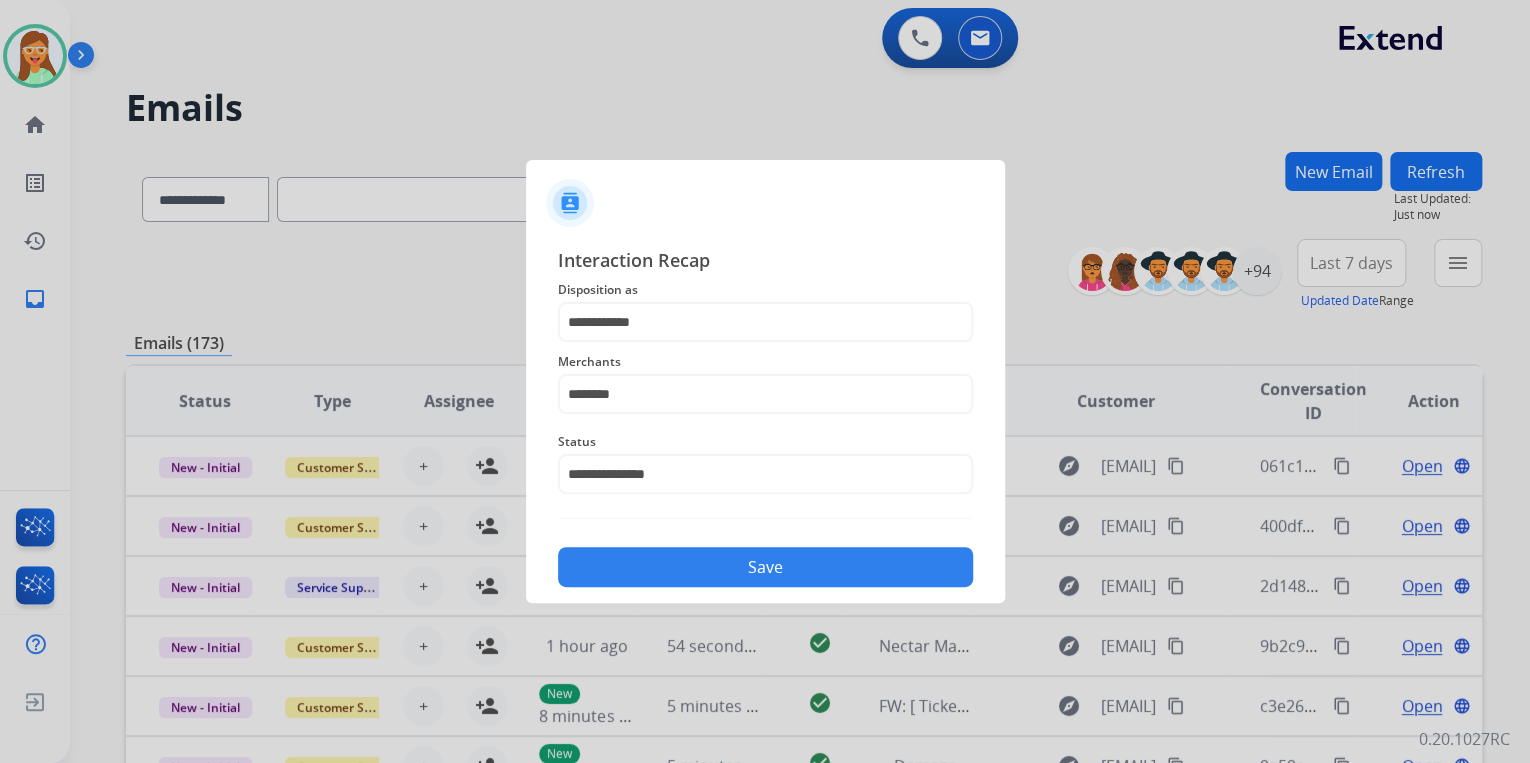 click on "Save" 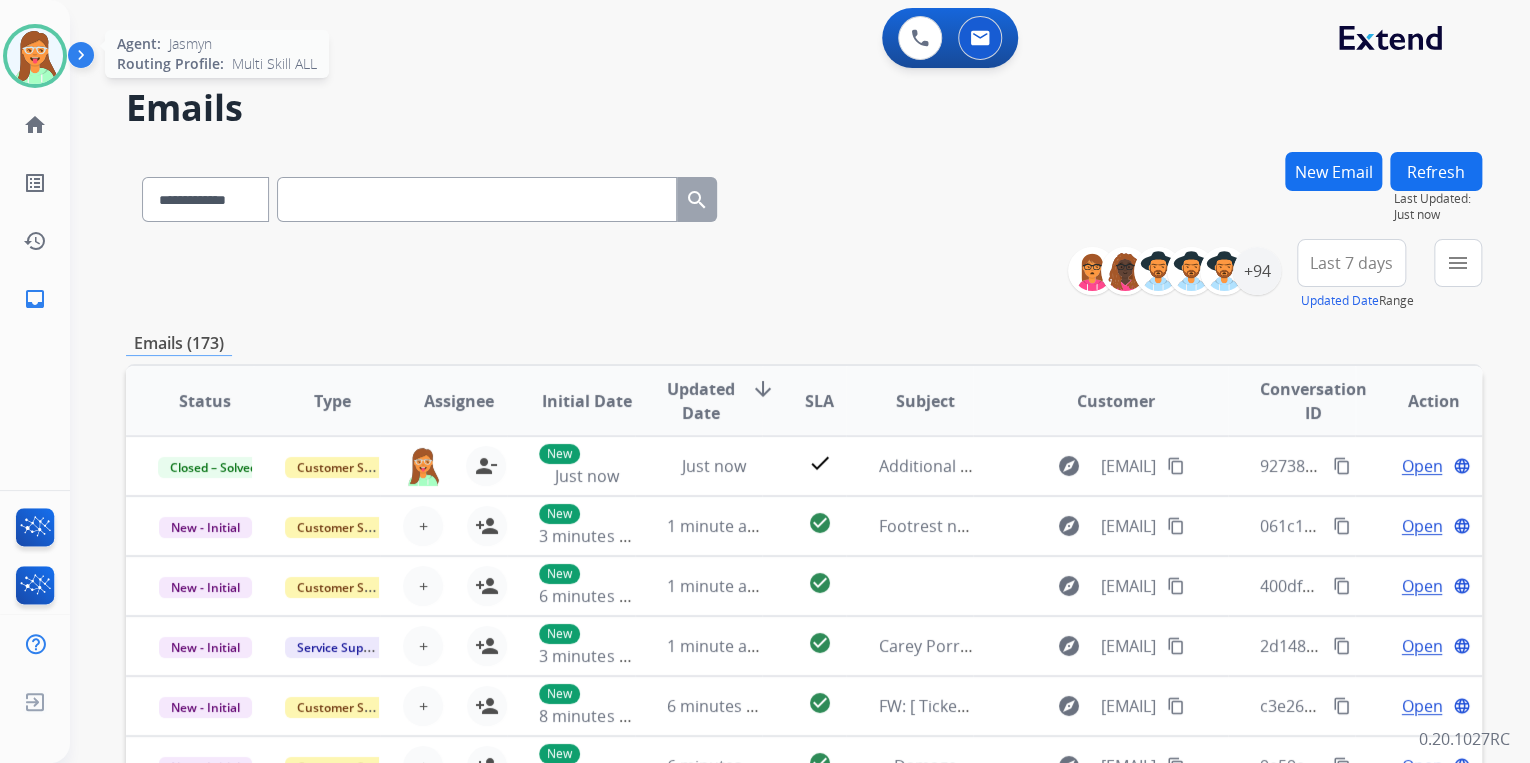 click at bounding box center [35, 56] 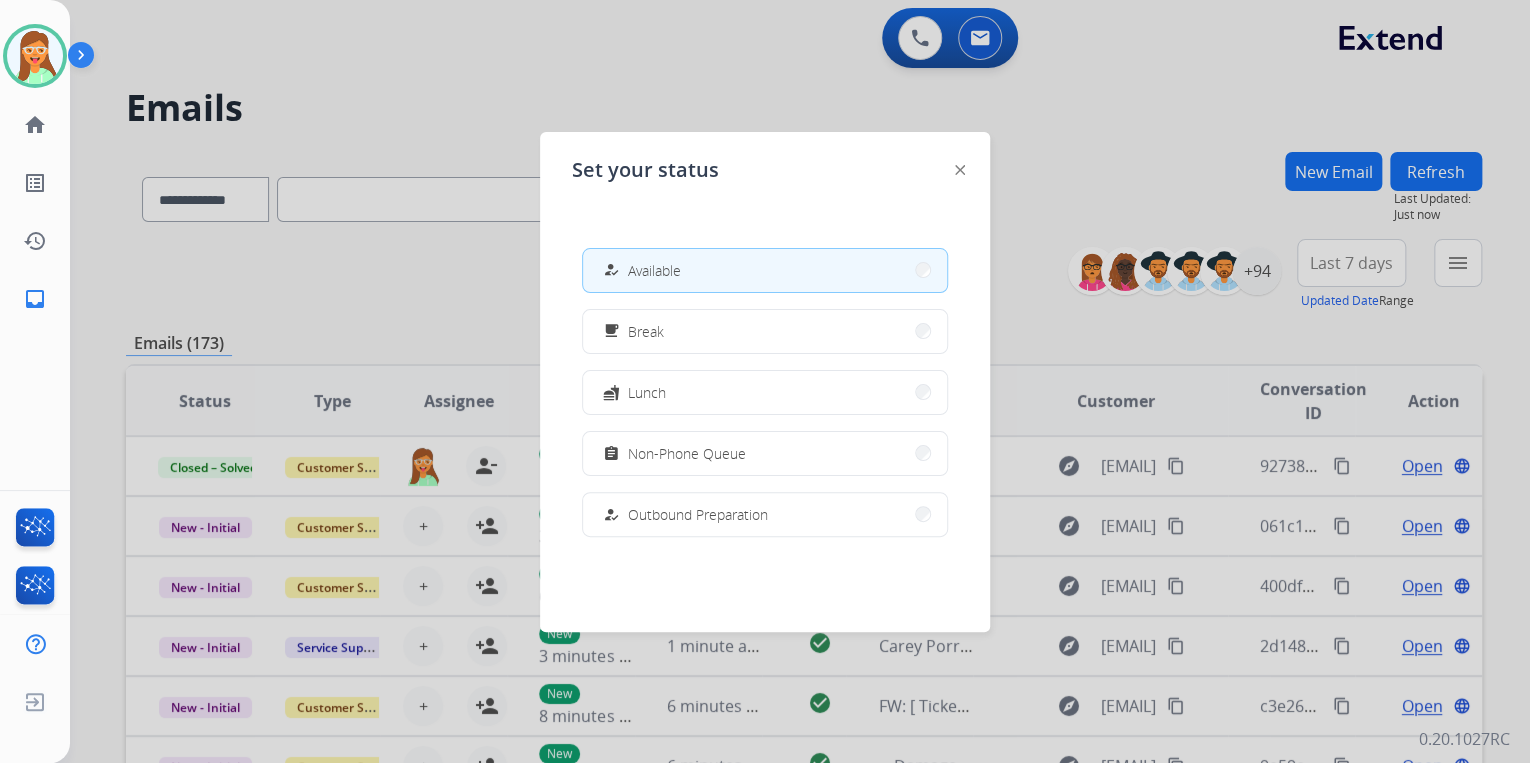 click on "how_to_reg Available free_breakfast Break fastfood Lunch assignment Non-Phone Queue how_to_reg Outbound Preparation campaign Team Huddle menu_book Training school Coaching phonelink_off System Issue login Logged In work_off Offline" at bounding box center (765, 392) 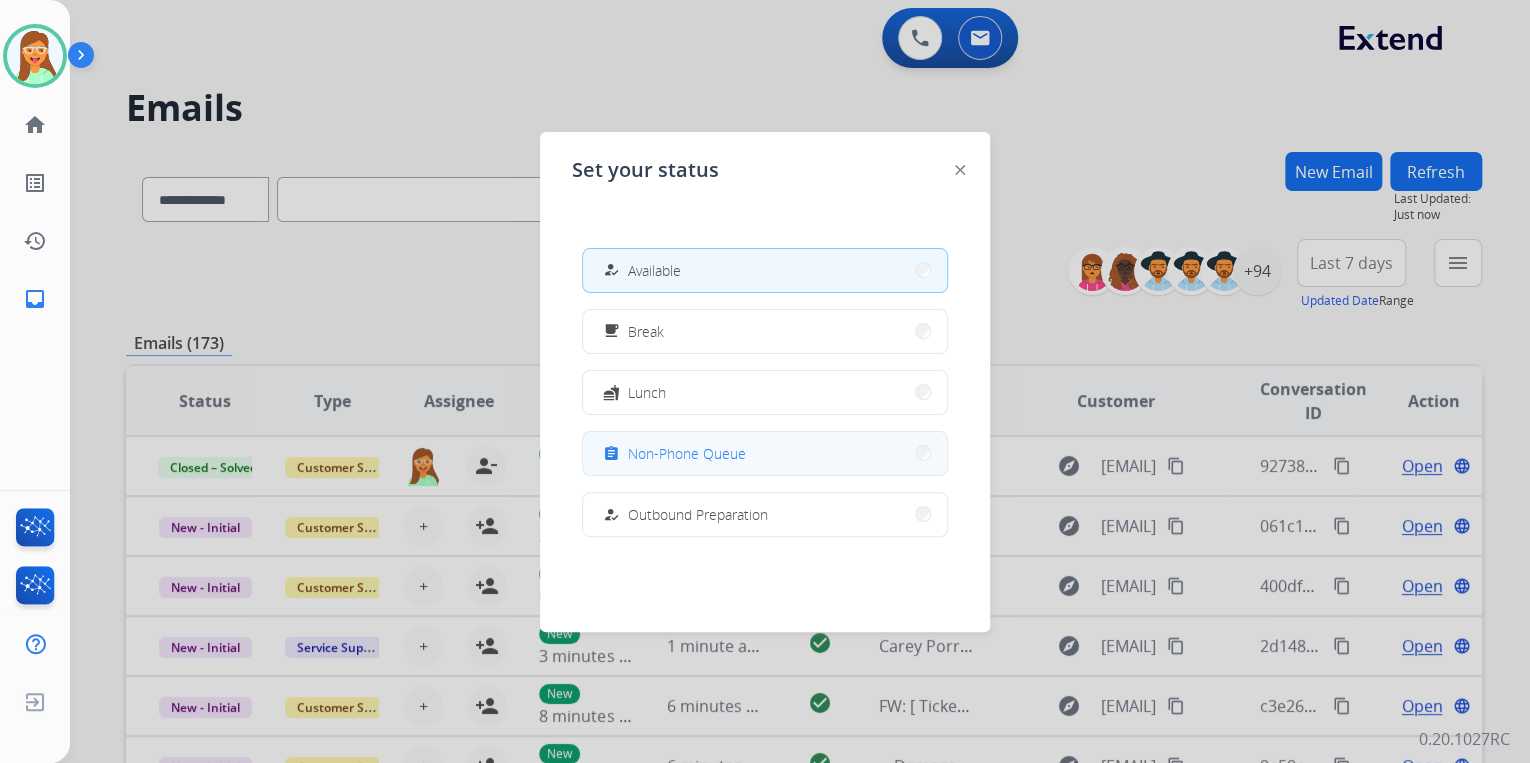 click on "assignment Non-Phone Queue" at bounding box center (765, 453) 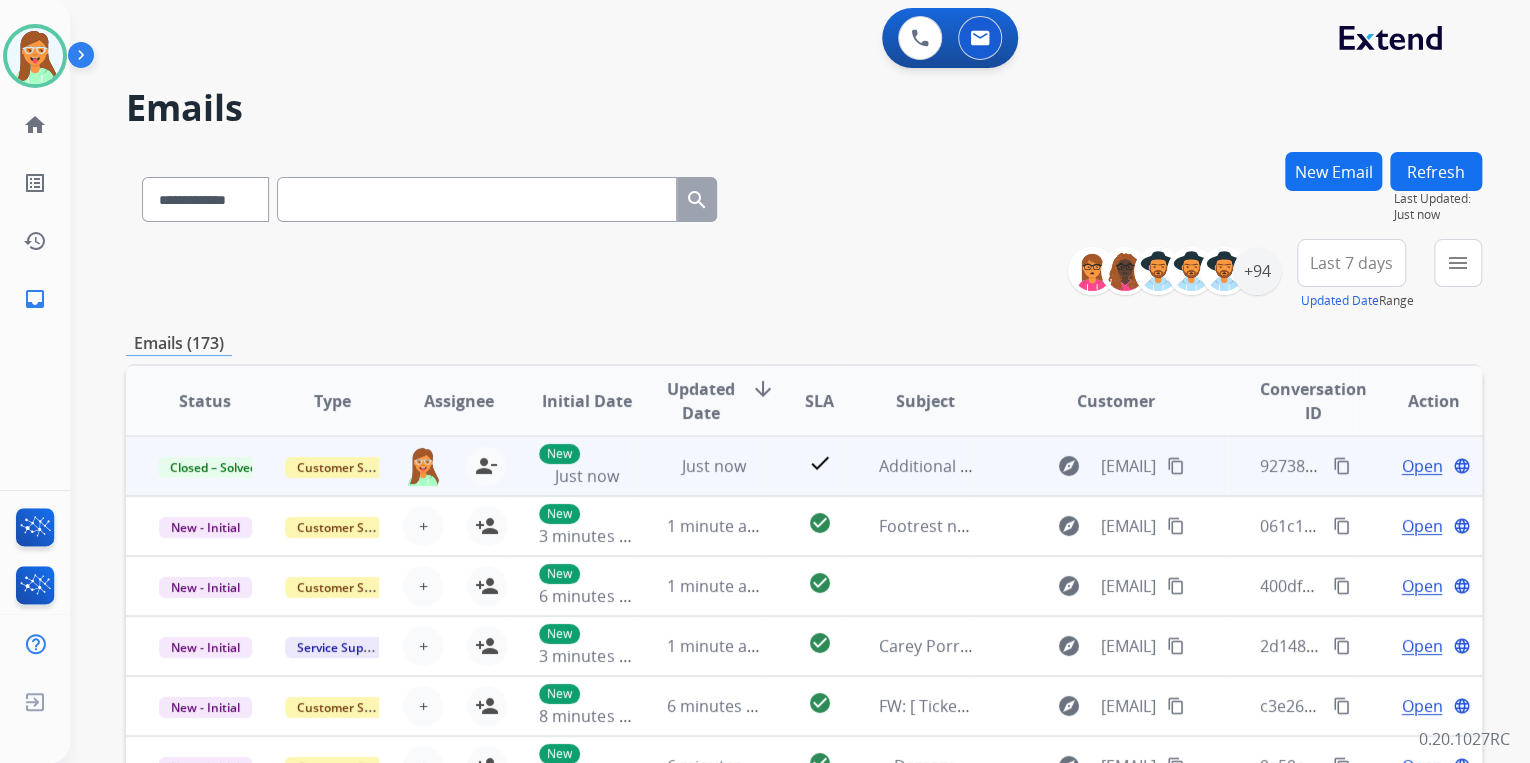 click on "content_copy" at bounding box center (1342, 466) 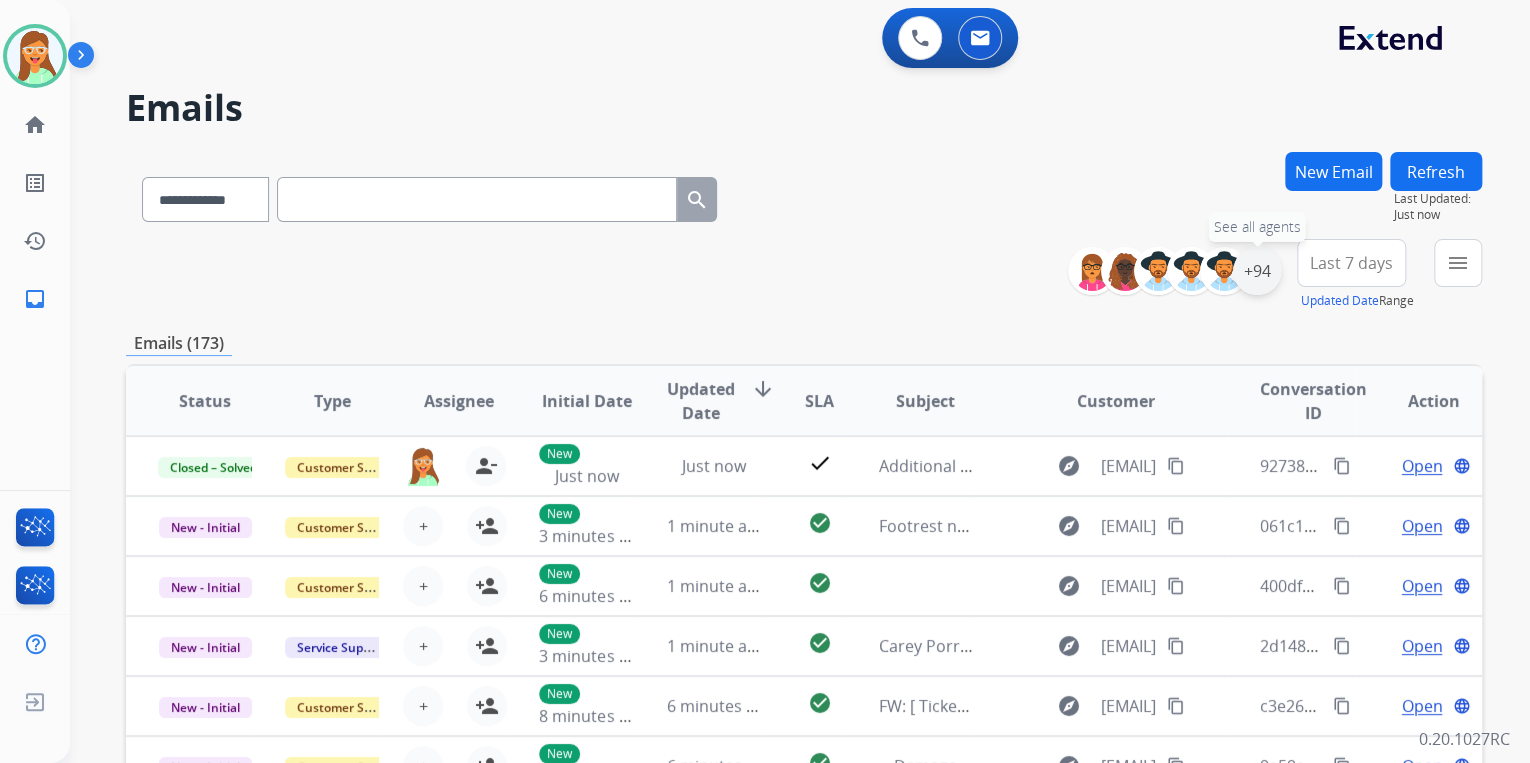 click on "+94" at bounding box center (1257, 271) 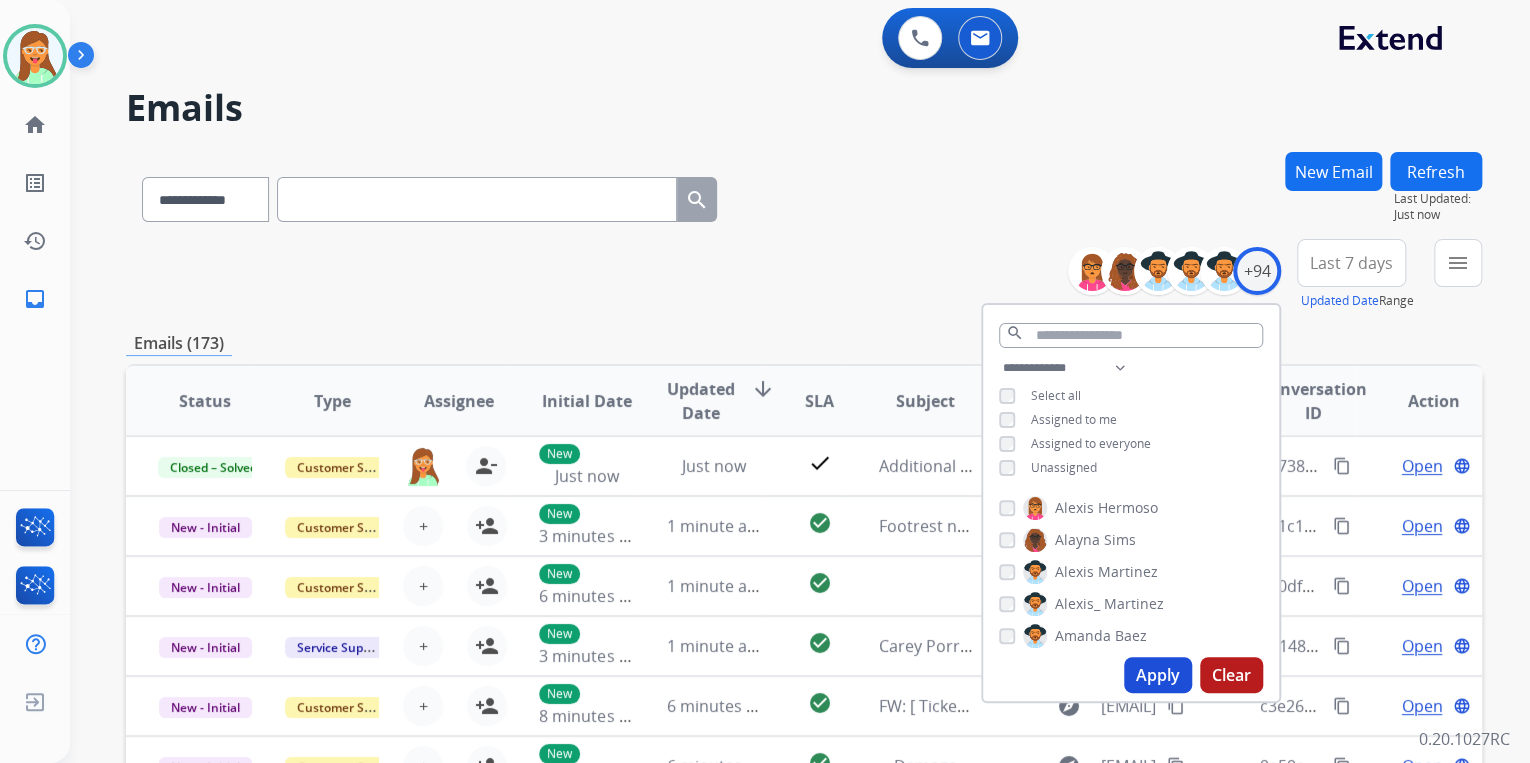 click on "**********" at bounding box center [1131, 420] 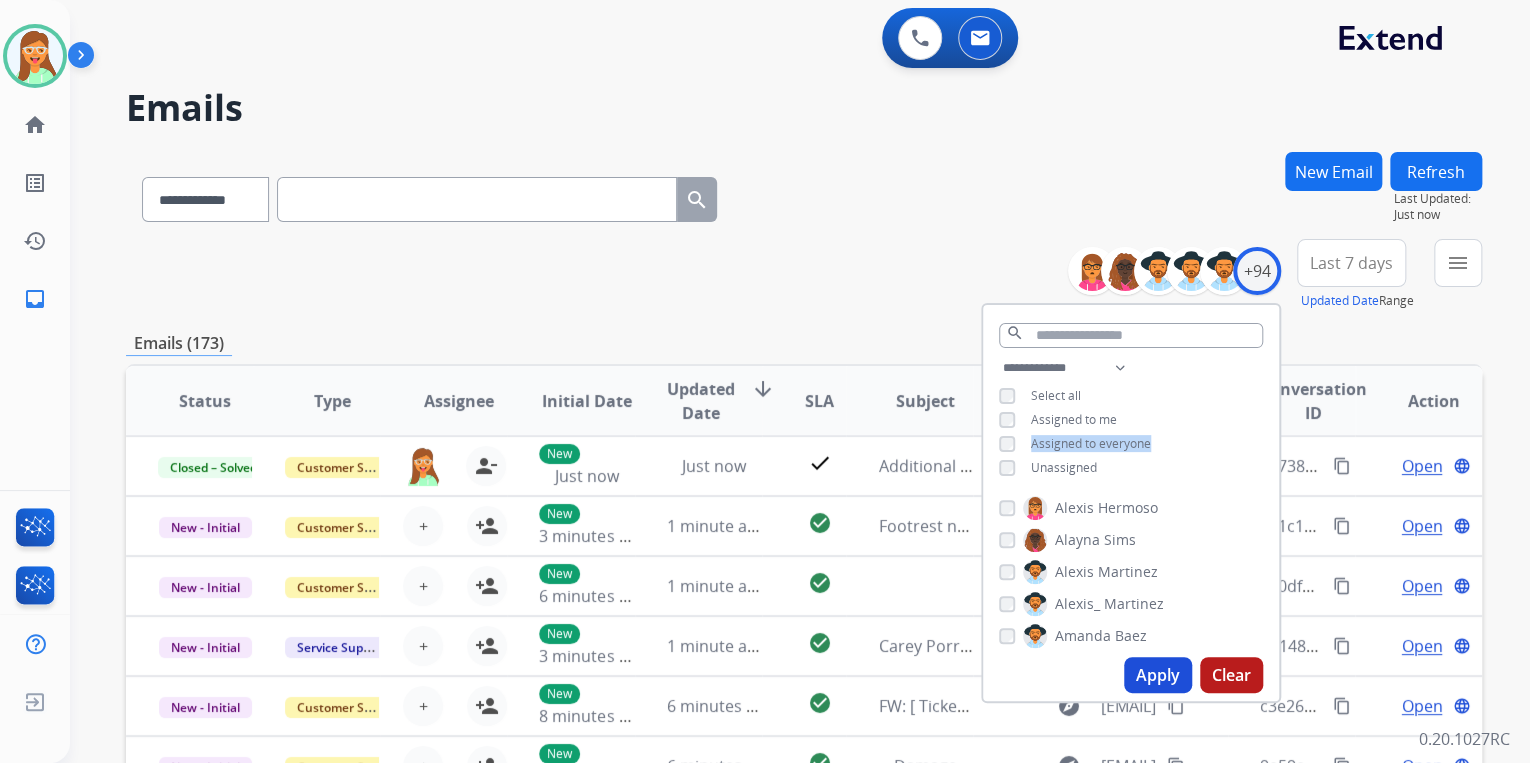 click on "Apply" at bounding box center [1158, 675] 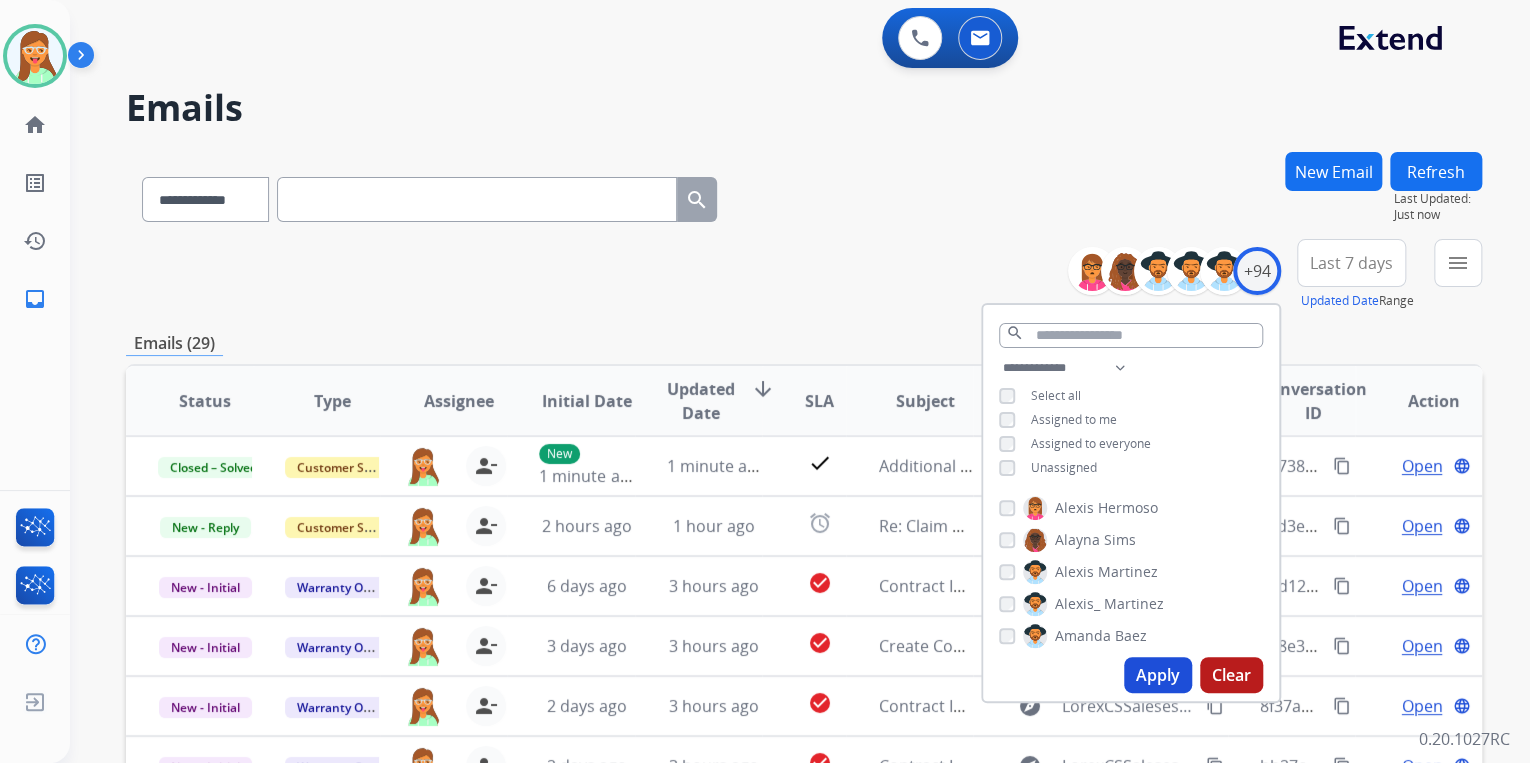 click on "**********" at bounding box center [804, 195] 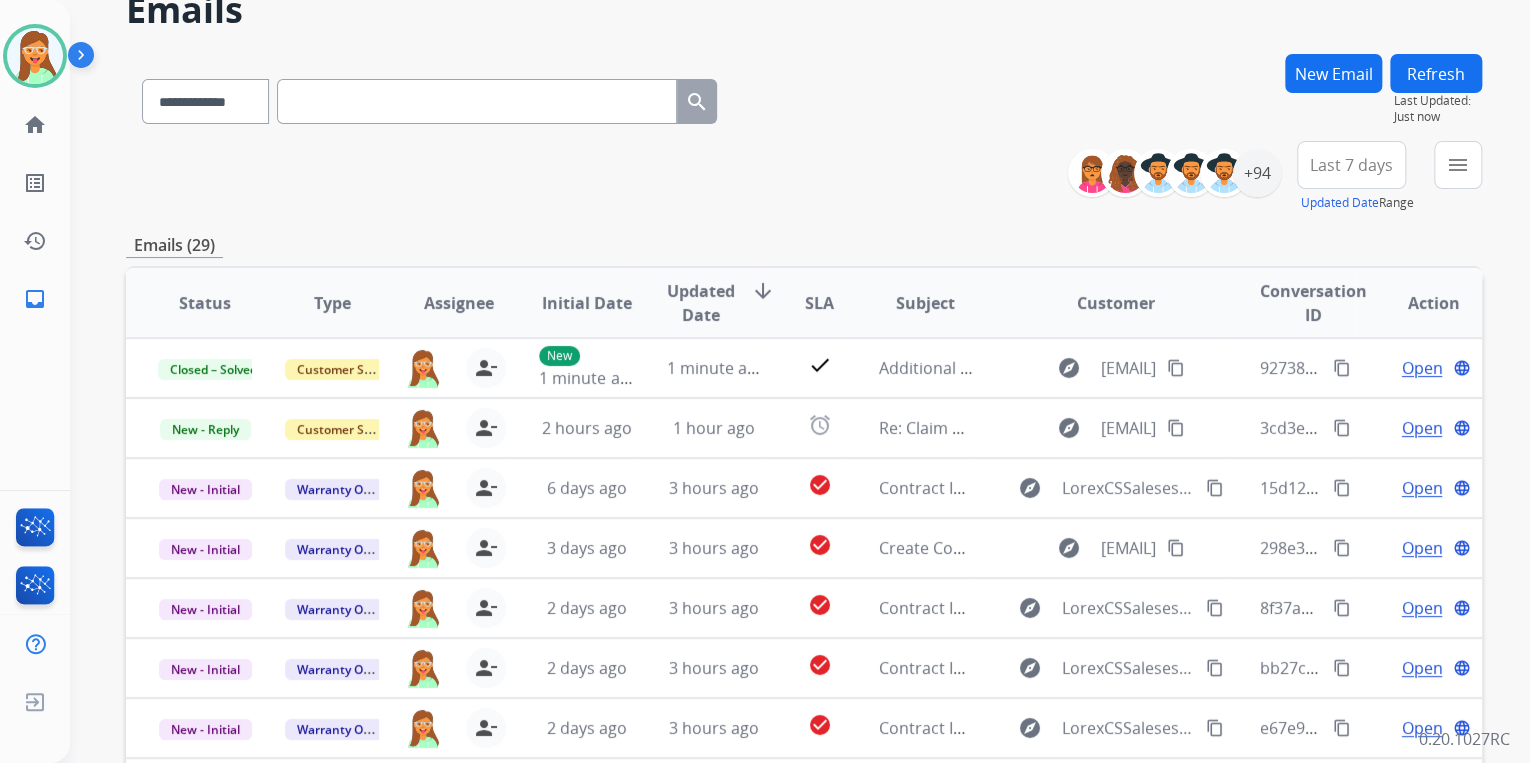 scroll, scrollTop: 240, scrollLeft: 0, axis: vertical 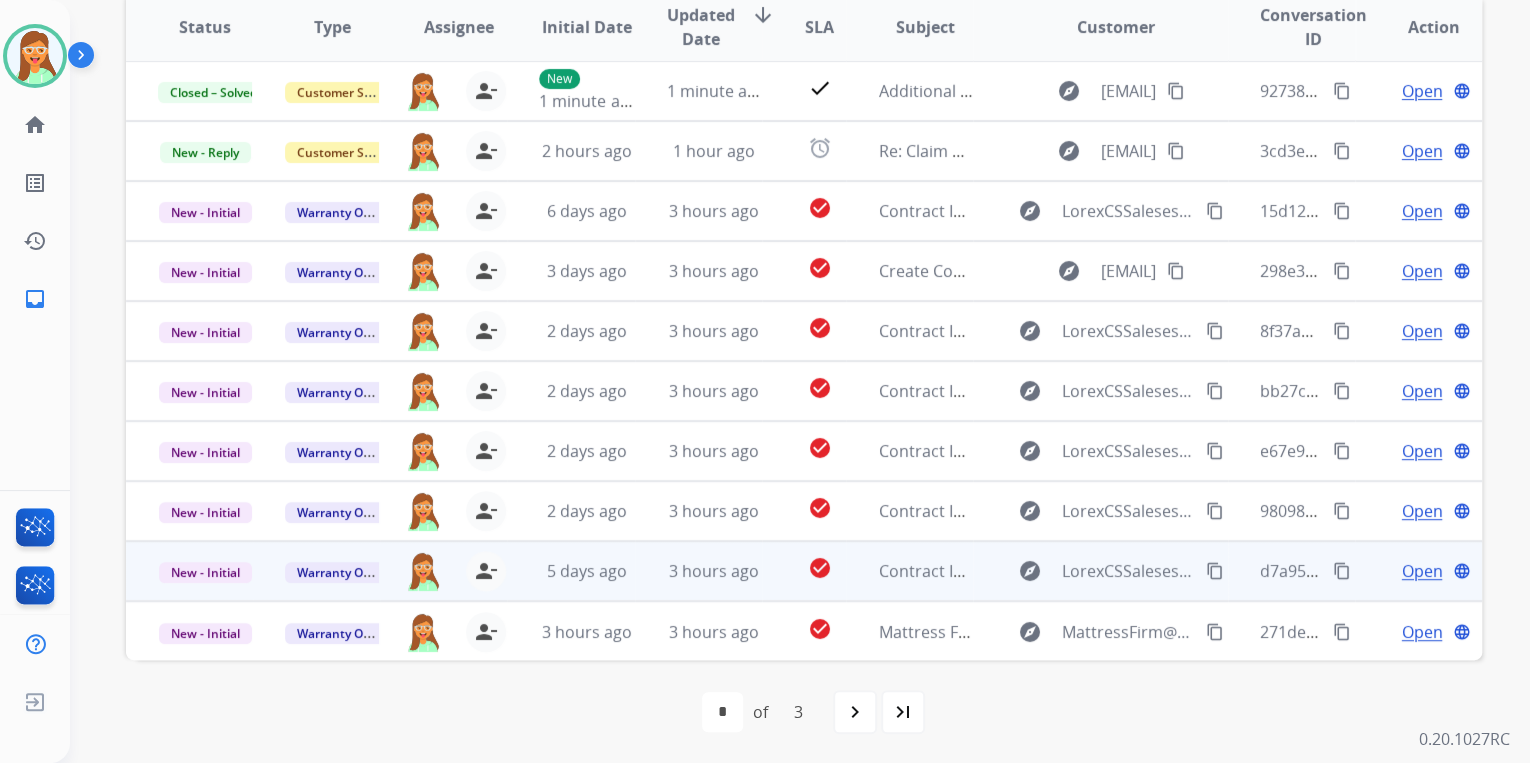 click on "Open" at bounding box center (1421, 571) 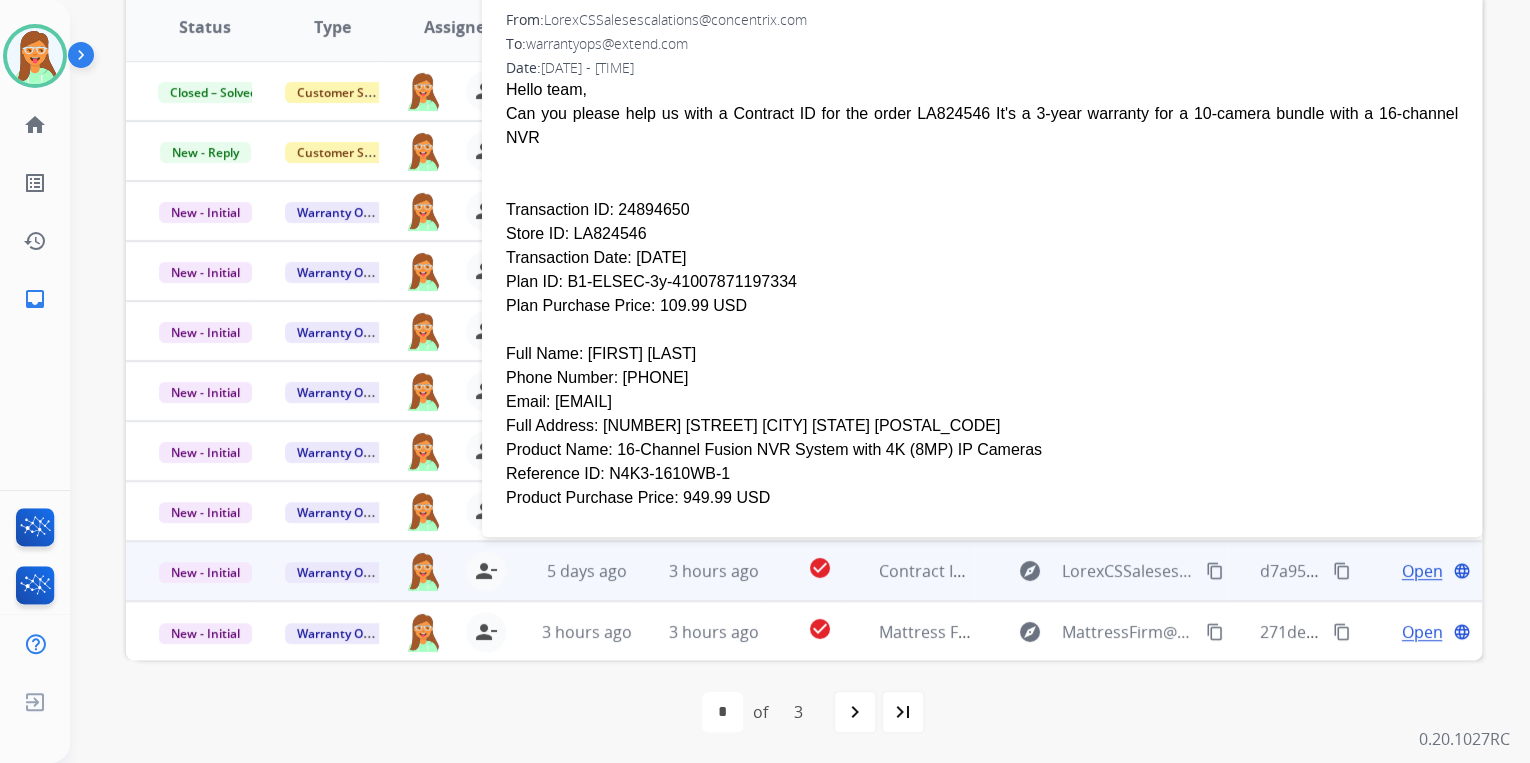 scroll, scrollTop: 160, scrollLeft: 0, axis: vertical 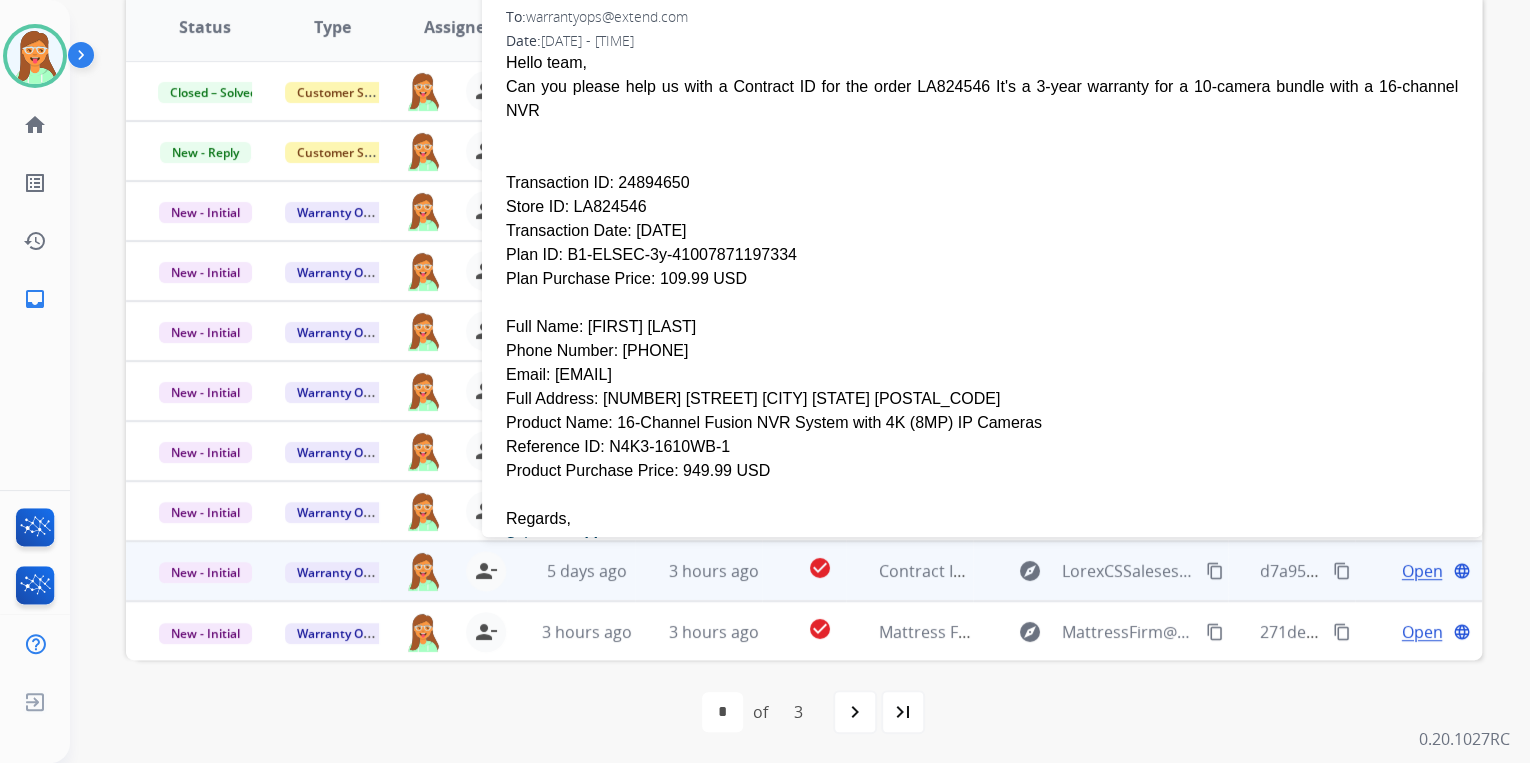 drag, startPoint x: 548, startPoint y: 380, endPoint x: 684, endPoint y: 372, distance: 136.23509 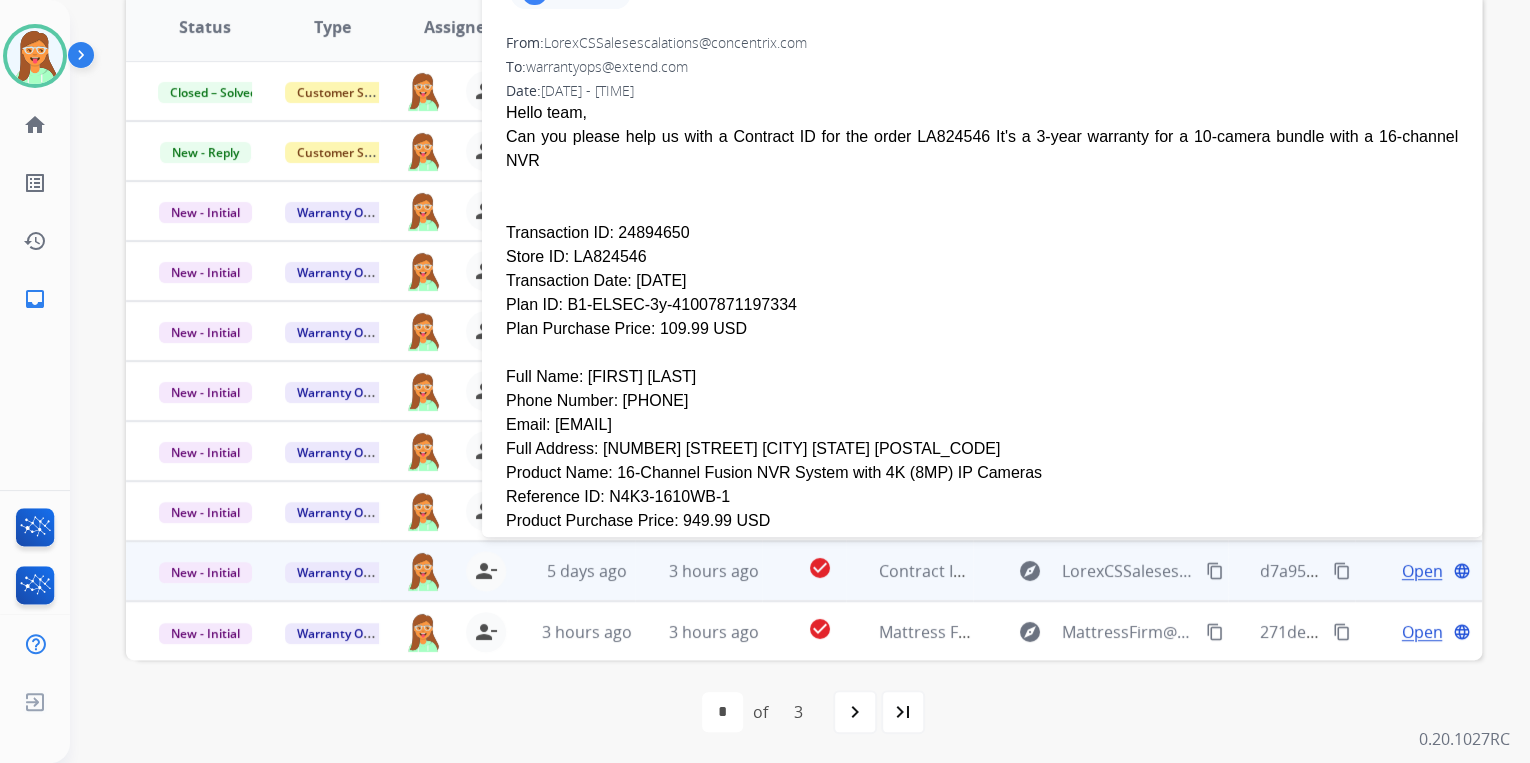 scroll, scrollTop: 0, scrollLeft: 0, axis: both 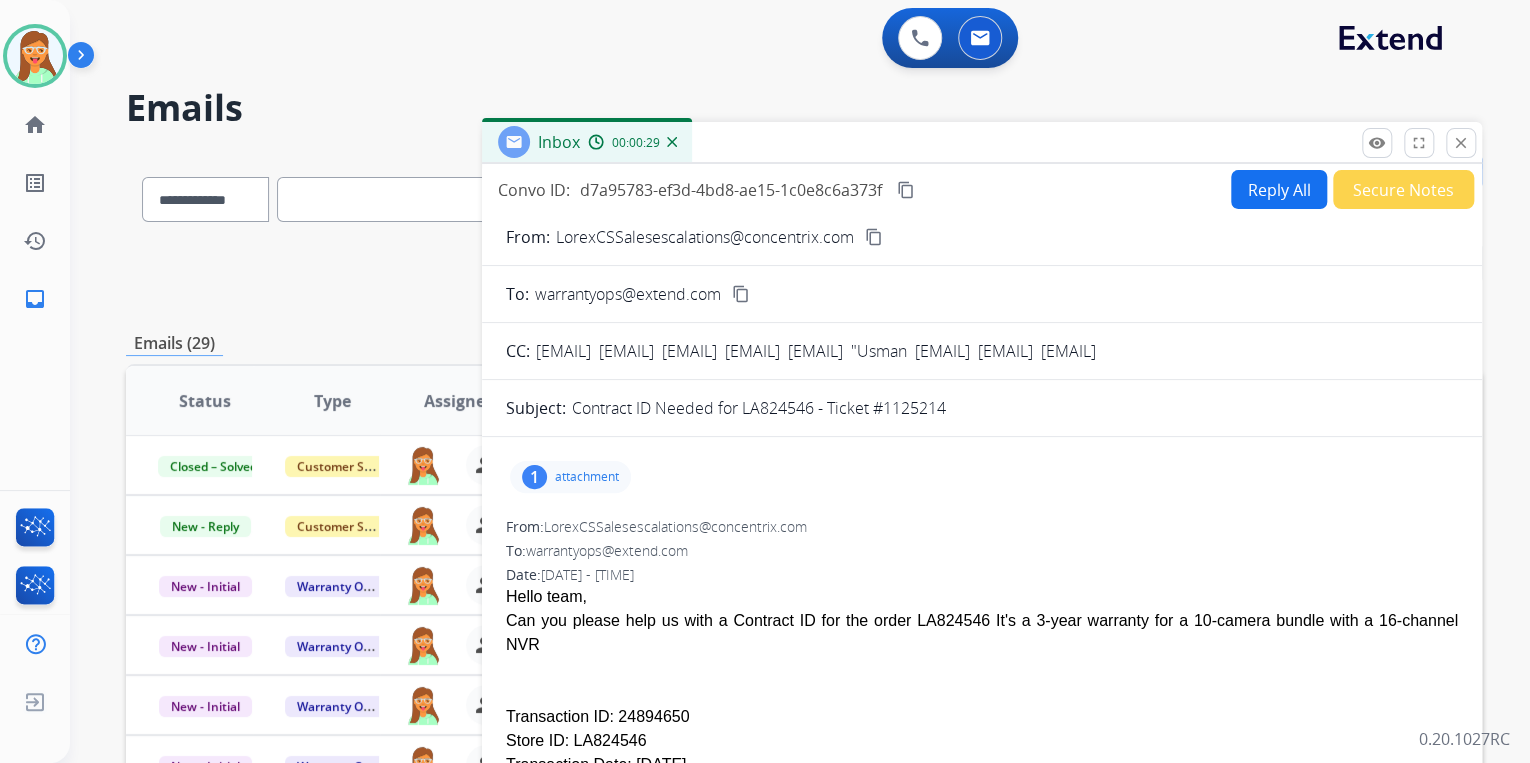 click on "Reply All" at bounding box center [1279, 189] 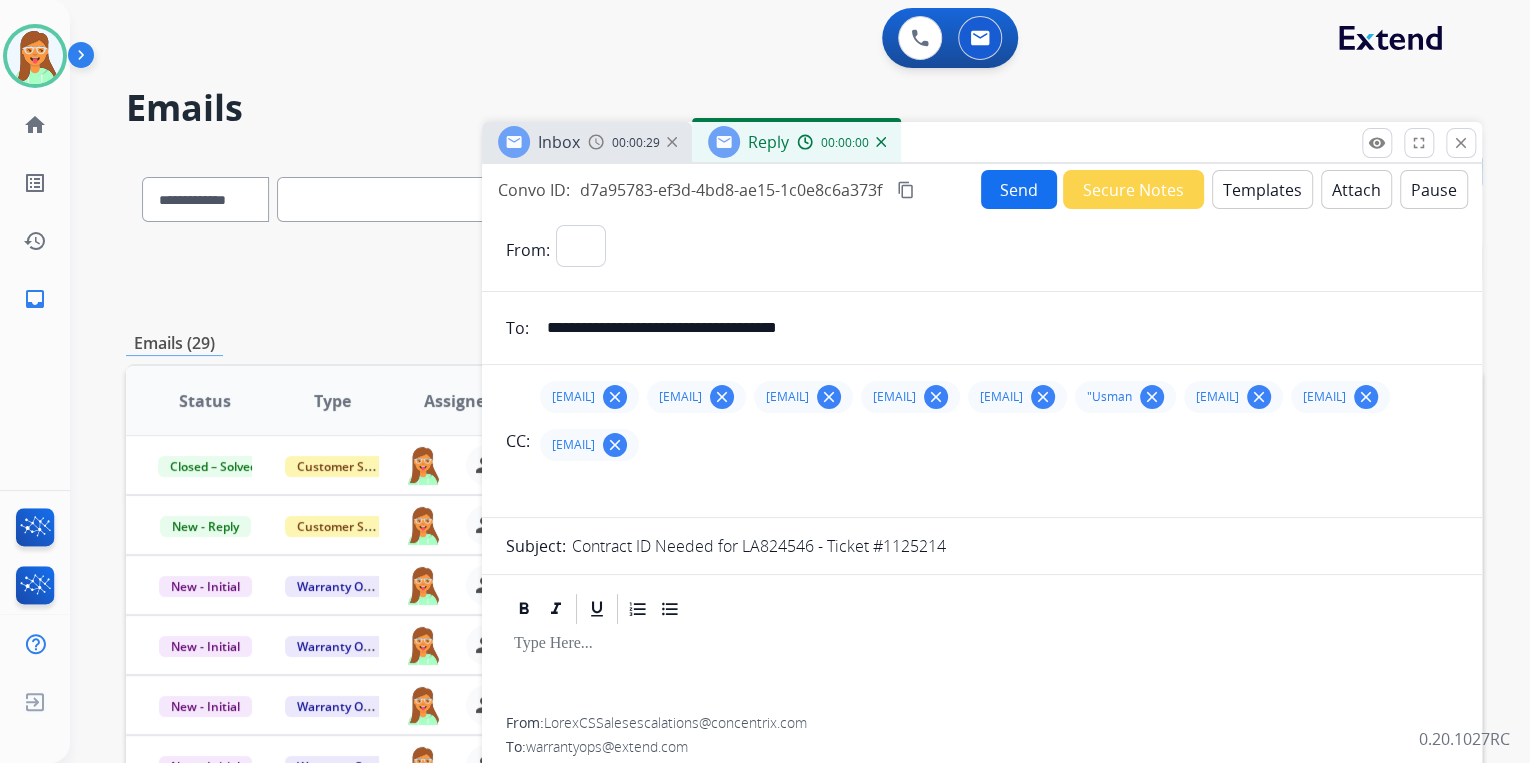 select on "**********" 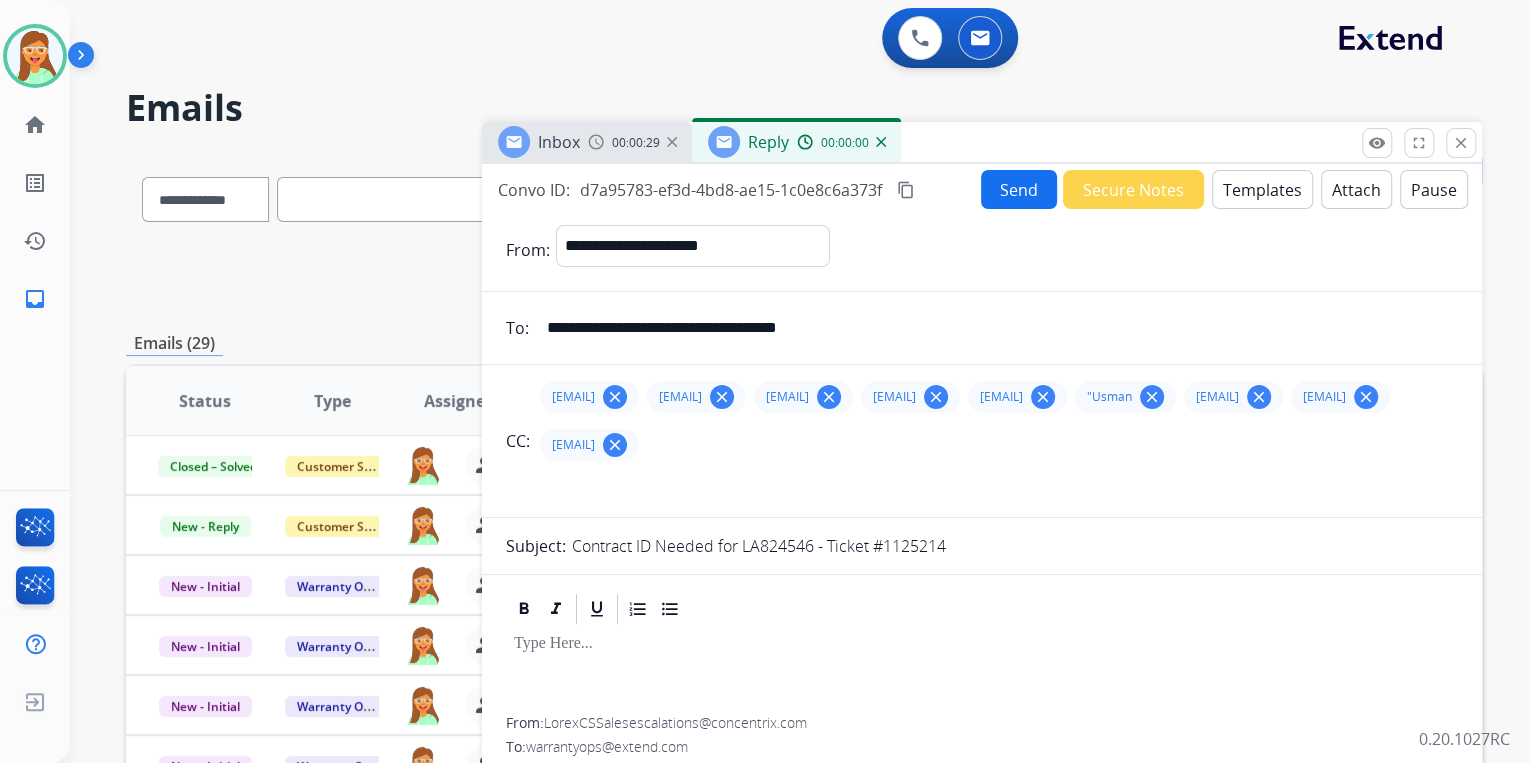 click on "Templates" at bounding box center (1262, 189) 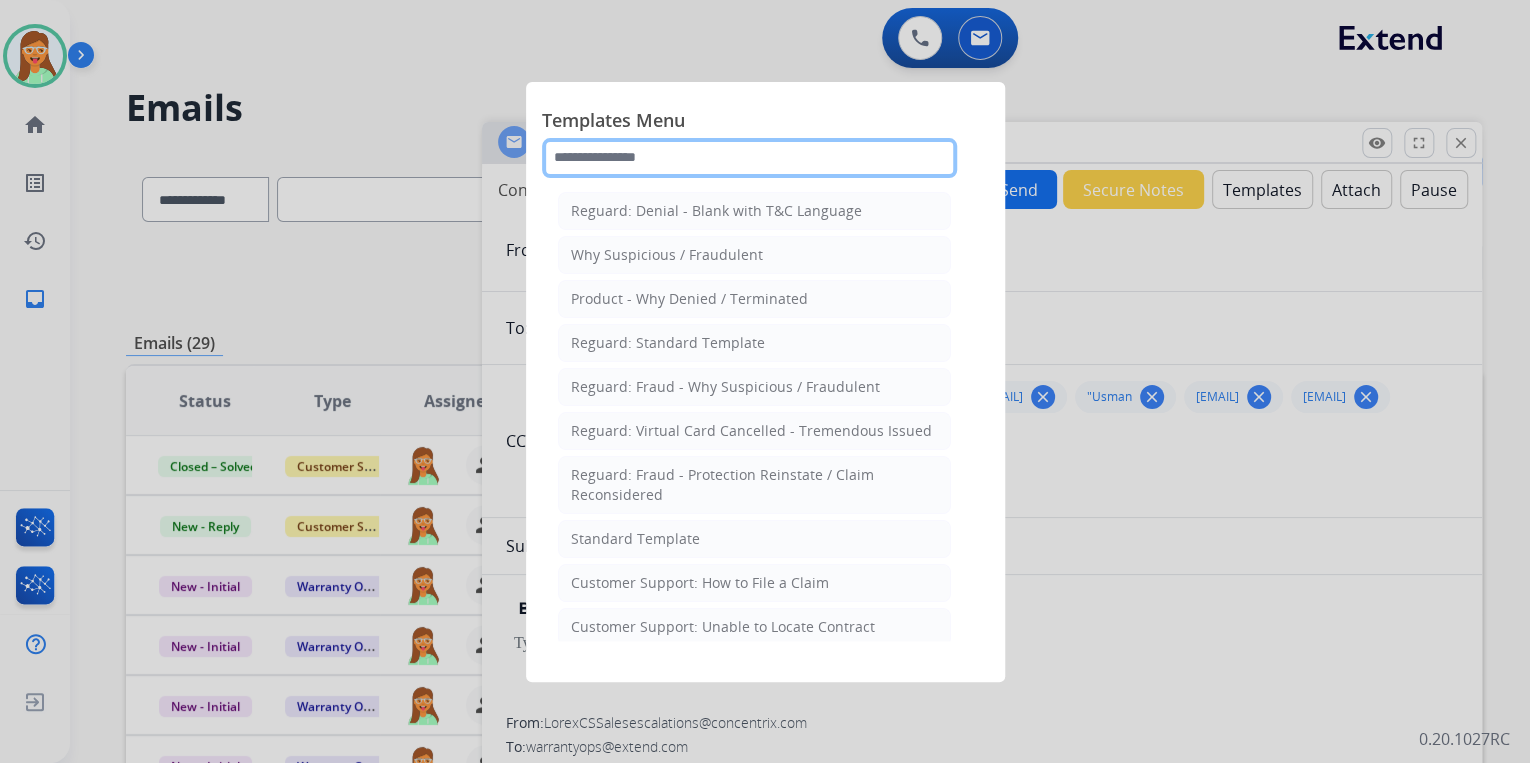 click 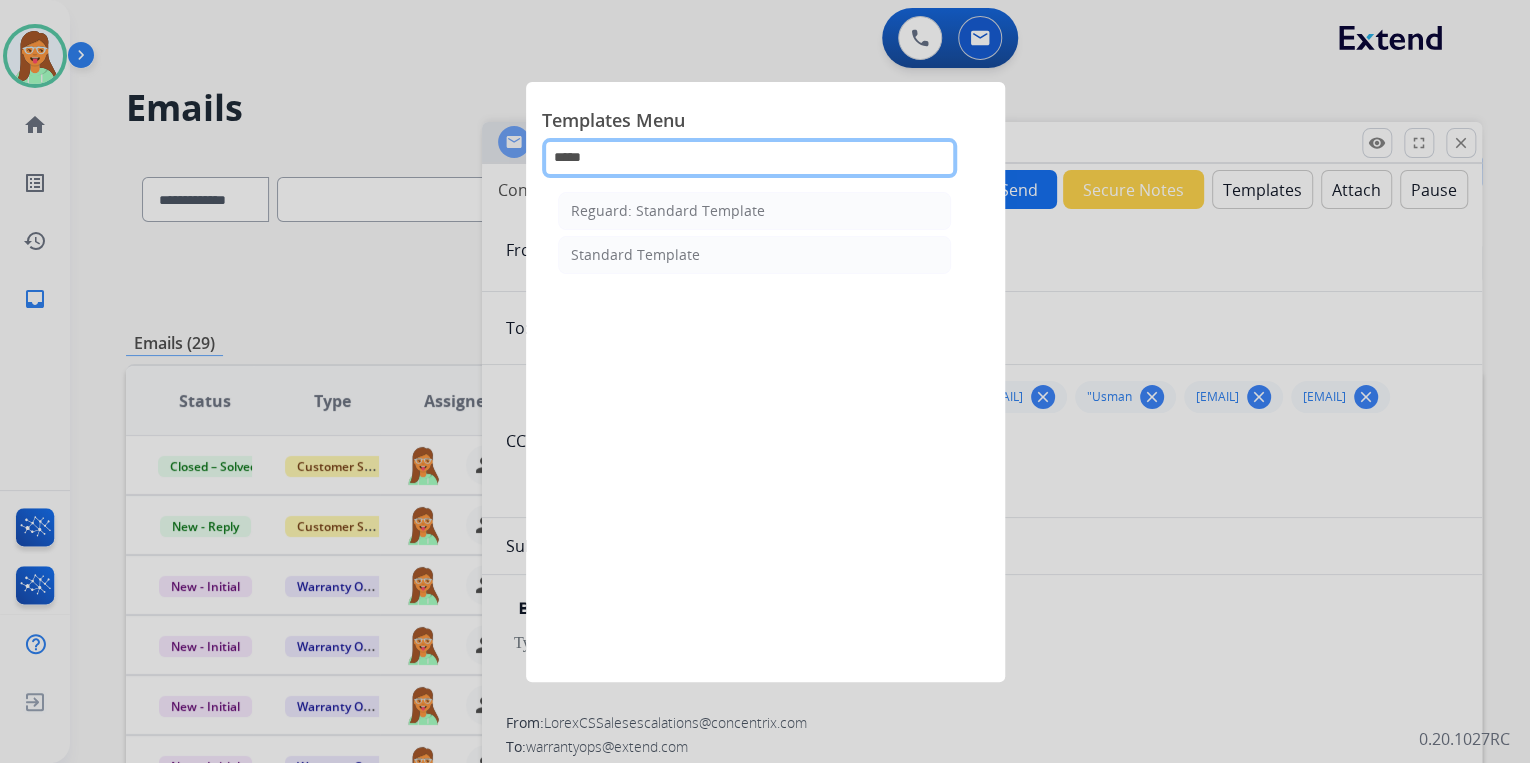 type on "******" 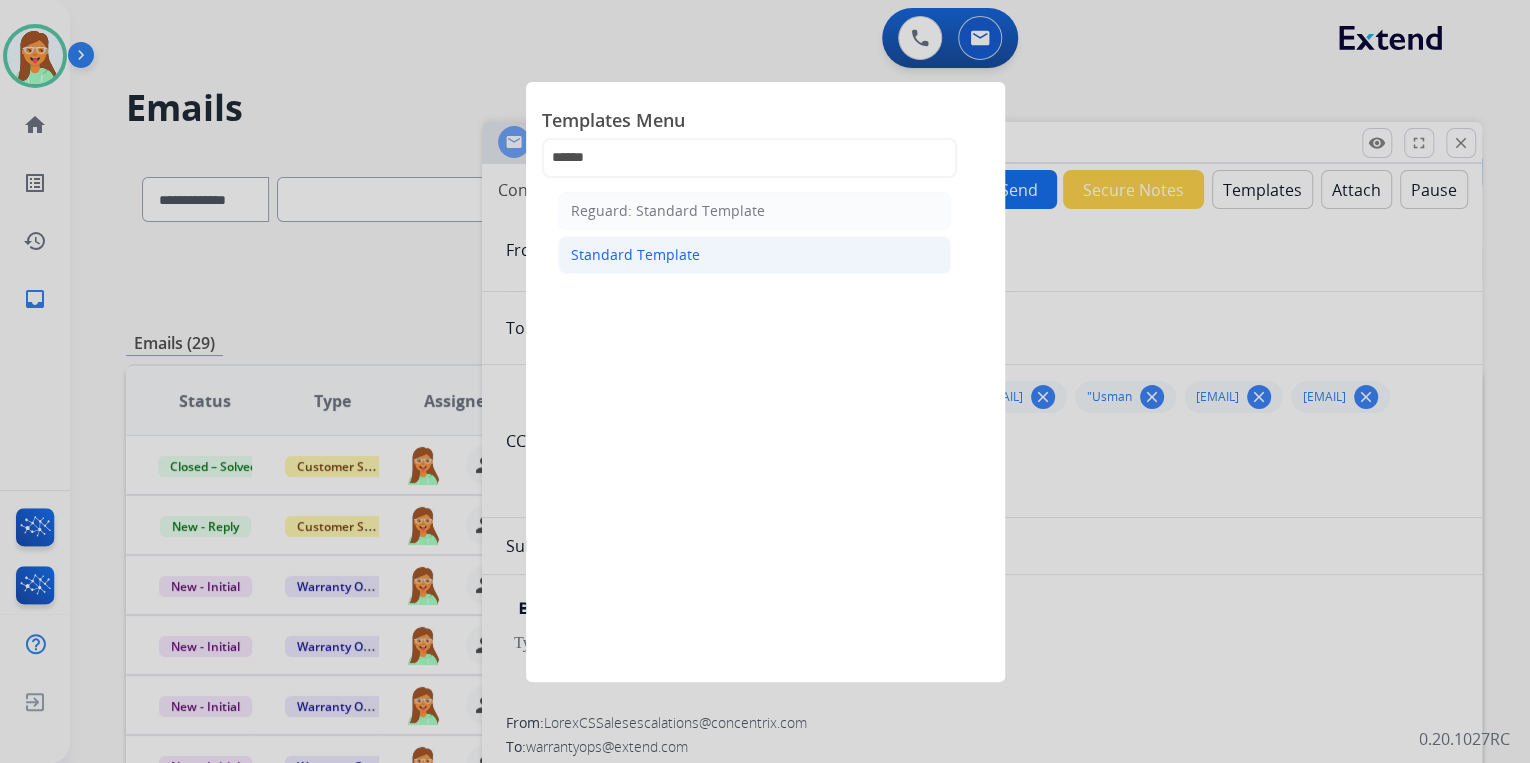 click on "Standard Template" 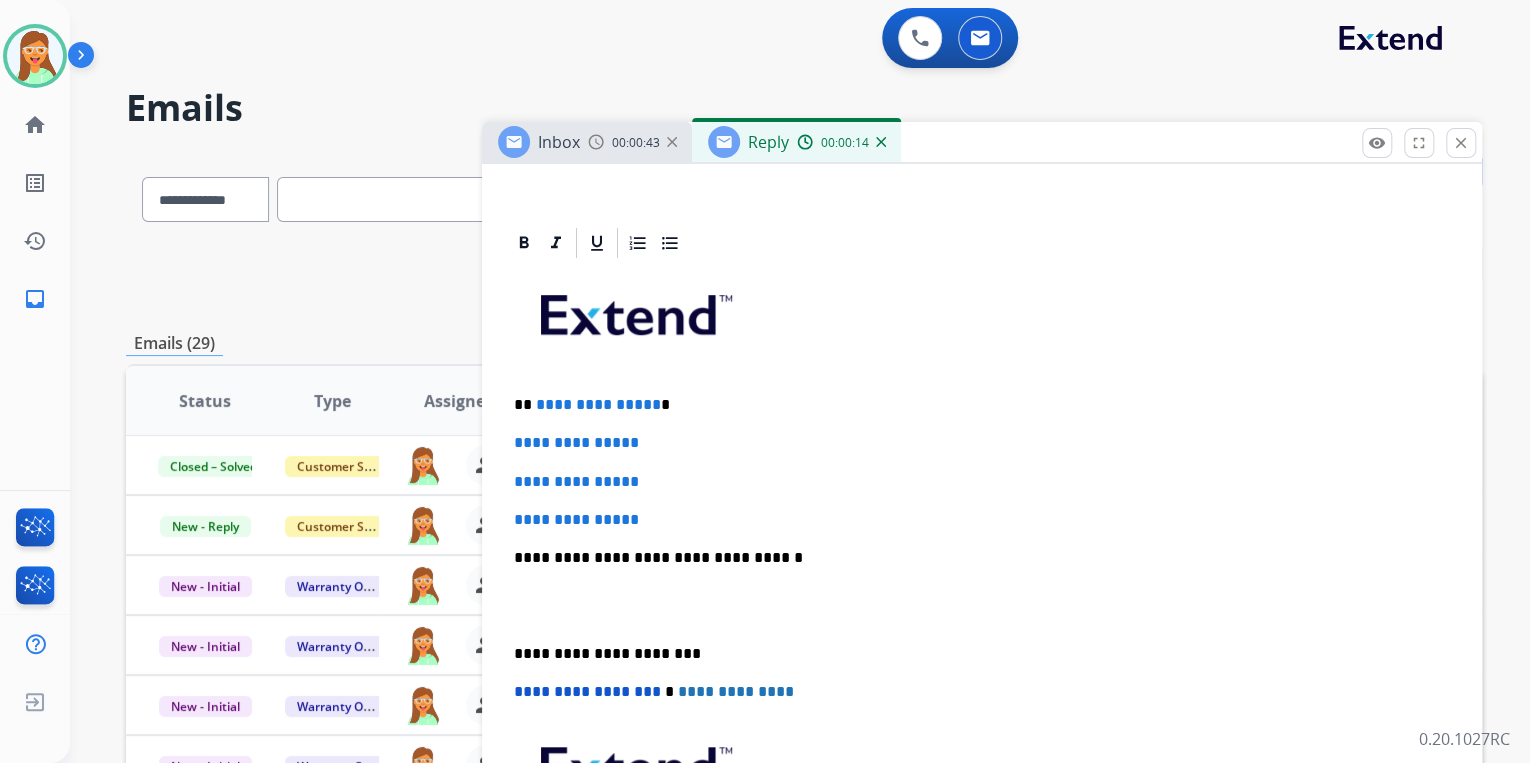 scroll, scrollTop: 640, scrollLeft: 0, axis: vertical 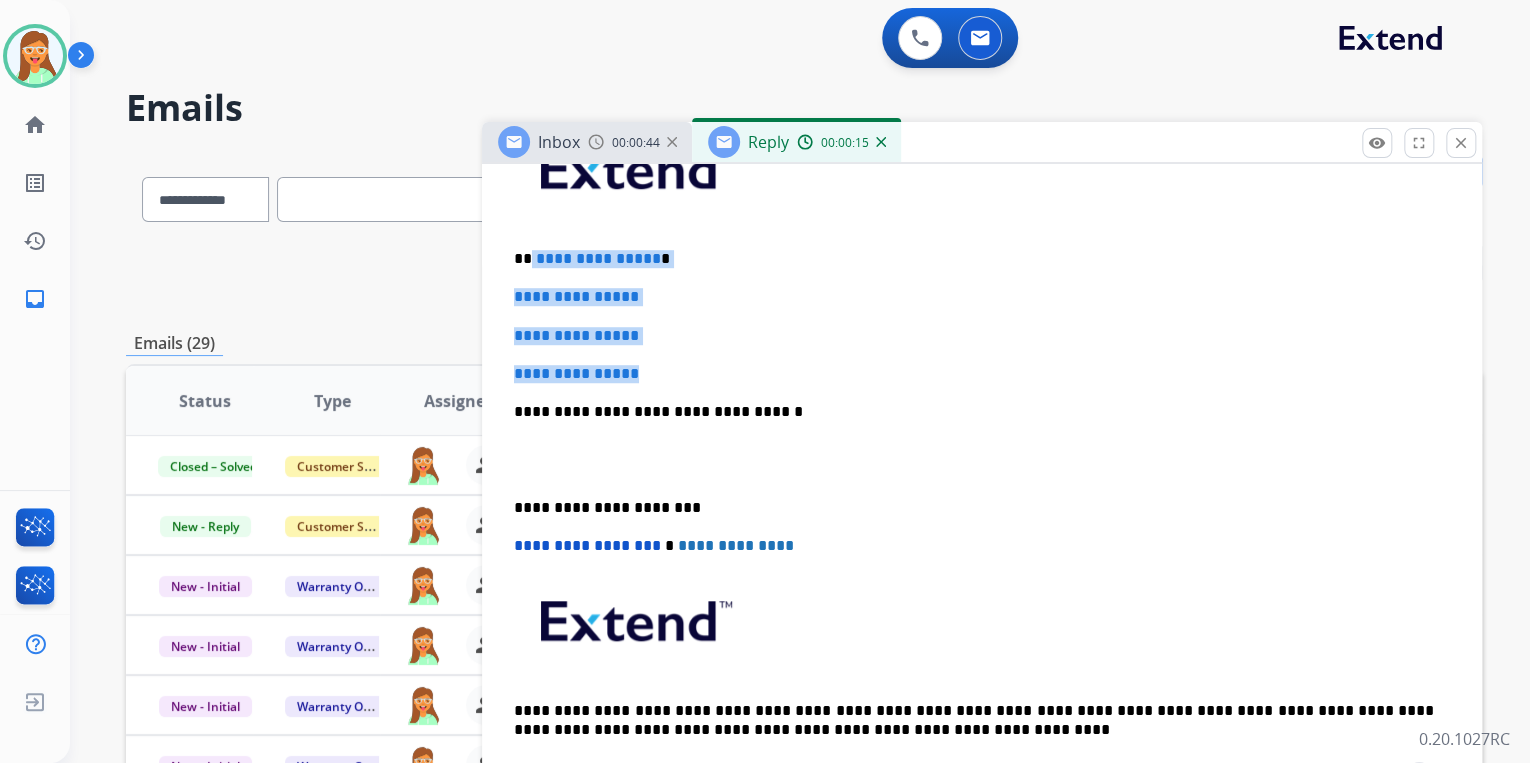 drag, startPoint x: 524, startPoint y: 328, endPoint x: 528, endPoint y: 300, distance: 28.284271 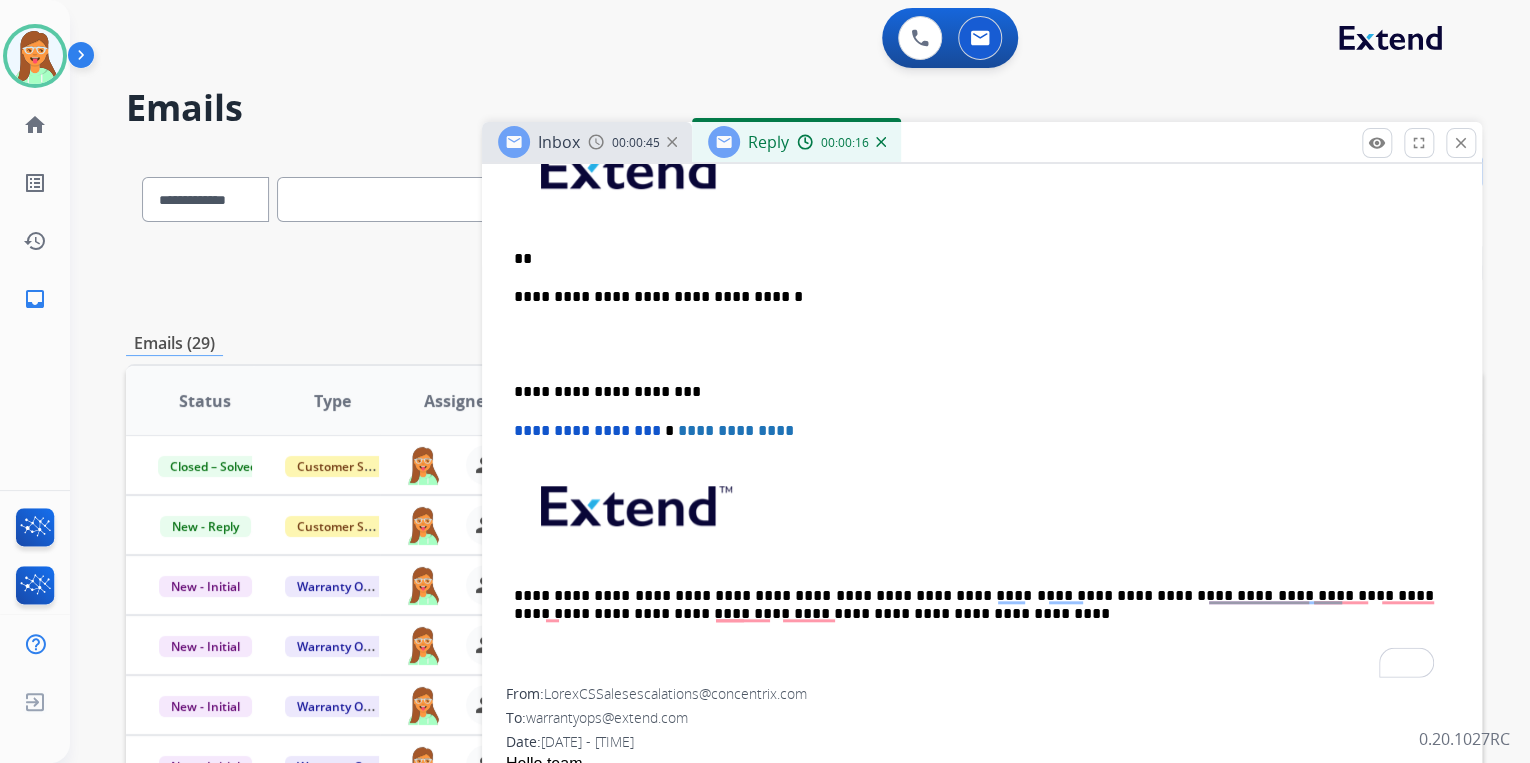 type 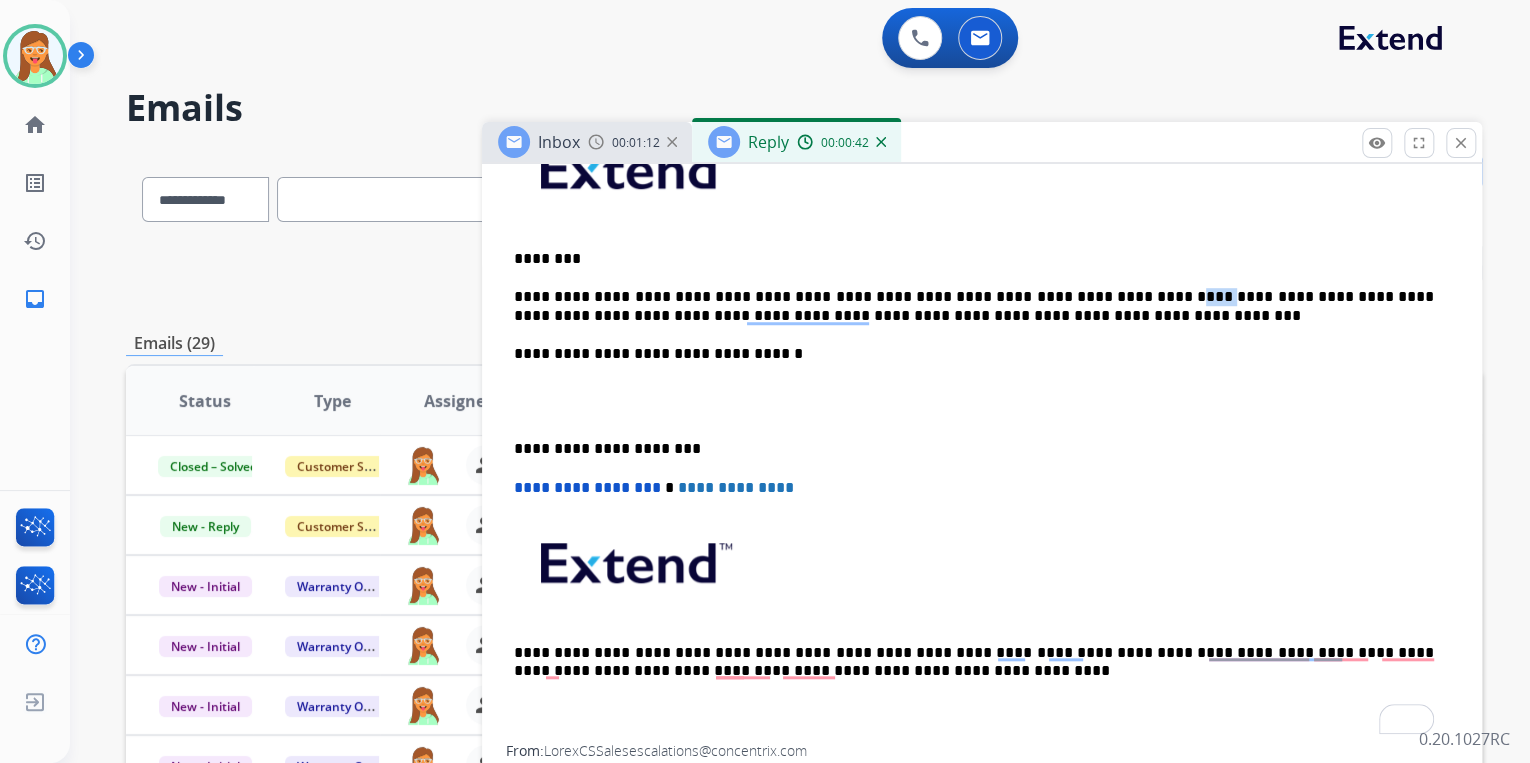 drag, startPoint x: 1136, startPoint y: 348, endPoint x: 1109, endPoint y: 348, distance: 27 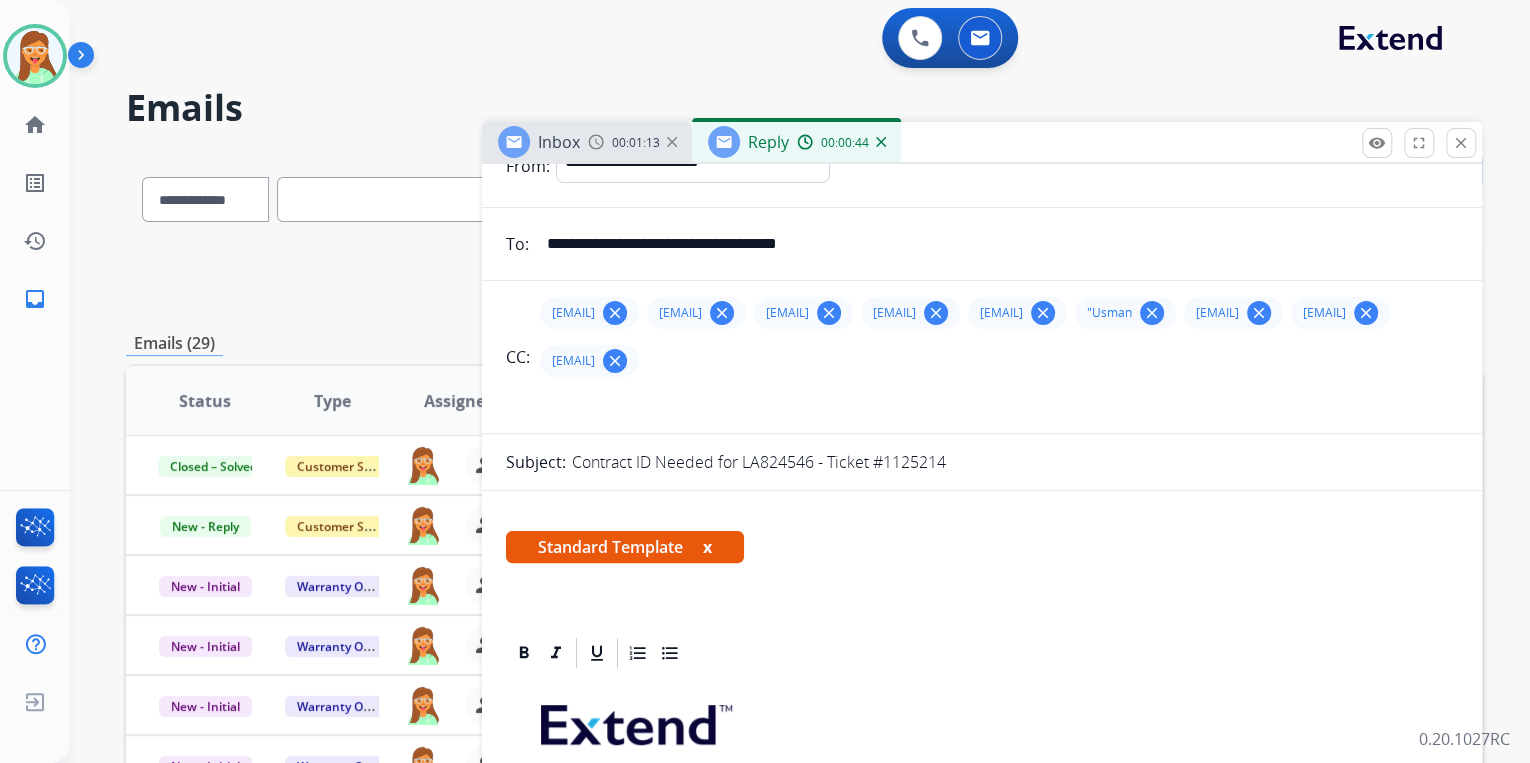 scroll, scrollTop: 0, scrollLeft: 0, axis: both 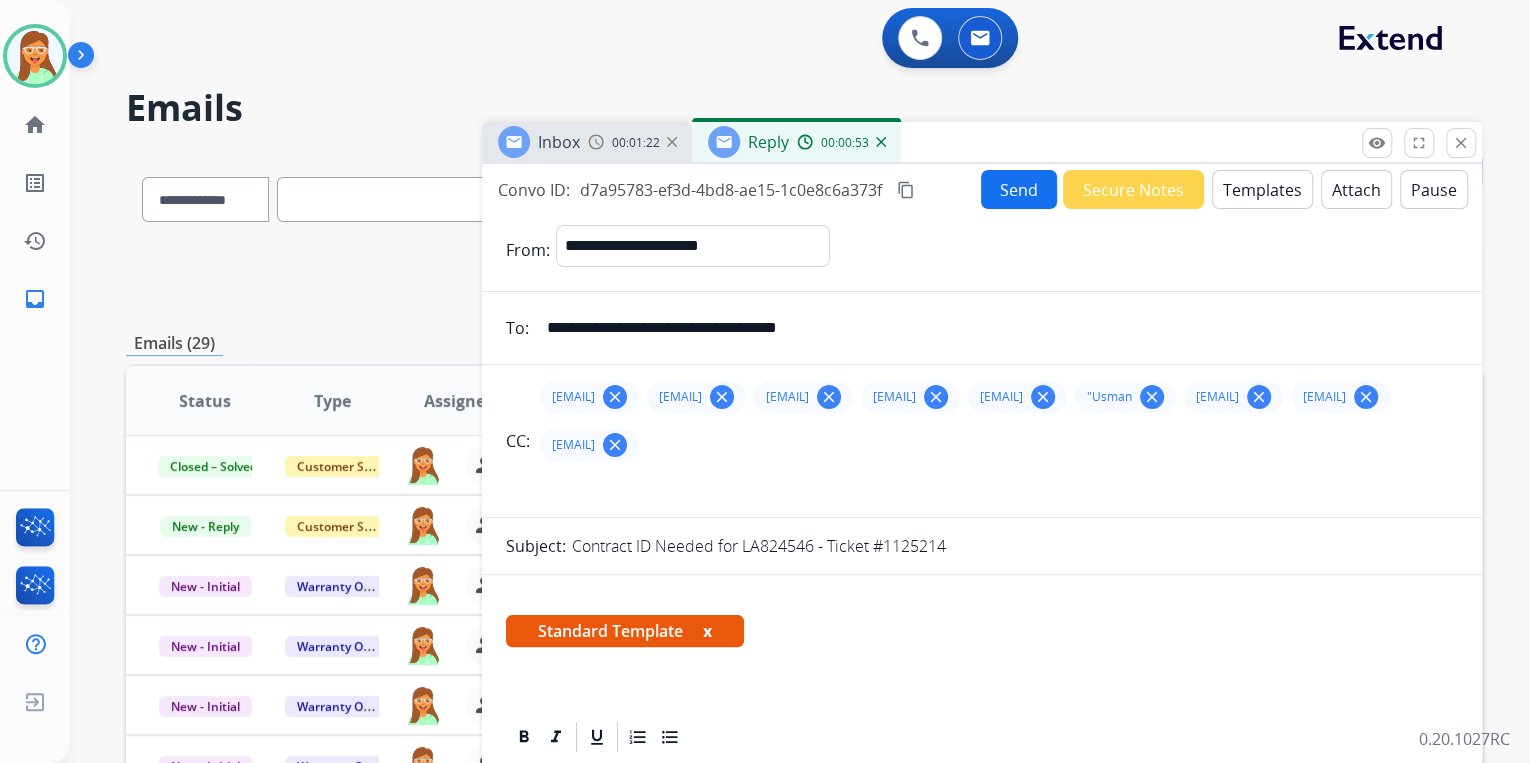 click on "Attach" at bounding box center [1356, 189] 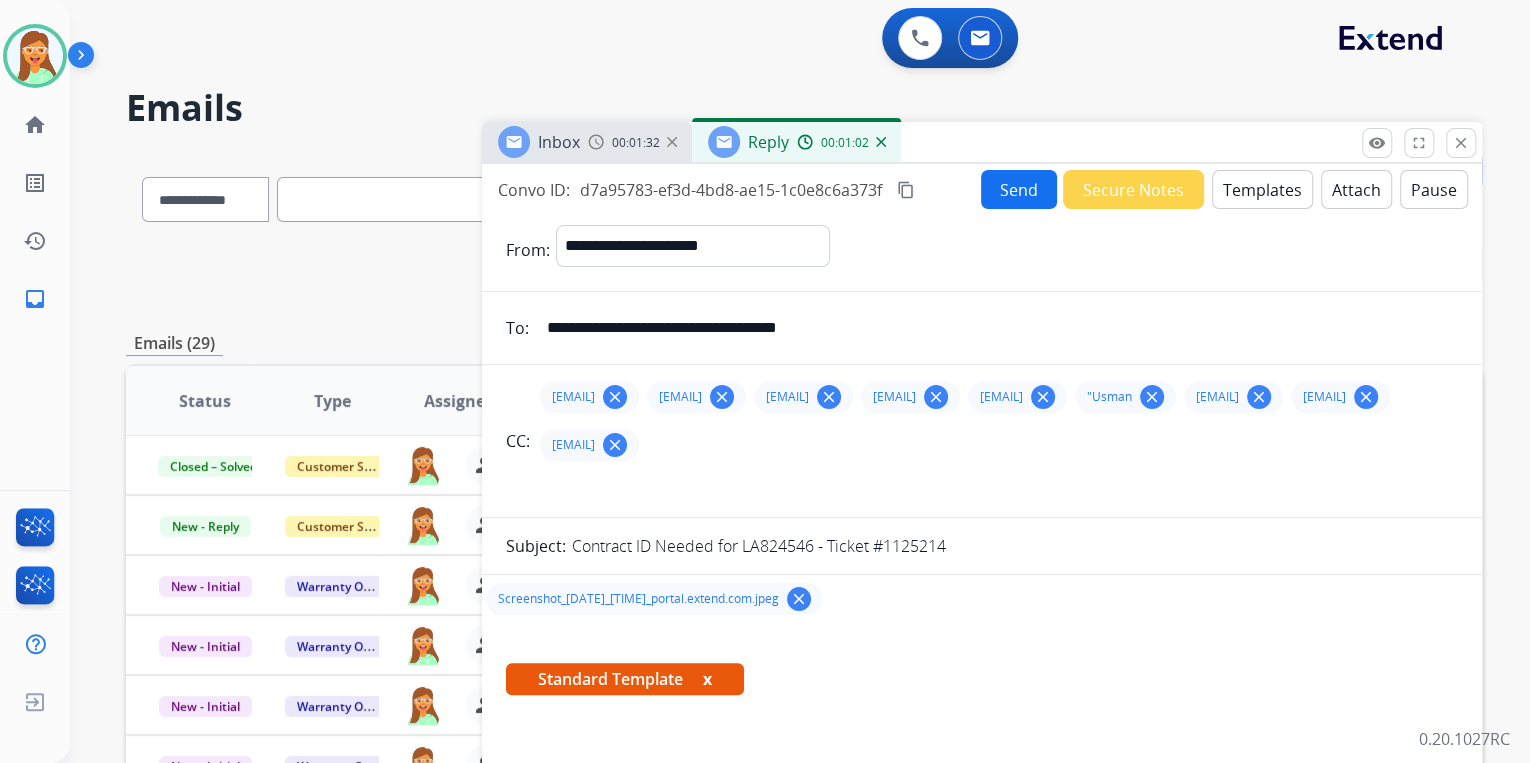 click on "Send" at bounding box center (1019, 189) 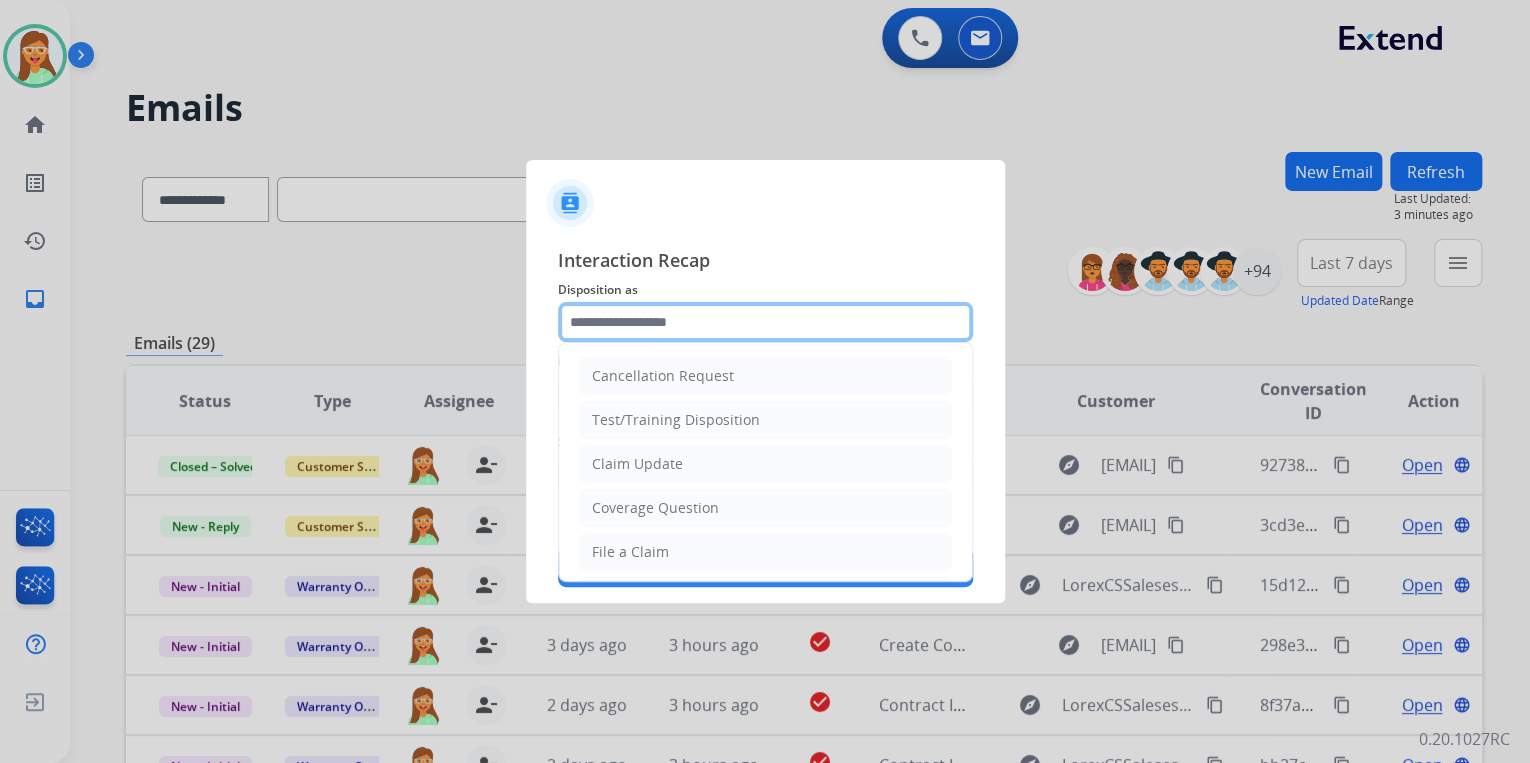 click 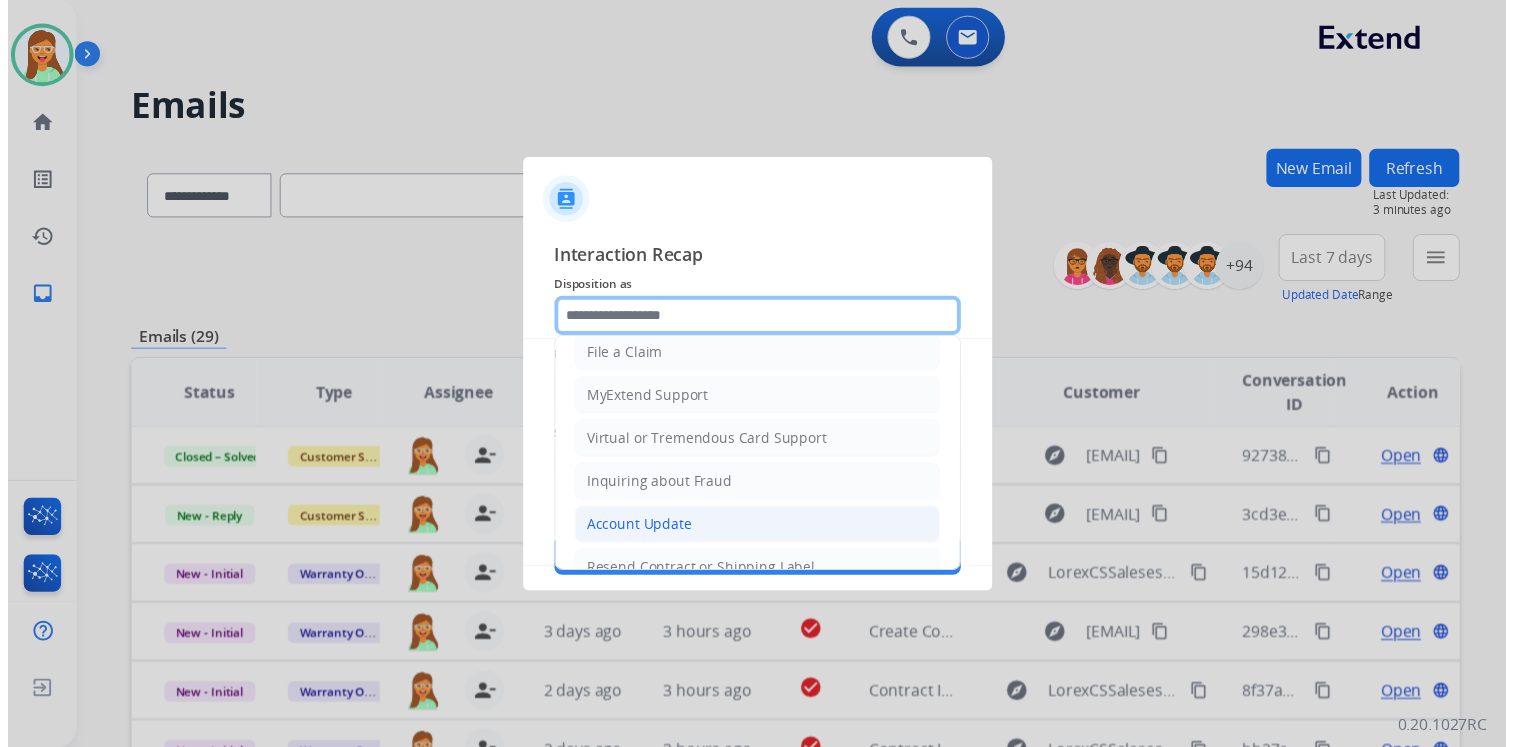 scroll, scrollTop: 306, scrollLeft: 0, axis: vertical 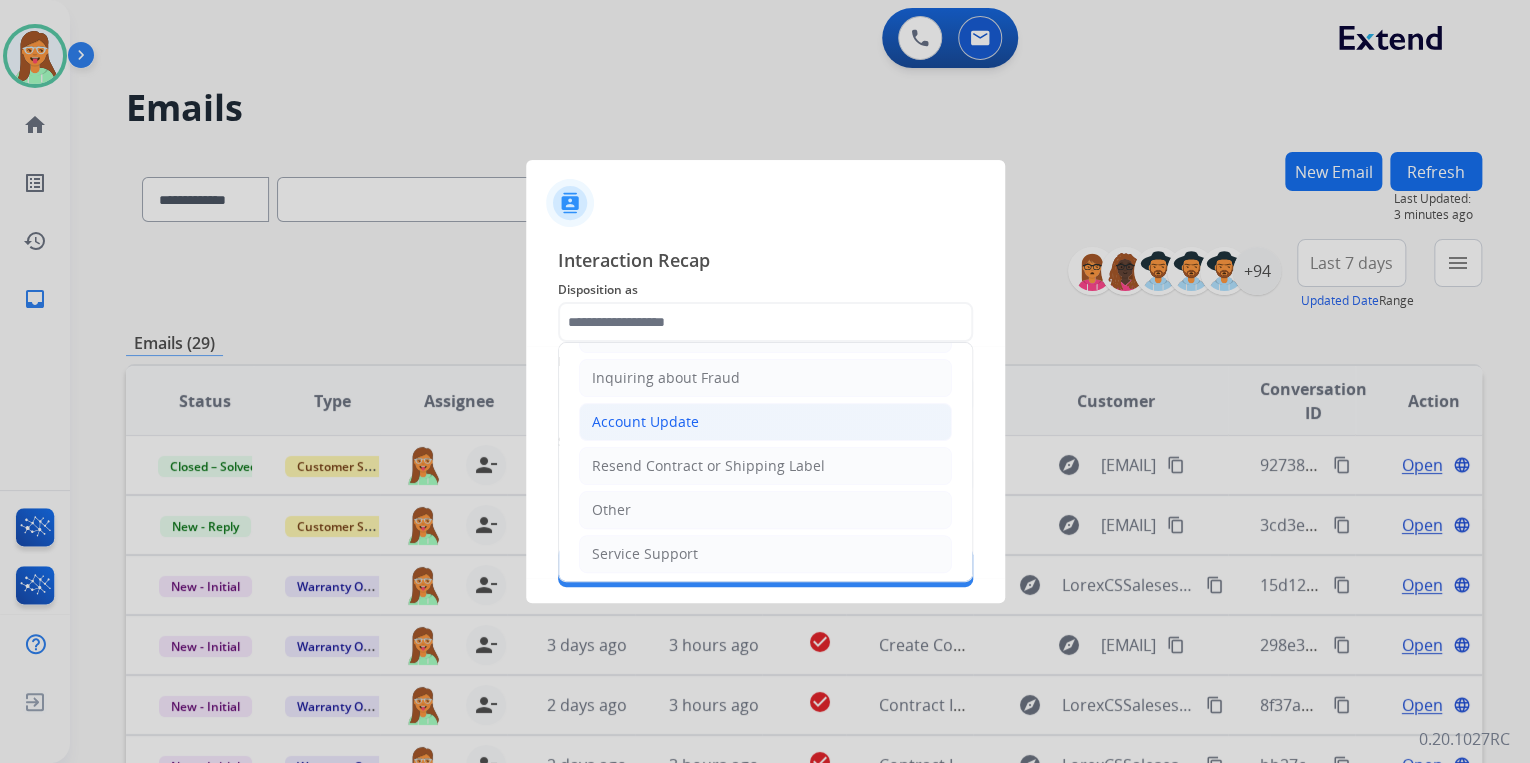 click on "Account Update" 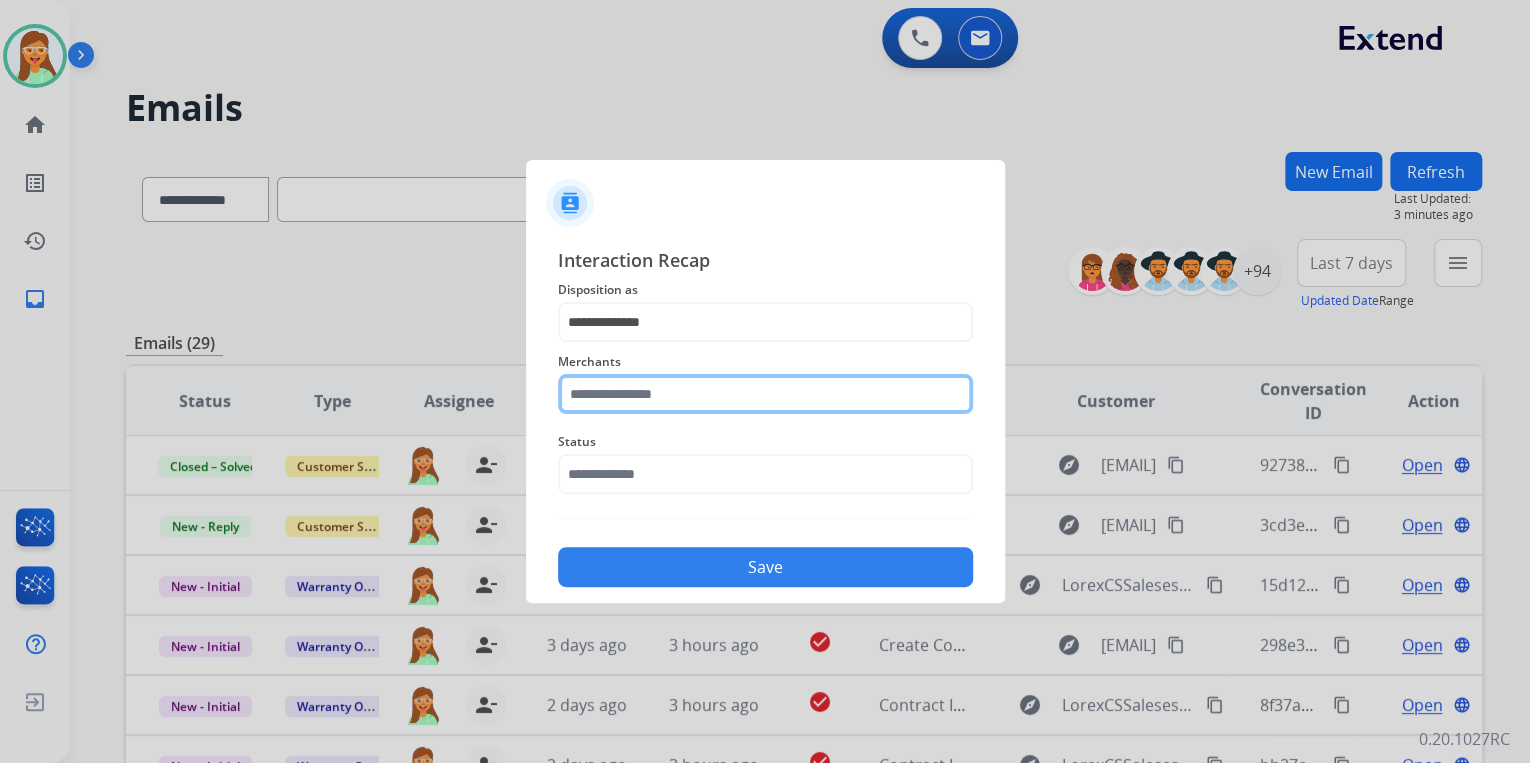 click 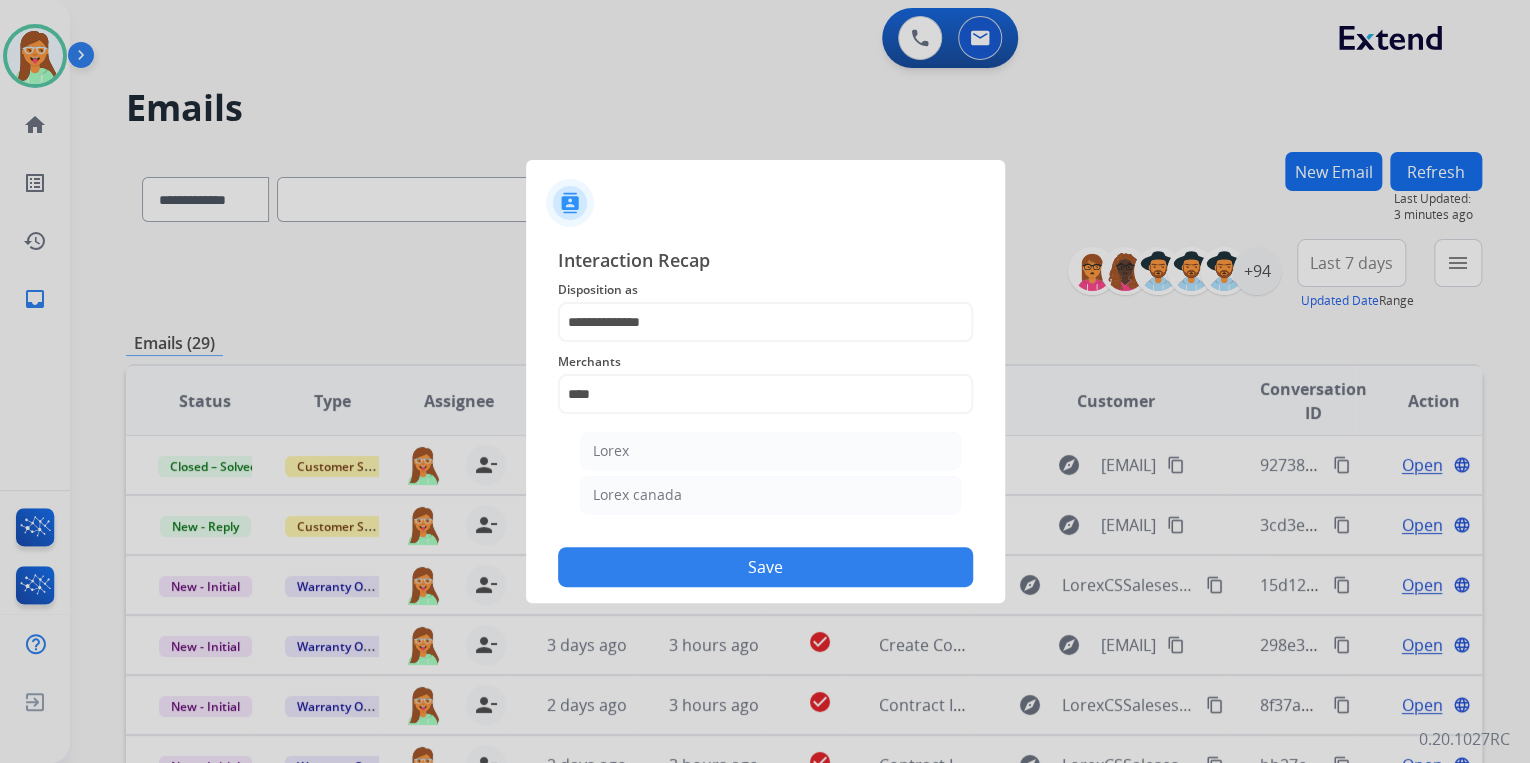 drag, startPoint x: 627, startPoint y: 450, endPoint x: 635, endPoint y: 461, distance: 13.601471 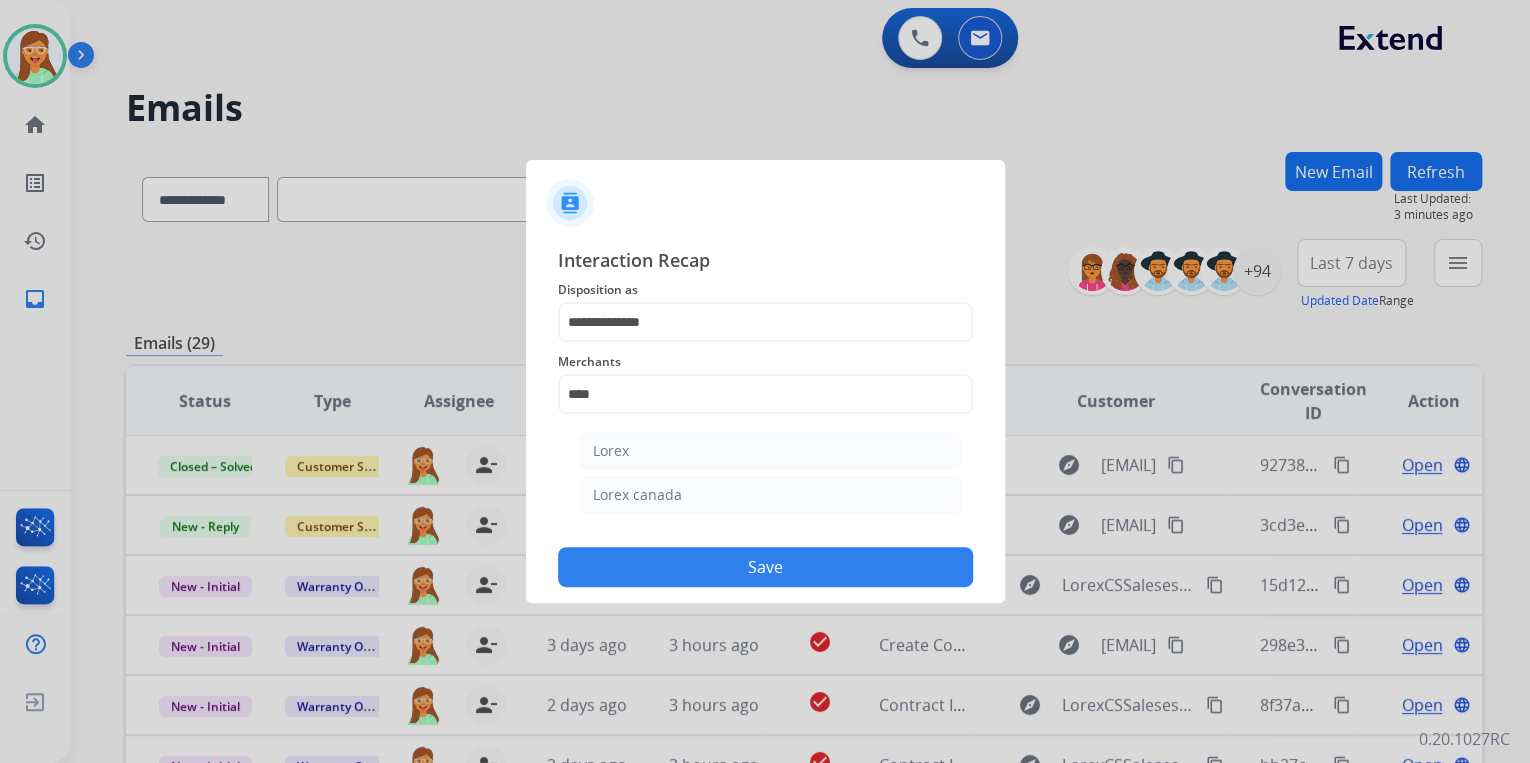 click on "Lorex" 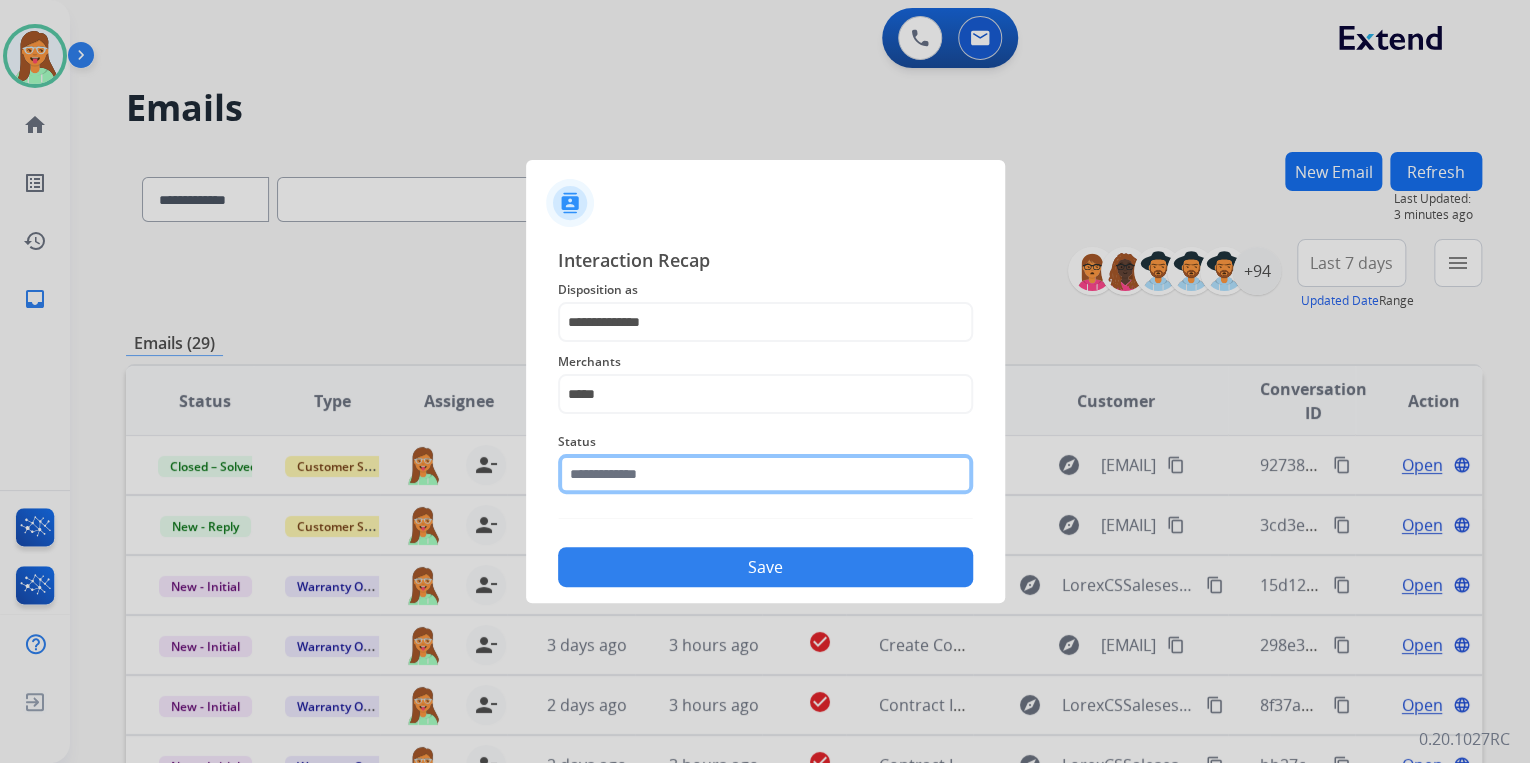 click 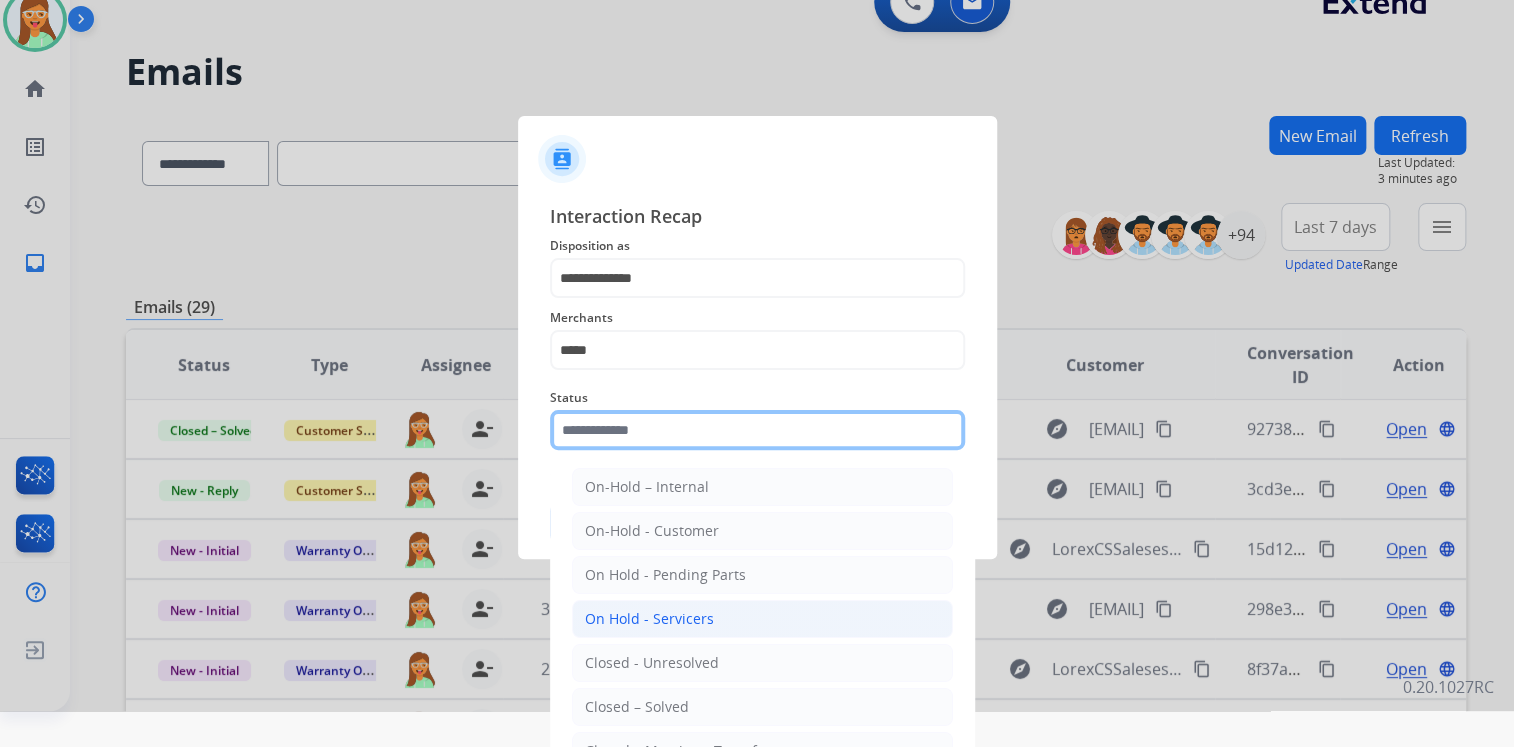 scroll, scrollTop: 47, scrollLeft: 0, axis: vertical 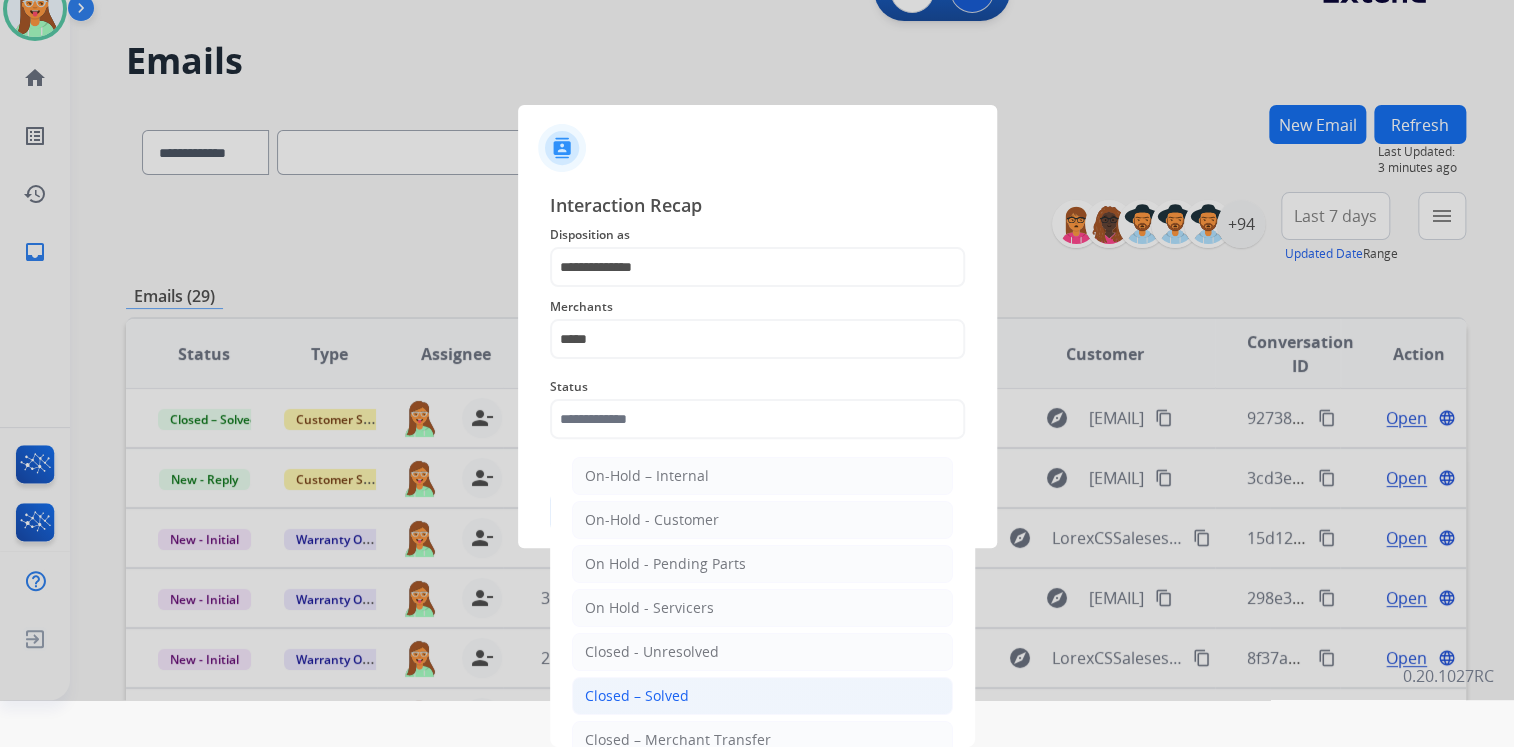 click on "Closed – Solved" 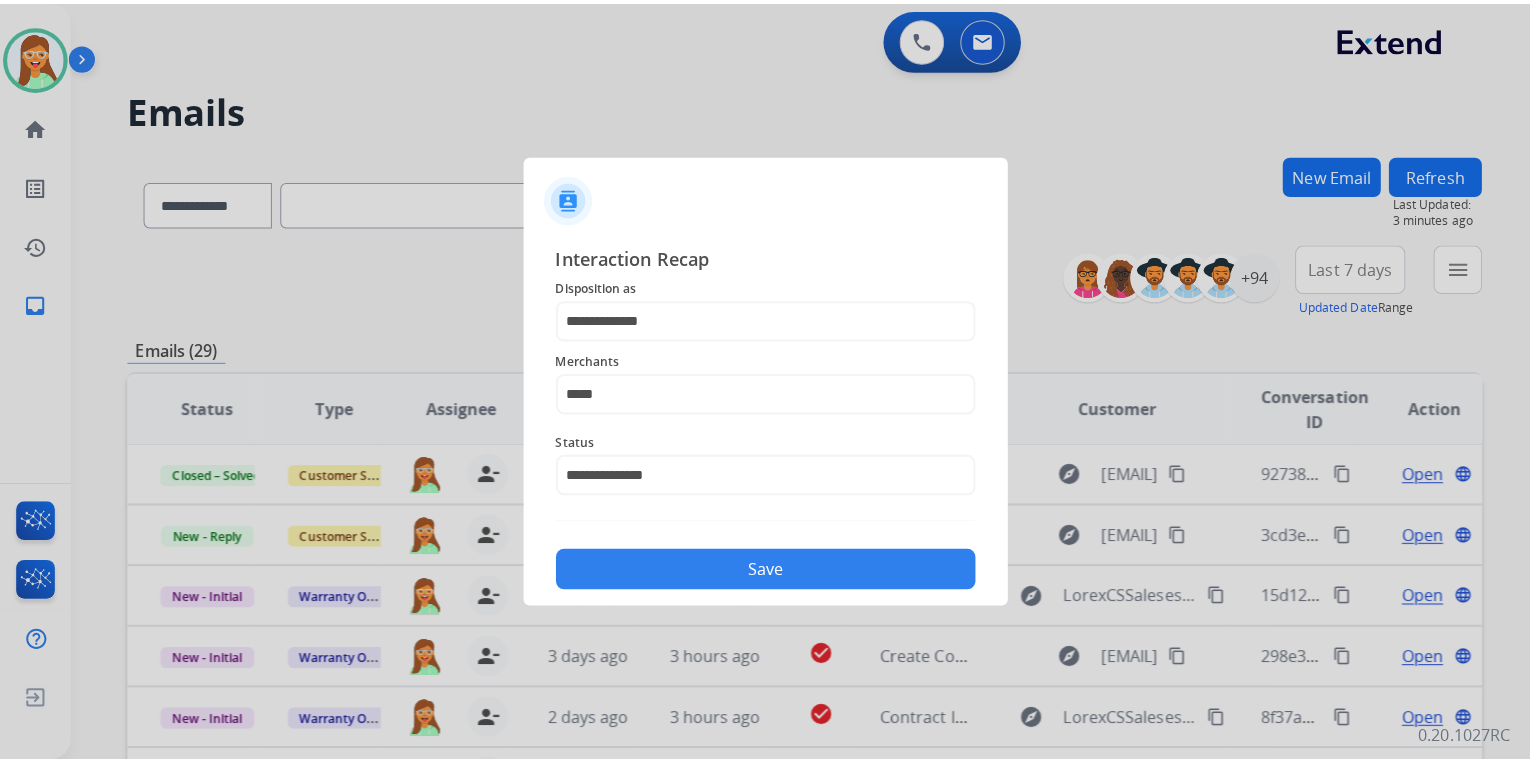 scroll, scrollTop: 0, scrollLeft: 0, axis: both 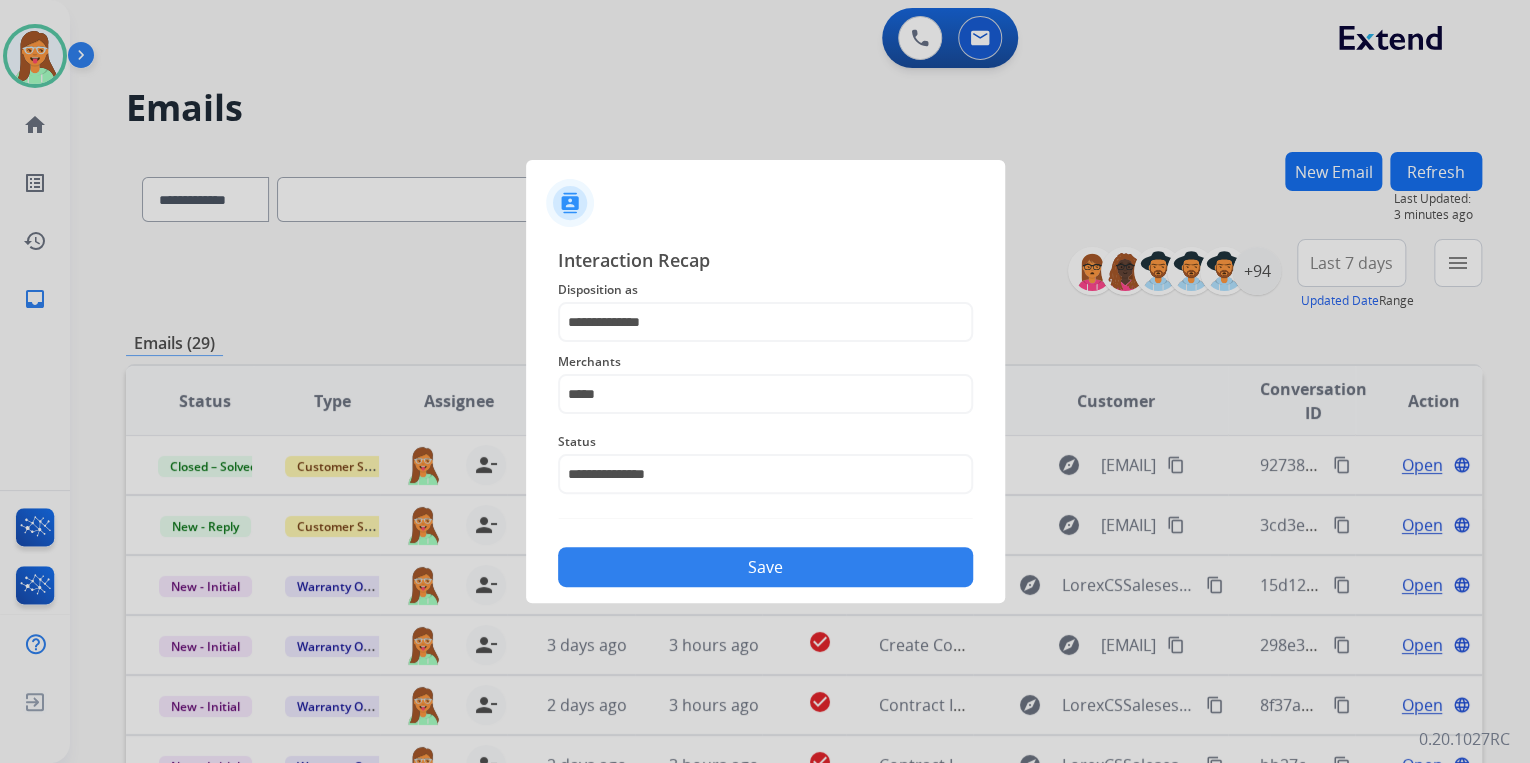 click on "Save" 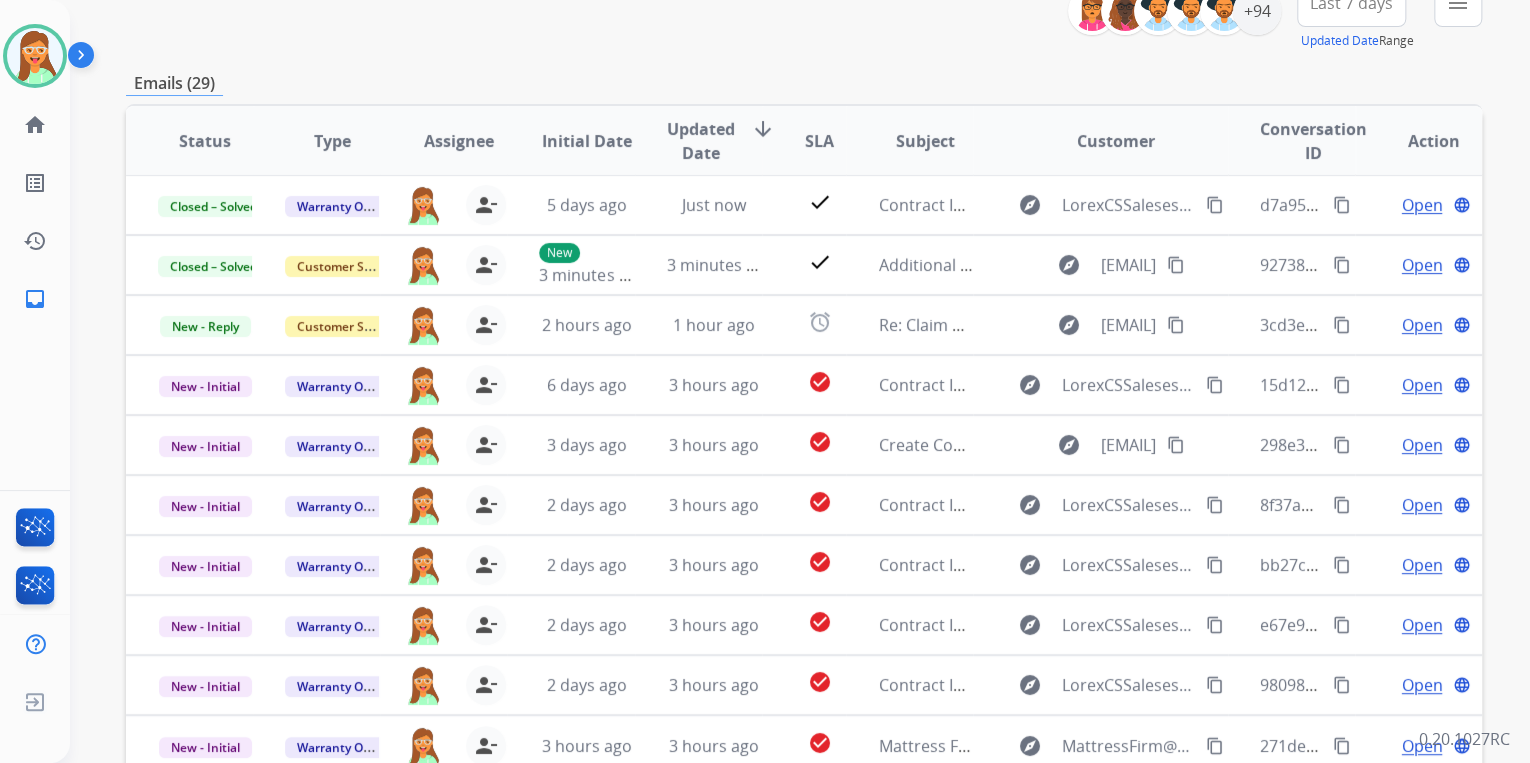 scroll, scrollTop: 374, scrollLeft: 0, axis: vertical 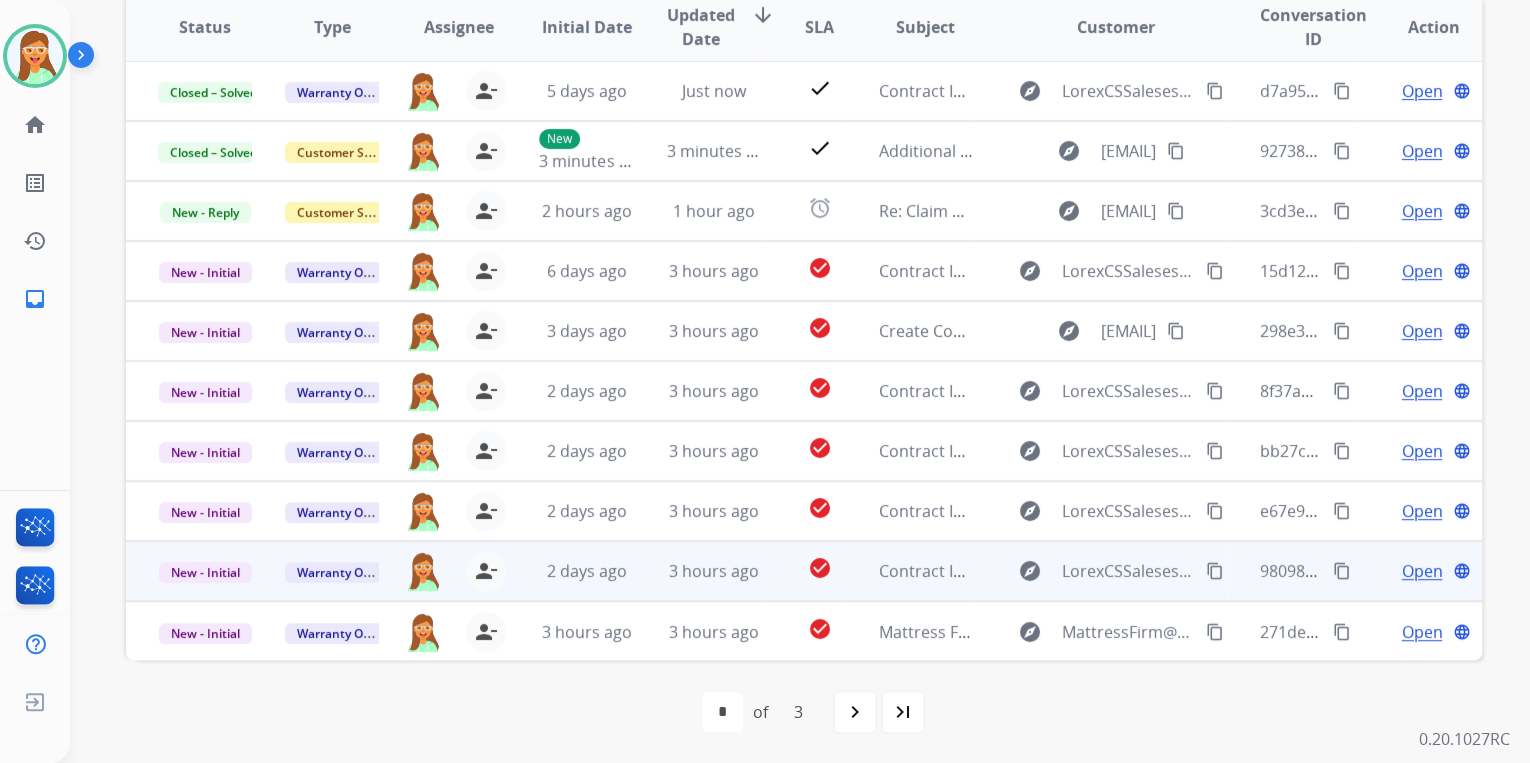 drag, startPoint x: 1398, startPoint y: 569, endPoint x: 1374, endPoint y: 552, distance: 29.410883 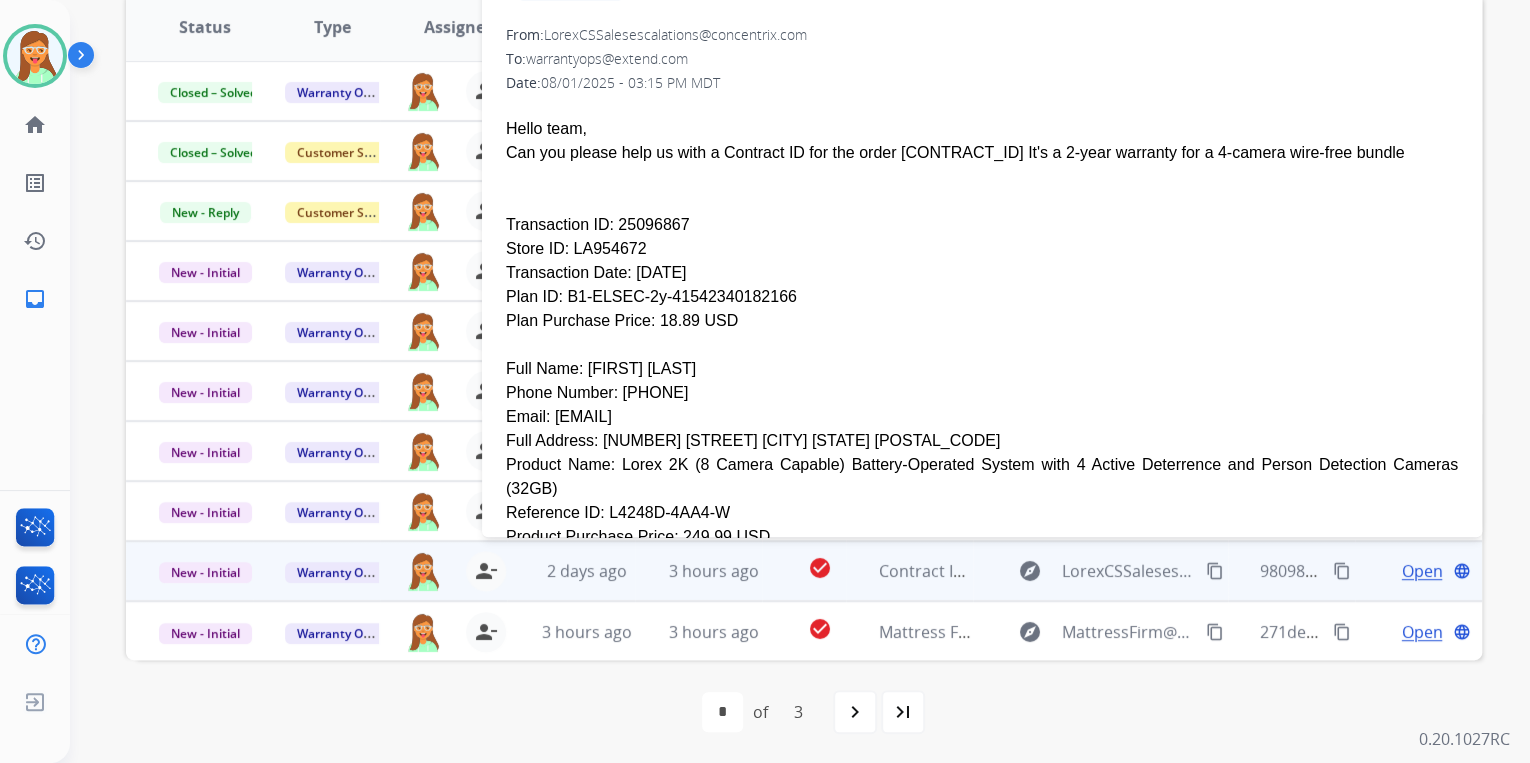 scroll, scrollTop: 160, scrollLeft: 0, axis: vertical 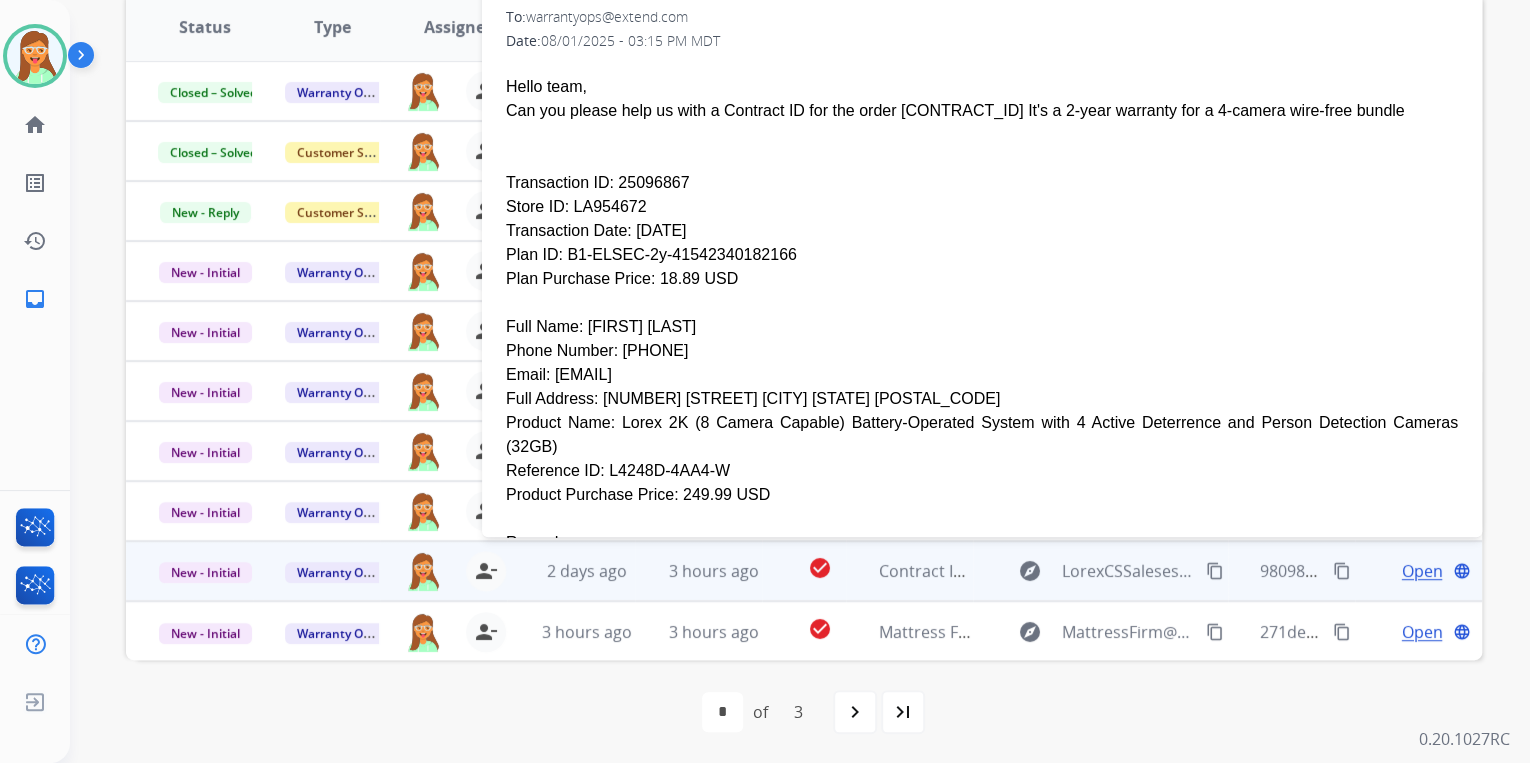 drag, startPoint x: 713, startPoint y: 392, endPoint x: 547, endPoint y: 405, distance: 166.50826 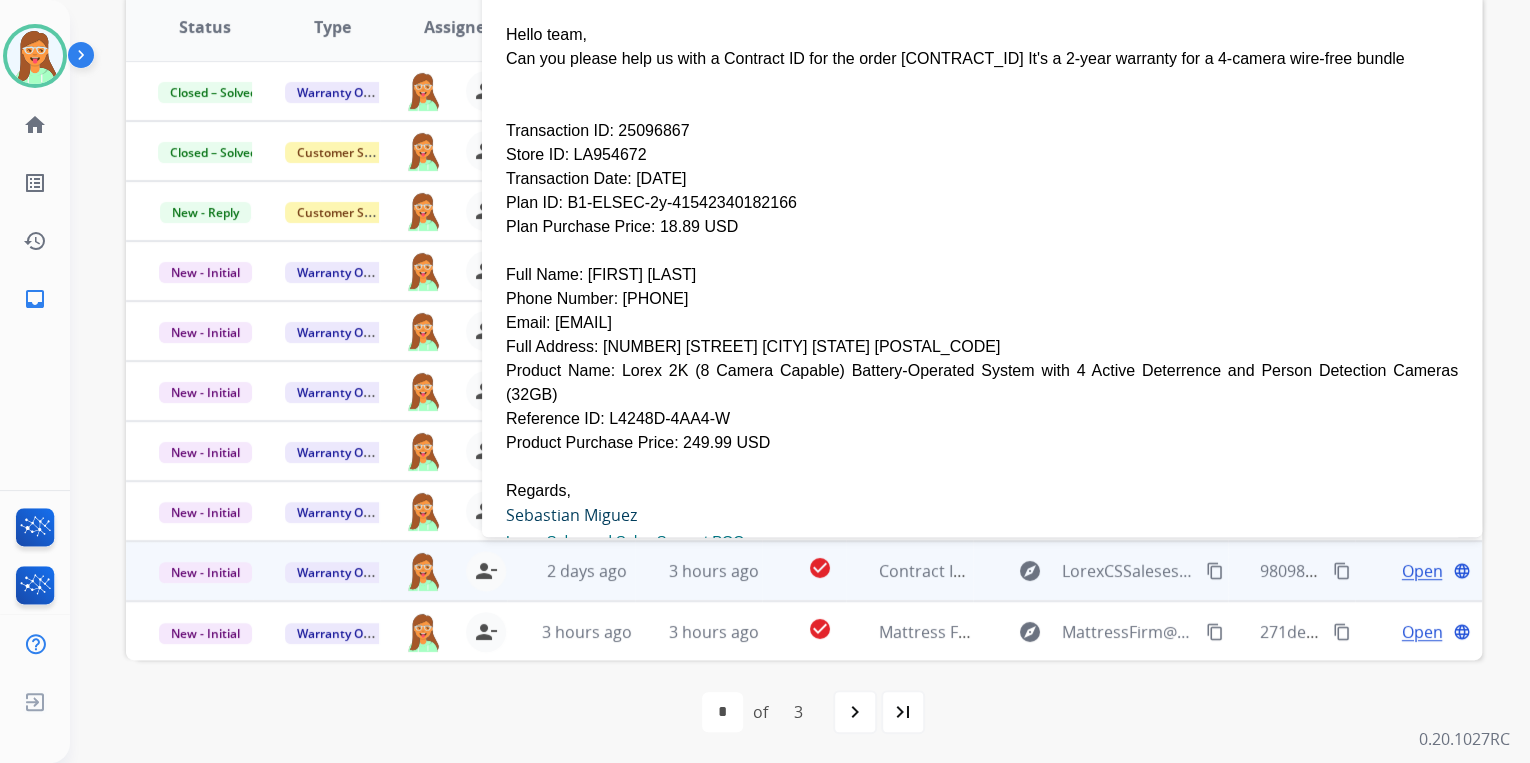 scroll, scrollTop: 240, scrollLeft: 0, axis: vertical 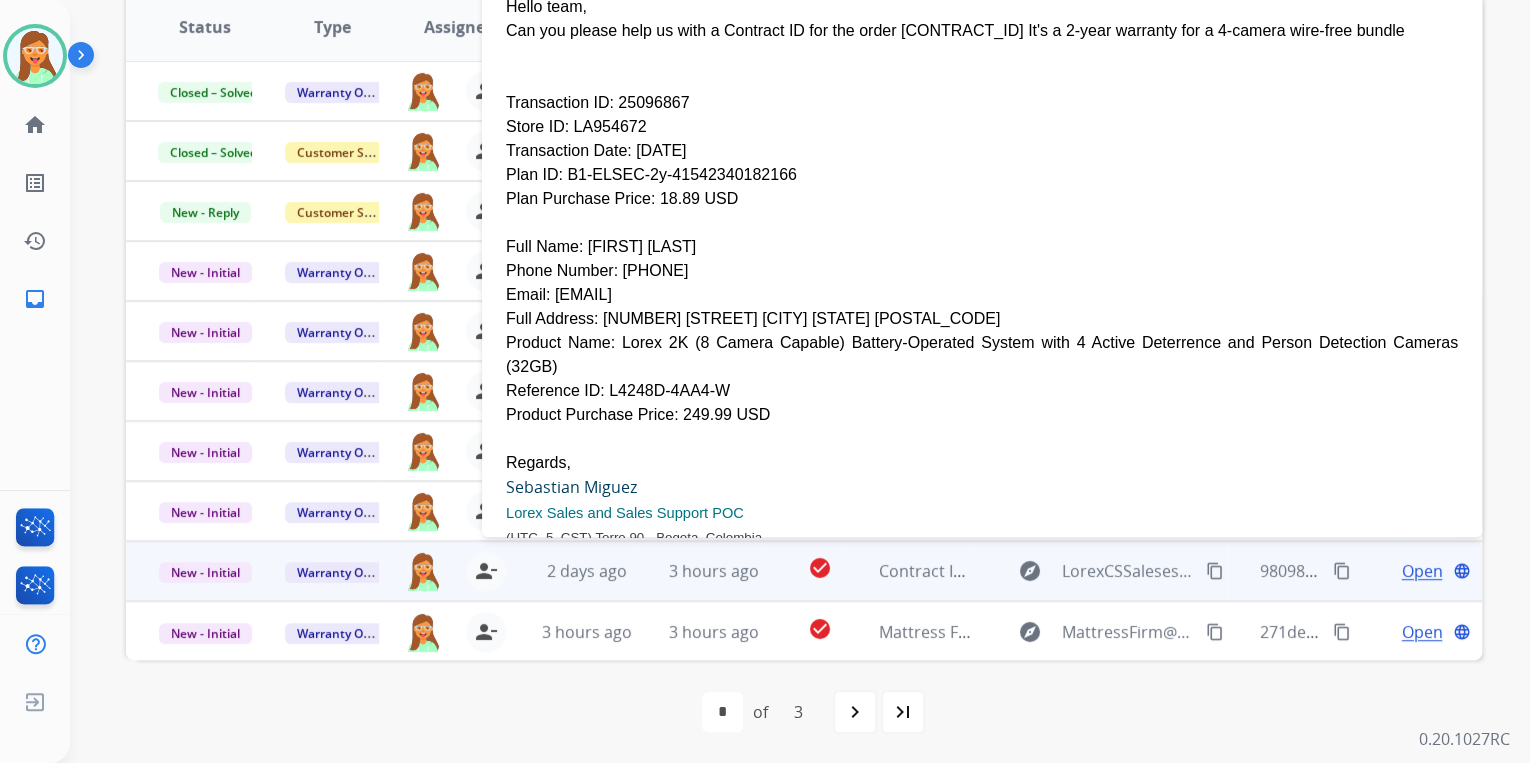 click at bounding box center (982, 223) 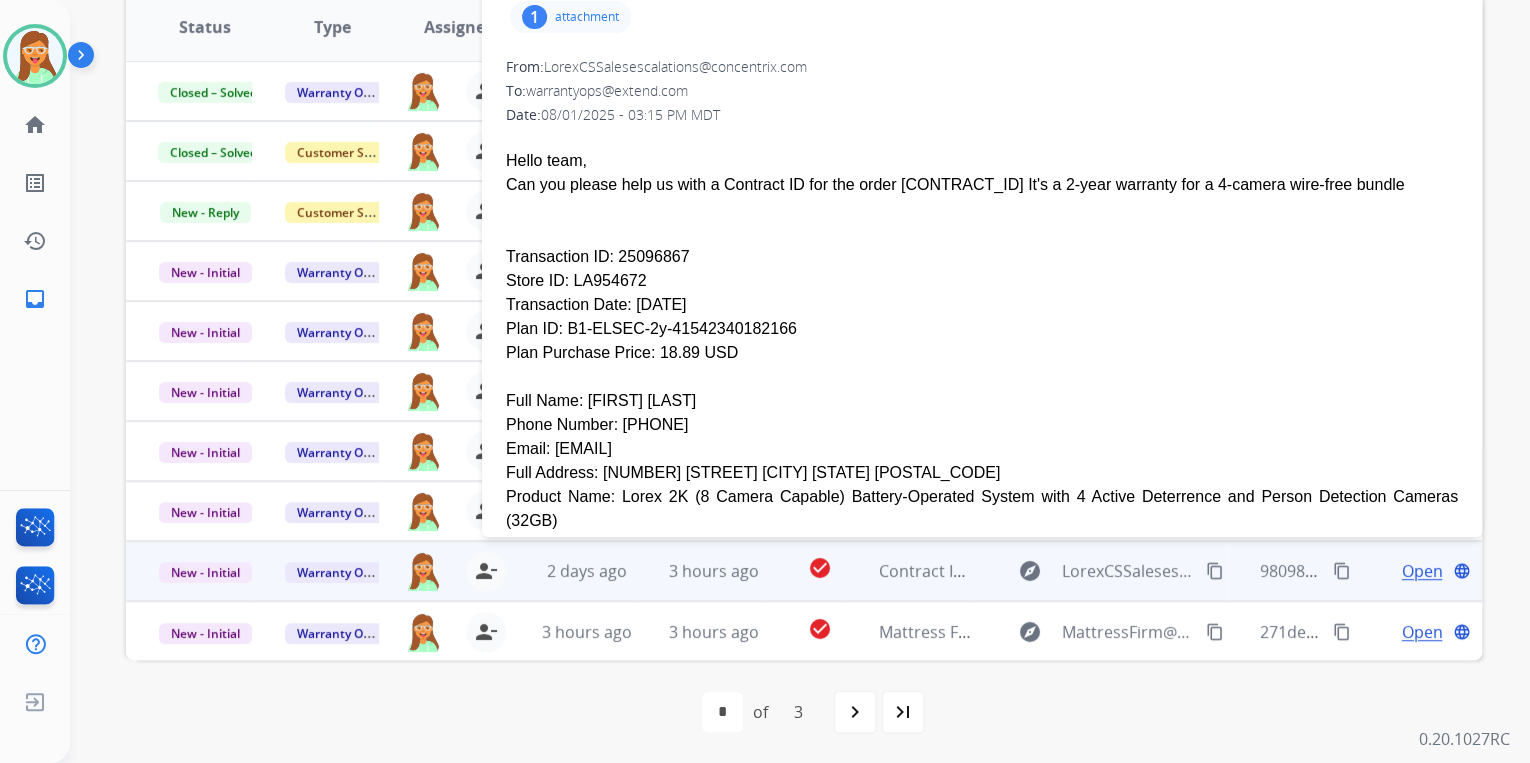 scroll, scrollTop: 0, scrollLeft: 0, axis: both 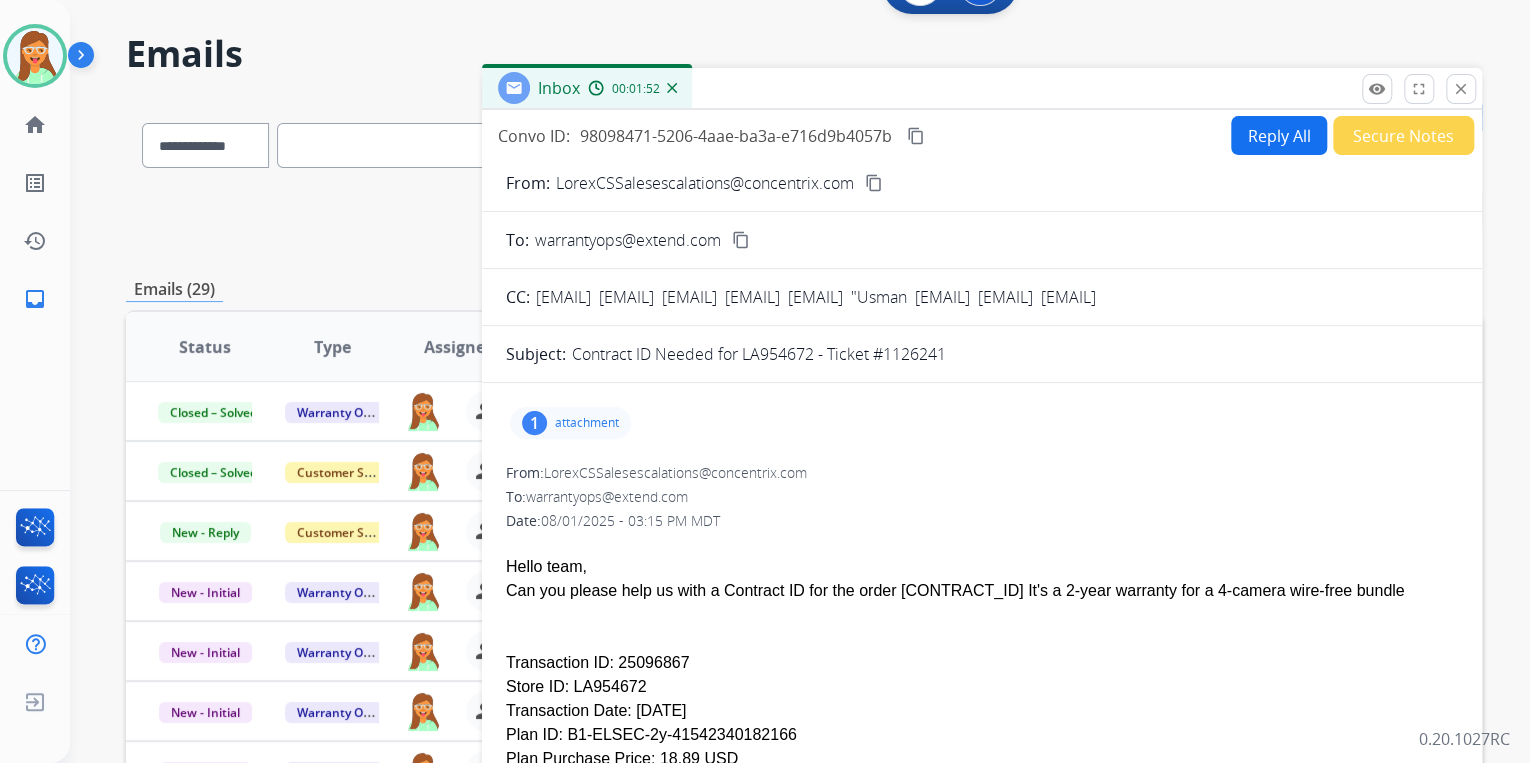 click on "Reply All" at bounding box center [1279, 135] 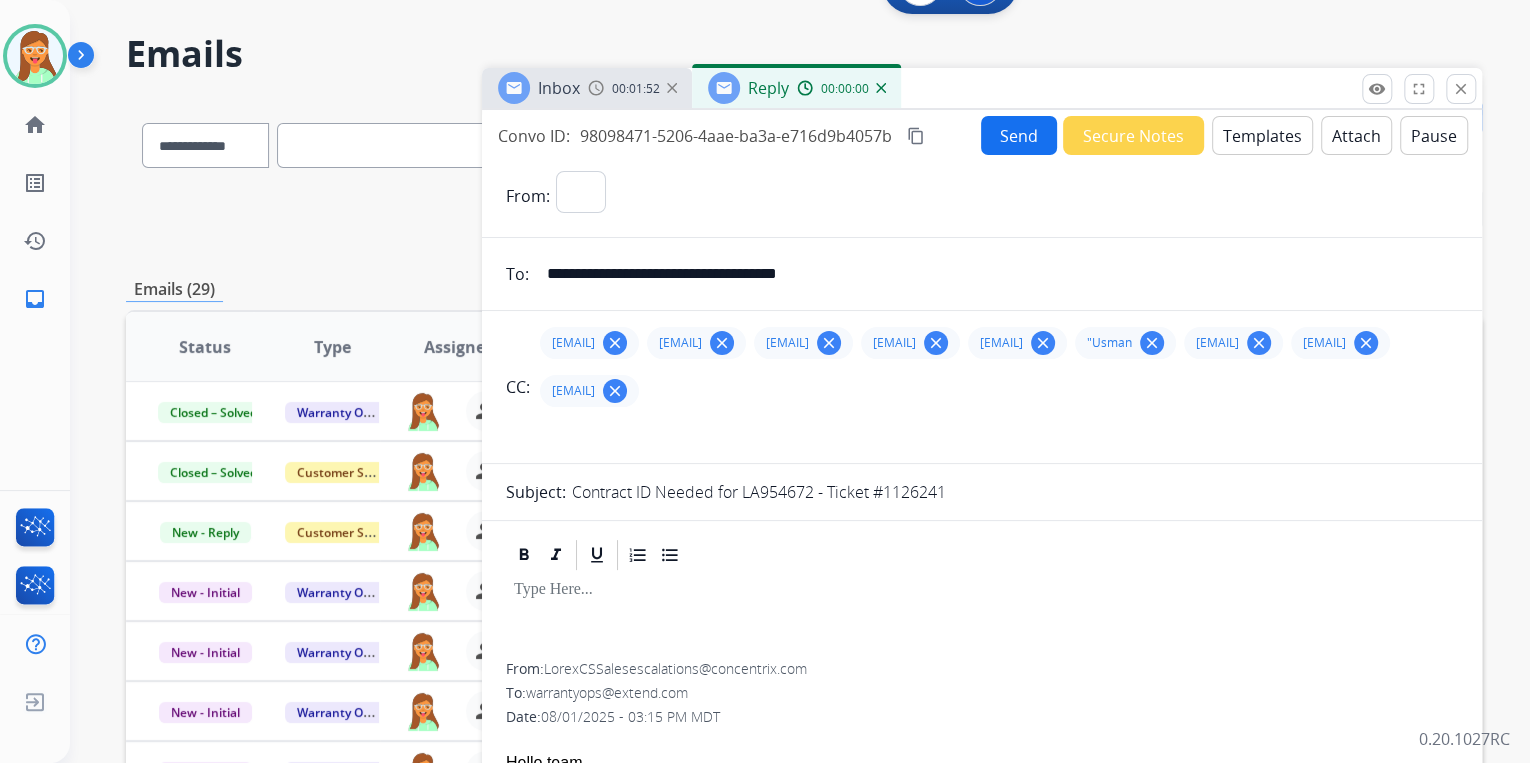select on "**********" 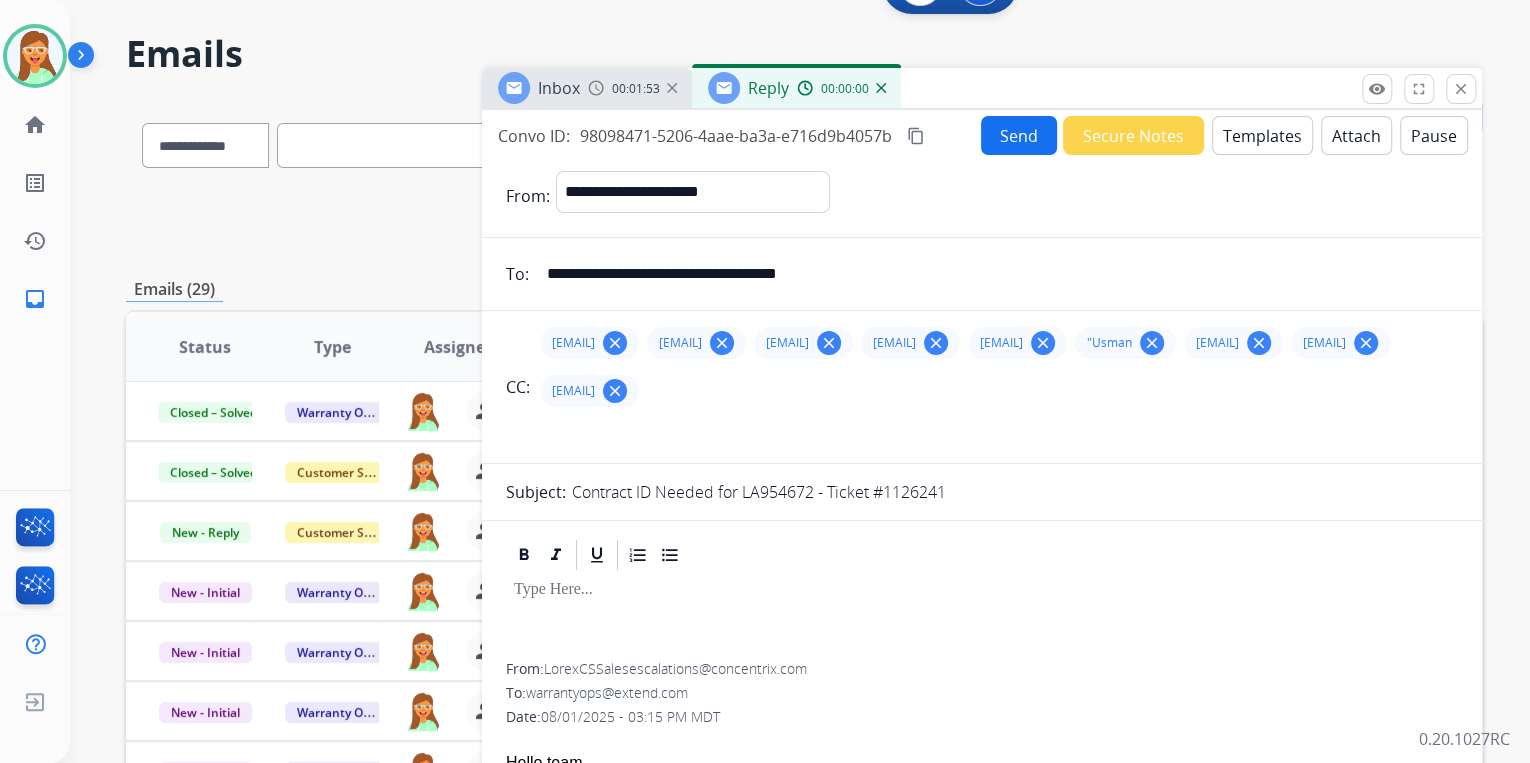 click on "Templates" at bounding box center [1262, 135] 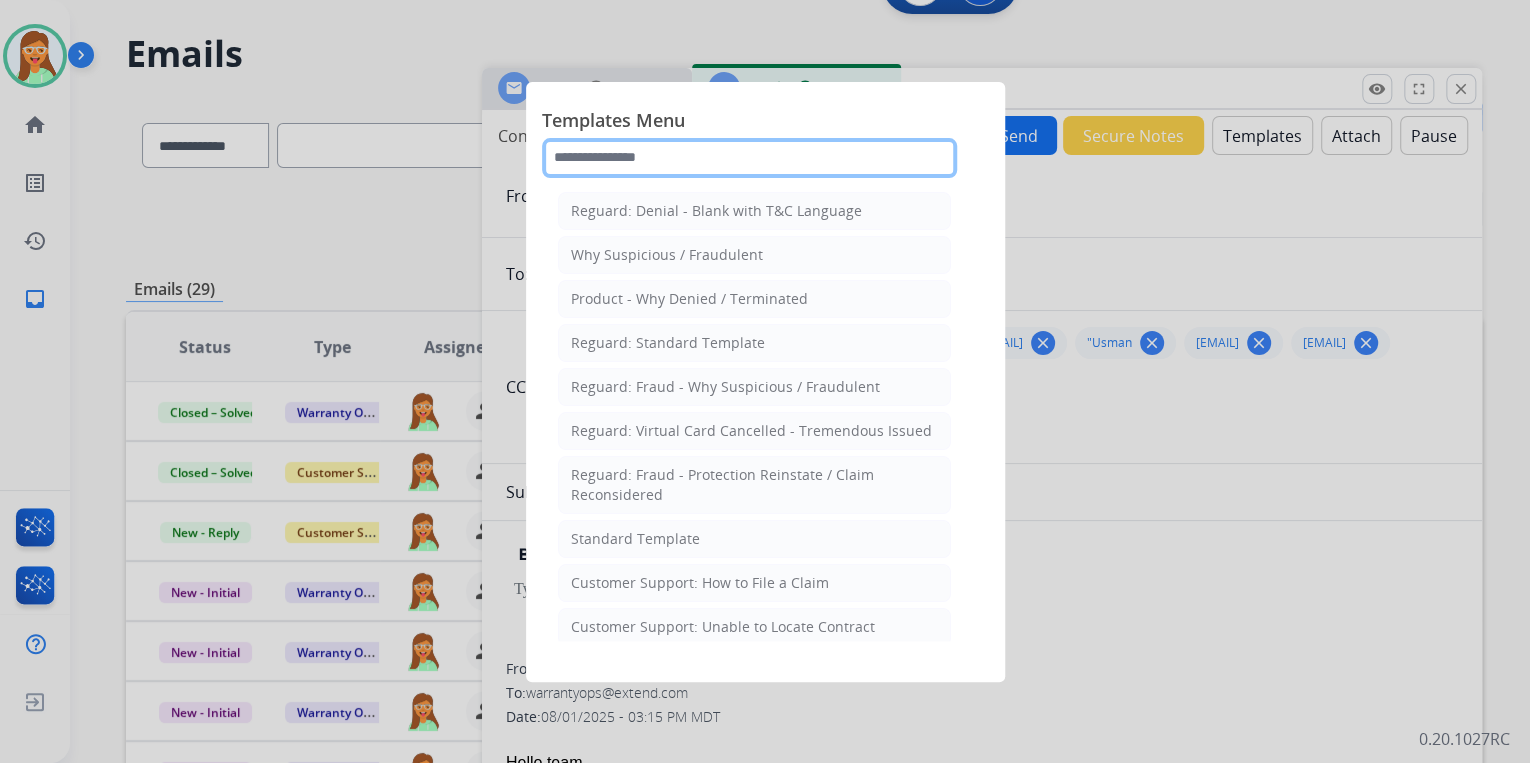 click 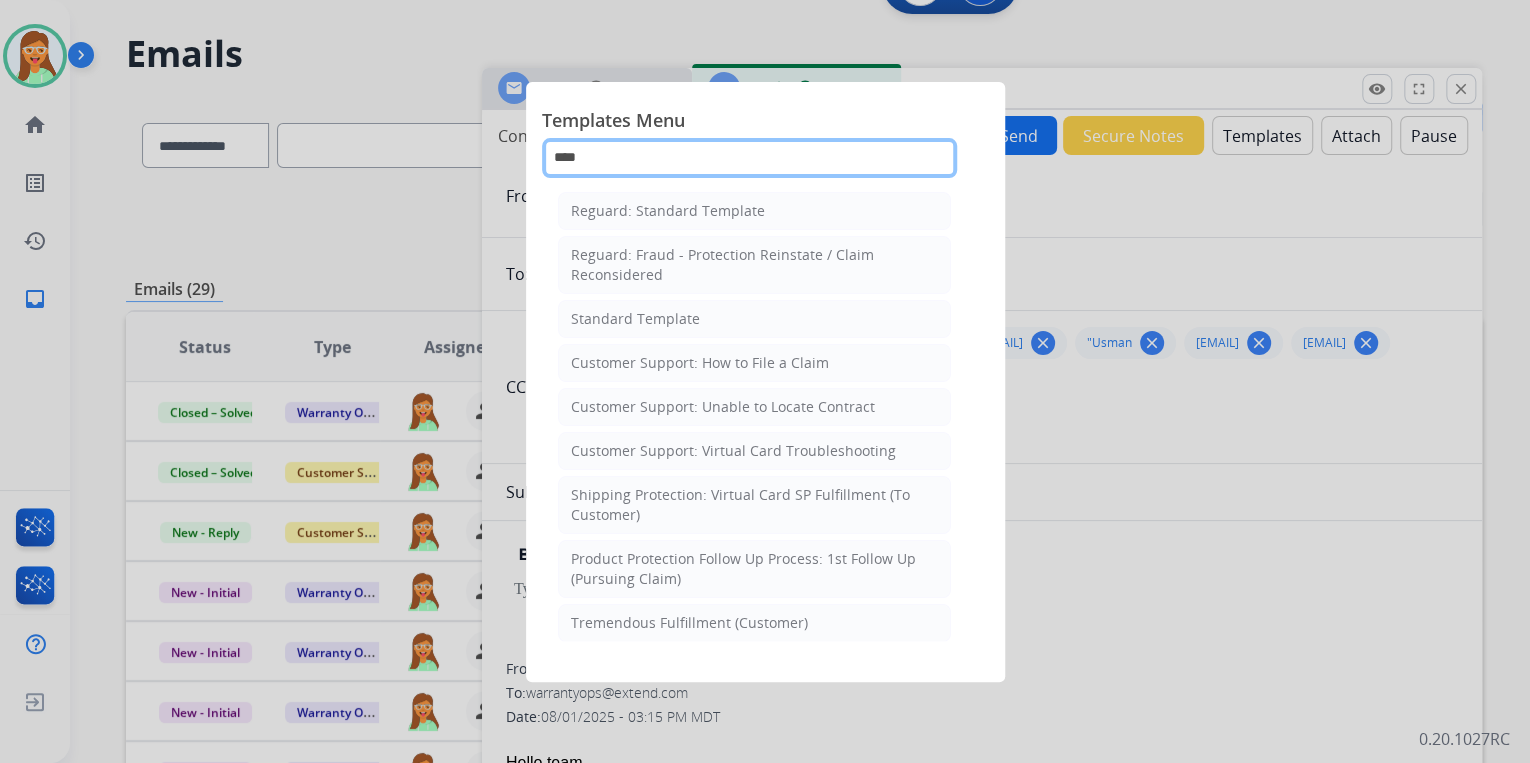 type on "*****" 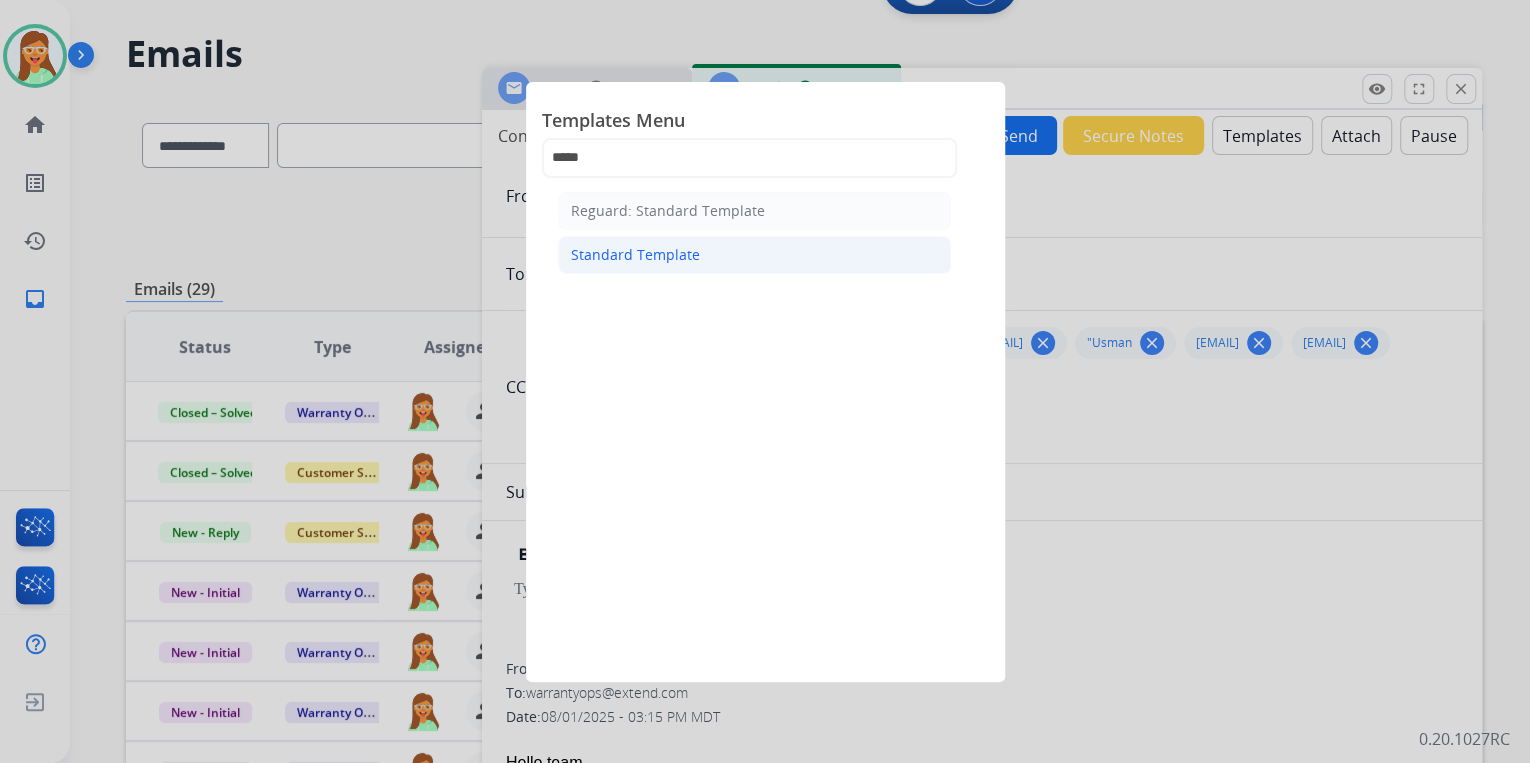 click on "Standard Template" 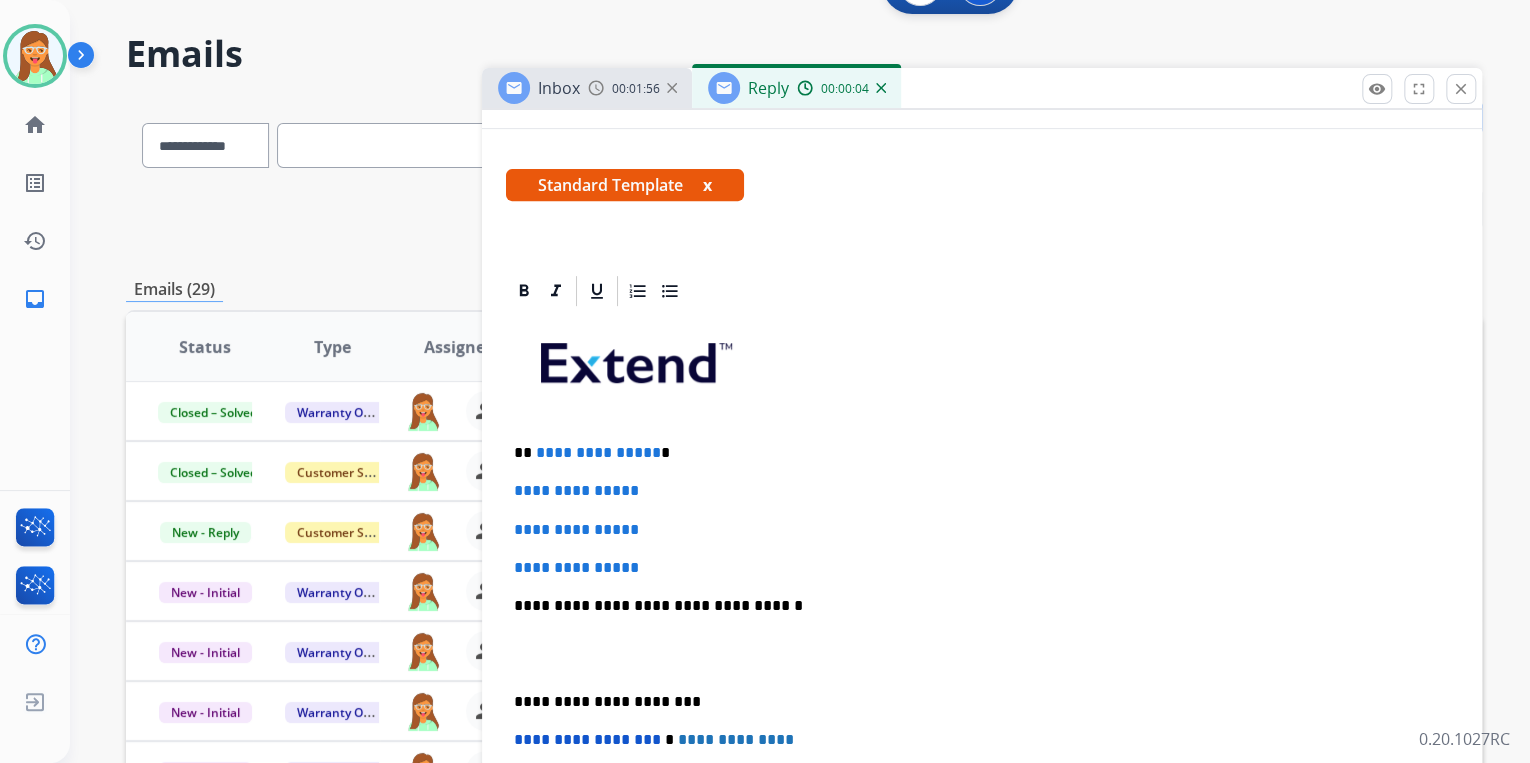 scroll, scrollTop: 480, scrollLeft: 0, axis: vertical 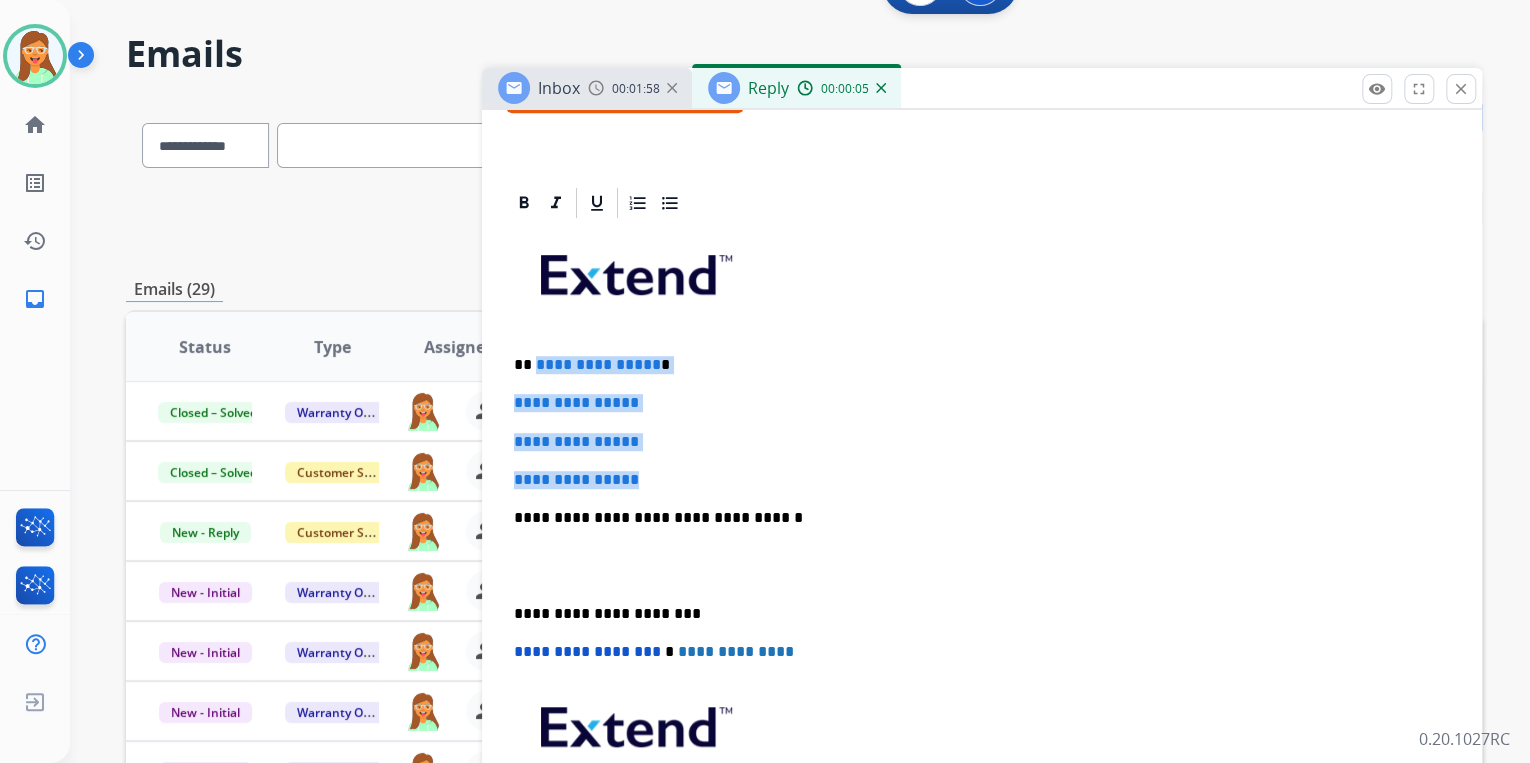 drag, startPoint x: 651, startPoint y: 519, endPoint x: 532, endPoint y: 406, distance: 164.10362 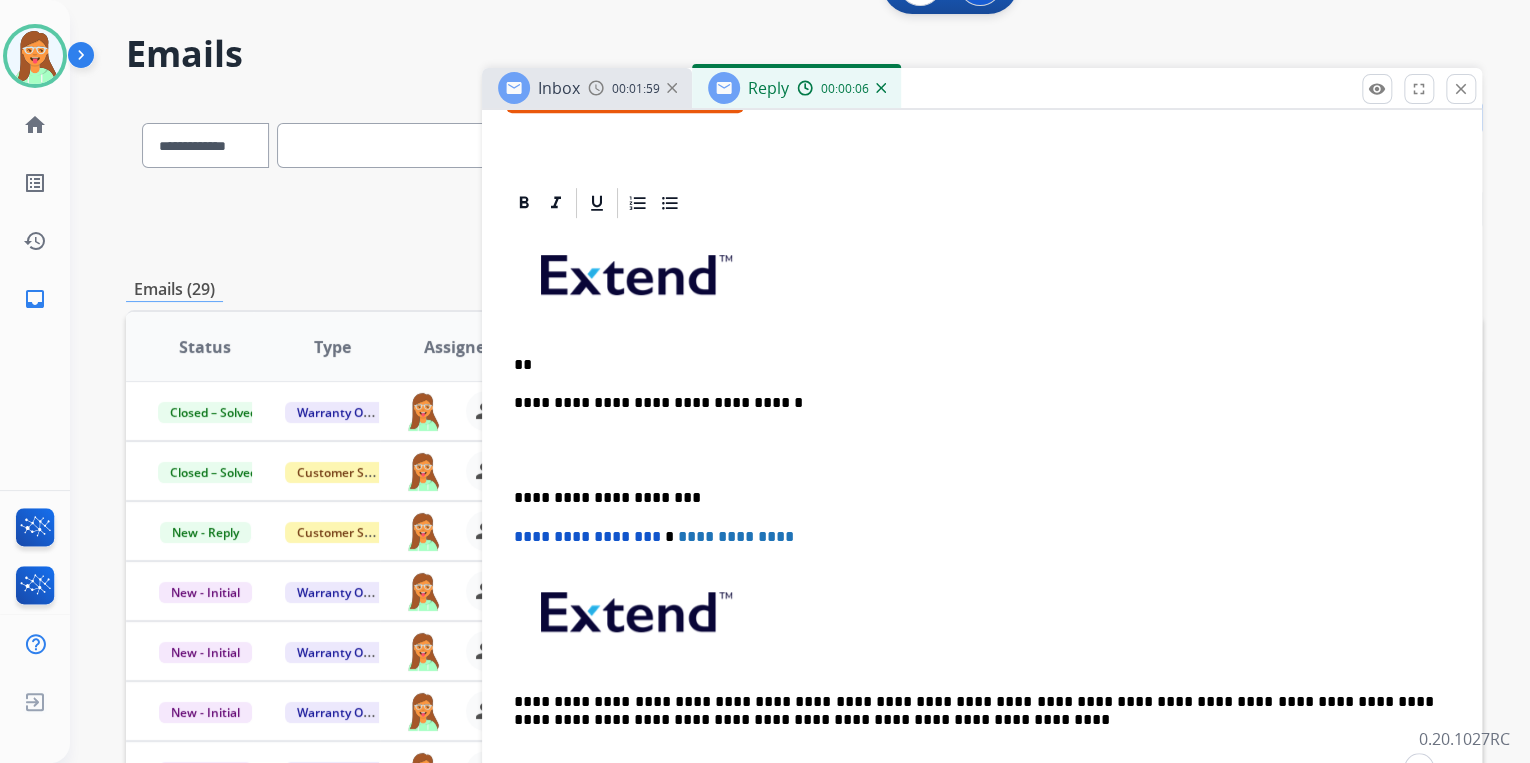 type 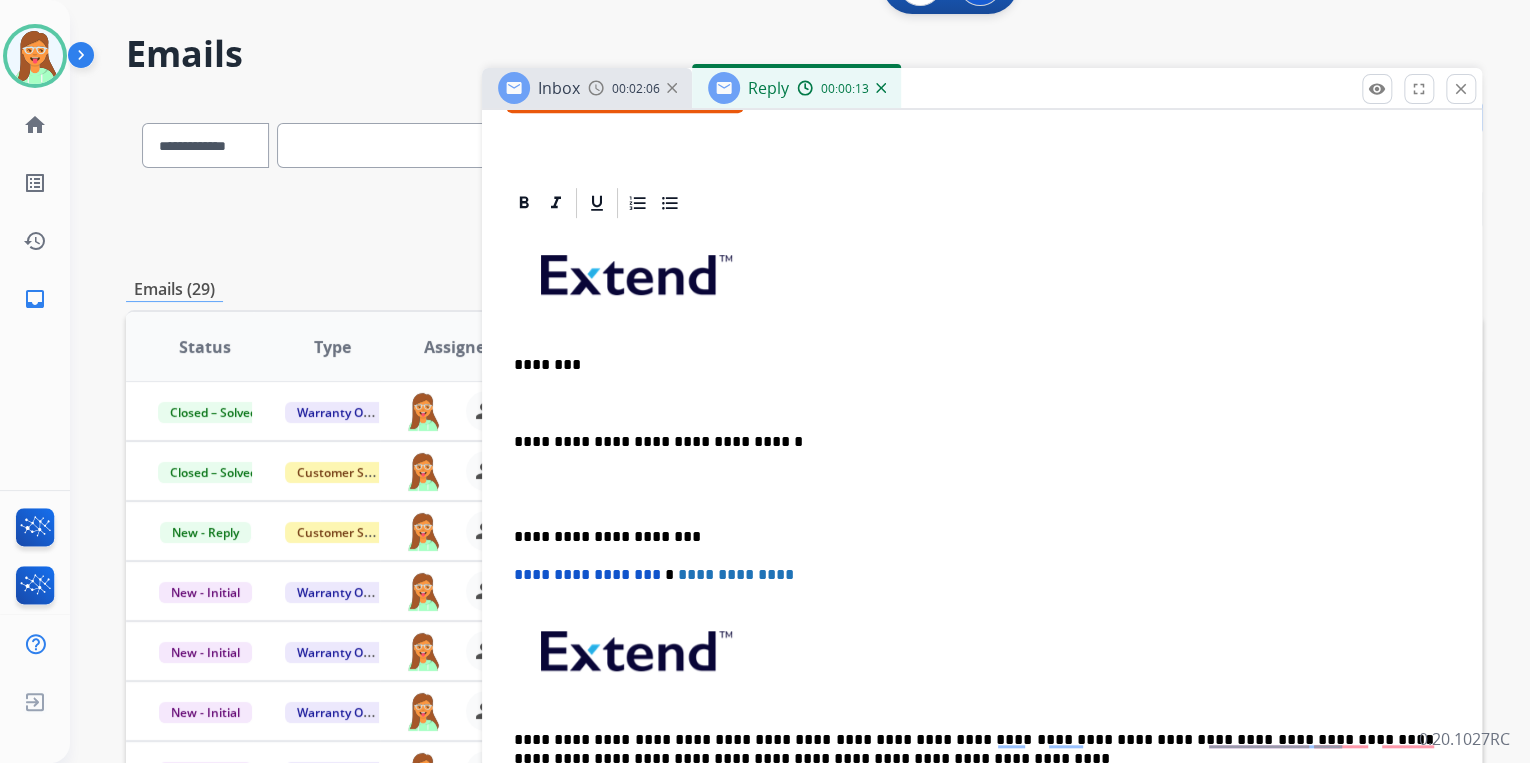 click at bounding box center [982, 403] 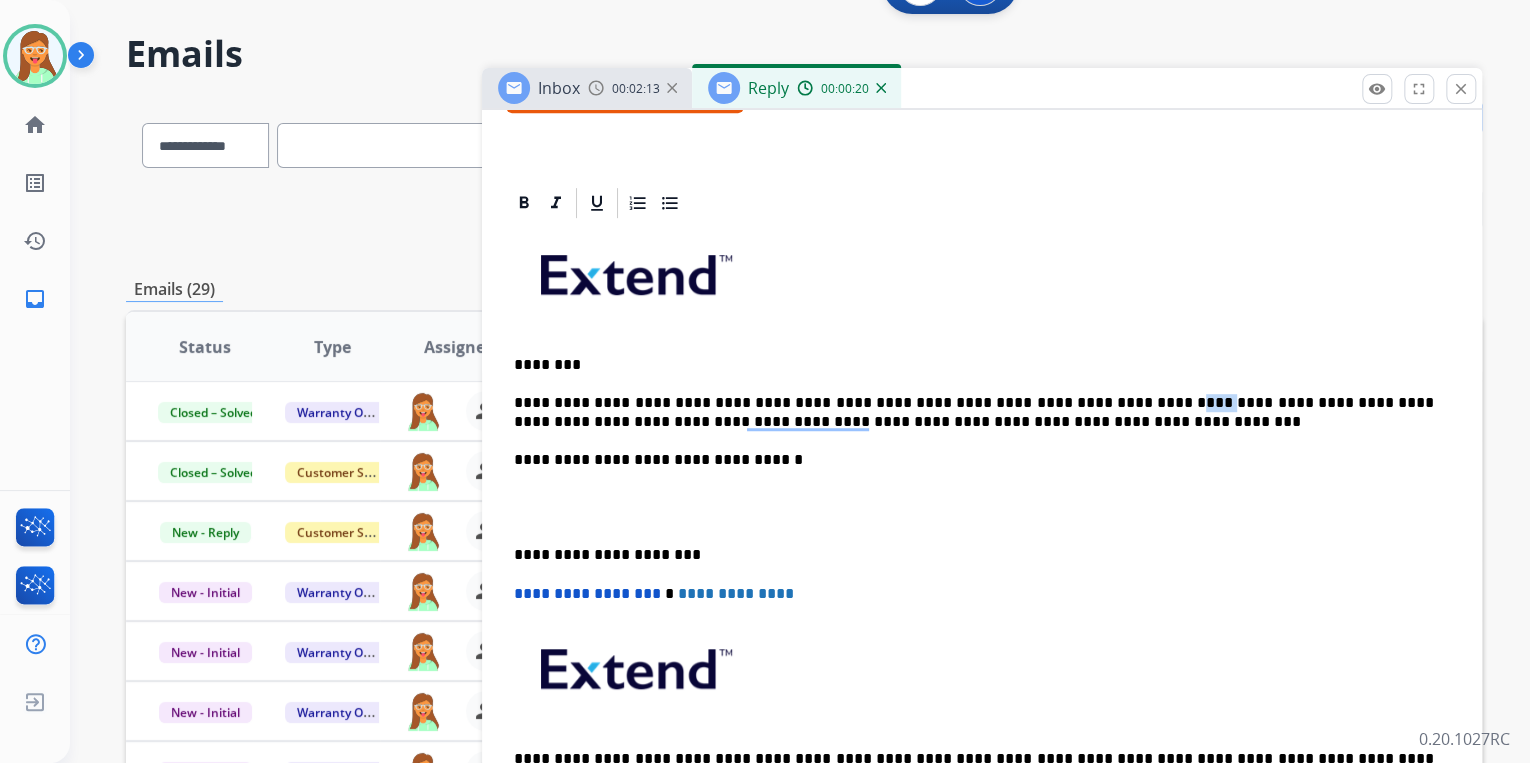 drag, startPoint x: 1135, startPoint y: 451, endPoint x: 1108, endPoint y: 445, distance: 27.658634 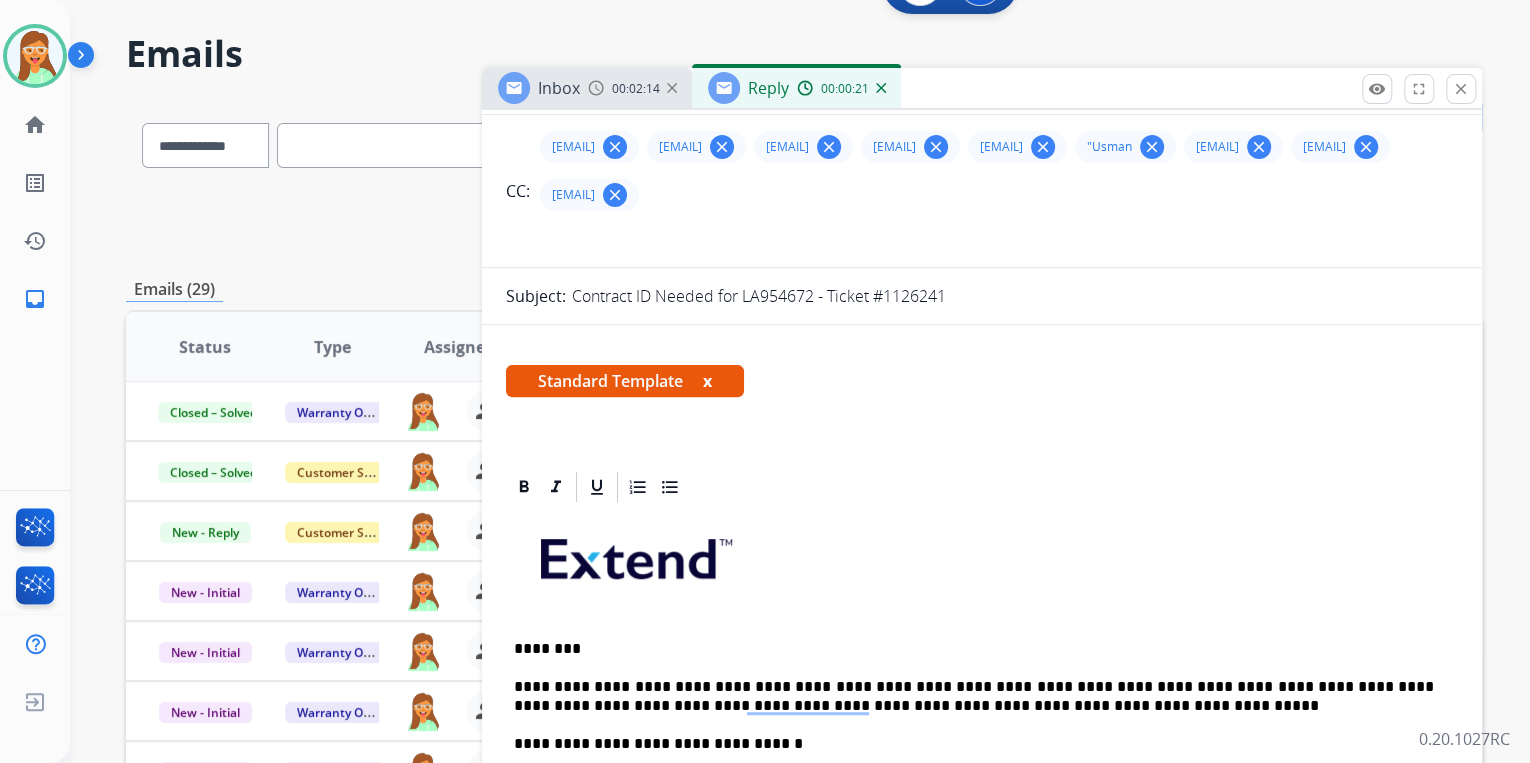 scroll, scrollTop: 0, scrollLeft: 0, axis: both 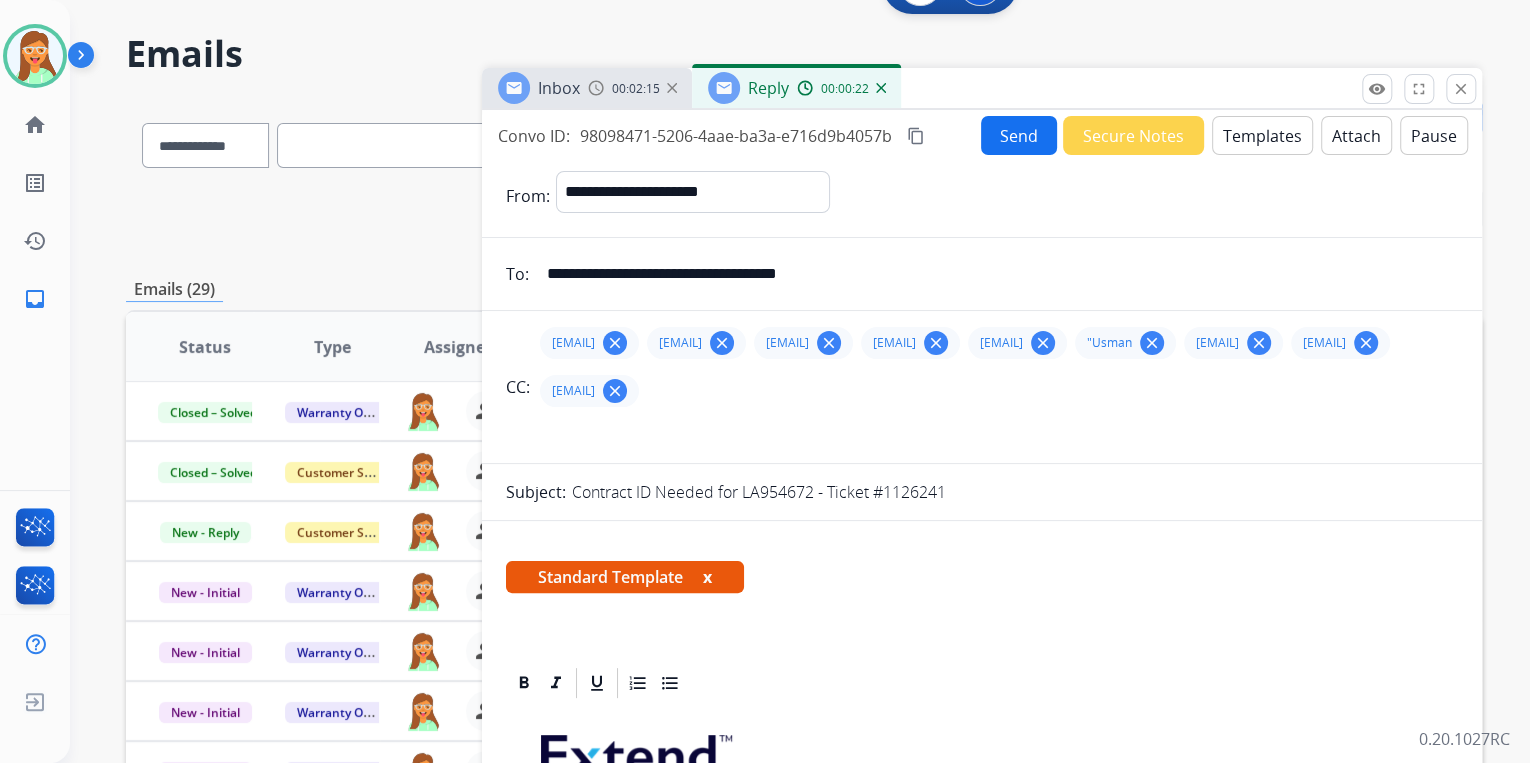 click on "Attach" at bounding box center [1356, 135] 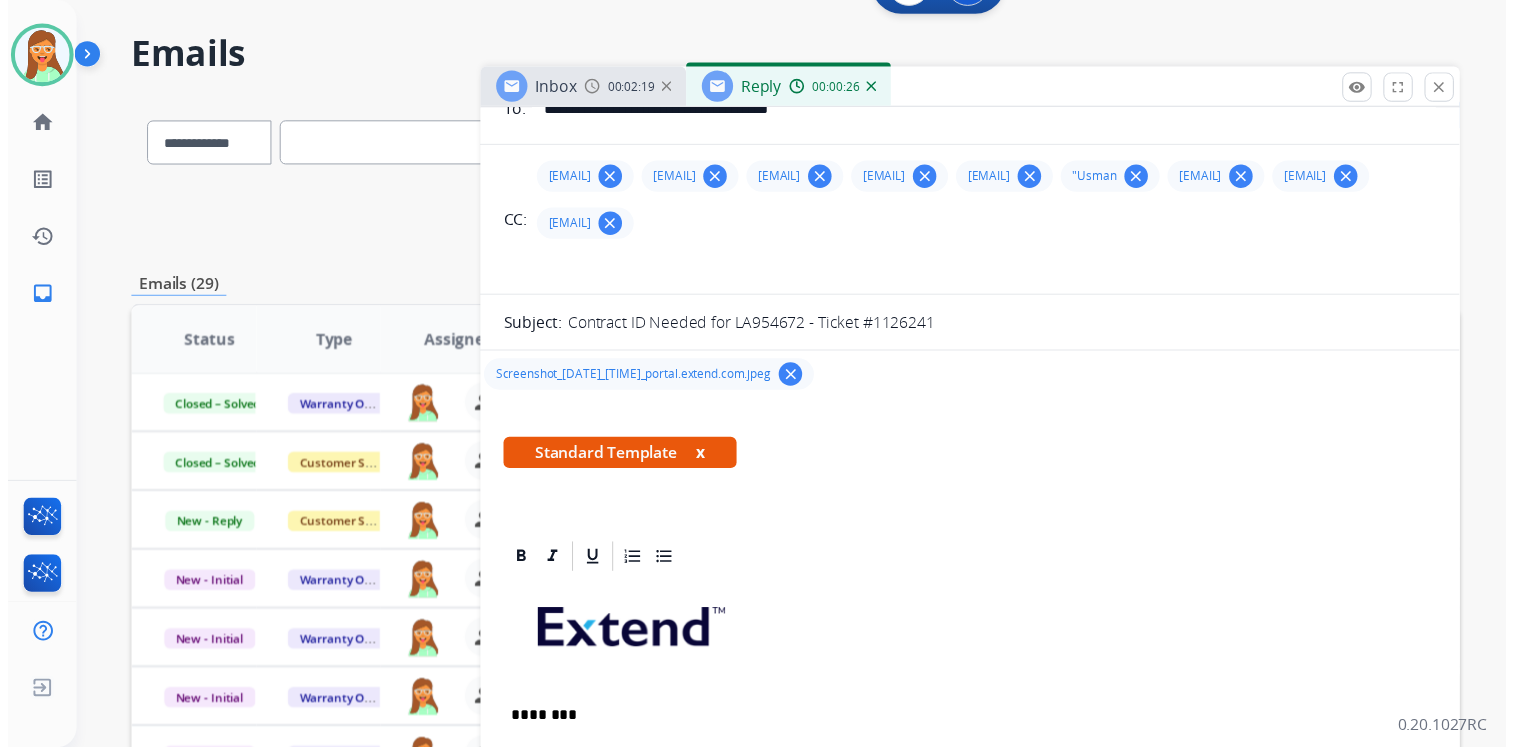 scroll, scrollTop: 0, scrollLeft: 0, axis: both 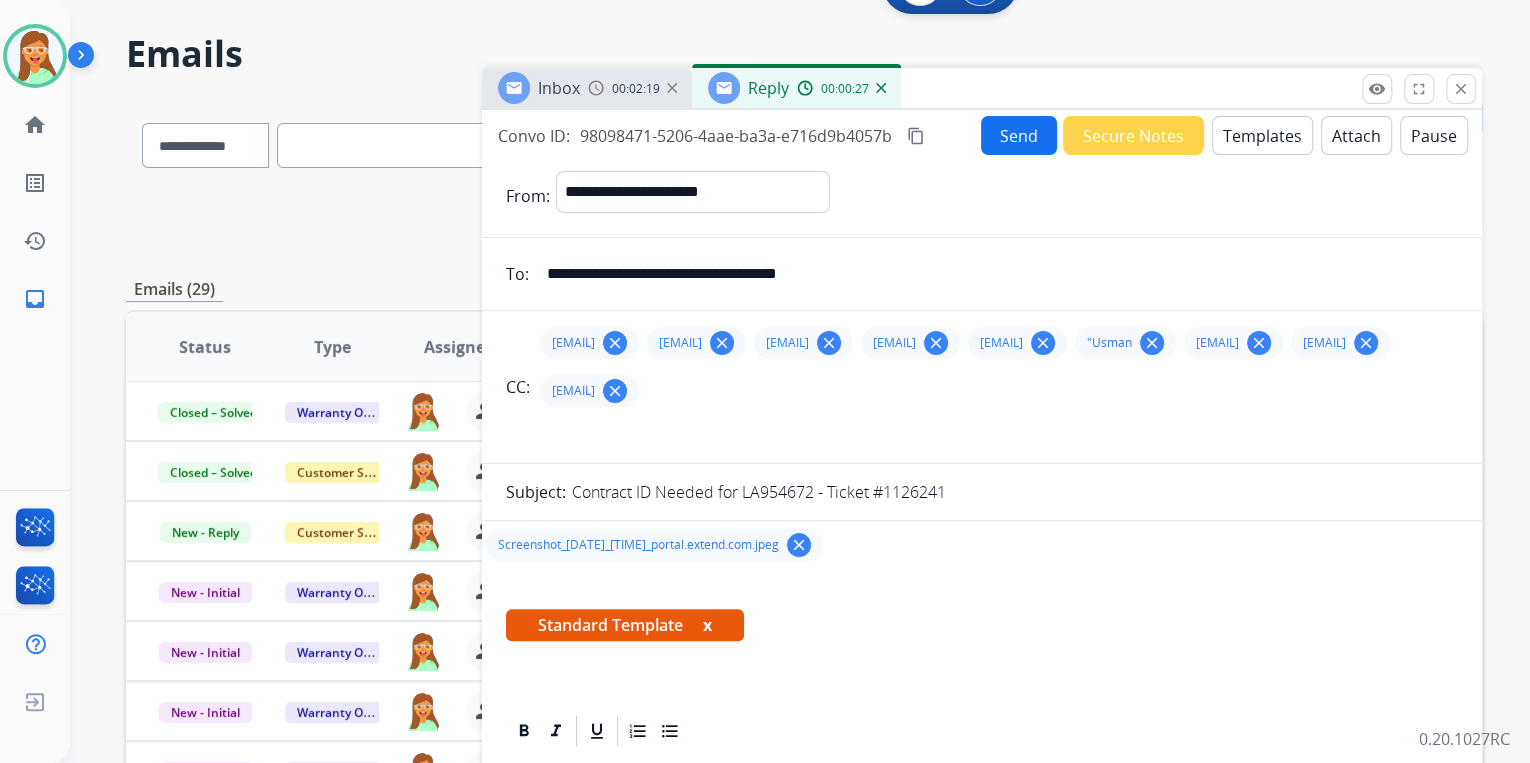 click on "Send" at bounding box center (1019, 135) 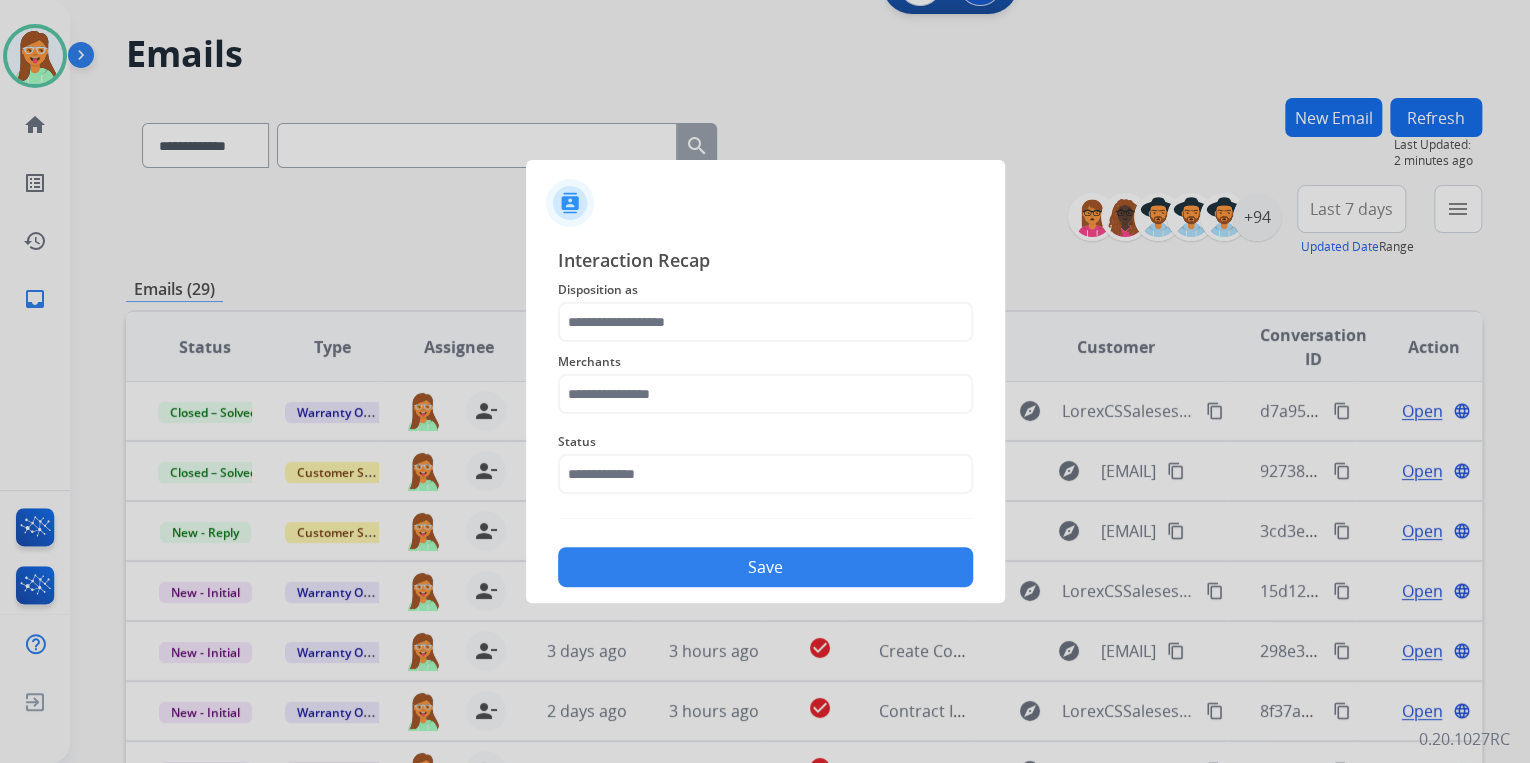 click on "Merchants" 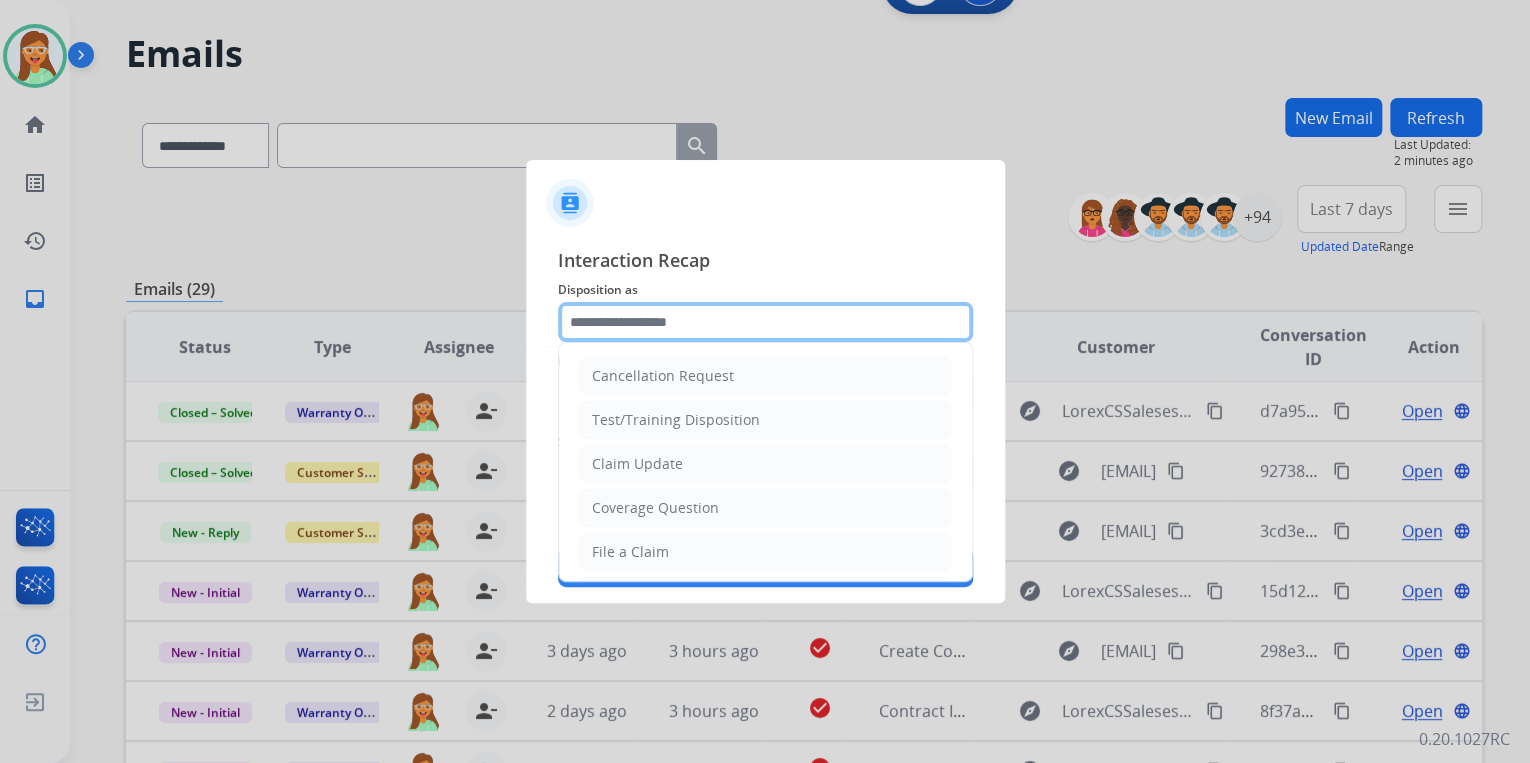 click 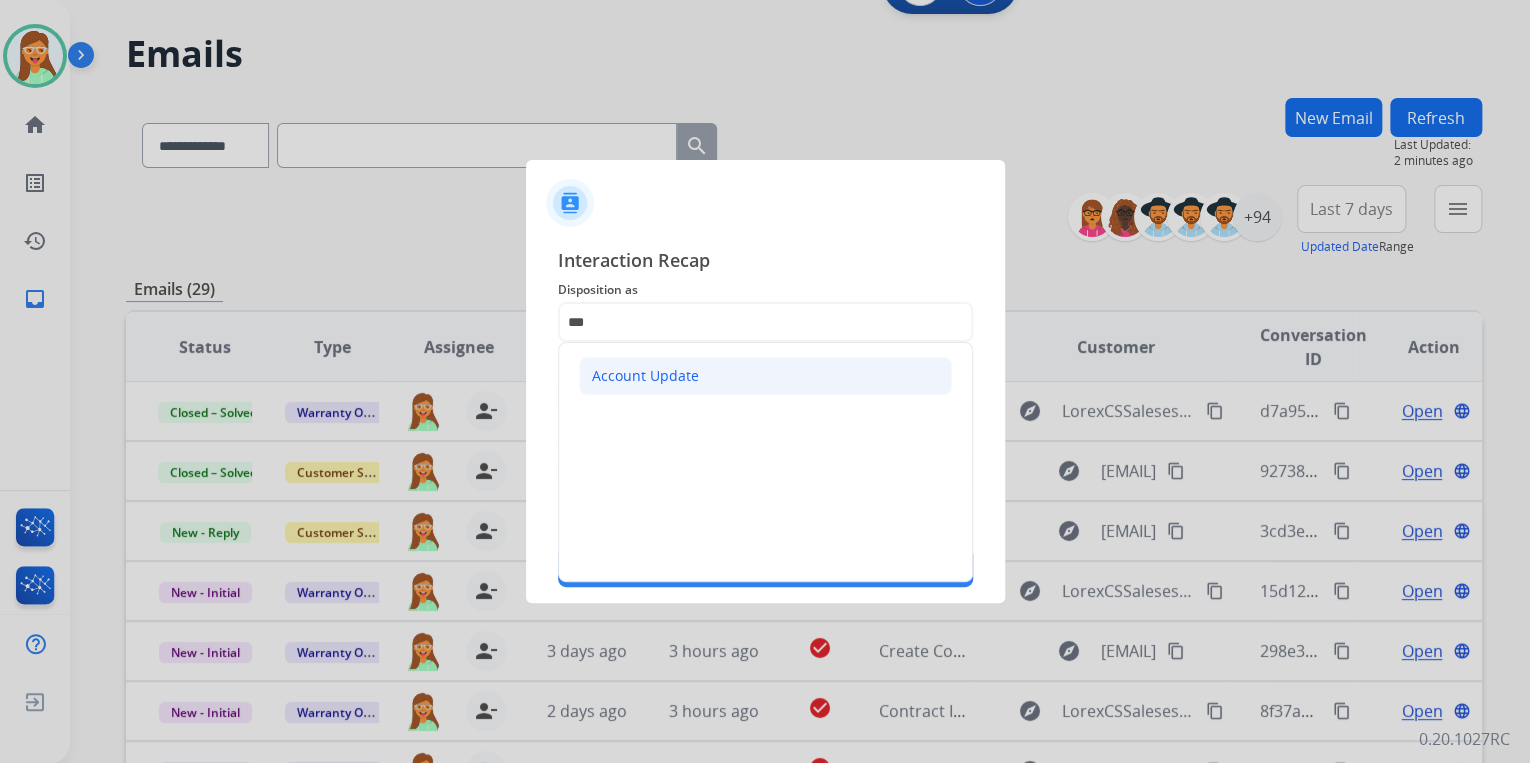click on "Account Update" 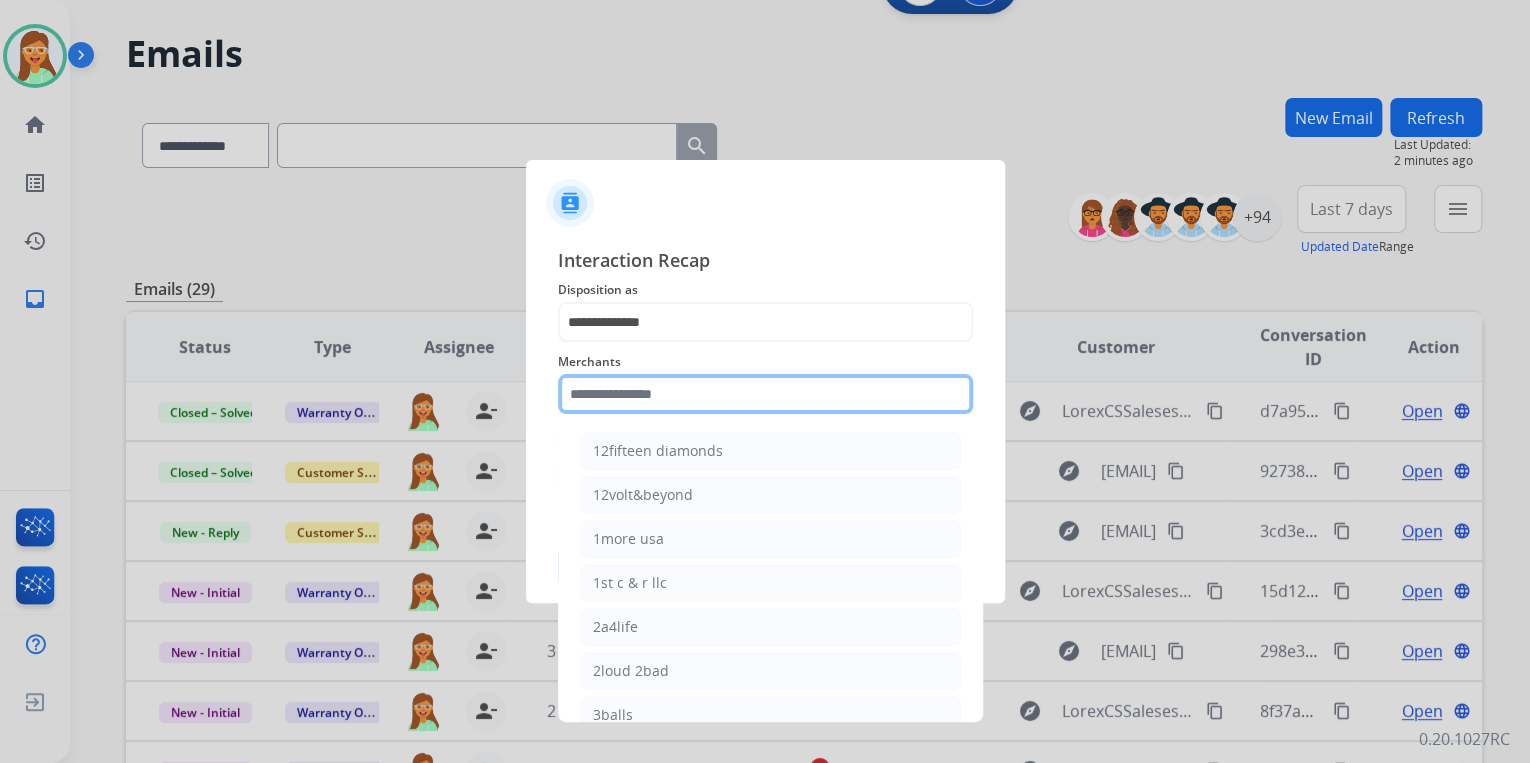 click 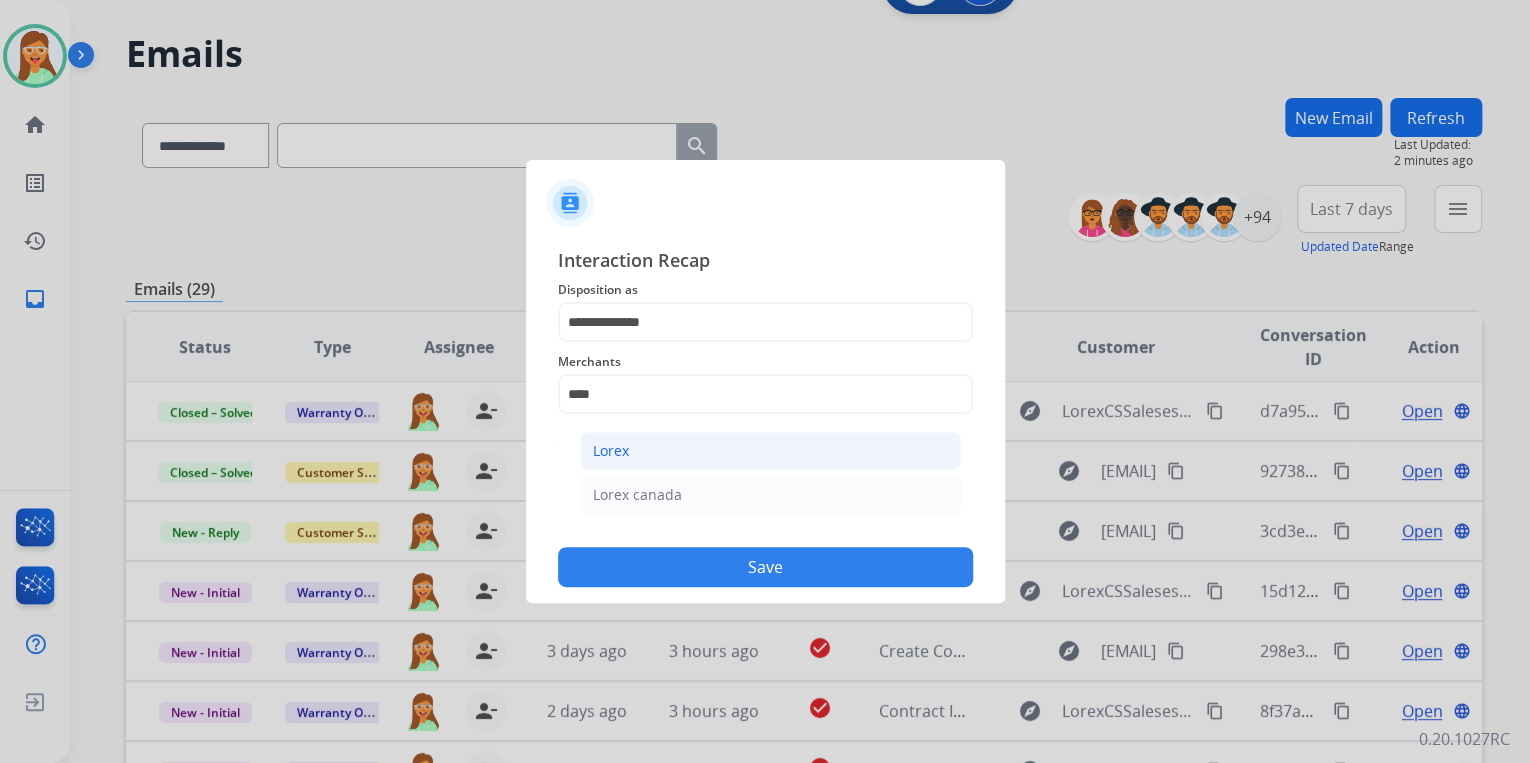 click on "Lorex" 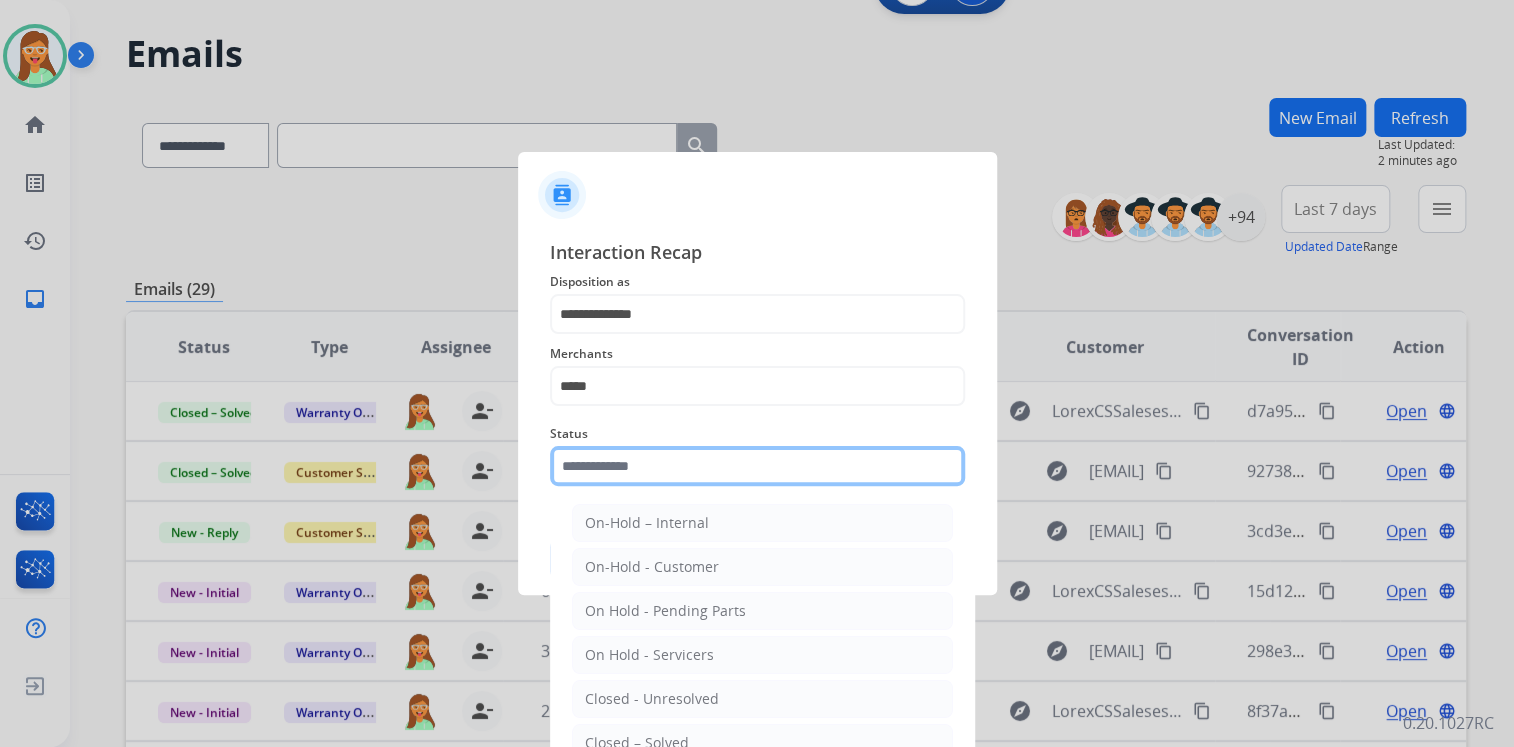 click 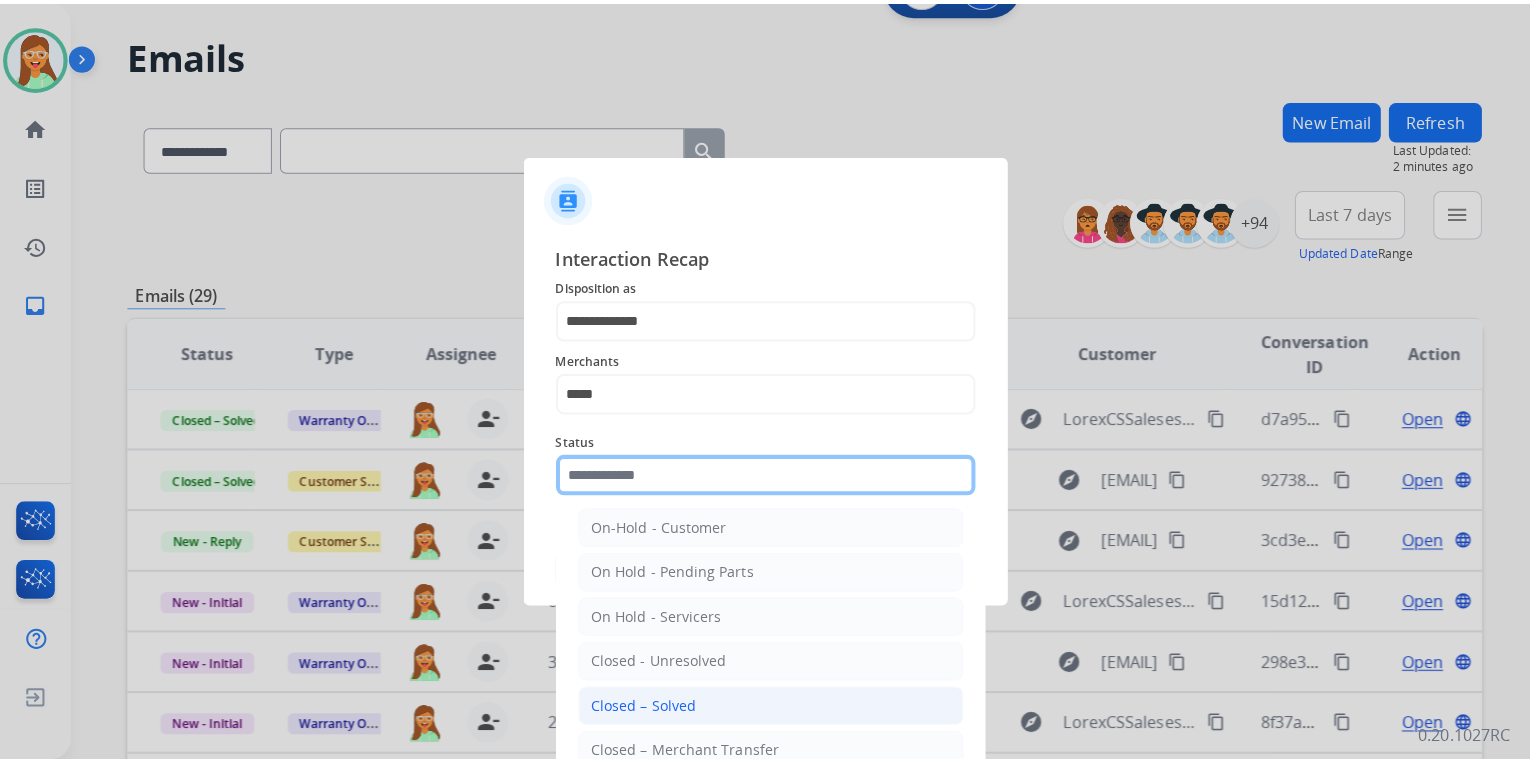 scroll, scrollTop: 116, scrollLeft: 0, axis: vertical 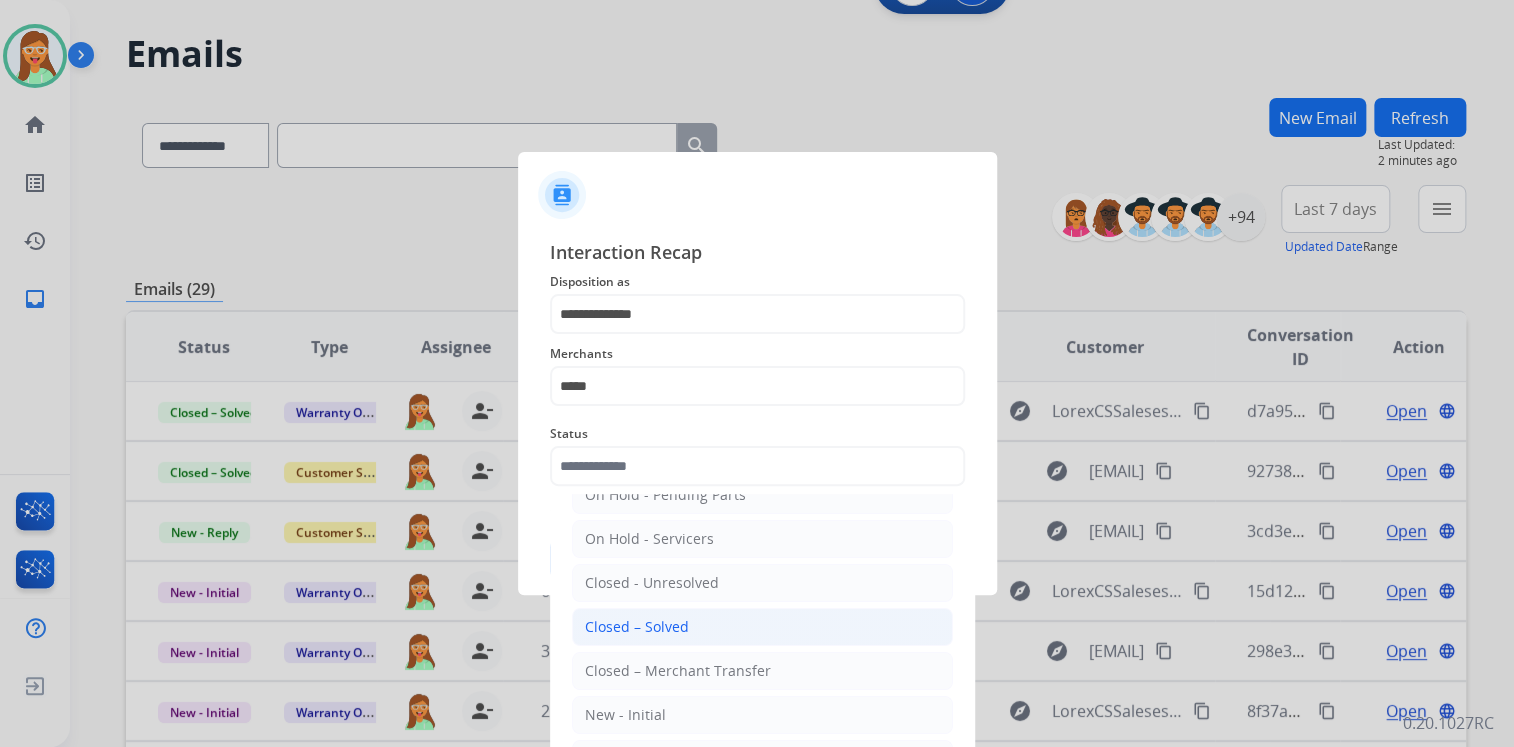 click on "Closed – Solved" 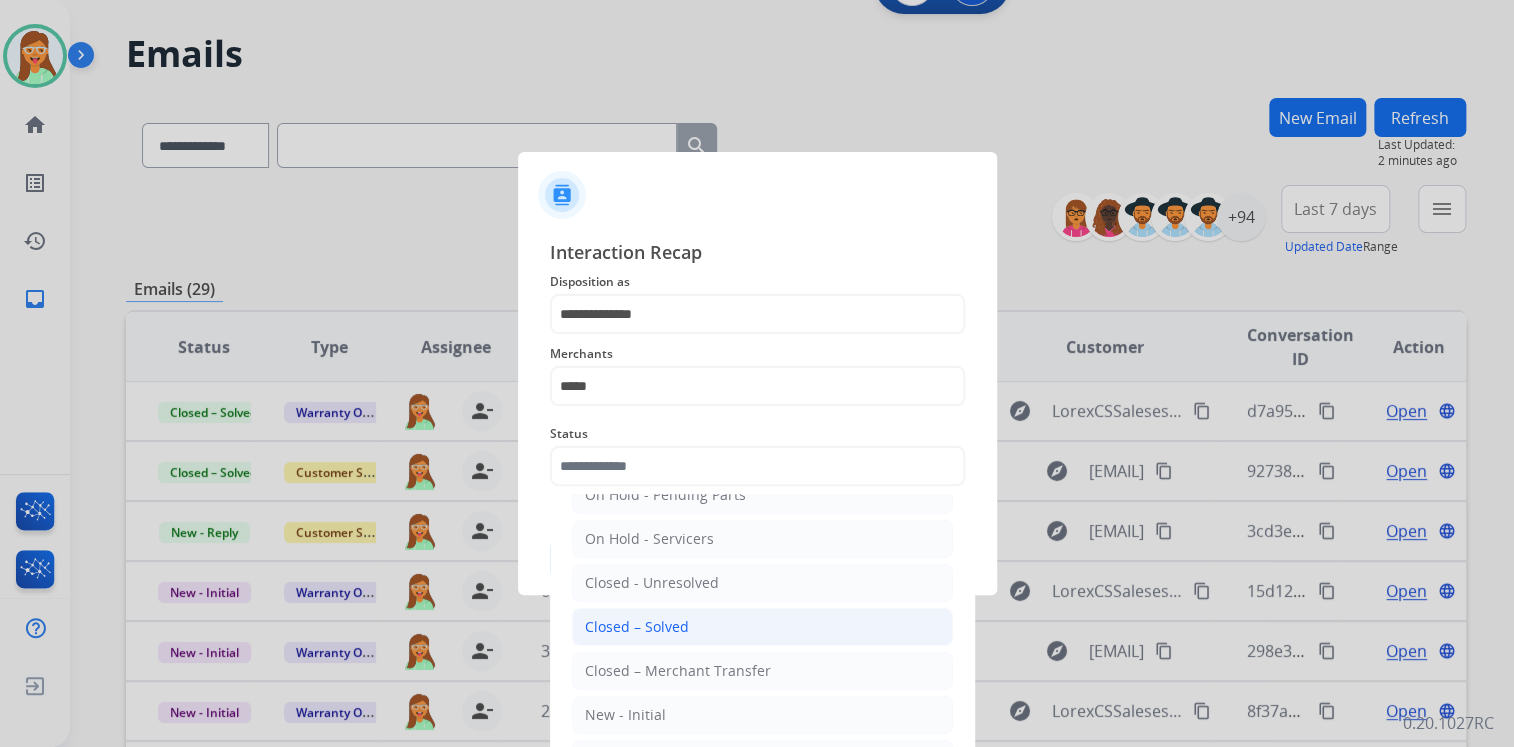 type on "**********" 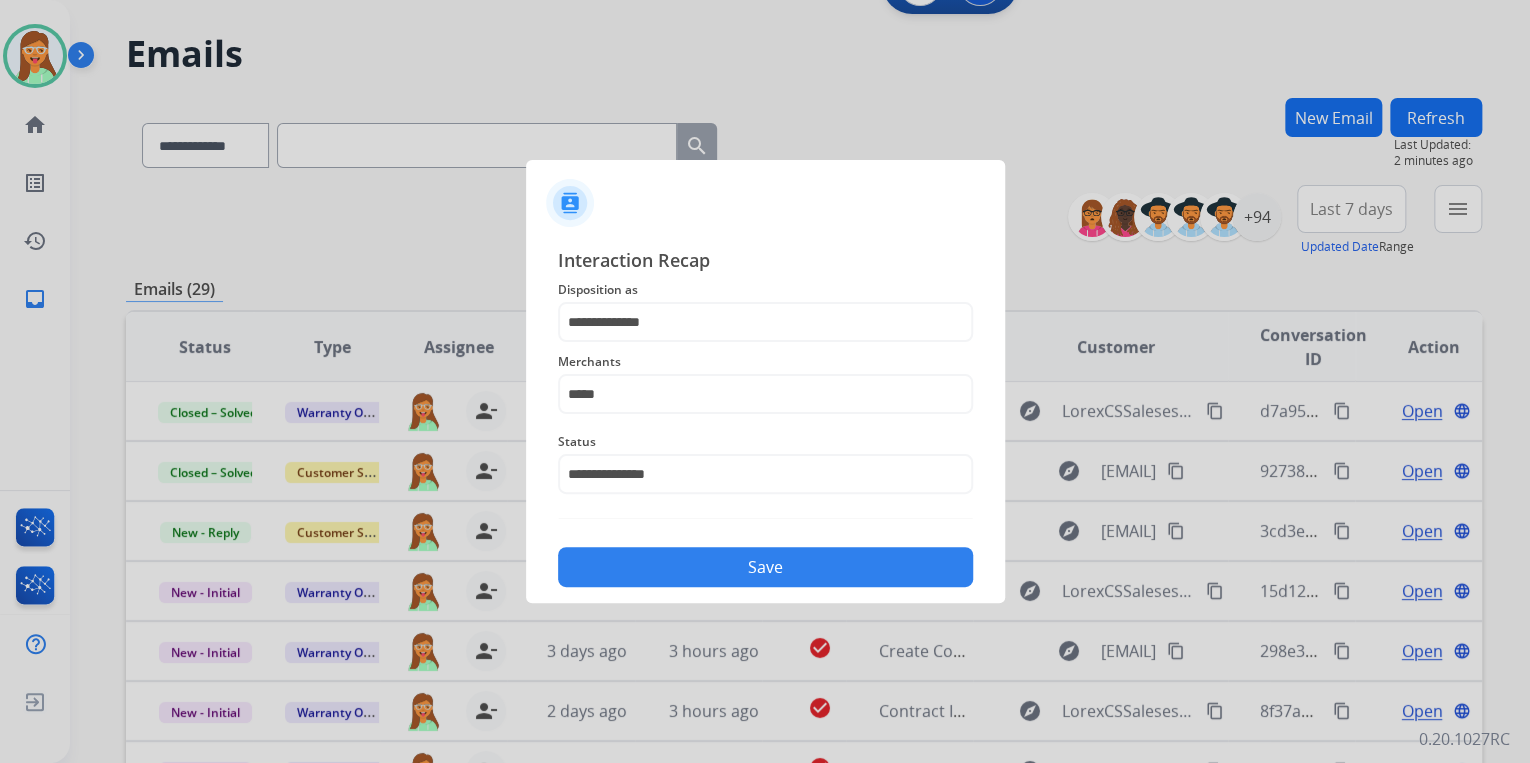 click on "Save" 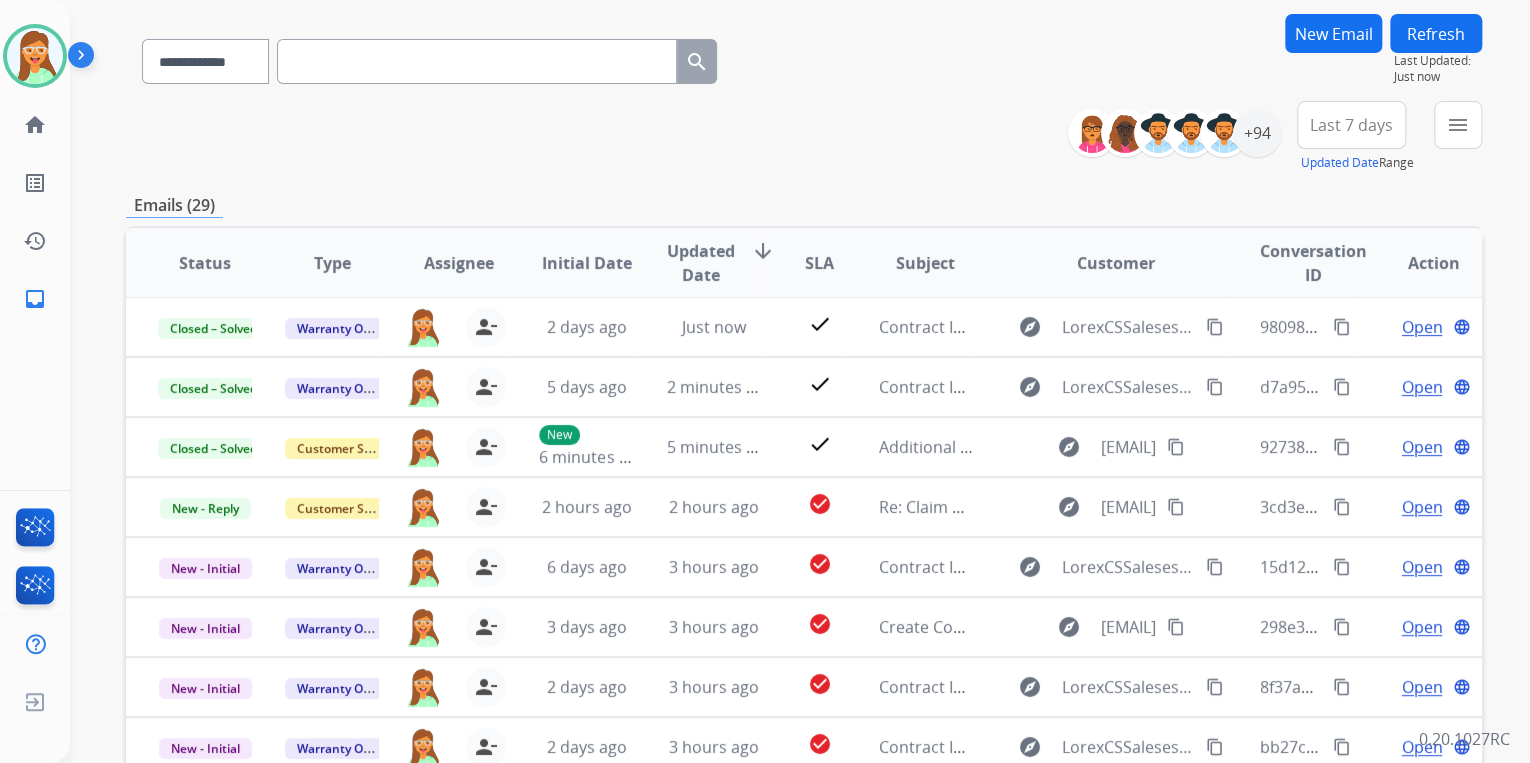 scroll, scrollTop: 374, scrollLeft: 0, axis: vertical 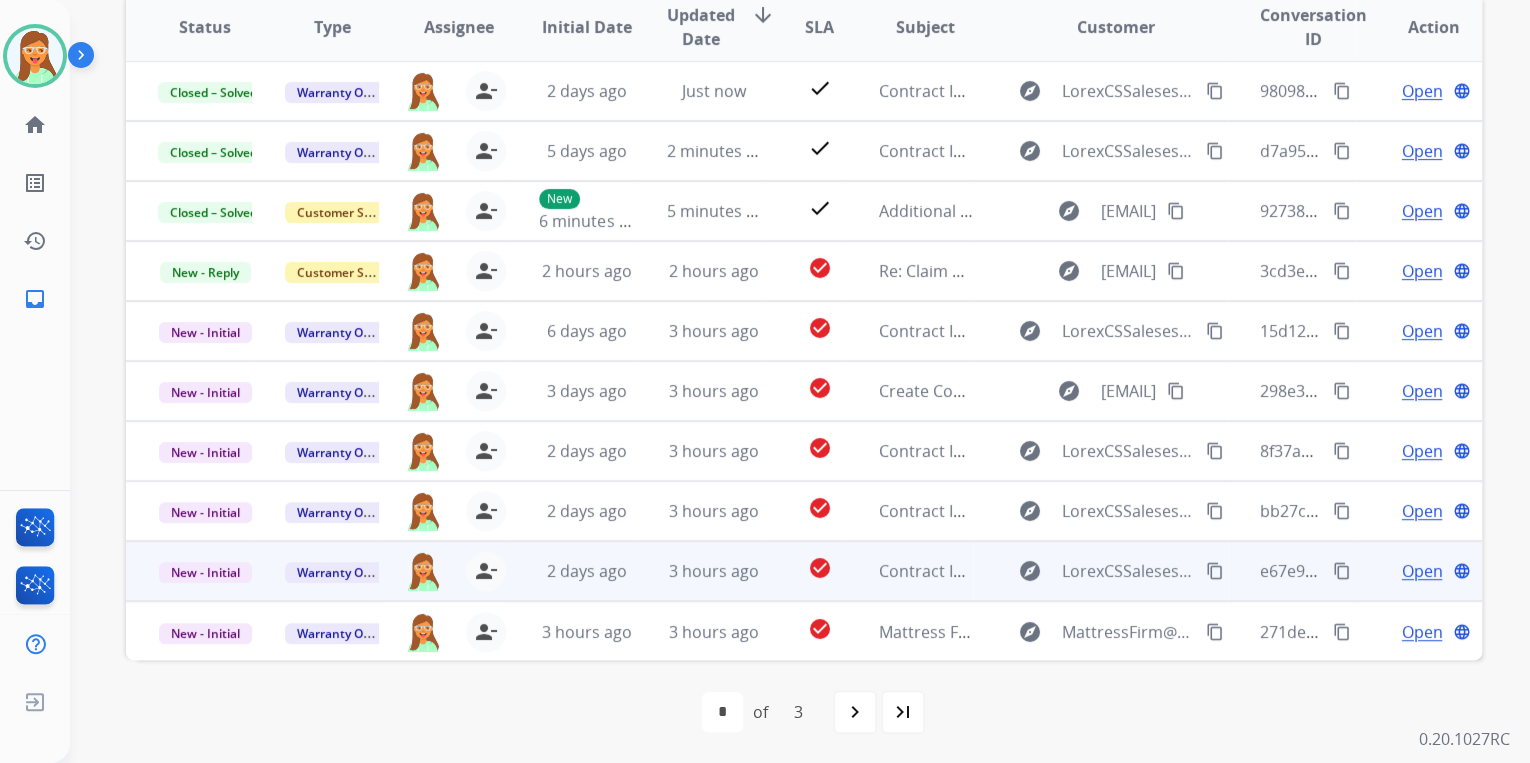 click on "Open" at bounding box center [1421, 571] 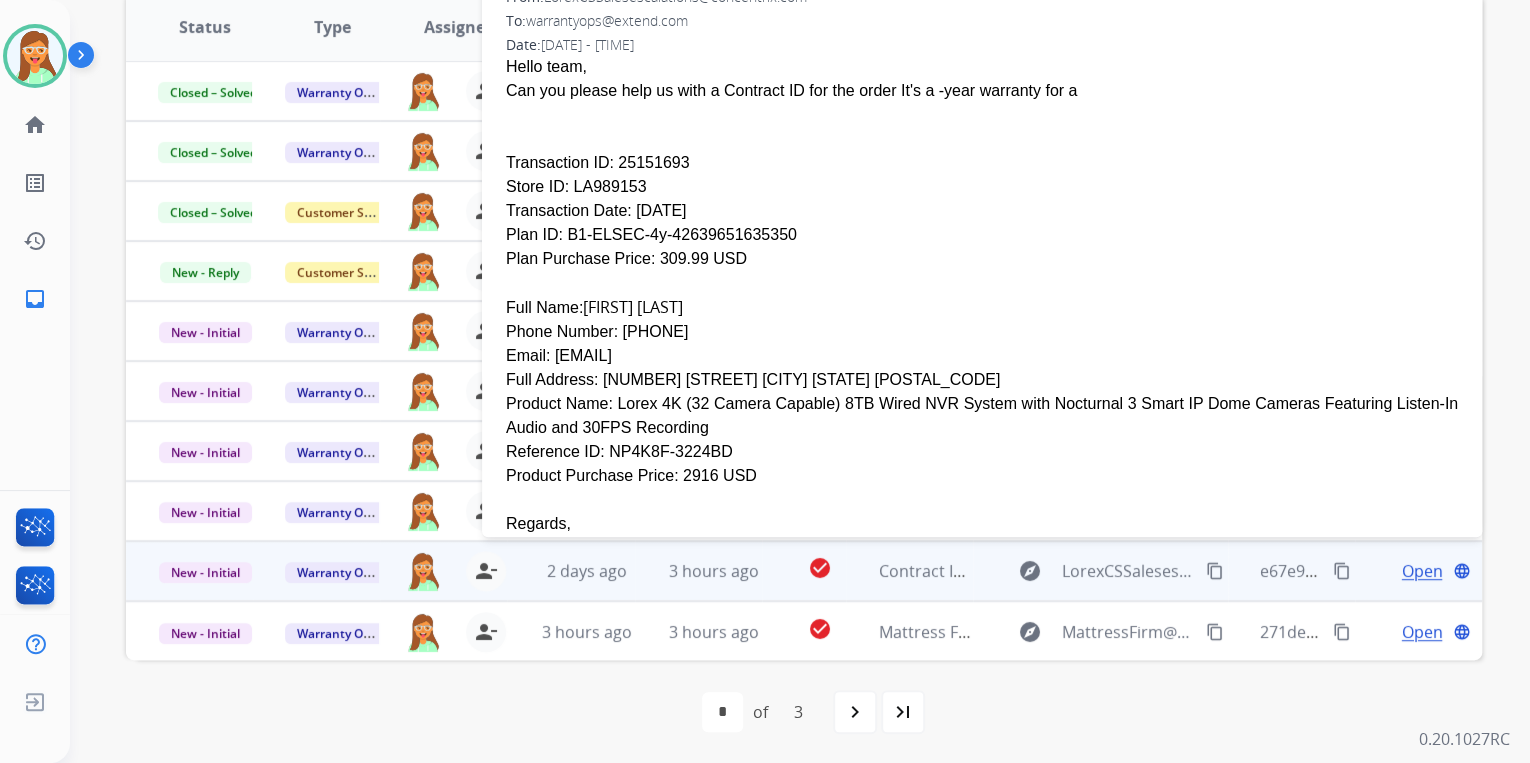 scroll, scrollTop: 160, scrollLeft: 0, axis: vertical 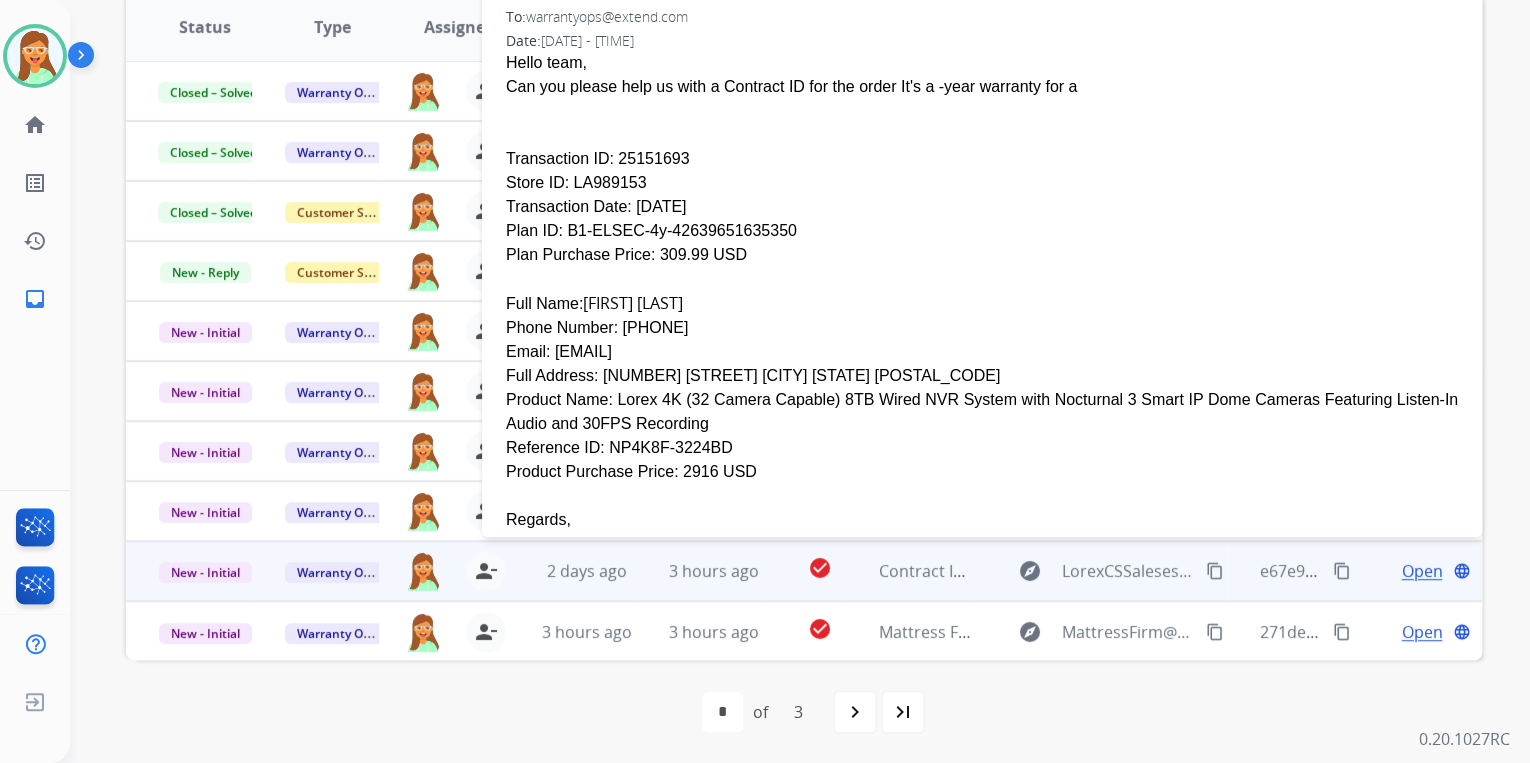 drag, startPoint x: 724, startPoint y: 376, endPoint x: 551, endPoint y: 384, distance: 173.18488 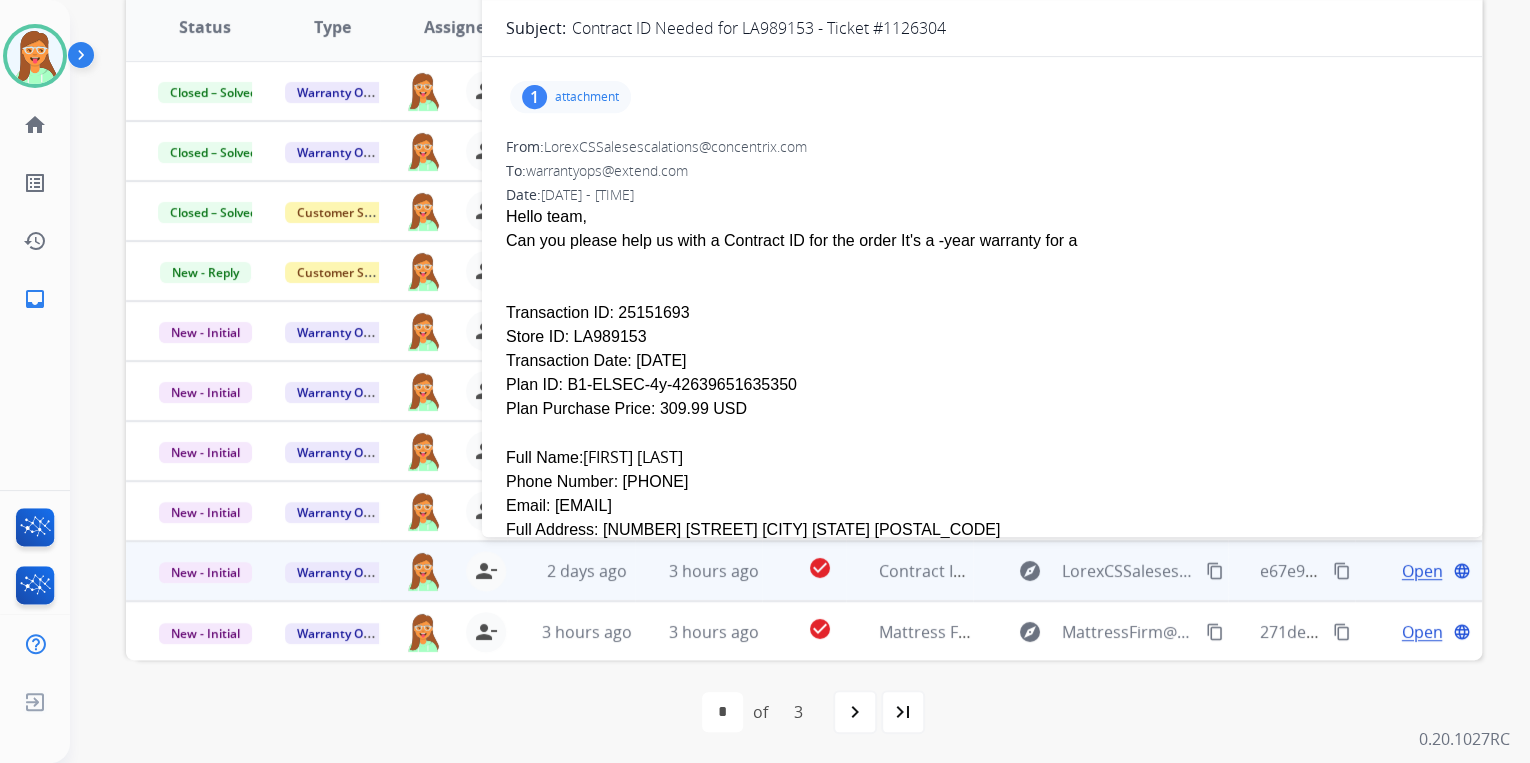 scroll, scrollTop: 0, scrollLeft: 0, axis: both 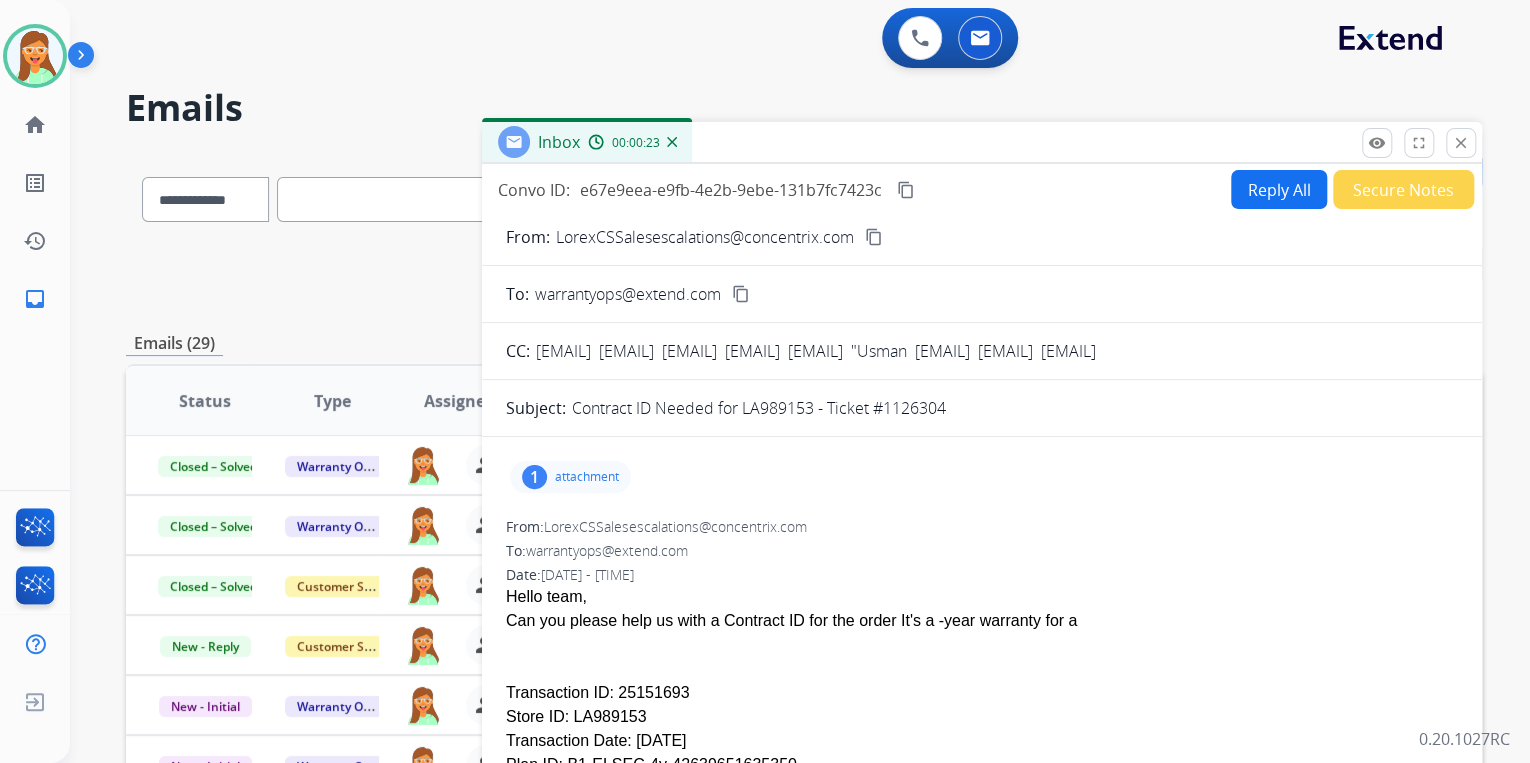 click on "Reply All" at bounding box center [1279, 189] 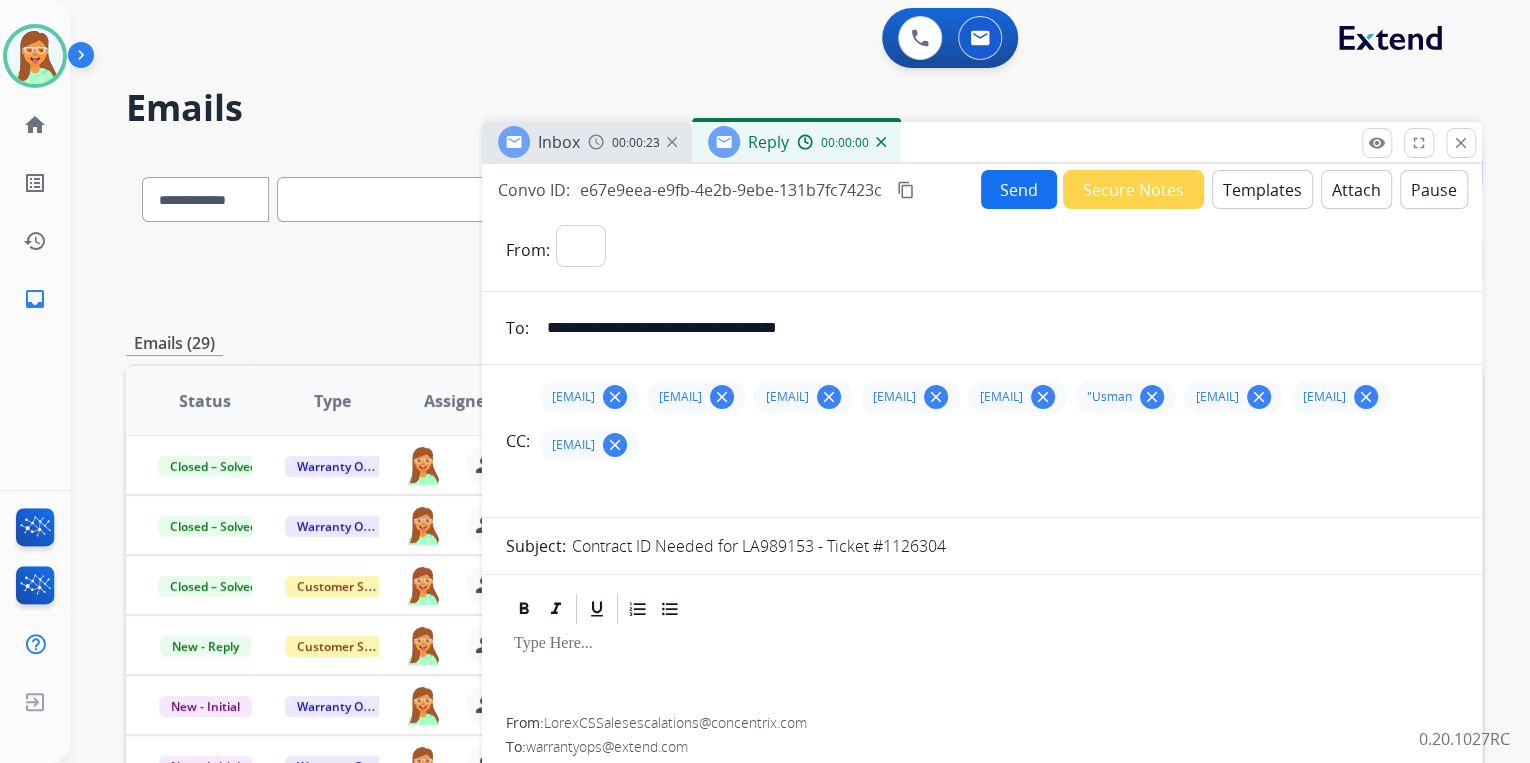click on "Templates" at bounding box center [1262, 189] 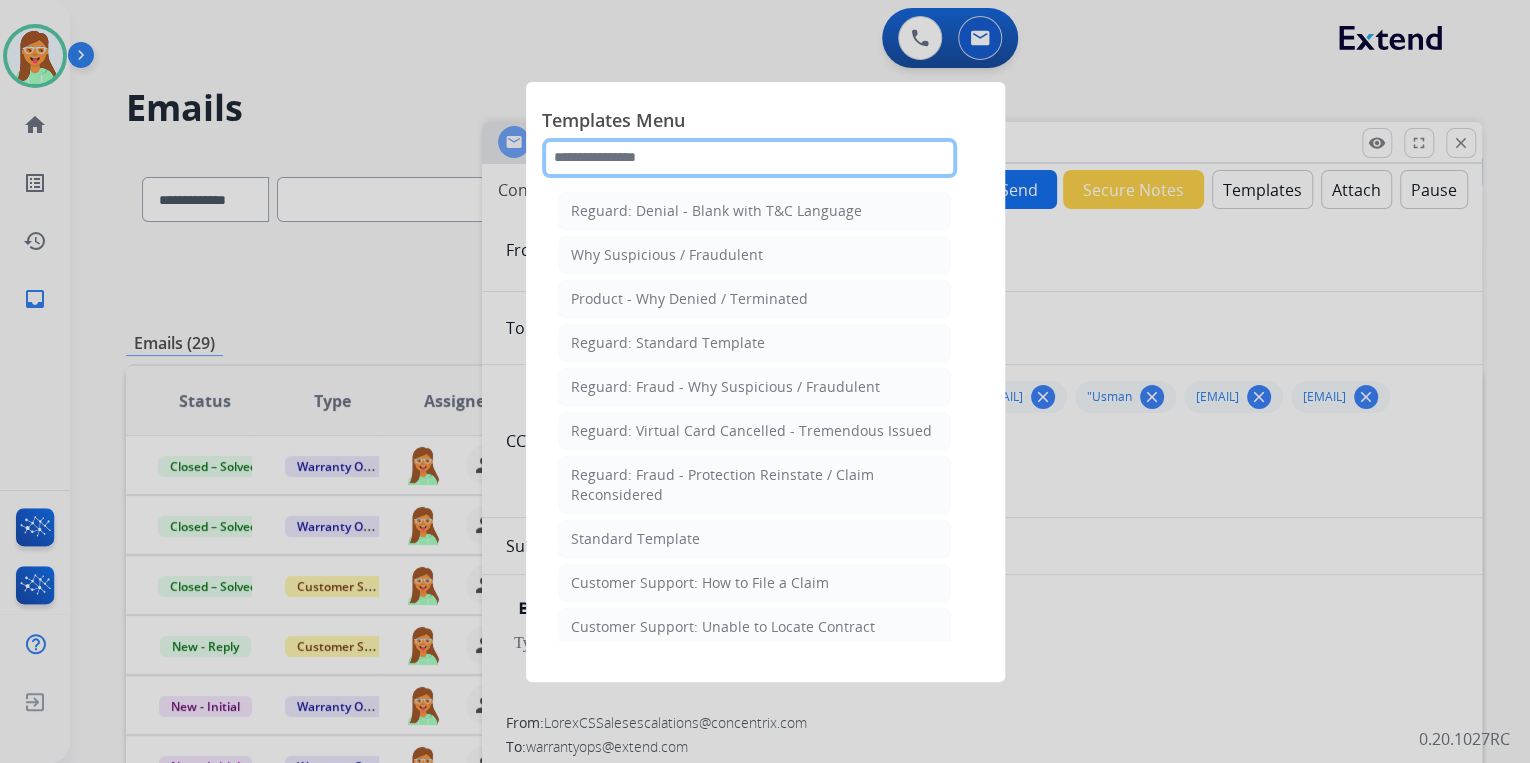 click 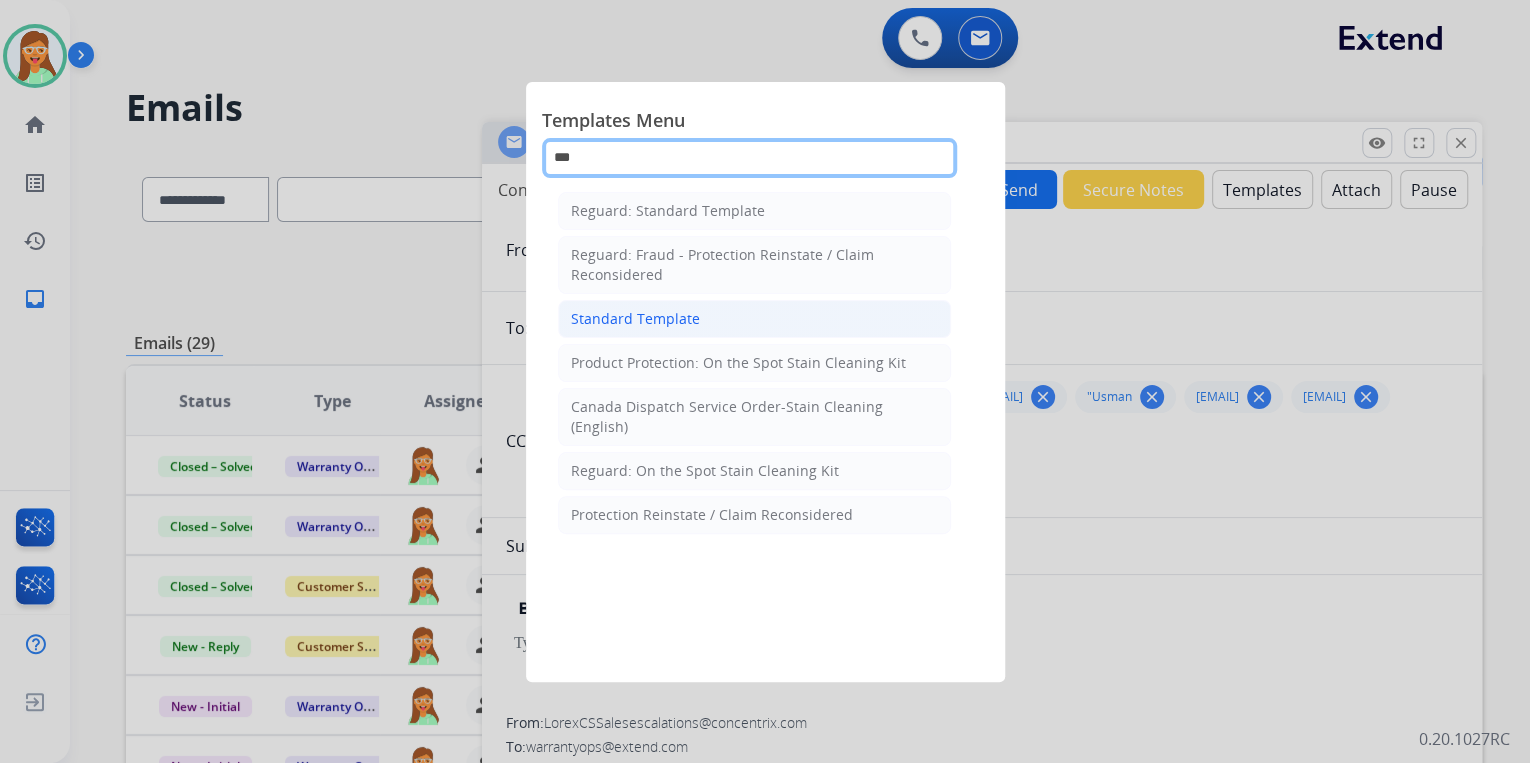 type on "***" 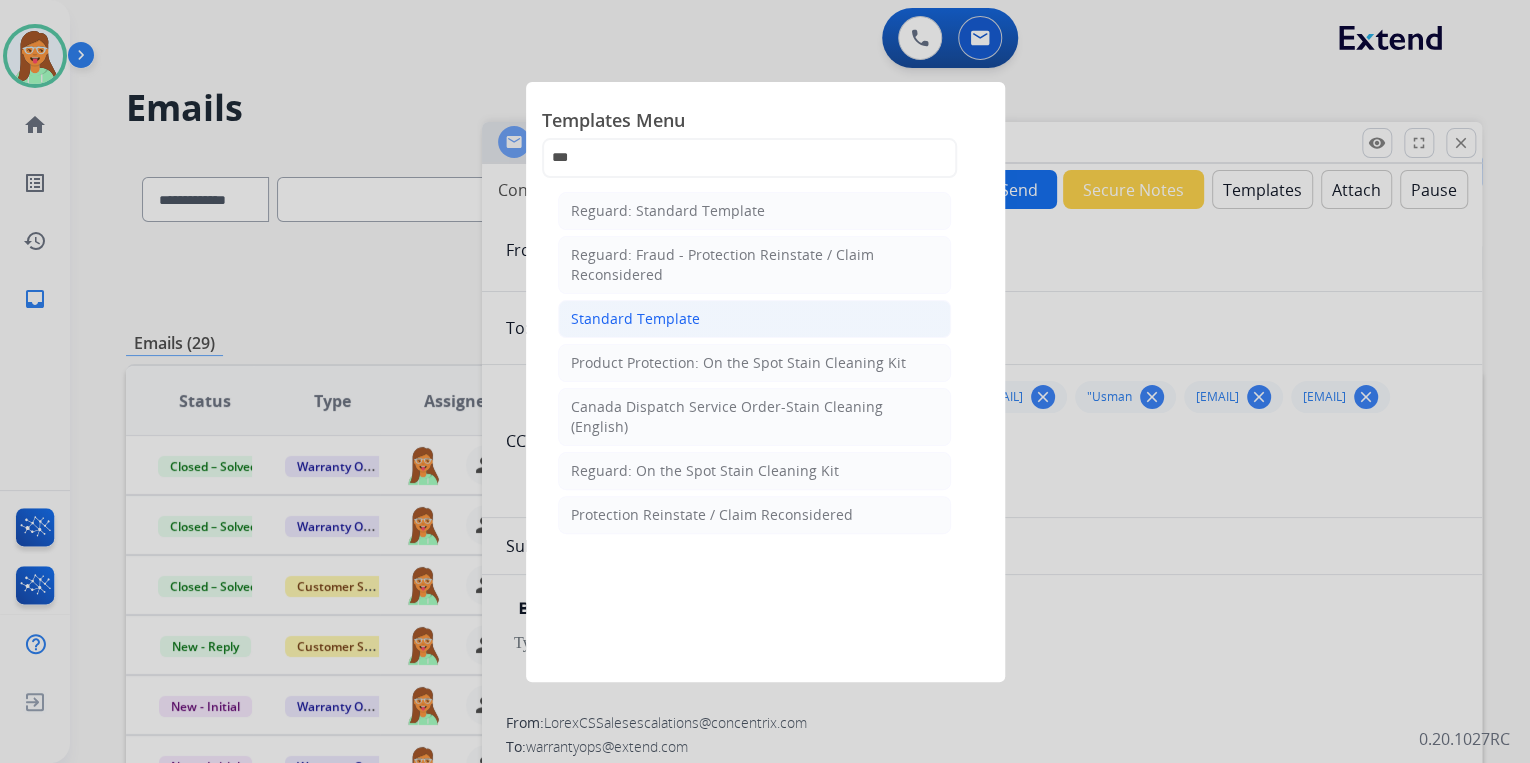 click on "Standard Template" 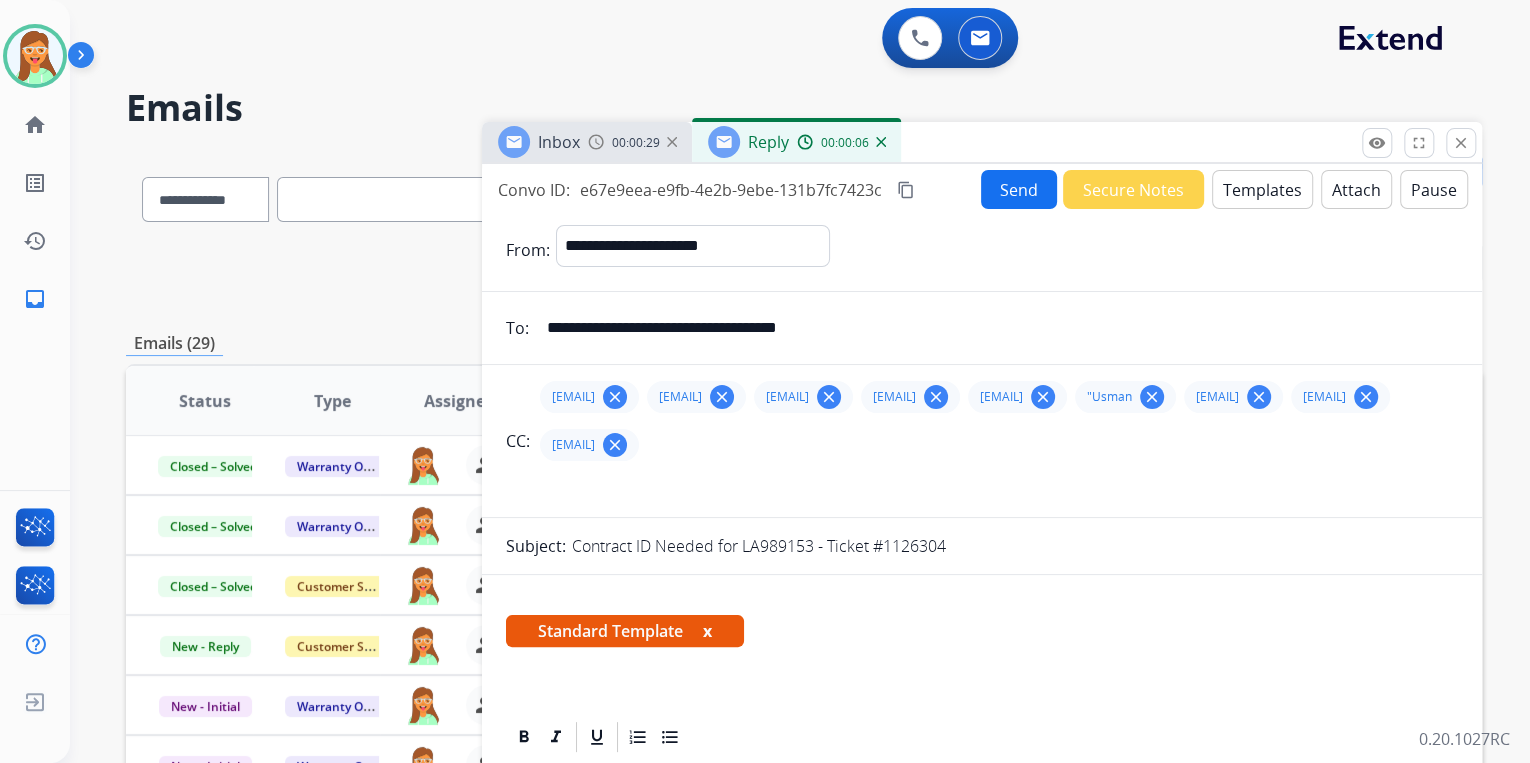 scroll, scrollTop: 560, scrollLeft: 0, axis: vertical 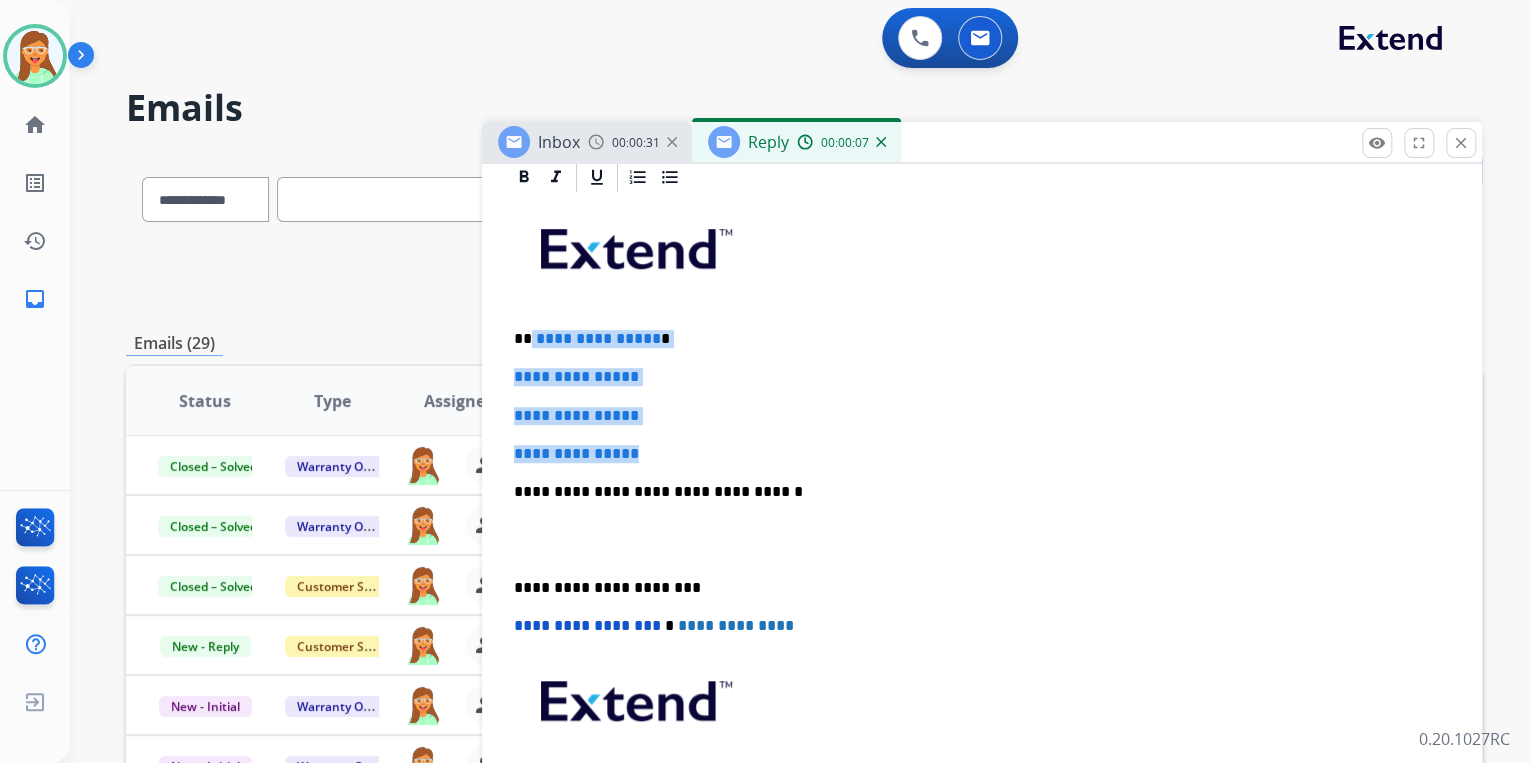drag, startPoint x: 661, startPoint y: 477, endPoint x: 530, endPoint y: 383, distance: 161.23586 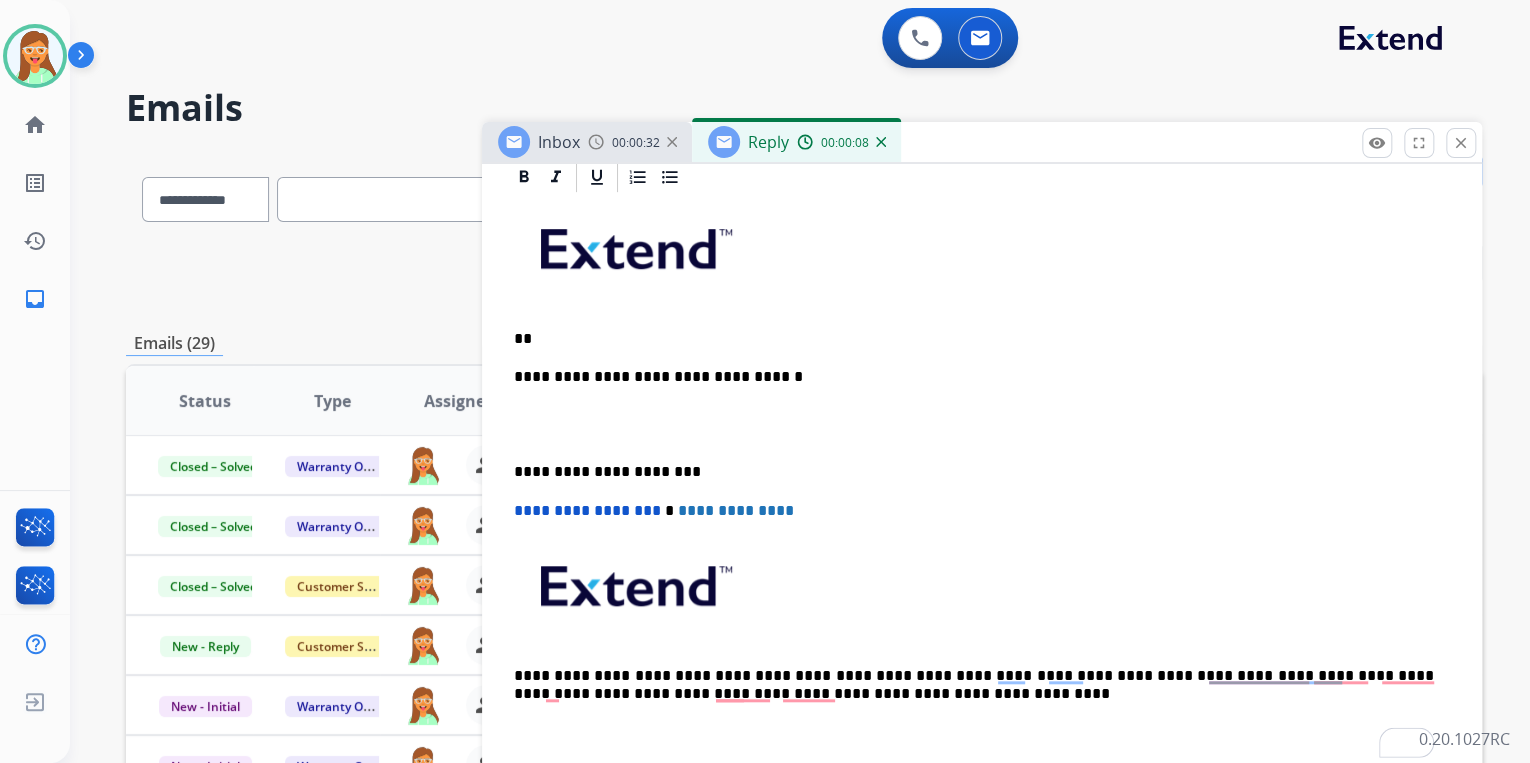 type 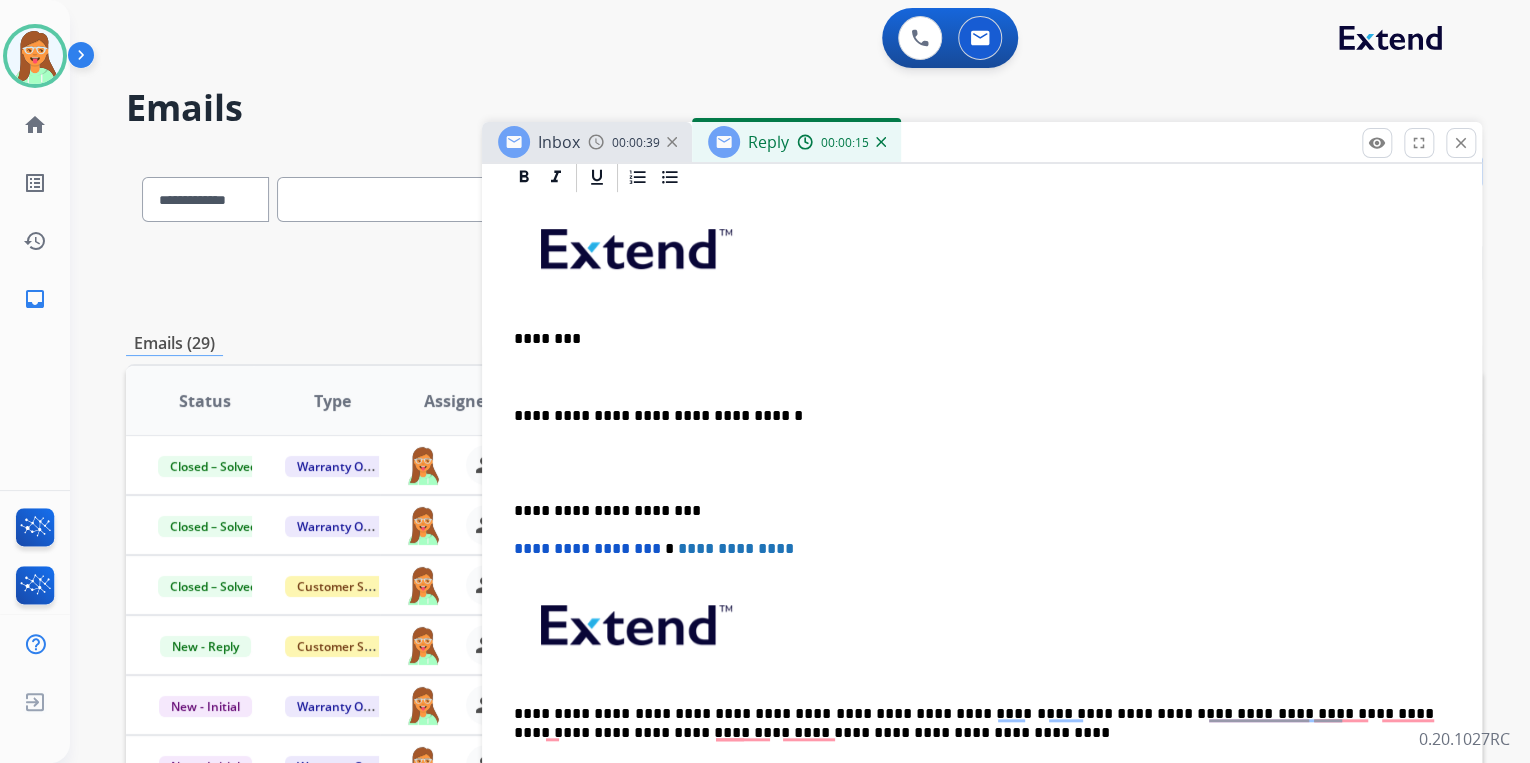 click at bounding box center (982, 377) 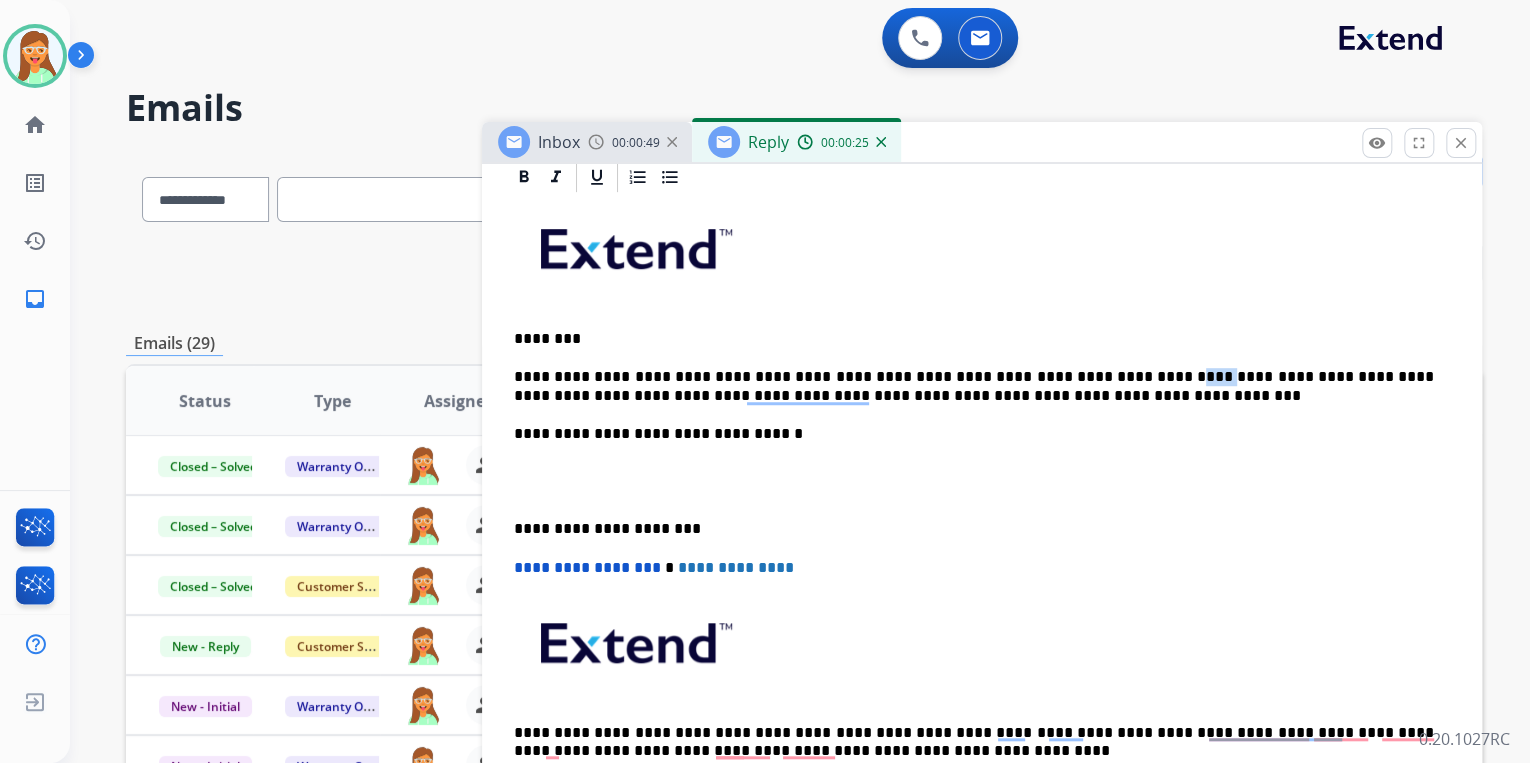 drag, startPoint x: 1136, startPoint y: 430, endPoint x: 1109, endPoint y: 429, distance: 27.018513 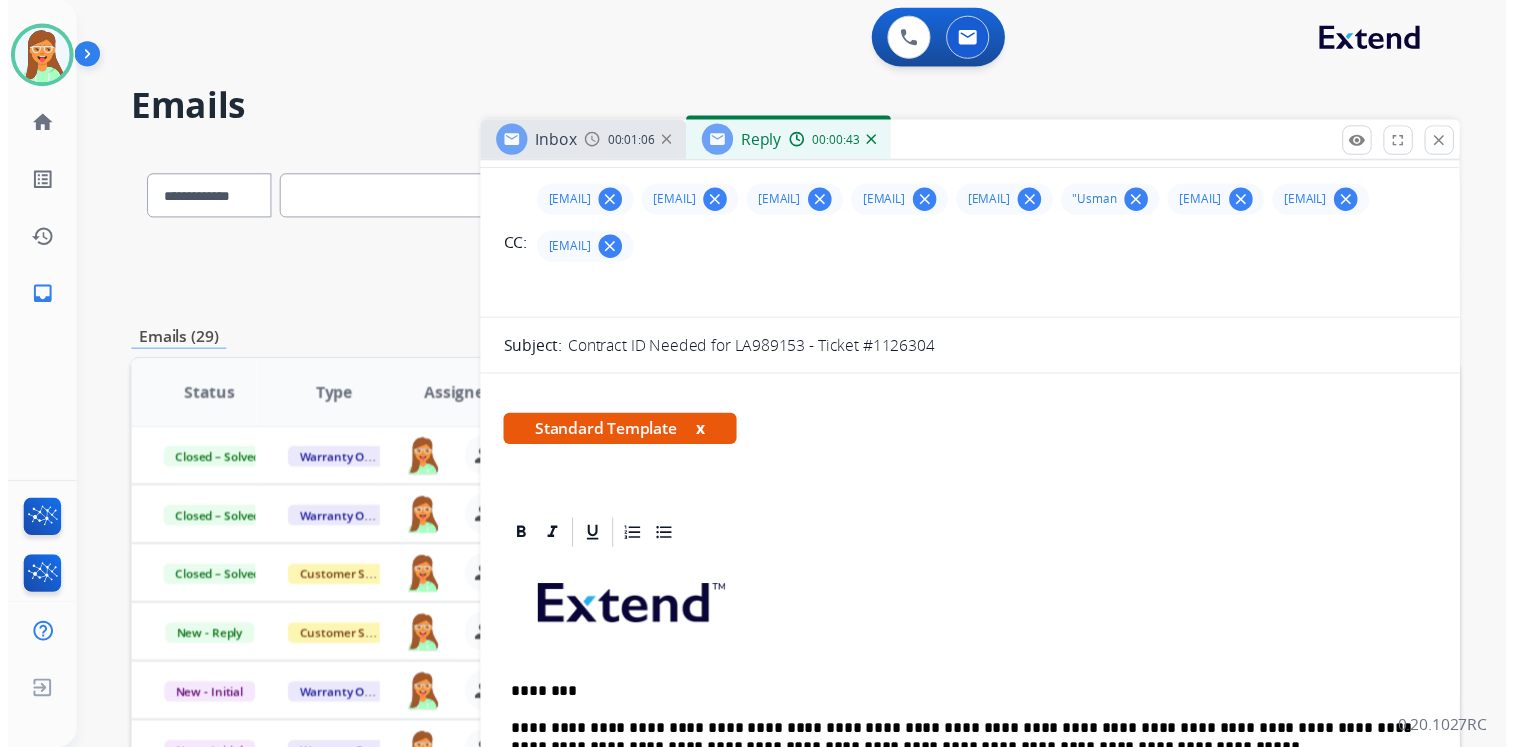 scroll, scrollTop: 0, scrollLeft: 0, axis: both 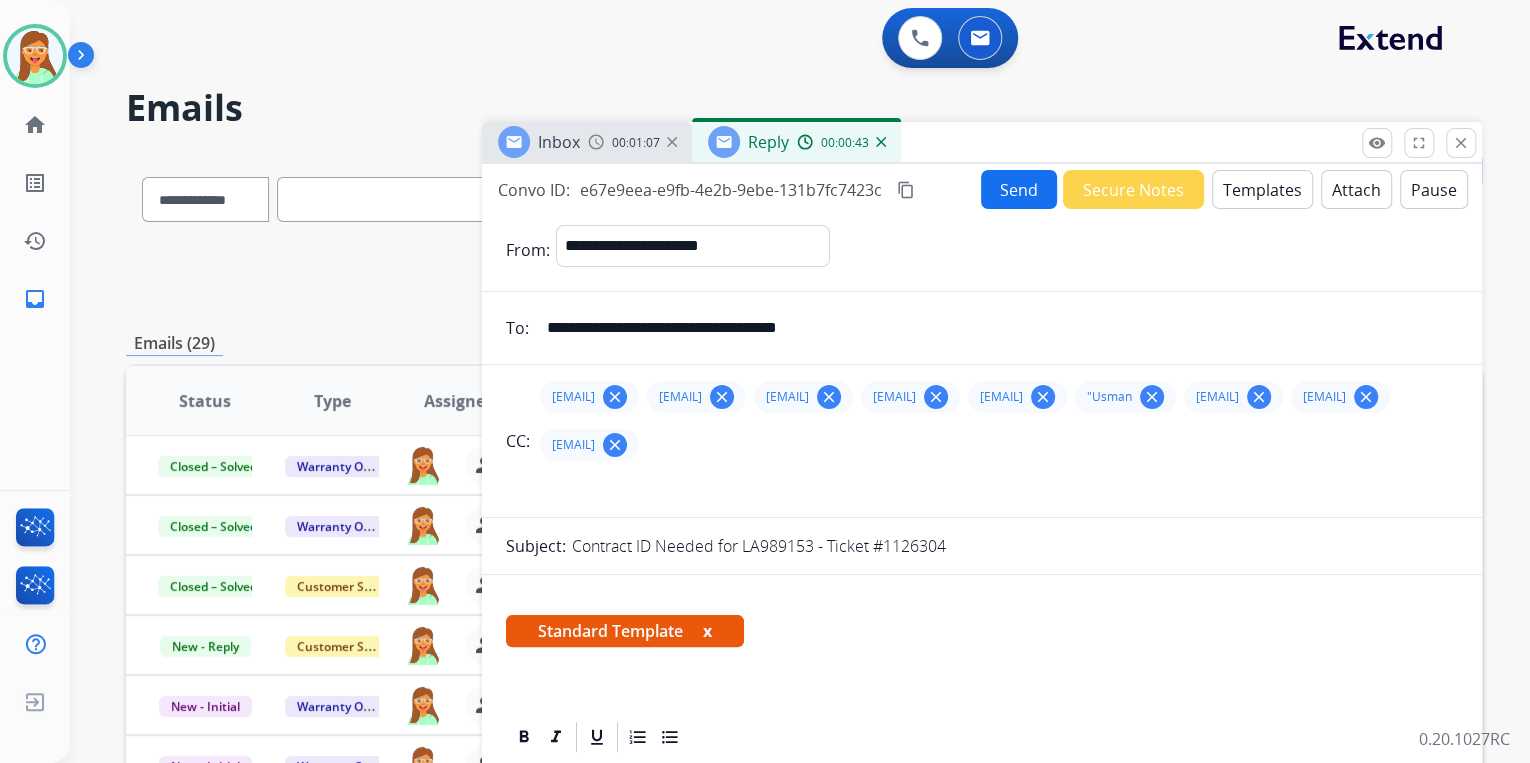 click on "Attach" at bounding box center (1356, 189) 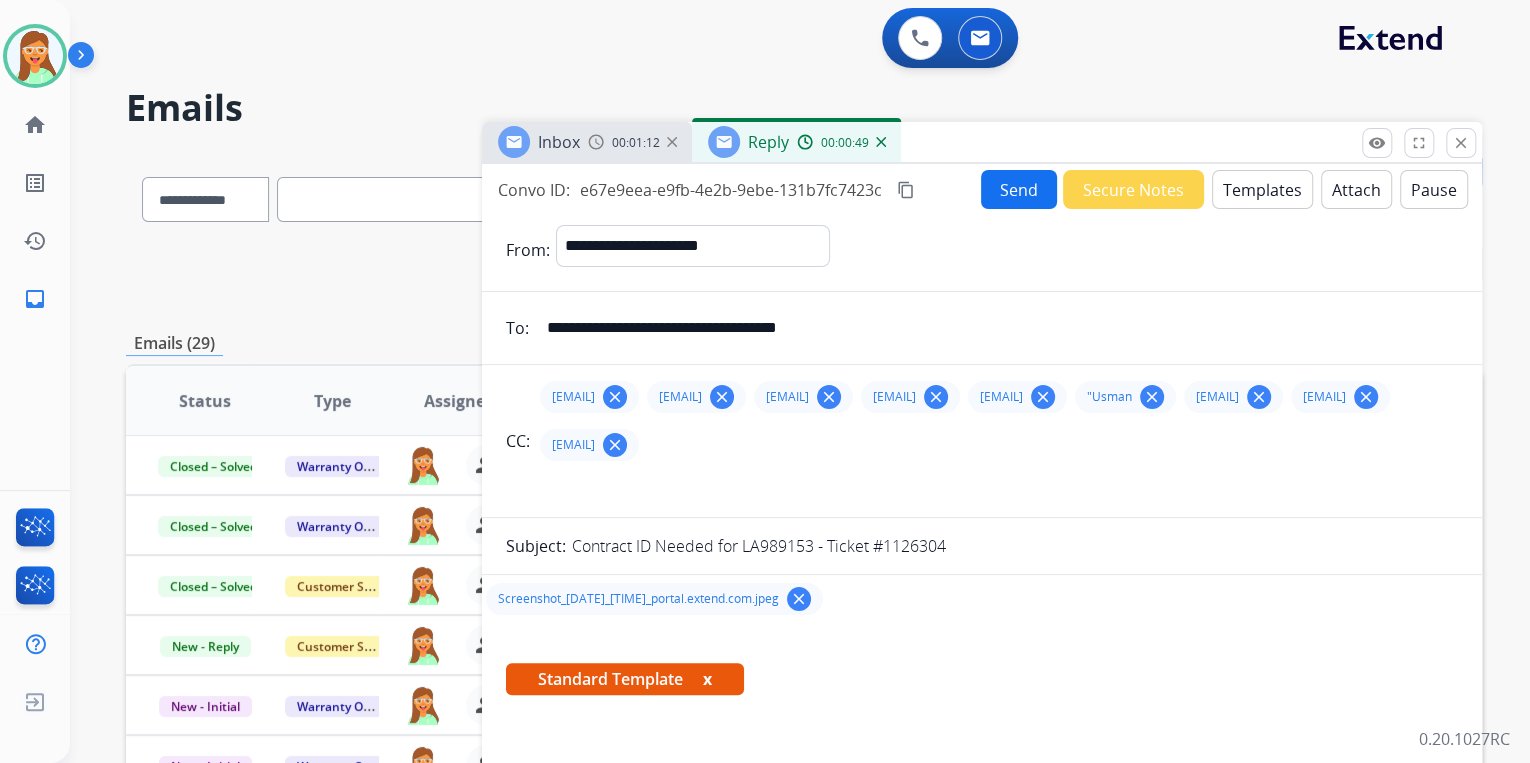 click on "Send" at bounding box center [1019, 189] 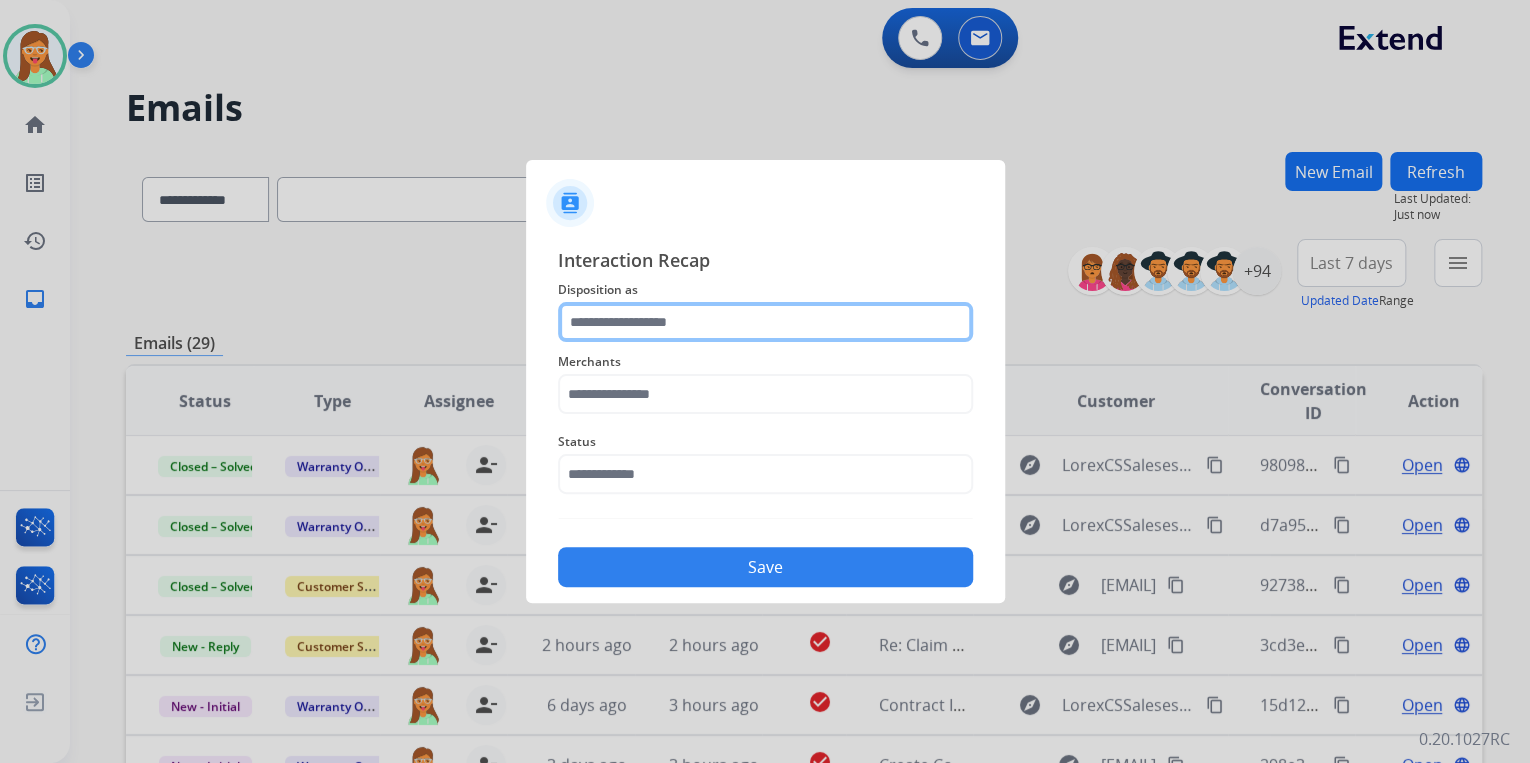 drag, startPoint x: 593, startPoint y: 305, endPoint x: 604, endPoint y: 335, distance: 31.95309 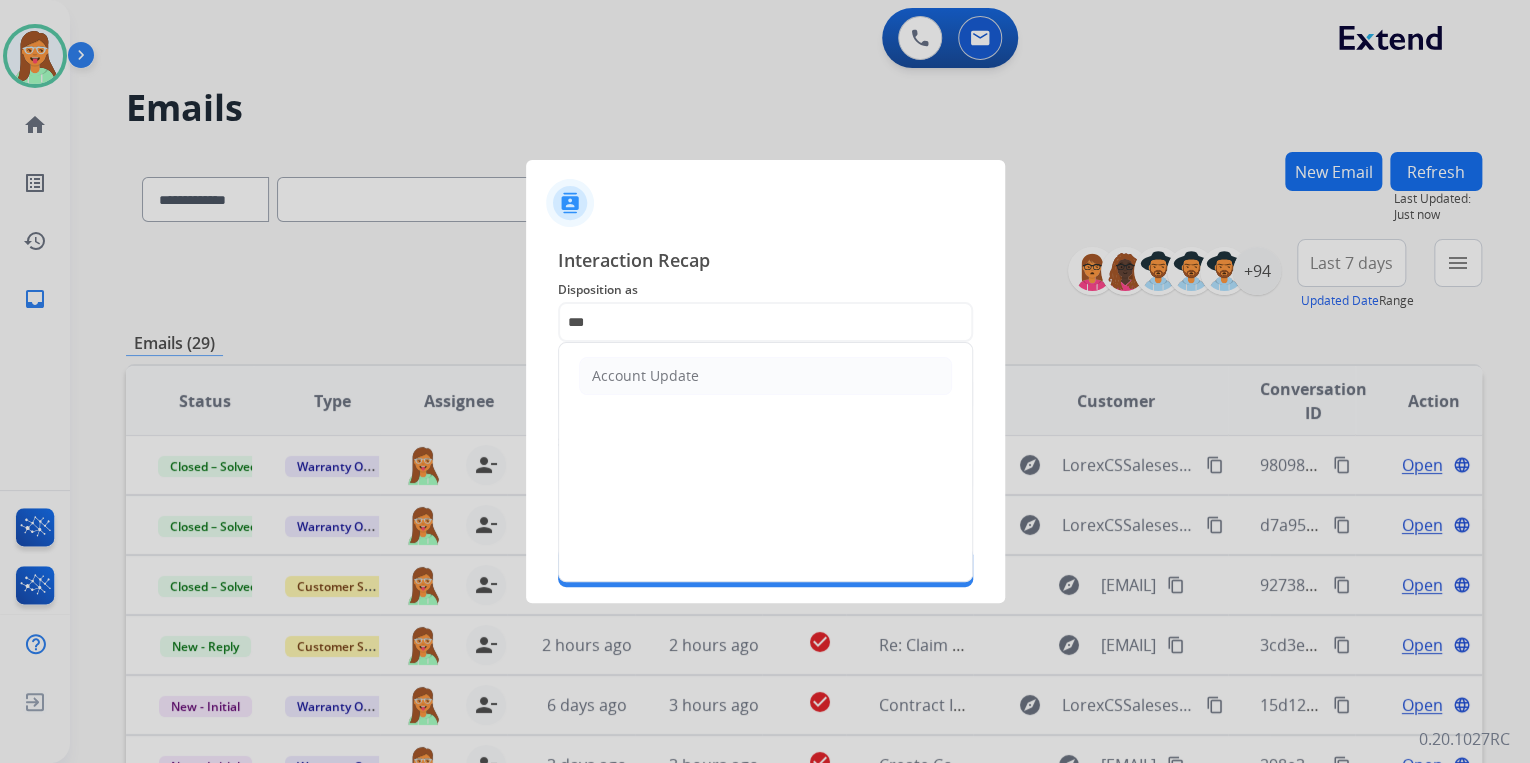 click on "Account Update" 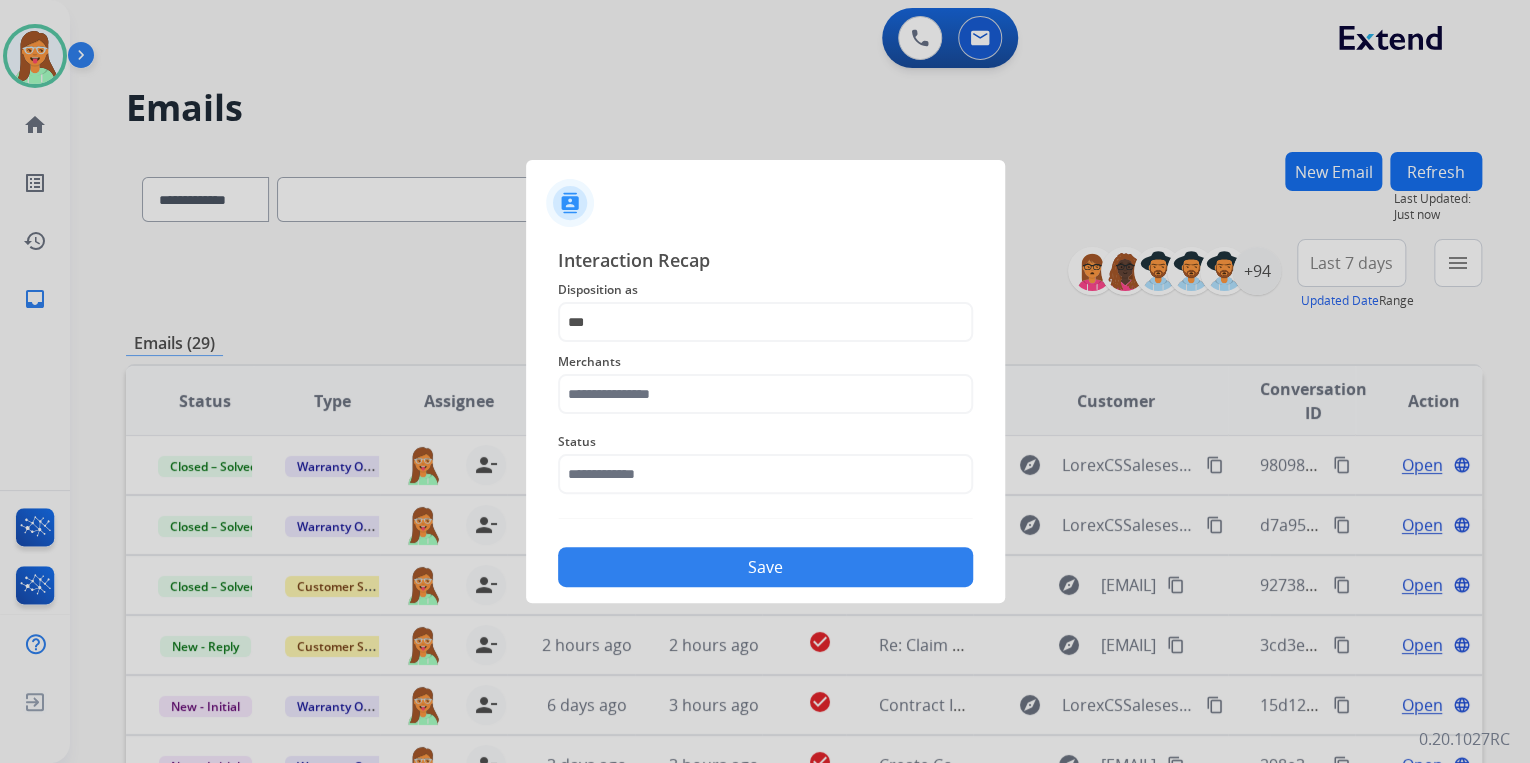 type on "**********" 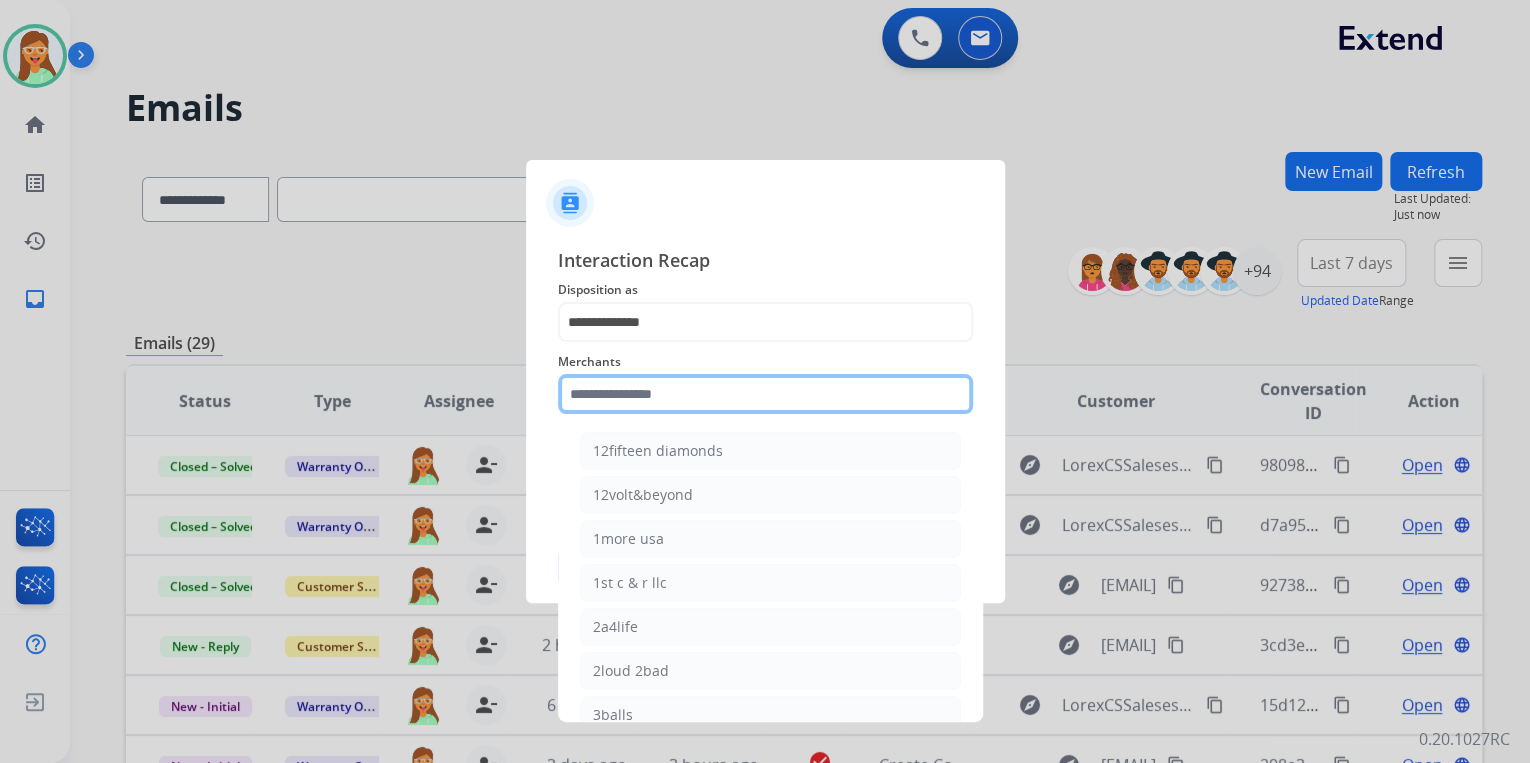 click 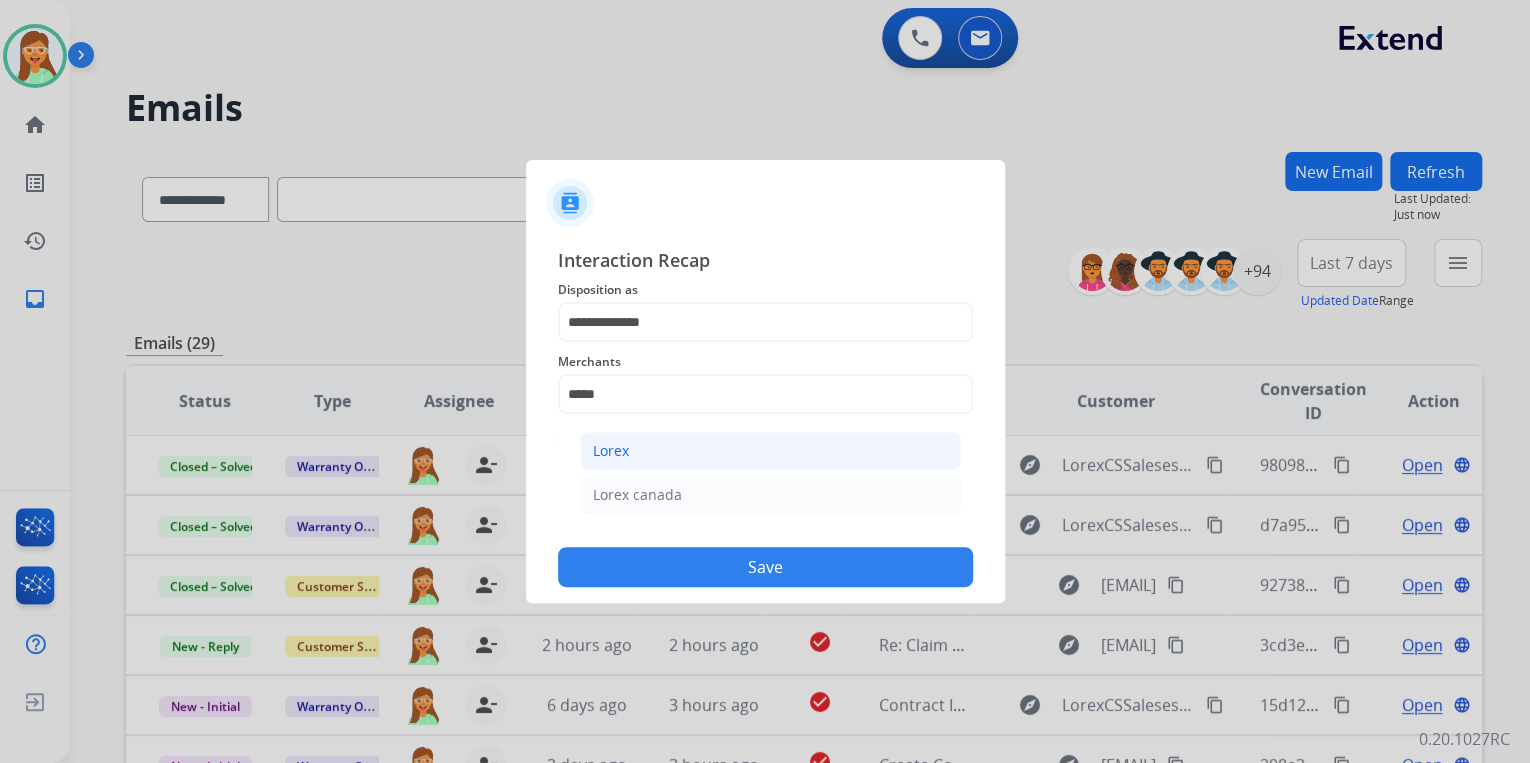 click on "Lorex" 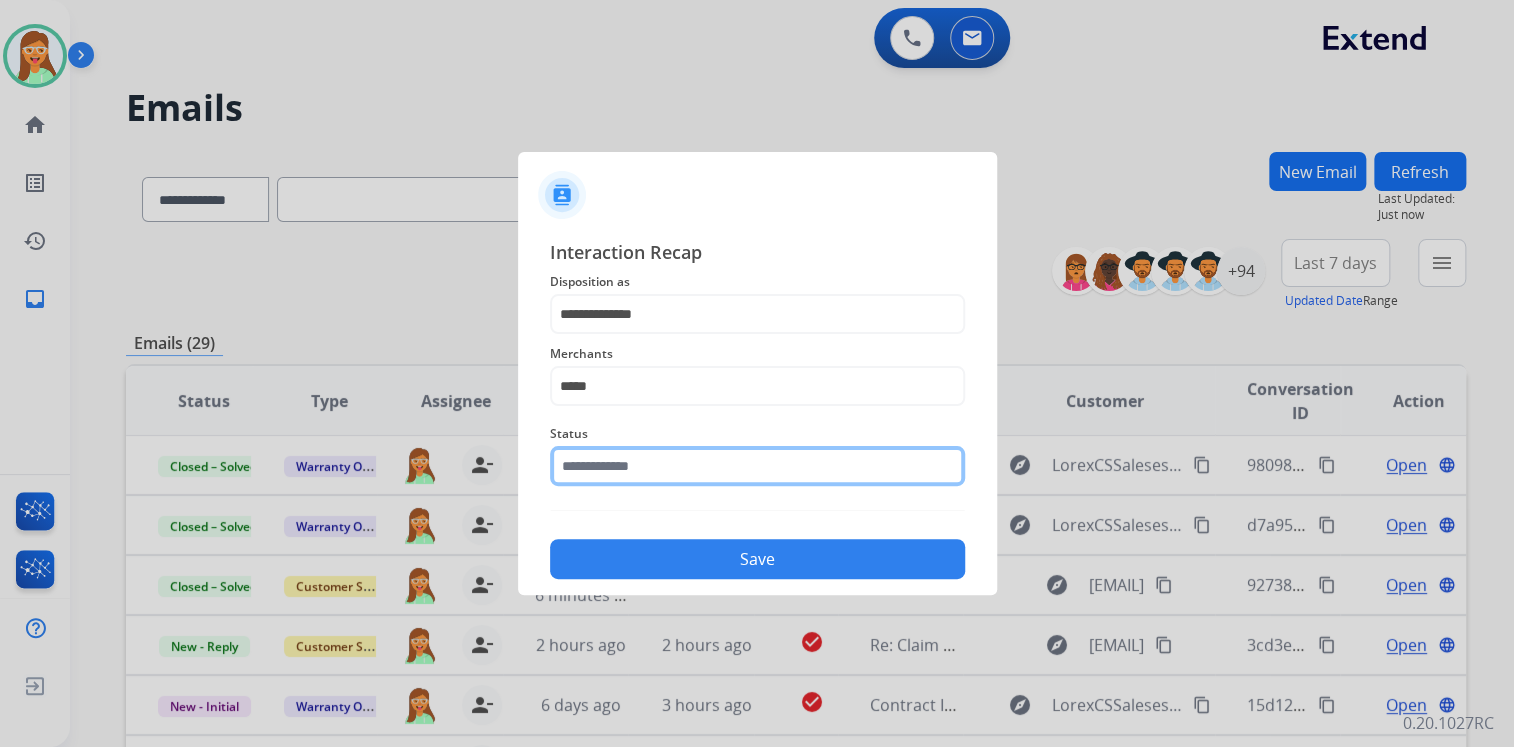 click 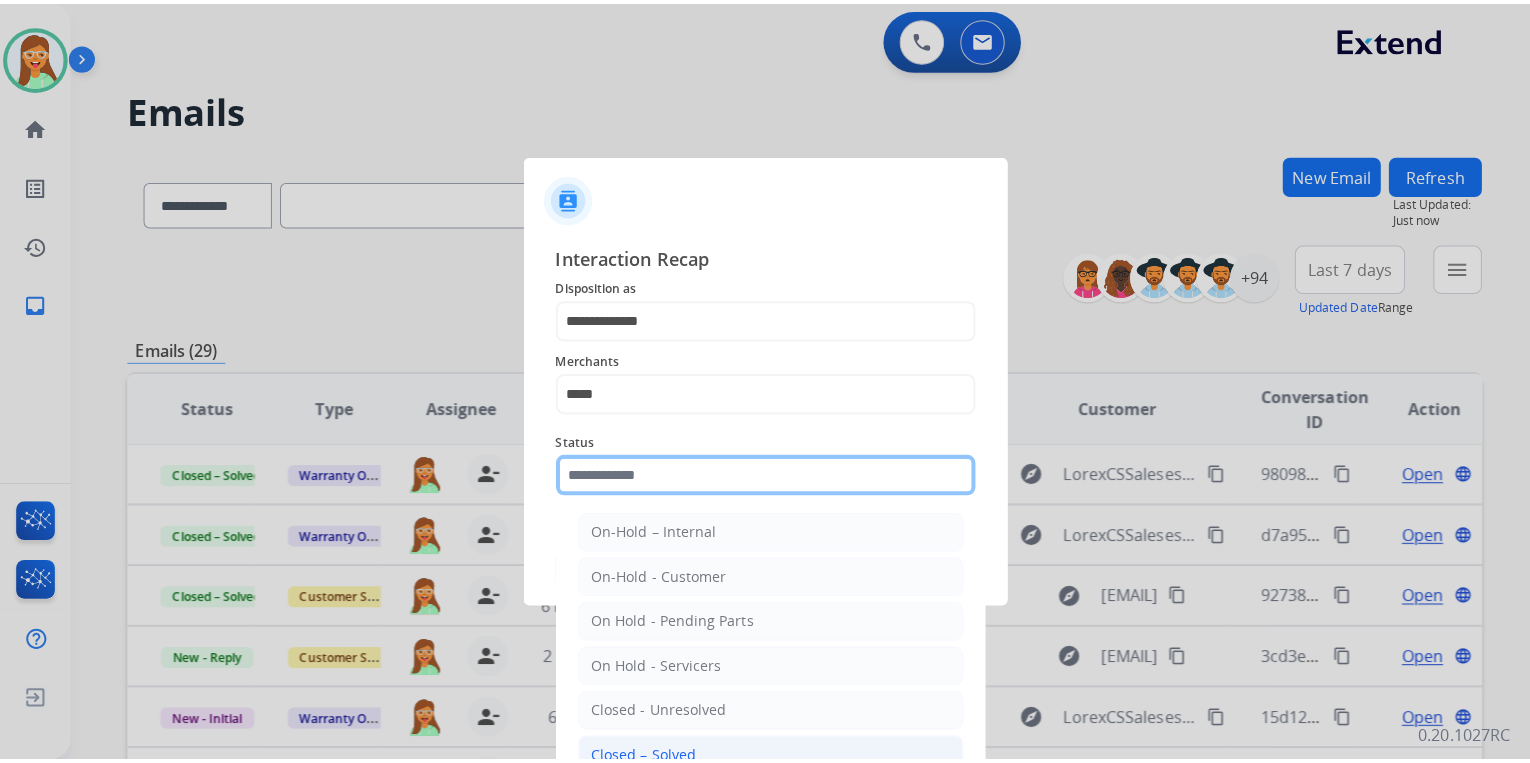scroll, scrollTop: 116, scrollLeft: 0, axis: vertical 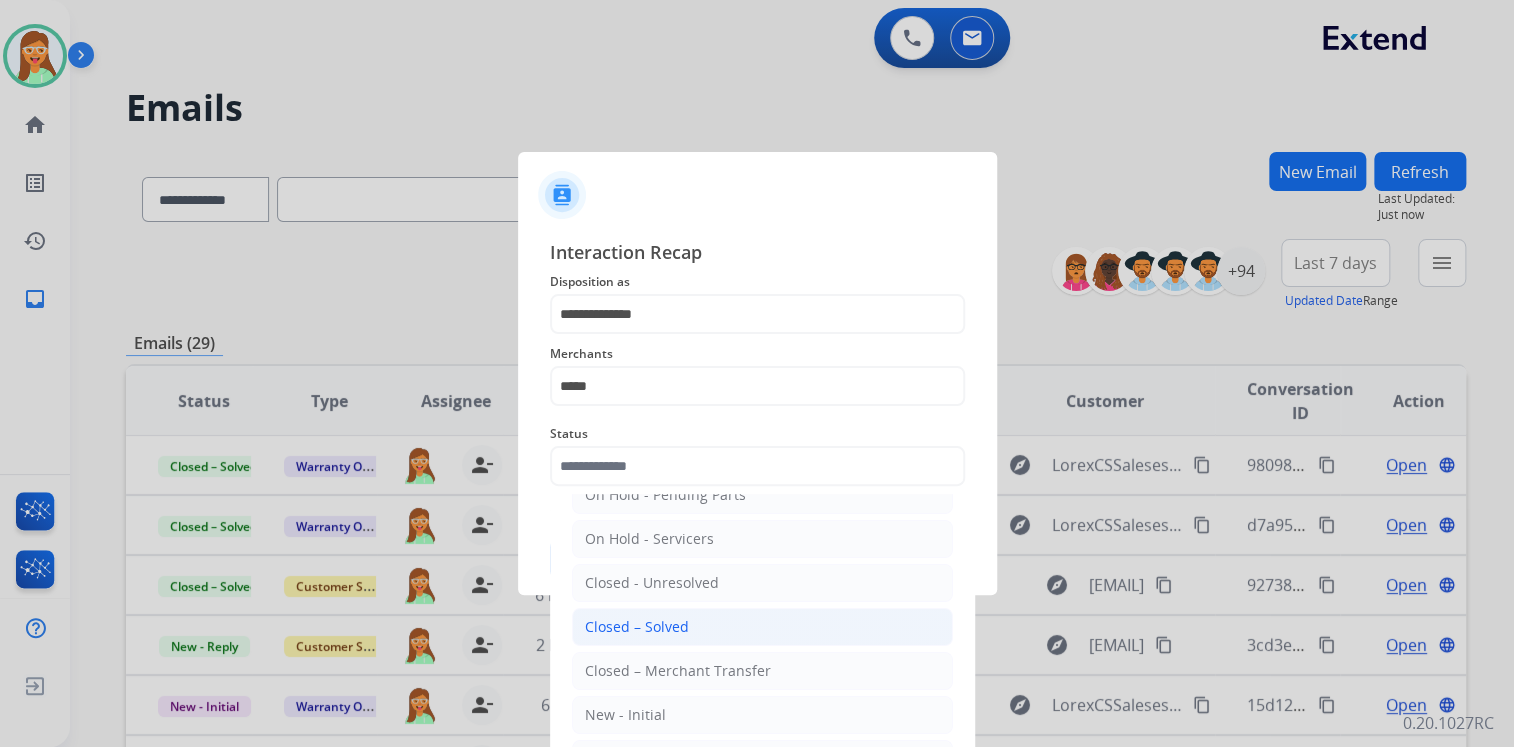 click on "Closed – Solved" 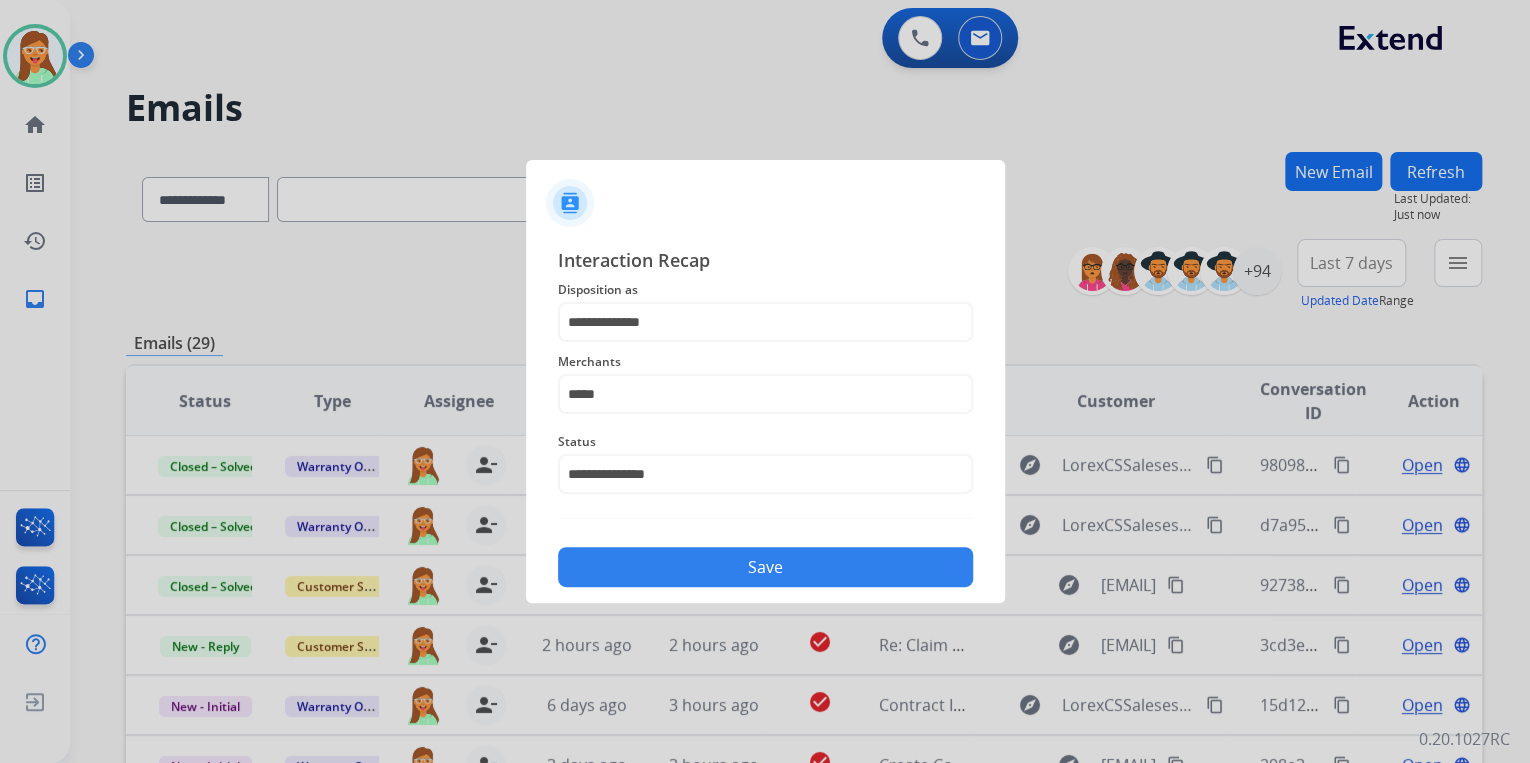 click on "Save" 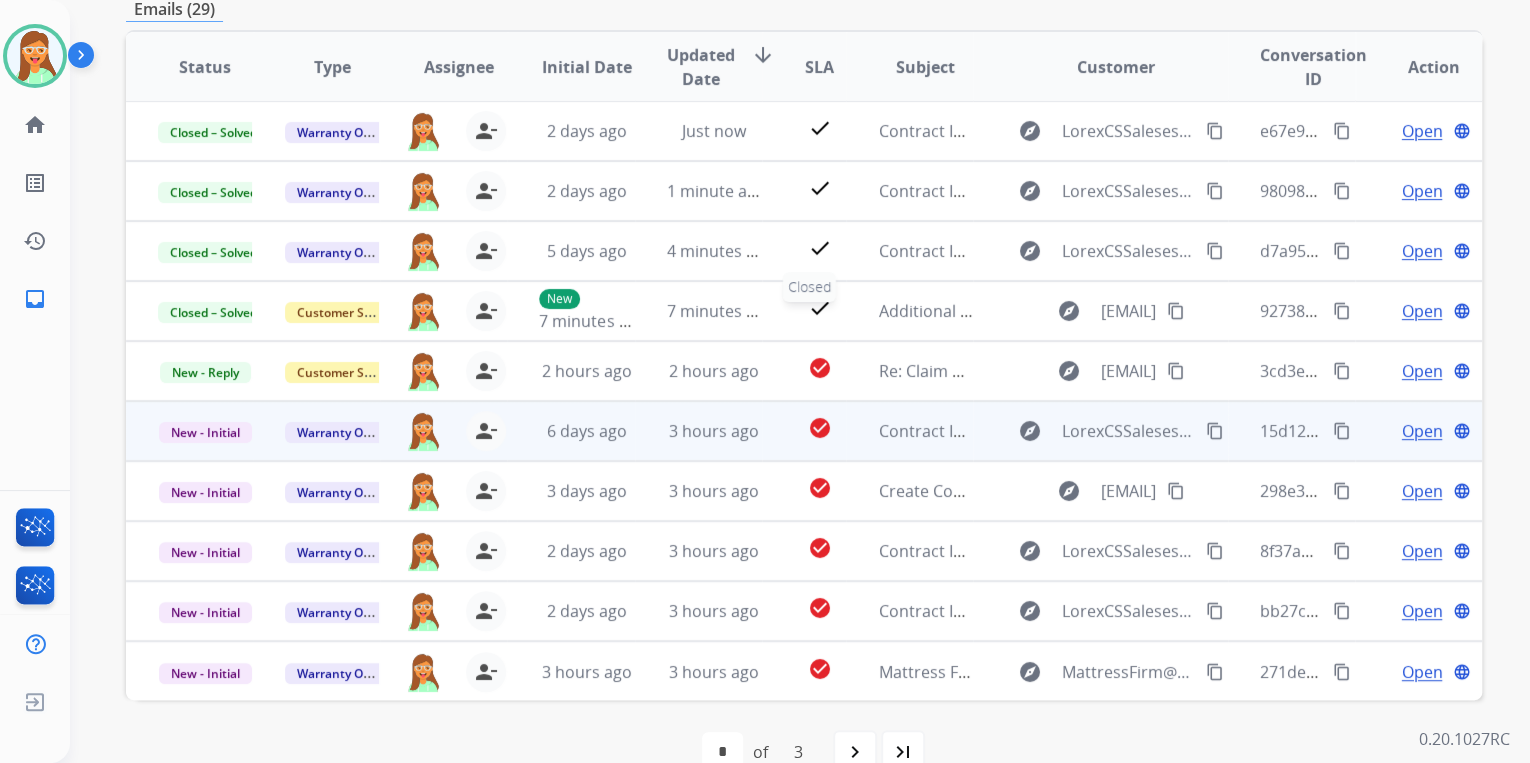 scroll, scrollTop: 374, scrollLeft: 0, axis: vertical 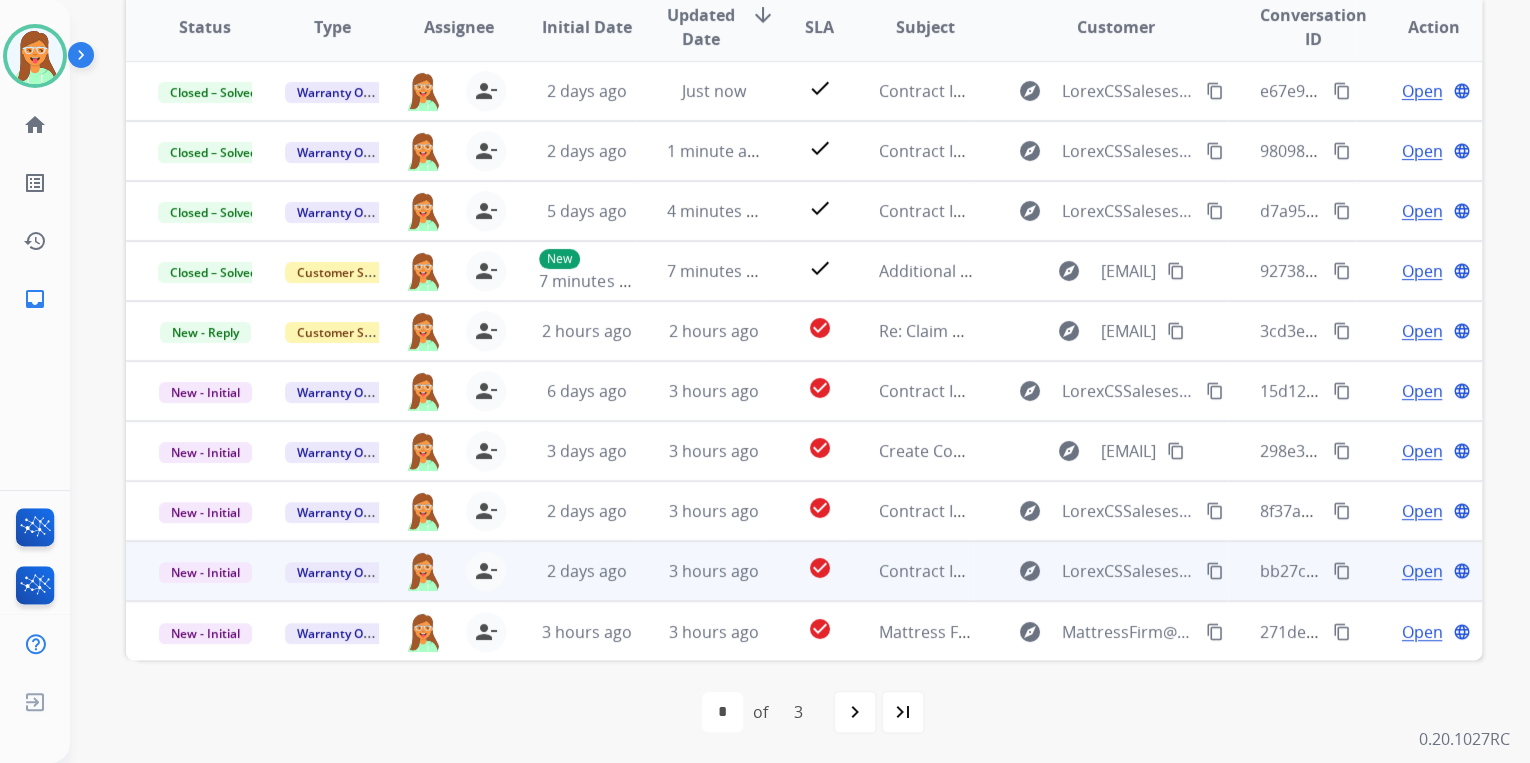 click on "Open" at bounding box center [1421, 571] 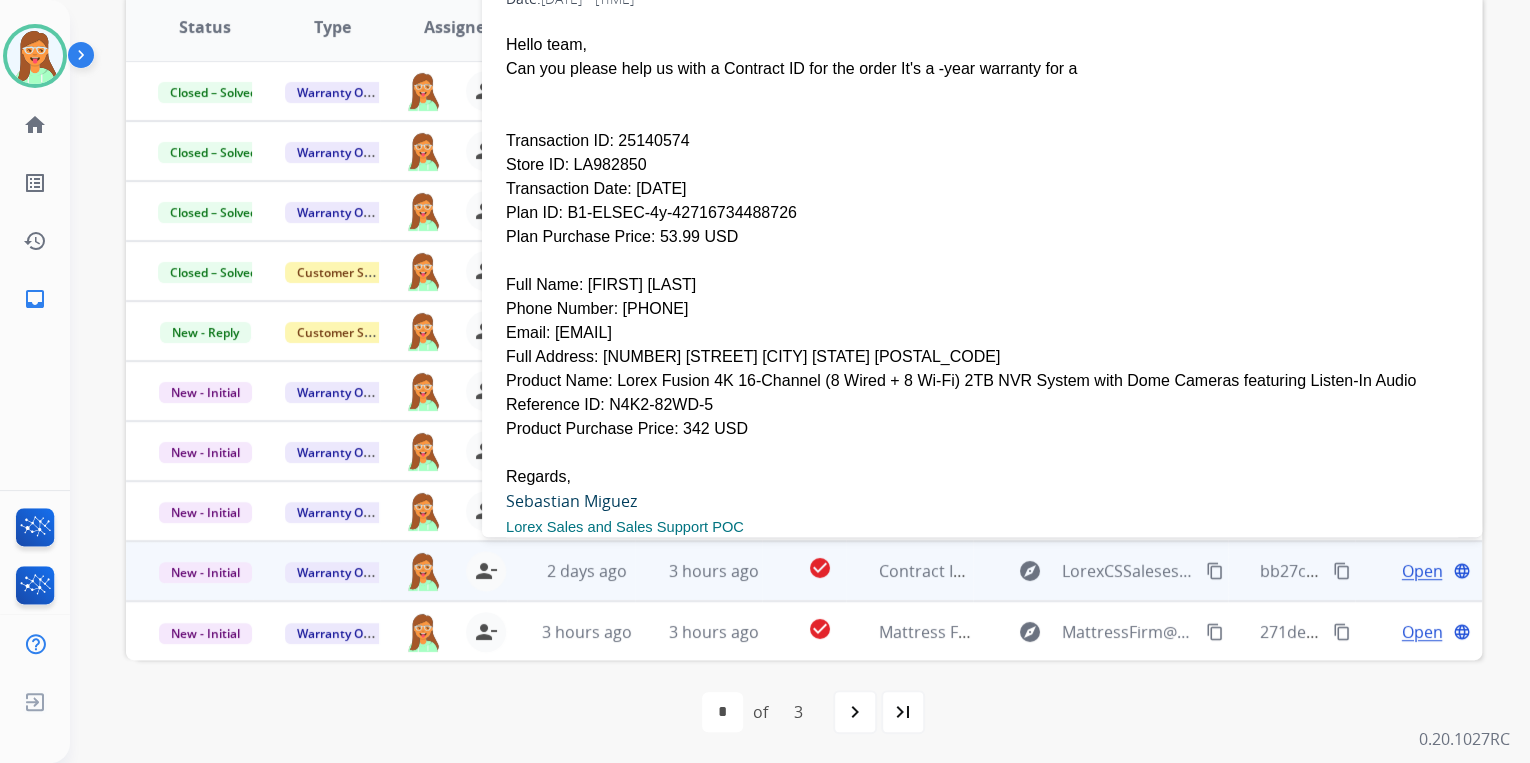scroll, scrollTop: 240, scrollLeft: 0, axis: vertical 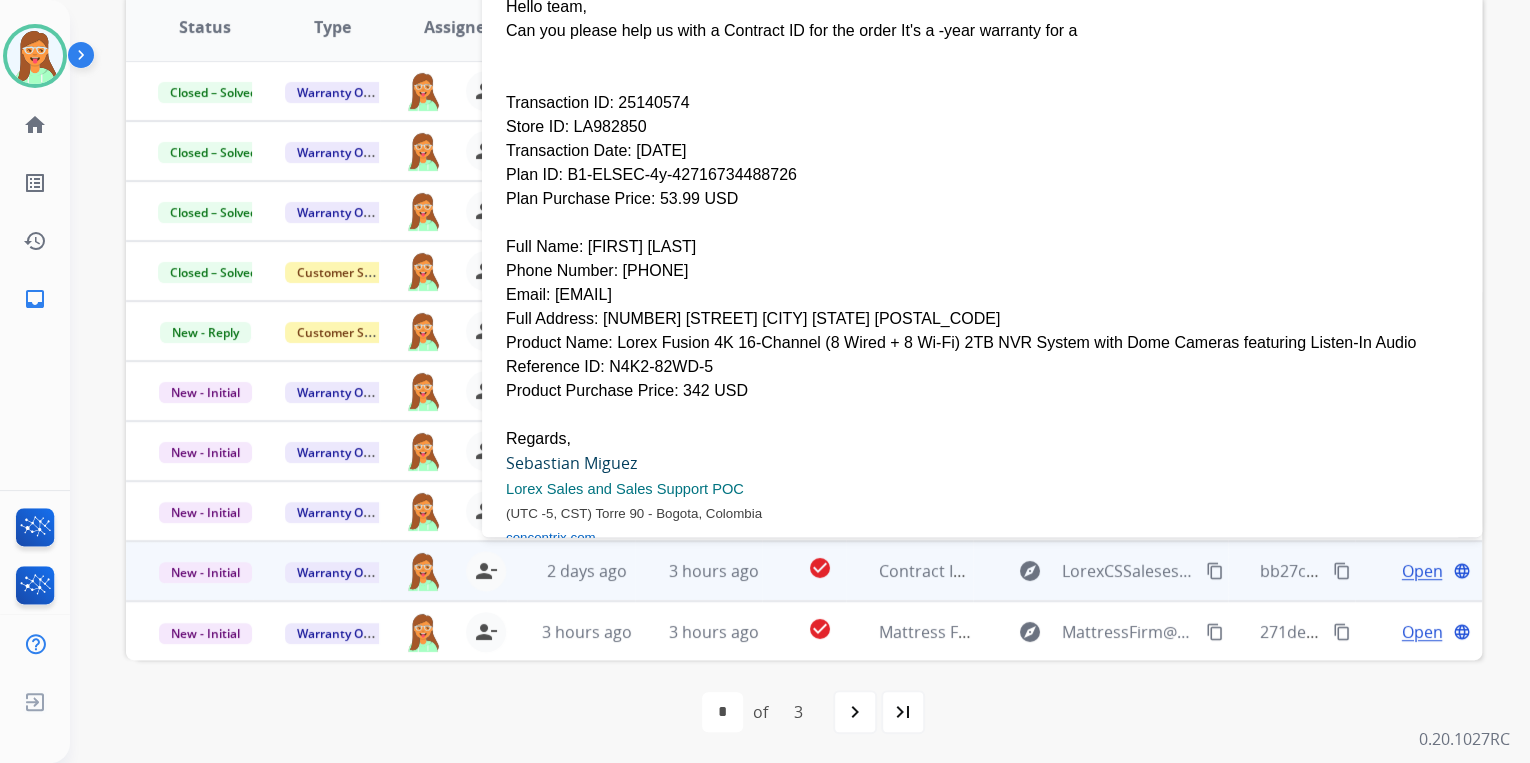 drag, startPoint x: 716, startPoint y: 322, endPoint x: 551, endPoint y: 323, distance: 165.00304 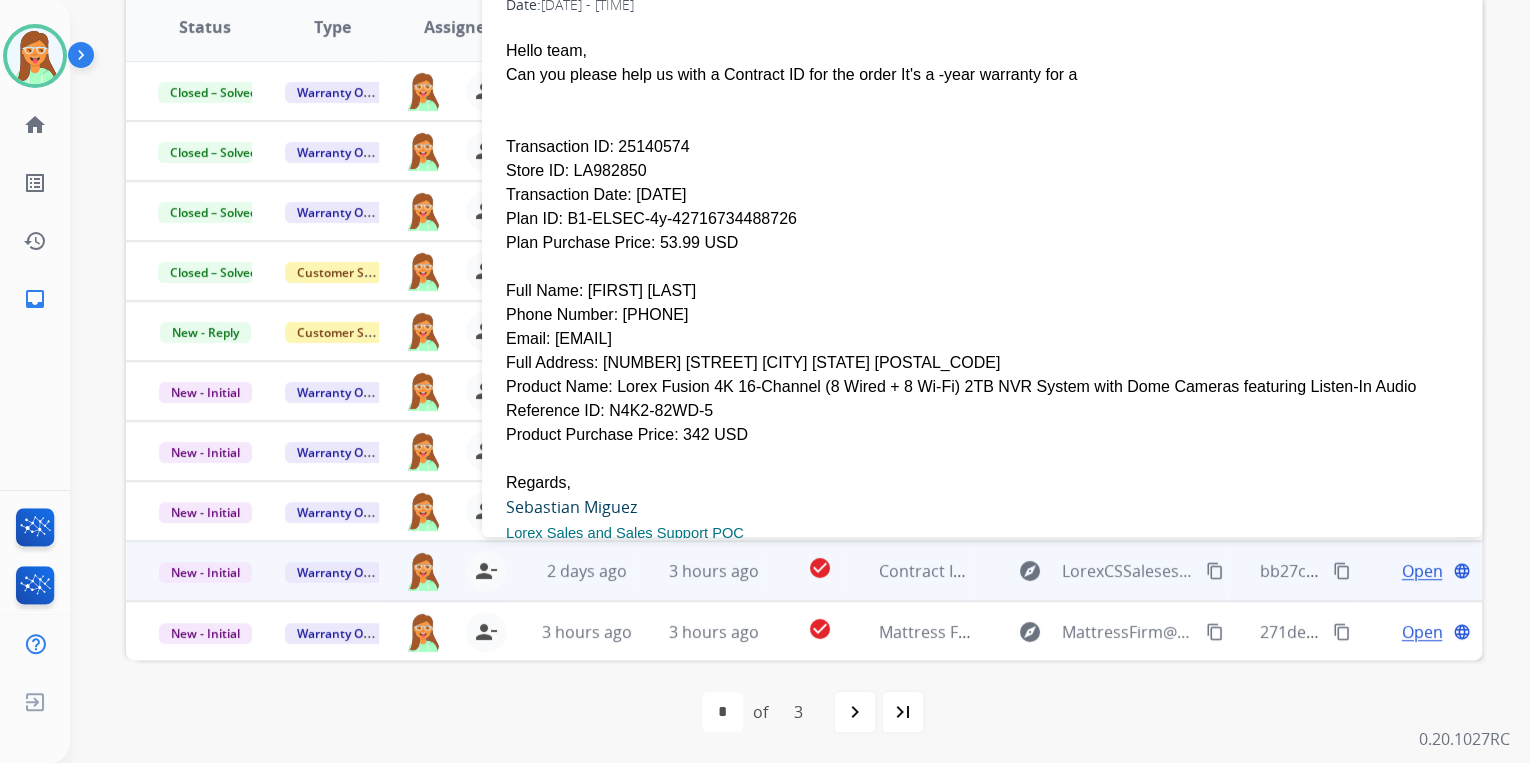 scroll, scrollTop: 160, scrollLeft: 0, axis: vertical 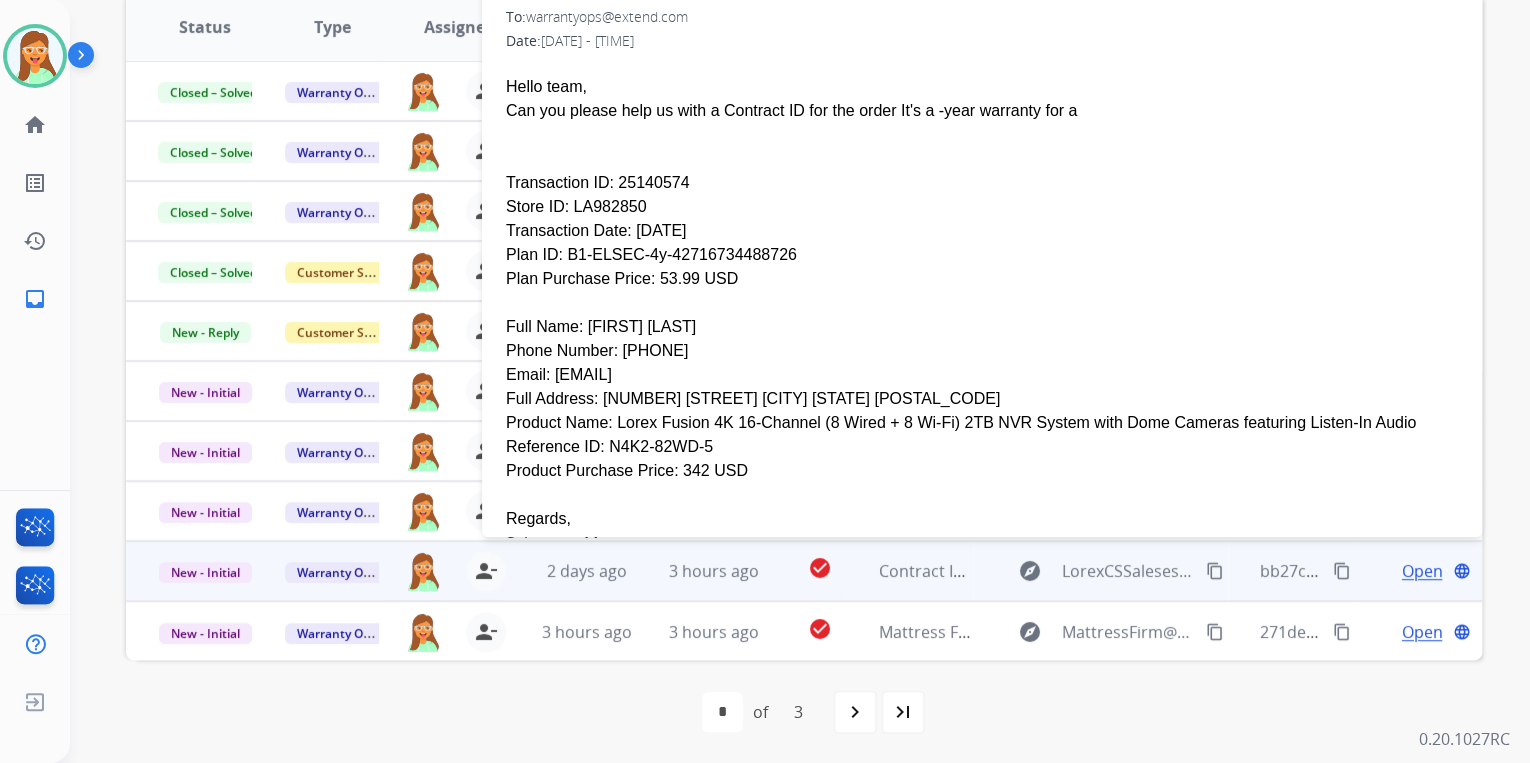 drag, startPoint x: 612, startPoint y: 370, endPoint x: 703, endPoint y: 370, distance: 91 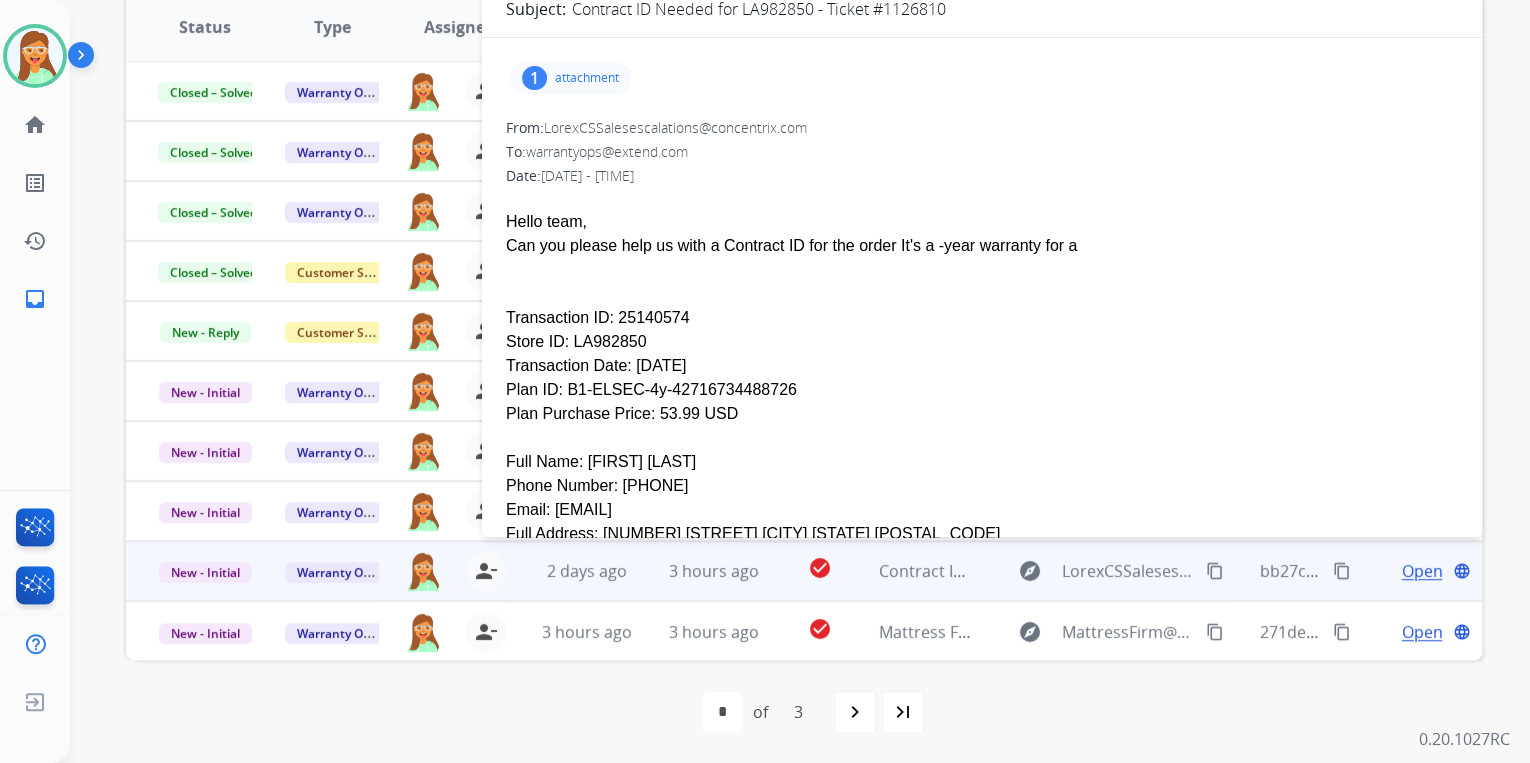 scroll, scrollTop: 0, scrollLeft: 0, axis: both 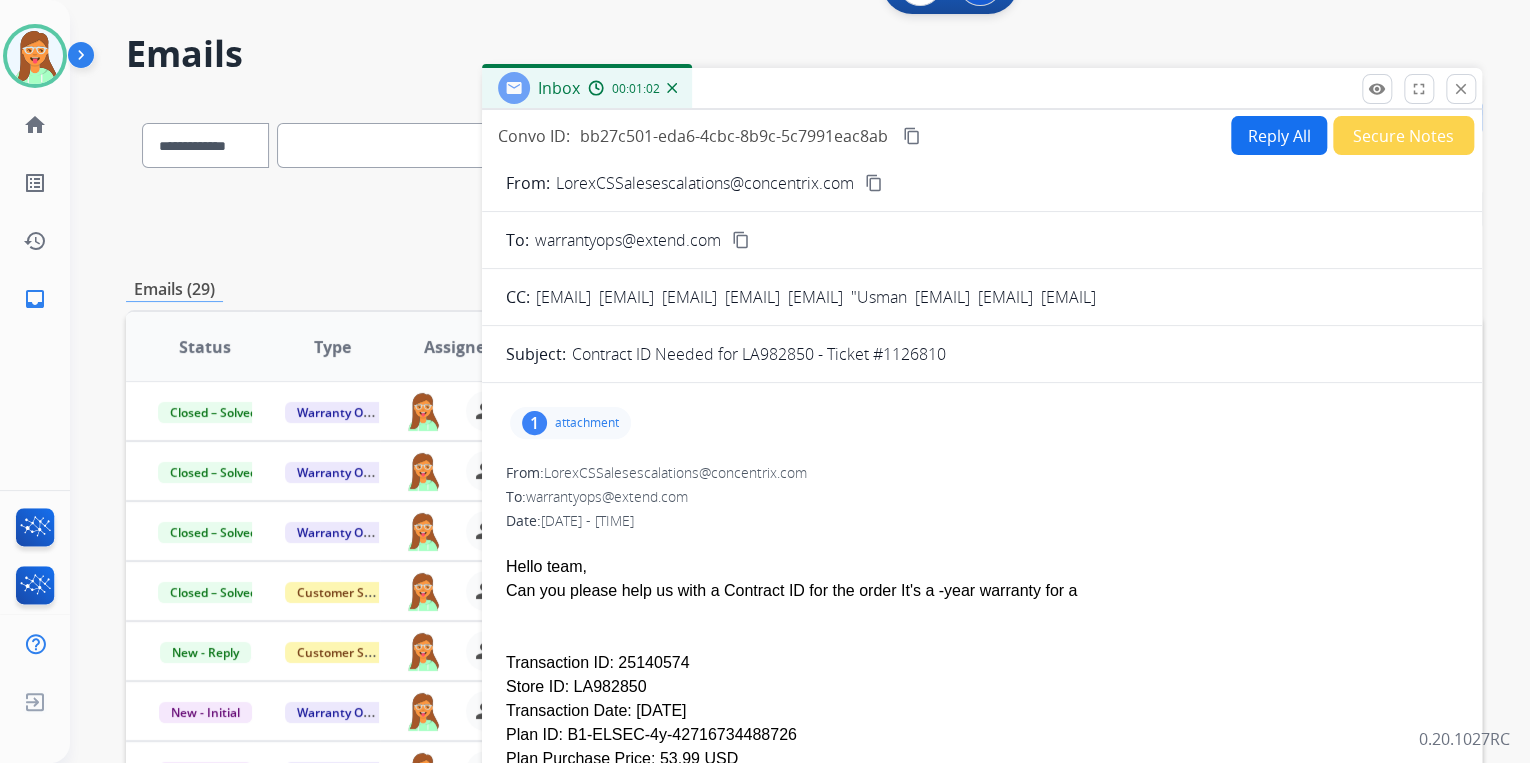 click on "Reply All" at bounding box center (1279, 135) 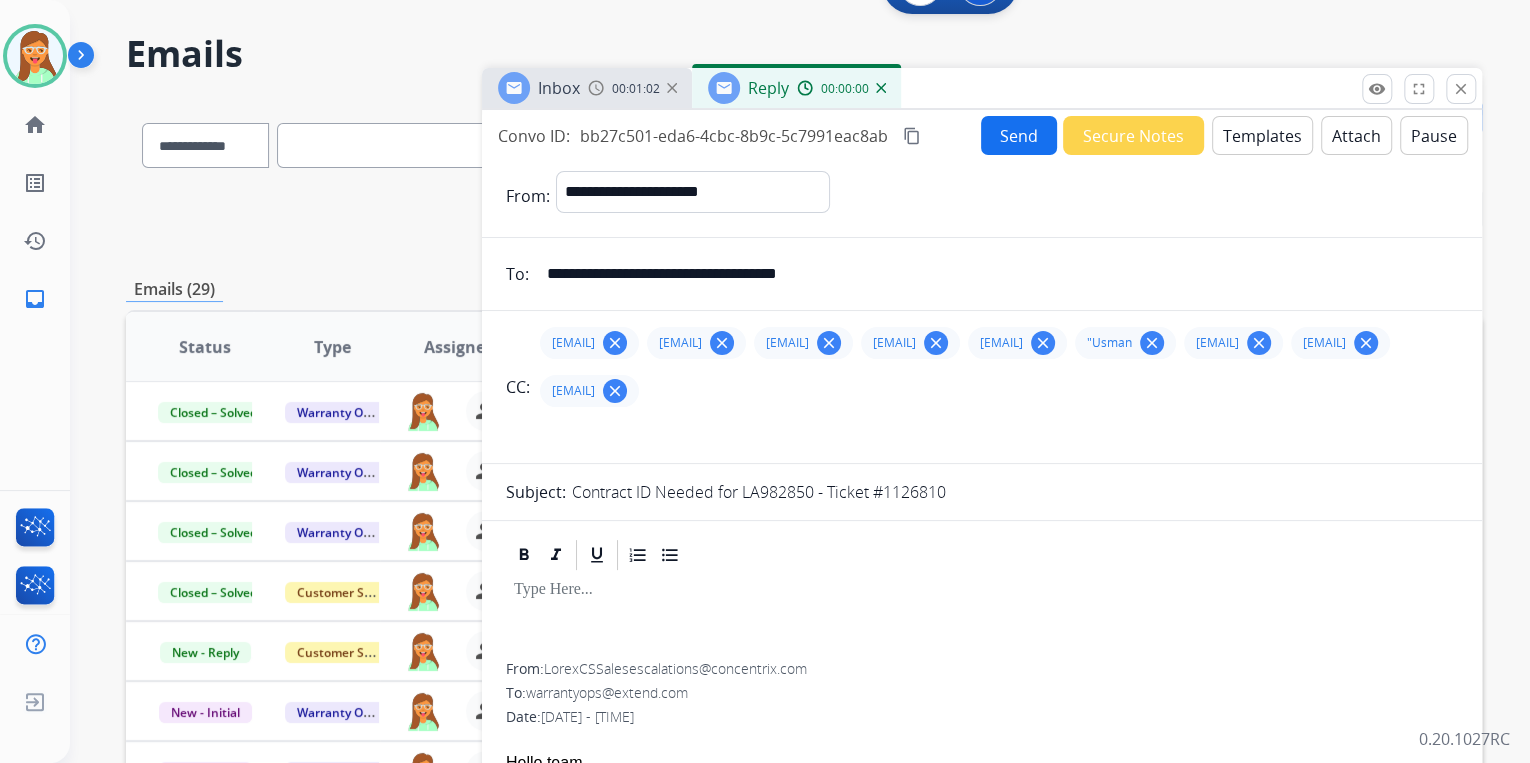 click on "Templates" at bounding box center [1262, 135] 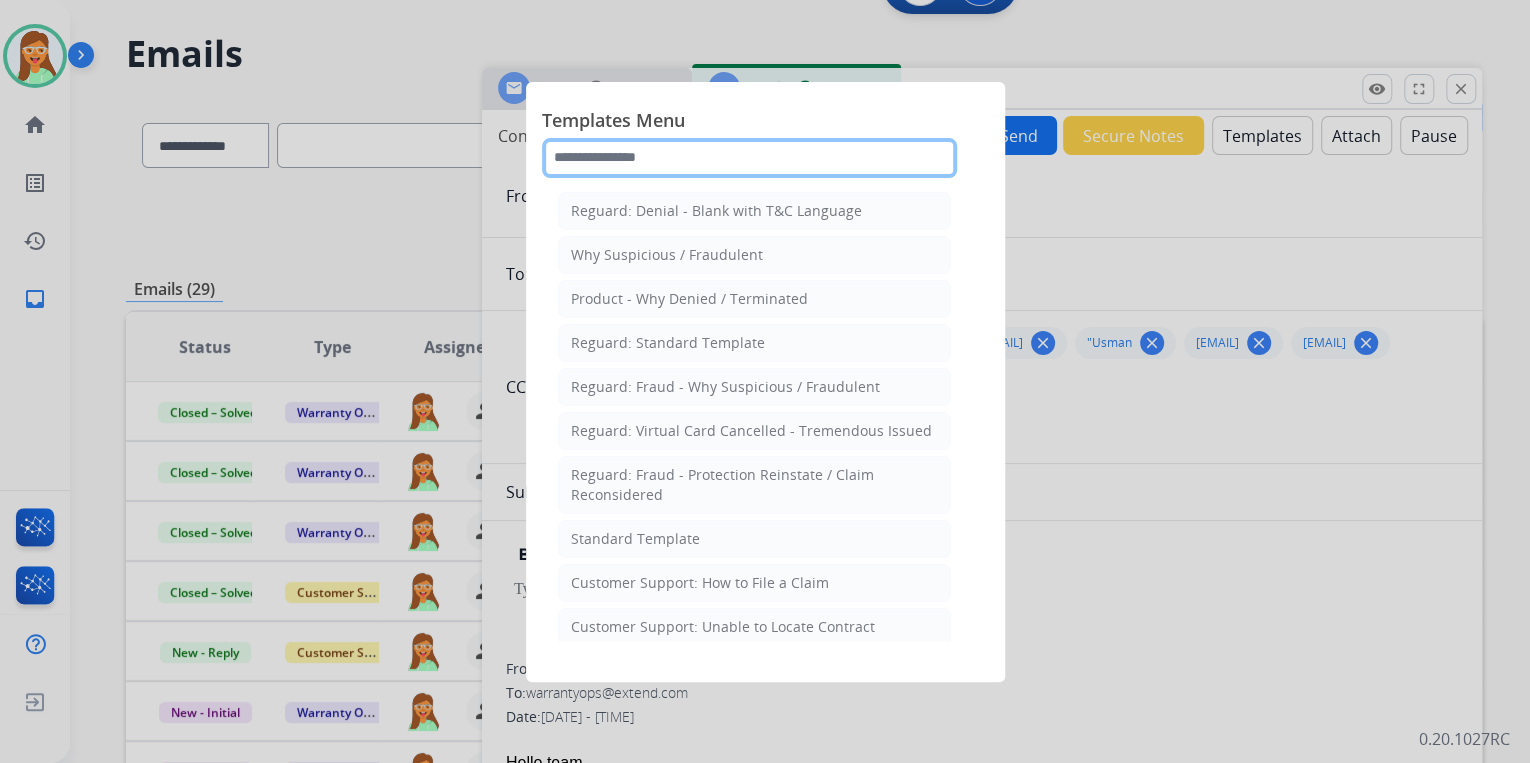 click 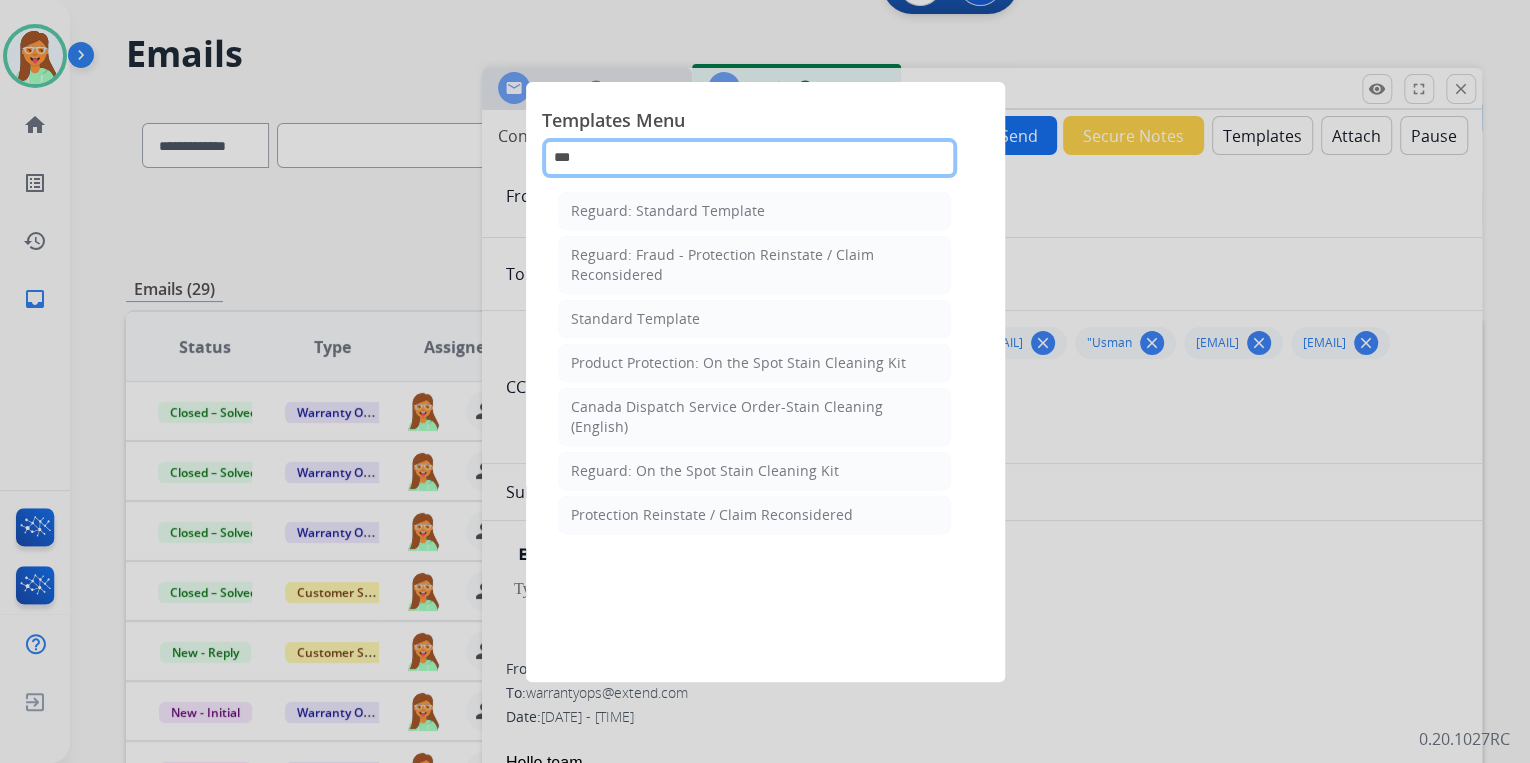 type on "****" 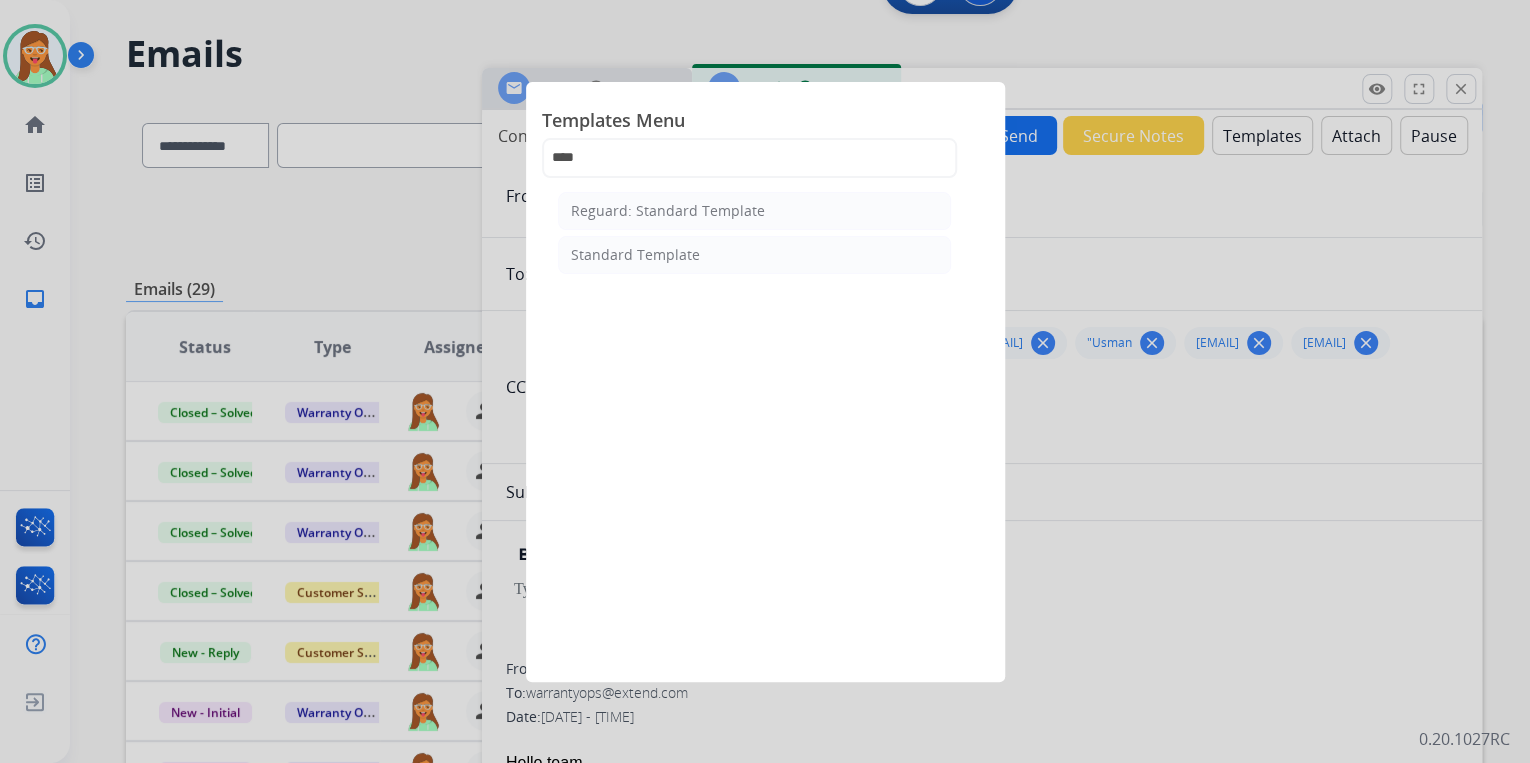 click on "Standard Template" 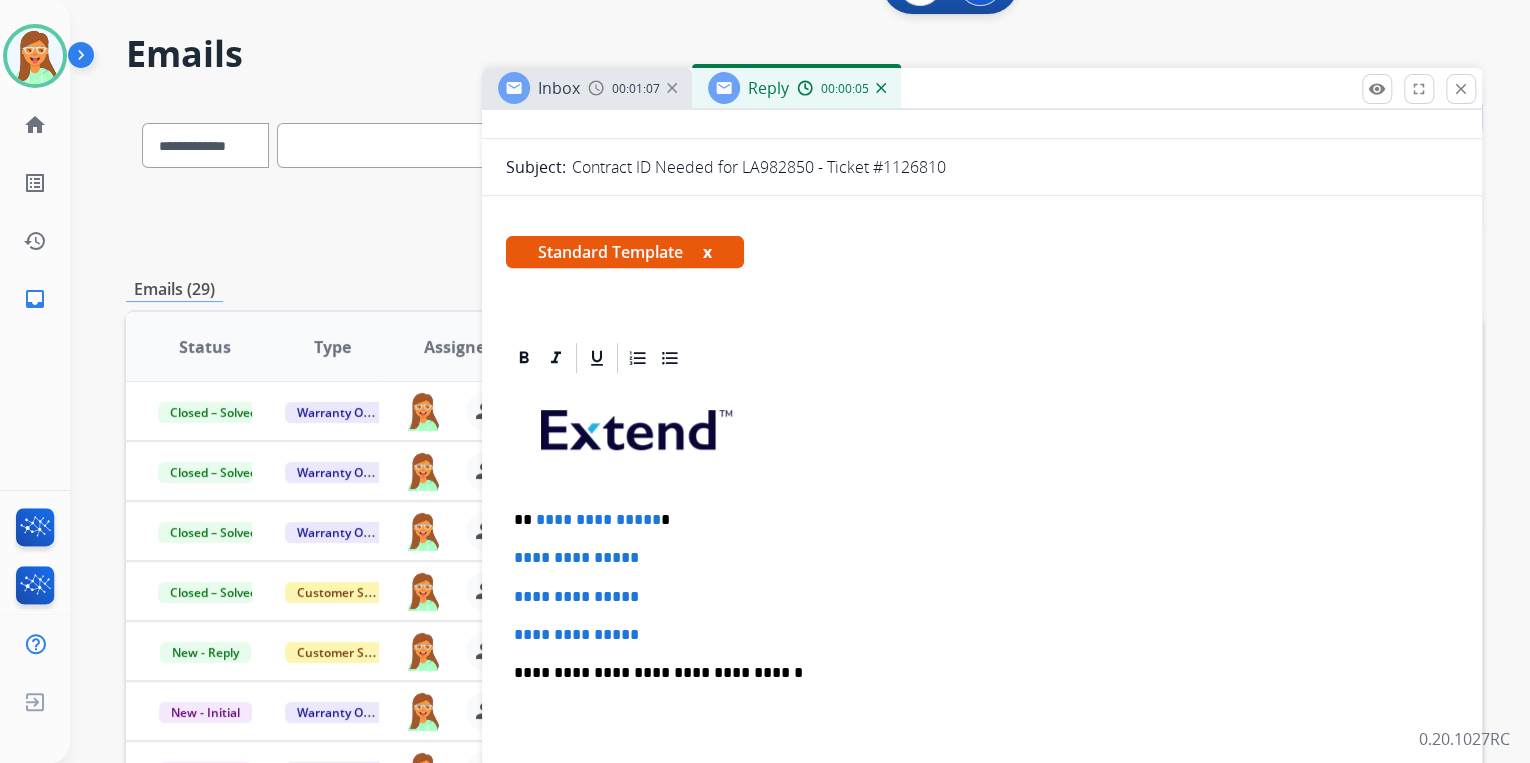 scroll, scrollTop: 400, scrollLeft: 0, axis: vertical 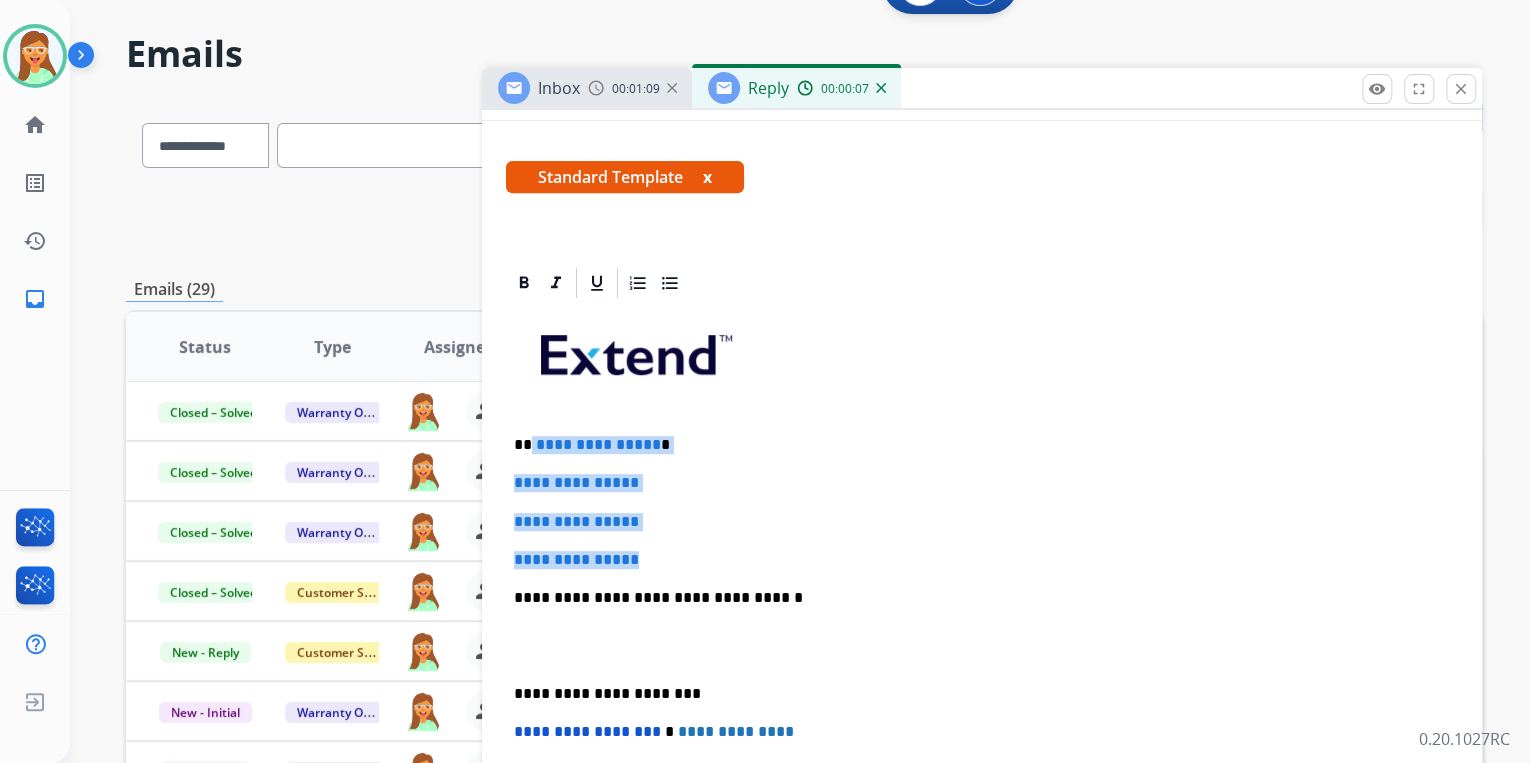 drag, startPoint x: 596, startPoint y: 576, endPoint x: 530, endPoint y: 488, distance: 110 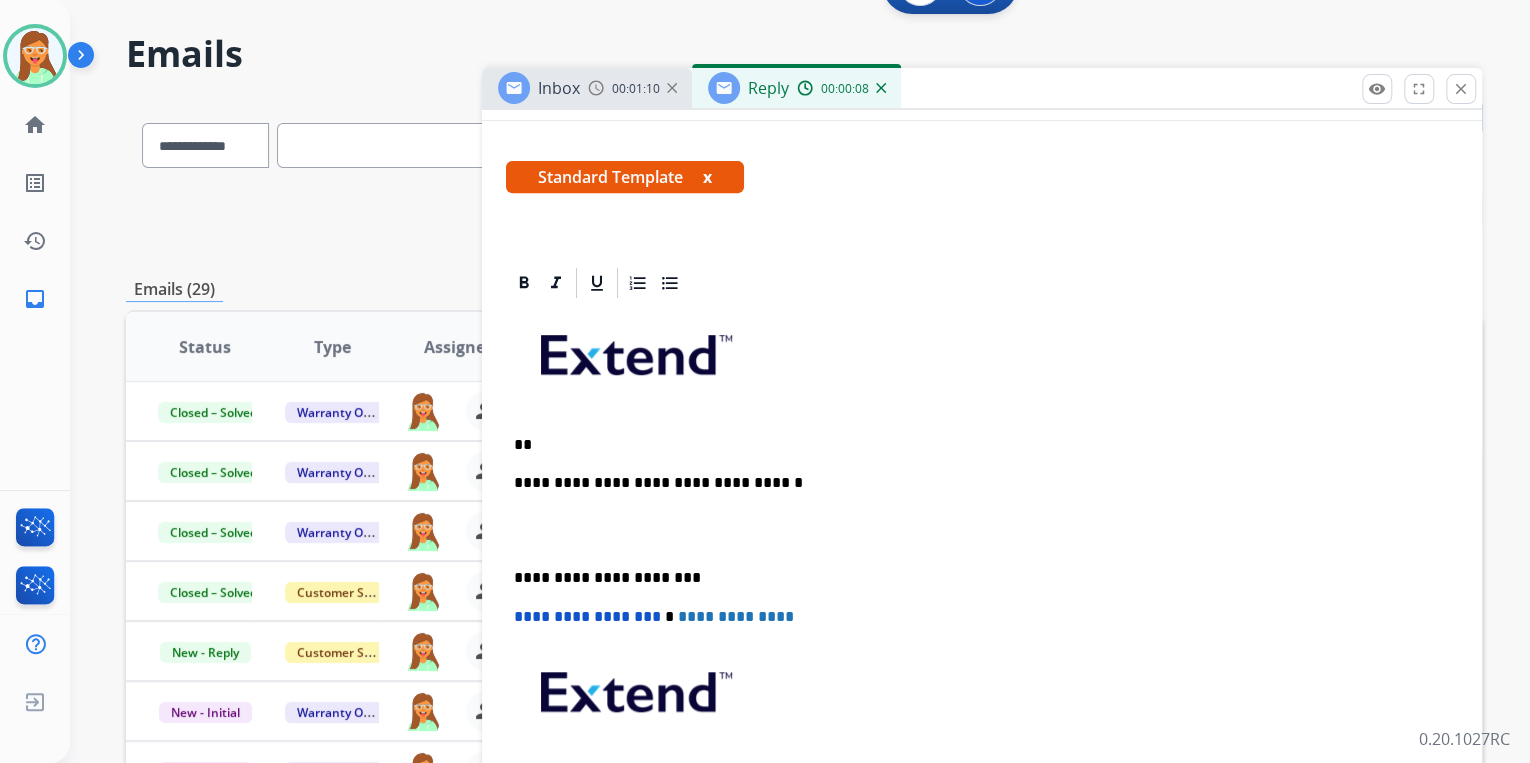 type 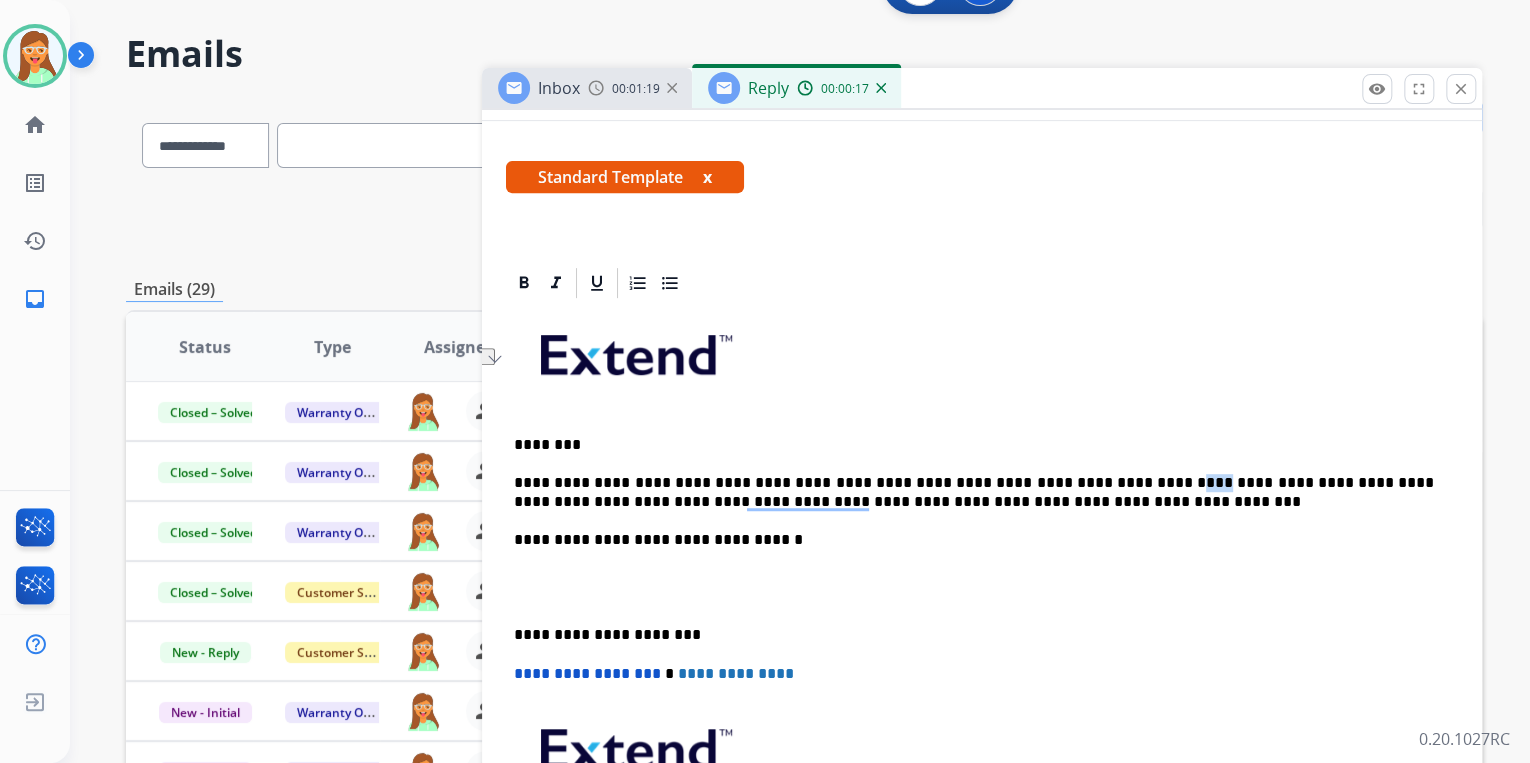 drag, startPoint x: 1134, startPoint y: 532, endPoint x: 1108, endPoint y: 530, distance: 26.076809 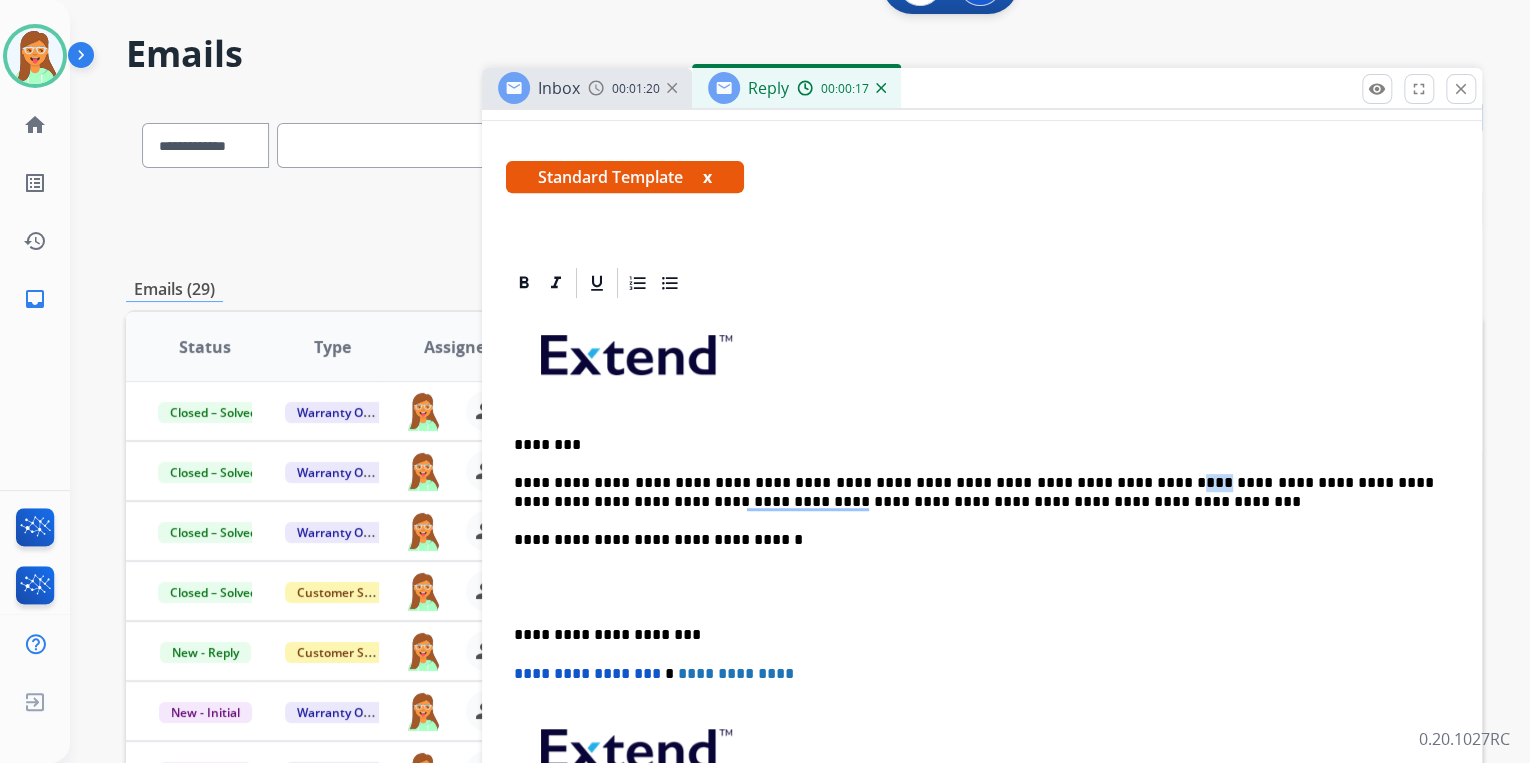 click on "**********" at bounding box center (974, 492) 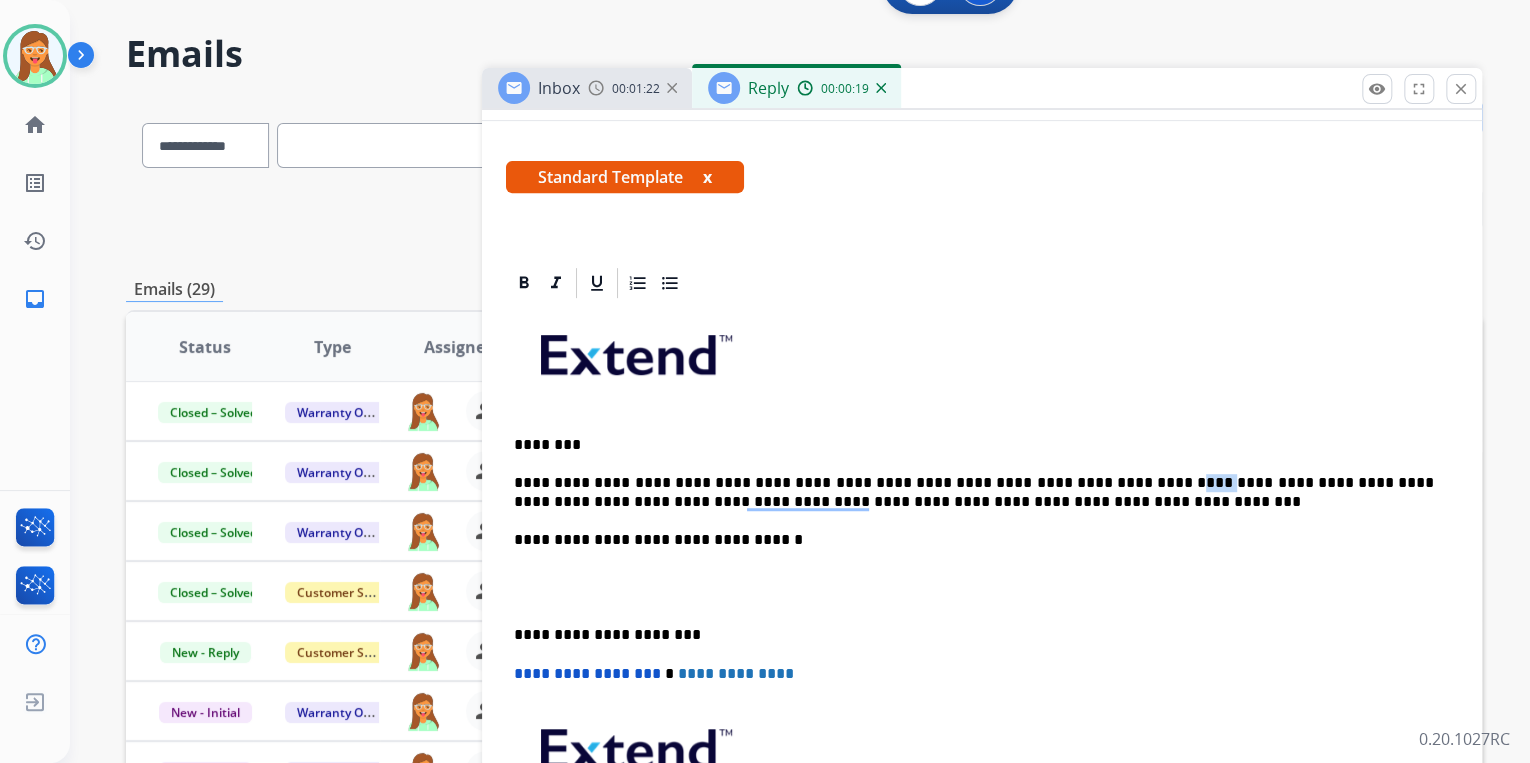drag, startPoint x: 1137, startPoint y: 532, endPoint x: 1107, endPoint y: 536, distance: 30.265491 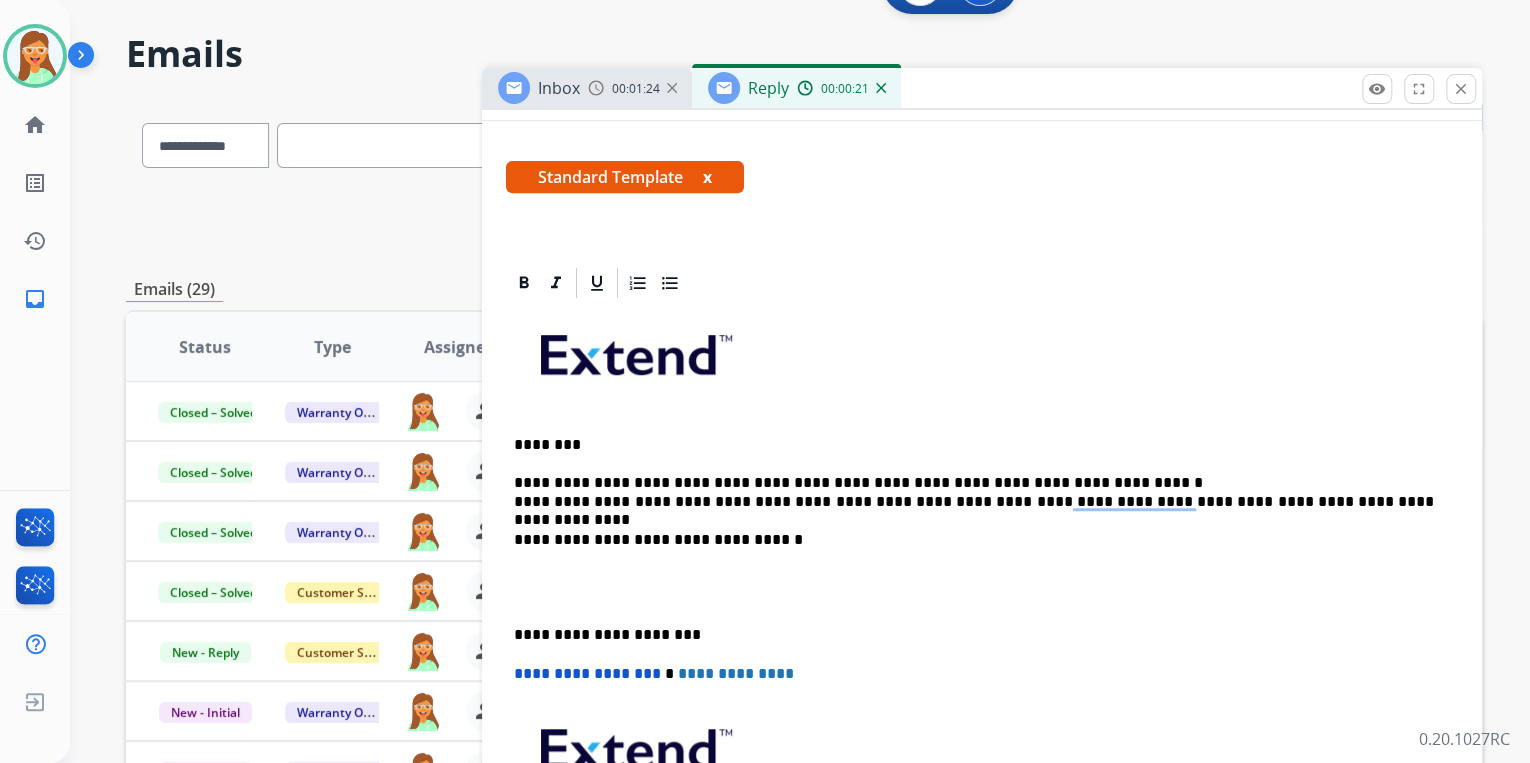 click on "**********" at bounding box center [974, 492] 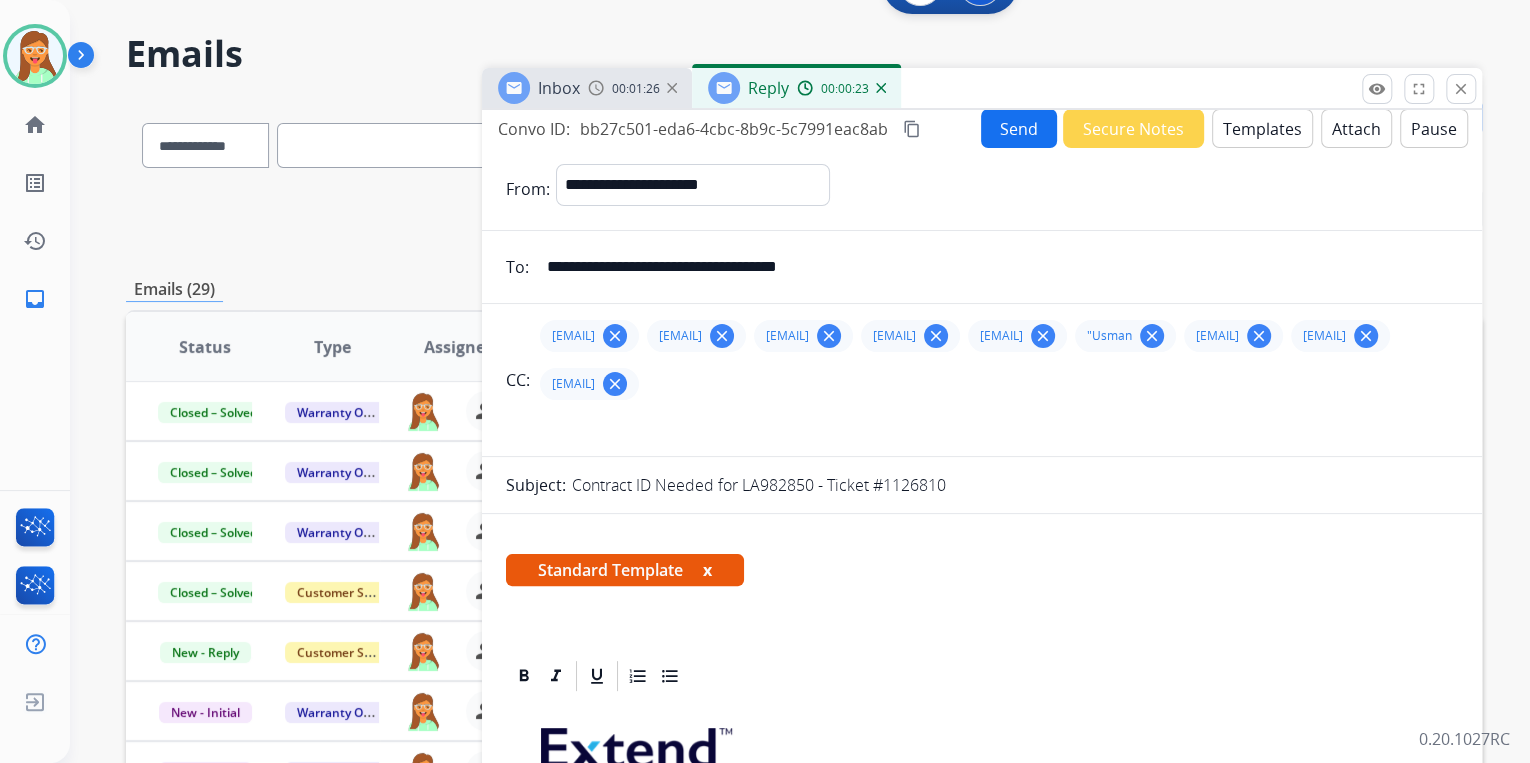 scroll, scrollTop: 0, scrollLeft: 0, axis: both 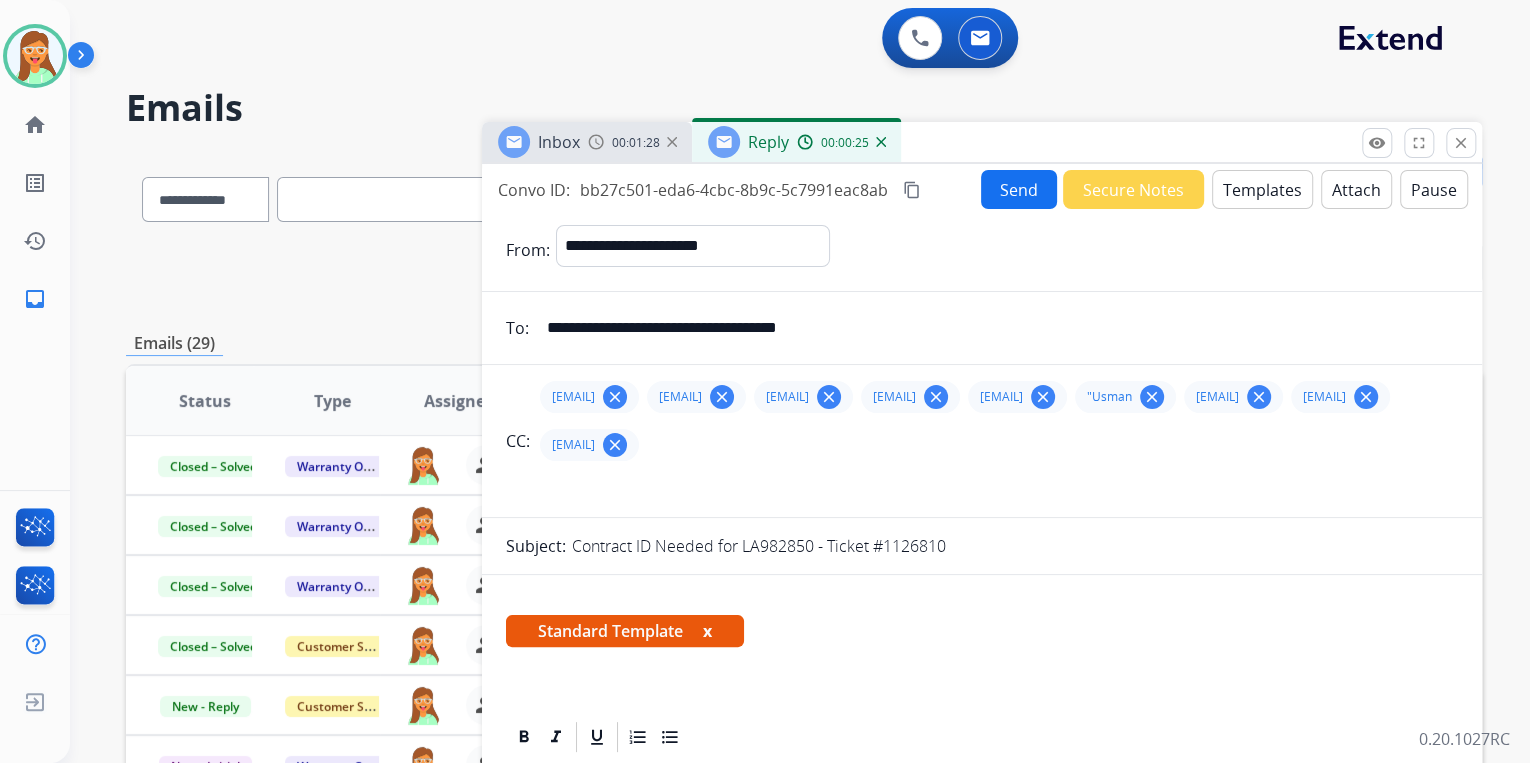click on "Attach" at bounding box center [1356, 189] 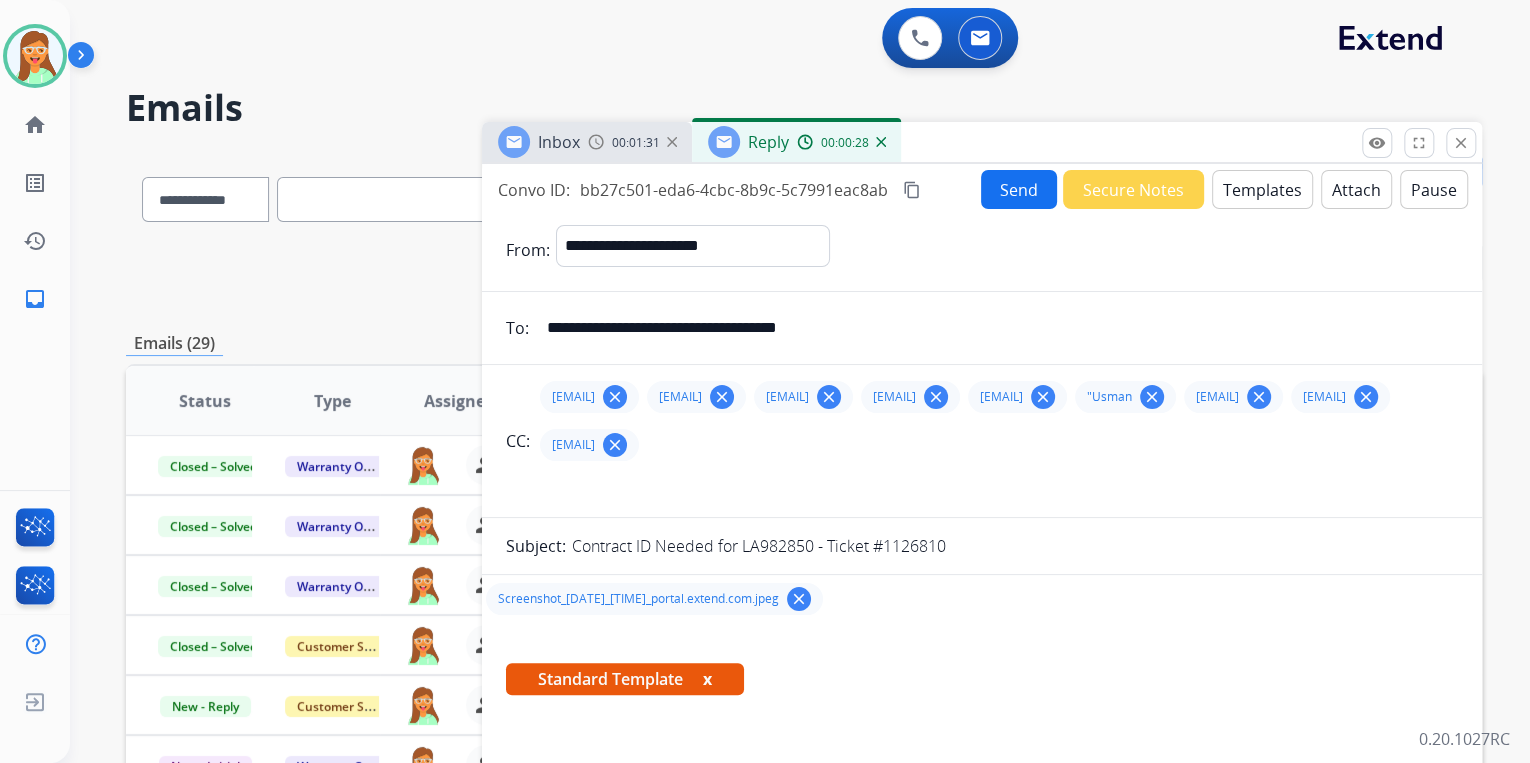 click on "Send" at bounding box center [1019, 189] 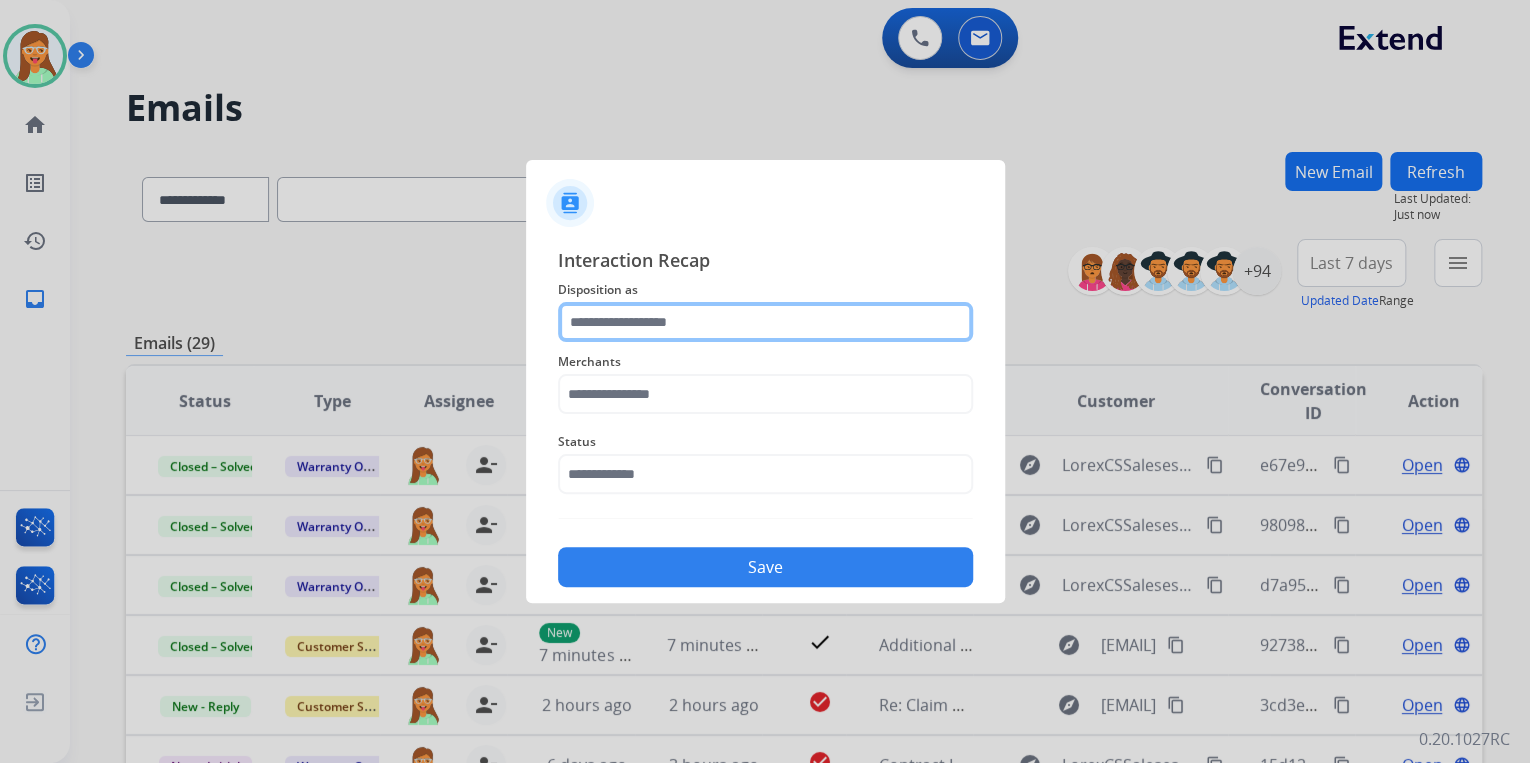 click 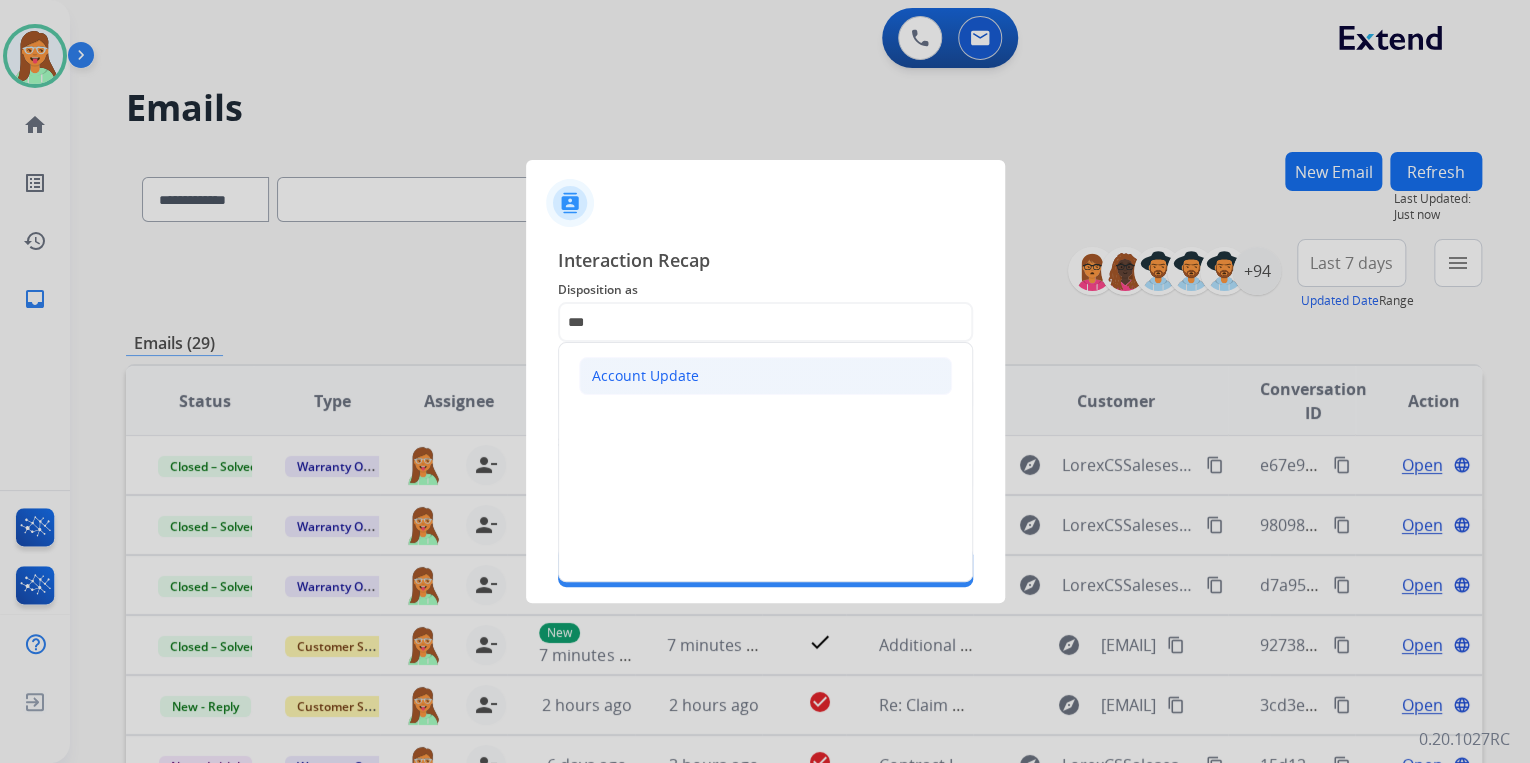 click on "Account Update" 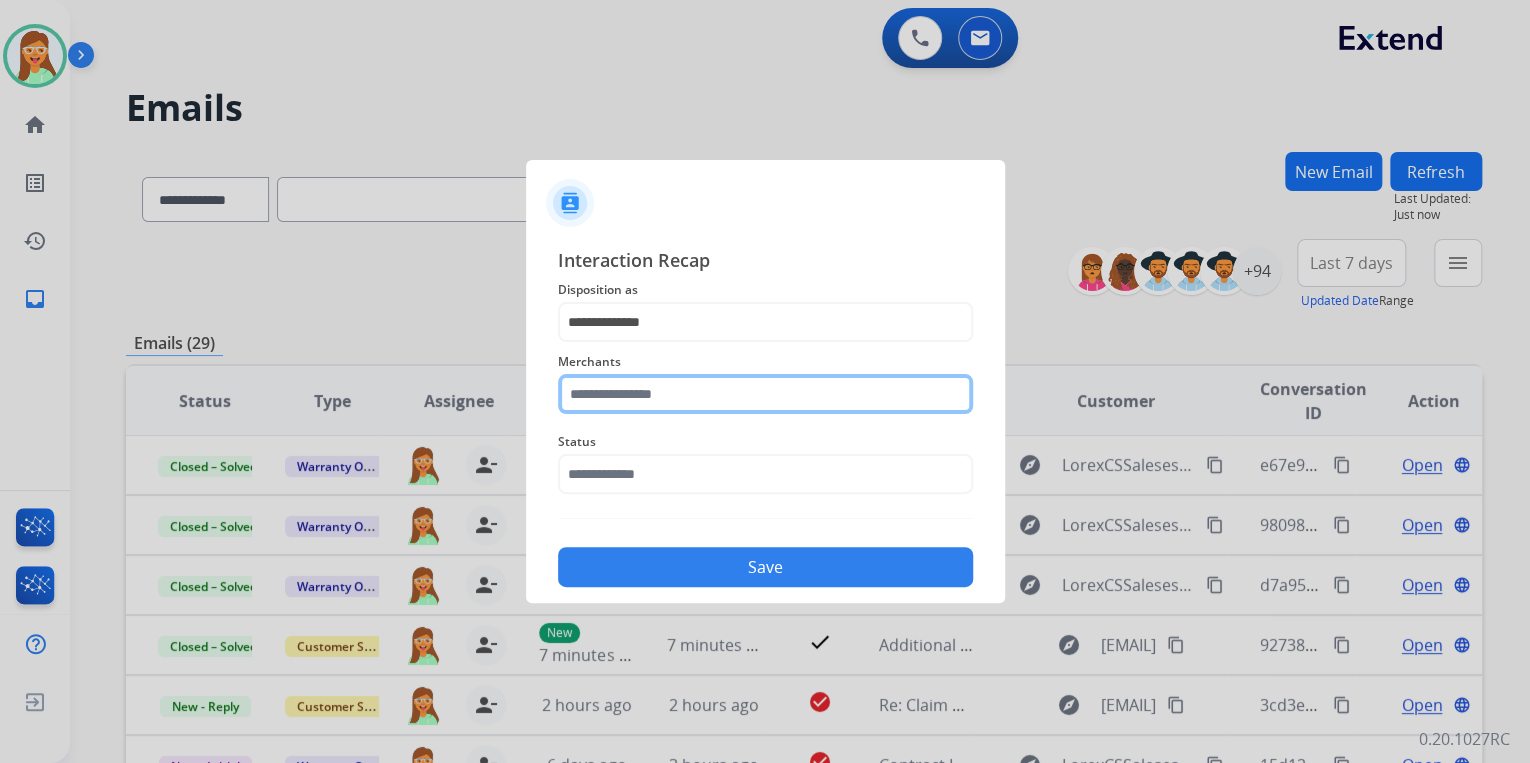 click 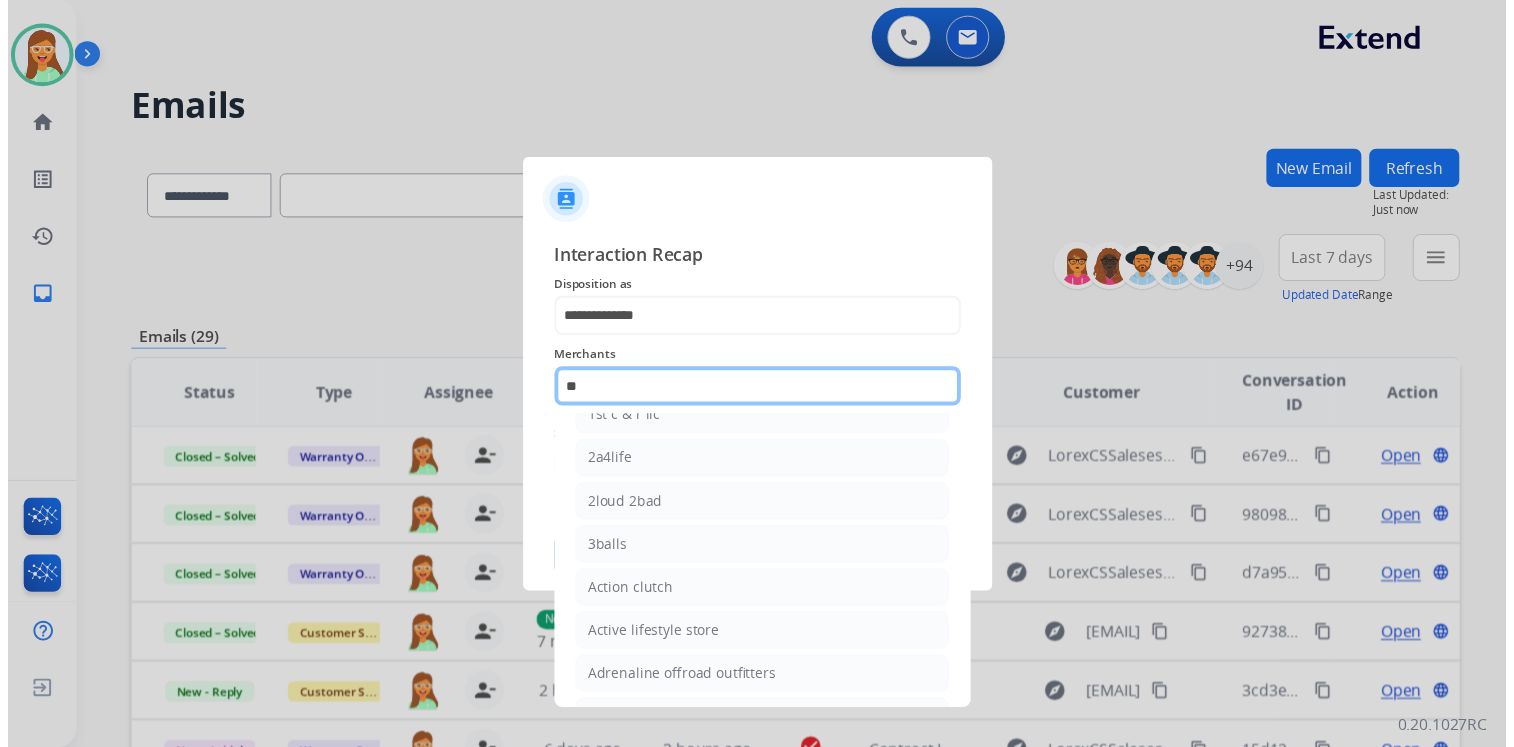 scroll, scrollTop: 0, scrollLeft: 0, axis: both 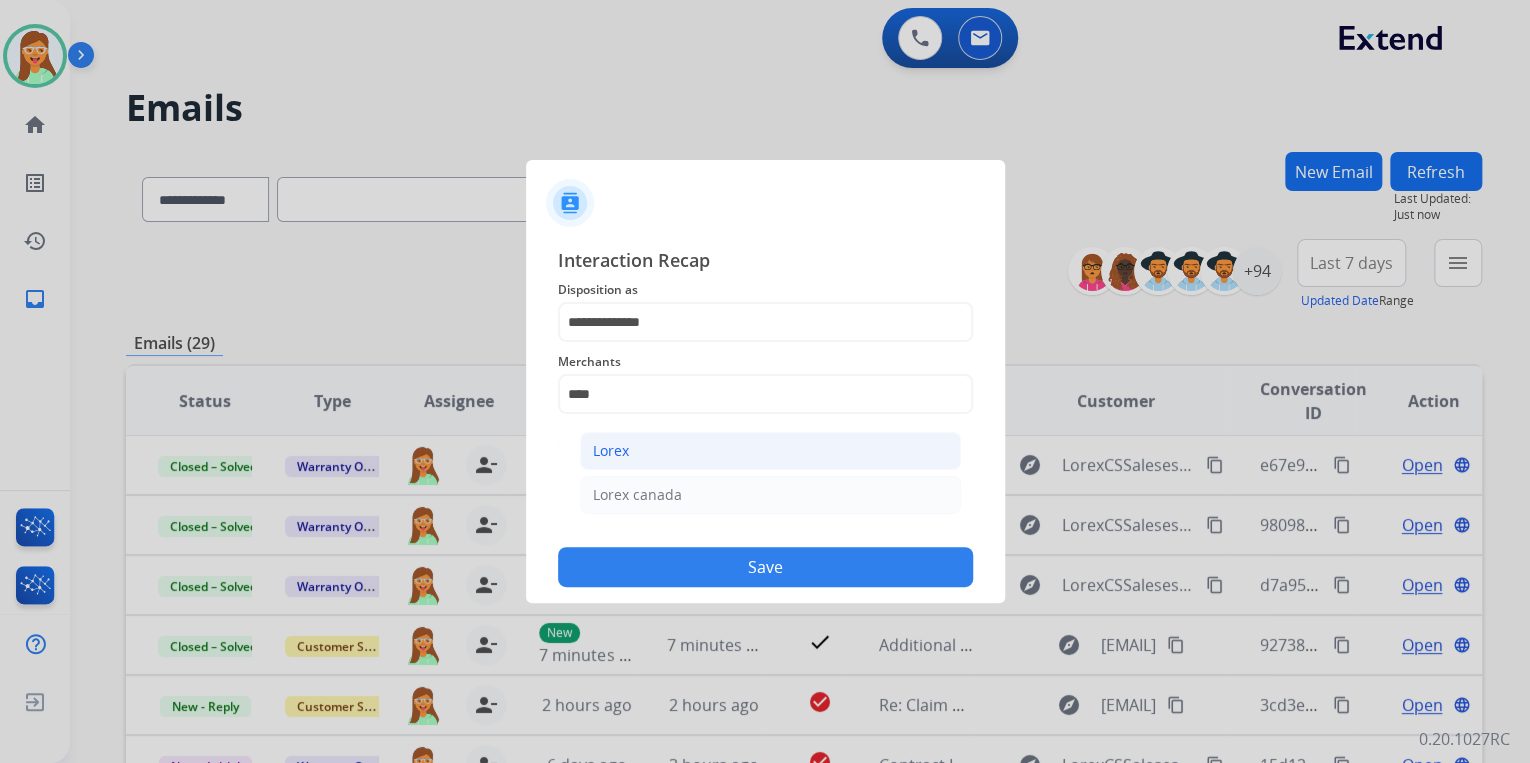 click on "Lorex" 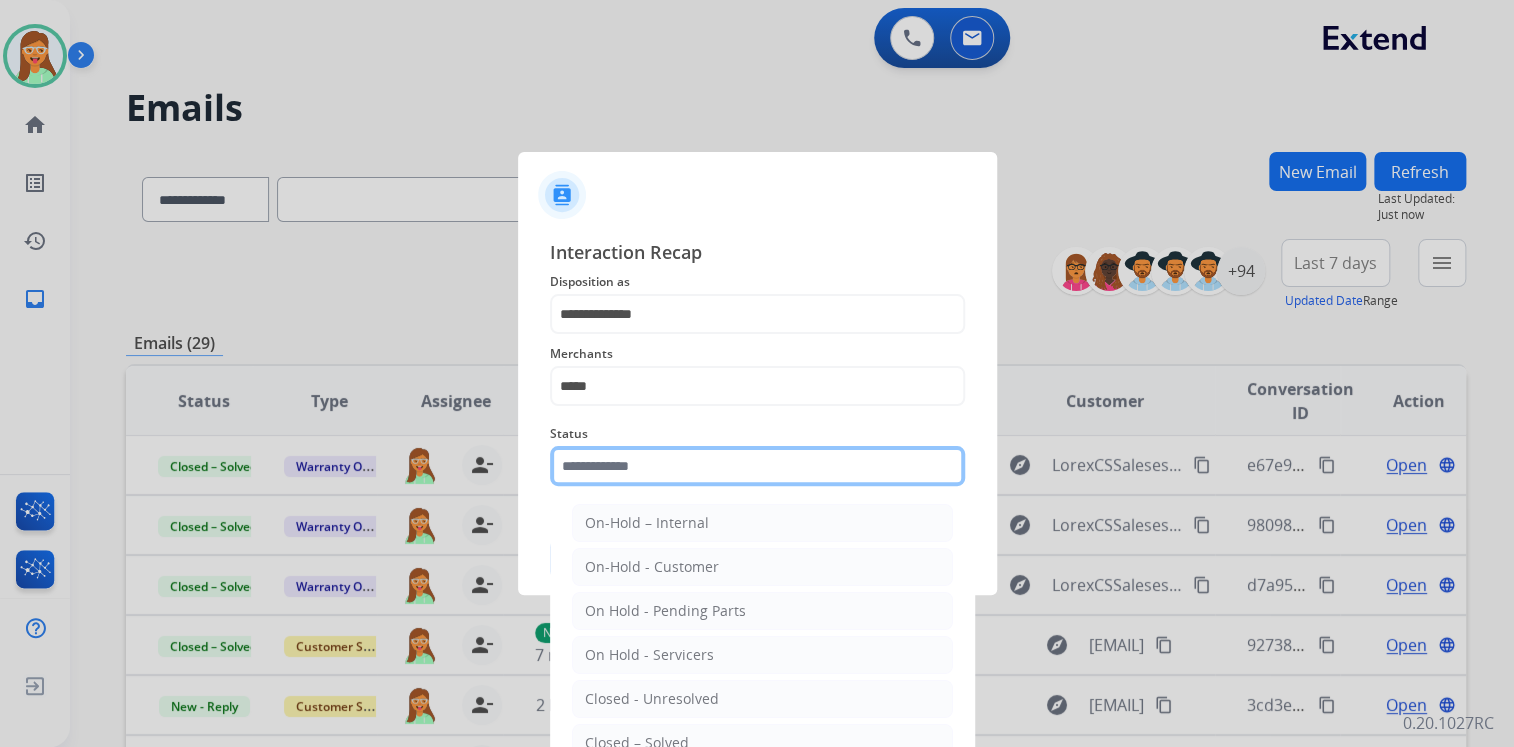 click 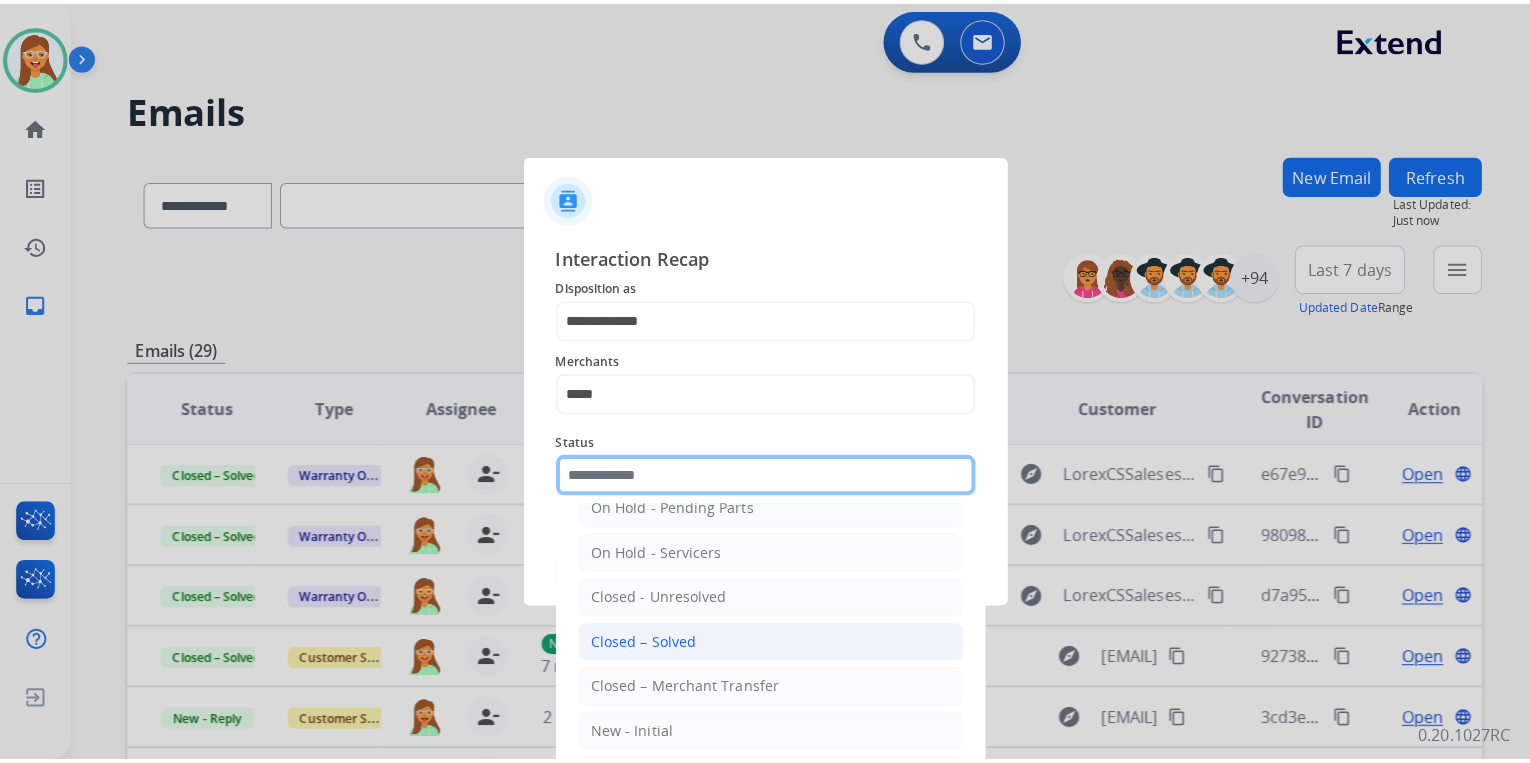 scroll, scrollTop: 116, scrollLeft: 0, axis: vertical 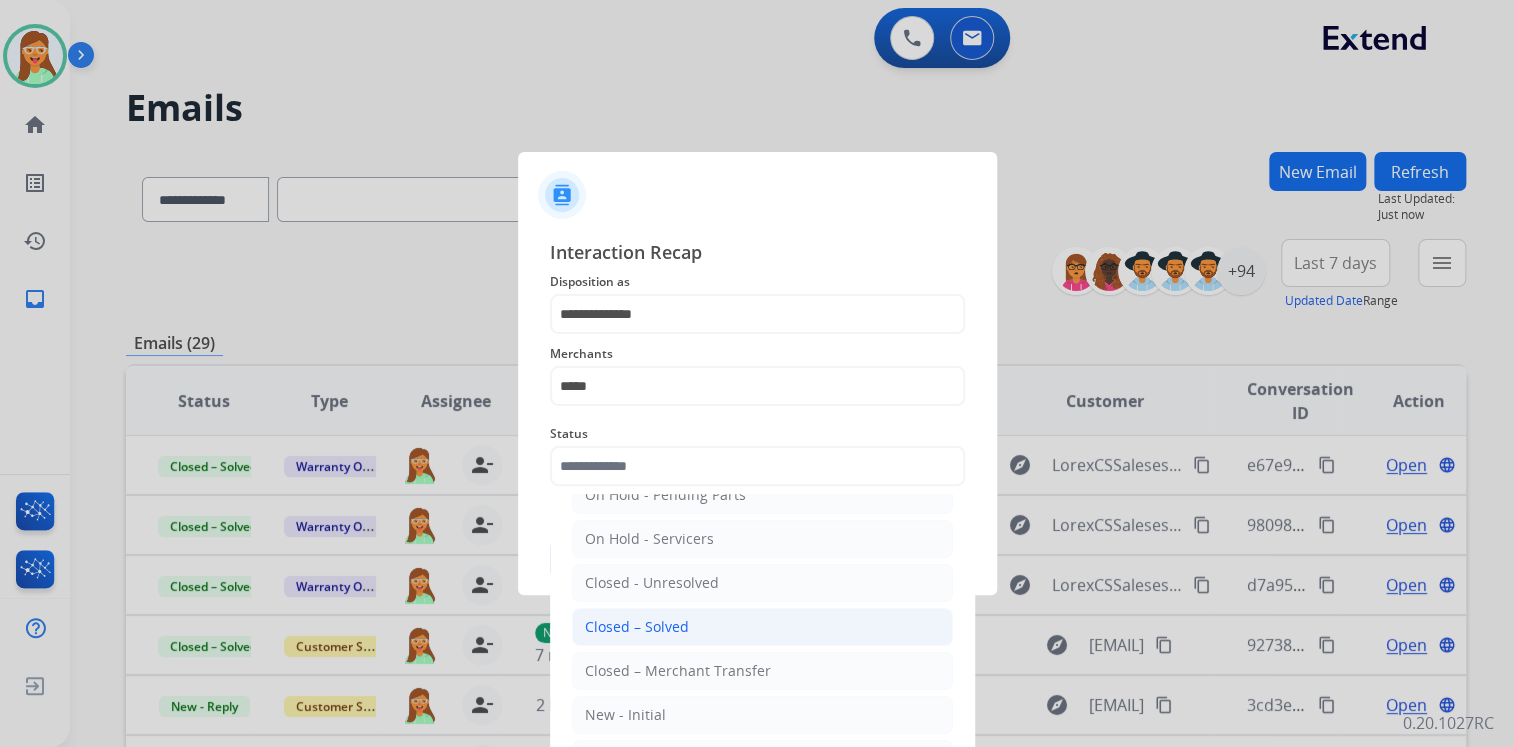 click on "Closed – Solved" 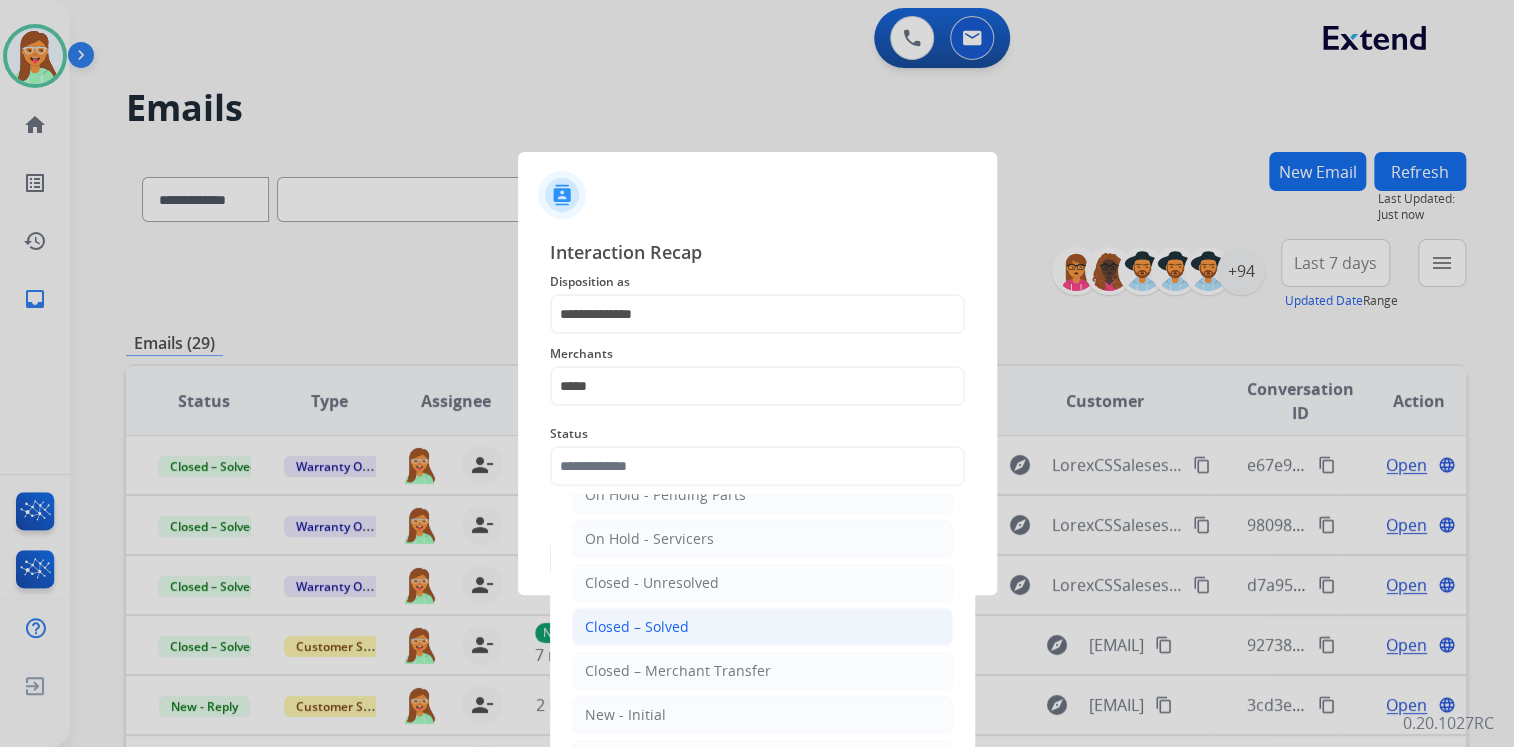 type on "**********" 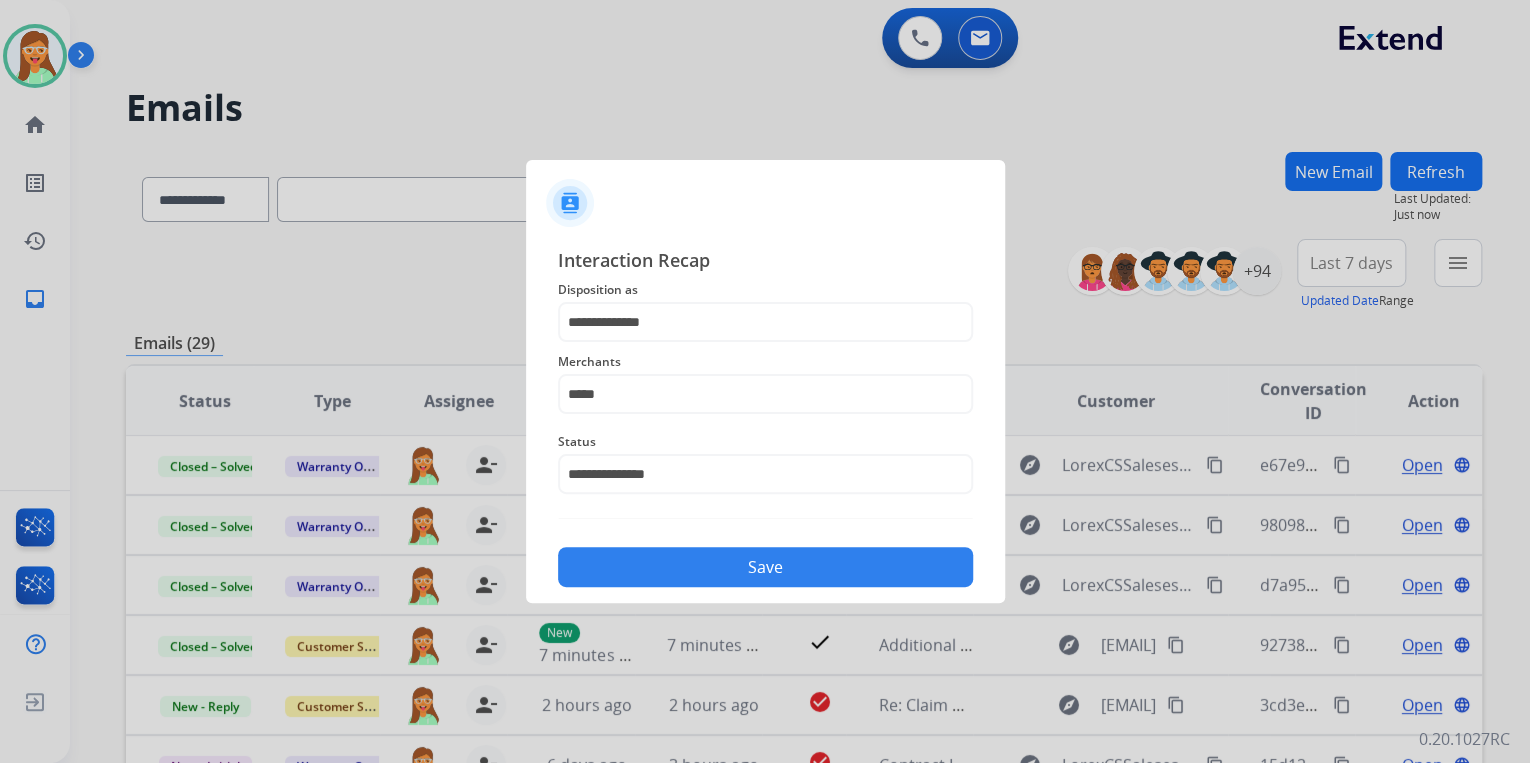click on "Save" 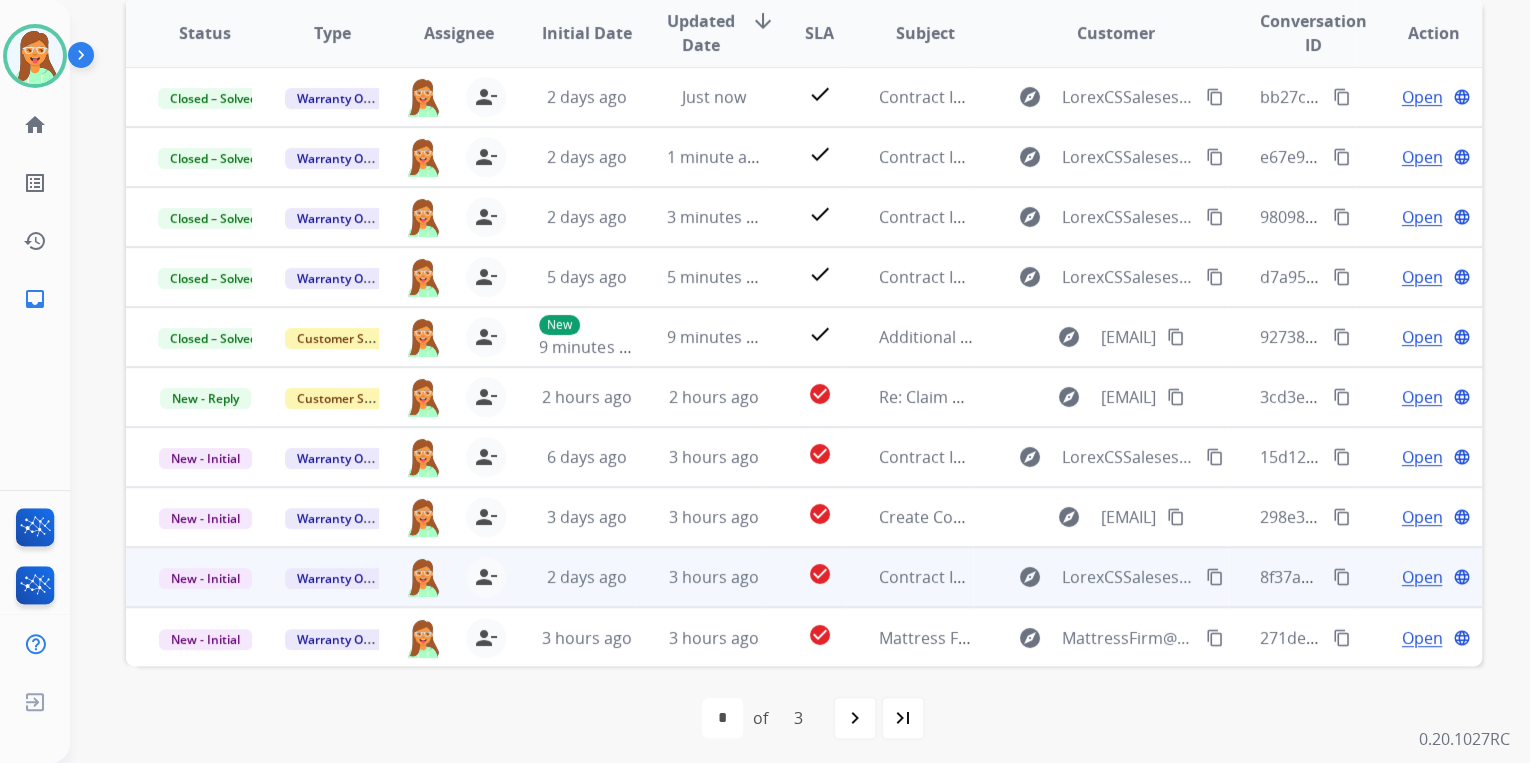 scroll, scrollTop: 374, scrollLeft: 0, axis: vertical 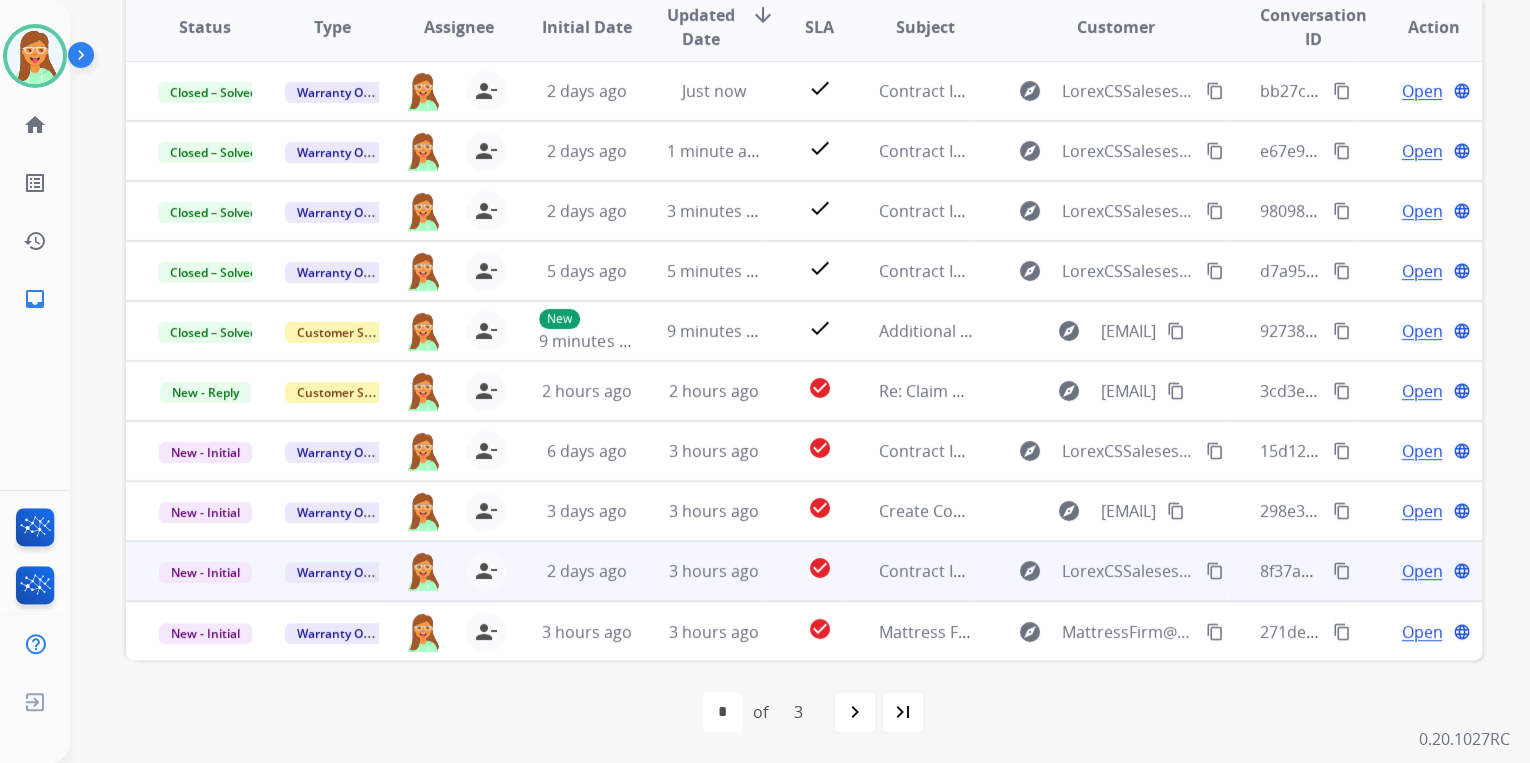 click on "Open" at bounding box center [1421, 571] 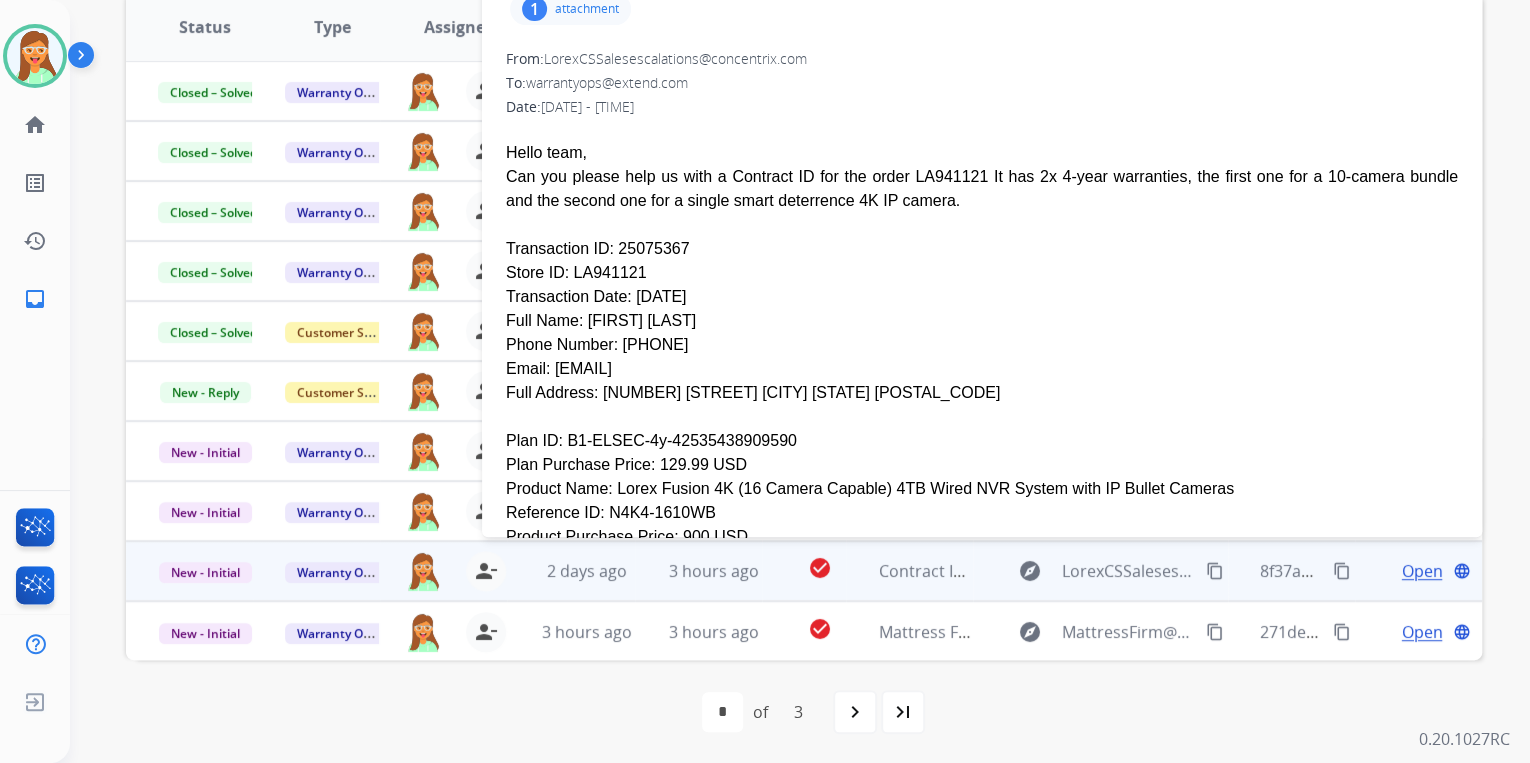 scroll, scrollTop: 240, scrollLeft: 0, axis: vertical 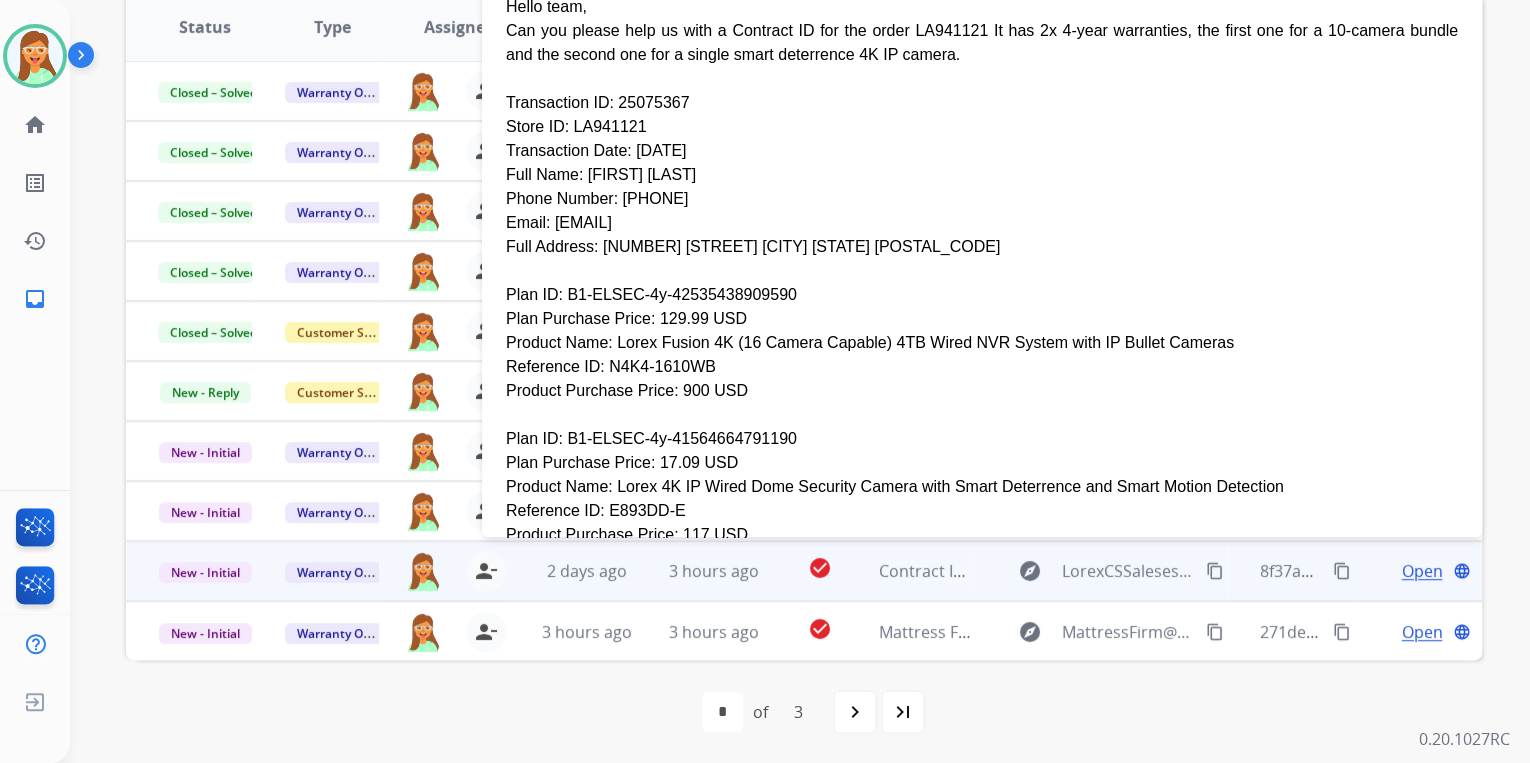 drag, startPoint x: 674, startPoint y: 253, endPoint x: 548, endPoint y: 252, distance: 126.00397 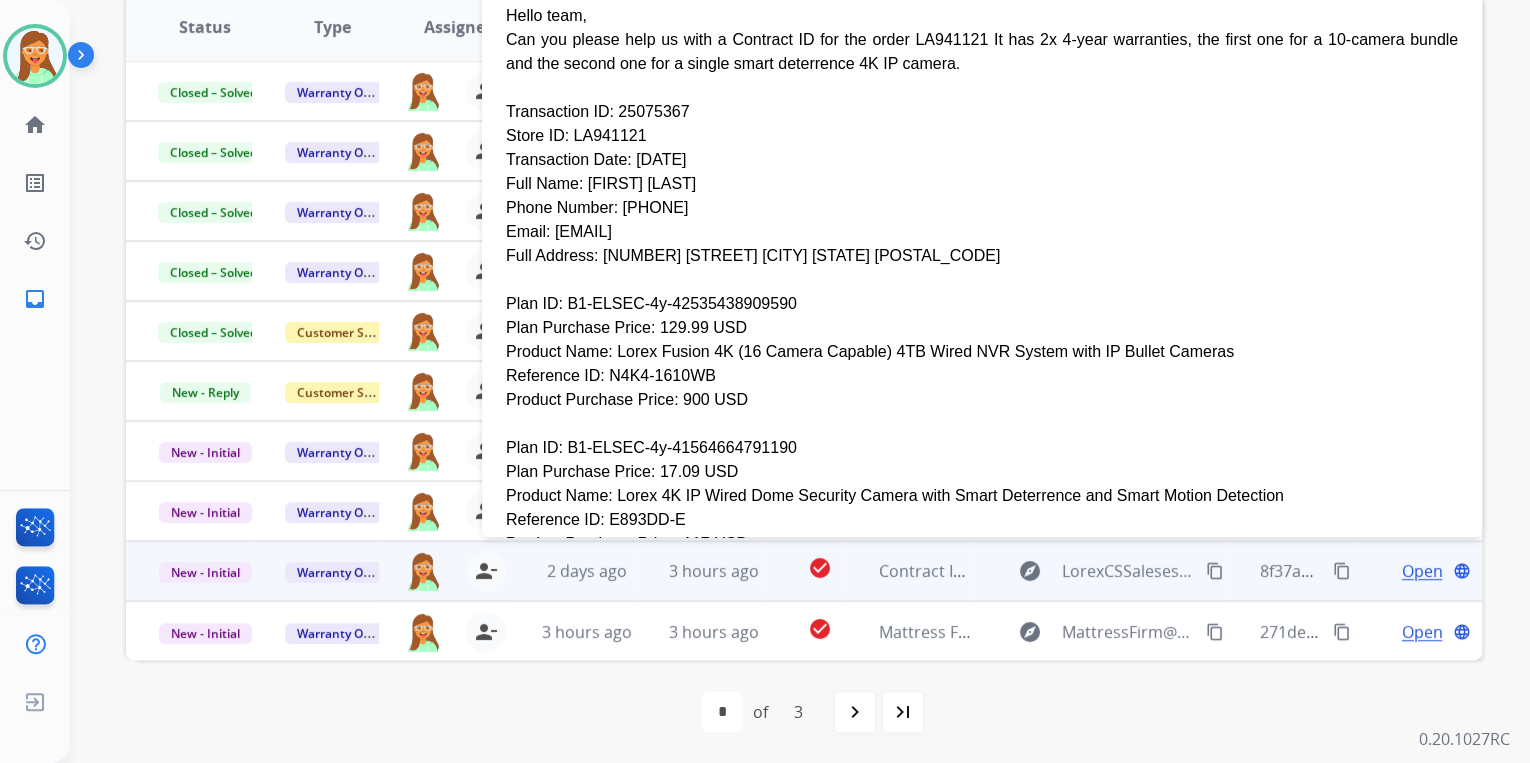 scroll, scrollTop: 150, scrollLeft: 0, axis: vertical 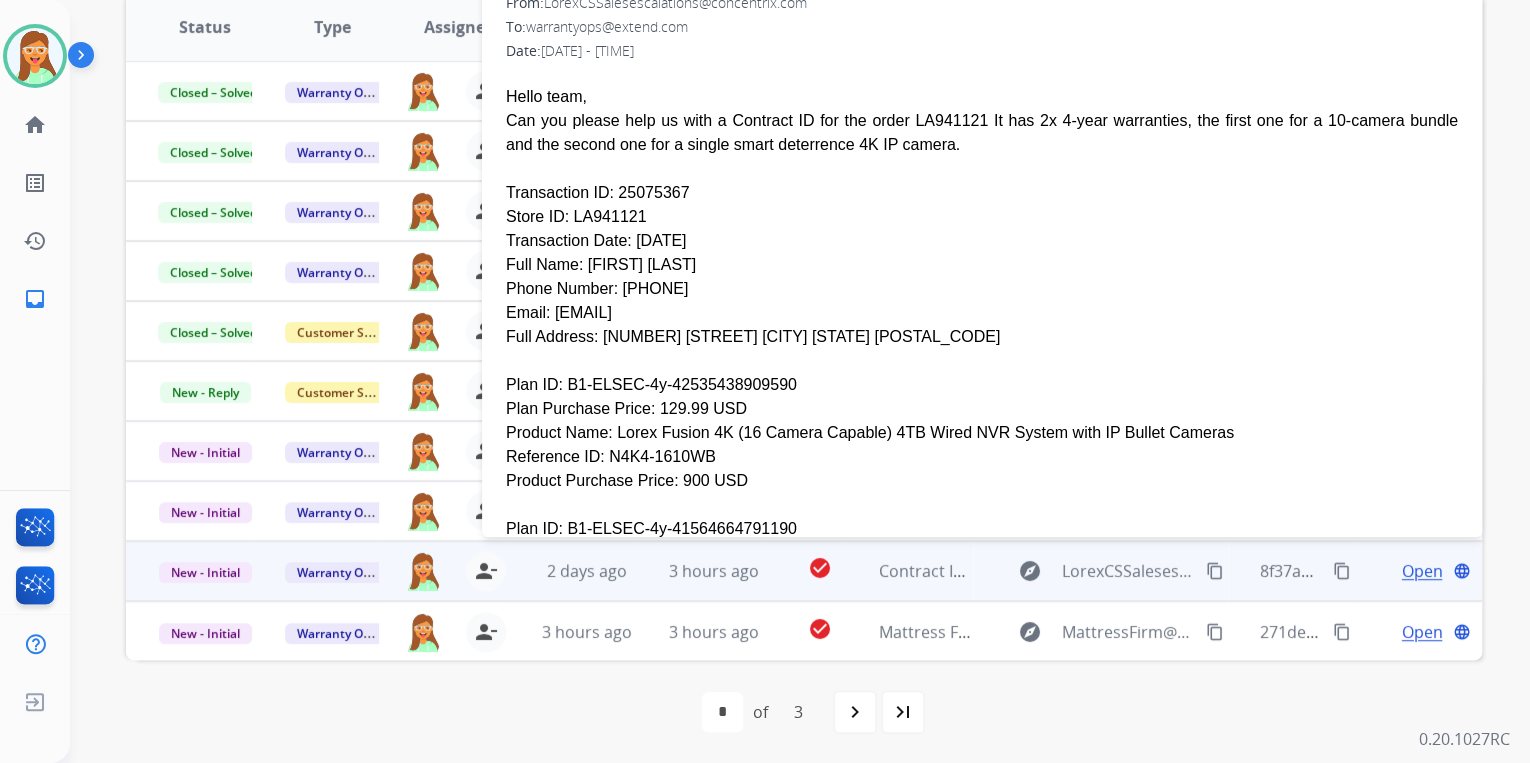 drag, startPoint x: 612, startPoint y: 313, endPoint x: 704, endPoint y: 315, distance: 92.021736 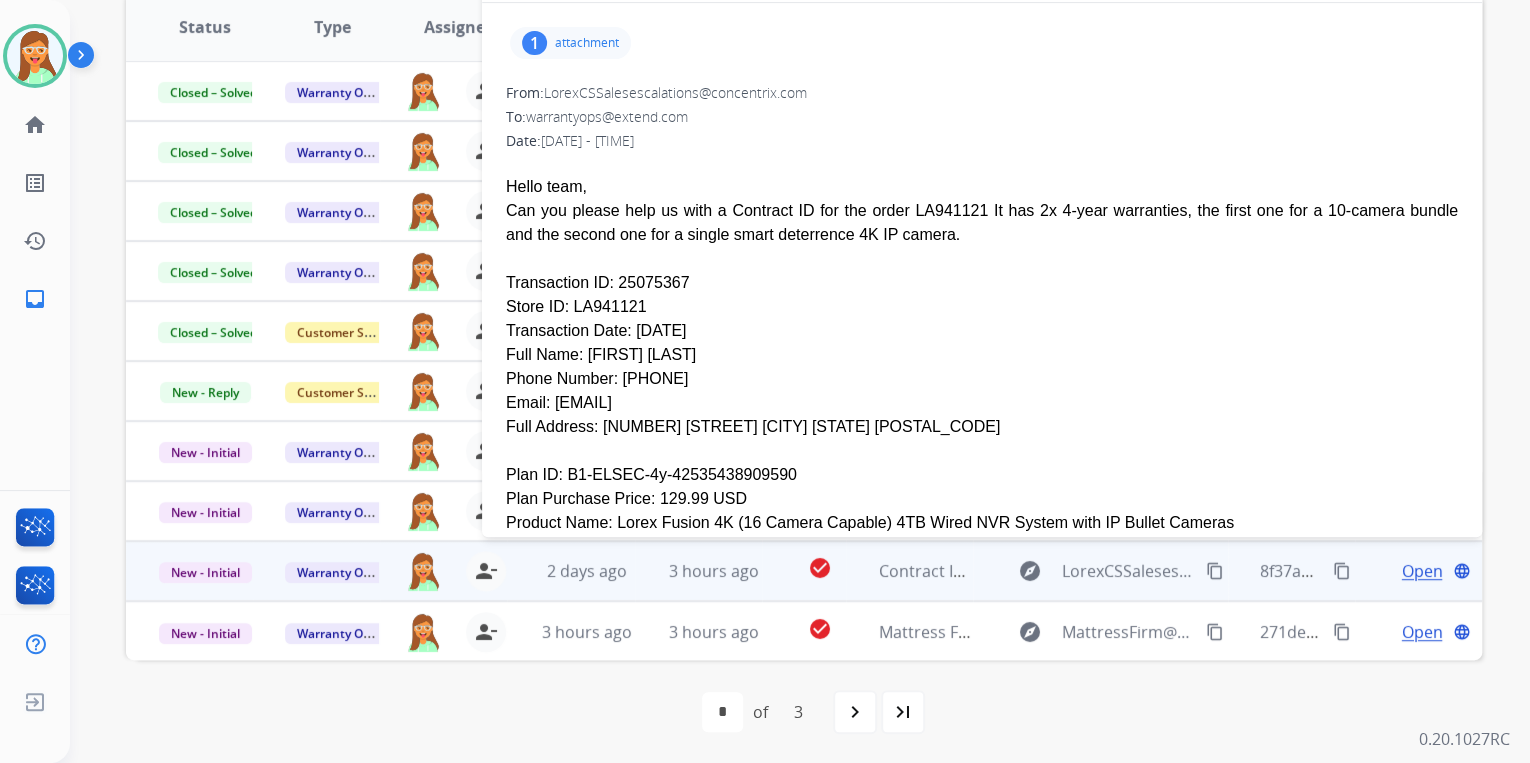 scroll, scrollTop: 0, scrollLeft: 0, axis: both 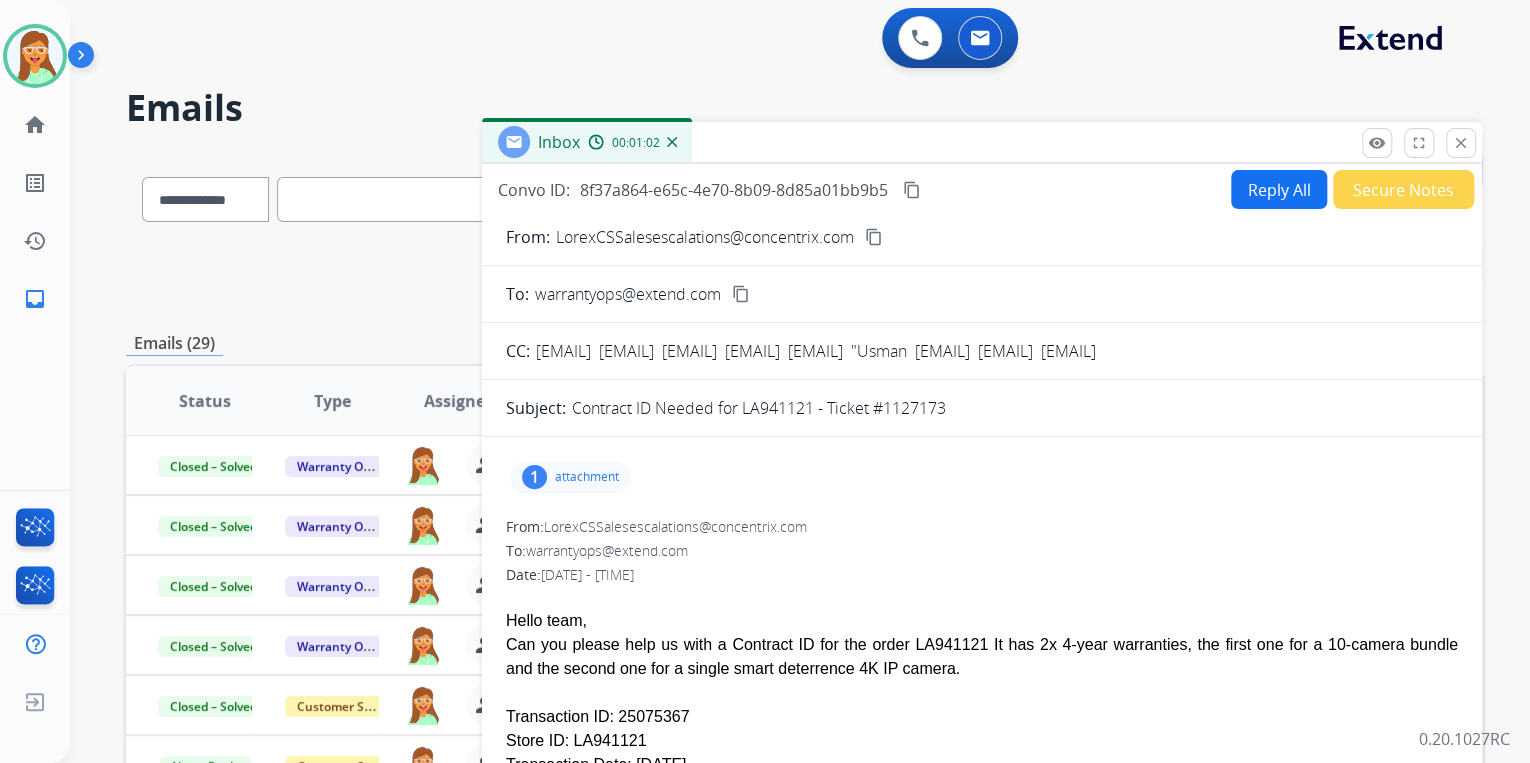 click on "Reply All" at bounding box center [1279, 189] 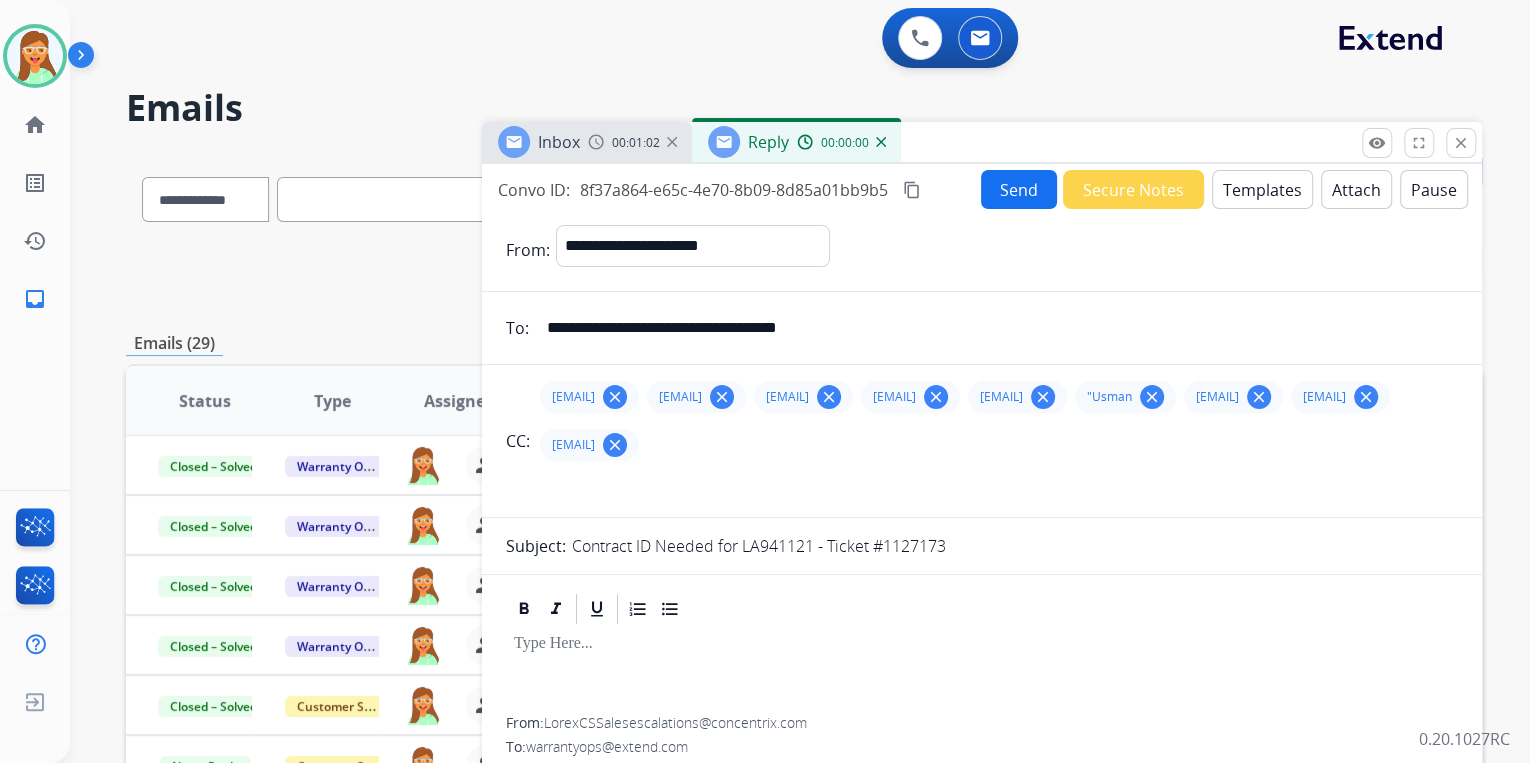 click on "Templates" at bounding box center (1262, 189) 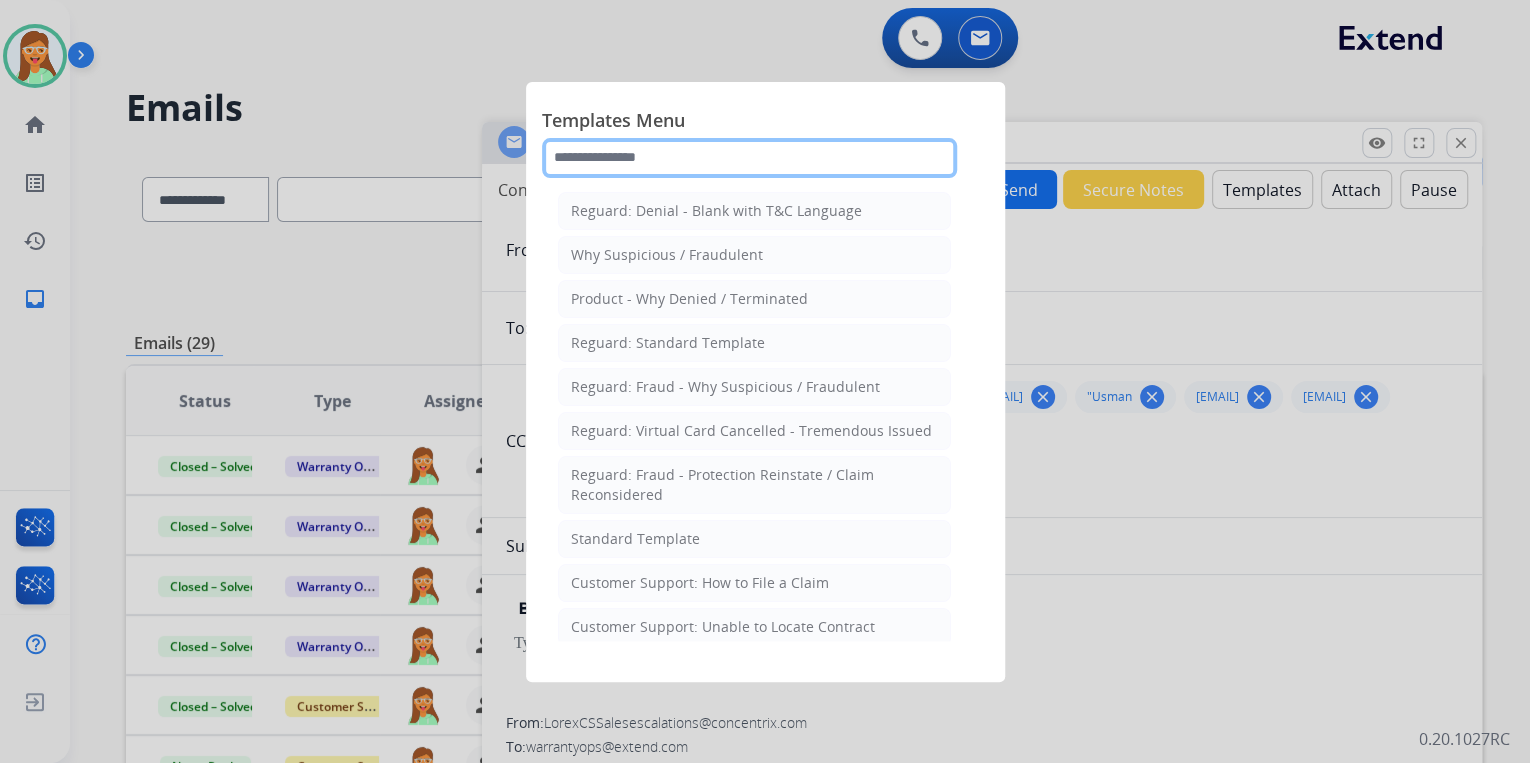 click 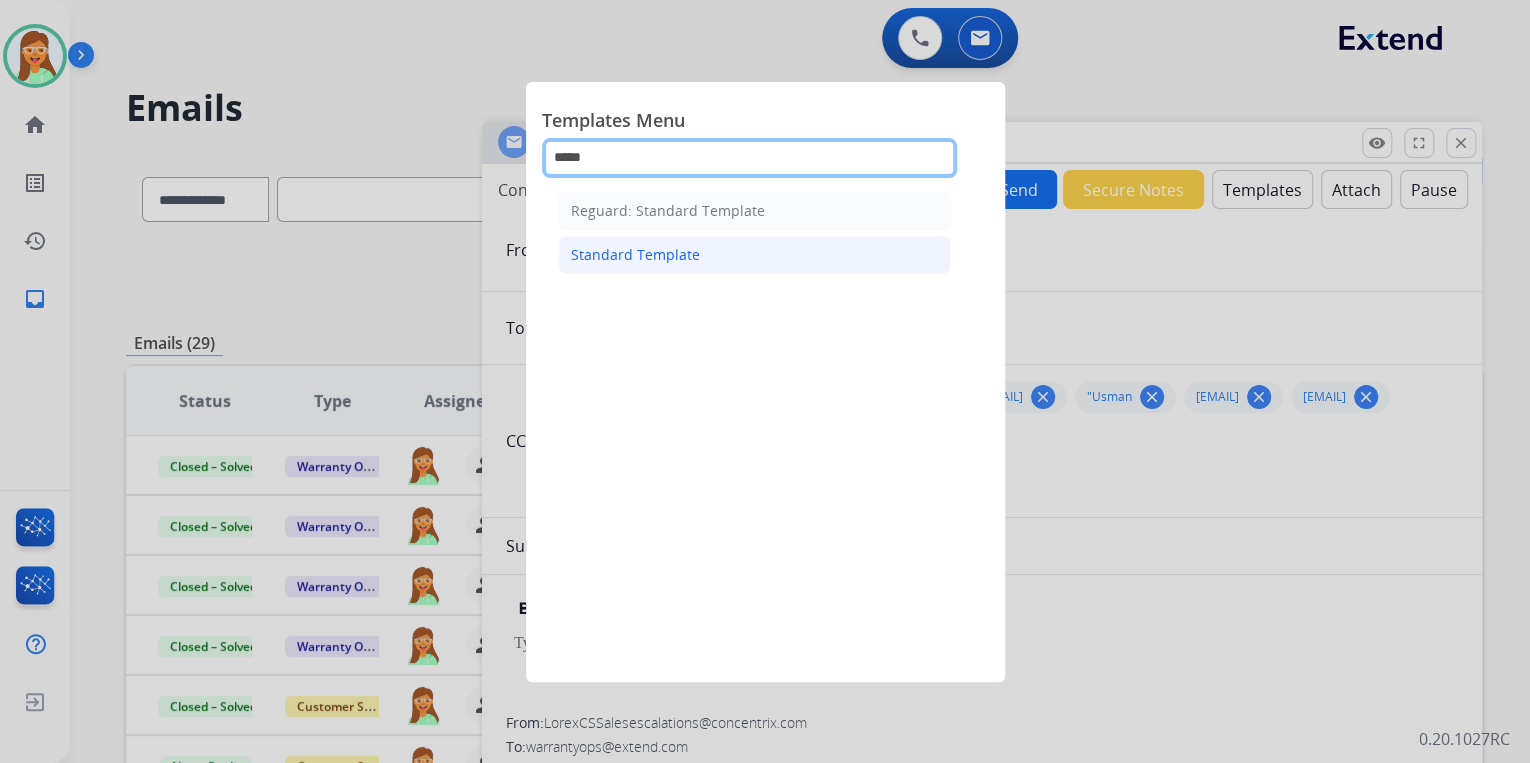 type on "*****" 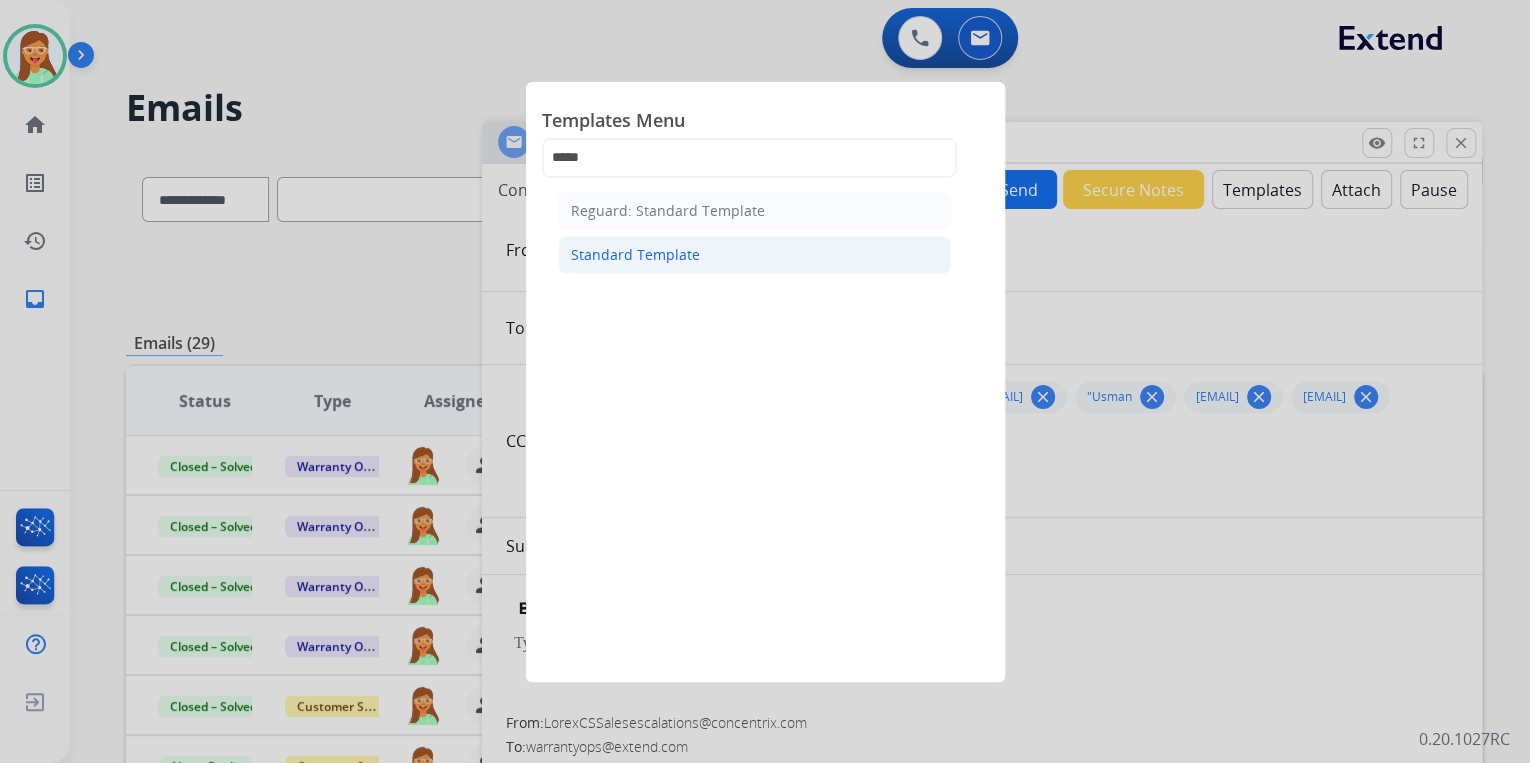click on "Standard Template" 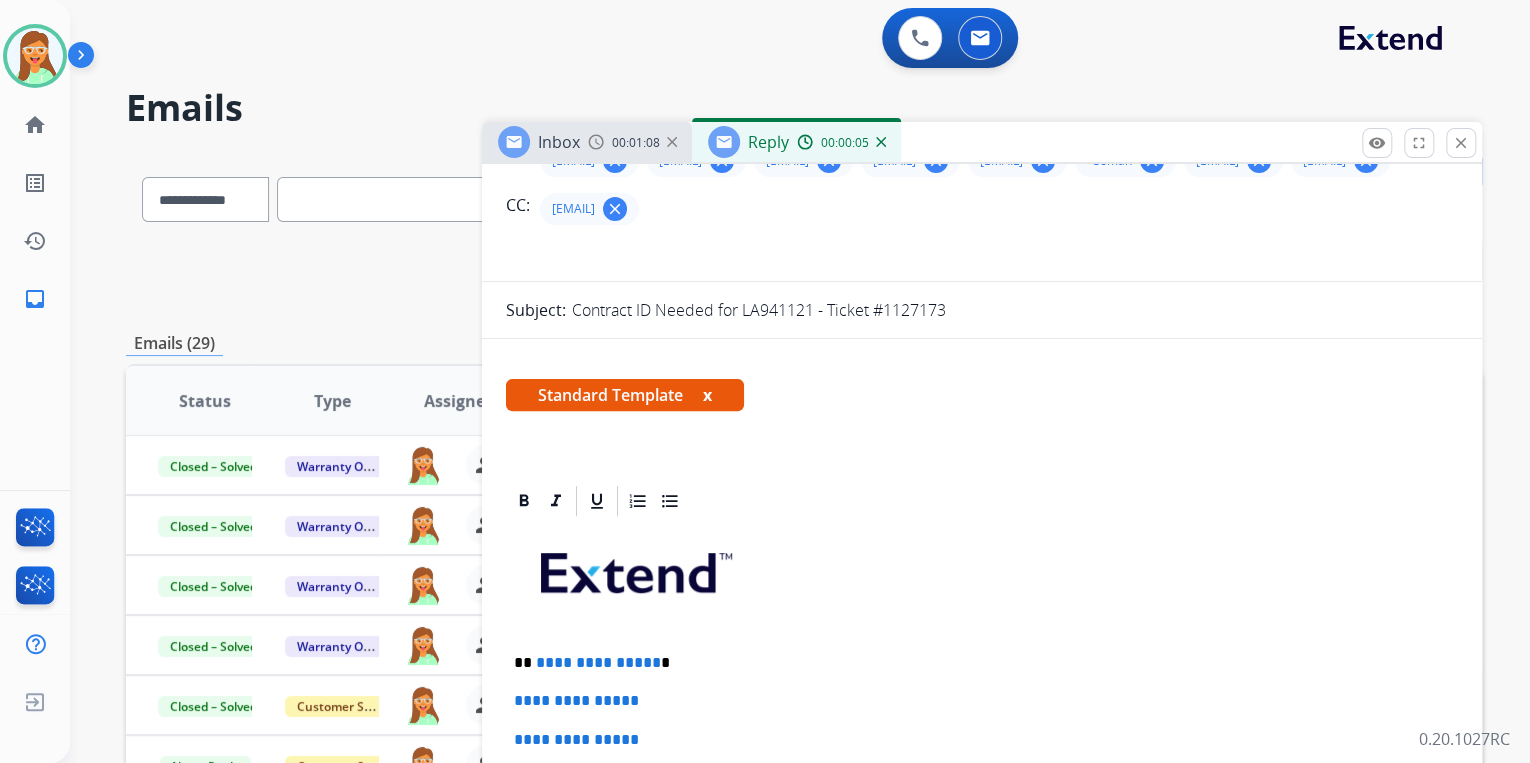 scroll, scrollTop: 480, scrollLeft: 0, axis: vertical 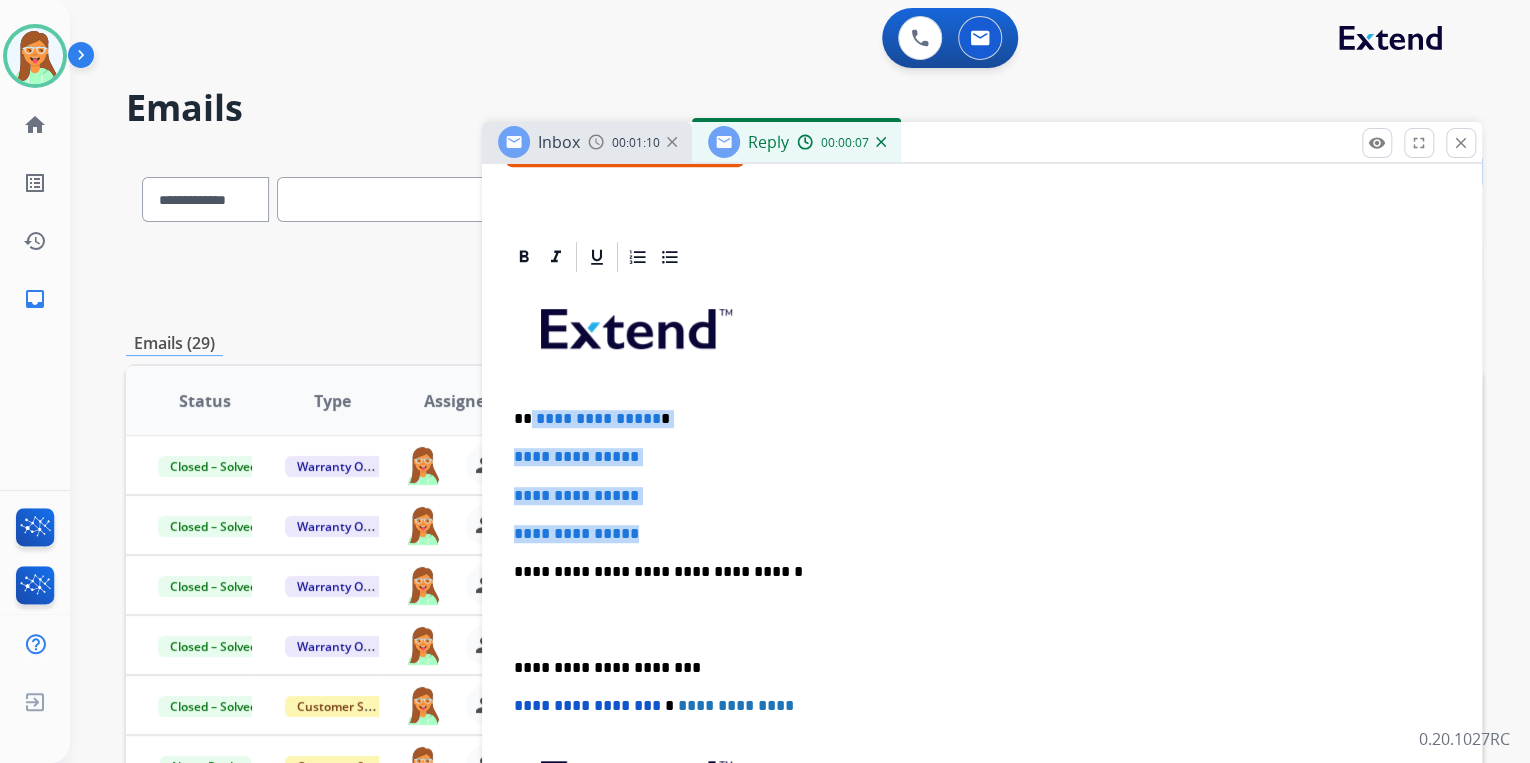drag, startPoint x: 577, startPoint y: 516, endPoint x: 528, endPoint y: 450, distance: 82.20097 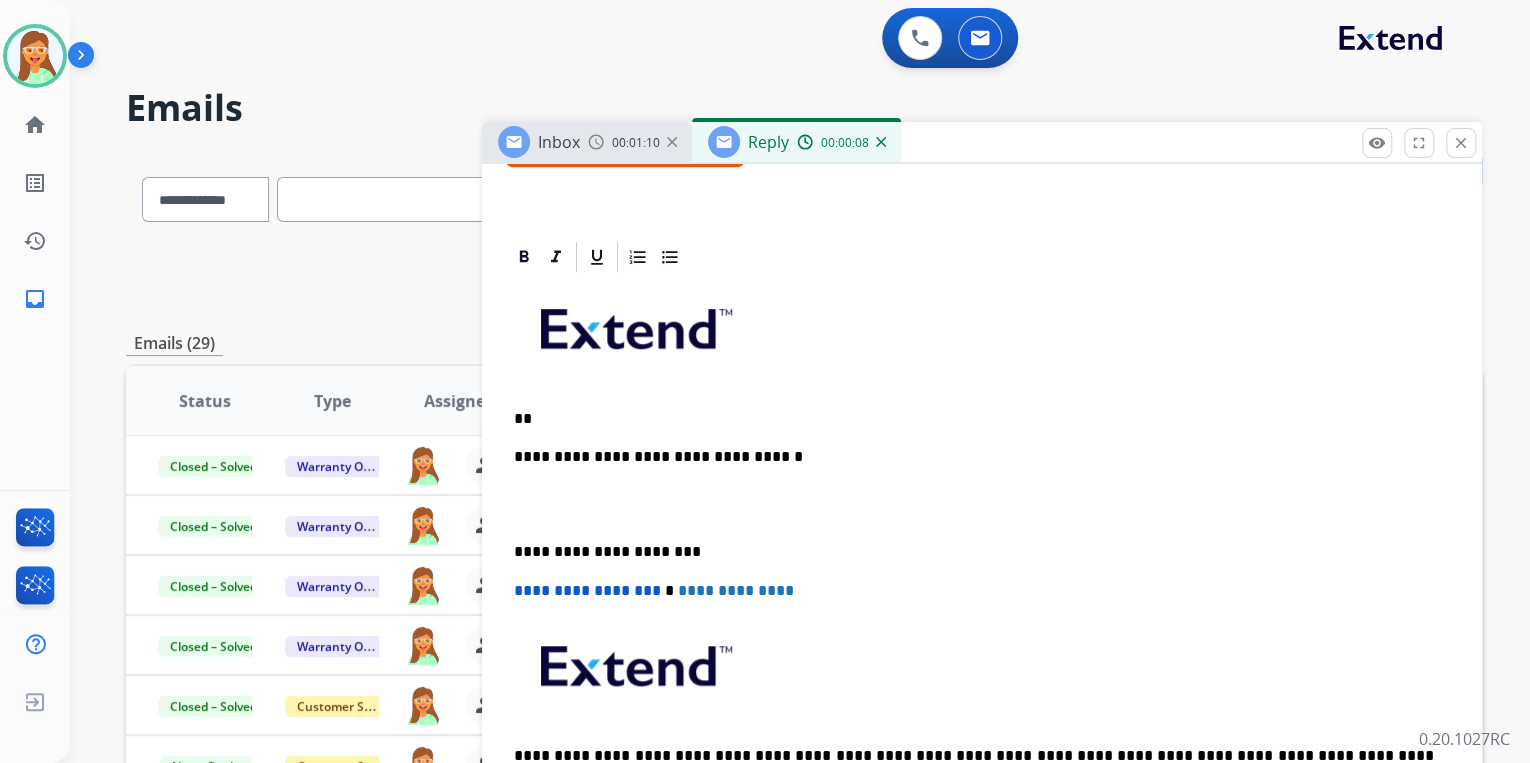 type 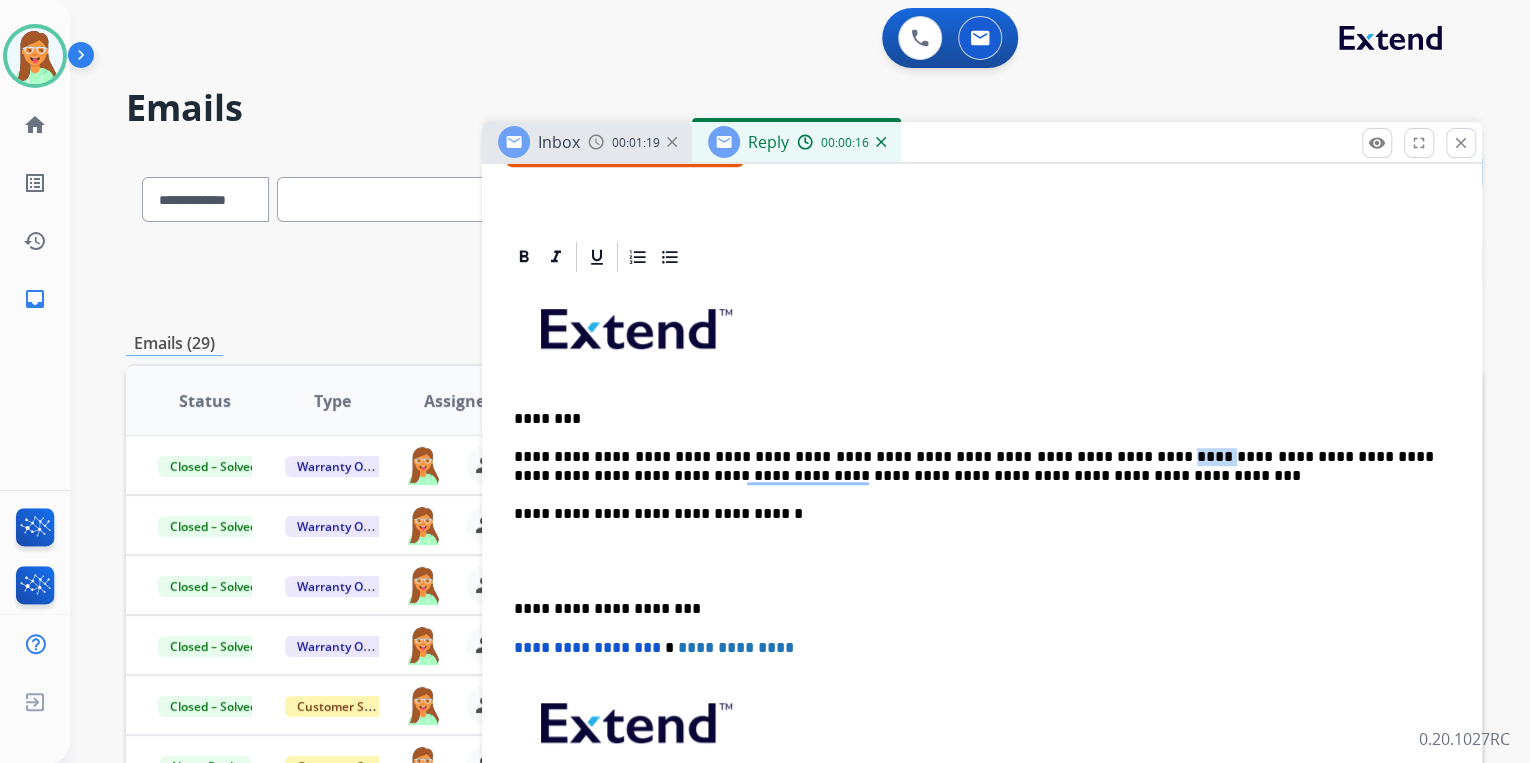 drag, startPoint x: 1137, startPoint y: 509, endPoint x: 1104, endPoint y: 500, distance: 34.20526 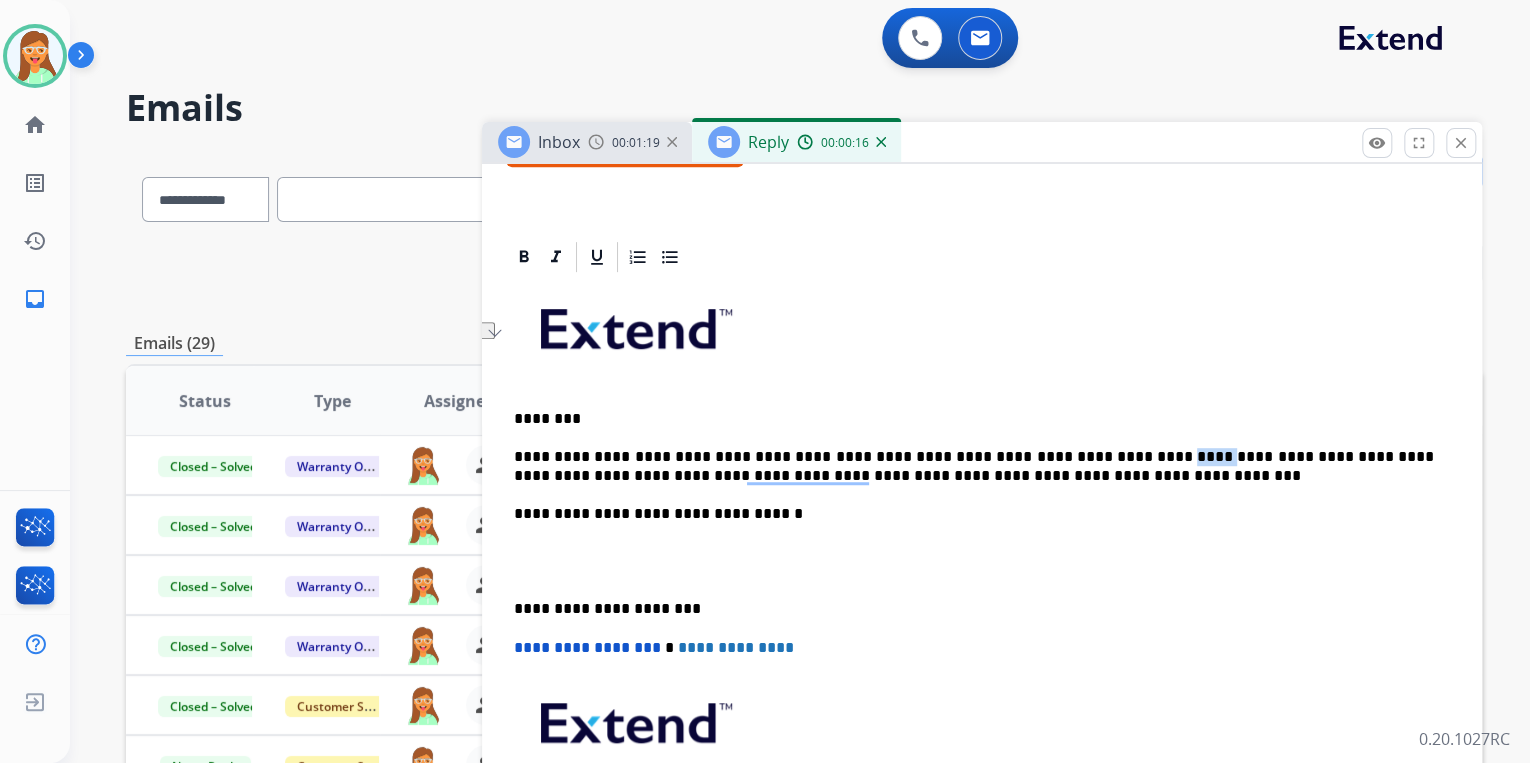 click on "**********" at bounding box center [974, 466] 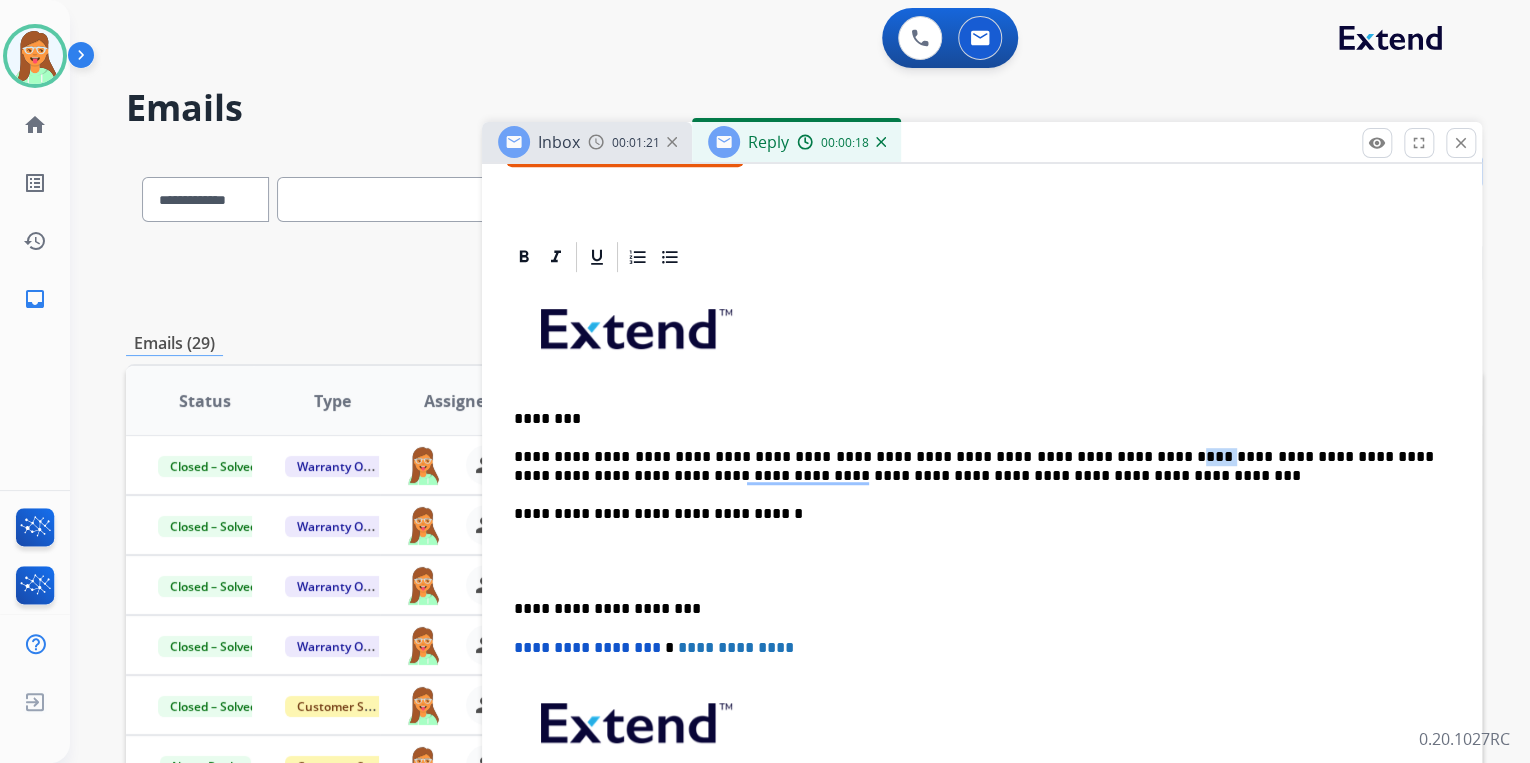 drag, startPoint x: 1140, startPoint y: 507, endPoint x: 1108, endPoint y: 501, distance: 32.55764 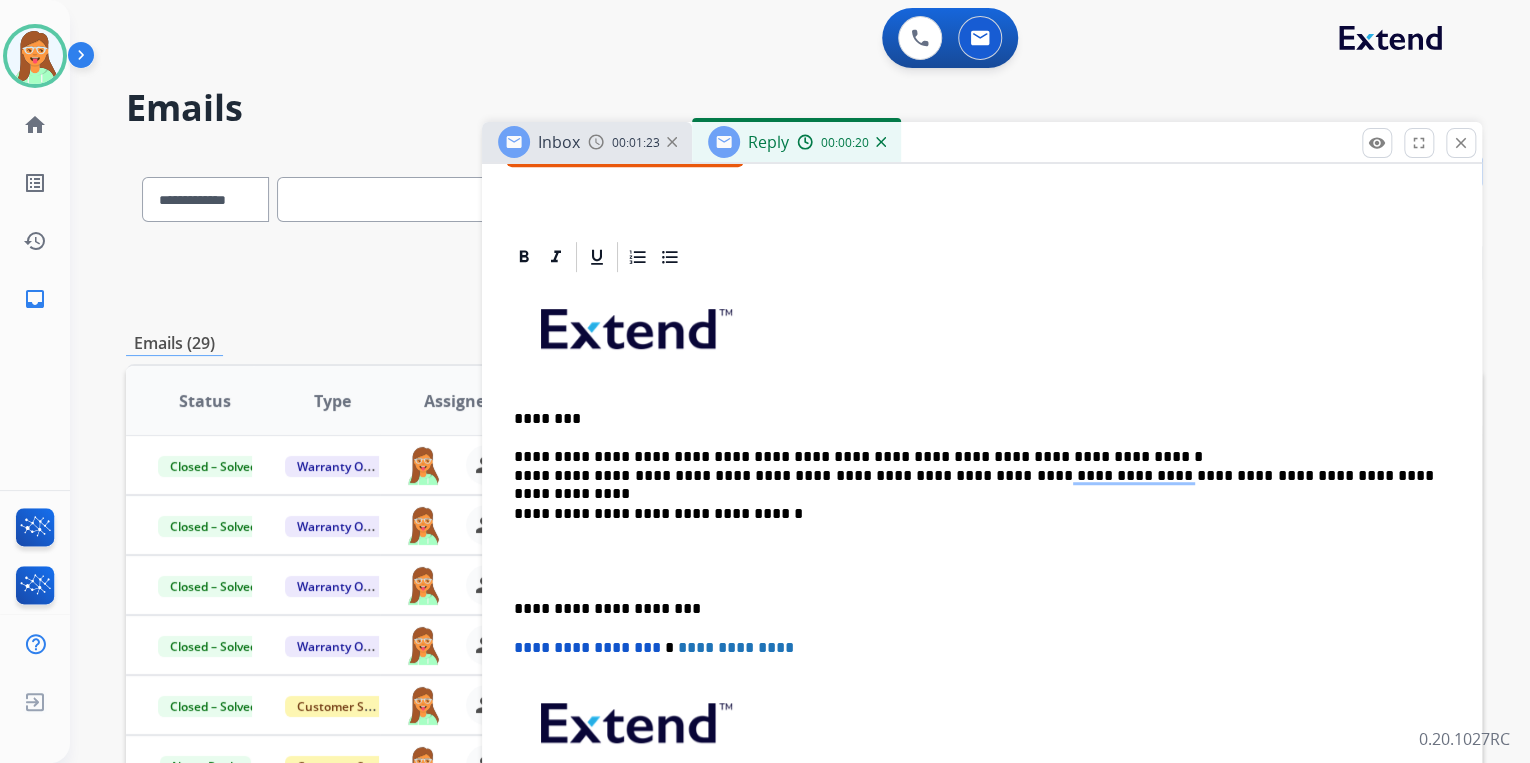 drag, startPoint x: 510, startPoint y: 532, endPoint x: 519, endPoint y: 540, distance: 12.0415945 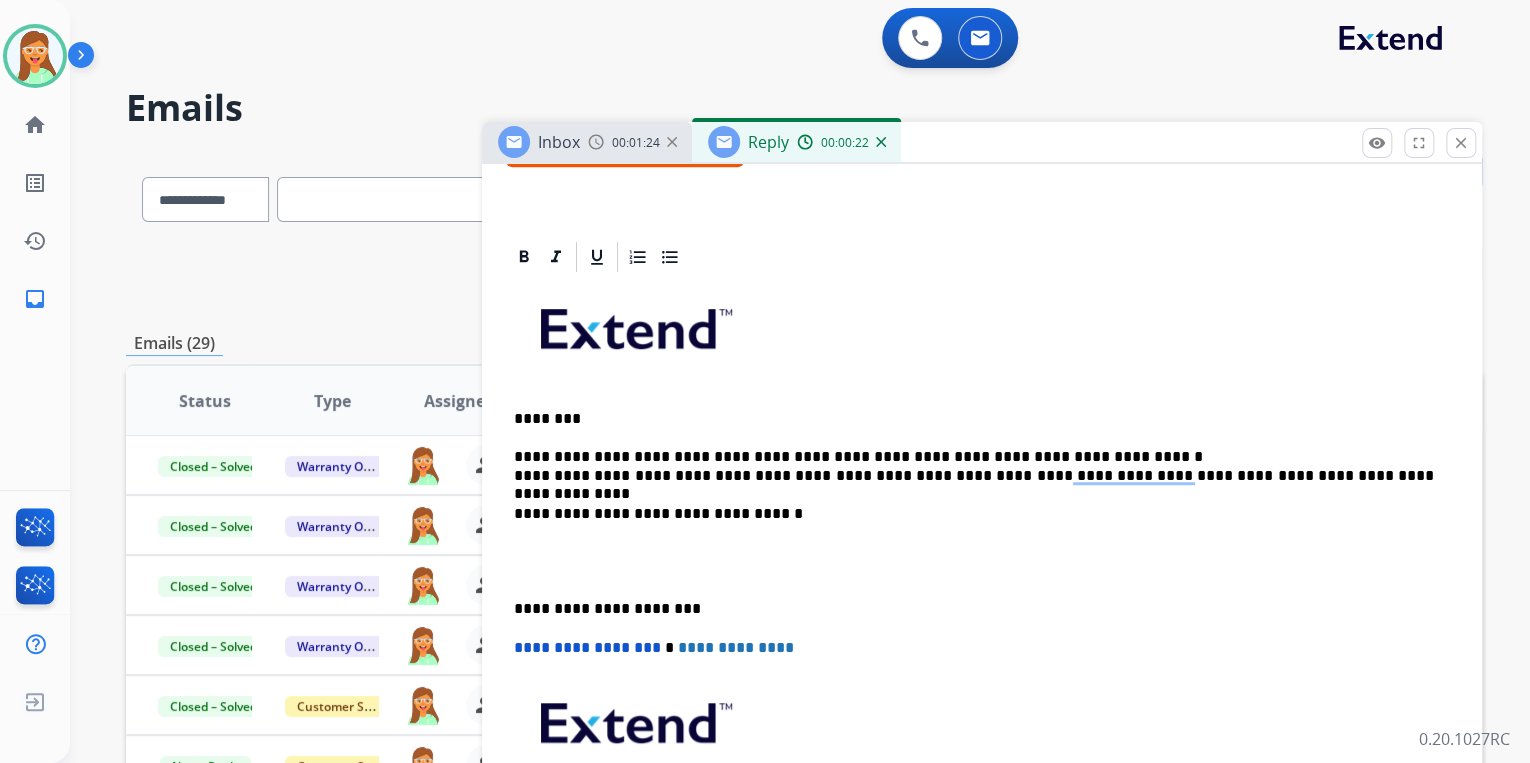 click on "**********" at bounding box center (982, 590) 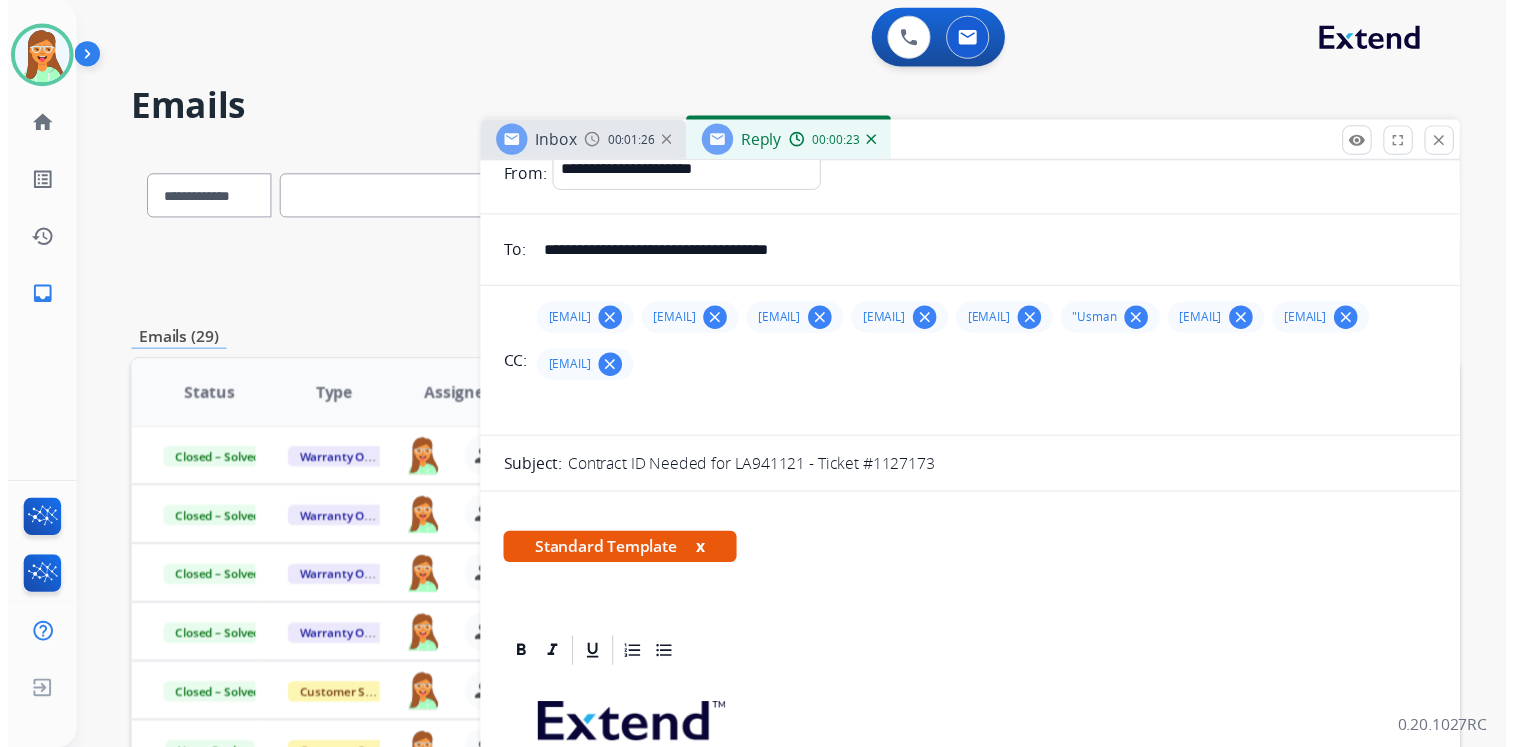 scroll, scrollTop: 0, scrollLeft: 0, axis: both 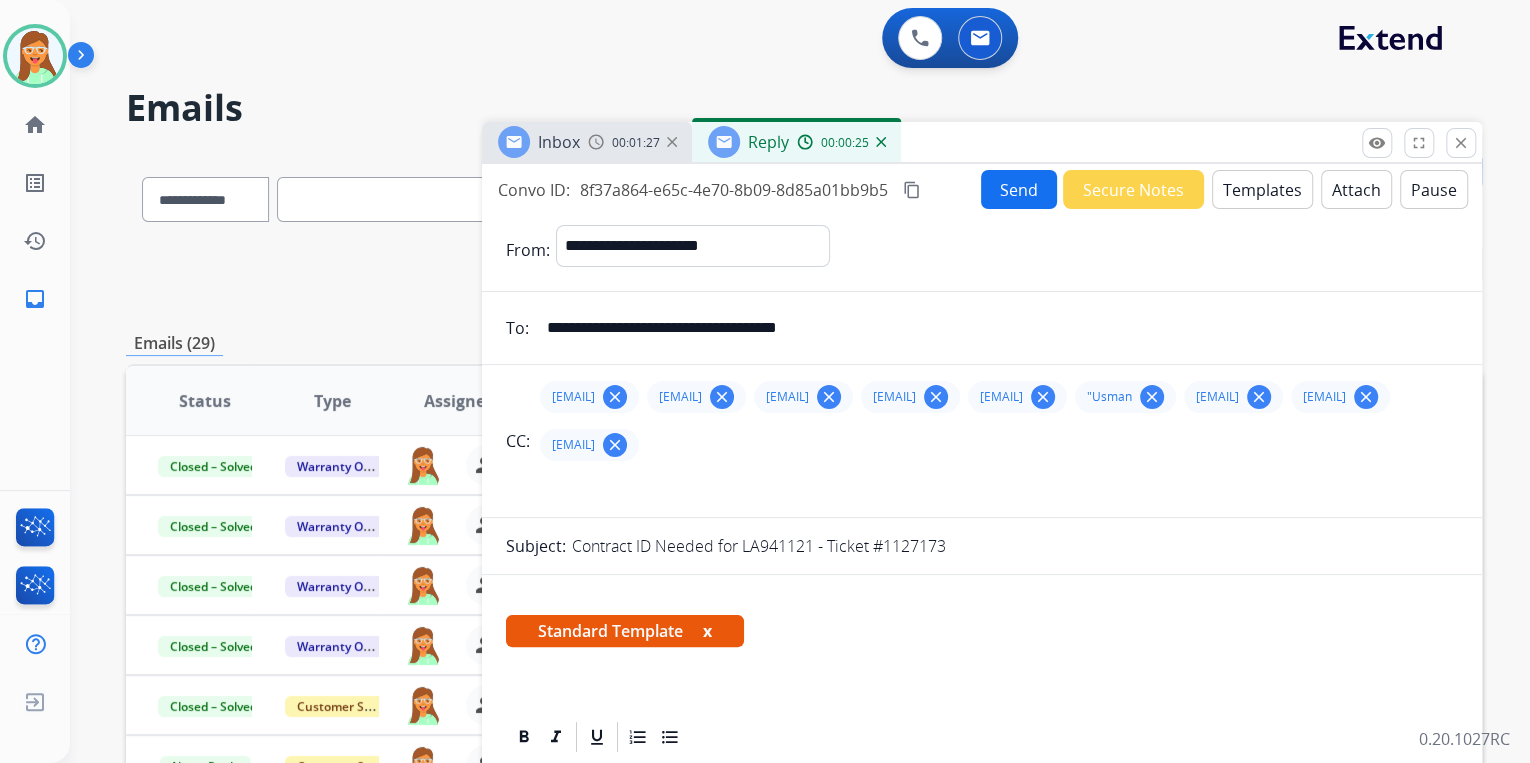 click on "Attach" at bounding box center (1356, 189) 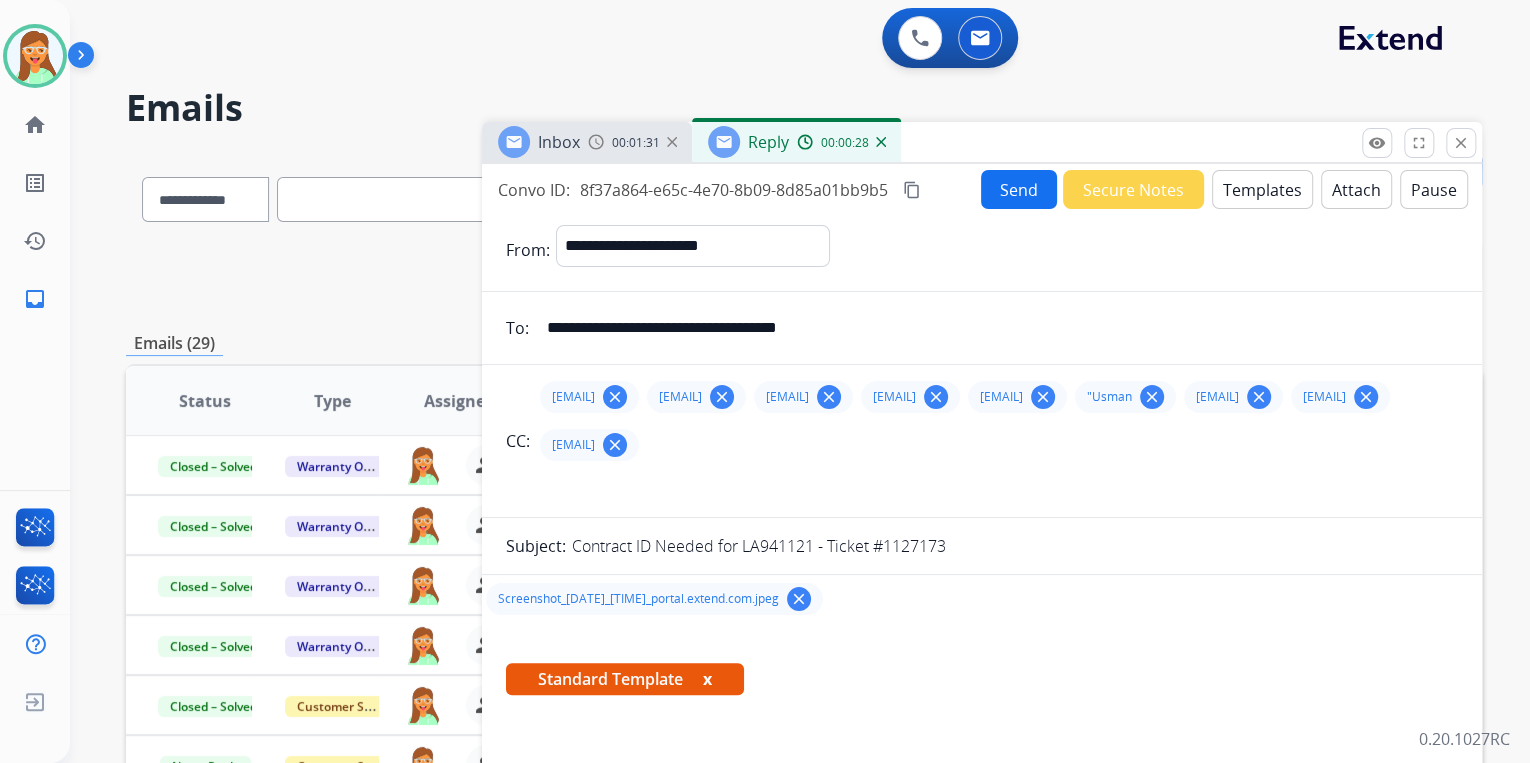 click on "Send" at bounding box center (1019, 189) 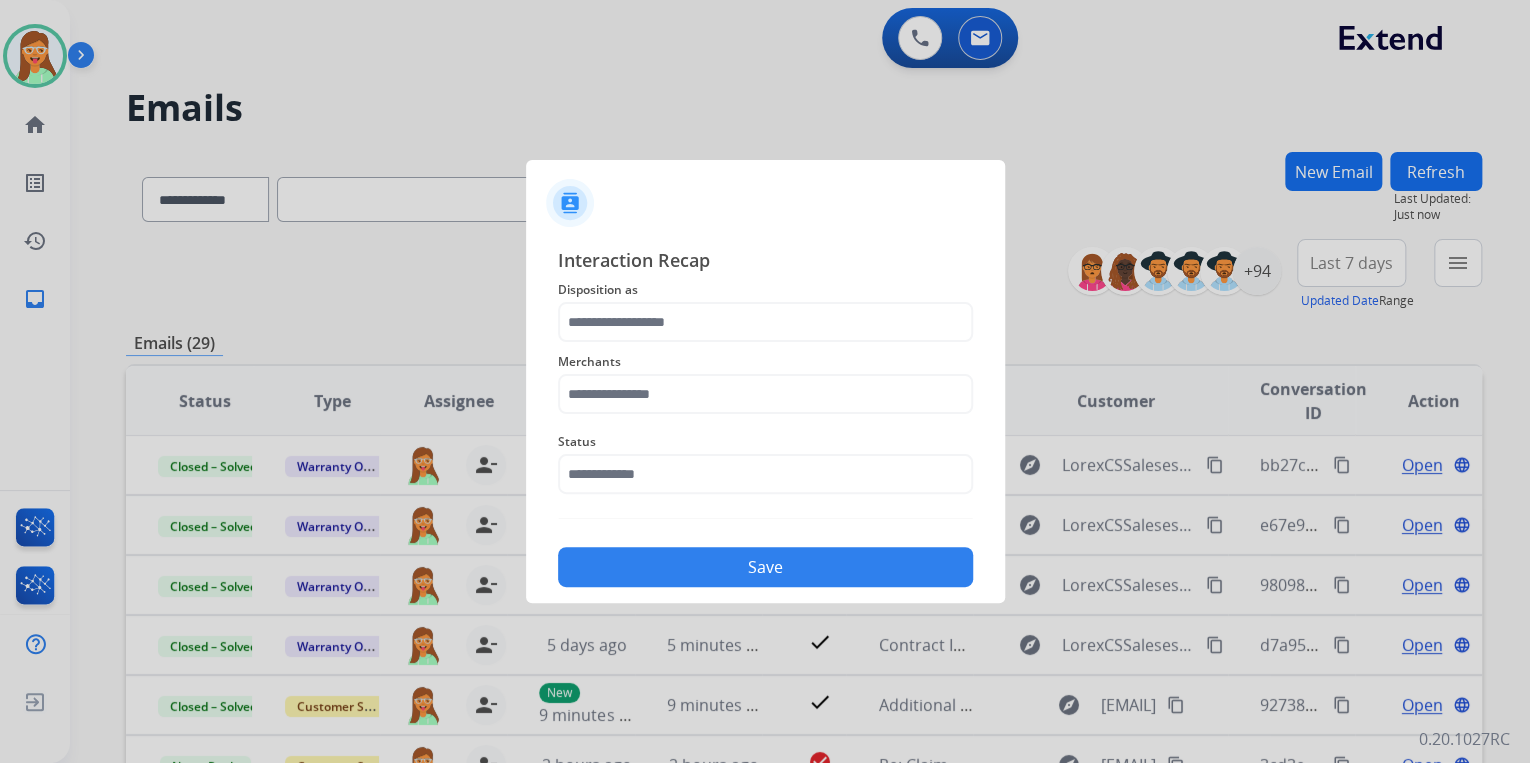 drag, startPoint x: 658, startPoint y: 343, endPoint x: 655, endPoint y: 328, distance: 15.297058 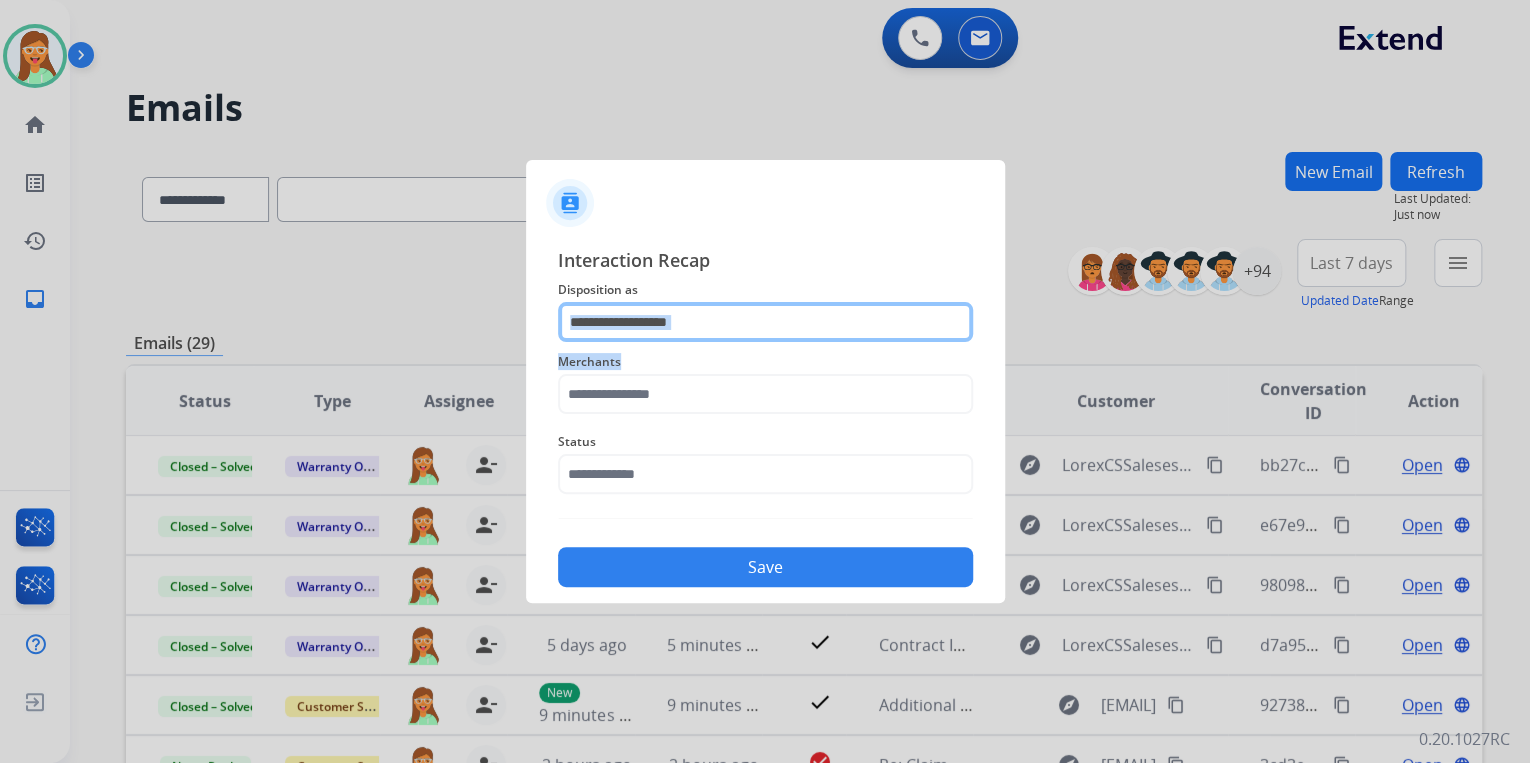 click 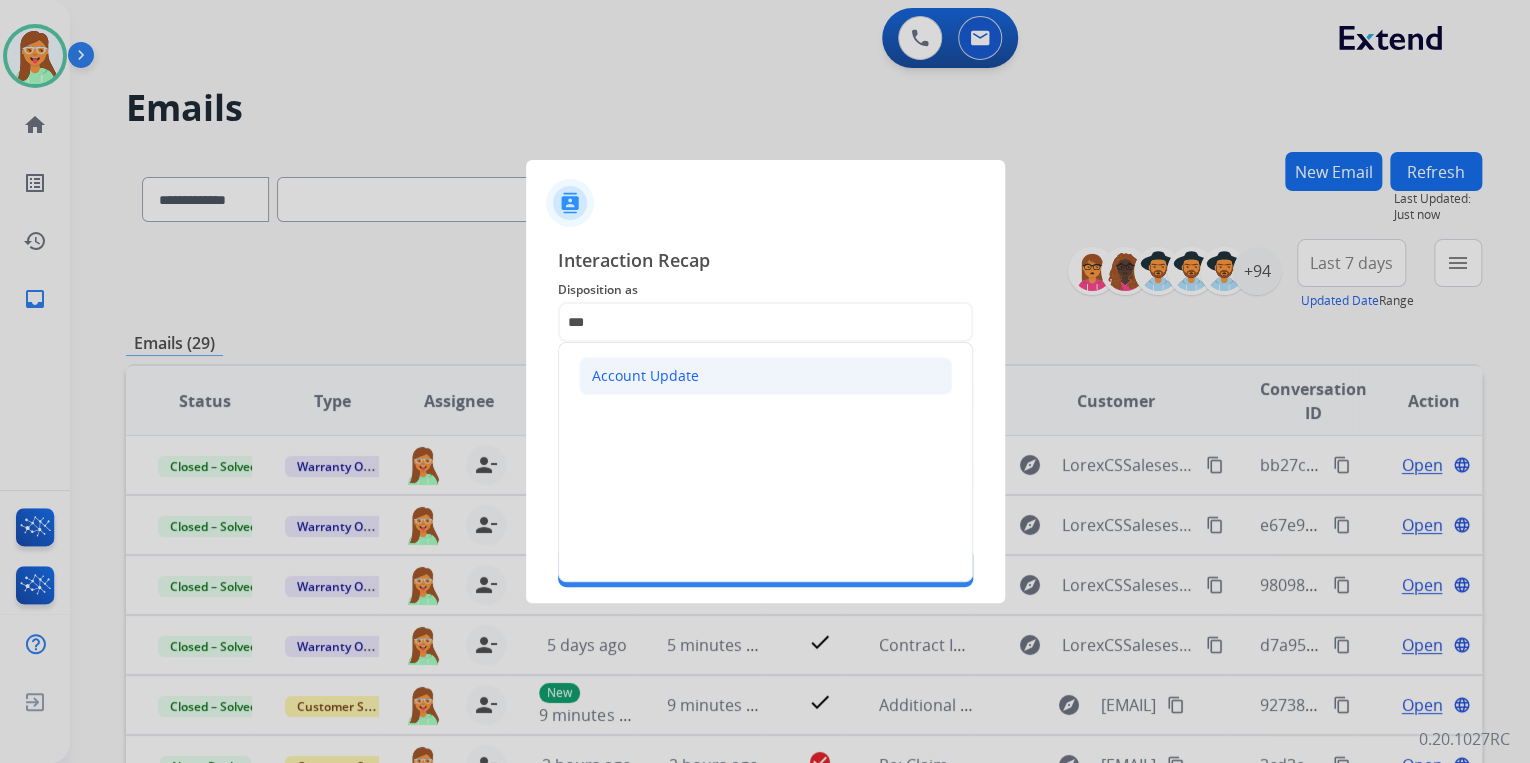 click on "Account Update" 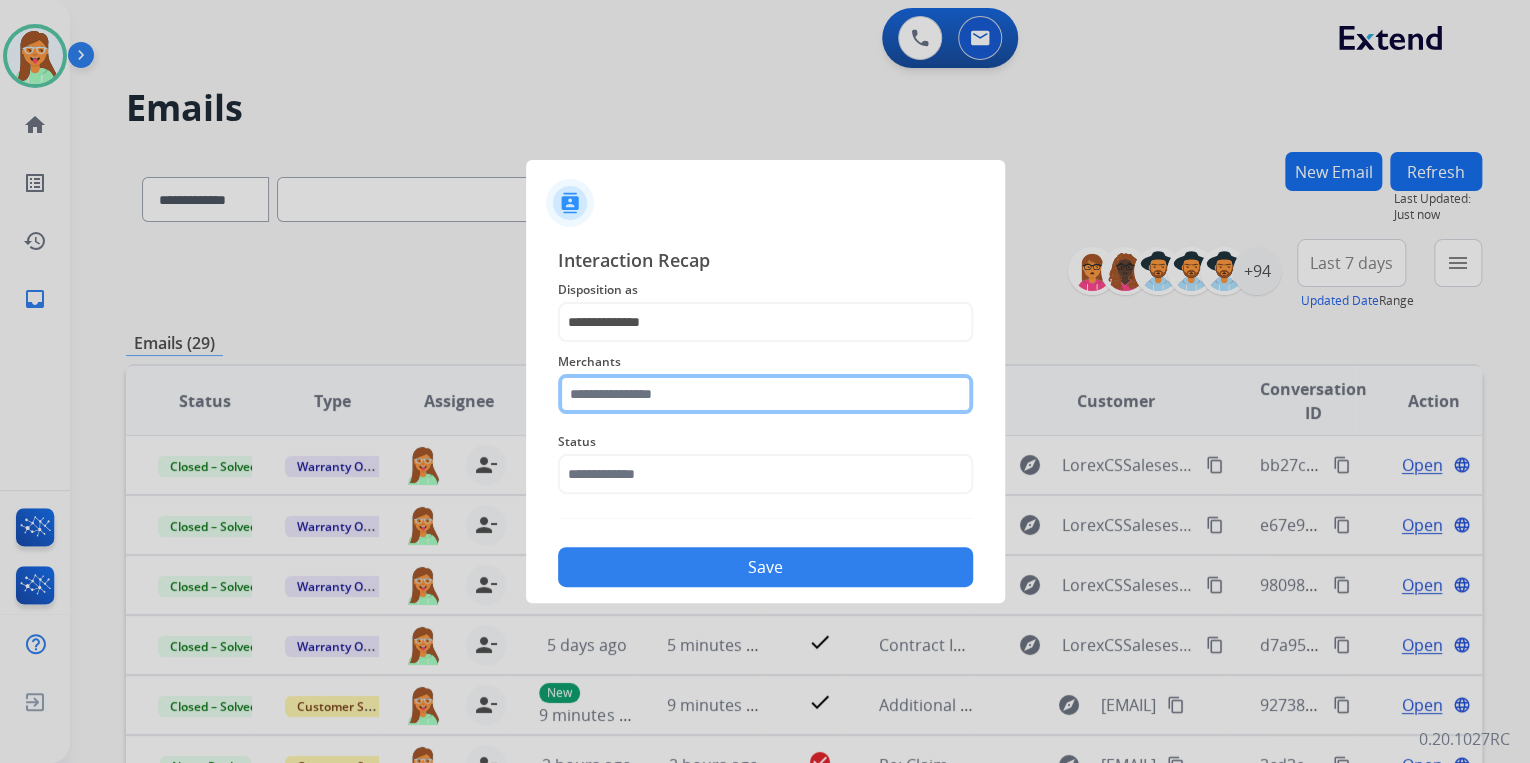 click 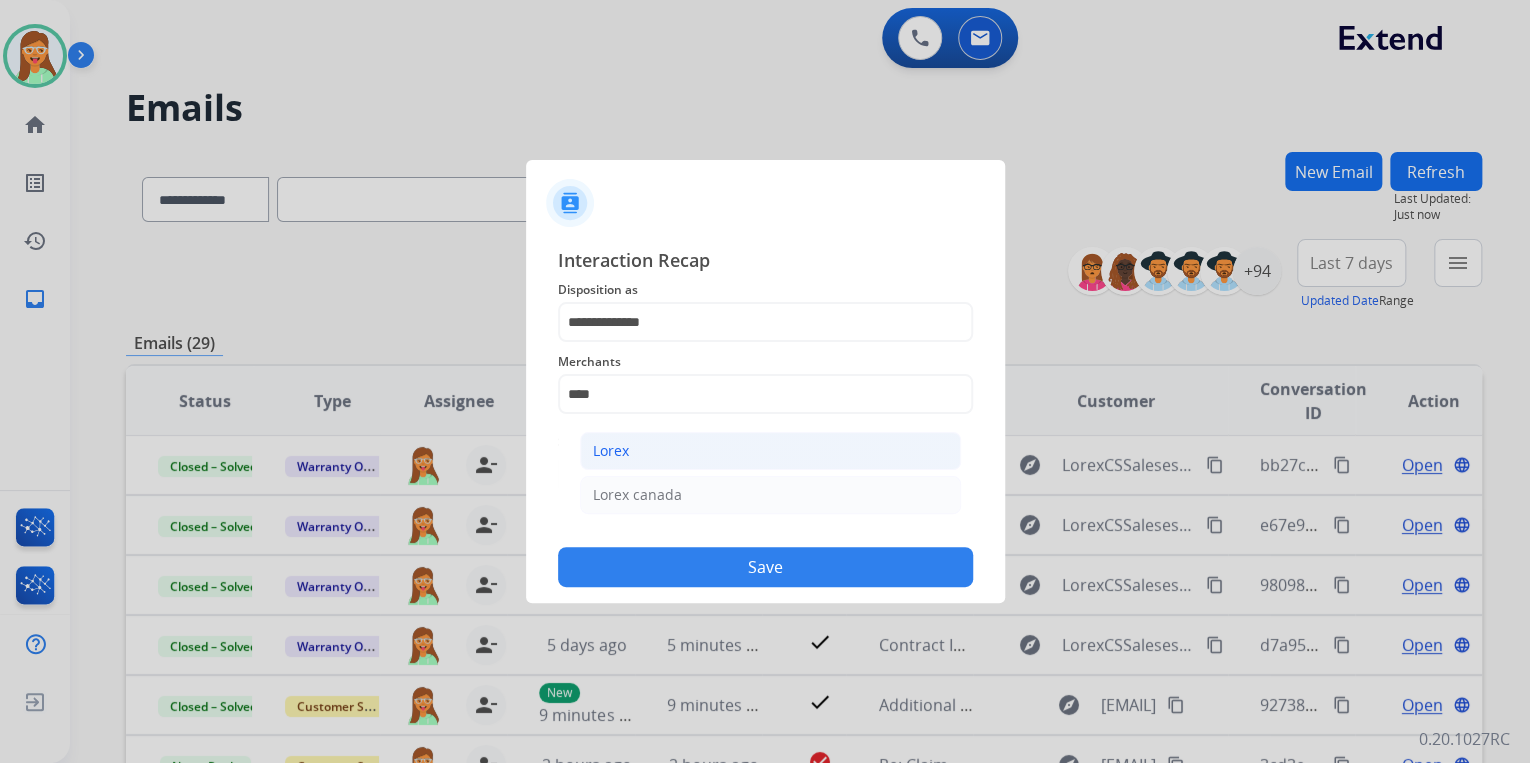 click on "Lorex" 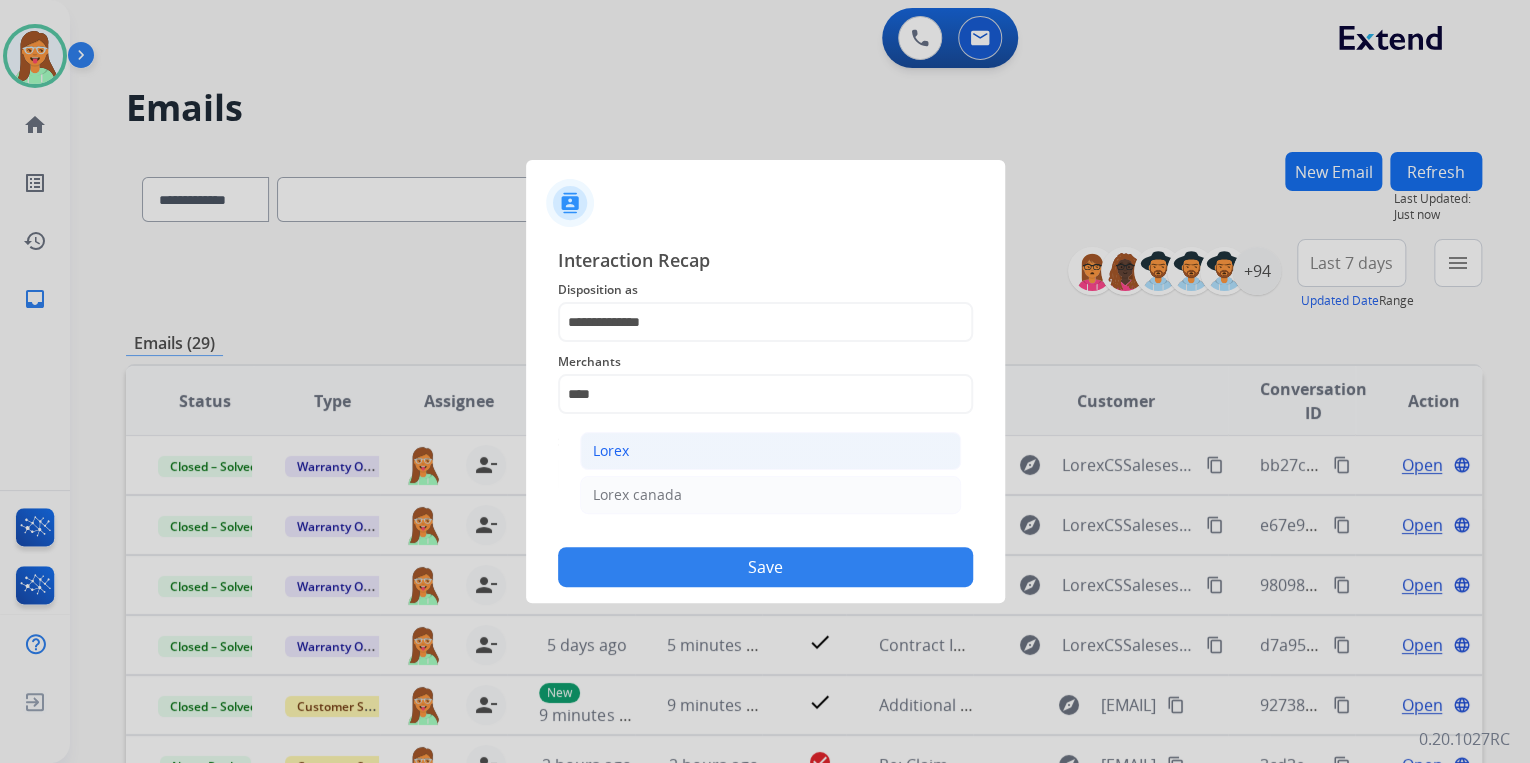 type on "*****" 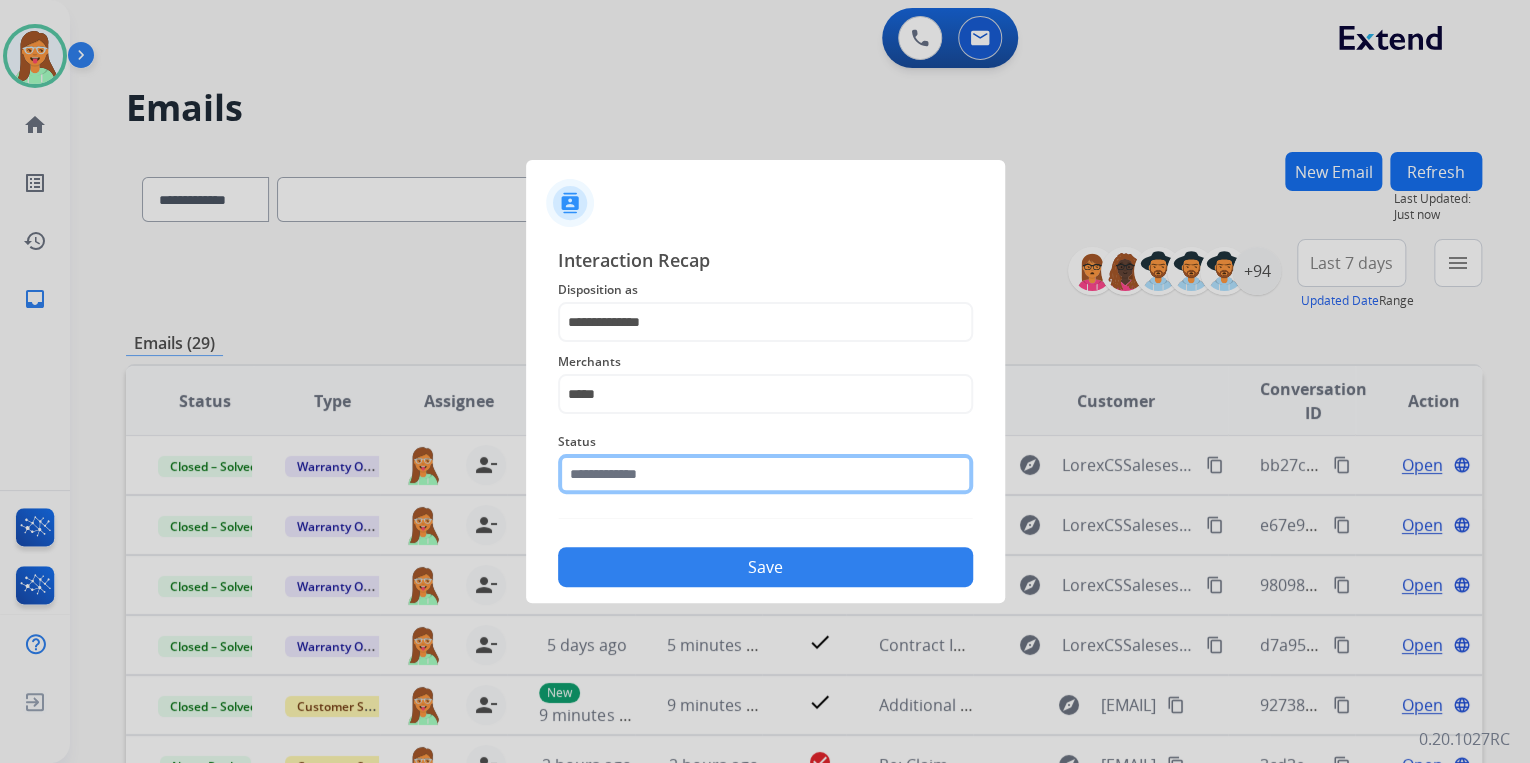 click 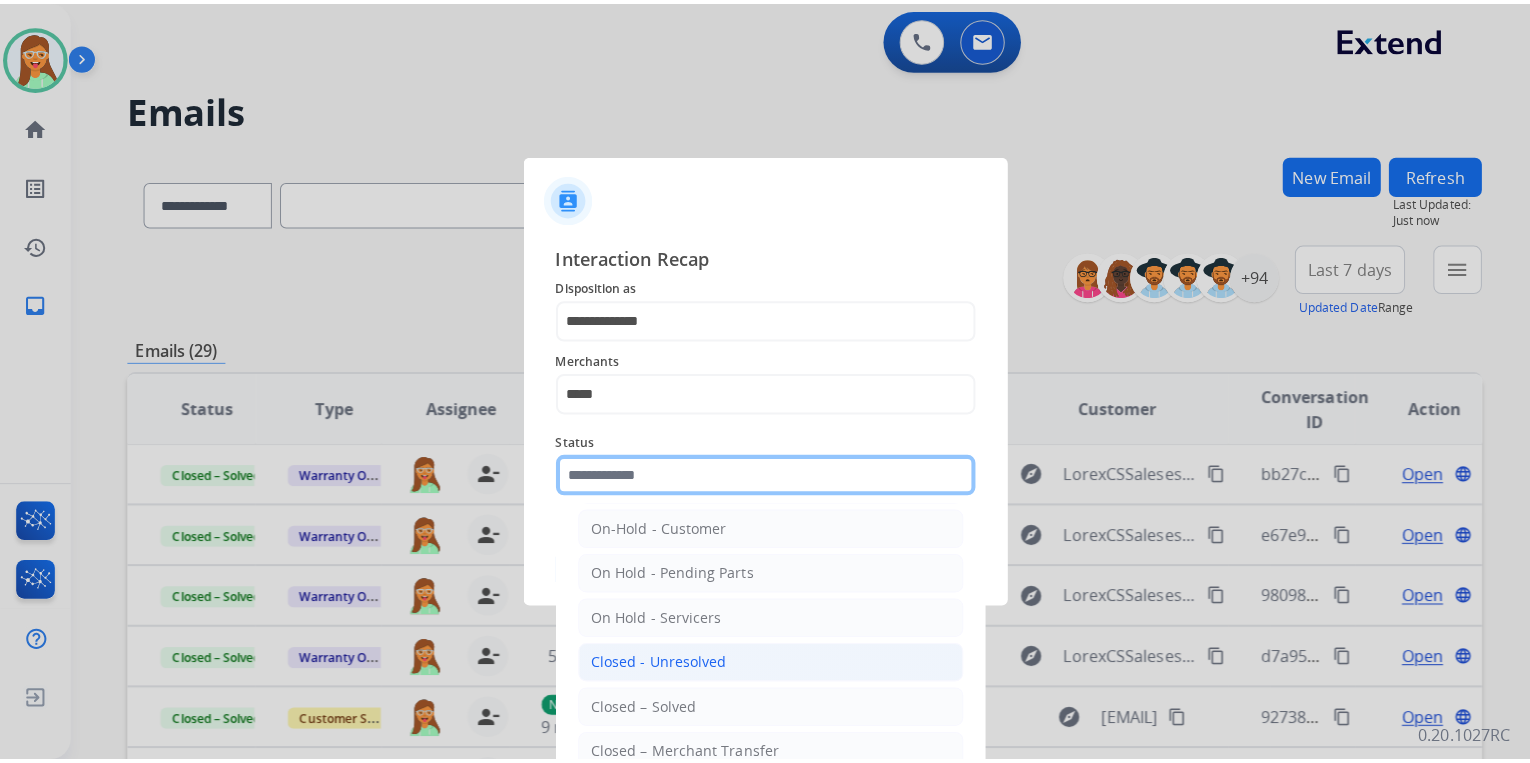 scroll, scrollTop: 116, scrollLeft: 0, axis: vertical 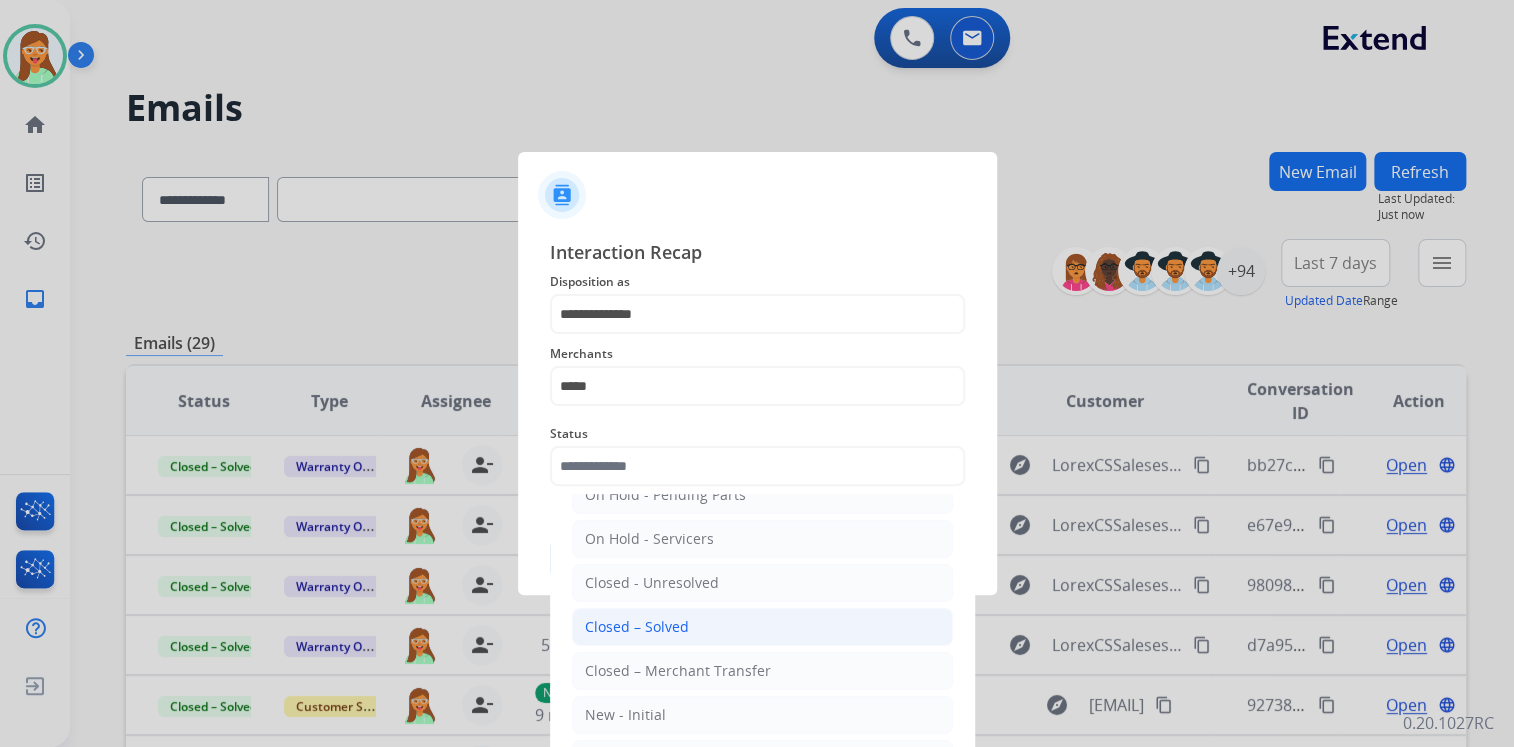 click on "Closed – Solved" 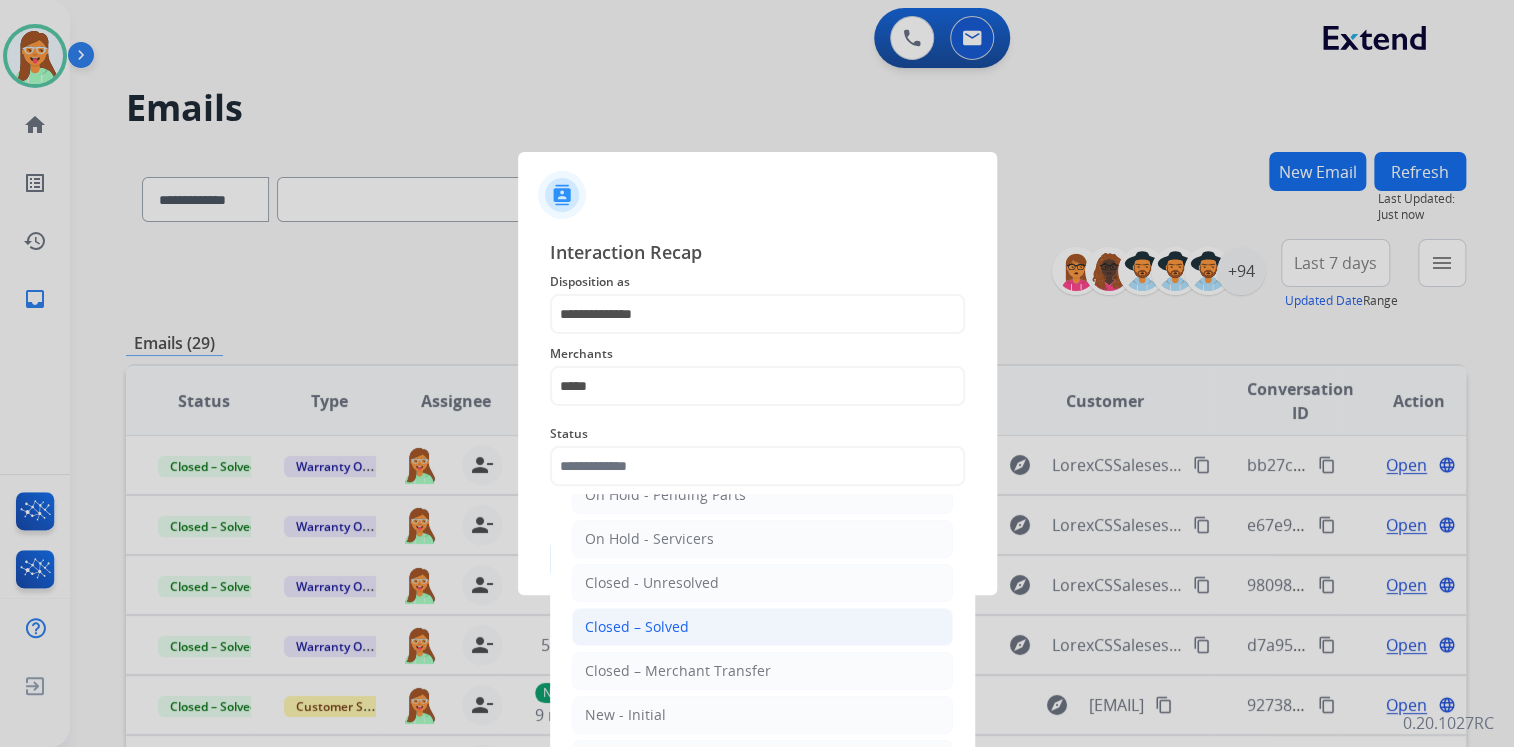 type on "**********" 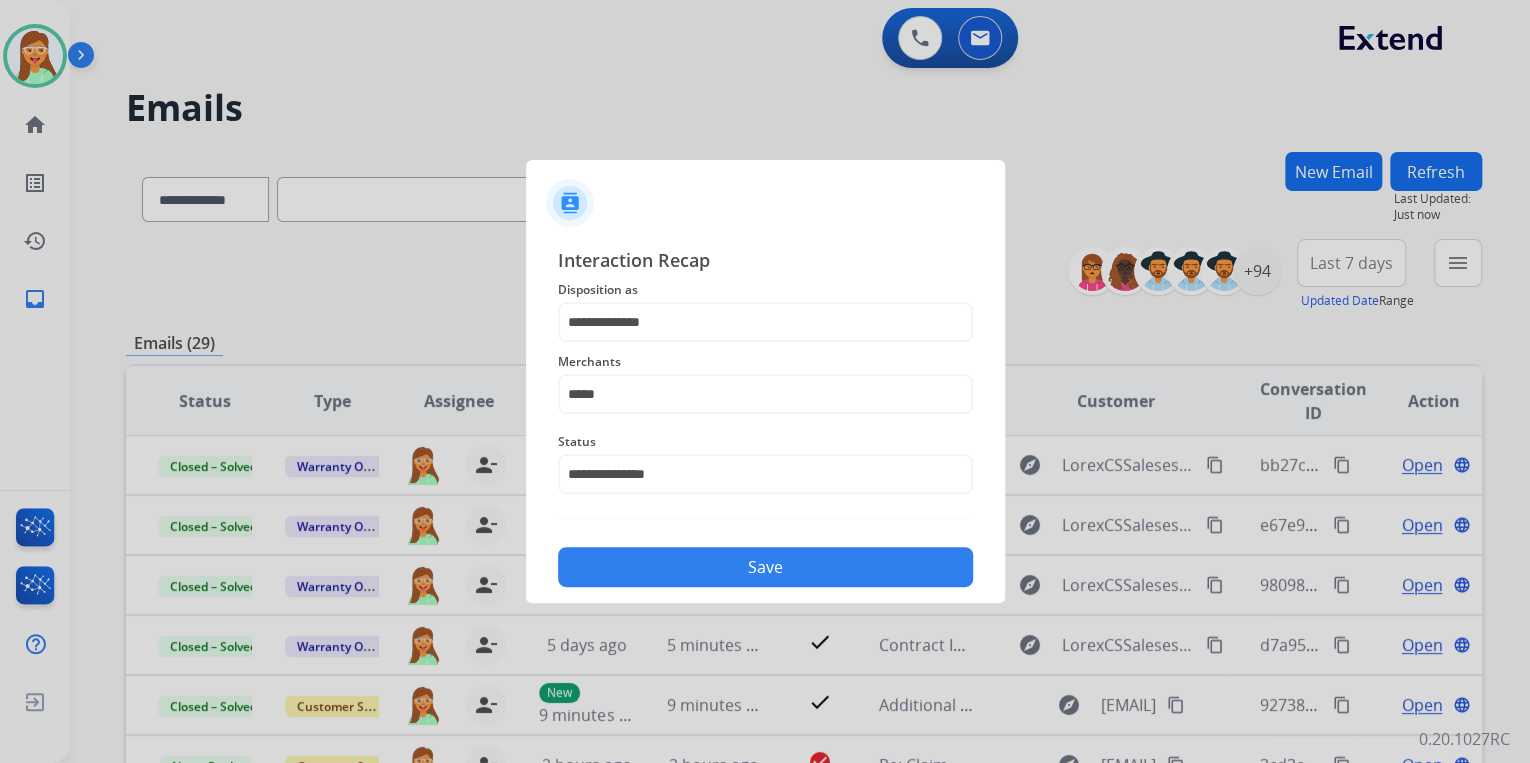 click on "Save" 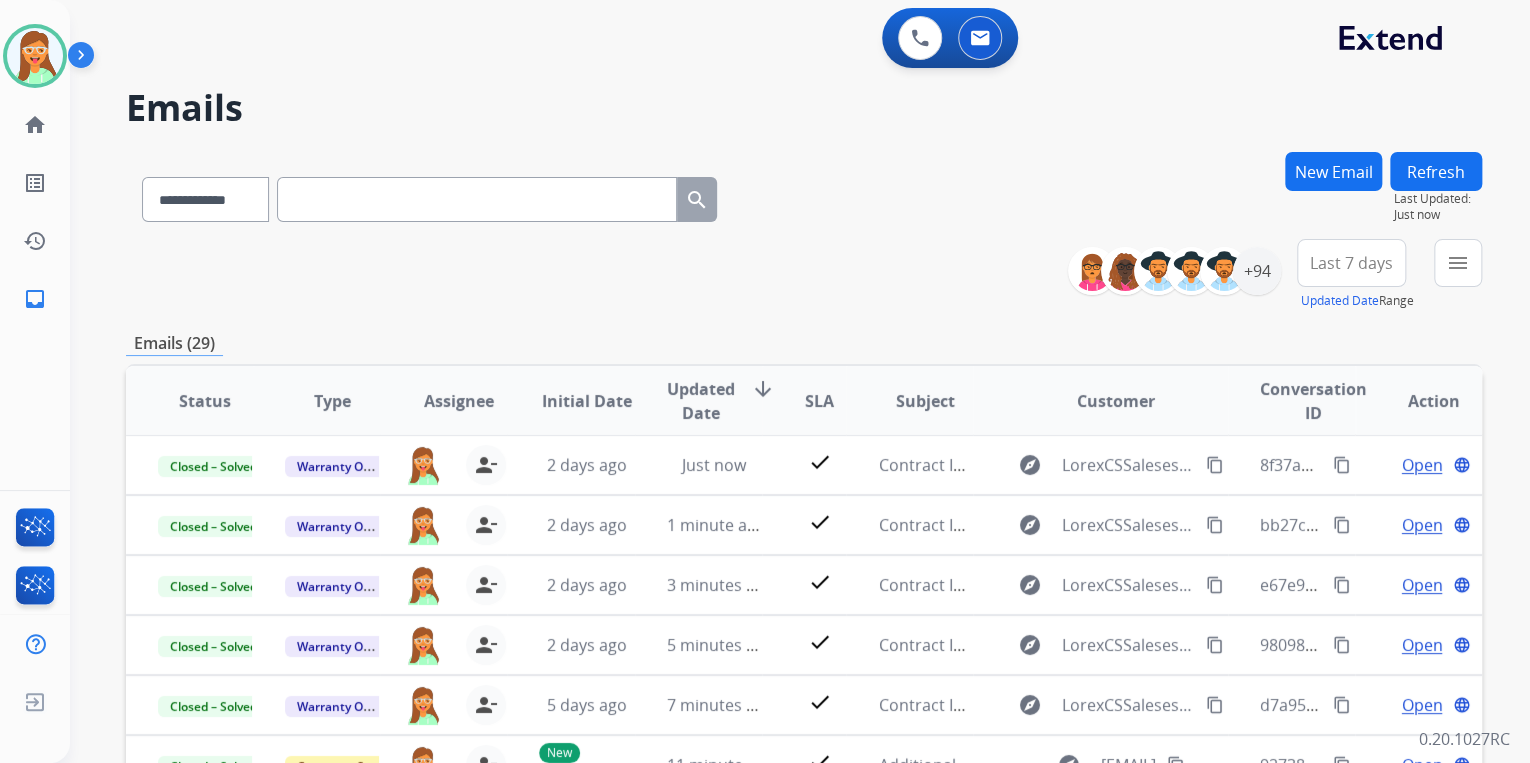click on "**********" at bounding box center (804, 195) 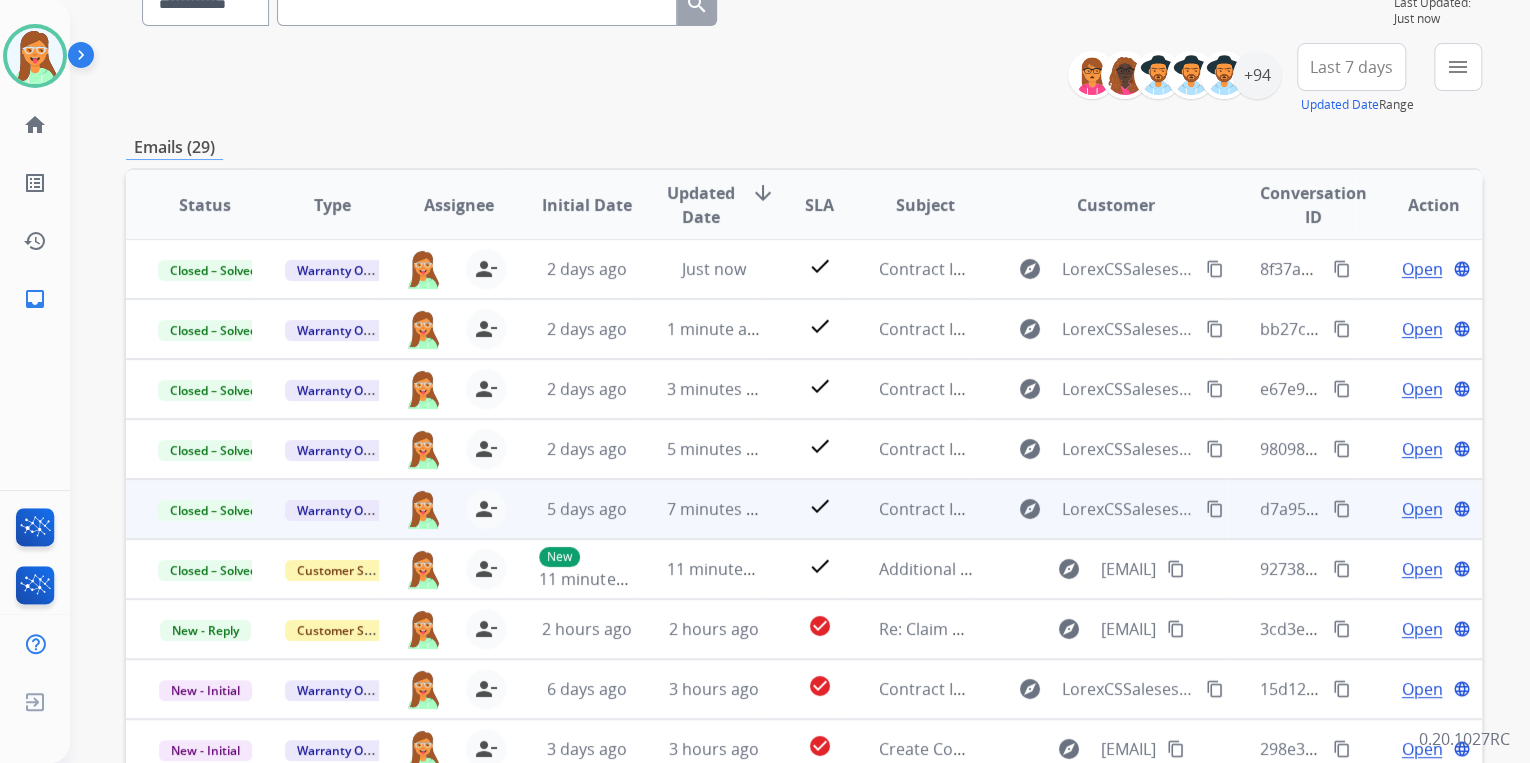 scroll, scrollTop: 374, scrollLeft: 0, axis: vertical 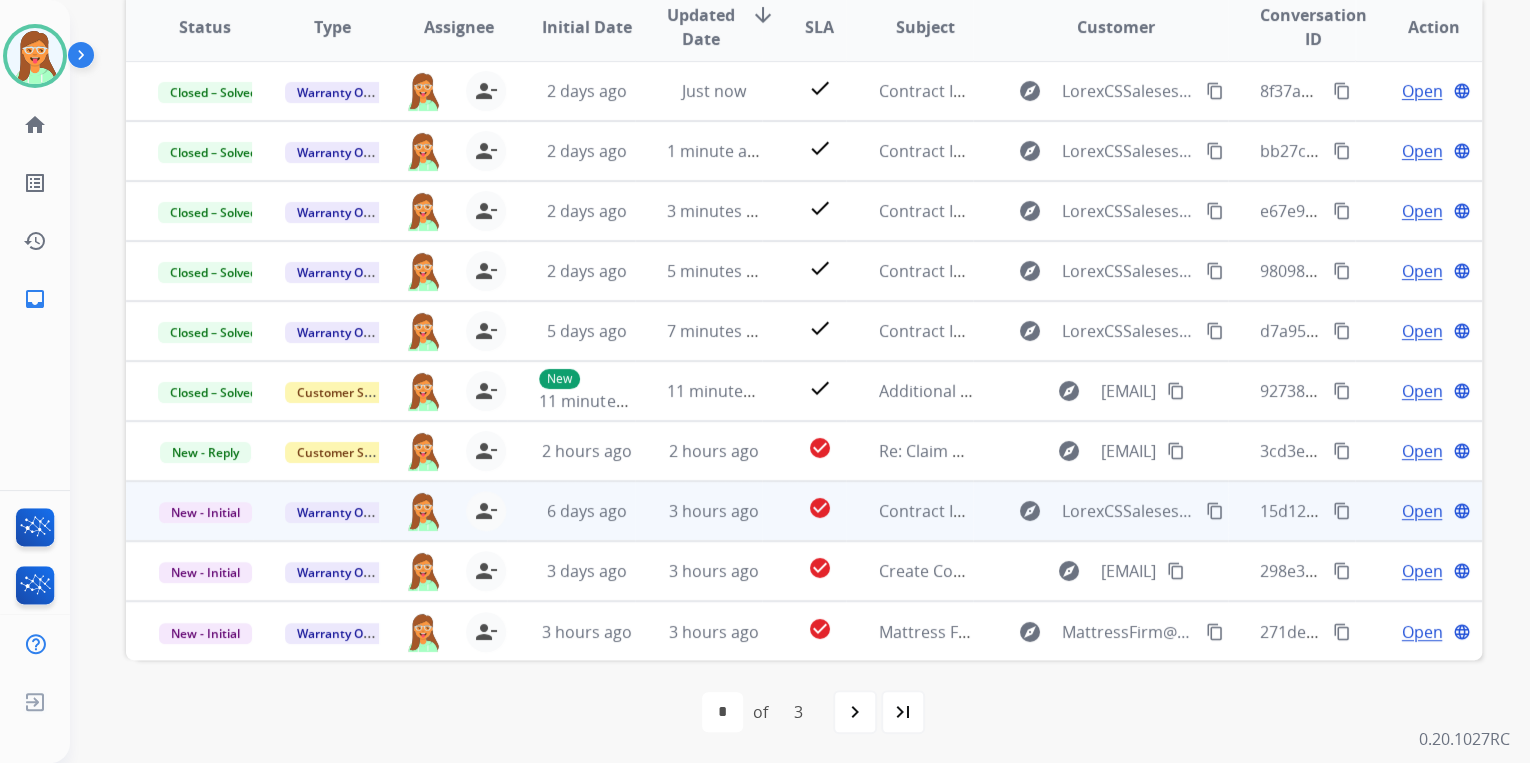 click on "Open" at bounding box center [1421, 511] 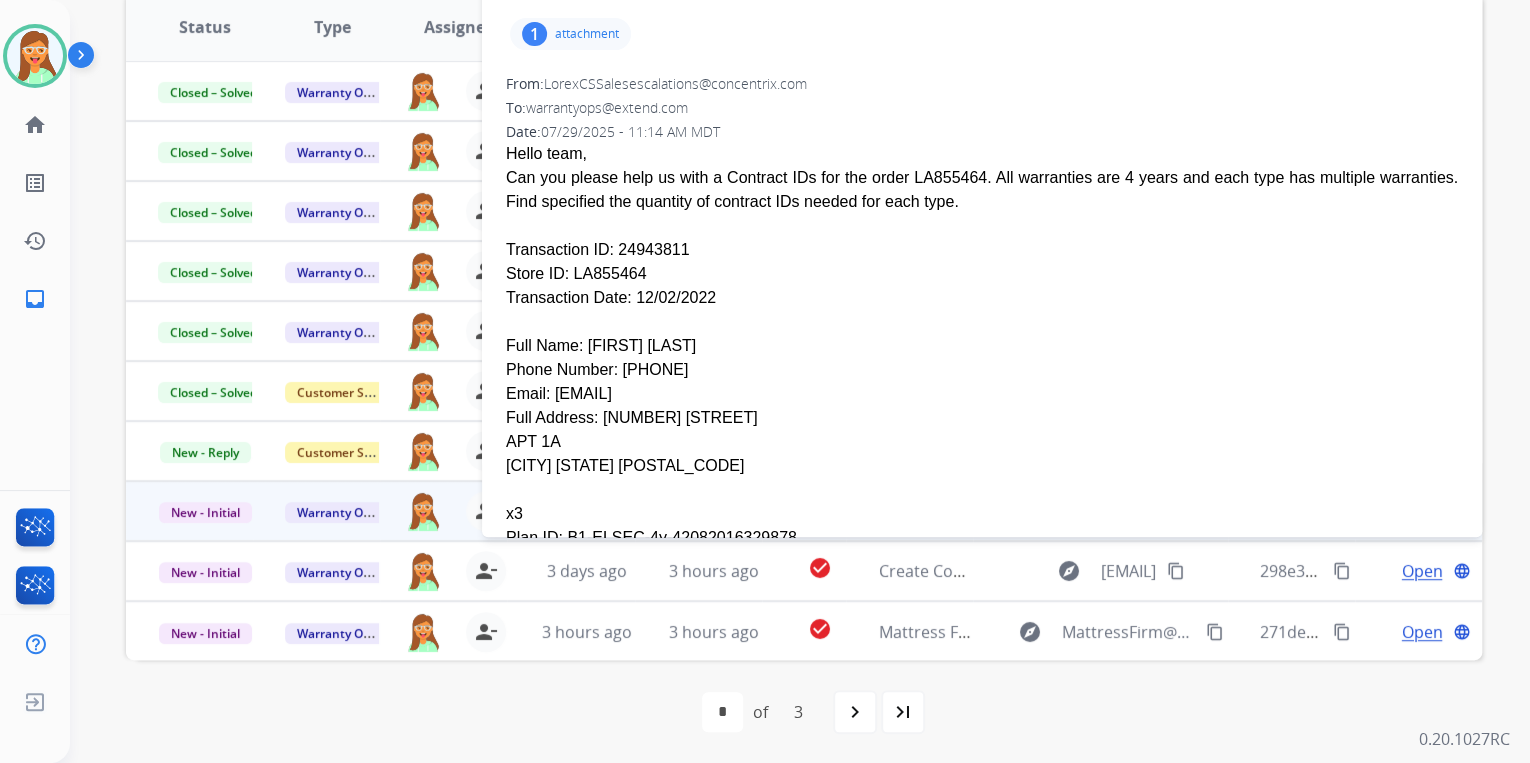 scroll, scrollTop: 160, scrollLeft: 0, axis: vertical 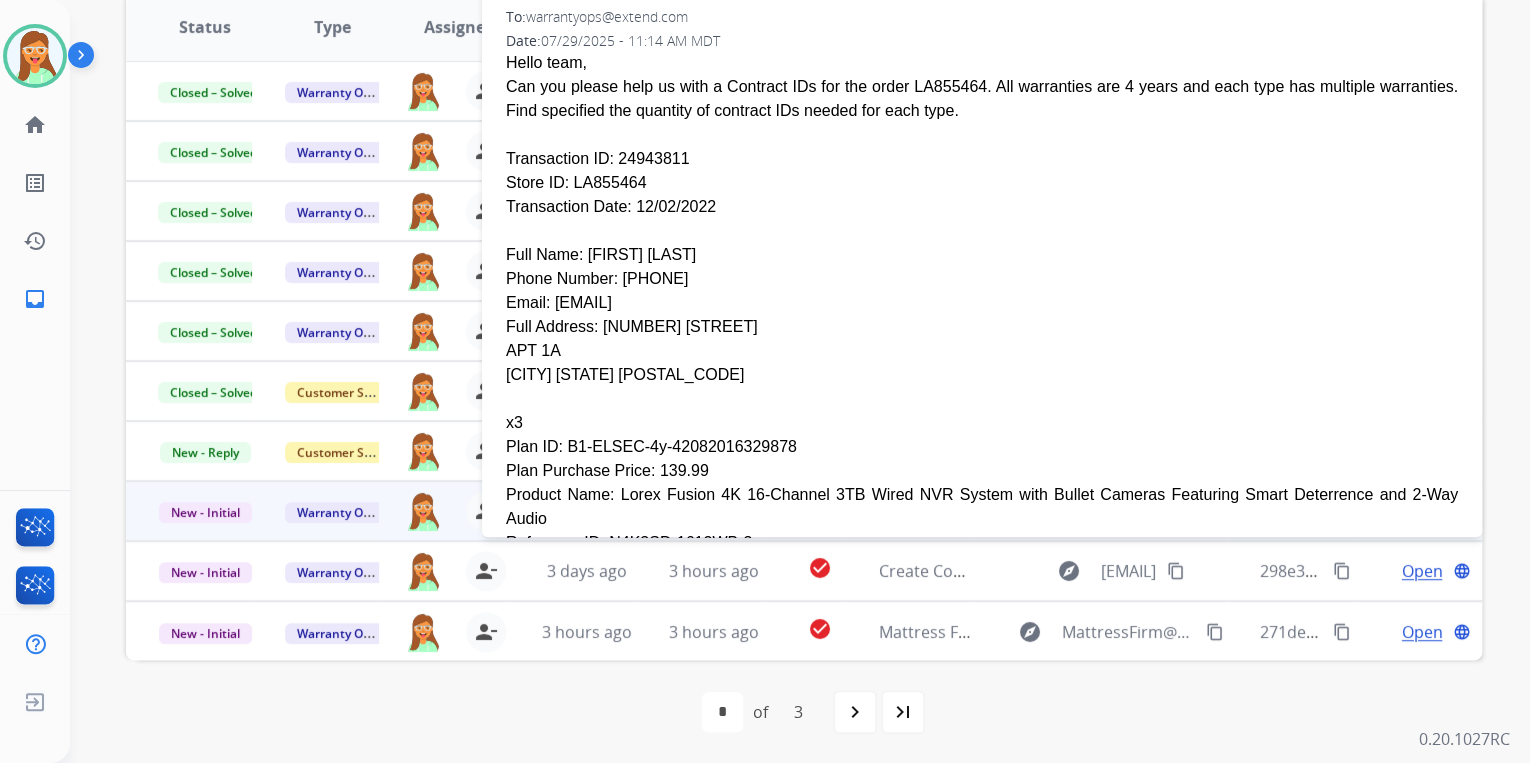 drag, startPoint x: 764, startPoint y: 326, endPoint x: 550, endPoint y: 336, distance: 214.23352 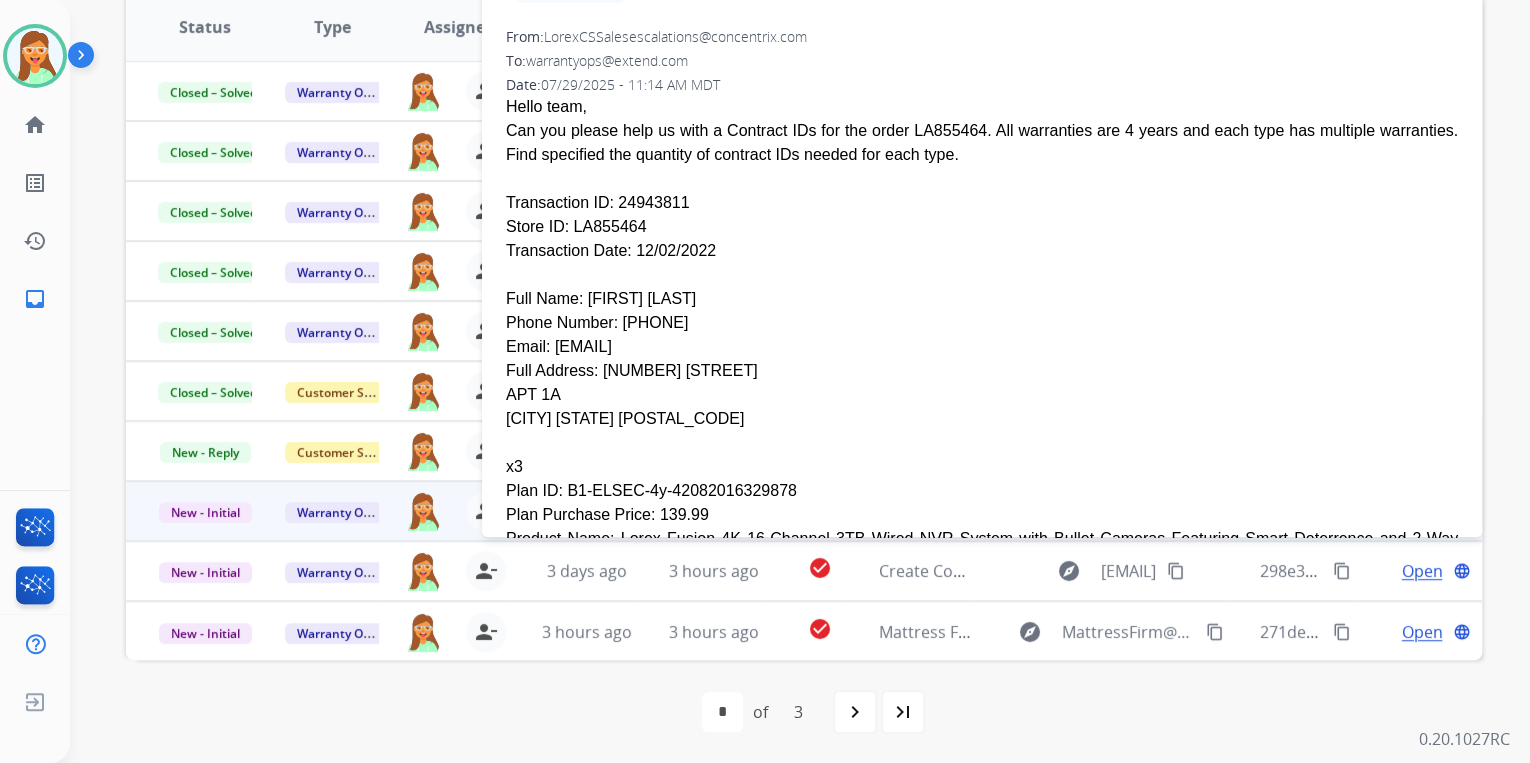 scroll, scrollTop: 0, scrollLeft: 0, axis: both 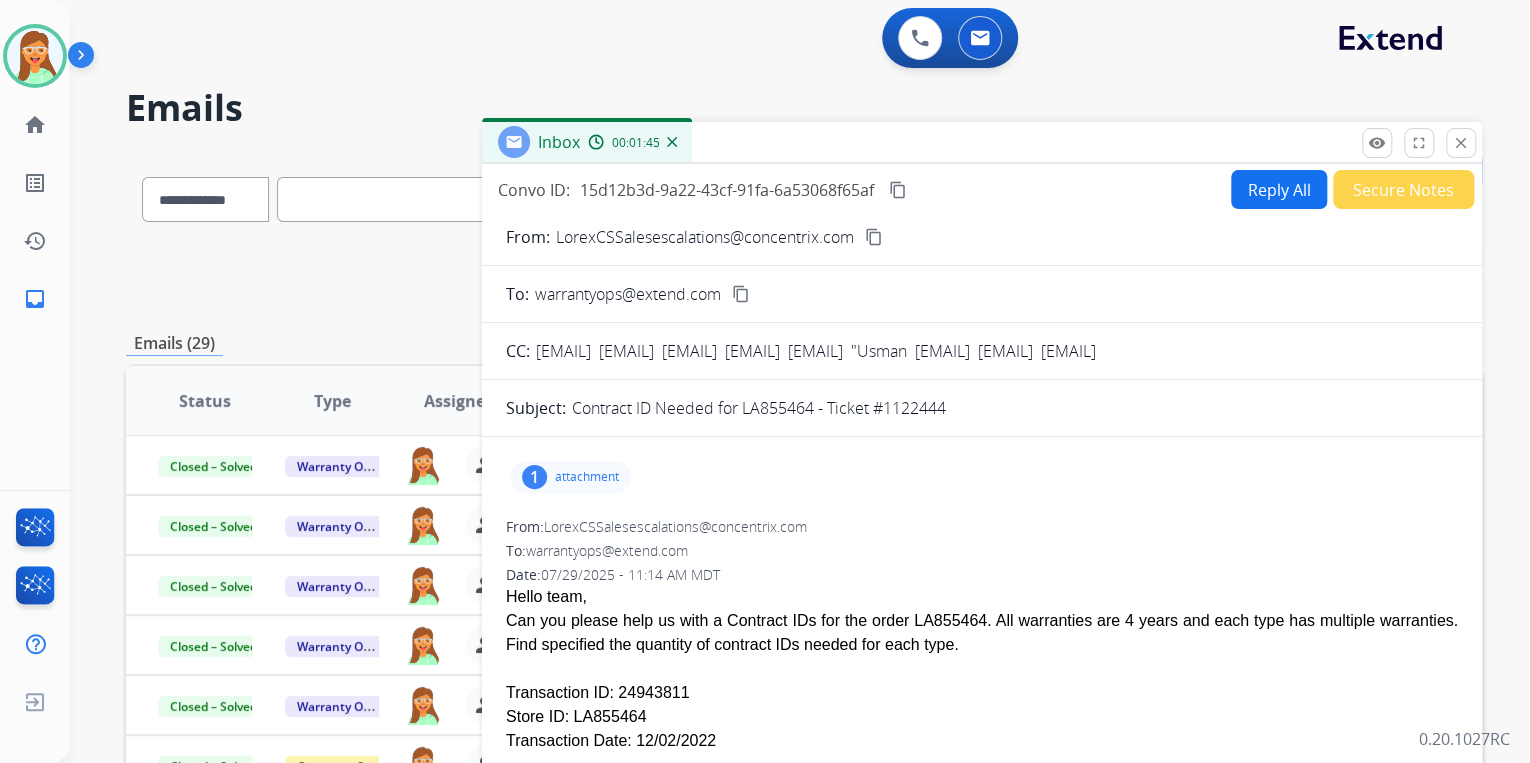 click on "Reply All" at bounding box center (1279, 189) 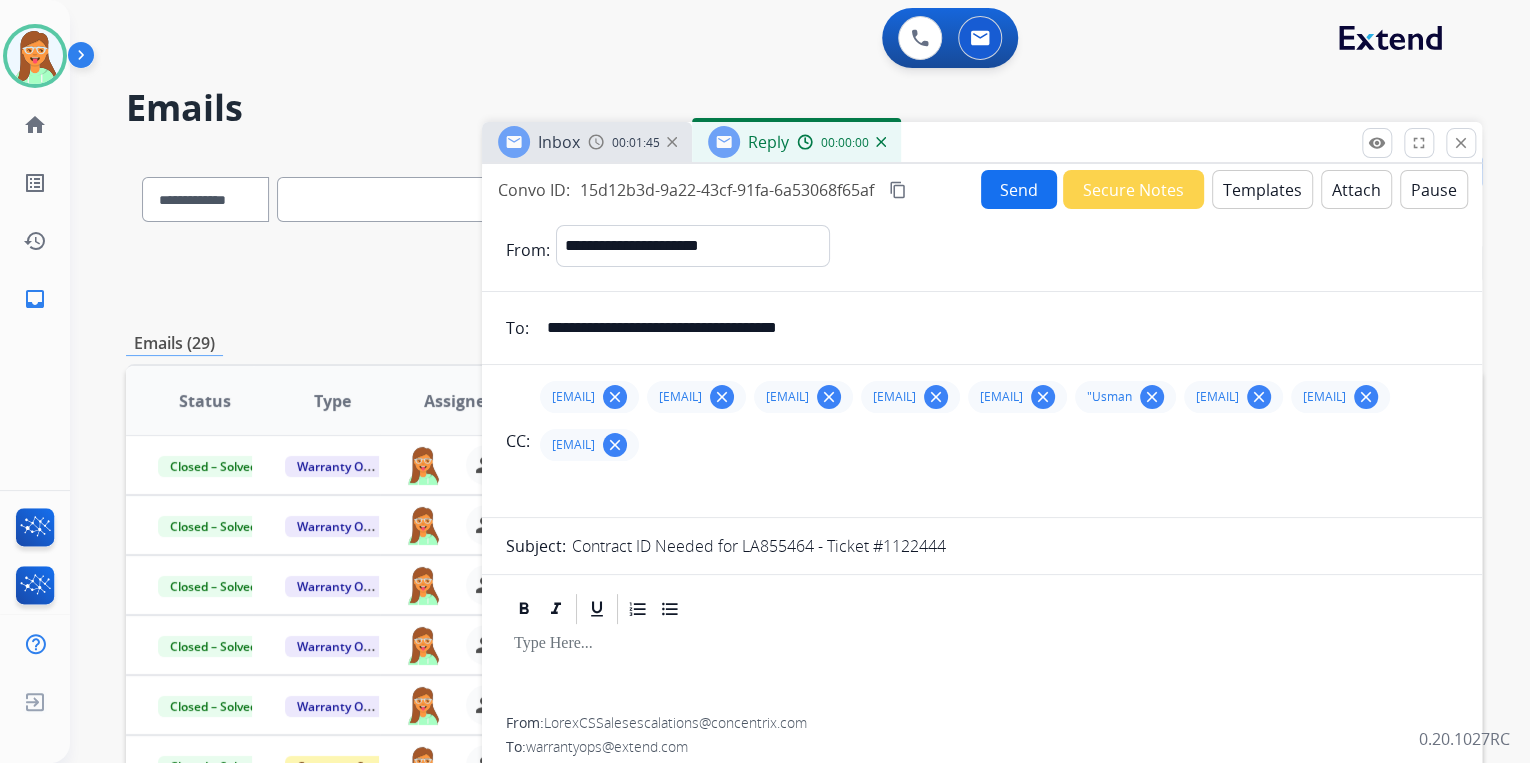 click on "Templates" at bounding box center [1262, 189] 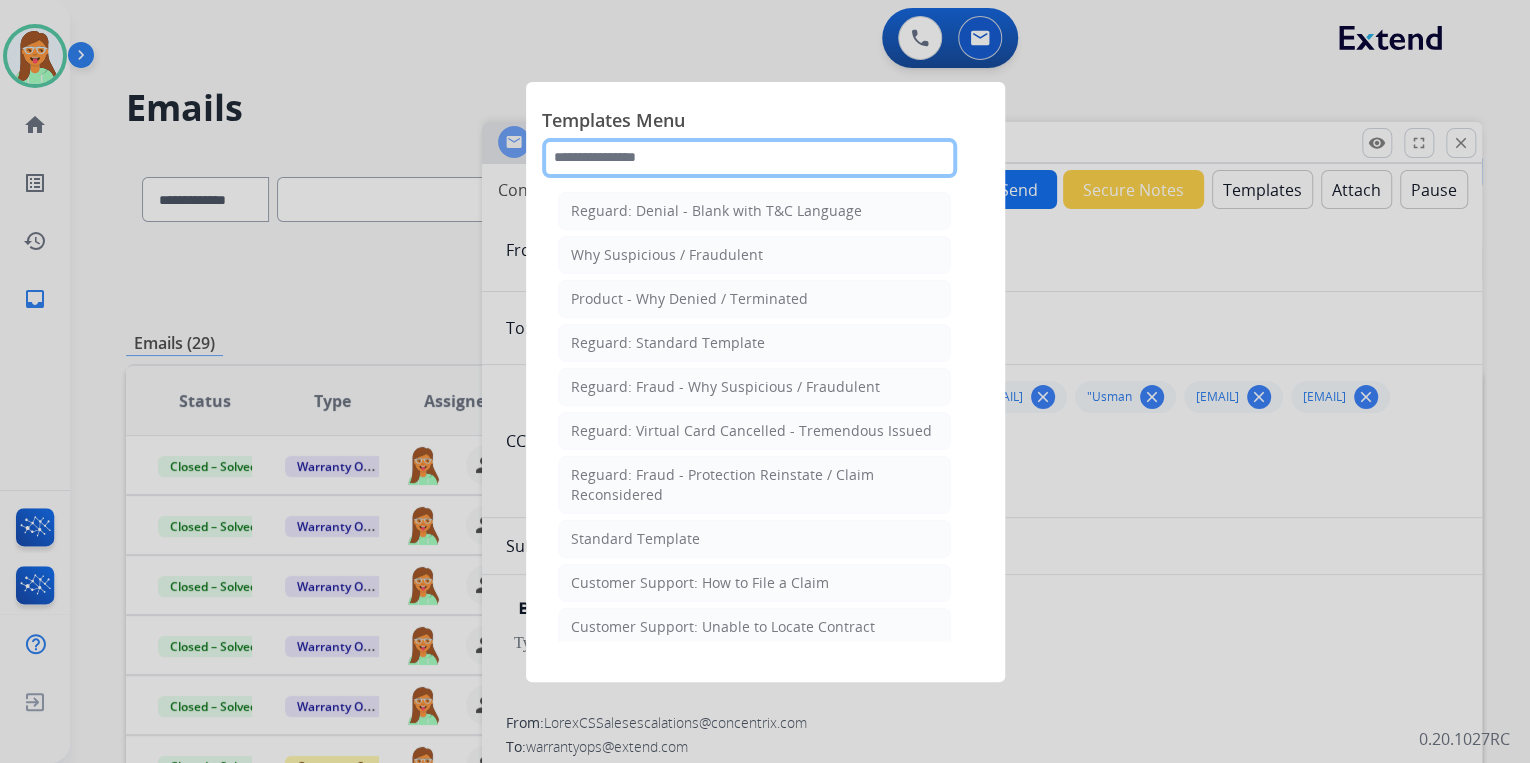 click 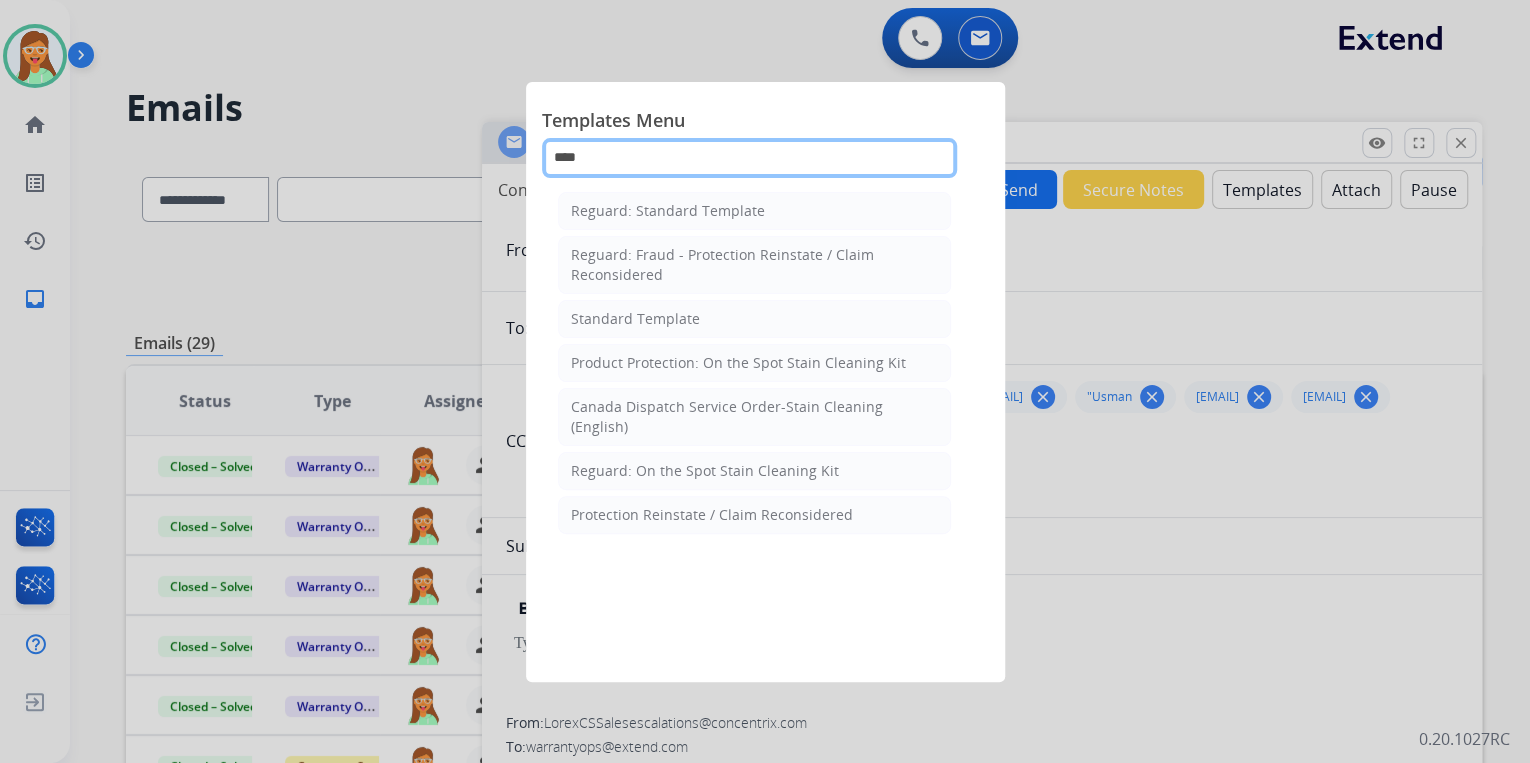 type on "*****" 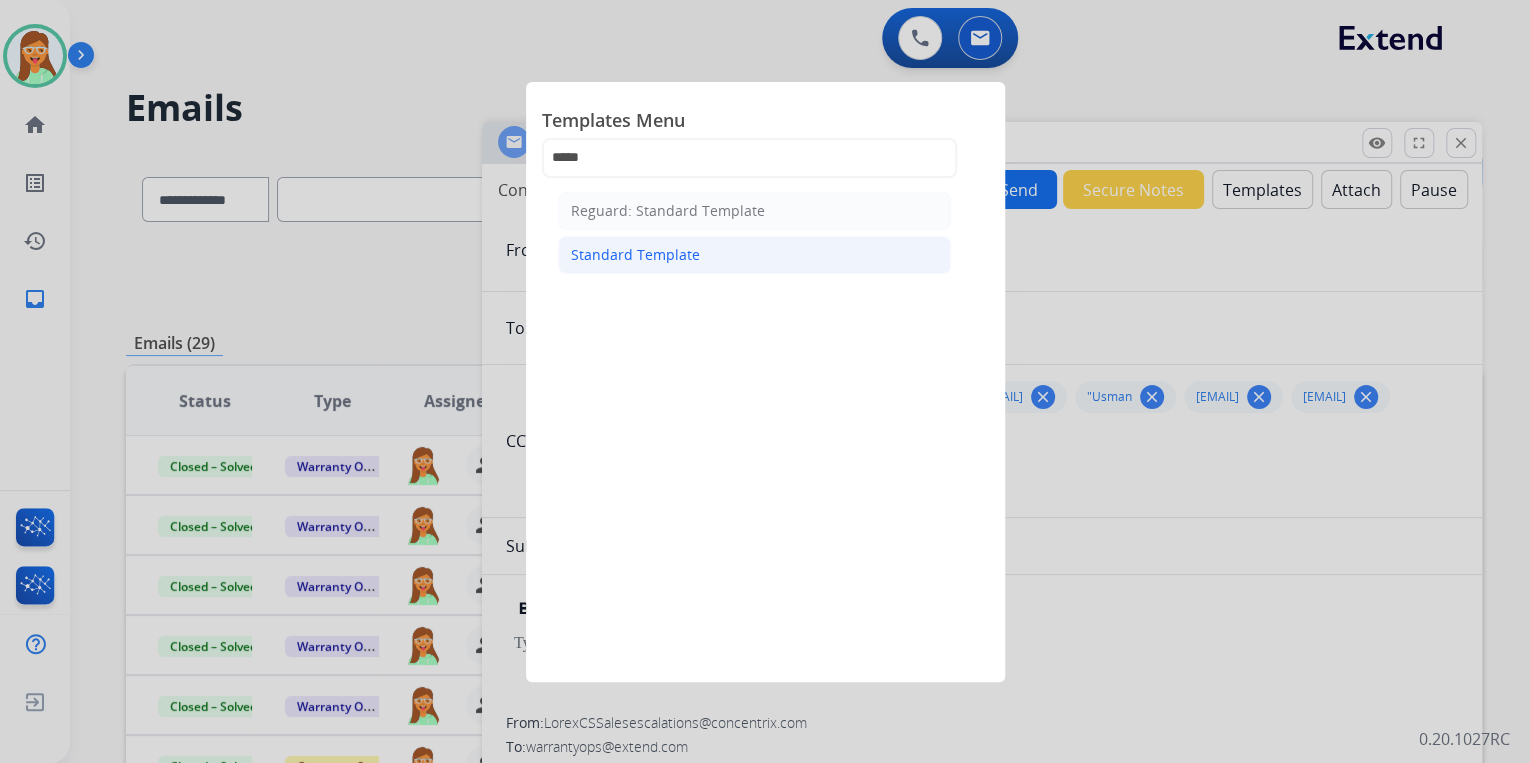click on "Standard Template" 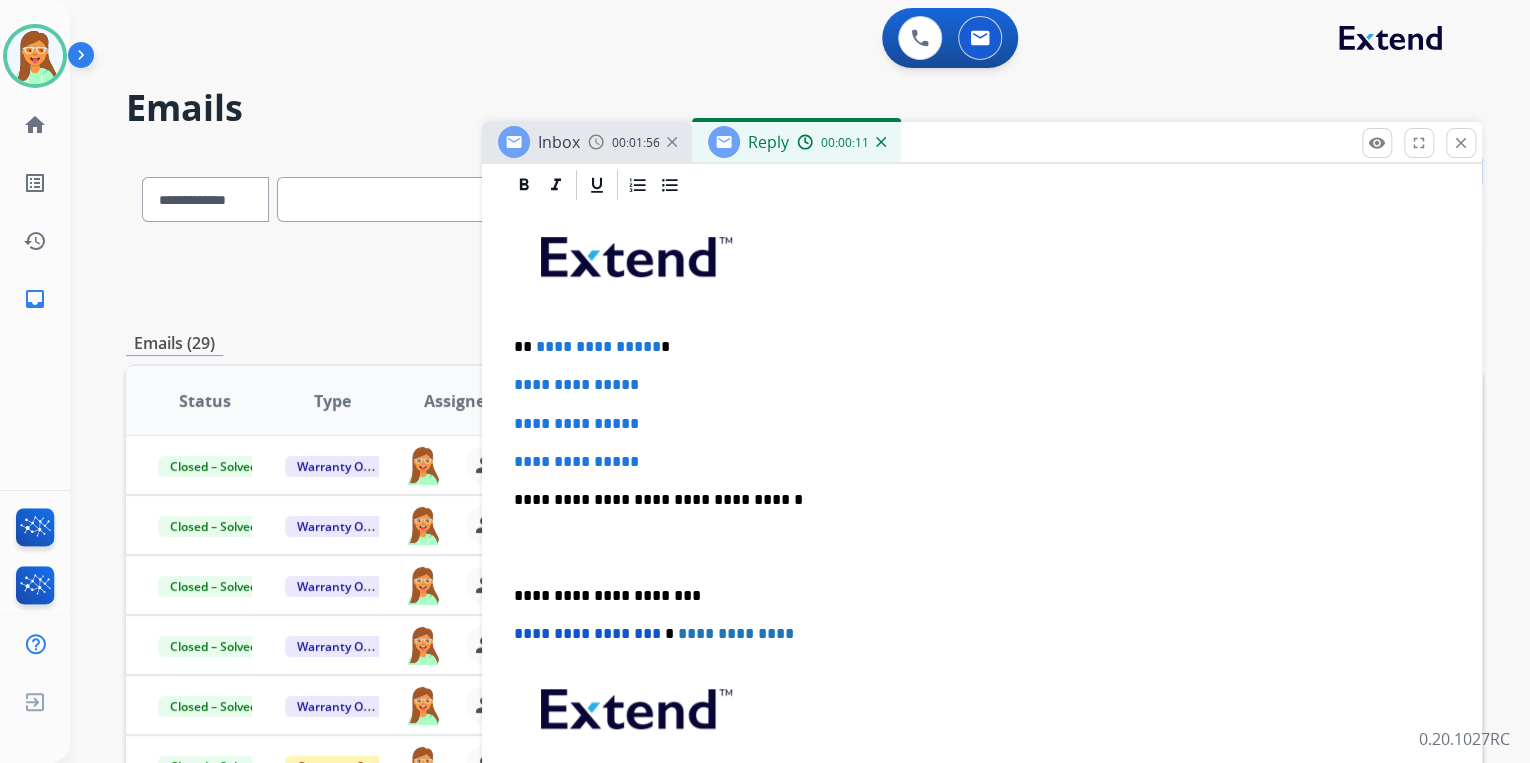 scroll, scrollTop: 640, scrollLeft: 0, axis: vertical 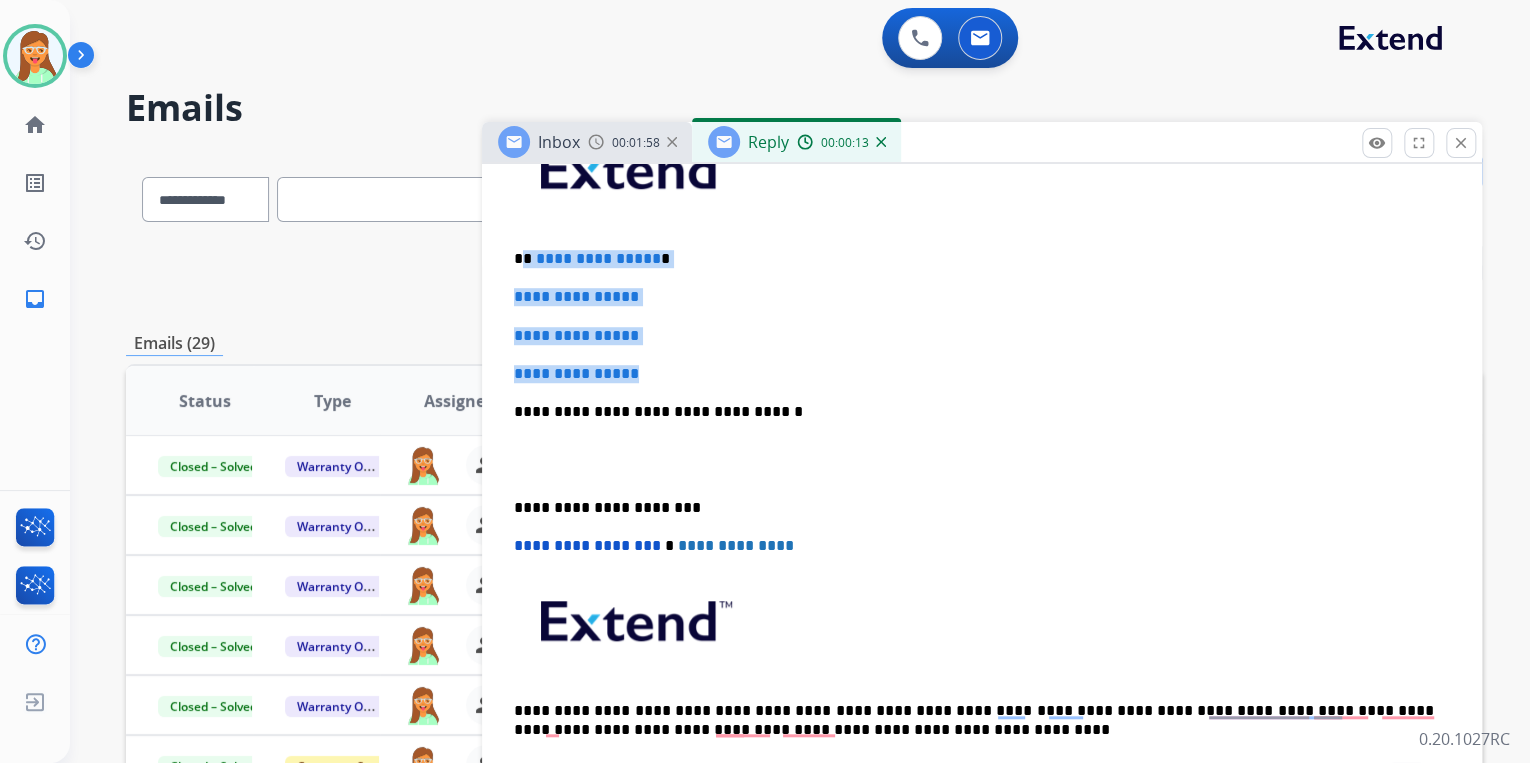drag, startPoint x: 667, startPoint y: 418, endPoint x: 573, endPoint y: 318, distance: 137.24431 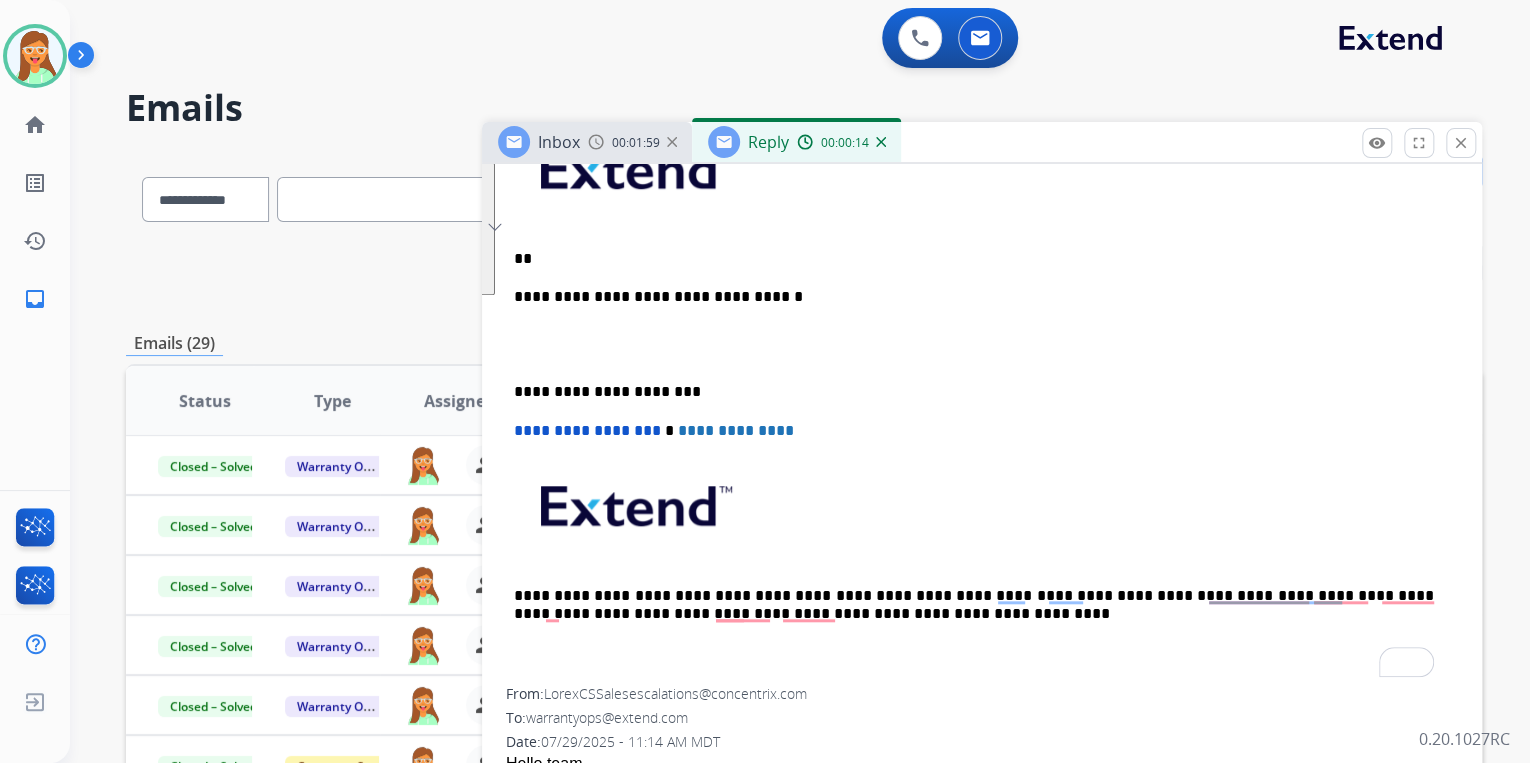 type 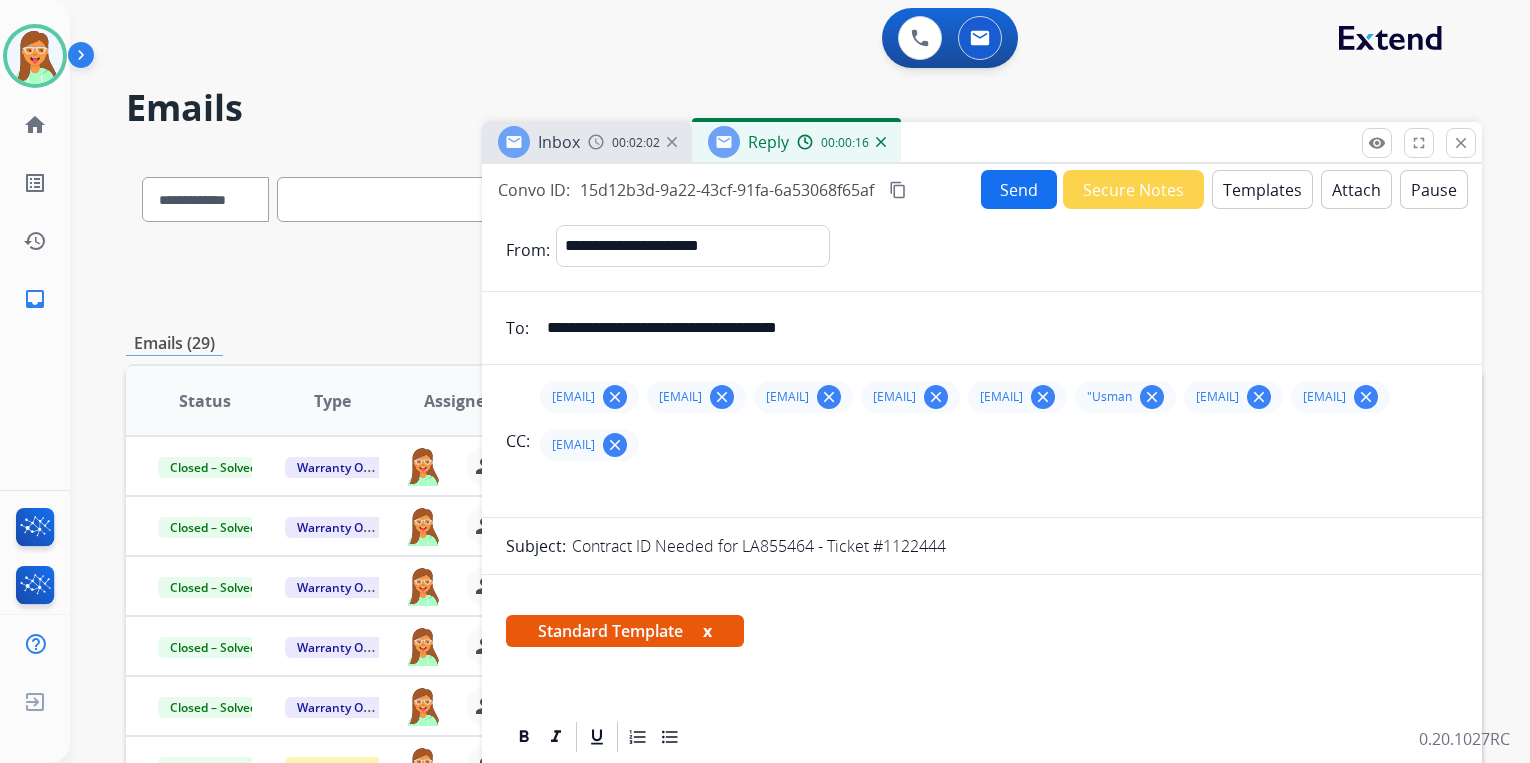 select on "**********" 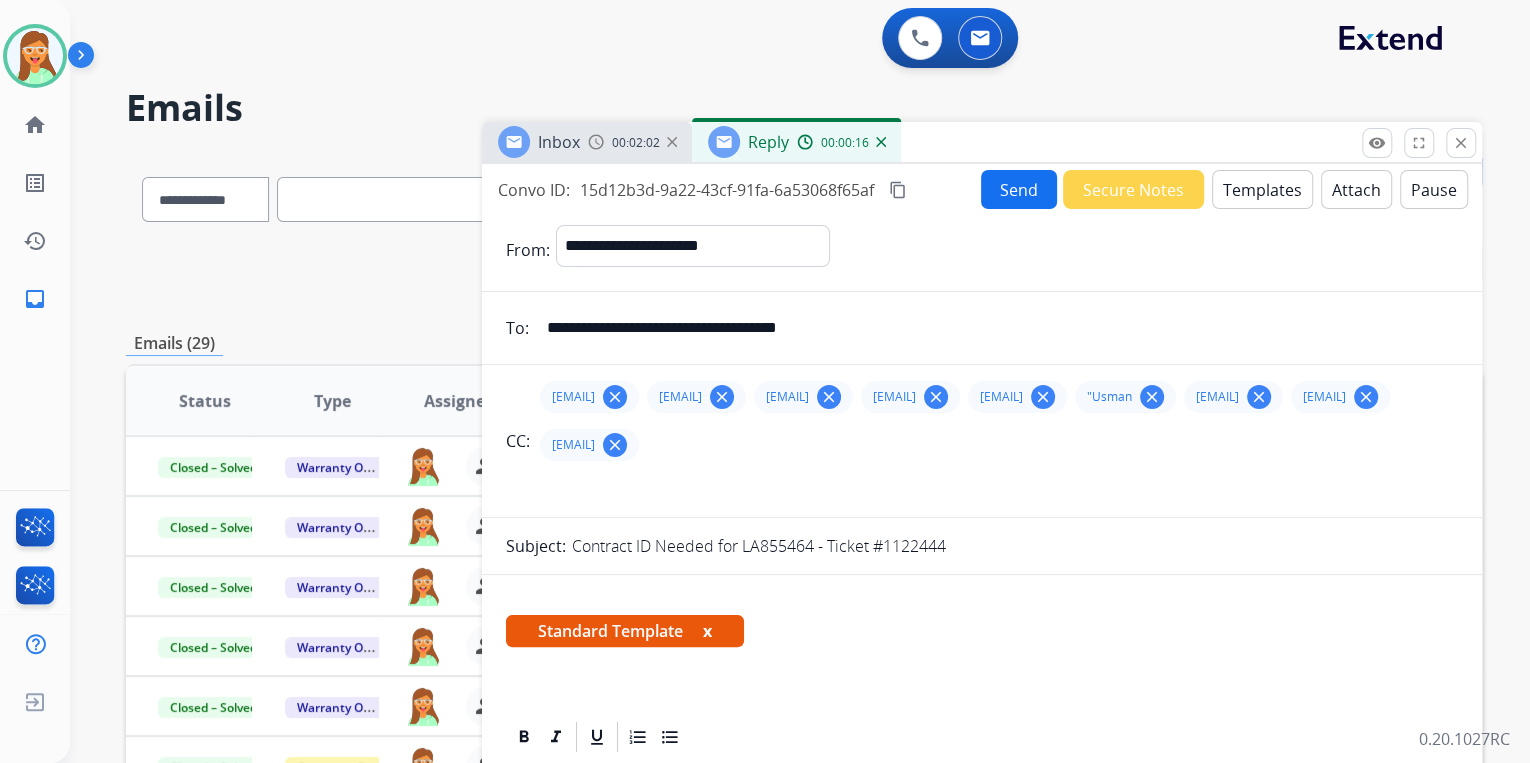scroll, scrollTop: 1, scrollLeft: 0, axis: vertical 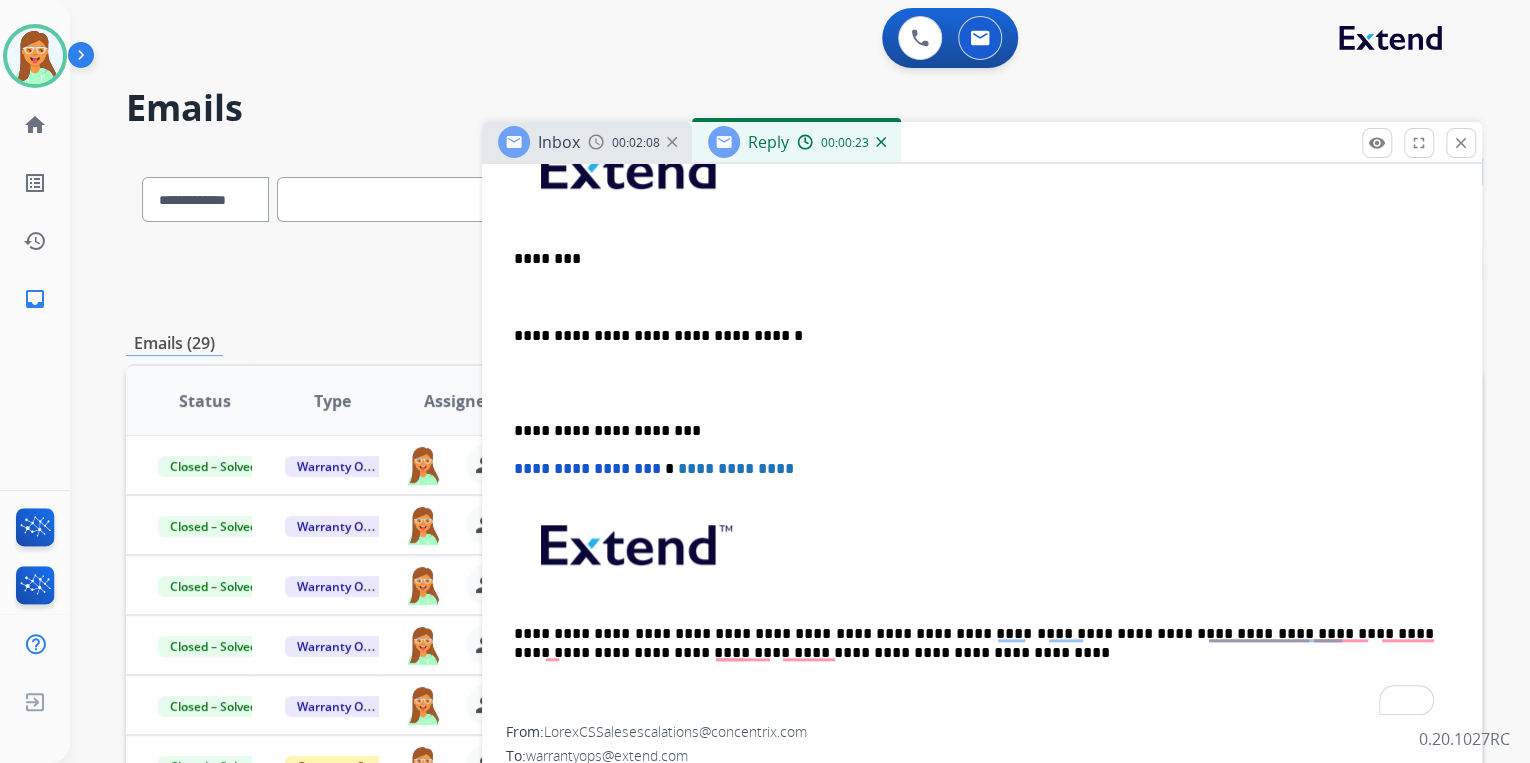 click on "**********" at bounding box center (982, 420) 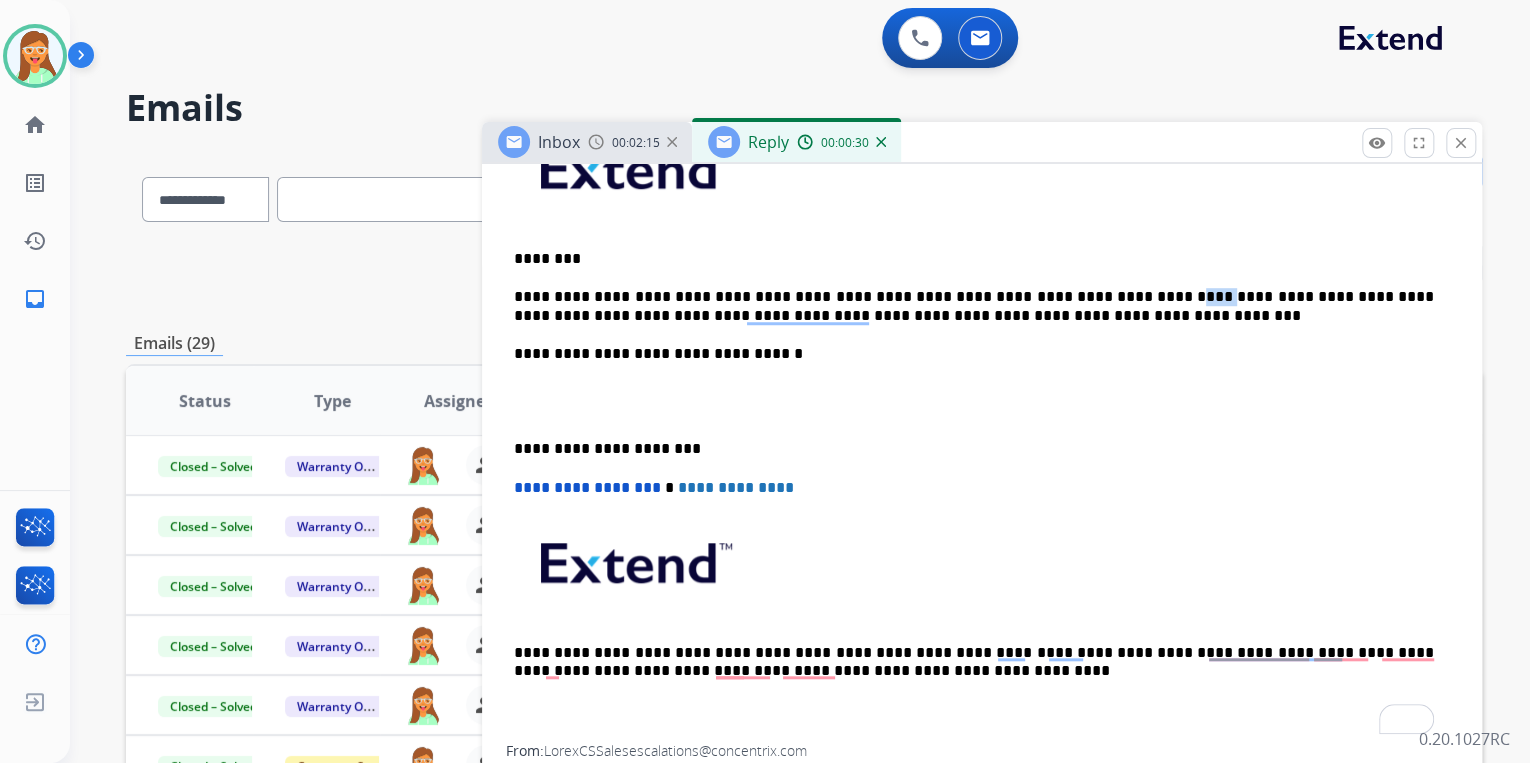drag, startPoint x: 1136, startPoint y: 347, endPoint x: 1108, endPoint y: 347, distance: 28 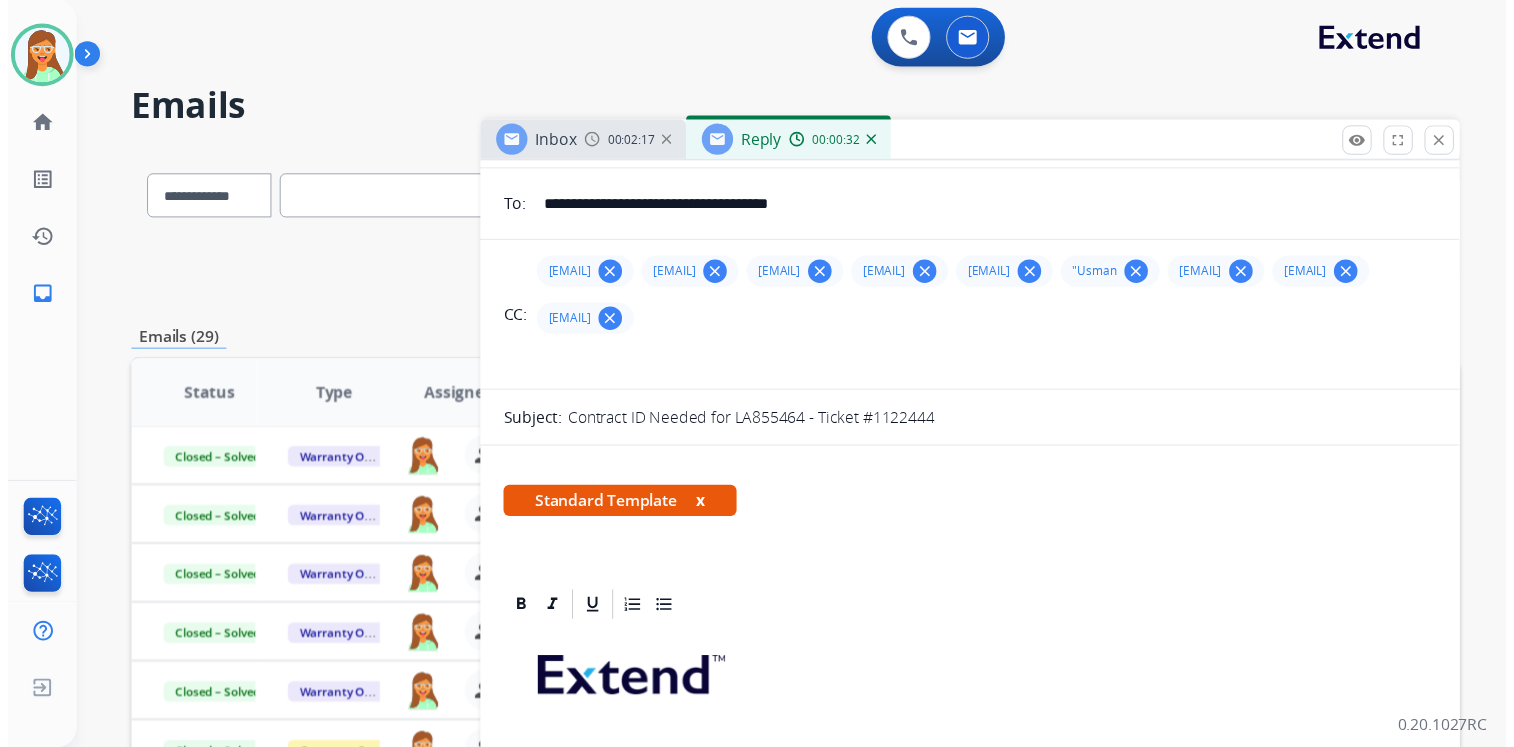 scroll, scrollTop: 0, scrollLeft: 0, axis: both 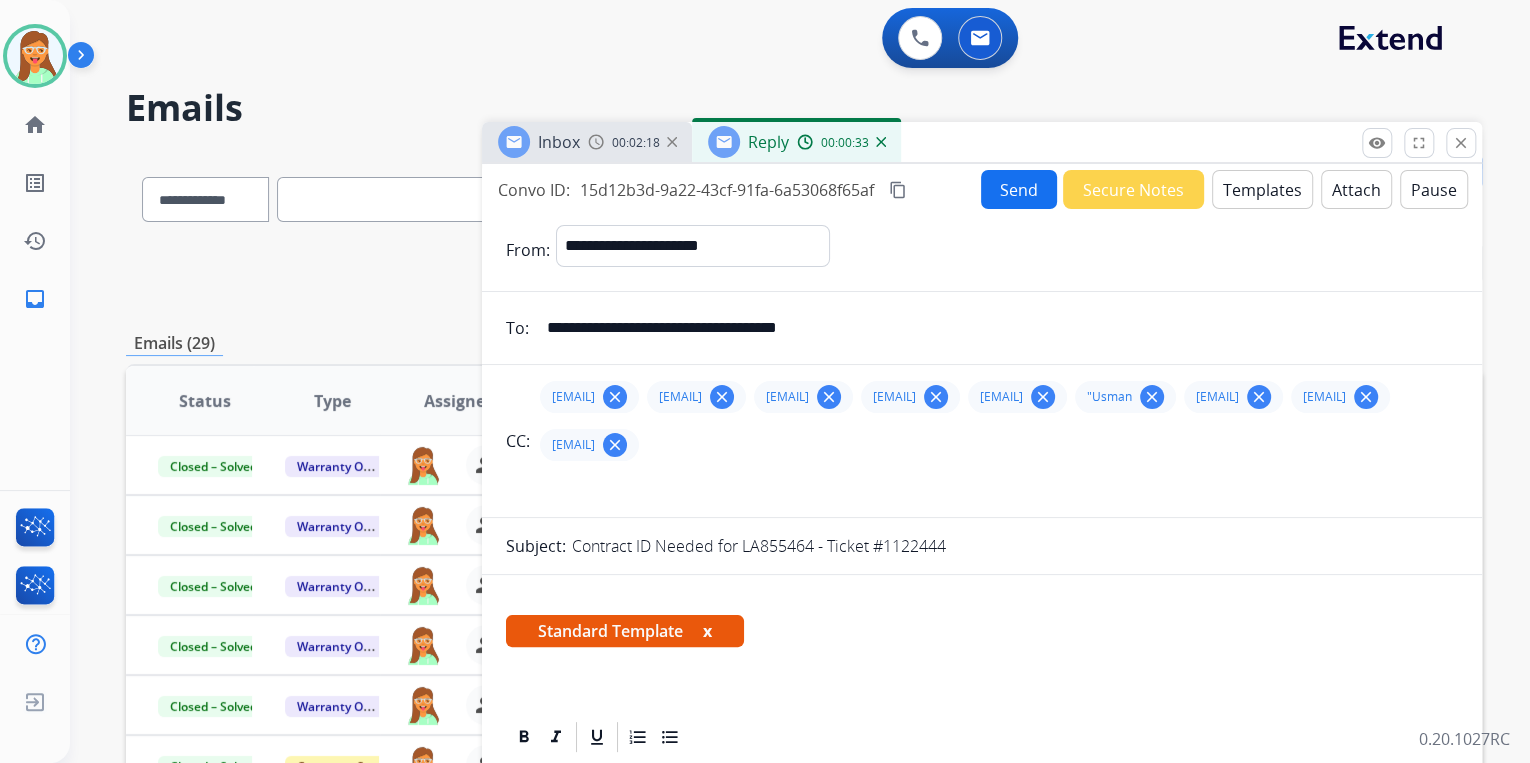 click on "Attach" at bounding box center [1356, 189] 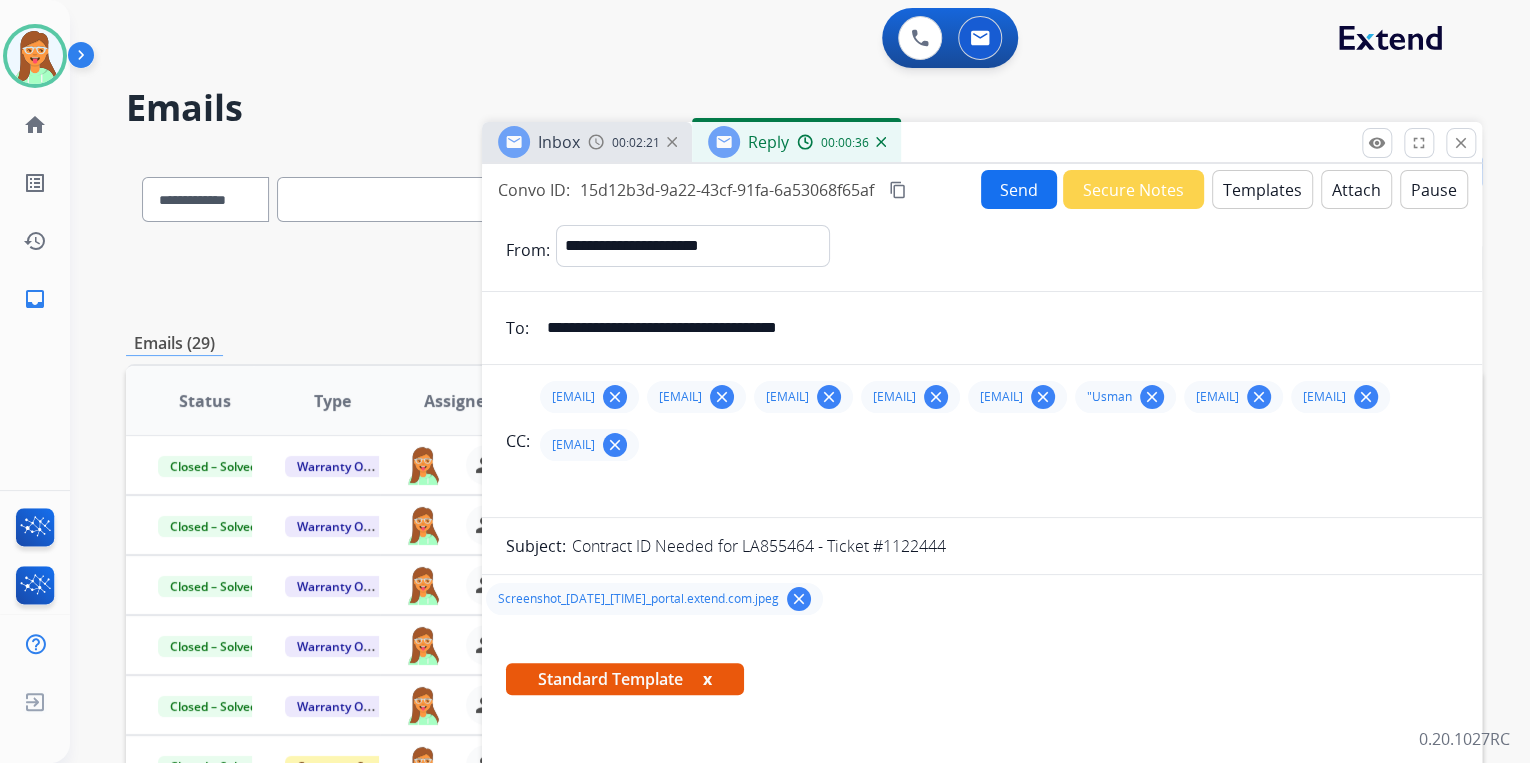 click on "Send" at bounding box center [1019, 189] 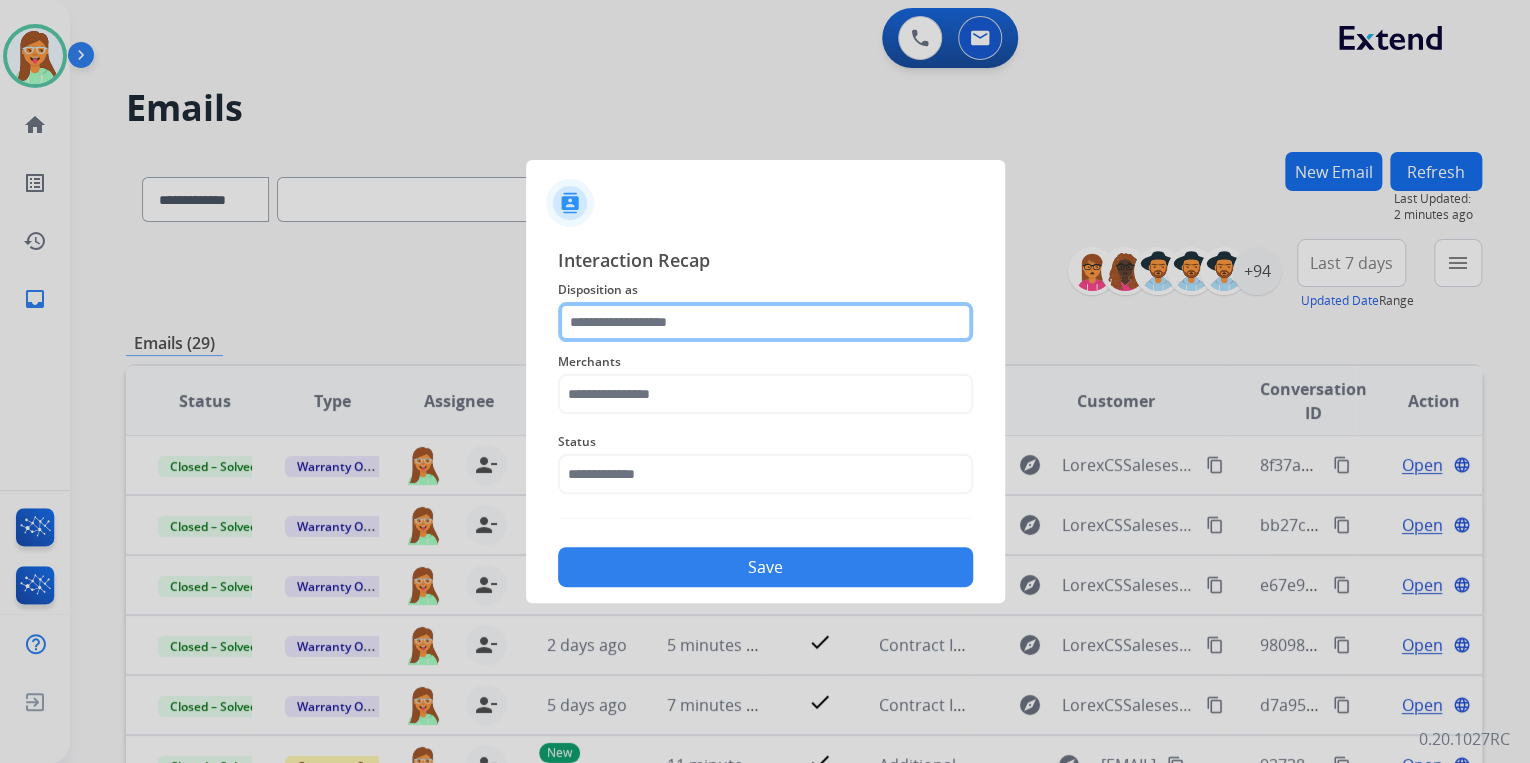 click 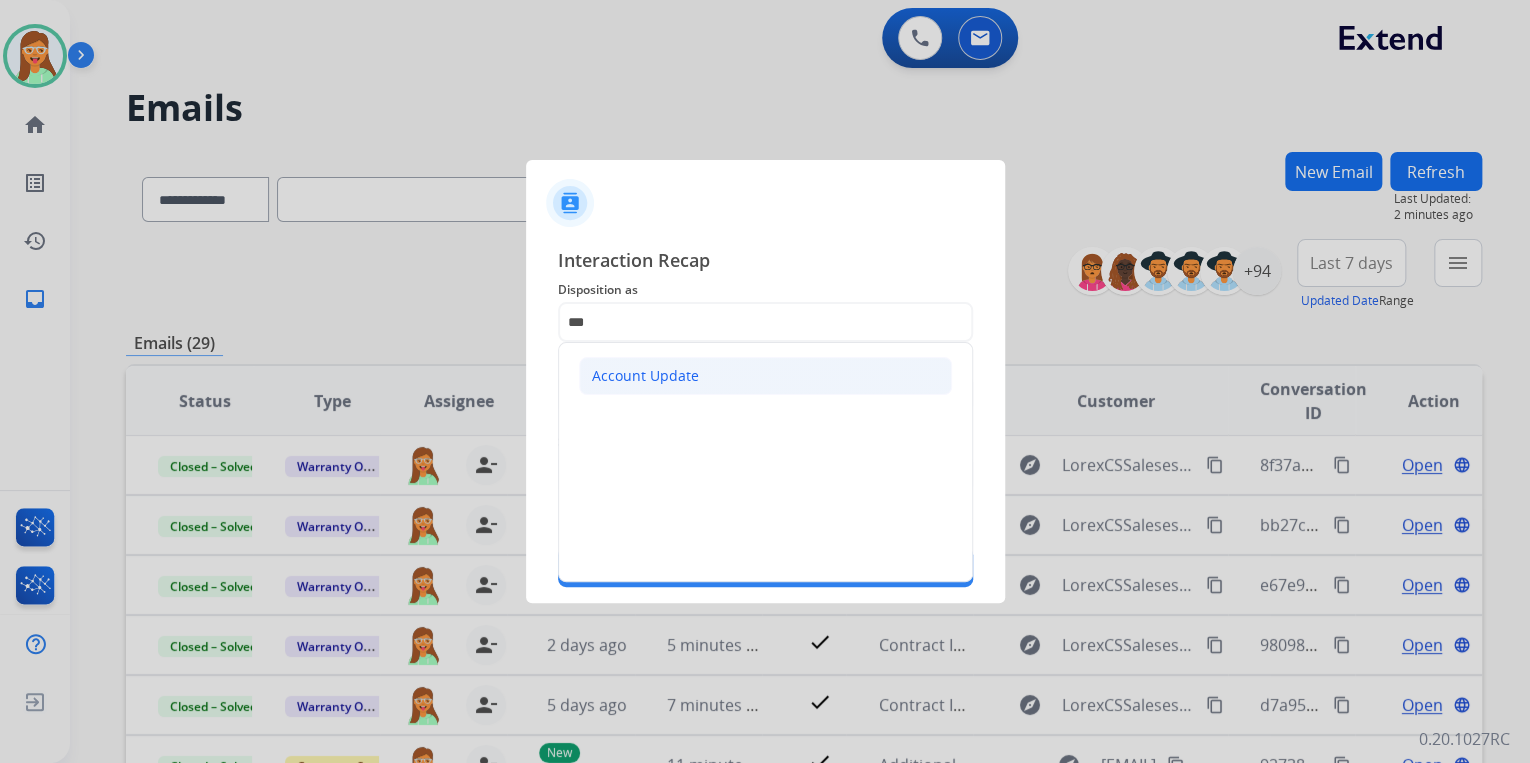 click on "Account Update" 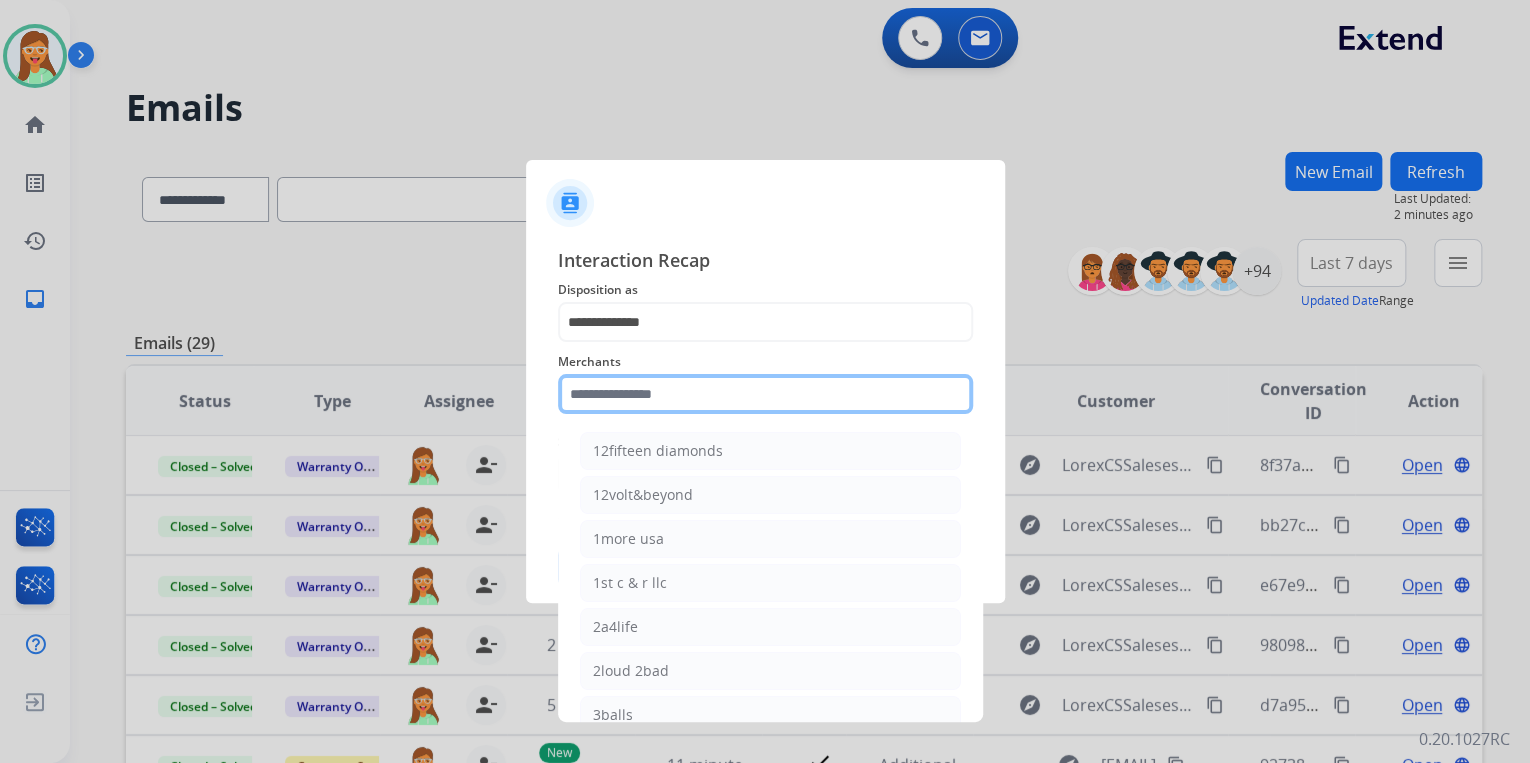 click 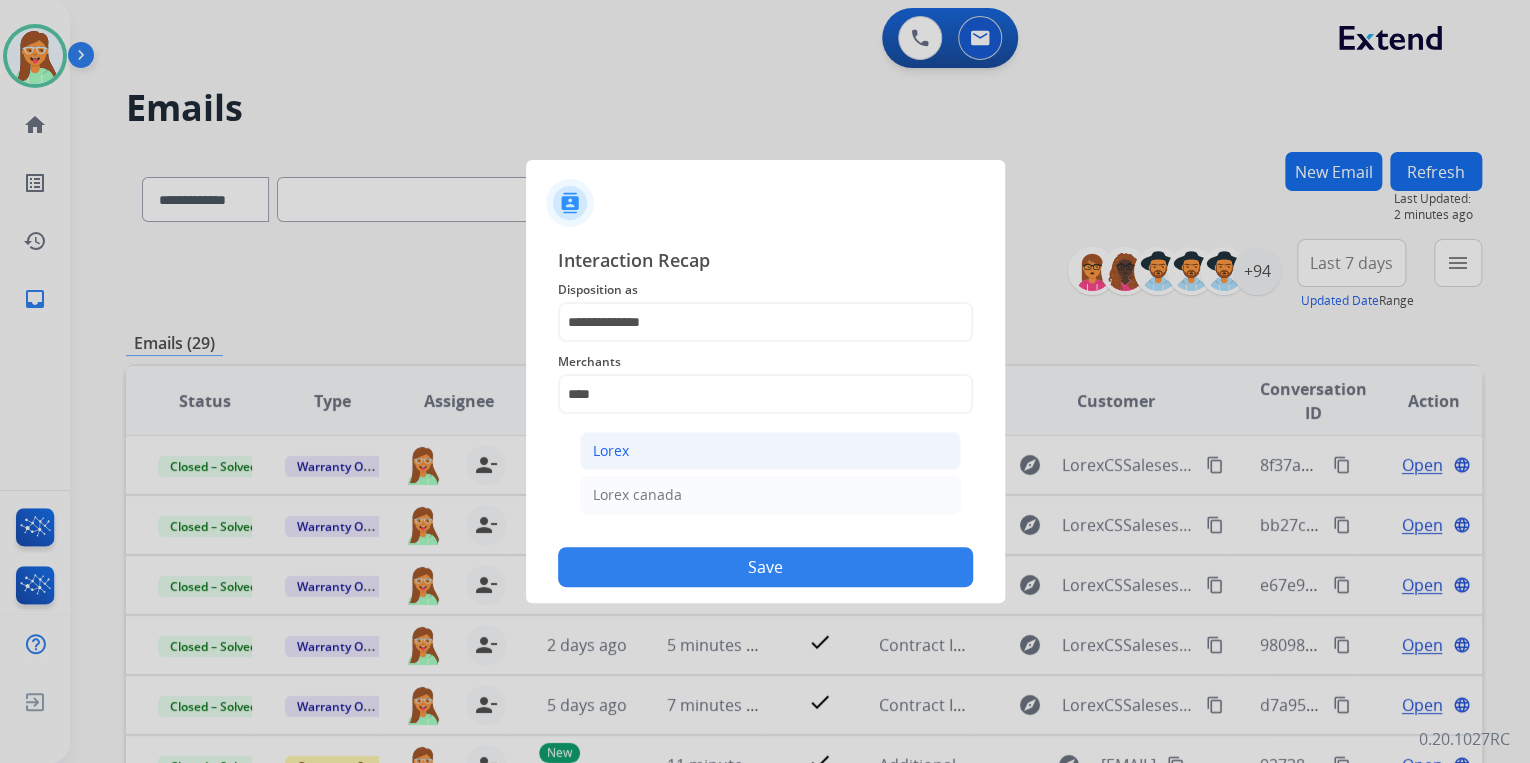 click on "Lorex" 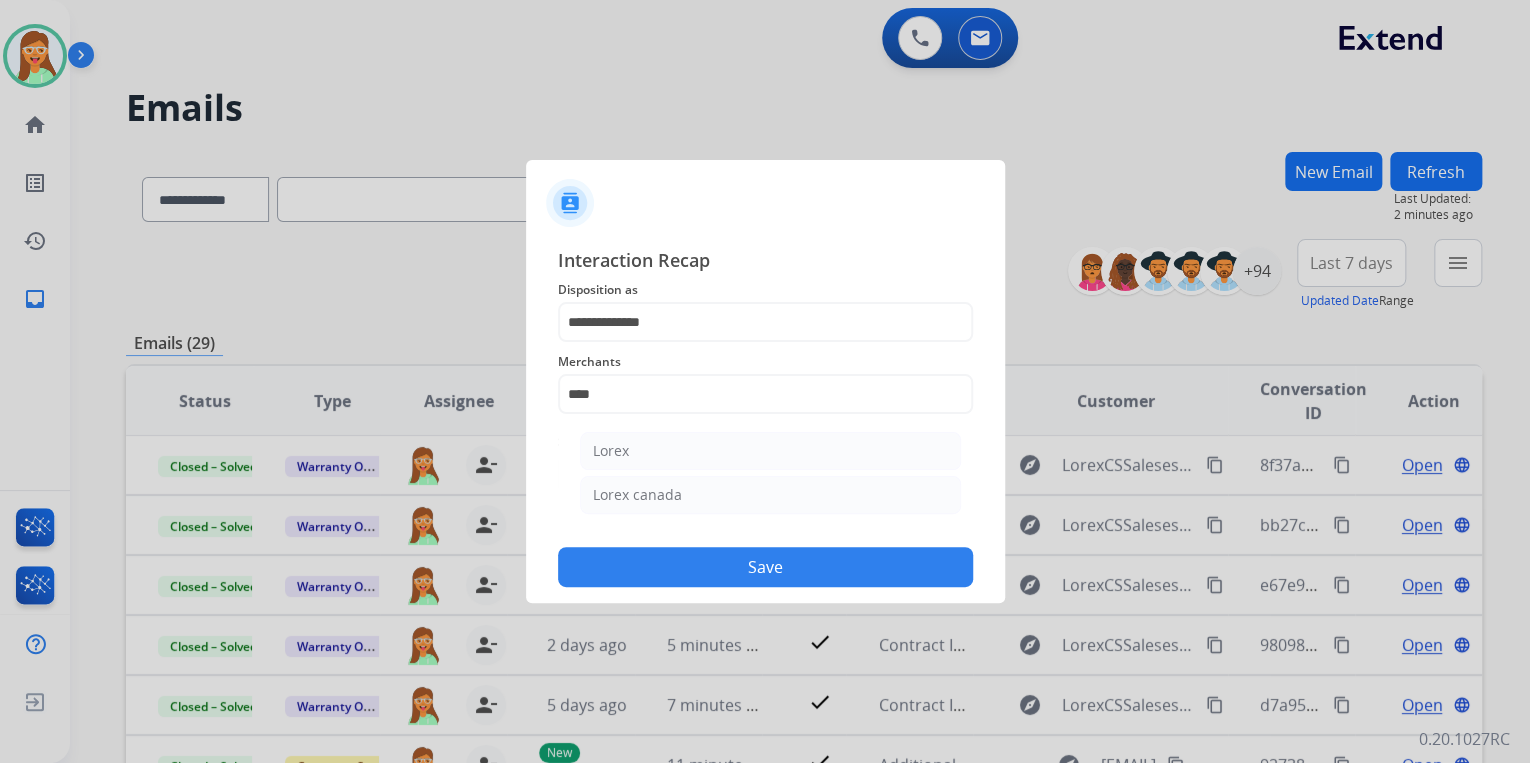 type on "*****" 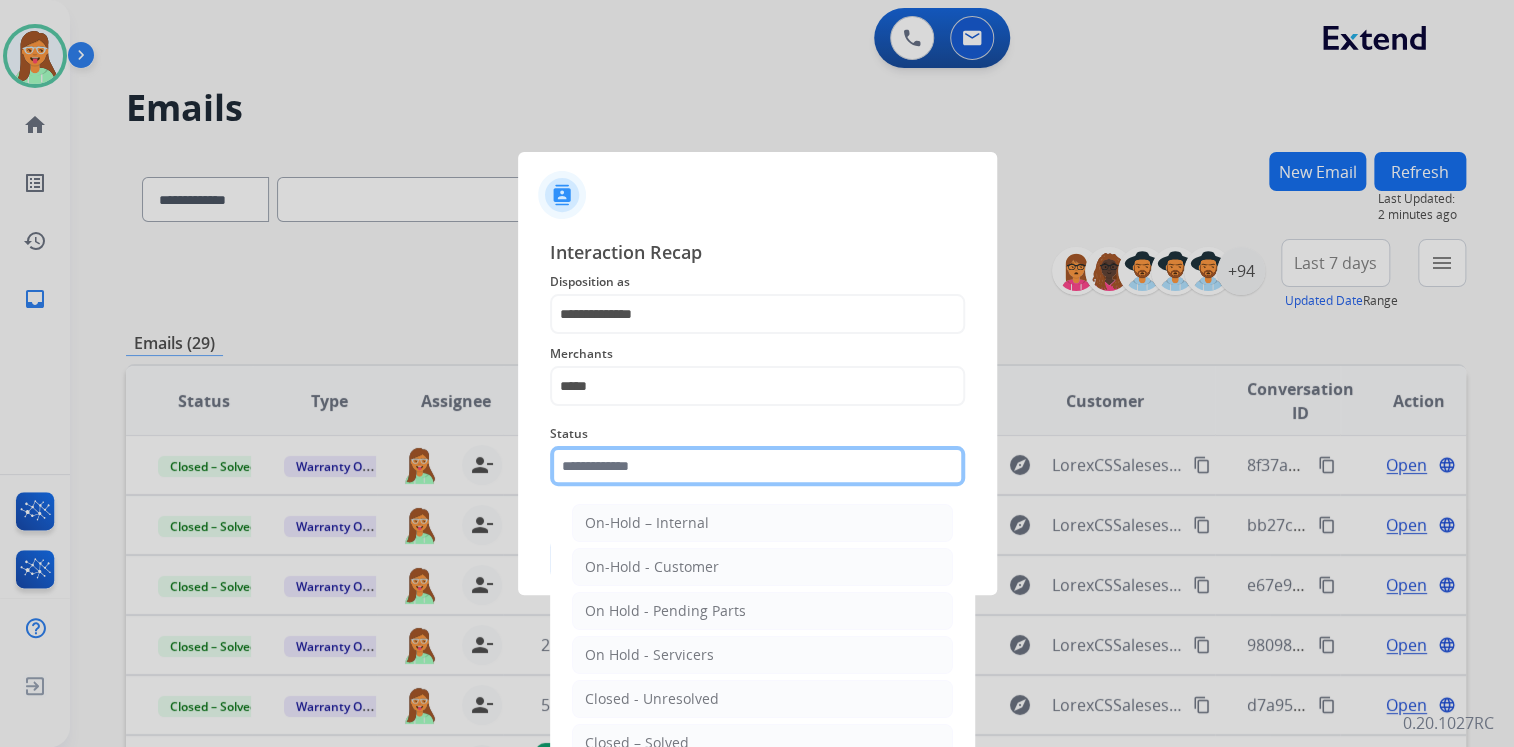 click 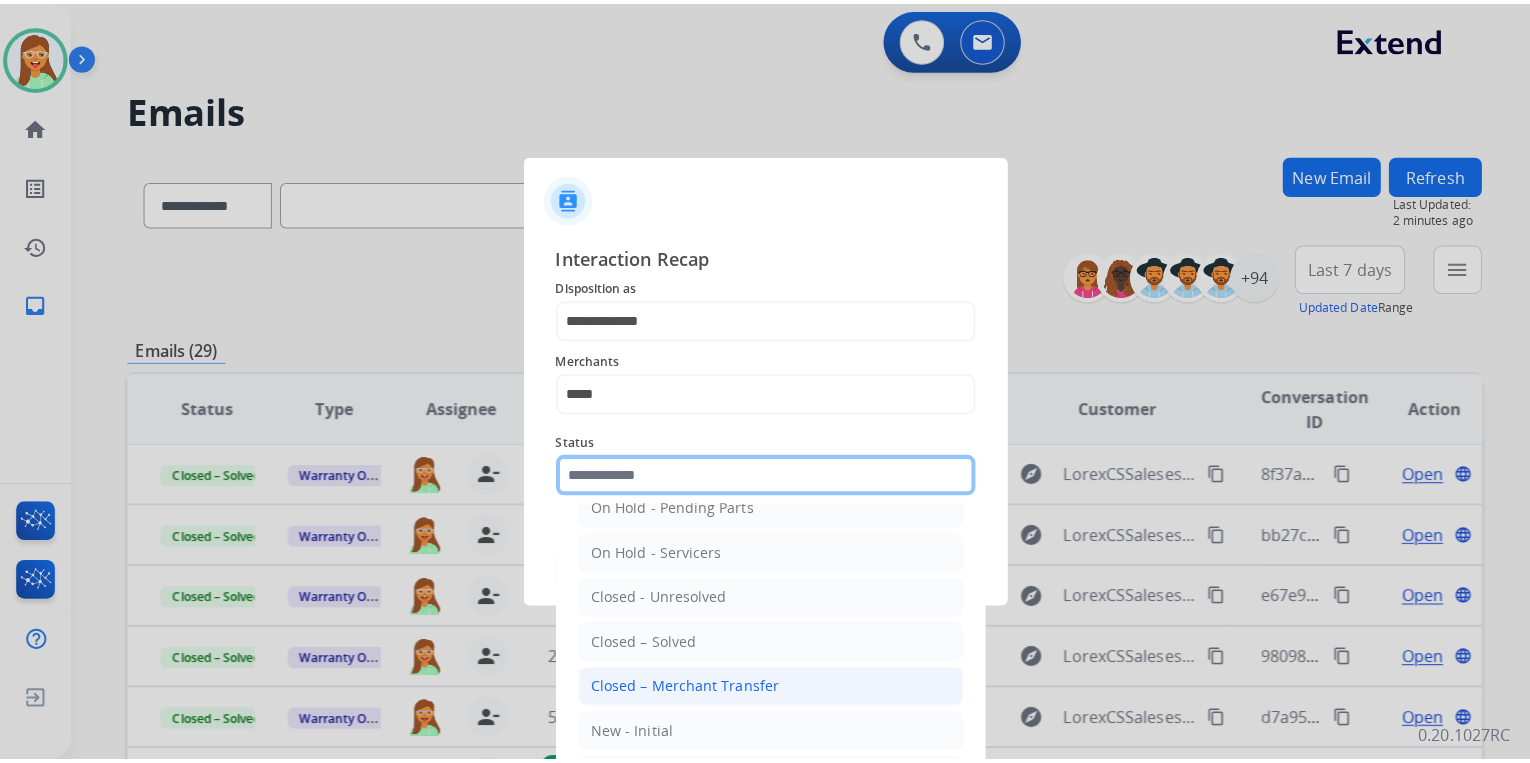 scroll, scrollTop: 116, scrollLeft: 0, axis: vertical 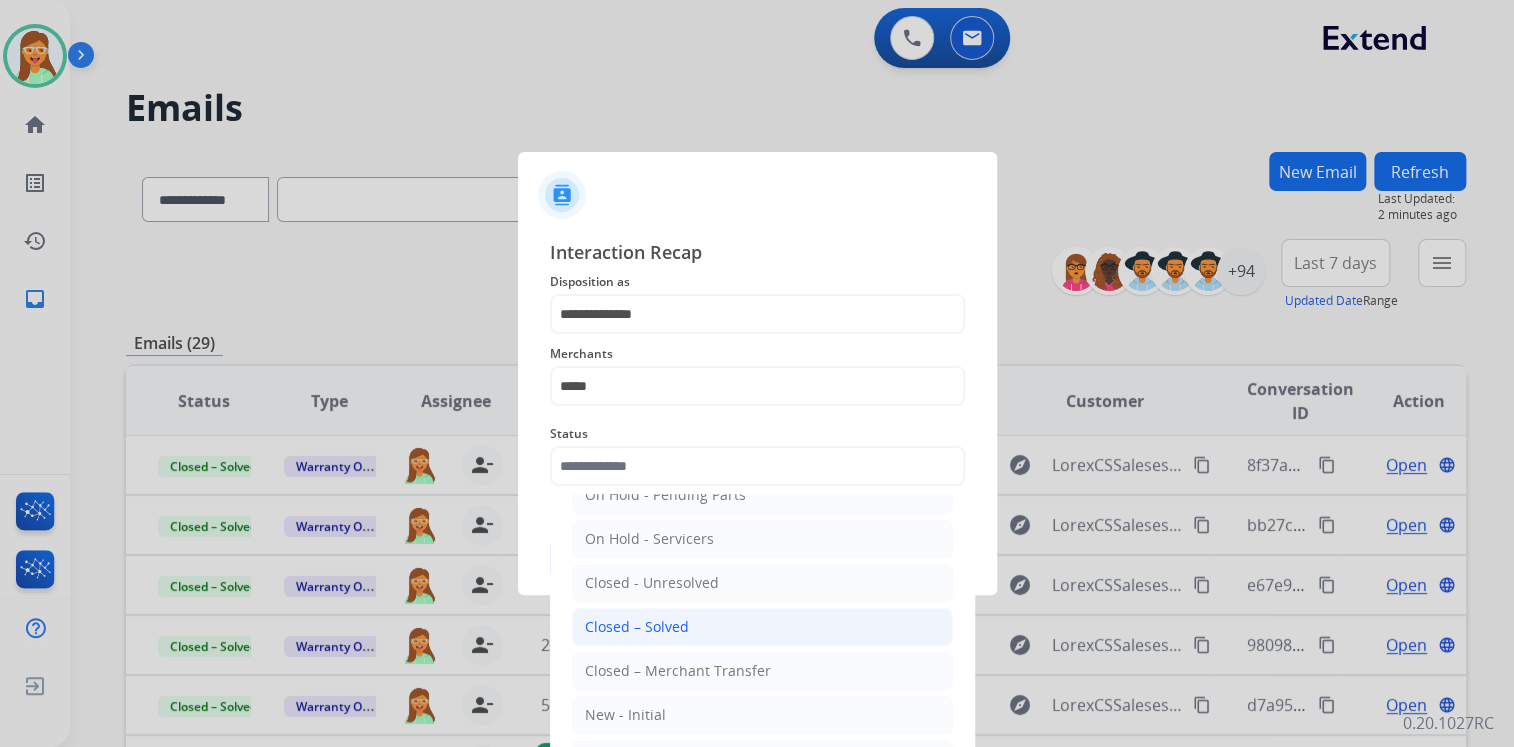 click on "Closed – Solved" 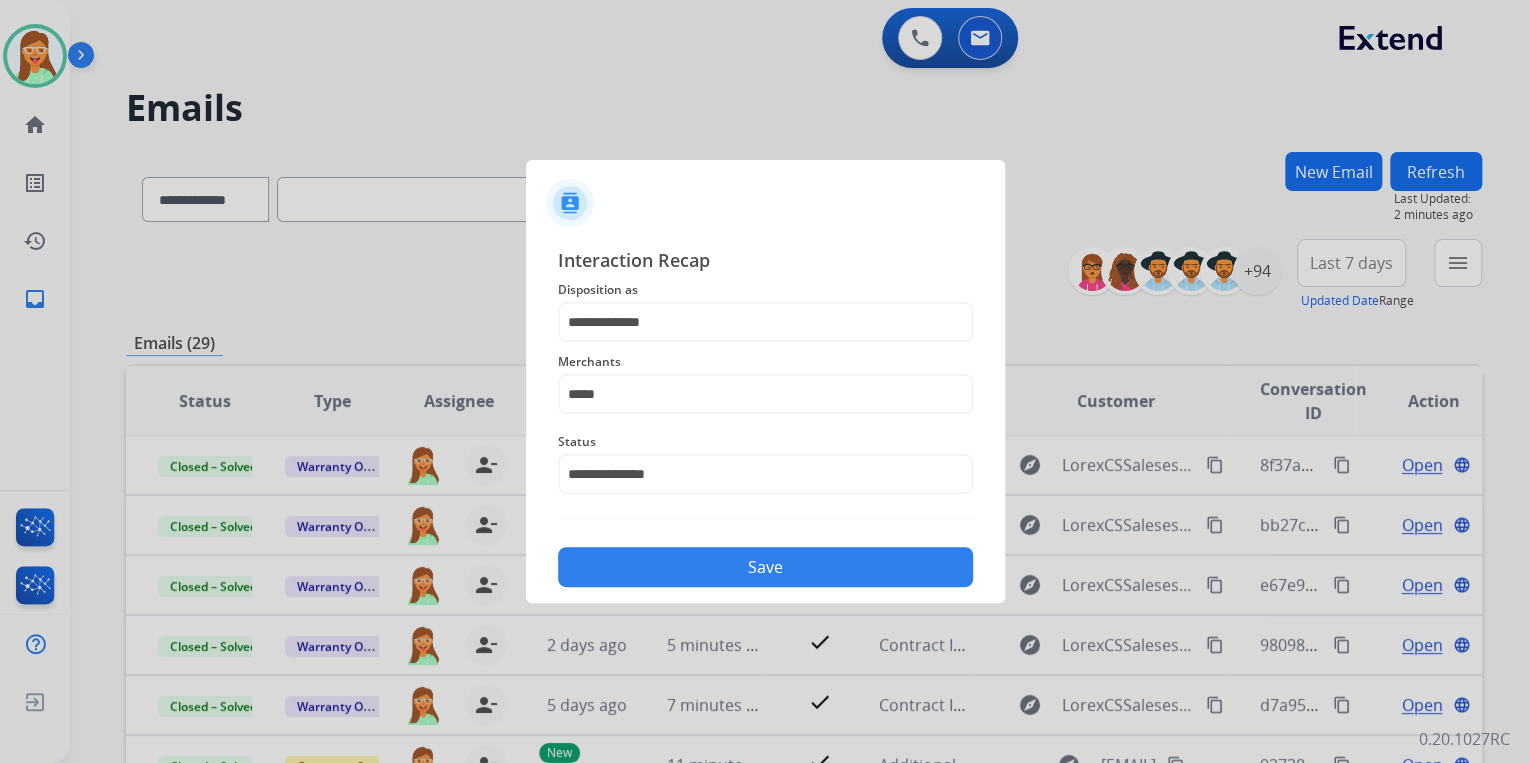 click on "Save" 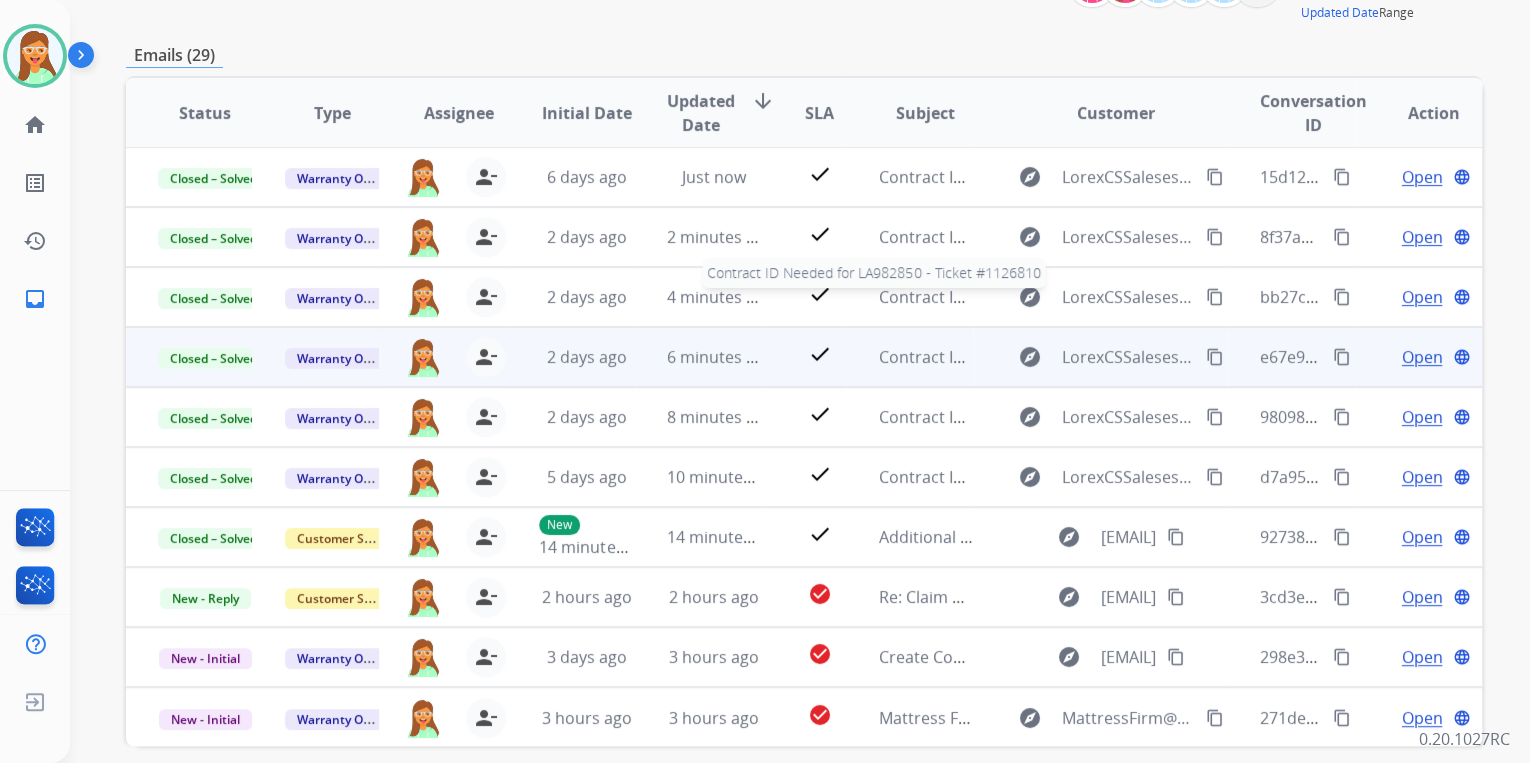 scroll, scrollTop: 374, scrollLeft: 0, axis: vertical 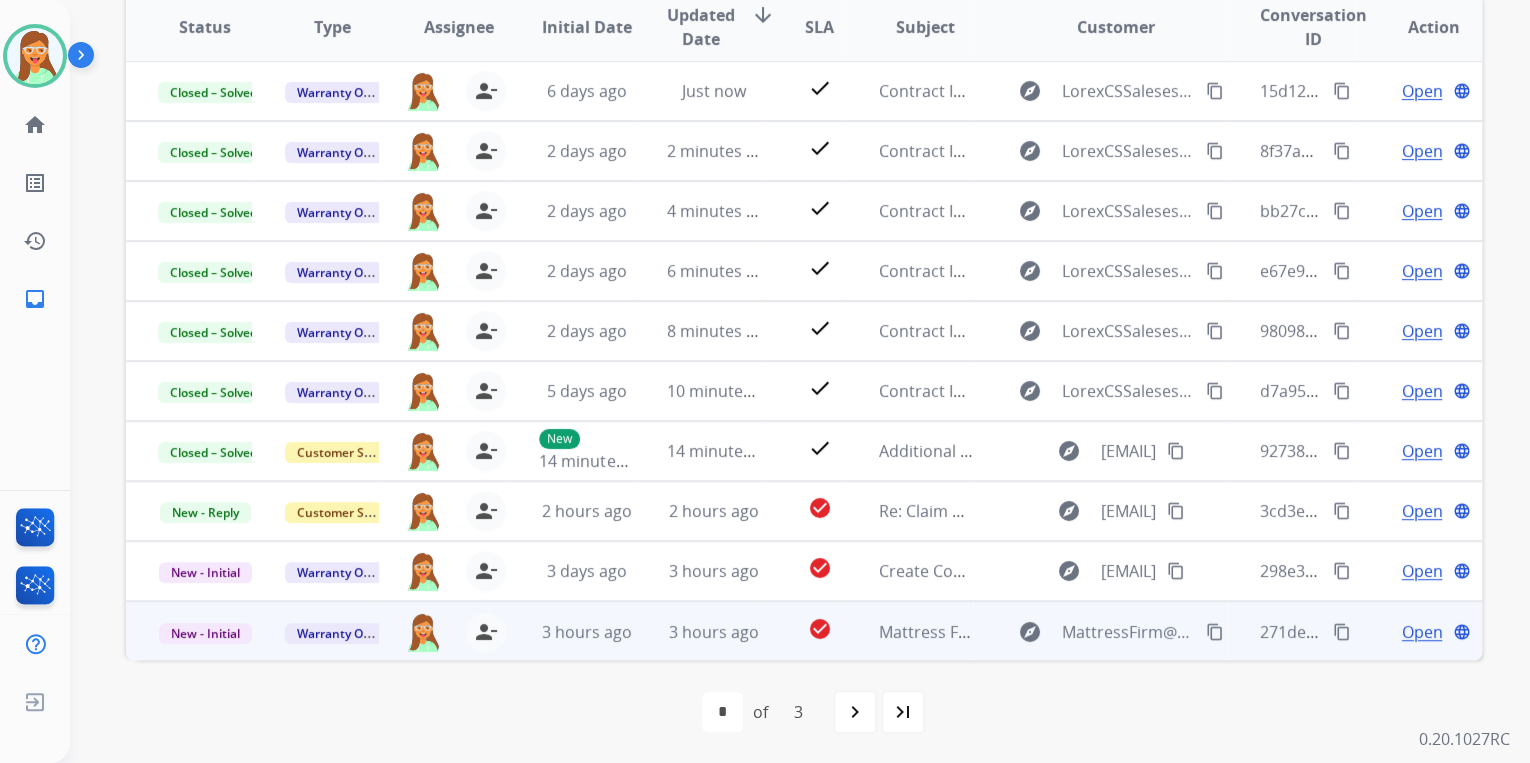 click on "Open" at bounding box center [1421, 632] 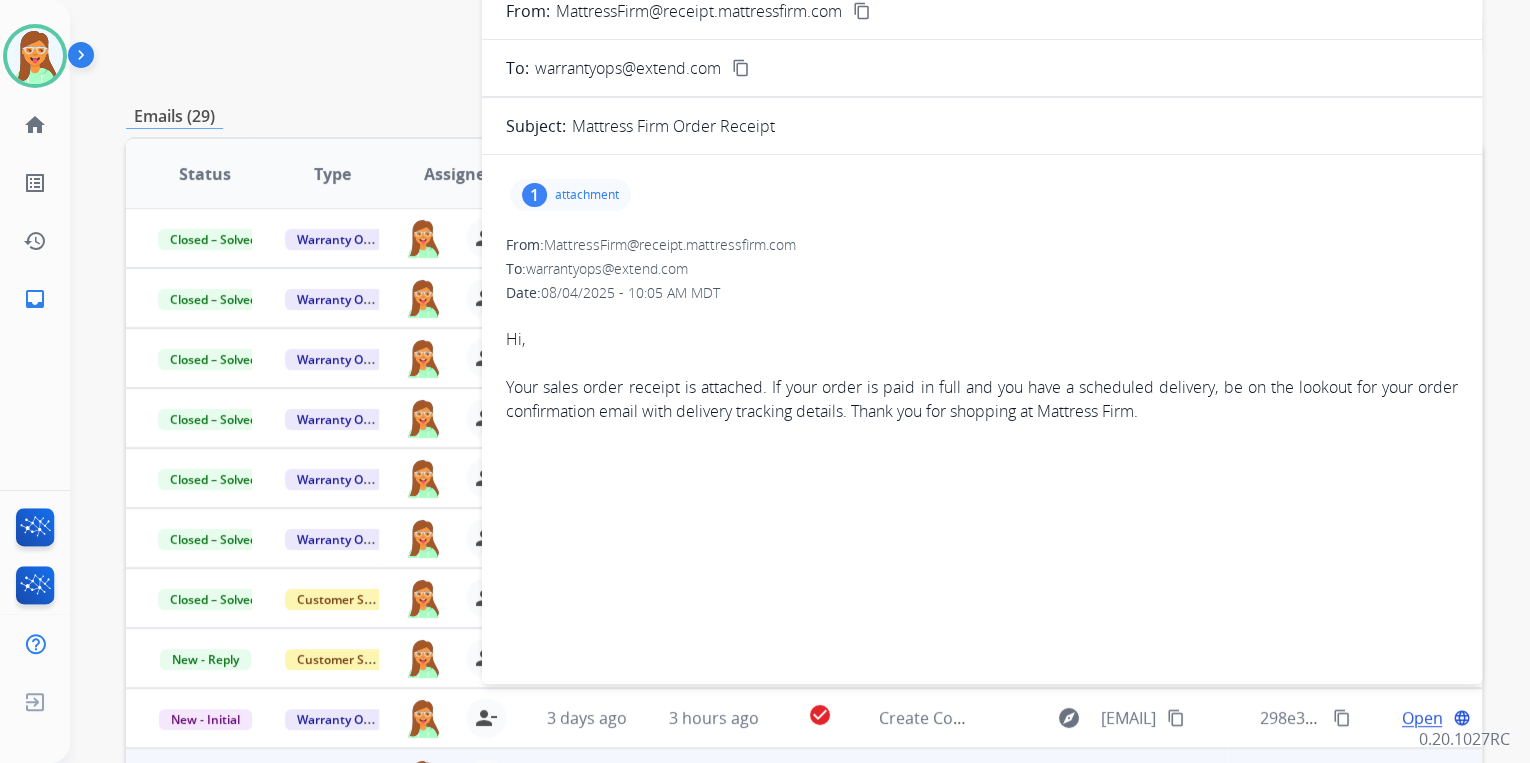 scroll, scrollTop: 214, scrollLeft: 0, axis: vertical 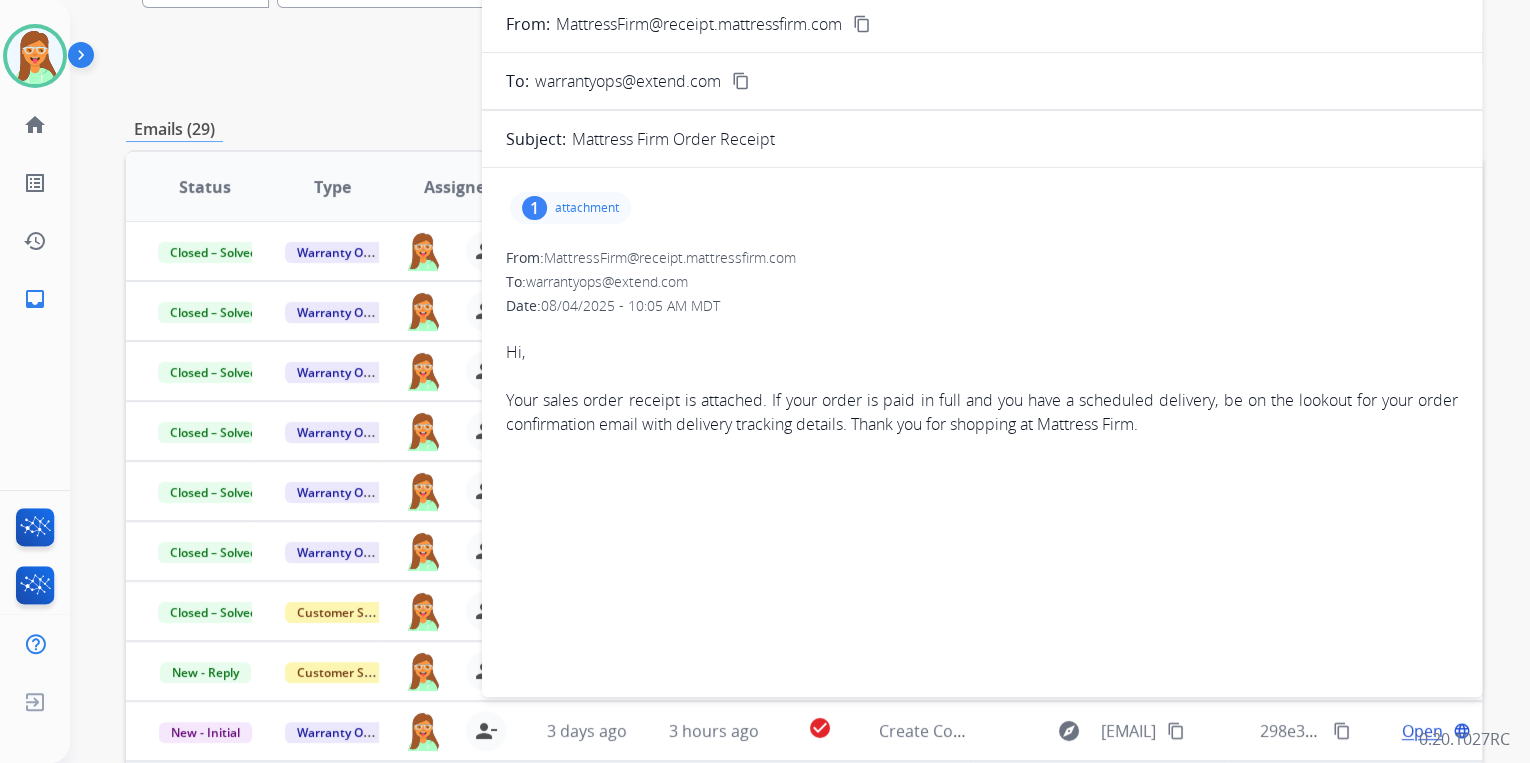 click on "1 attachment" at bounding box center [570, 208] 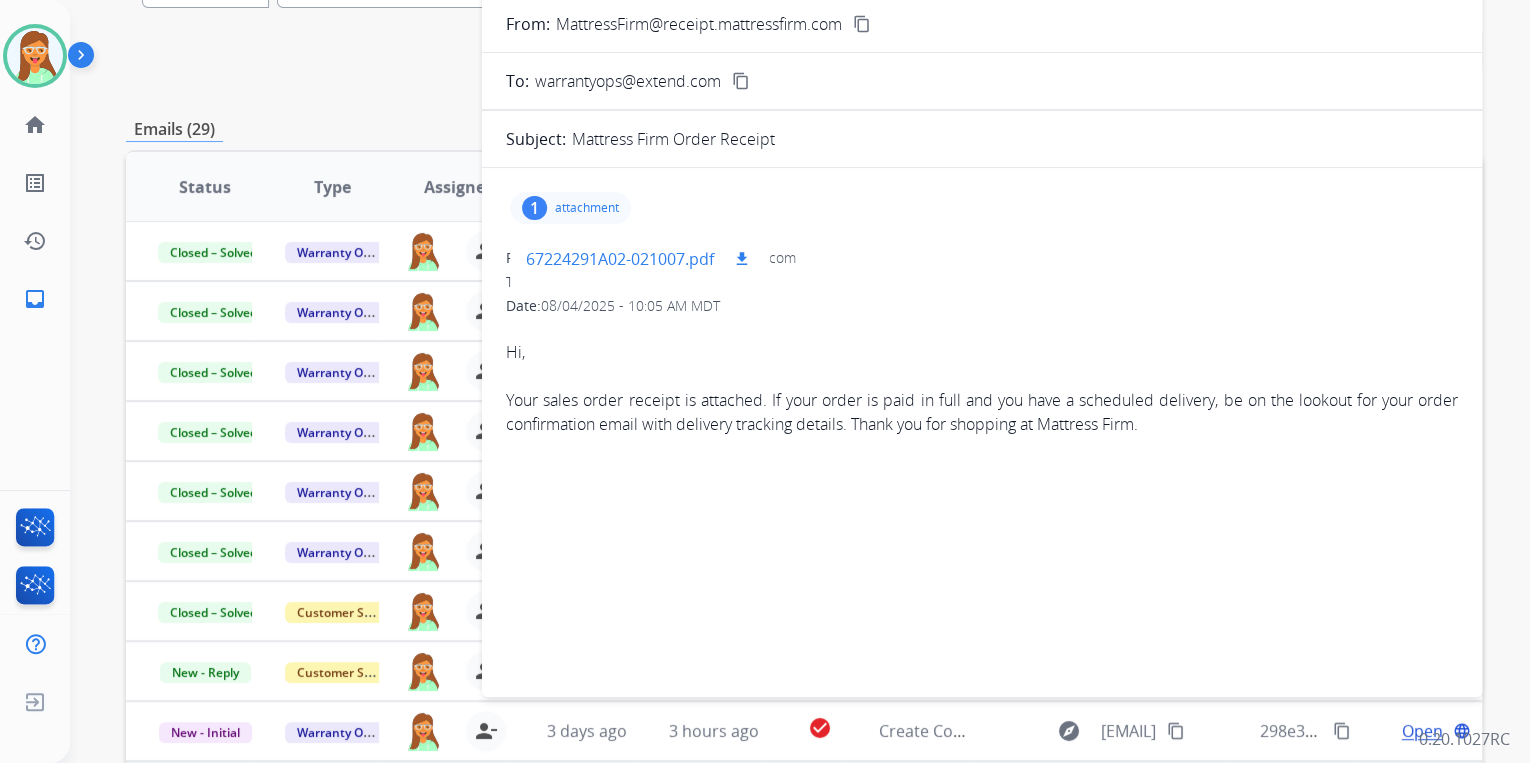 click on "download" at bounding box center [742, 259] 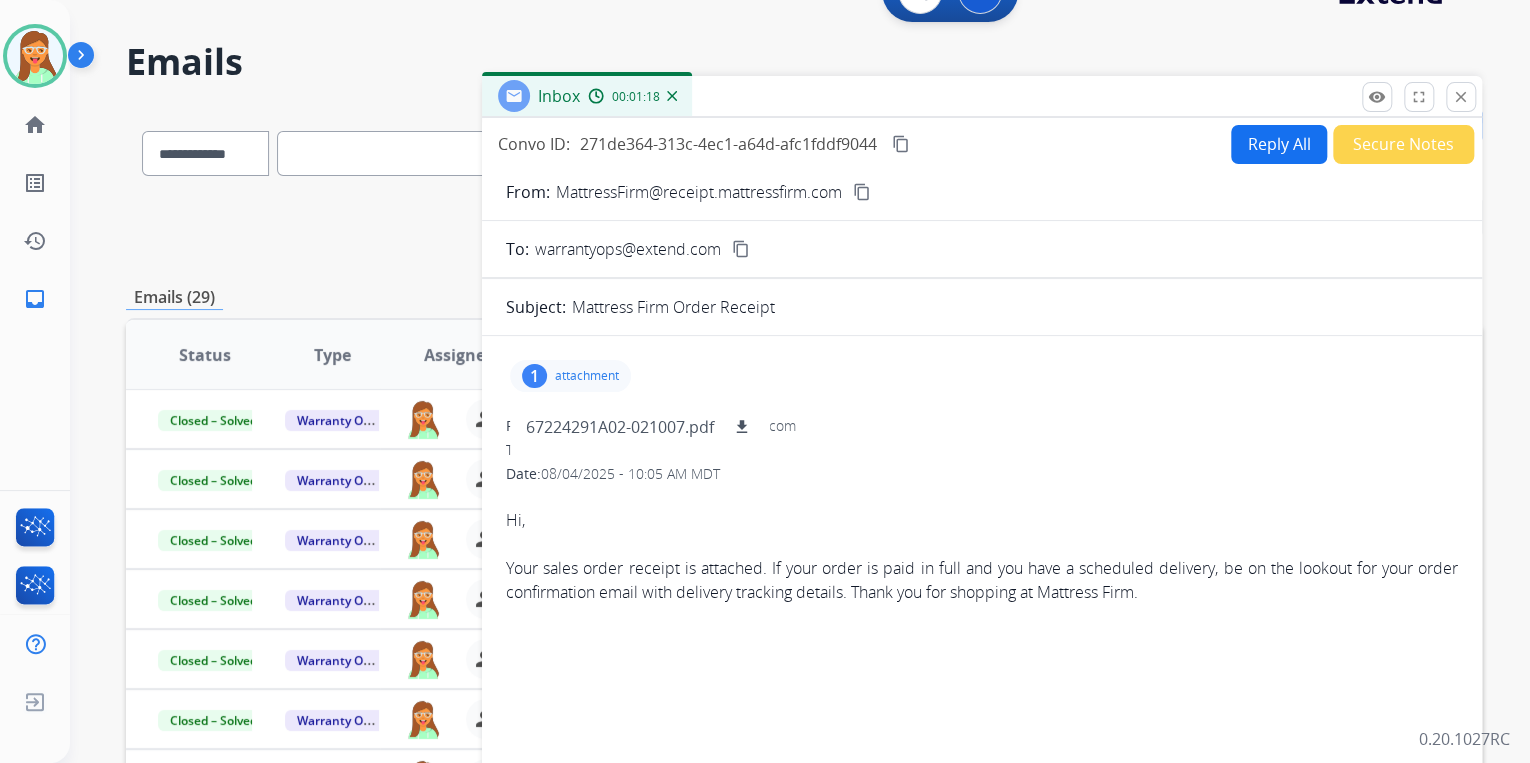 scroll, scrollTop: 0, scrollLeft: 0, axis: both 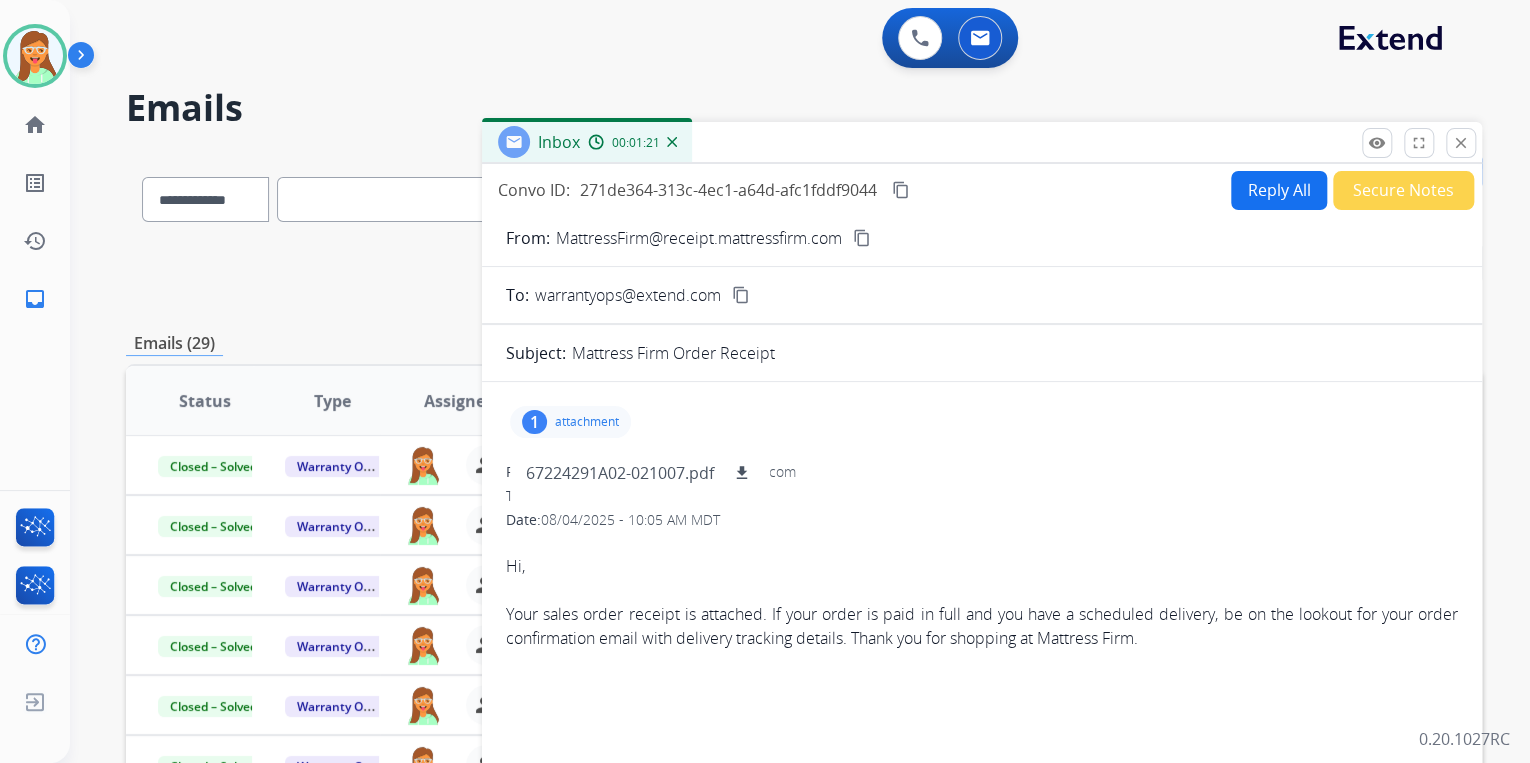 click on "attachment" at bounding box center [587, 422] 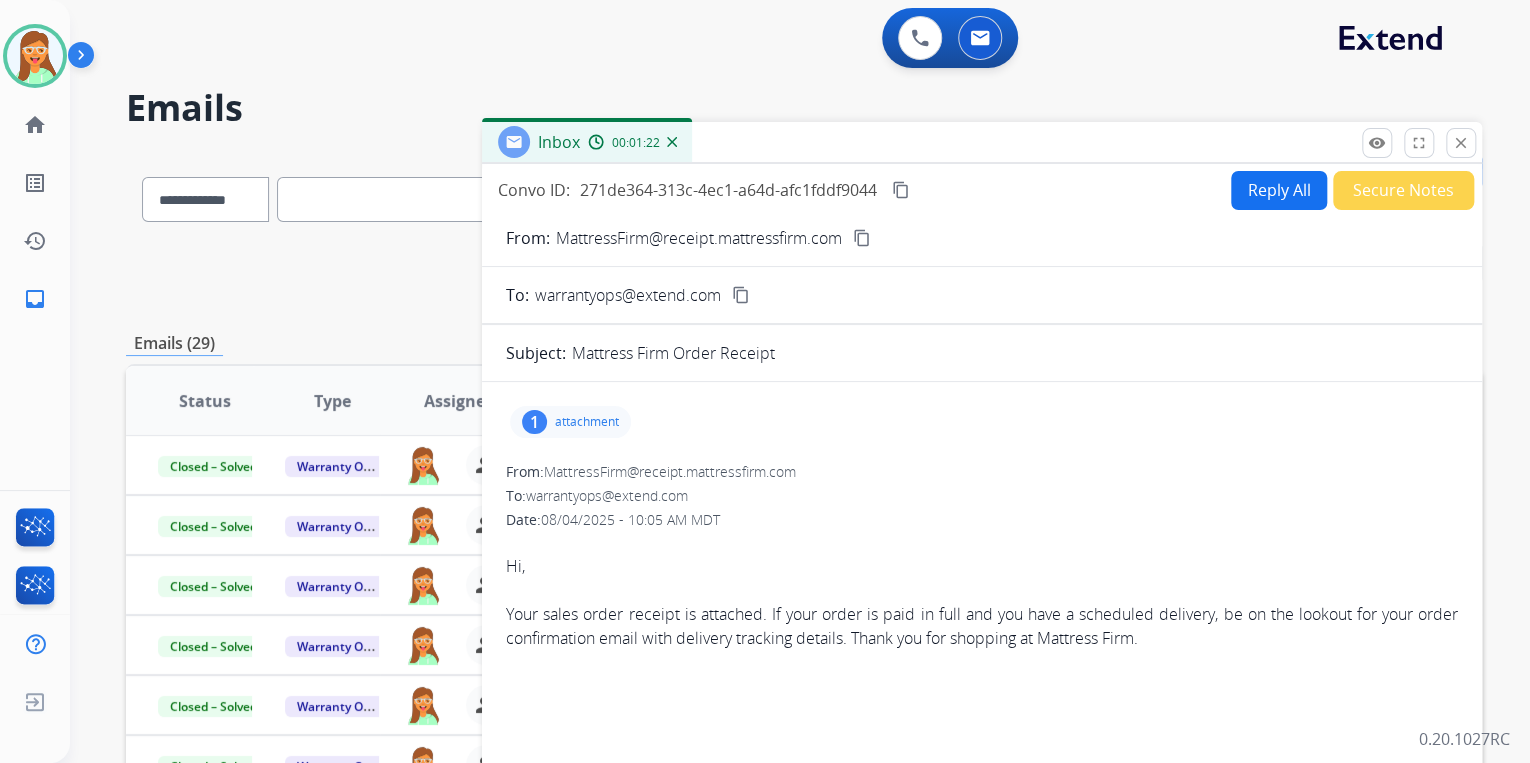 click on "Secure Notes" at bounding box center [1403, 190] 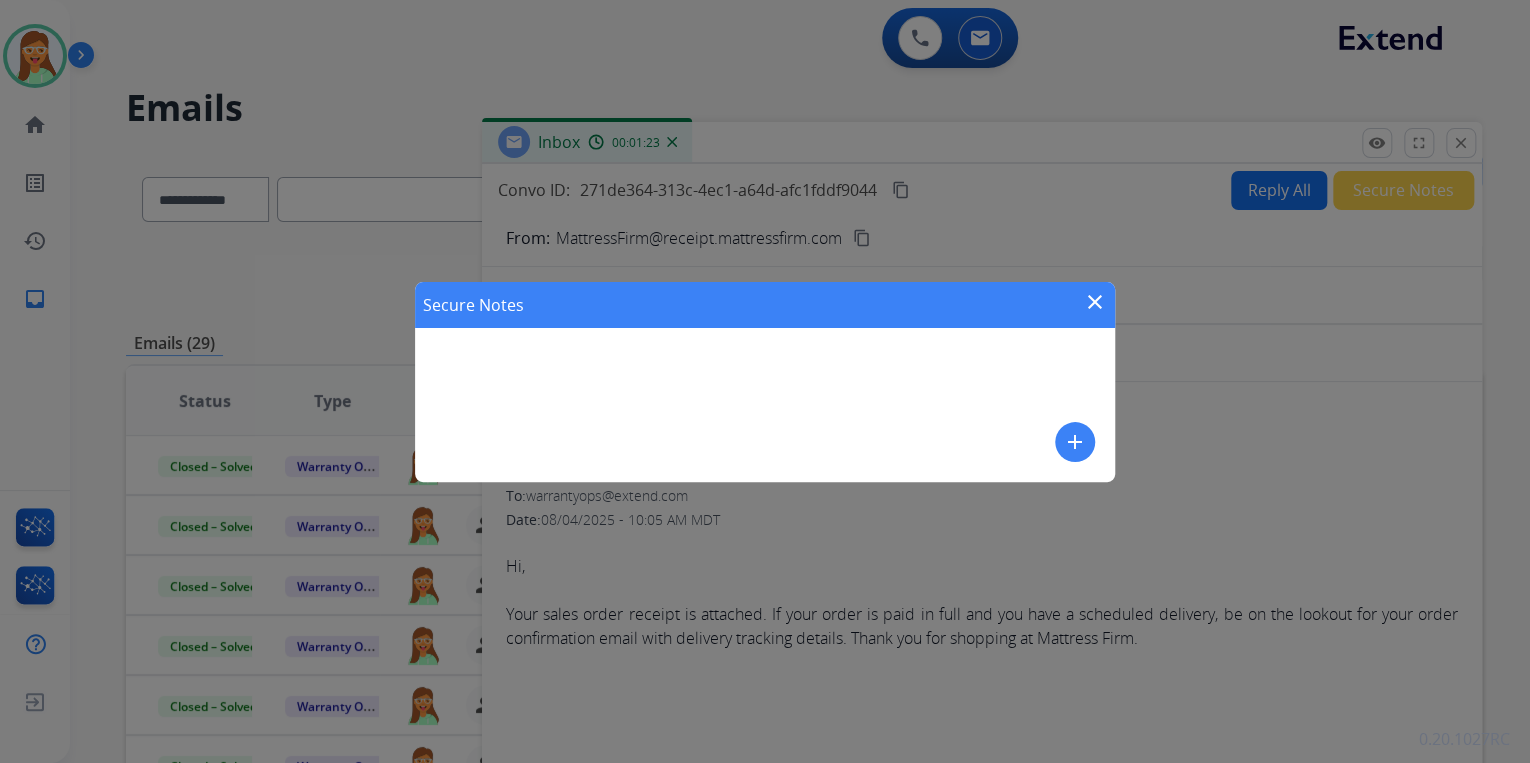 click on "add" at bounding box center (1075, 442) 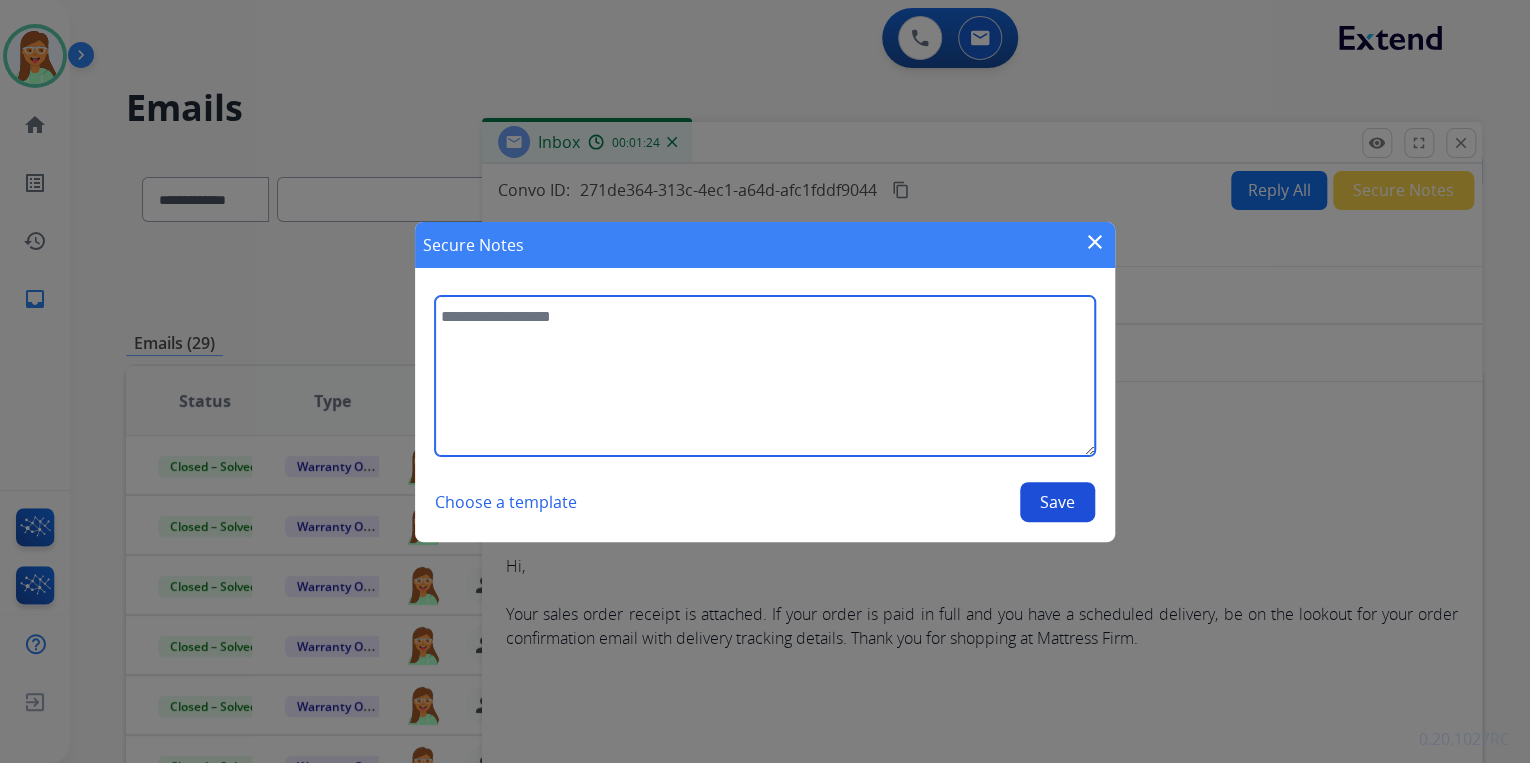click at bounding box center [765, 376] 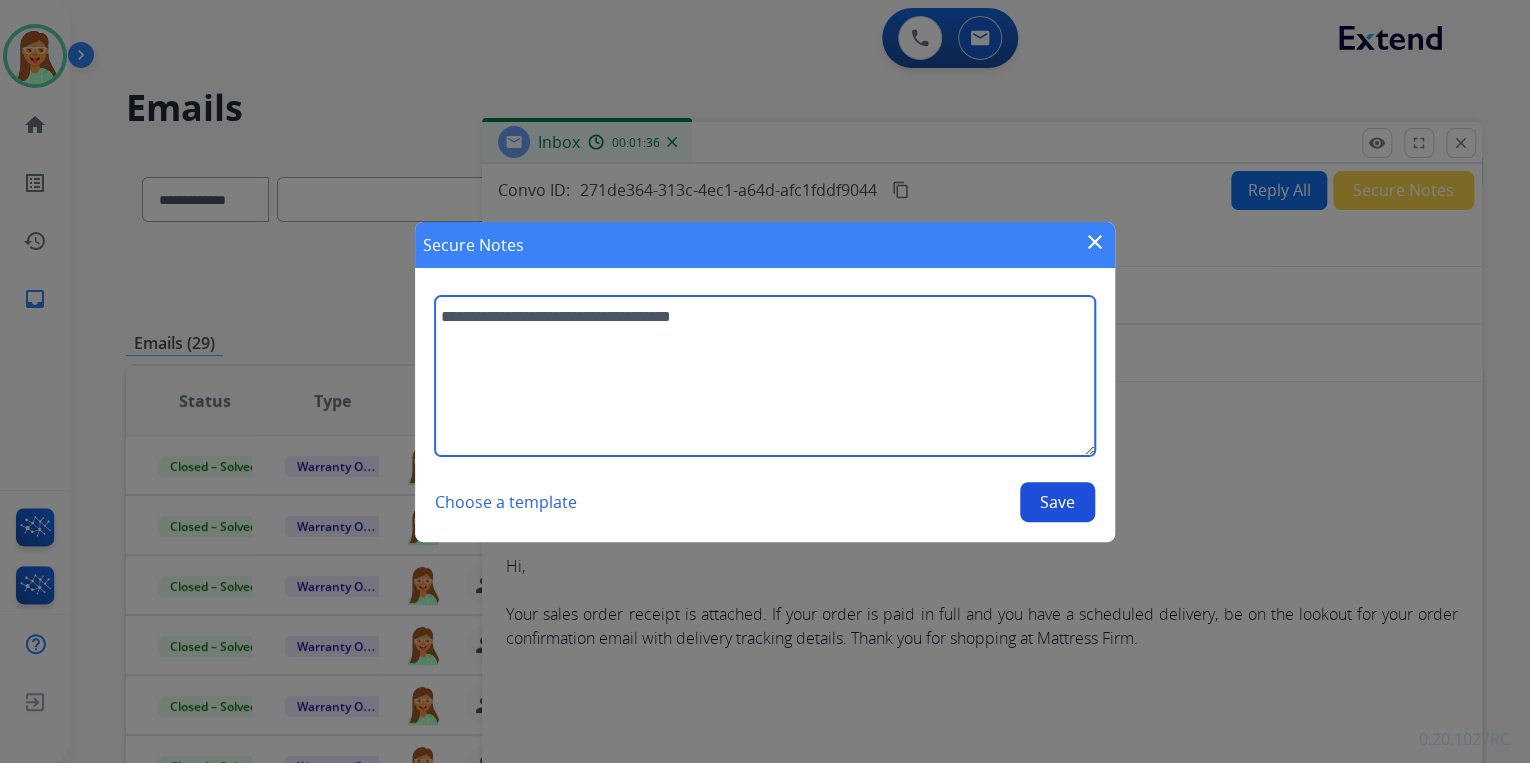 type on "**********" 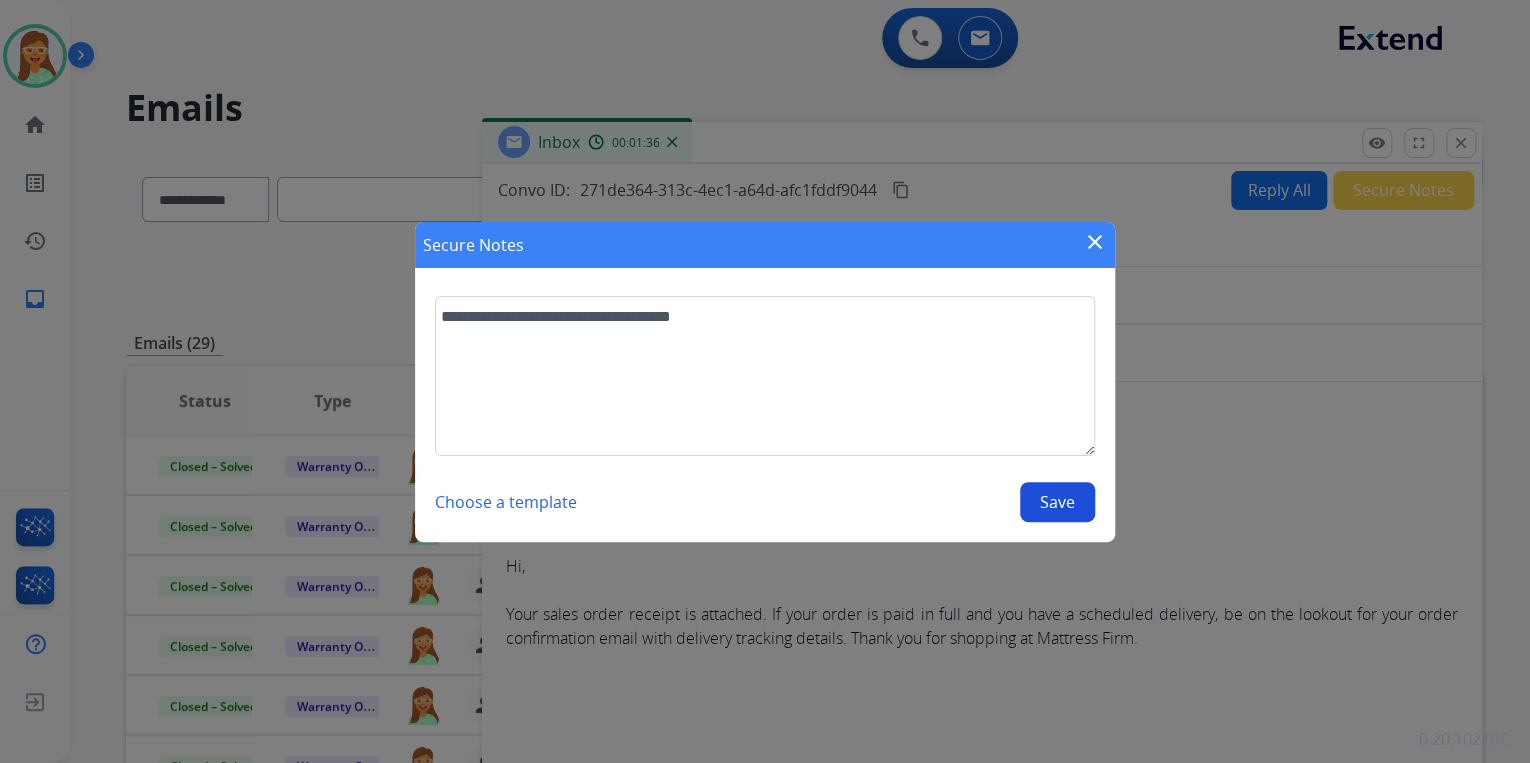 click on "Save" at bounding box center (1057, 502) 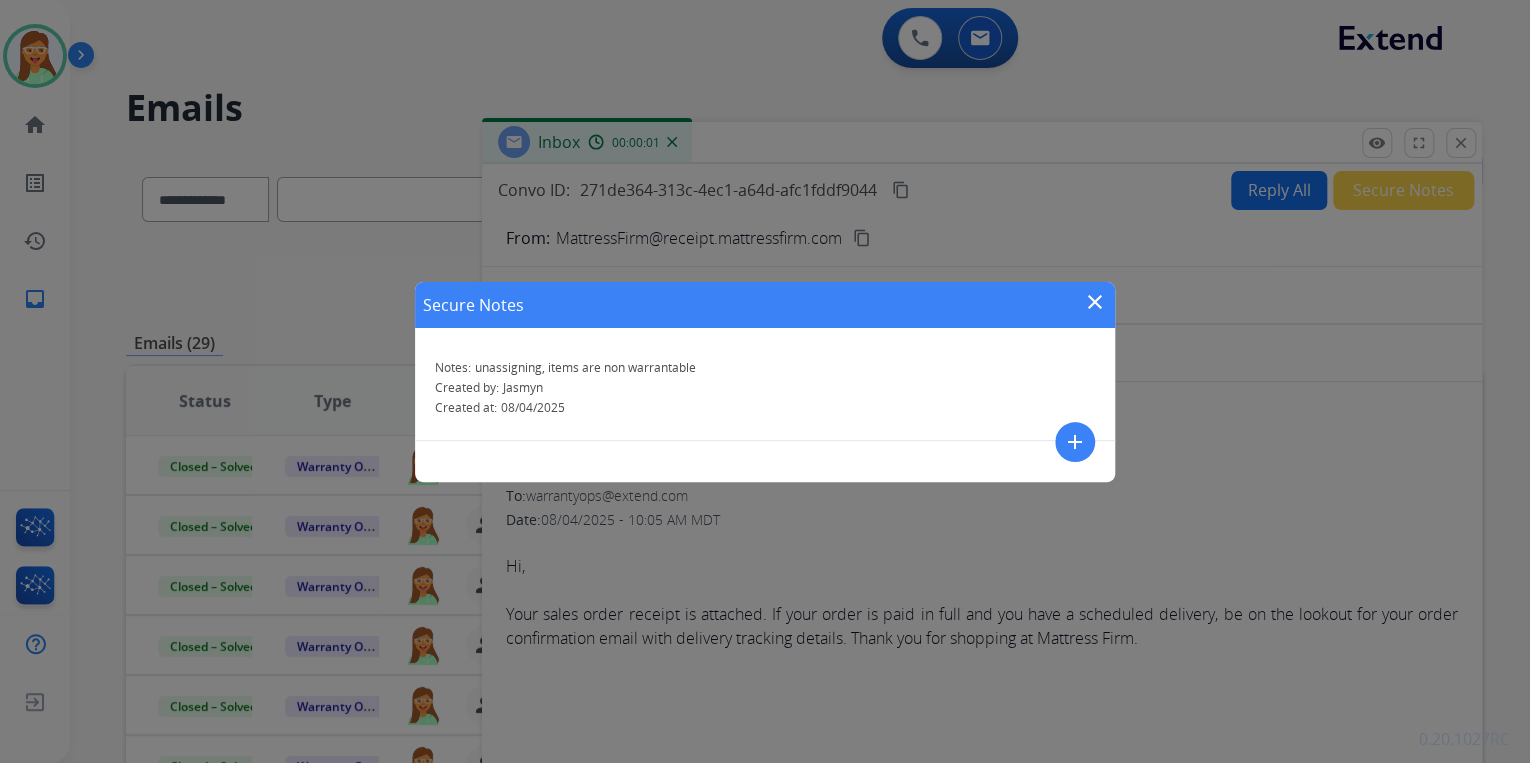 click on "close" at bounding box center (1095, 302) 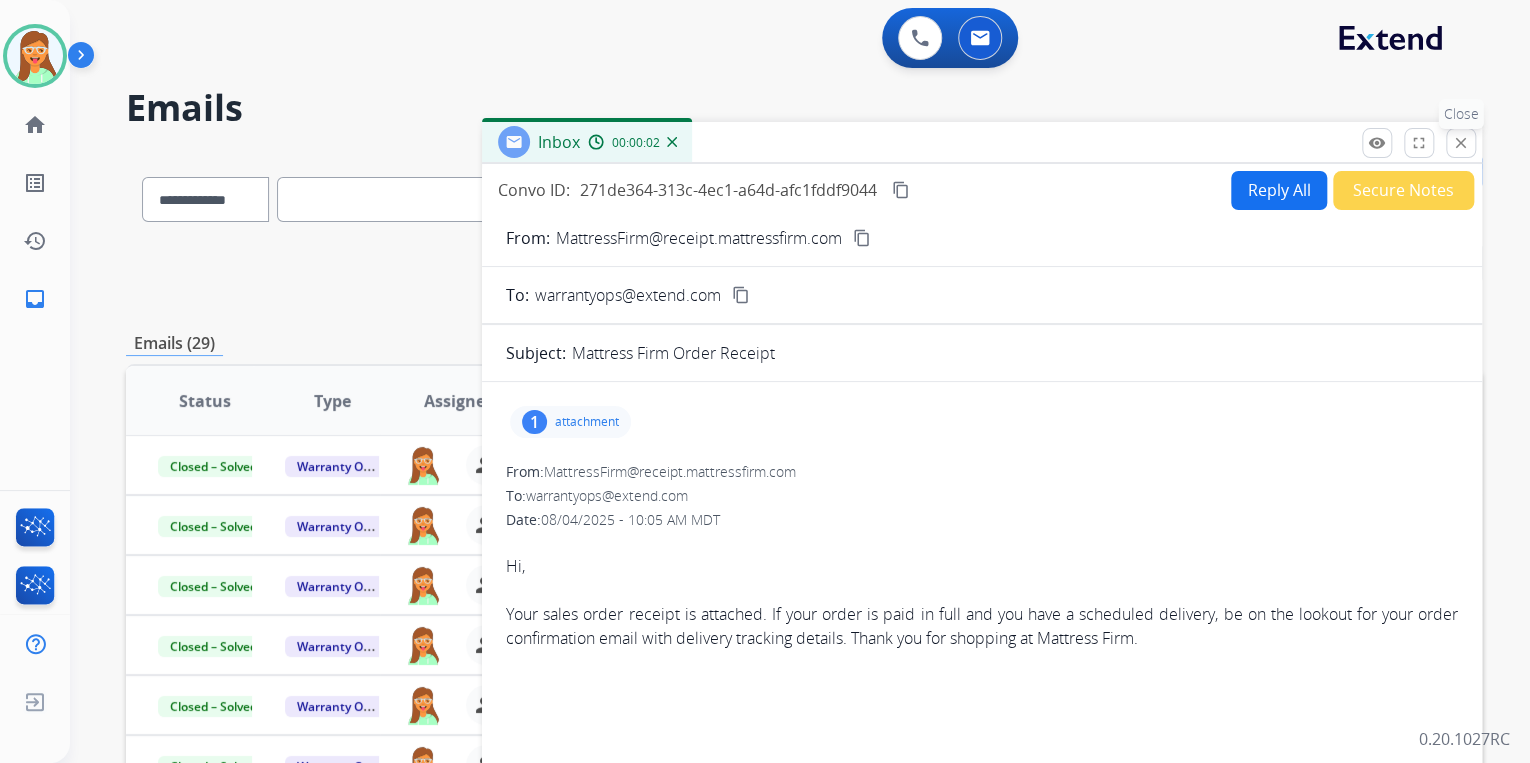 click on "close Close" at bounding box center [1461, 143] 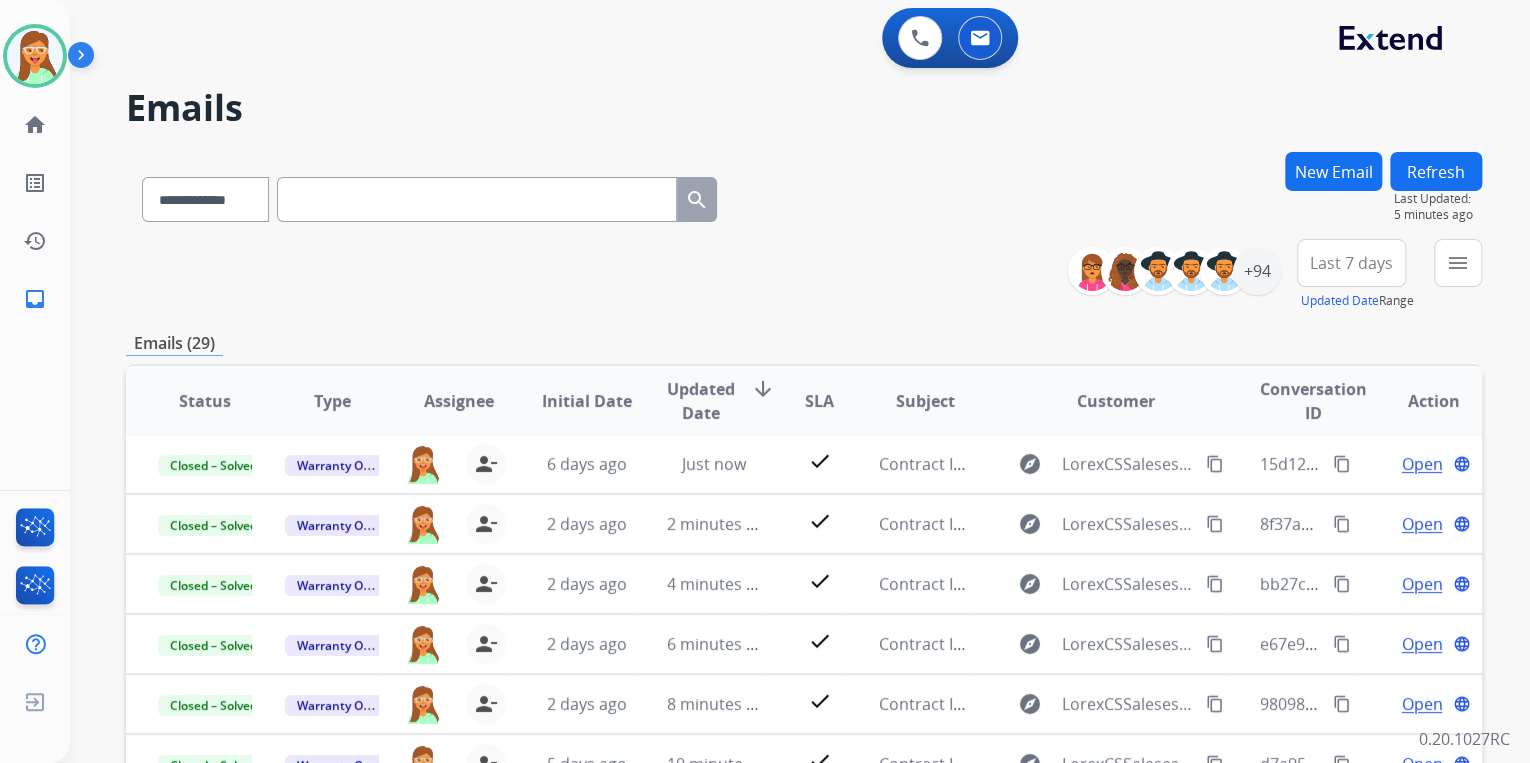 scroll, scrollTop: 17, scrollLeft: 0, axis: vertical 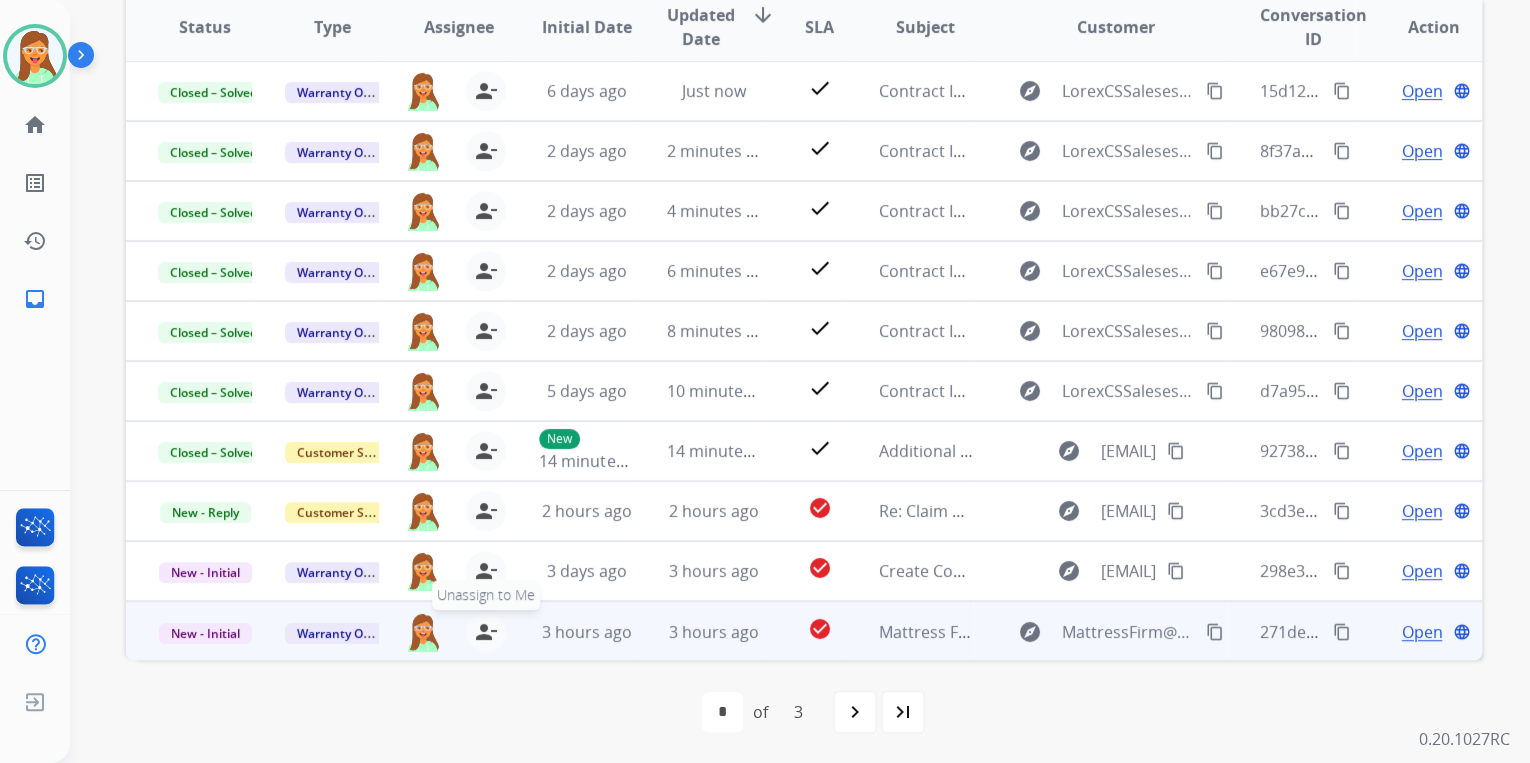 click on "person_remove" at bounding box center (486, 632) 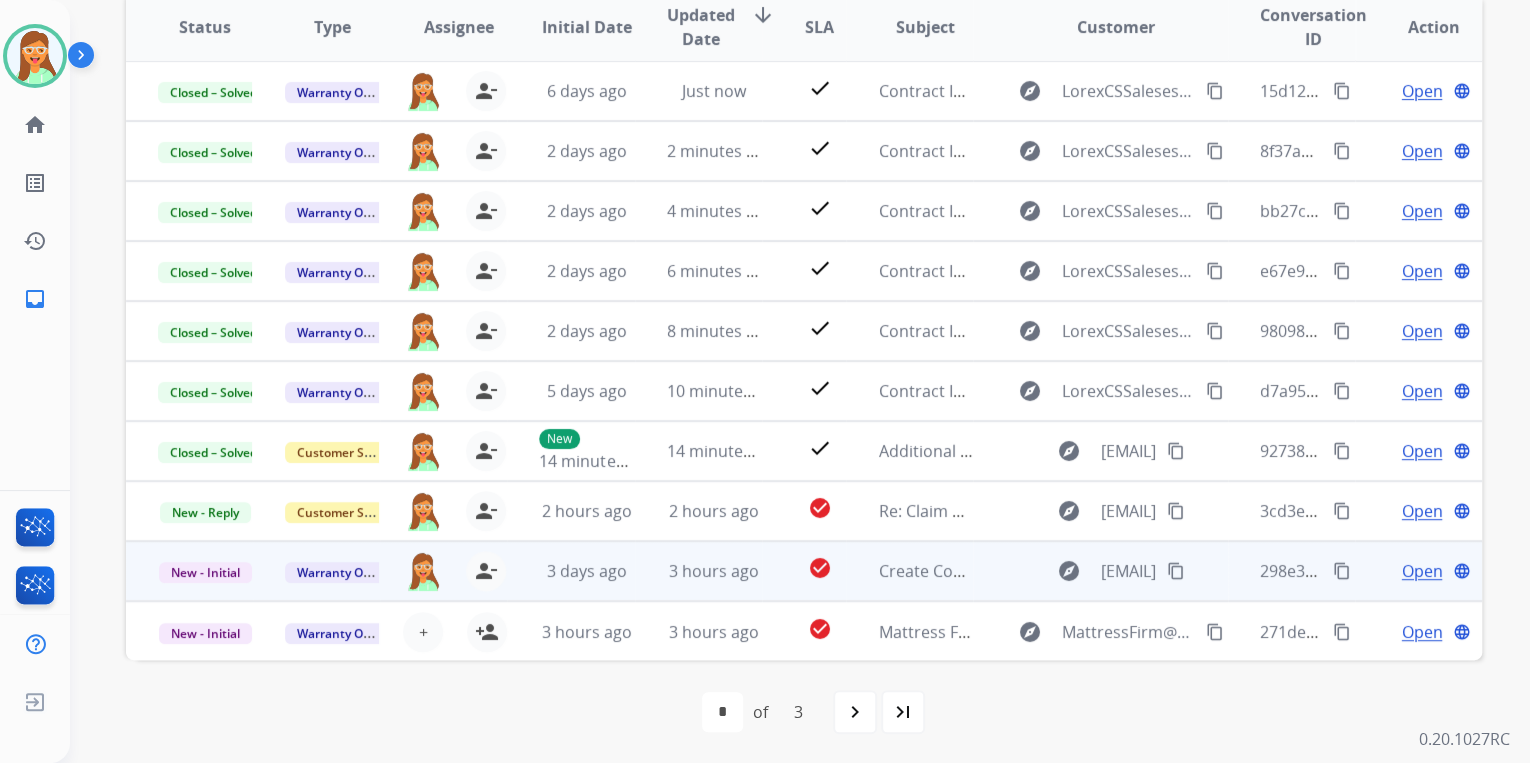 click on "Open" at bounding box center [1421, 571] 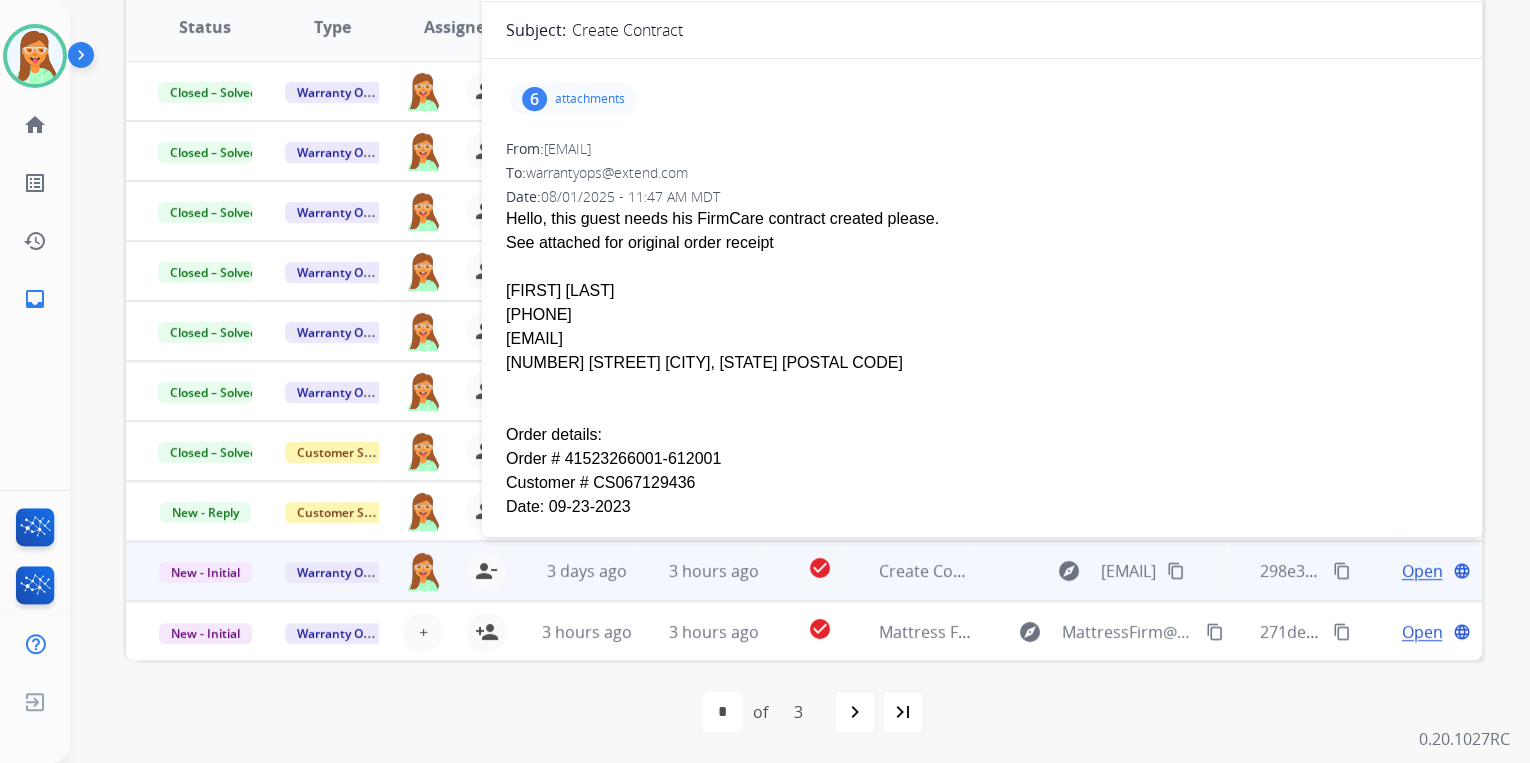 scroll, scrollTop: 0, scrollLeft: 0, axis: both 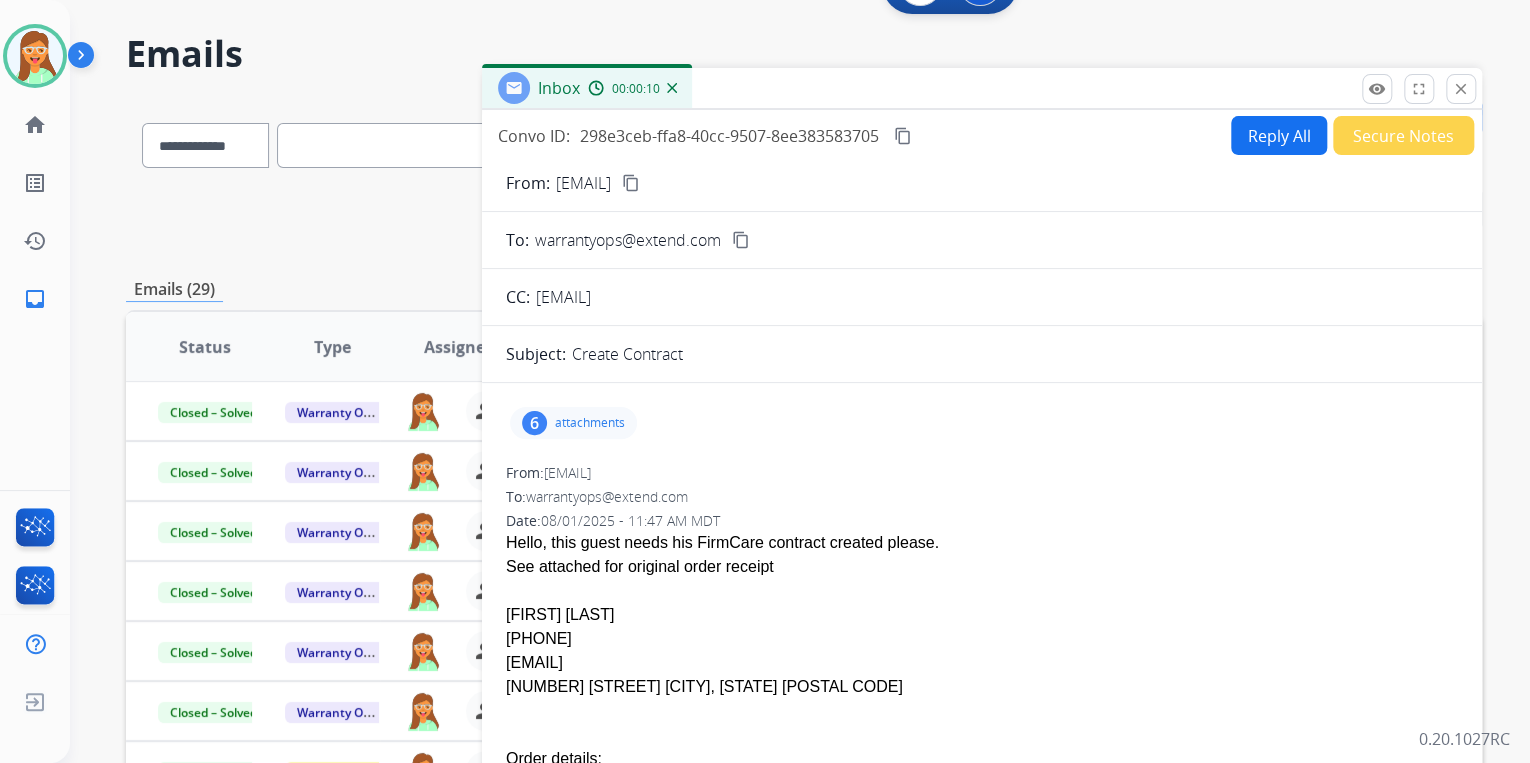 click on "Reply All" at bounding box center (1279, 135) 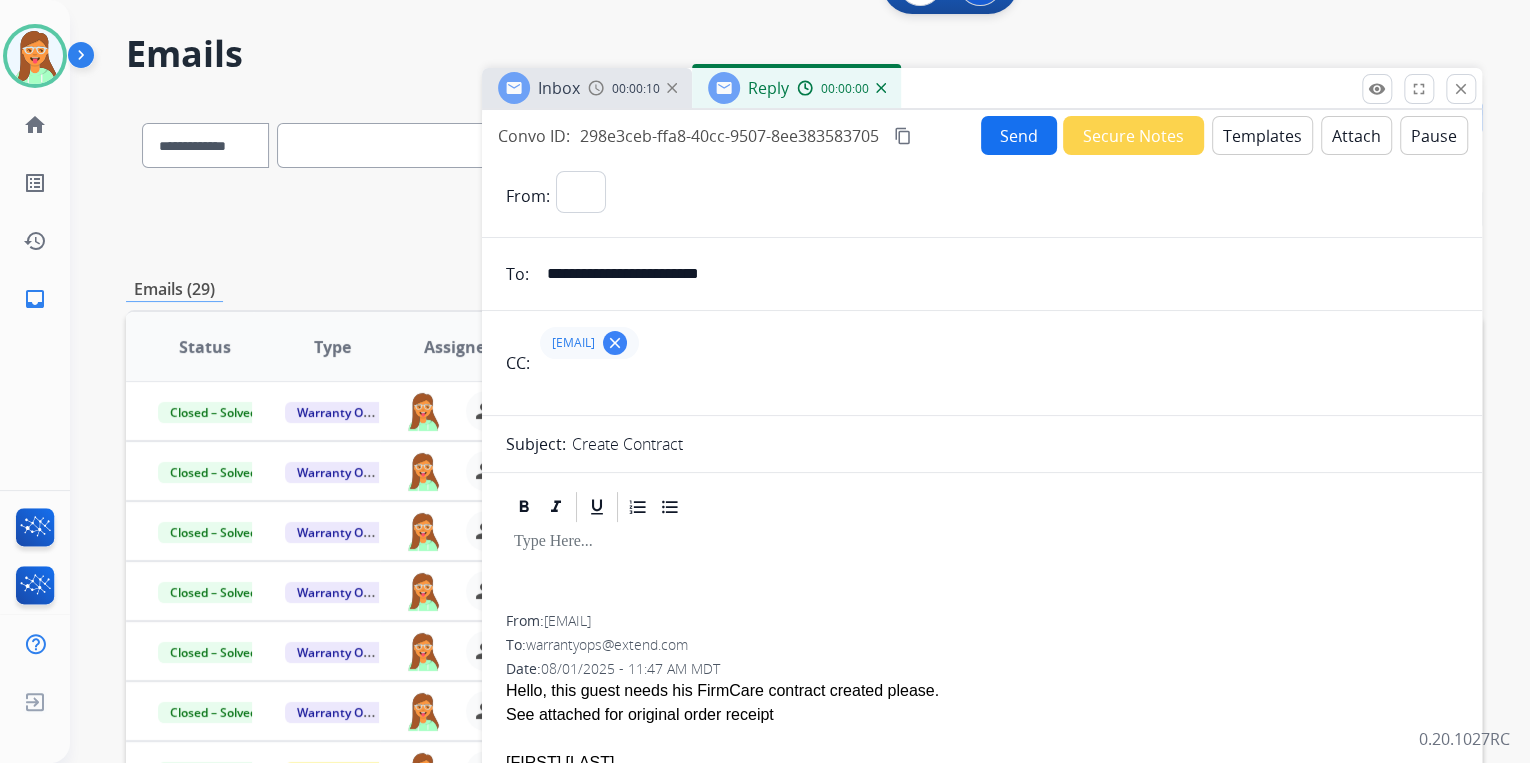 click on "Templates" at bounding box center [1262, 135] 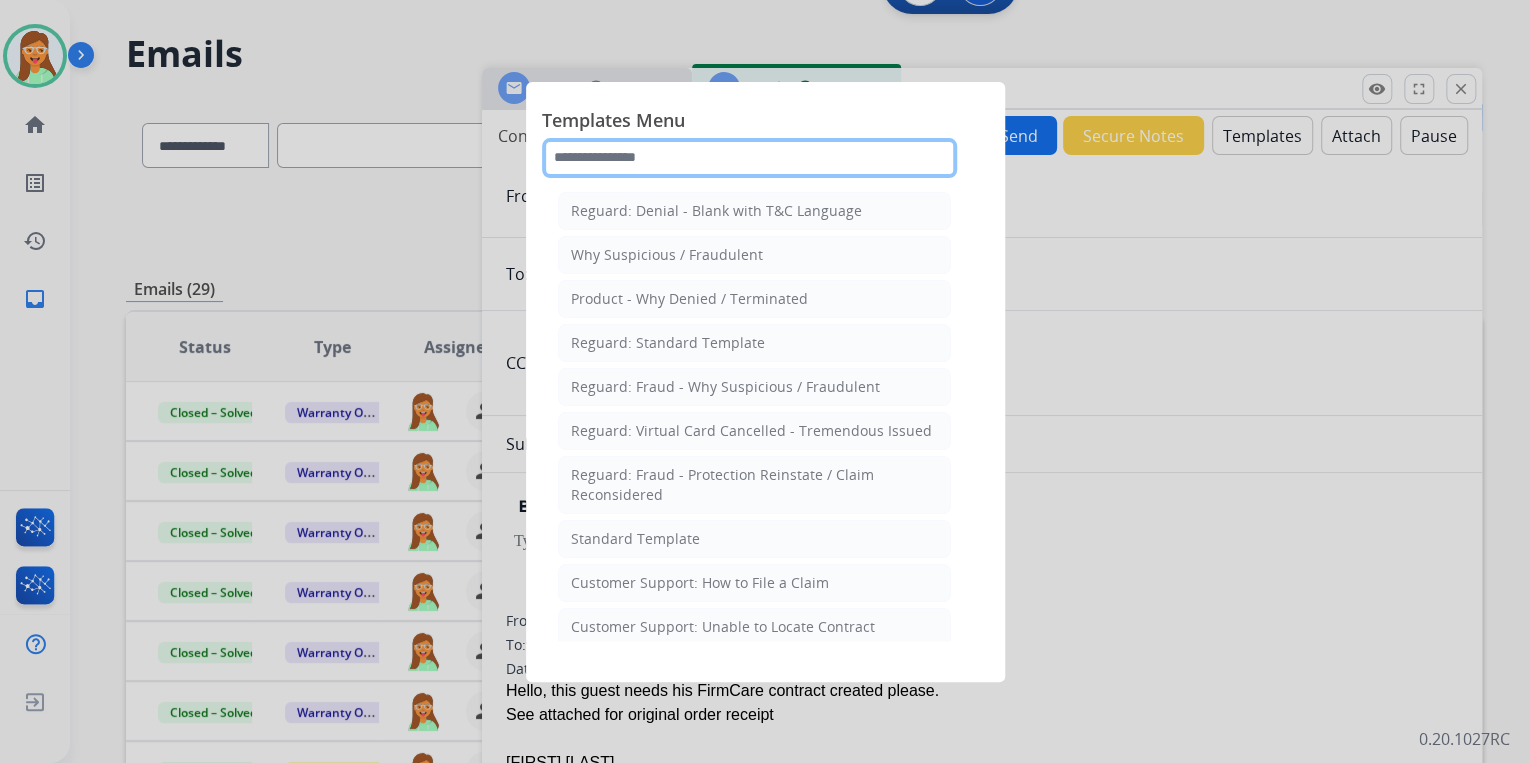 click 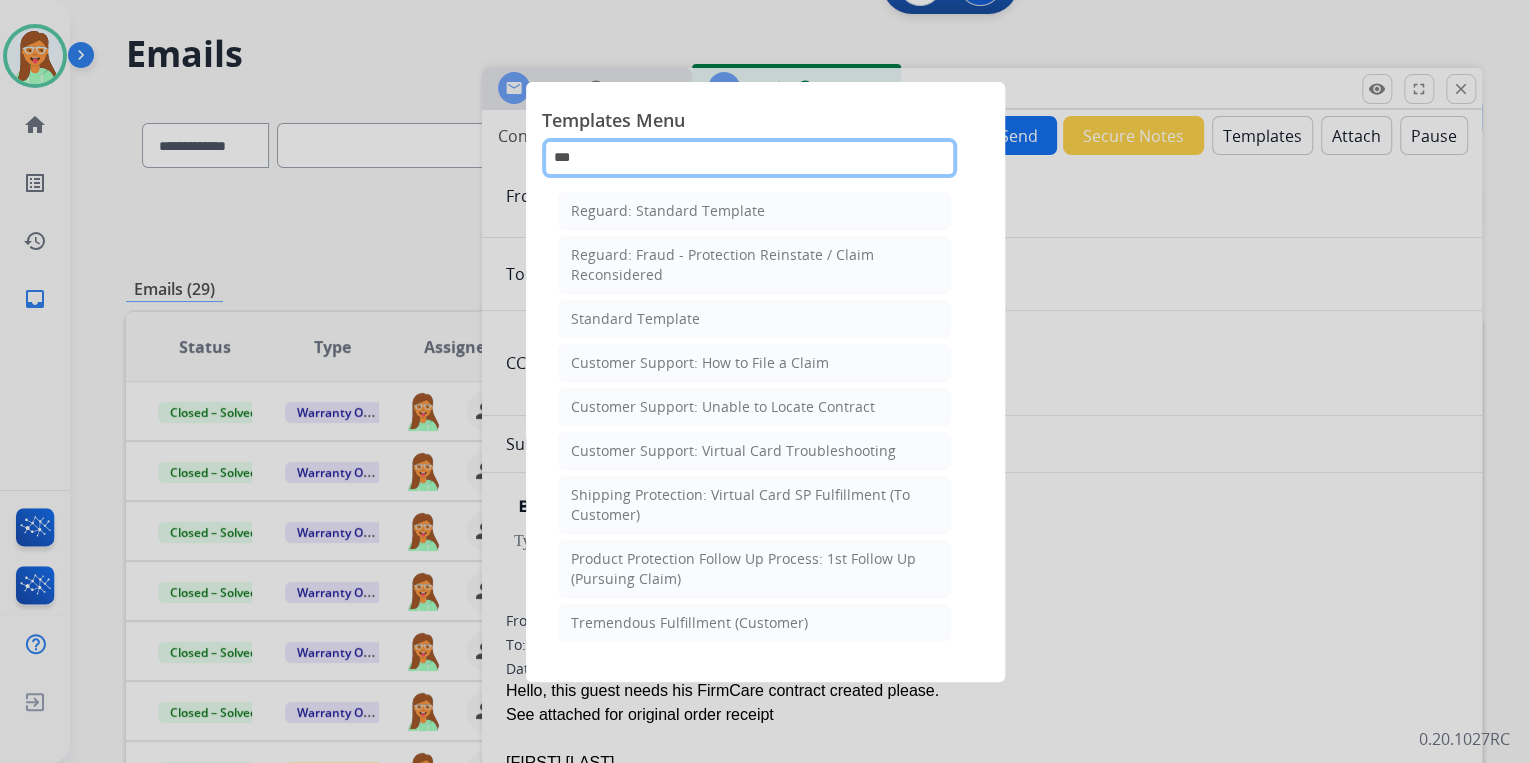 type on "****" 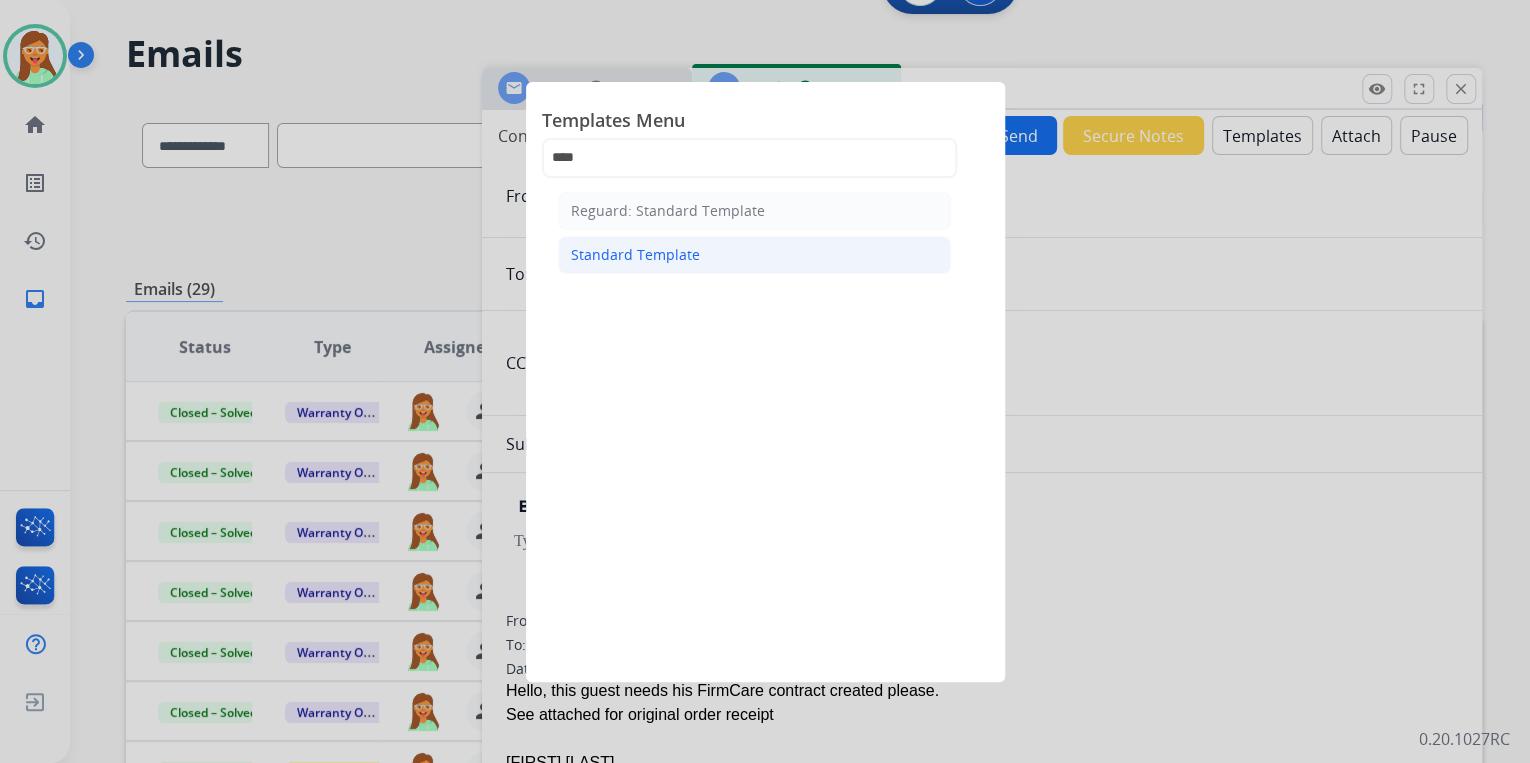 click on "Standard Template" 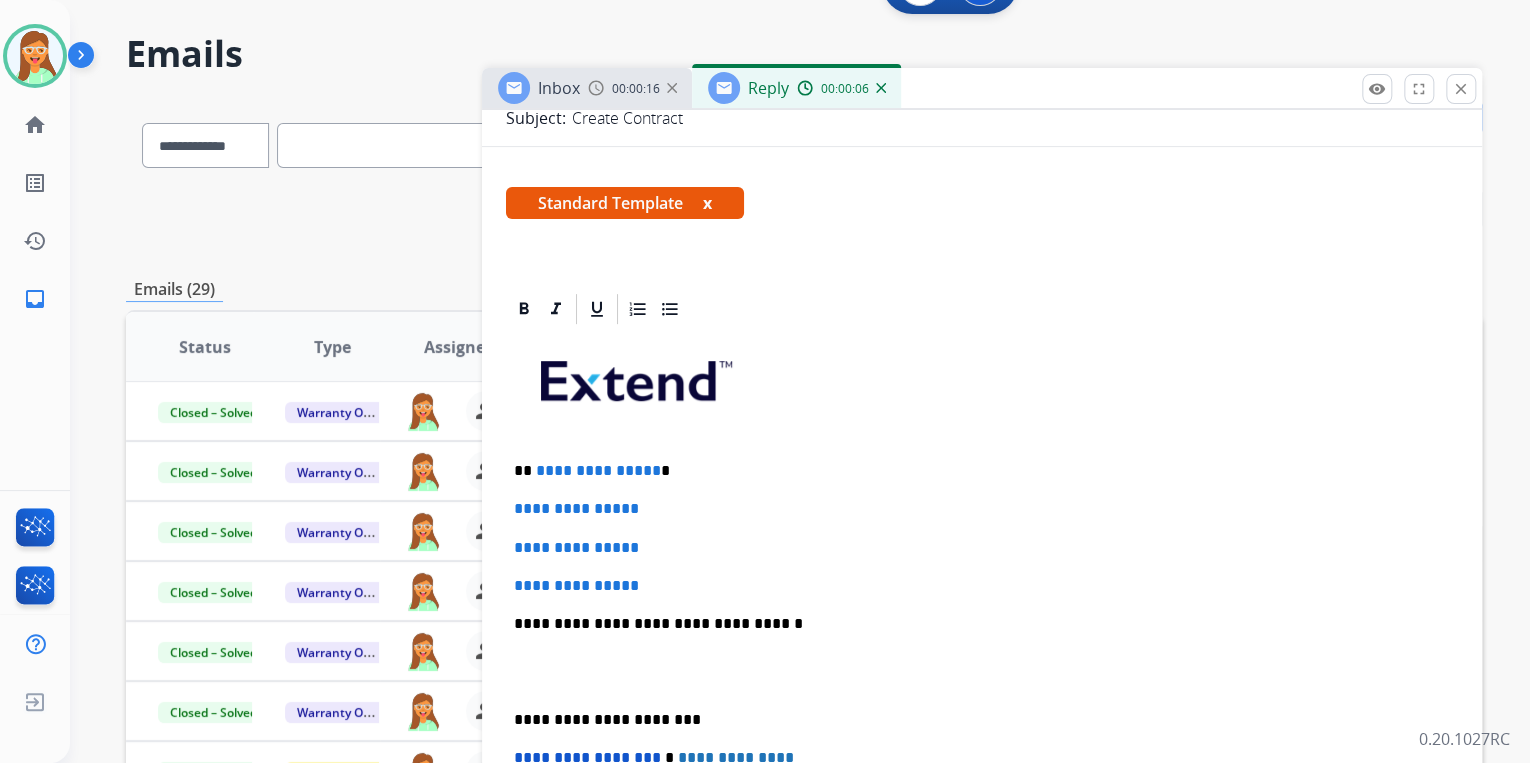 scroll, scrollTop: 480, scrollLeft: 0, axis: vertical 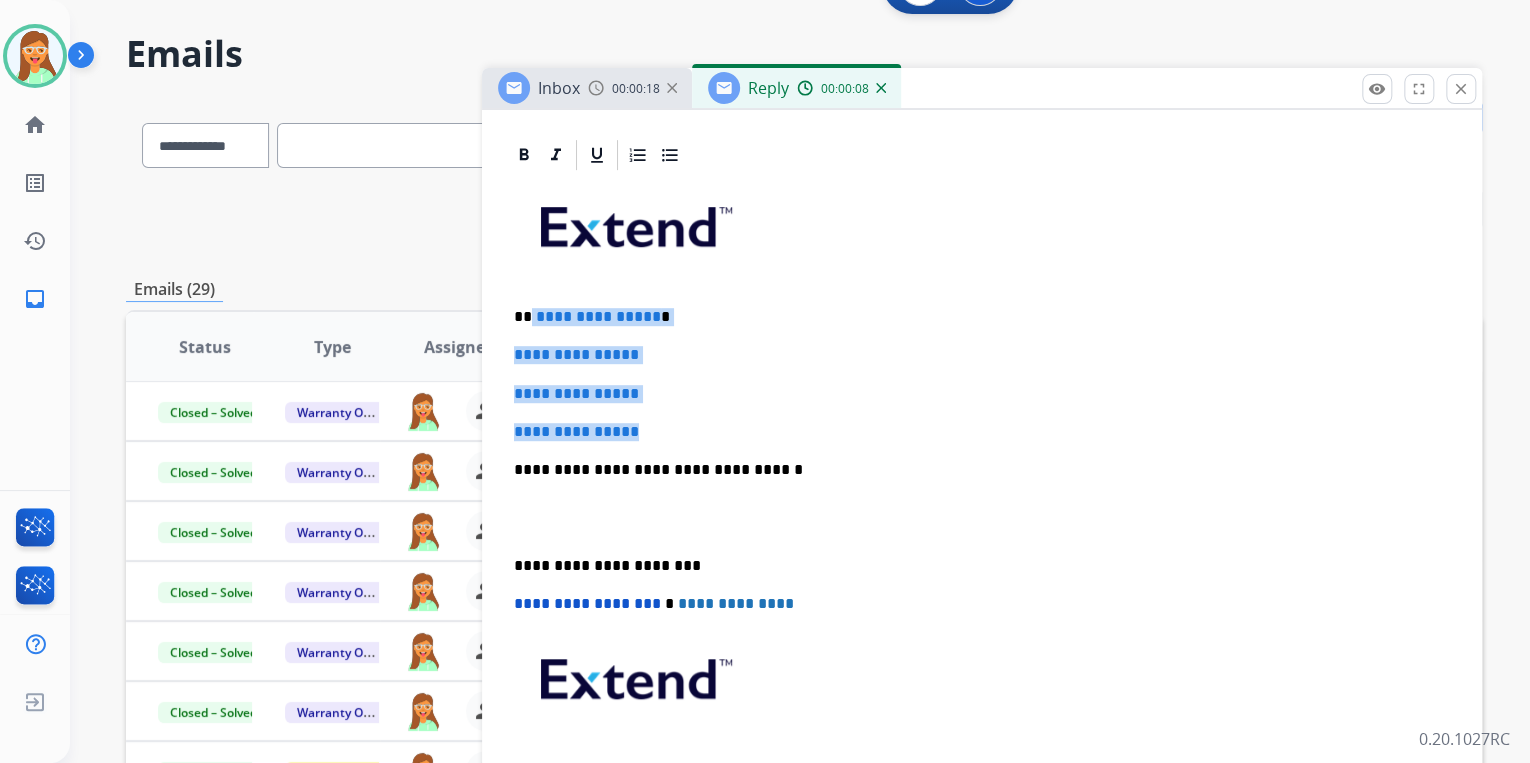 drag, startPoint x: 652, startPoint y: 424, endPoint x: 530, endPoint y: 309, distance: 167.6574 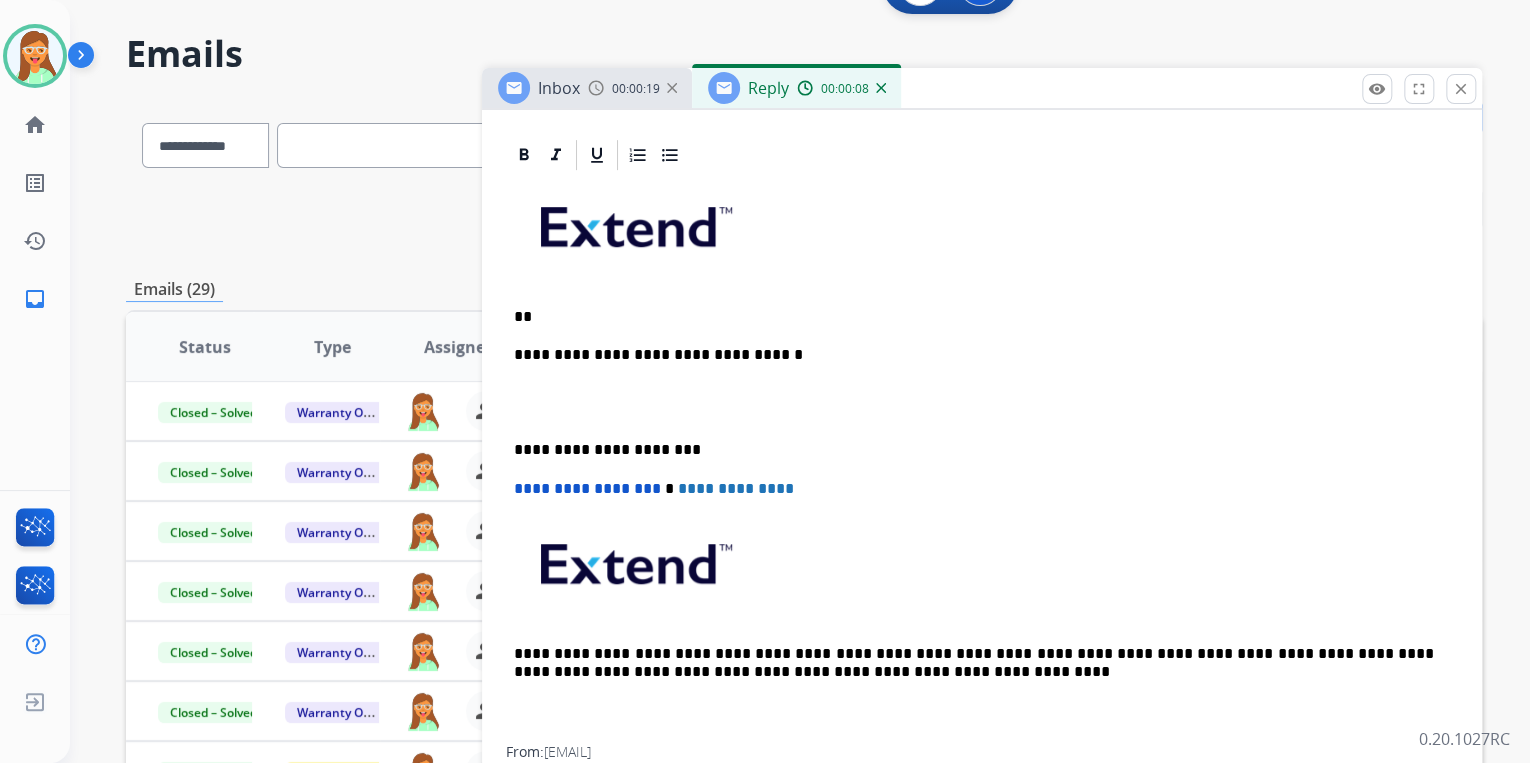 type 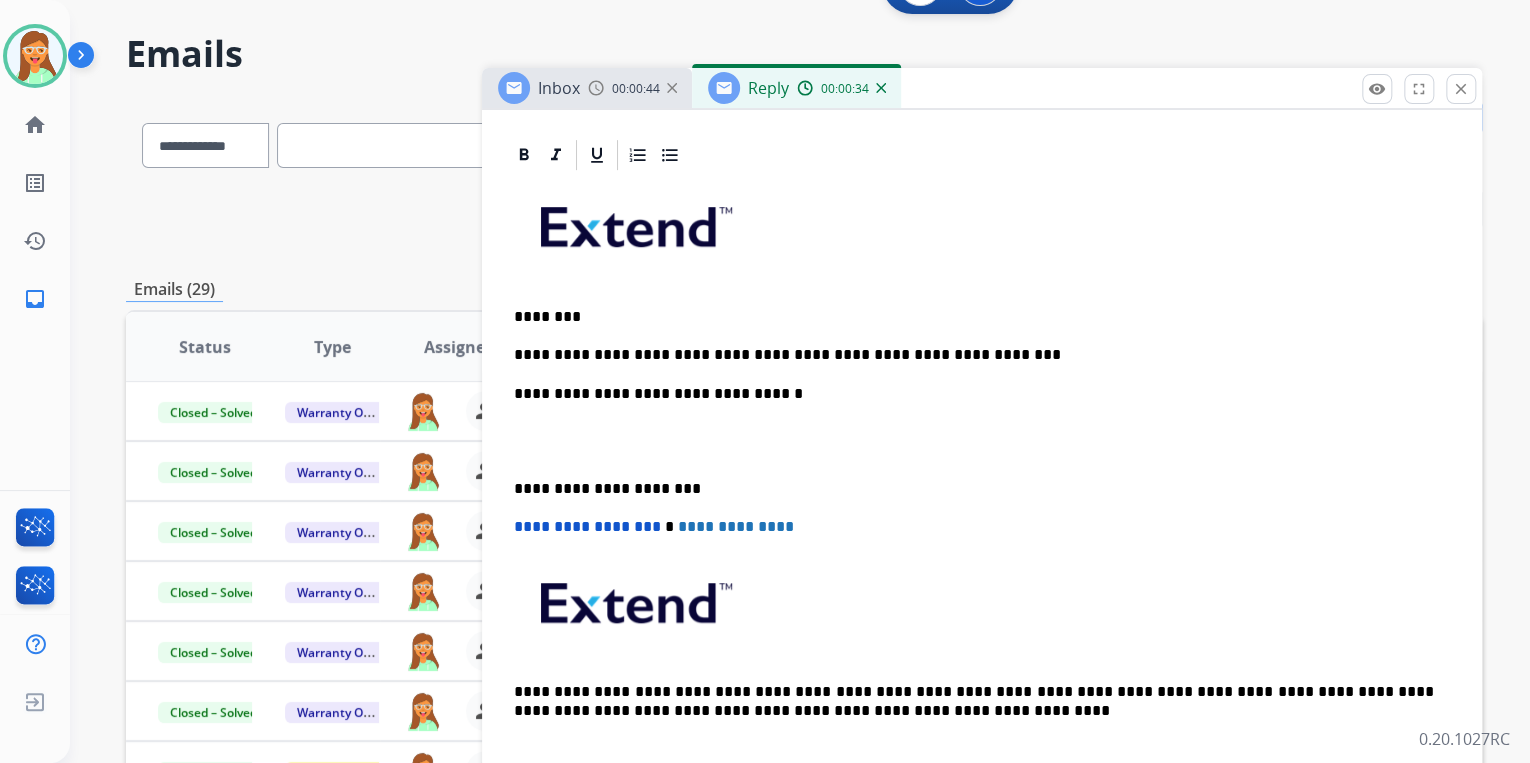 click on "**********" at bounding box center (982, 478) 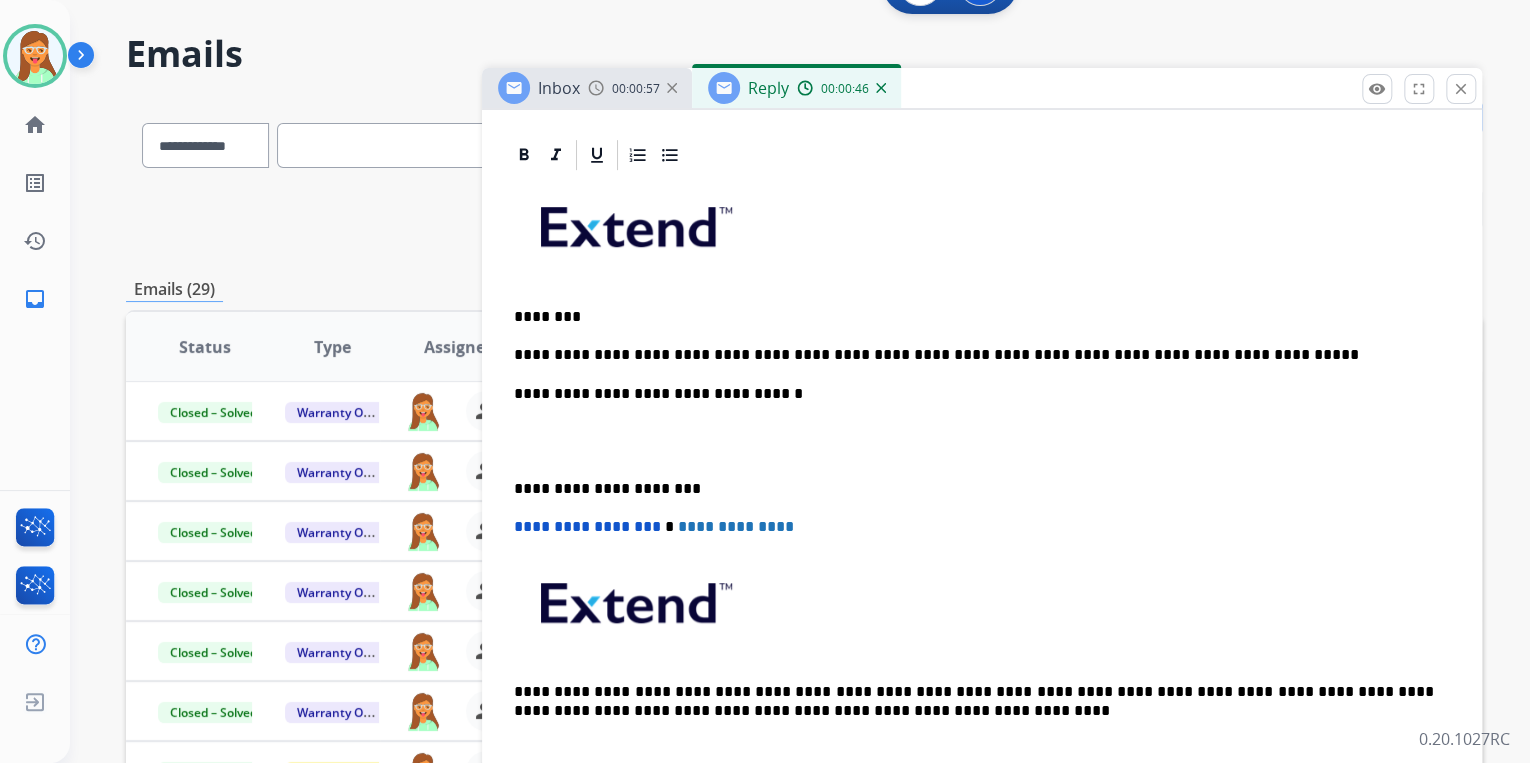 click on "**********" at bounding box center (974, 355) 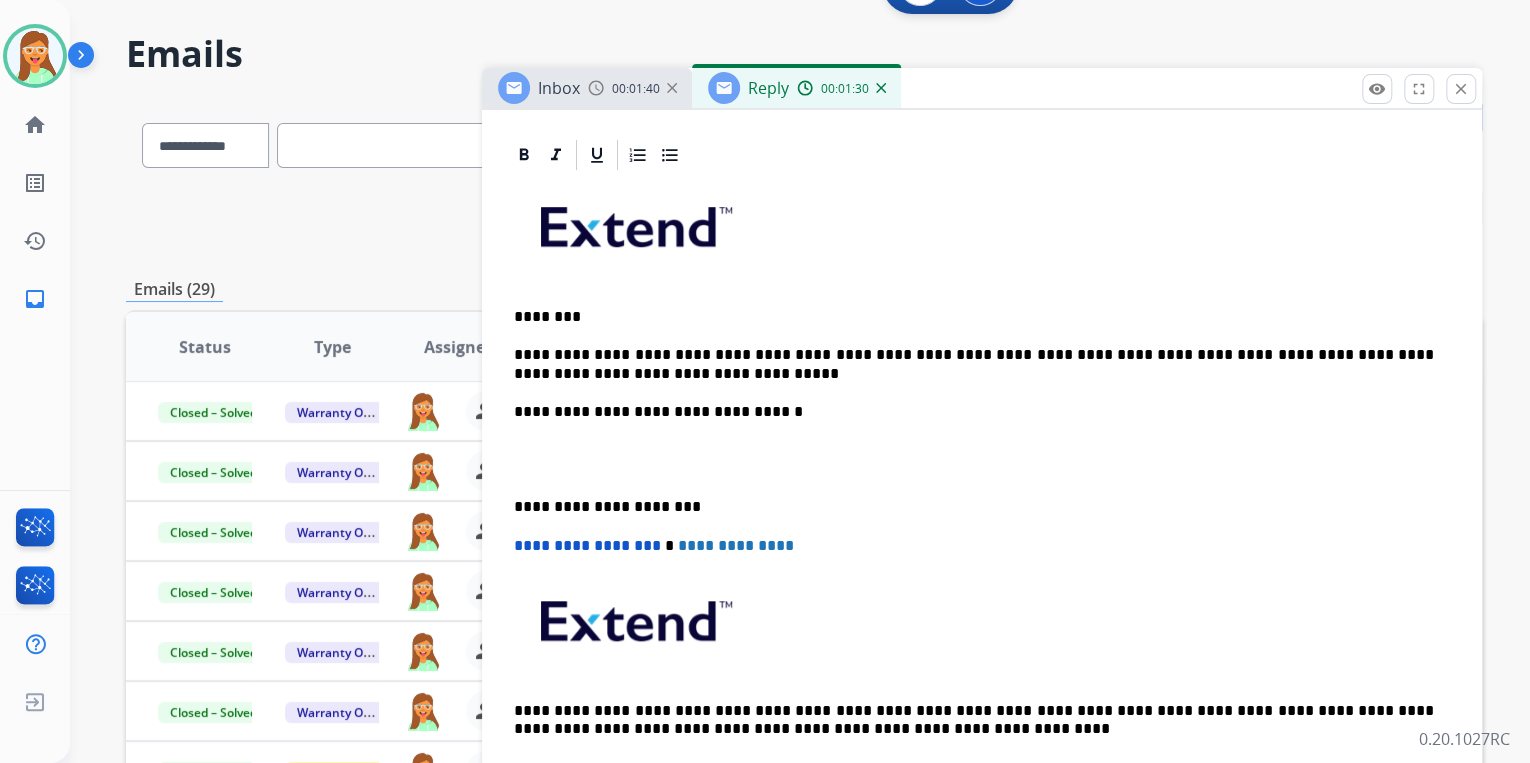 click on "**********" at bounding box center (974, 364) 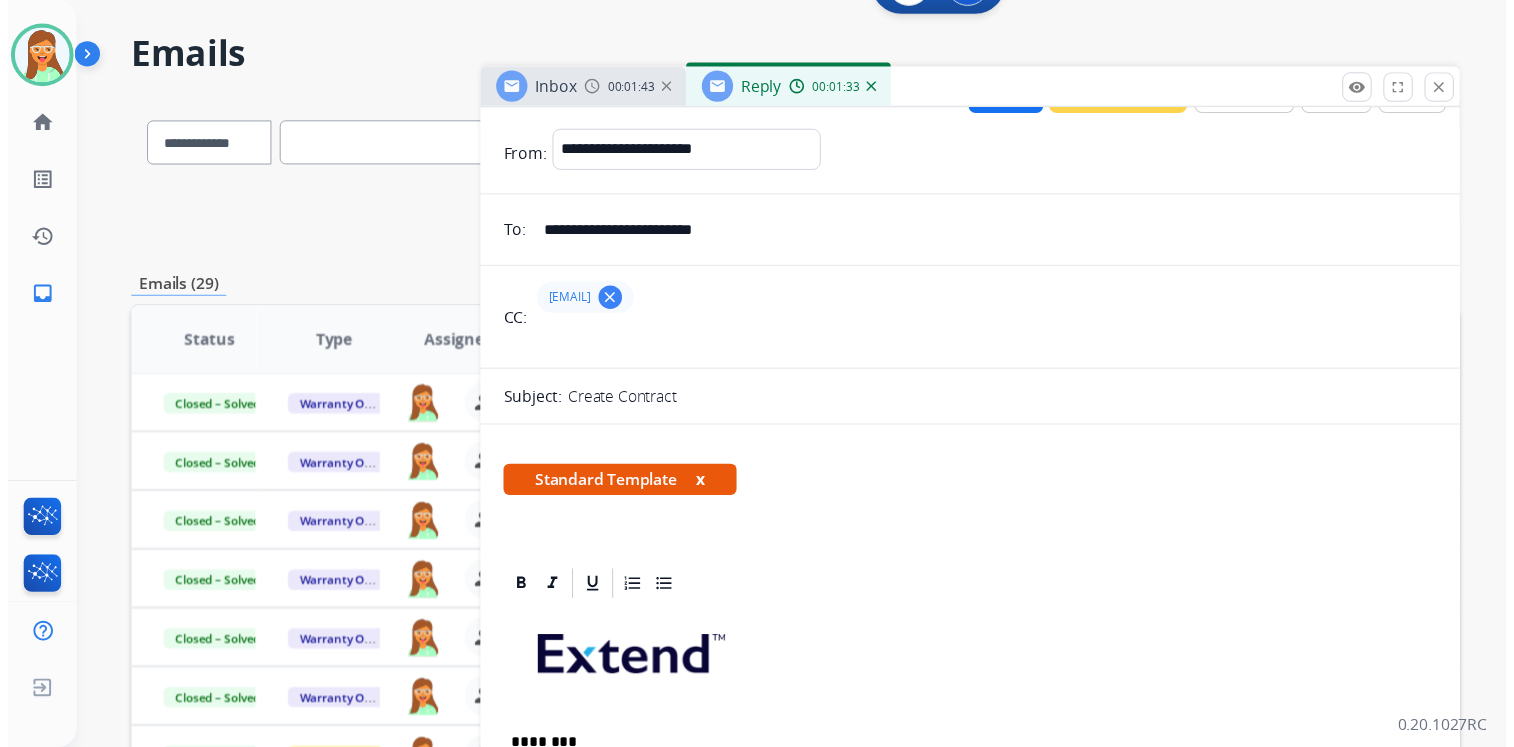 scroll, scrollTop: 0, scrollLeft: 0, axis: both 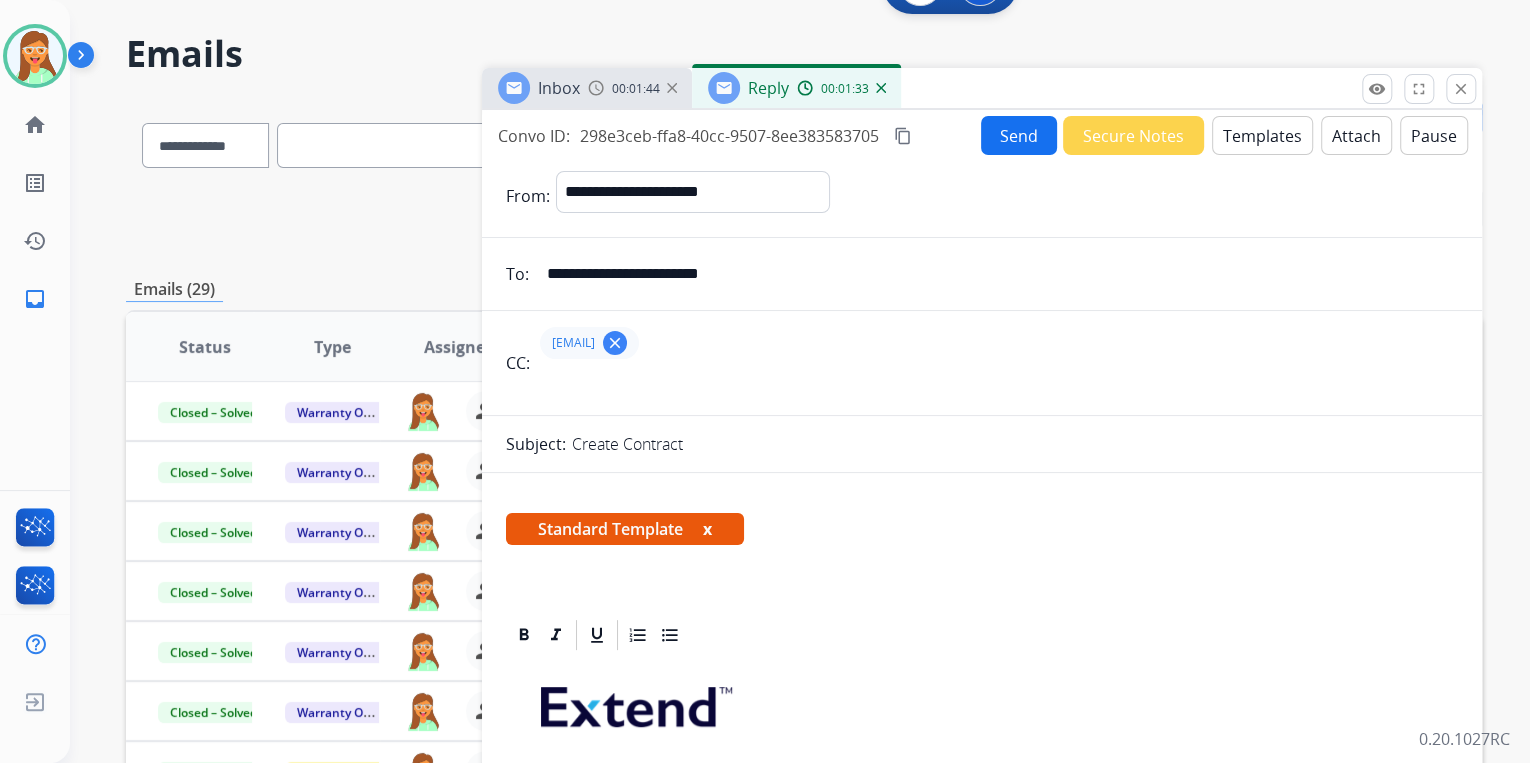 click on "Send" at bounding box center (1019, 135) 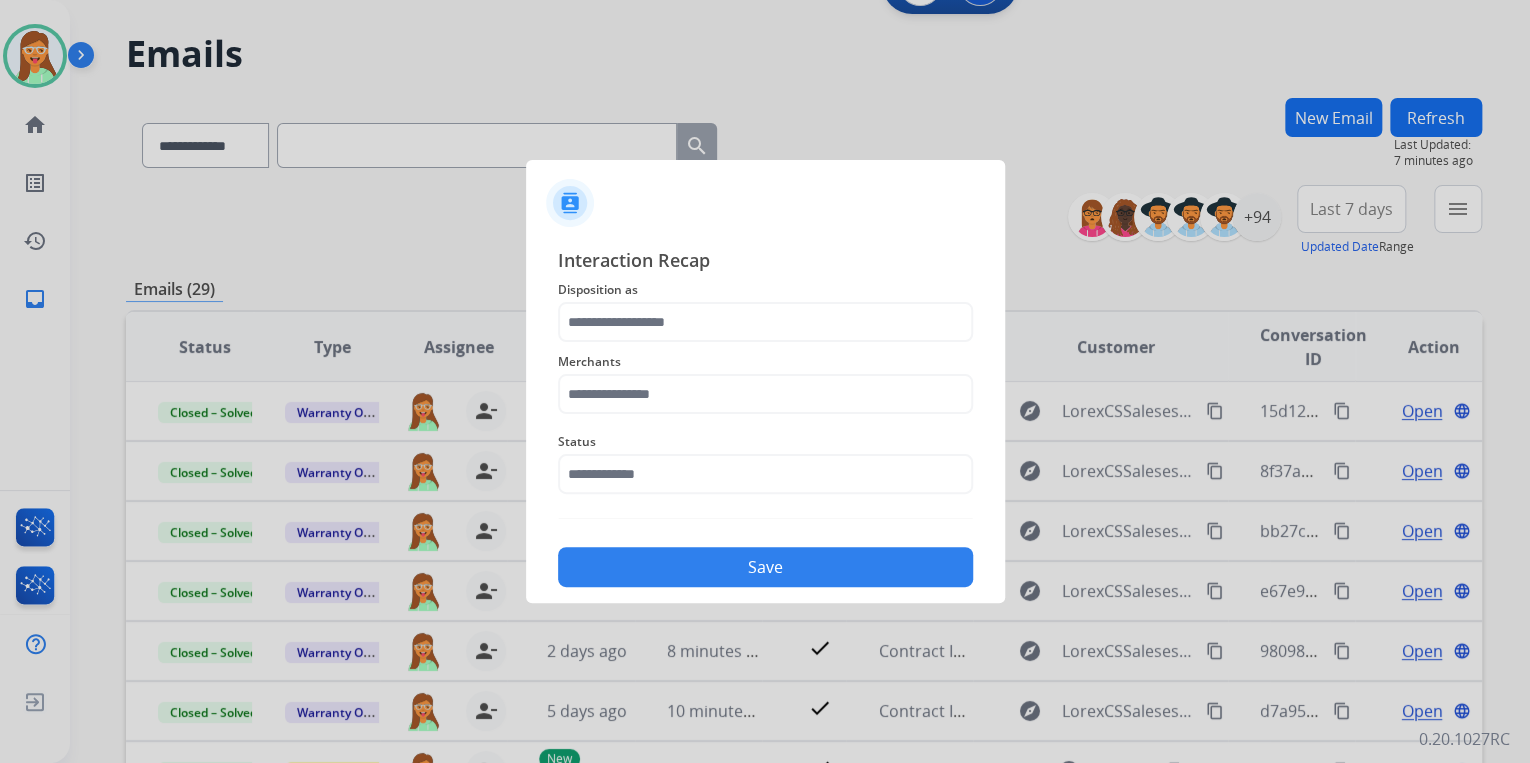 click on "Merchants" 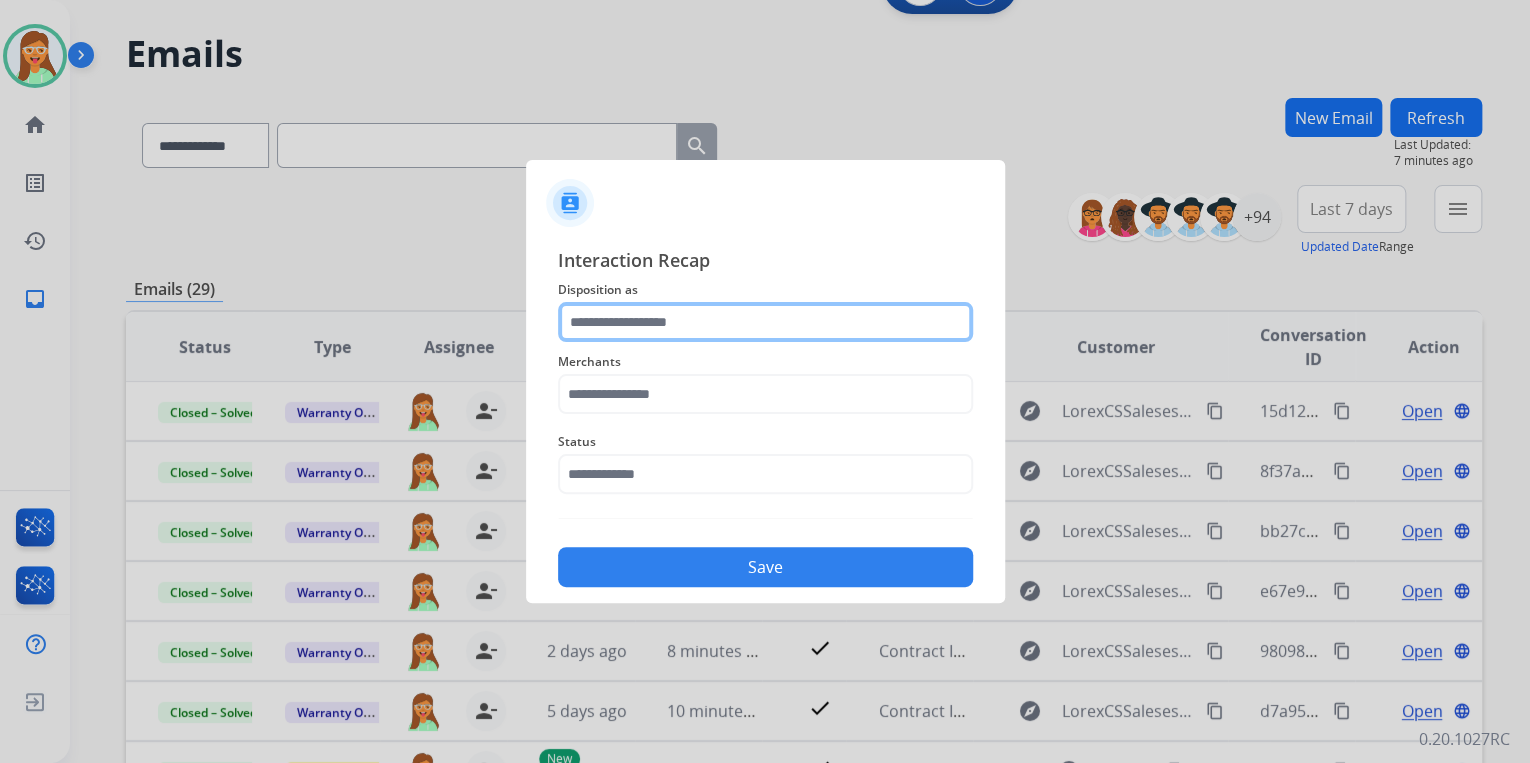 click 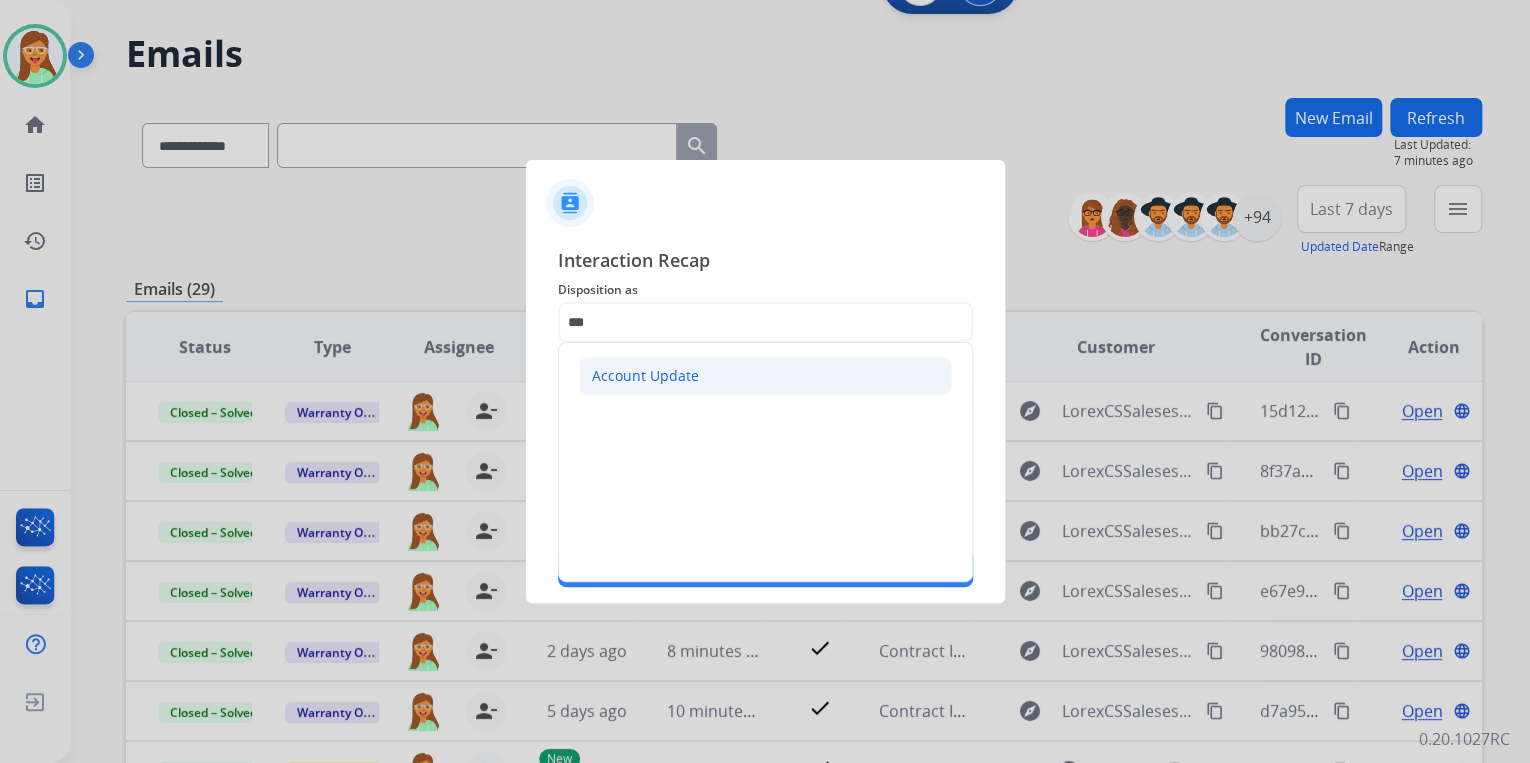 click on "Account Update" 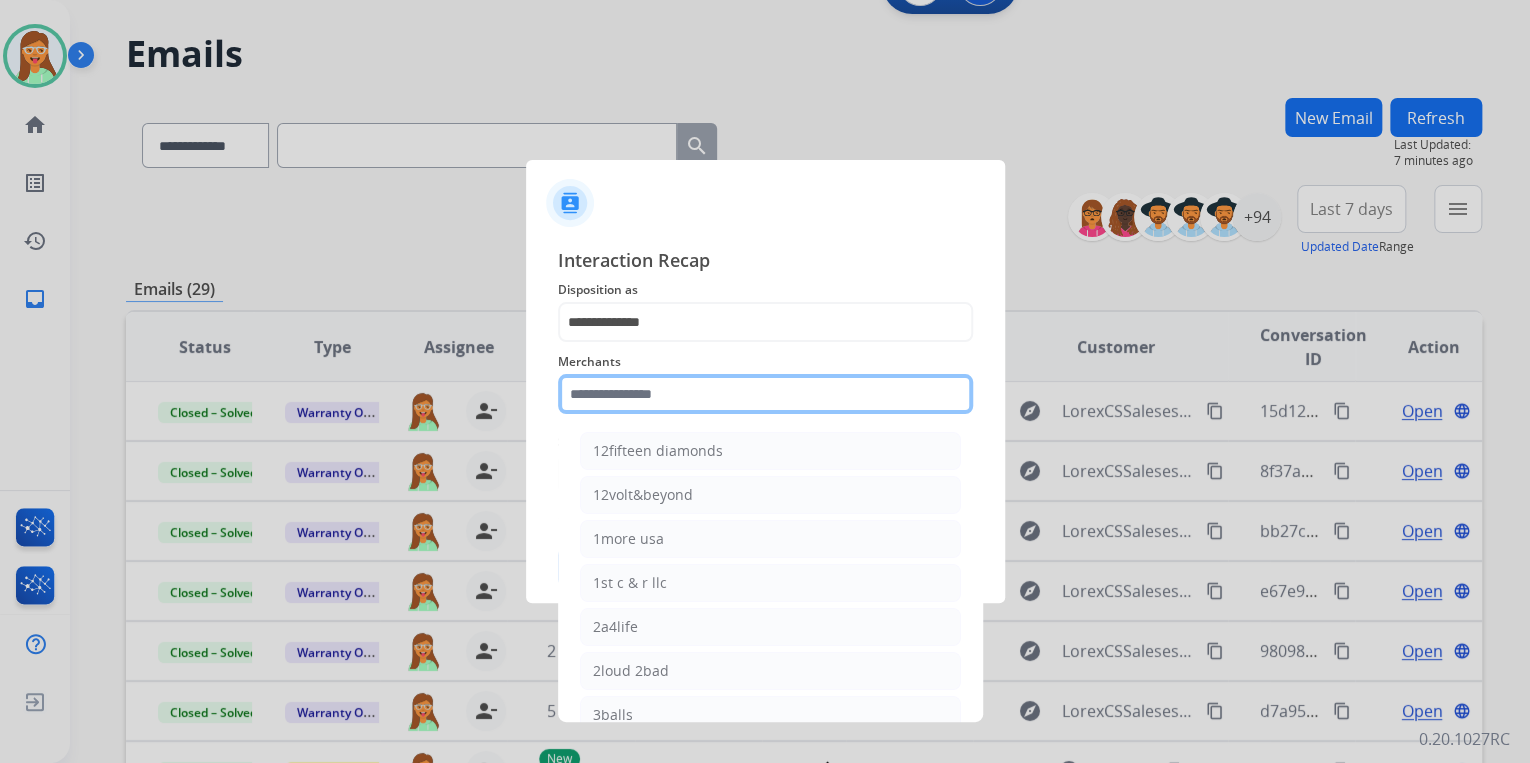click 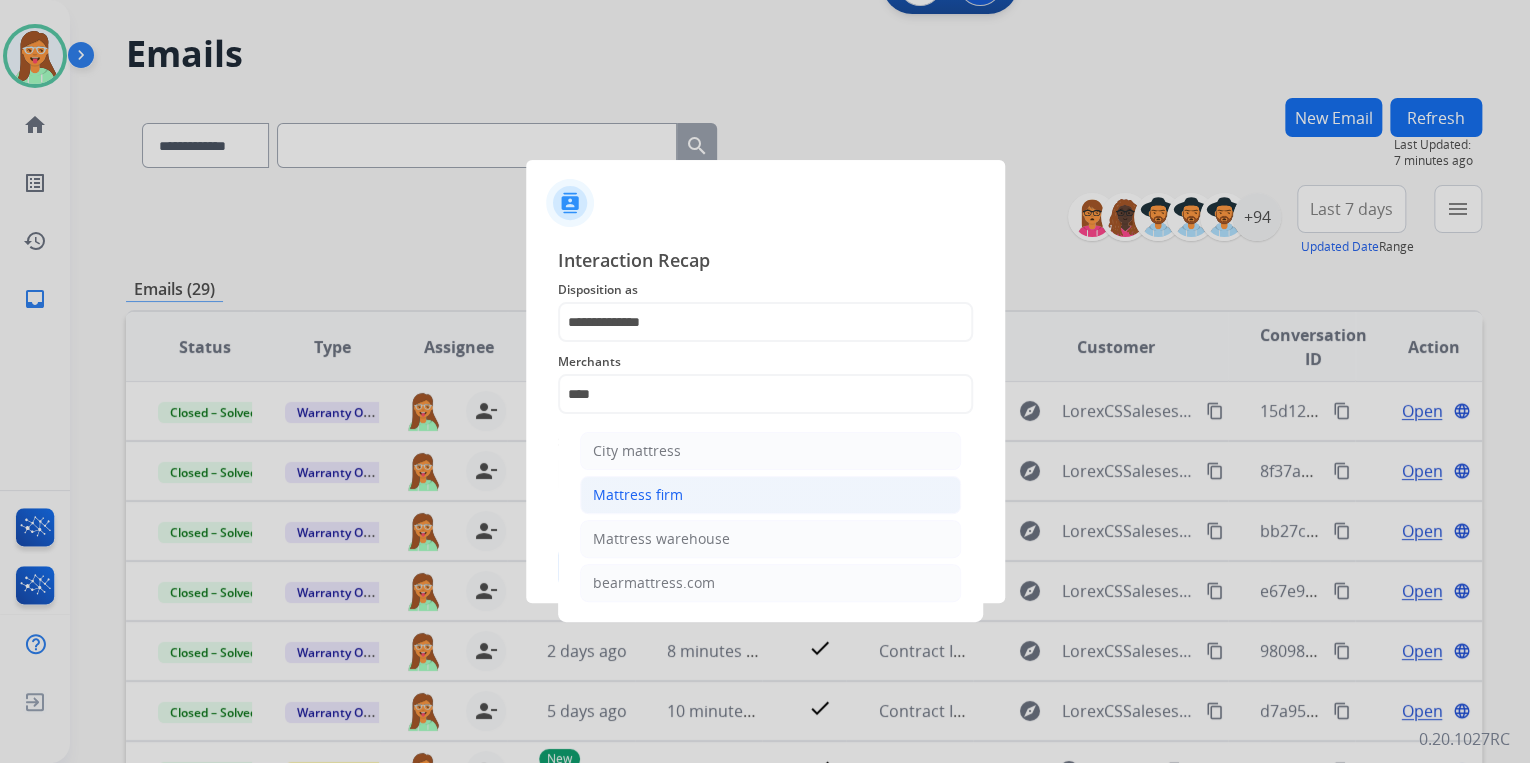 click on "Mattress firm" 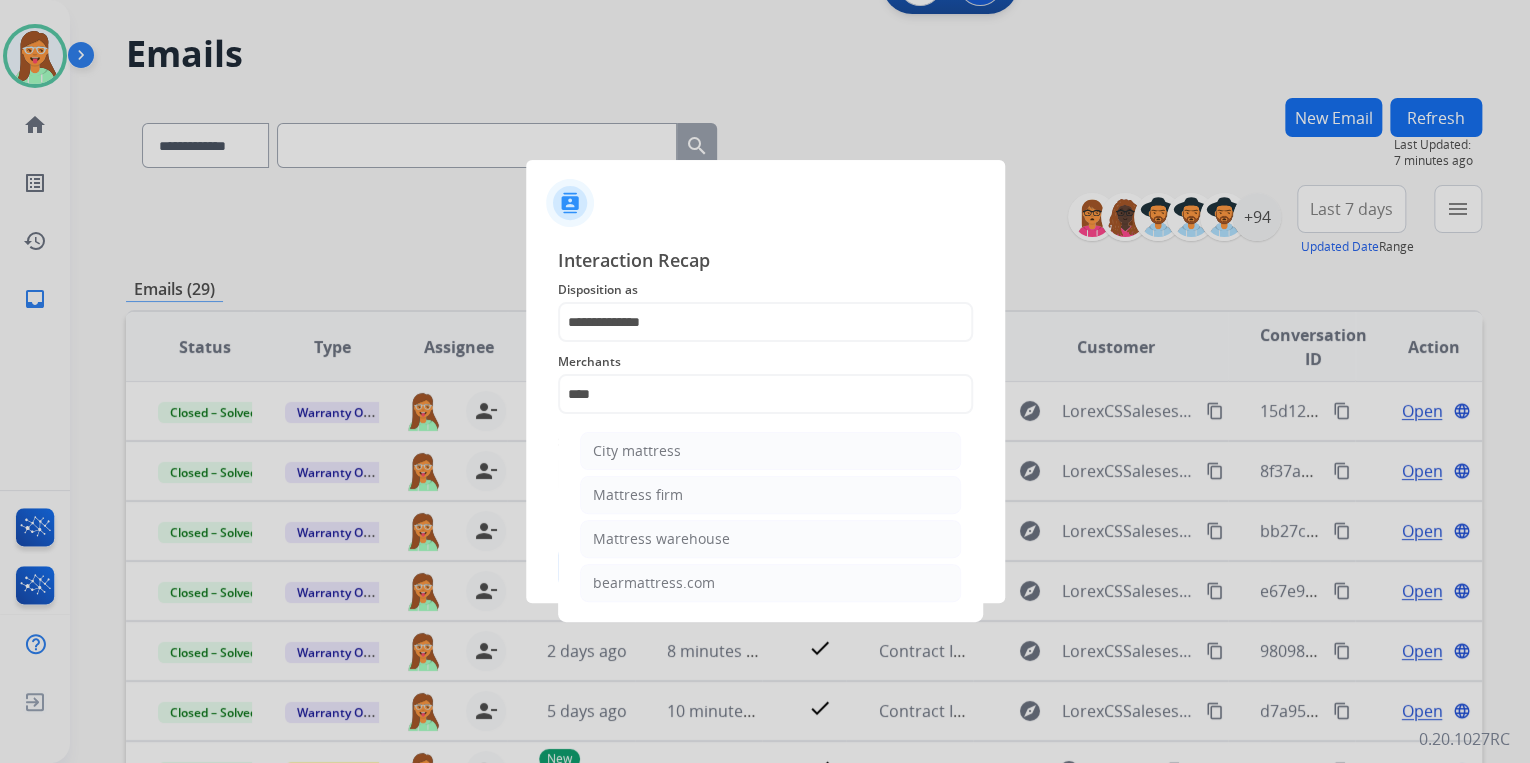 type on "**********" 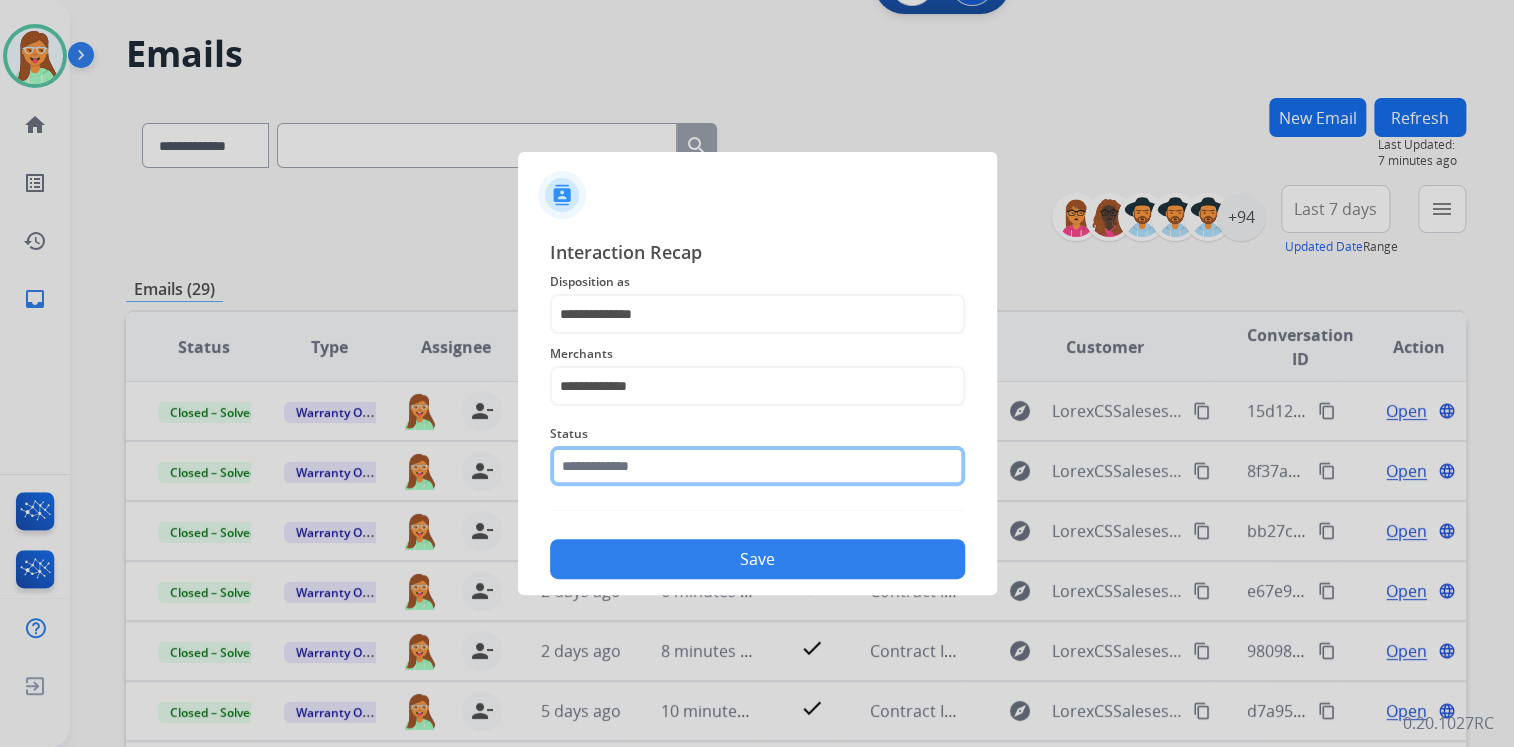 click 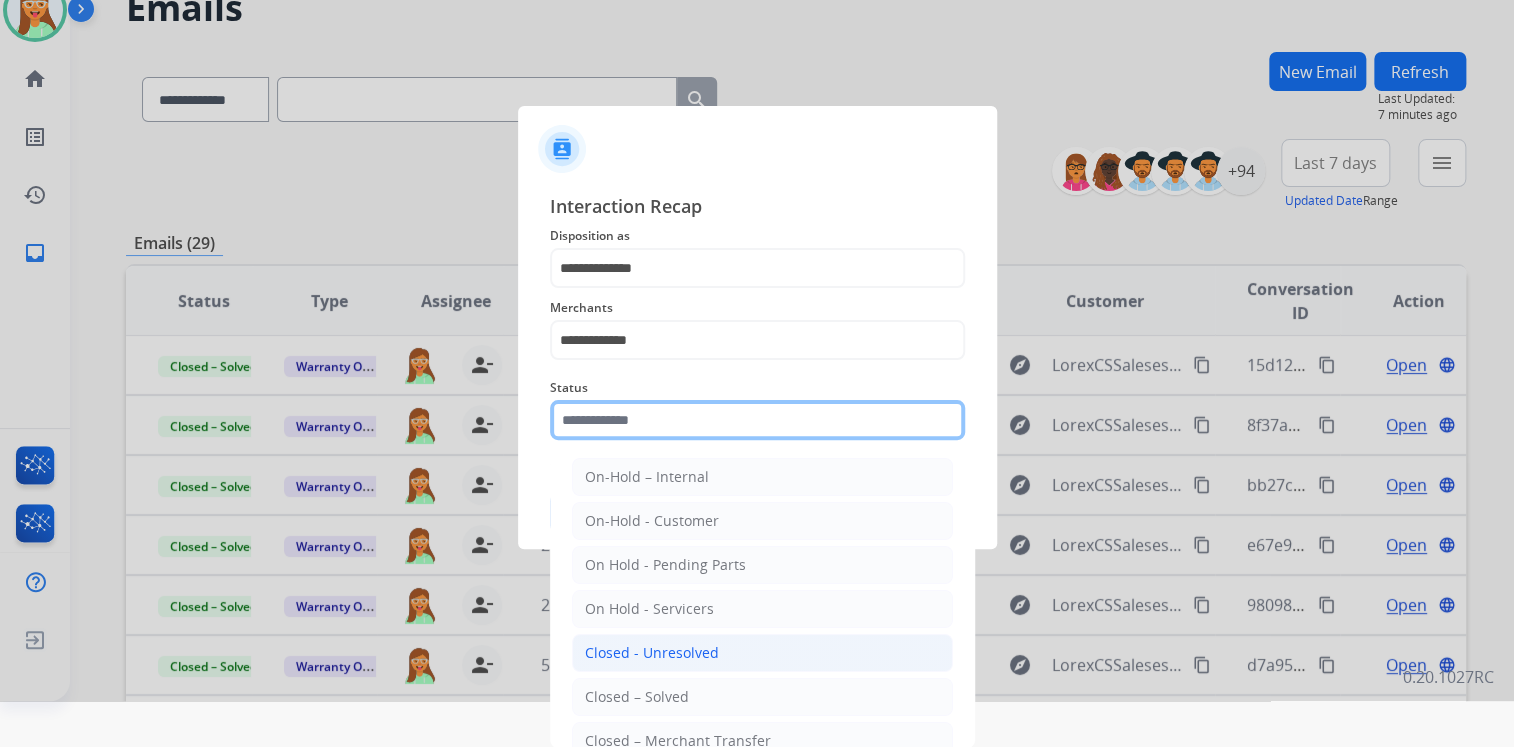 scroll, scrollTop: 47, scrollLeft: 0, axis: vertical 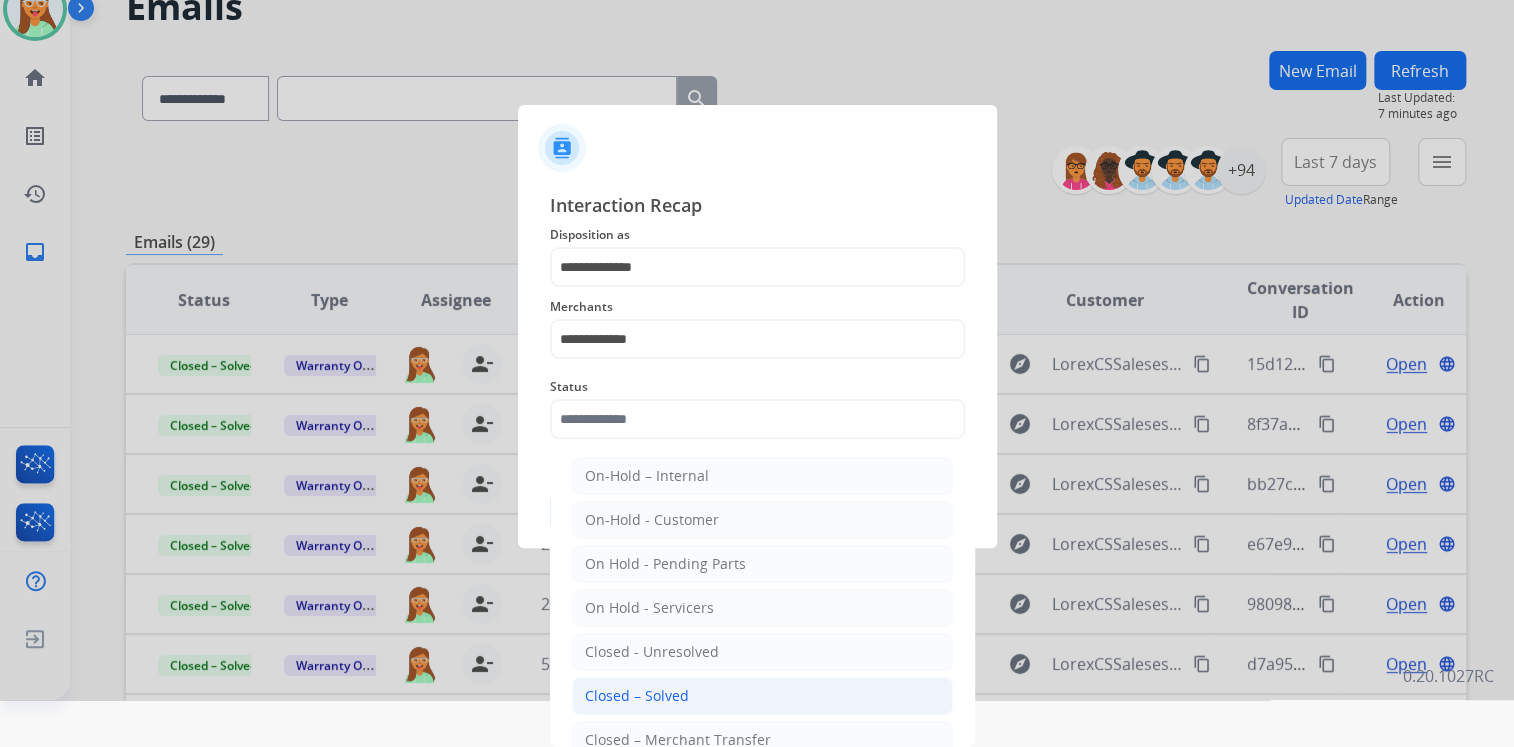 click on "Closed – Solved" 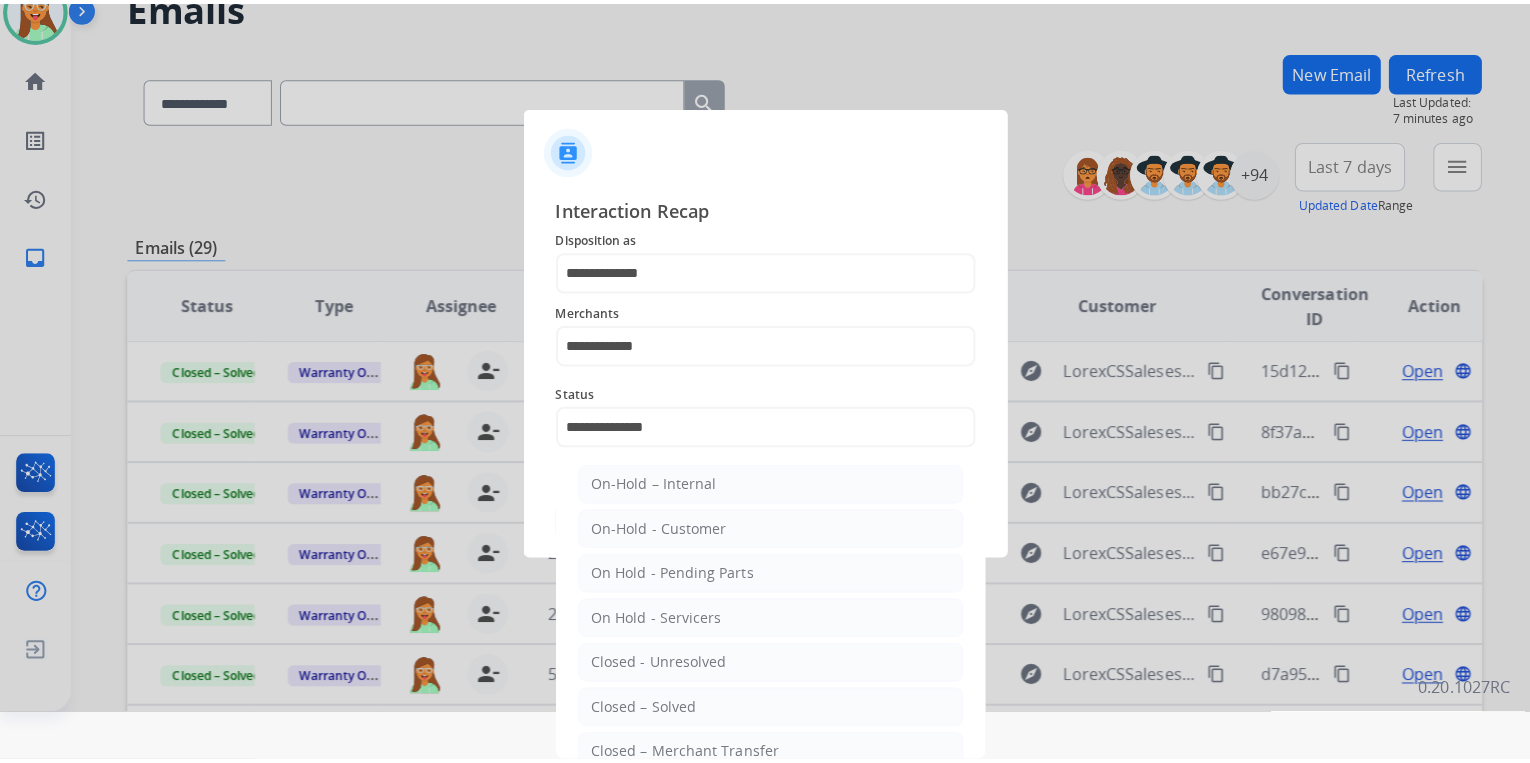 scroll, scrollTop: 0, scrollLeft: 0, axis: both 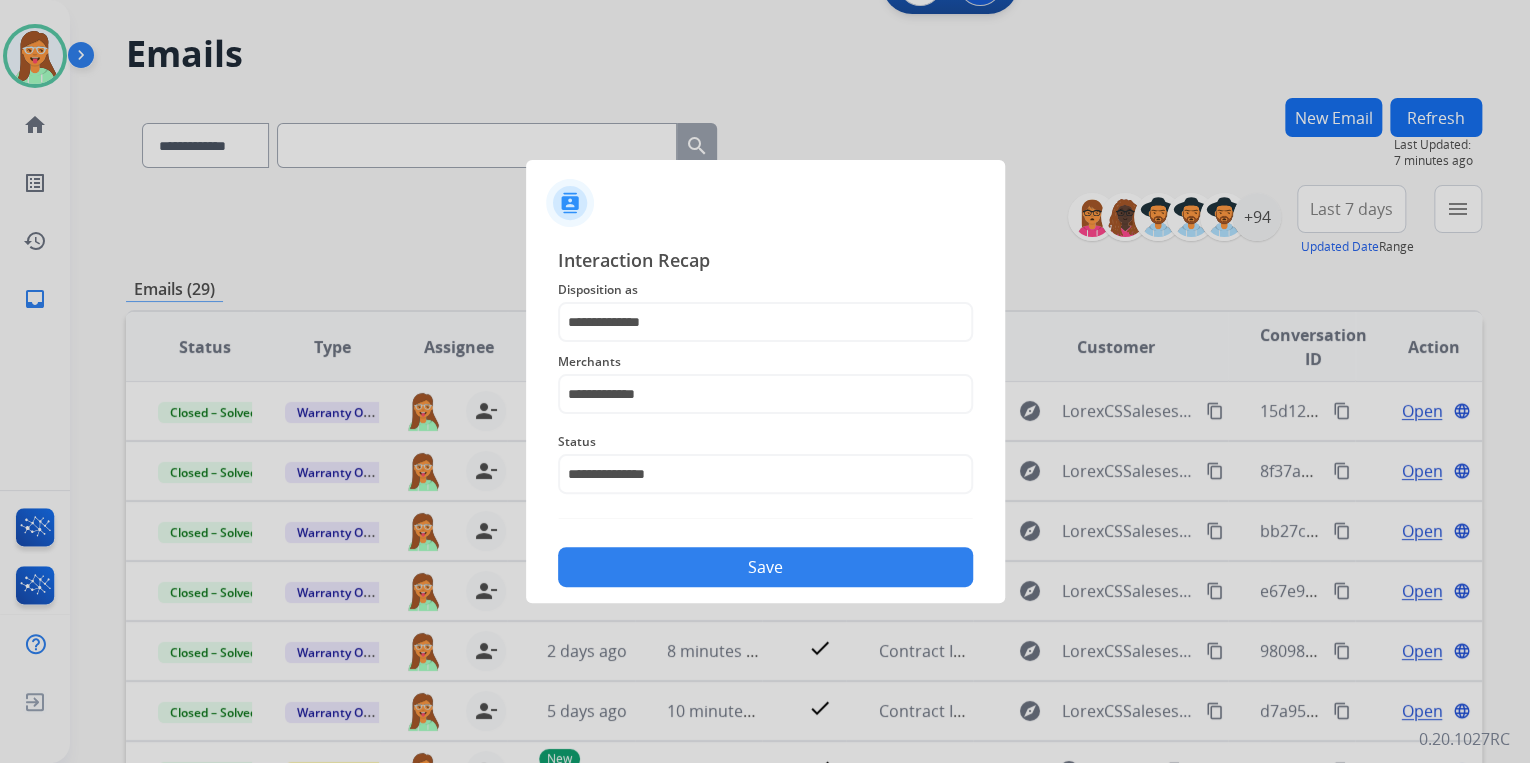 click on "Save" 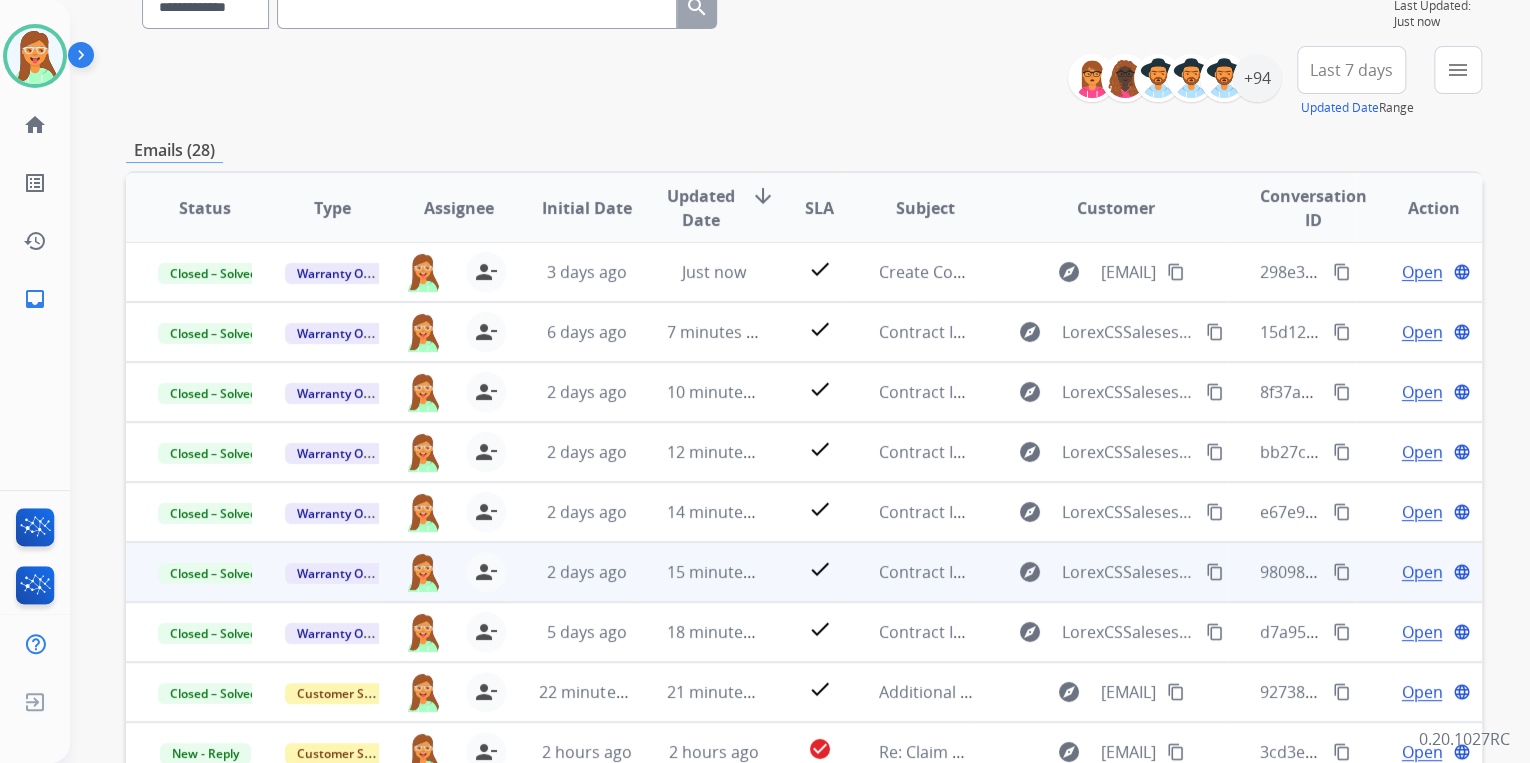 scroll, scrollTop: 374, scrollLeft: 0, axis: vertical 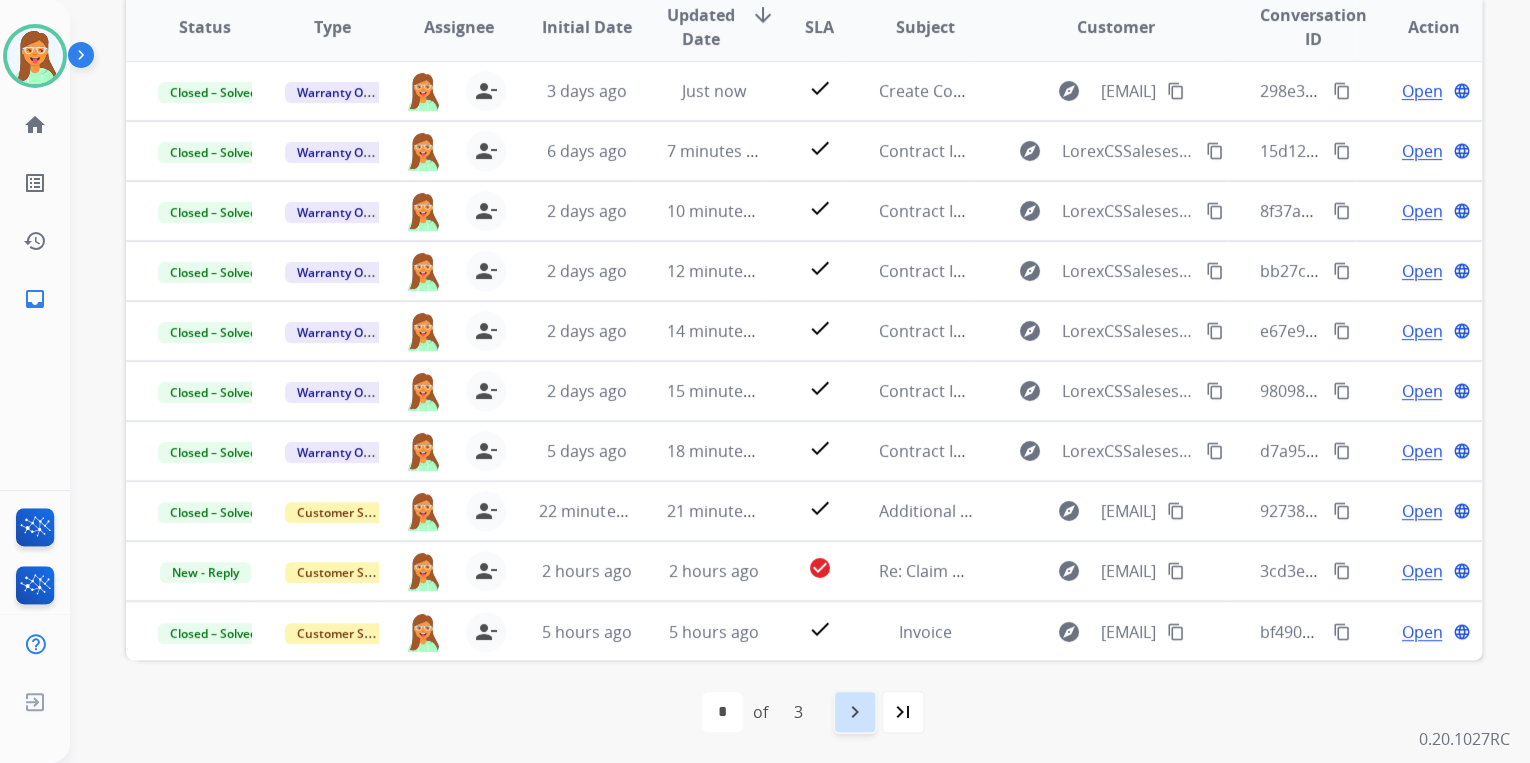 click on "navigate_next" at bounding box center (855, 712) 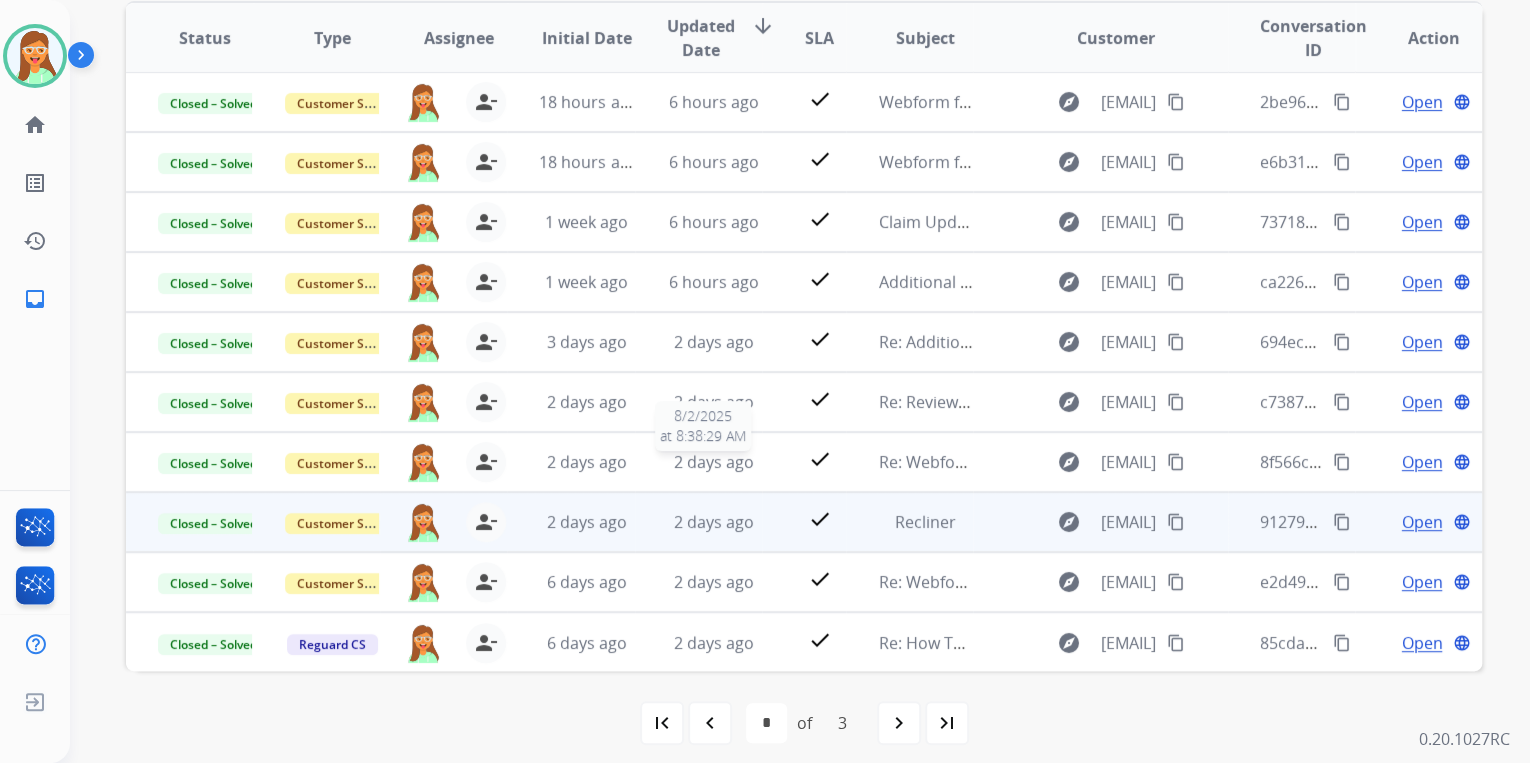 scroll, scrollTop: 374, scrollLeft: 0, axis: vertical 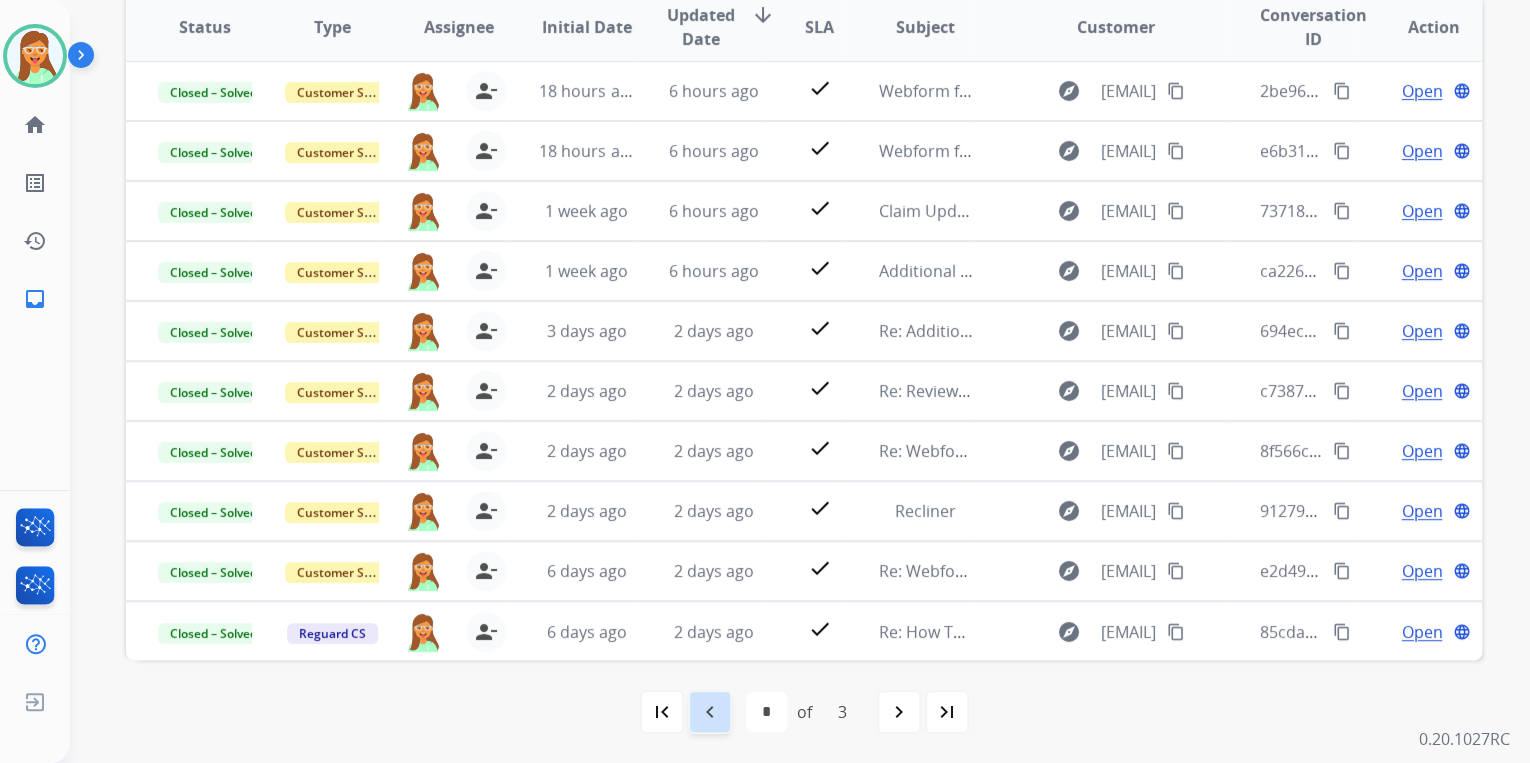 click on "navigate_before" at bounding box center [710, 712] 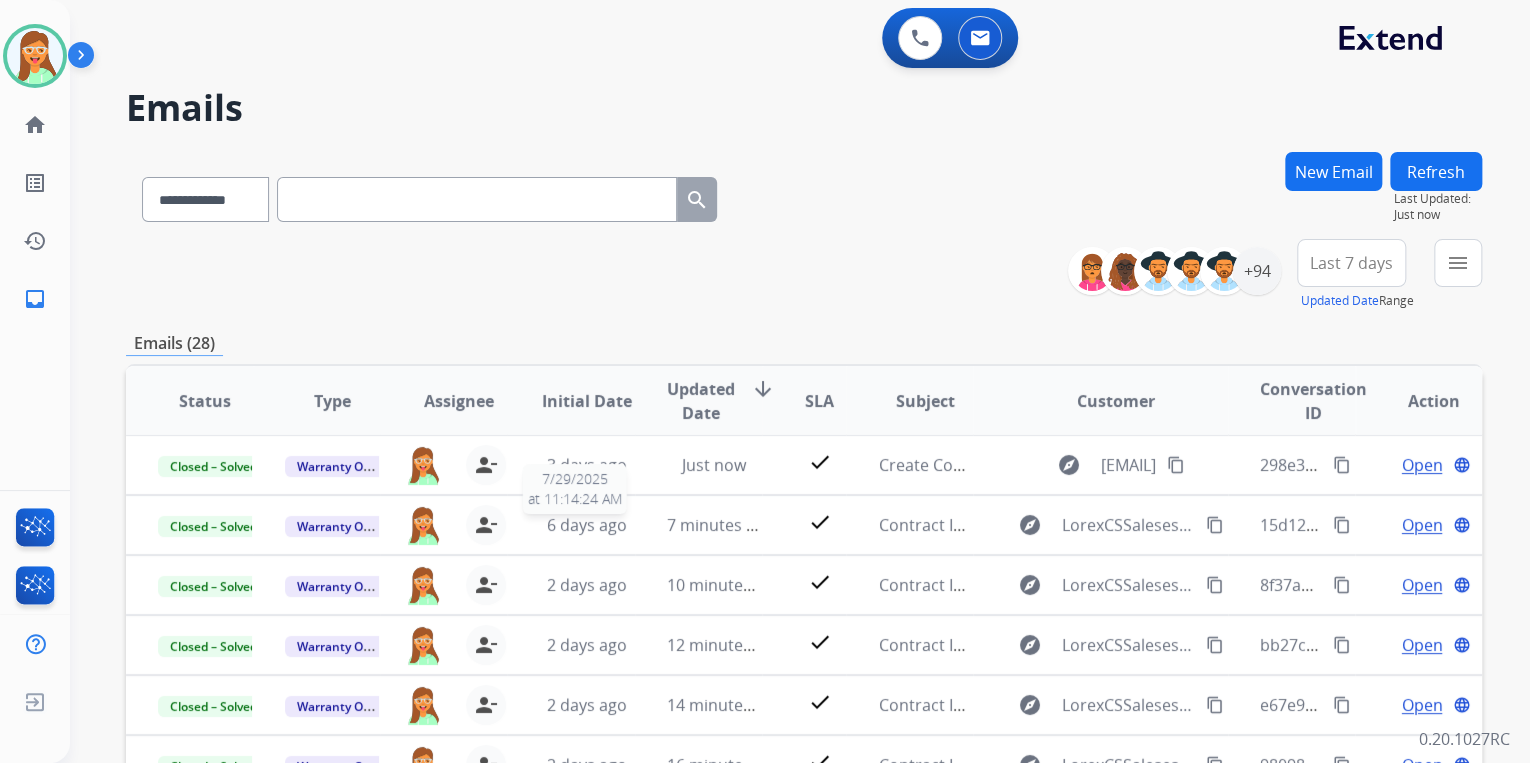 scroll, scrollTop: 374, scrollLeft: 0, axis: vertical 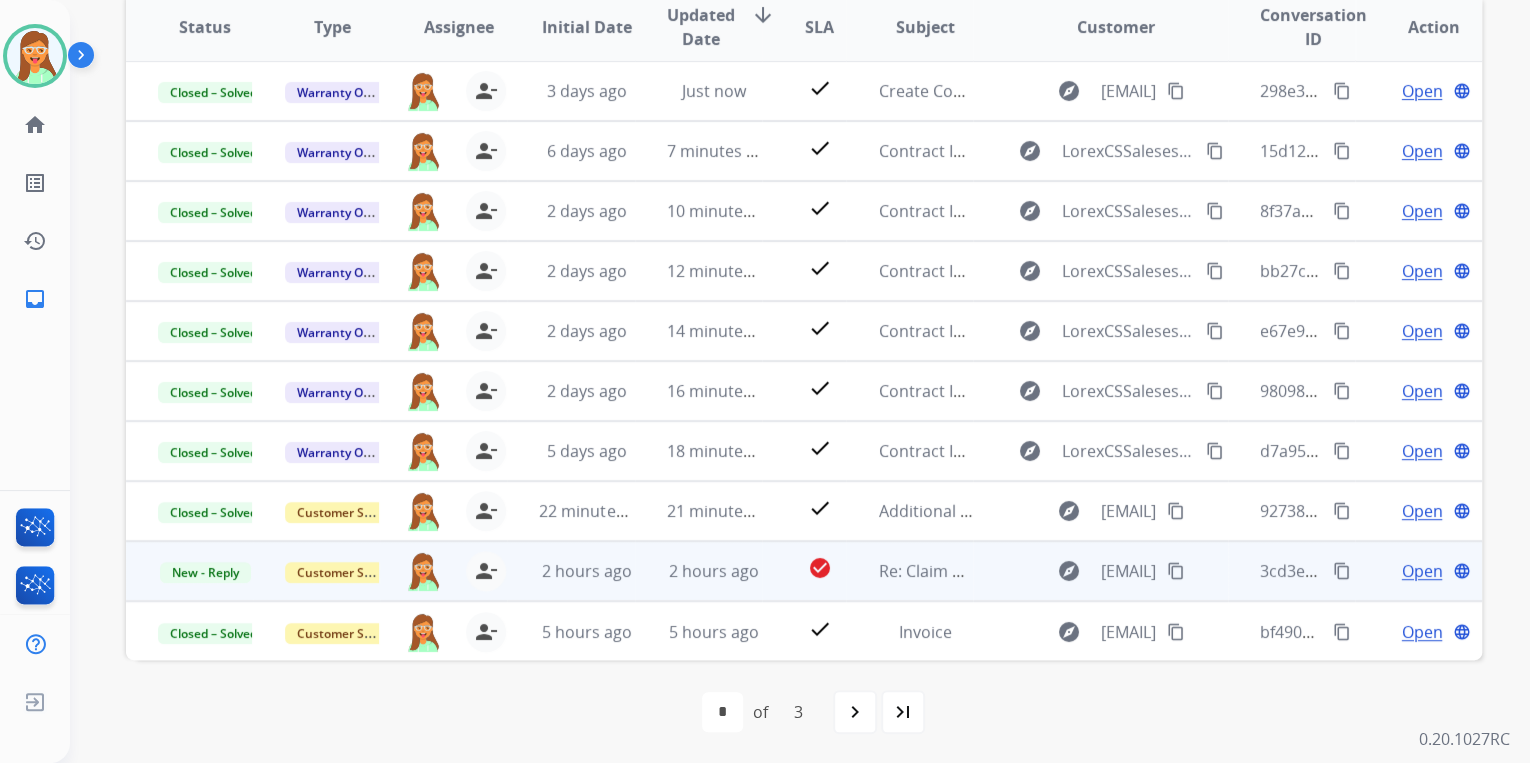 click on "Open" at bounding box center [1421, 571] 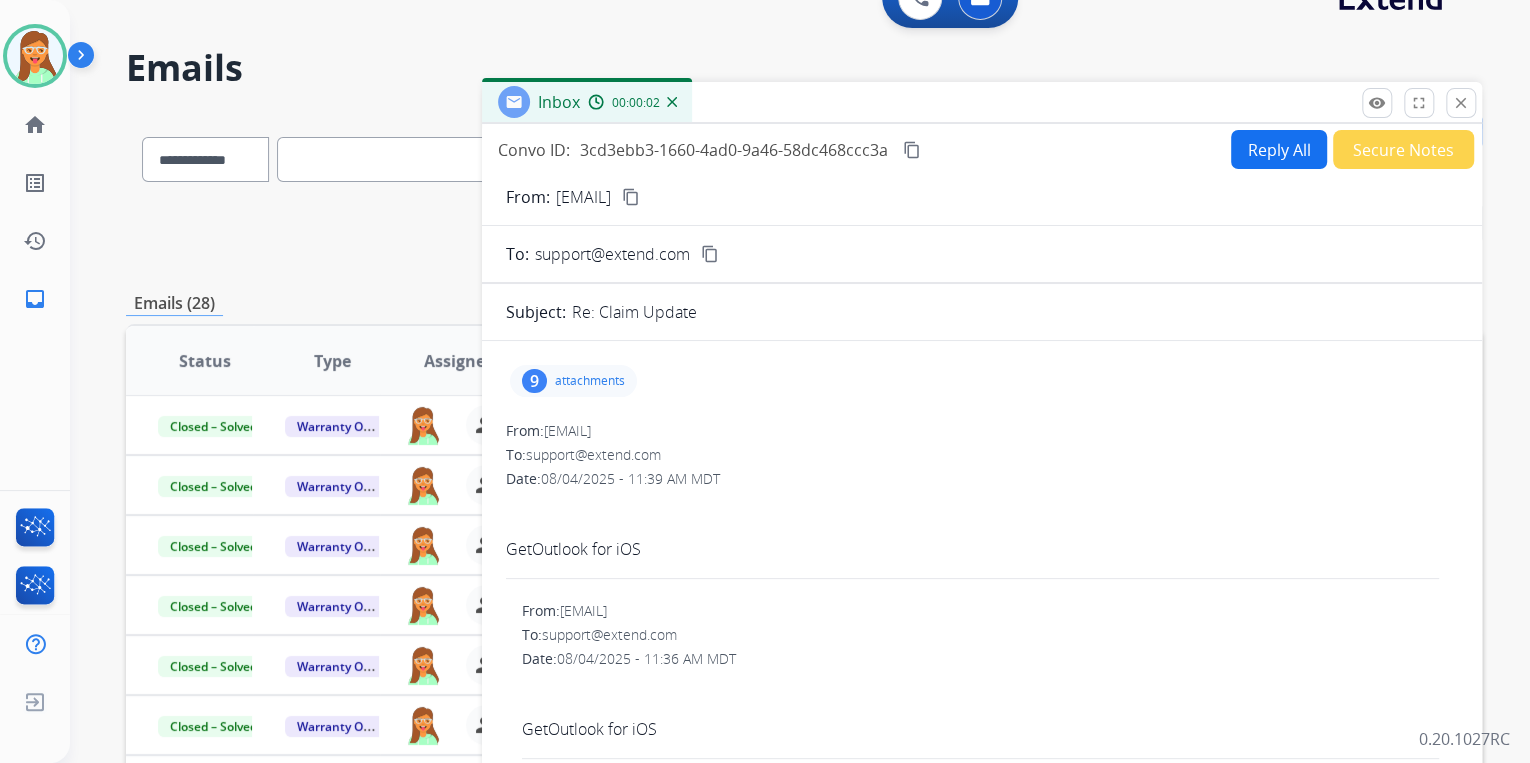 scroll, scrollTop: 0, scrollLeft: 0, axis: both 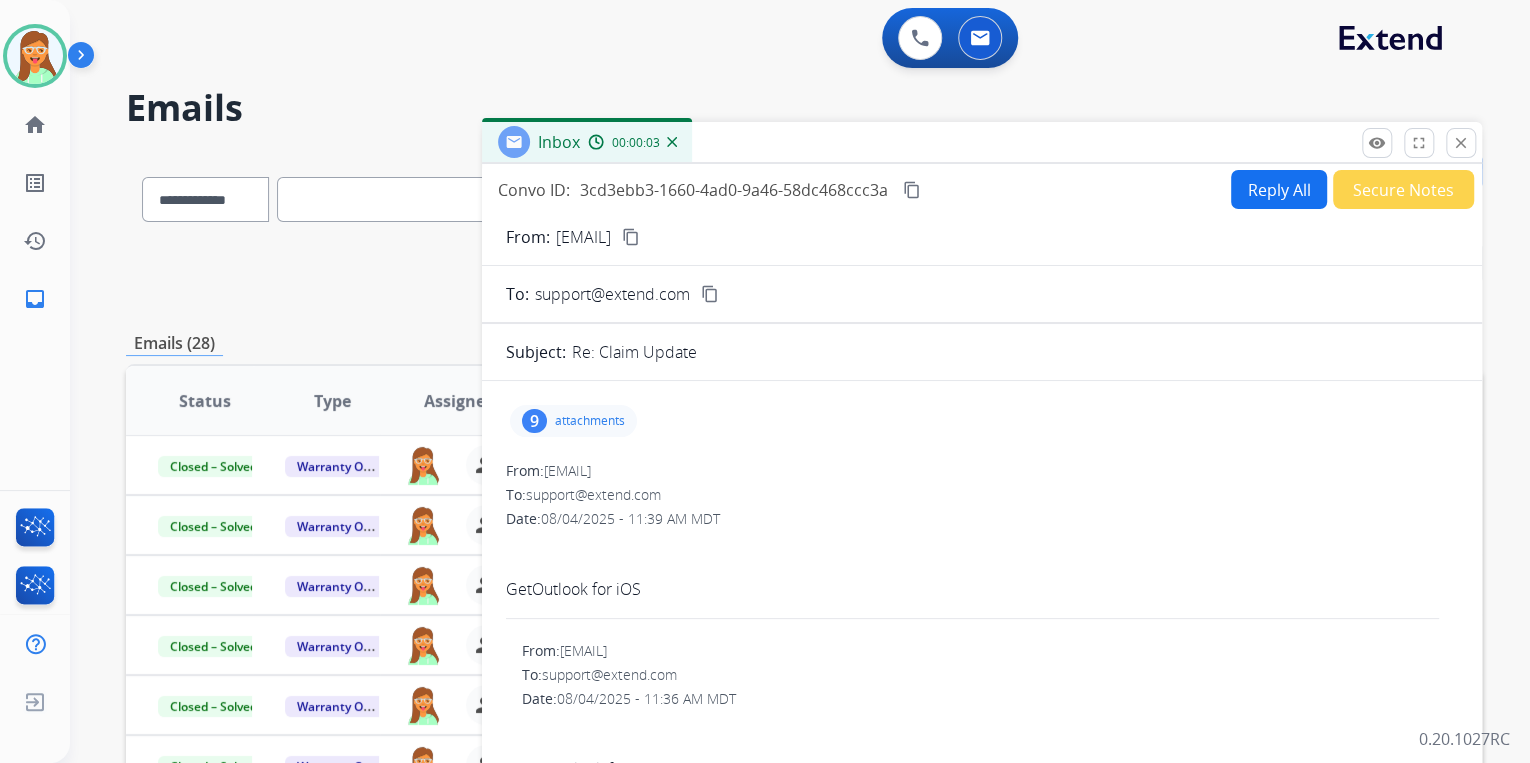 click on "content_copy" at bounding box center [631, 237] 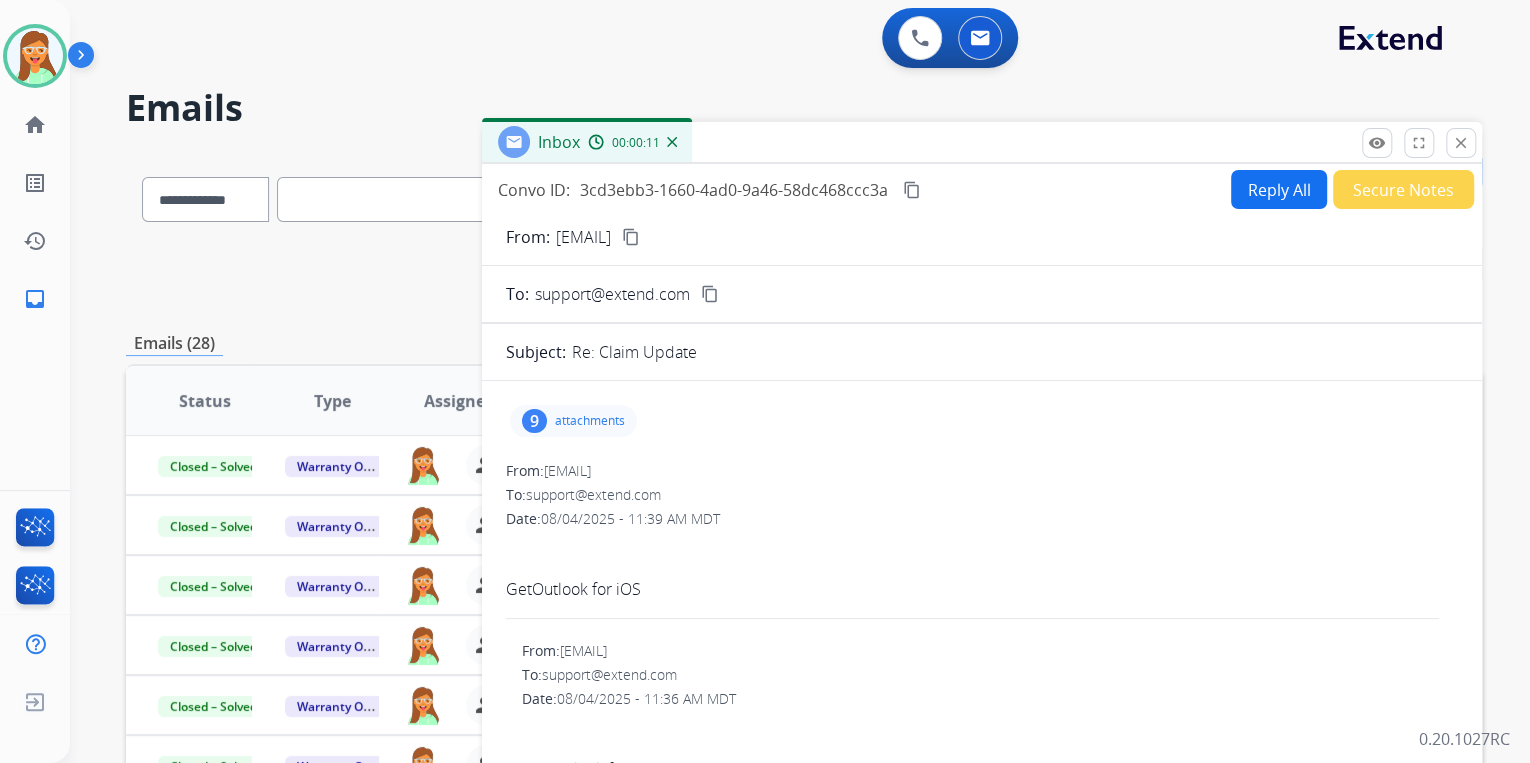 click on "9 attachments" at bounding box center [573, 421] 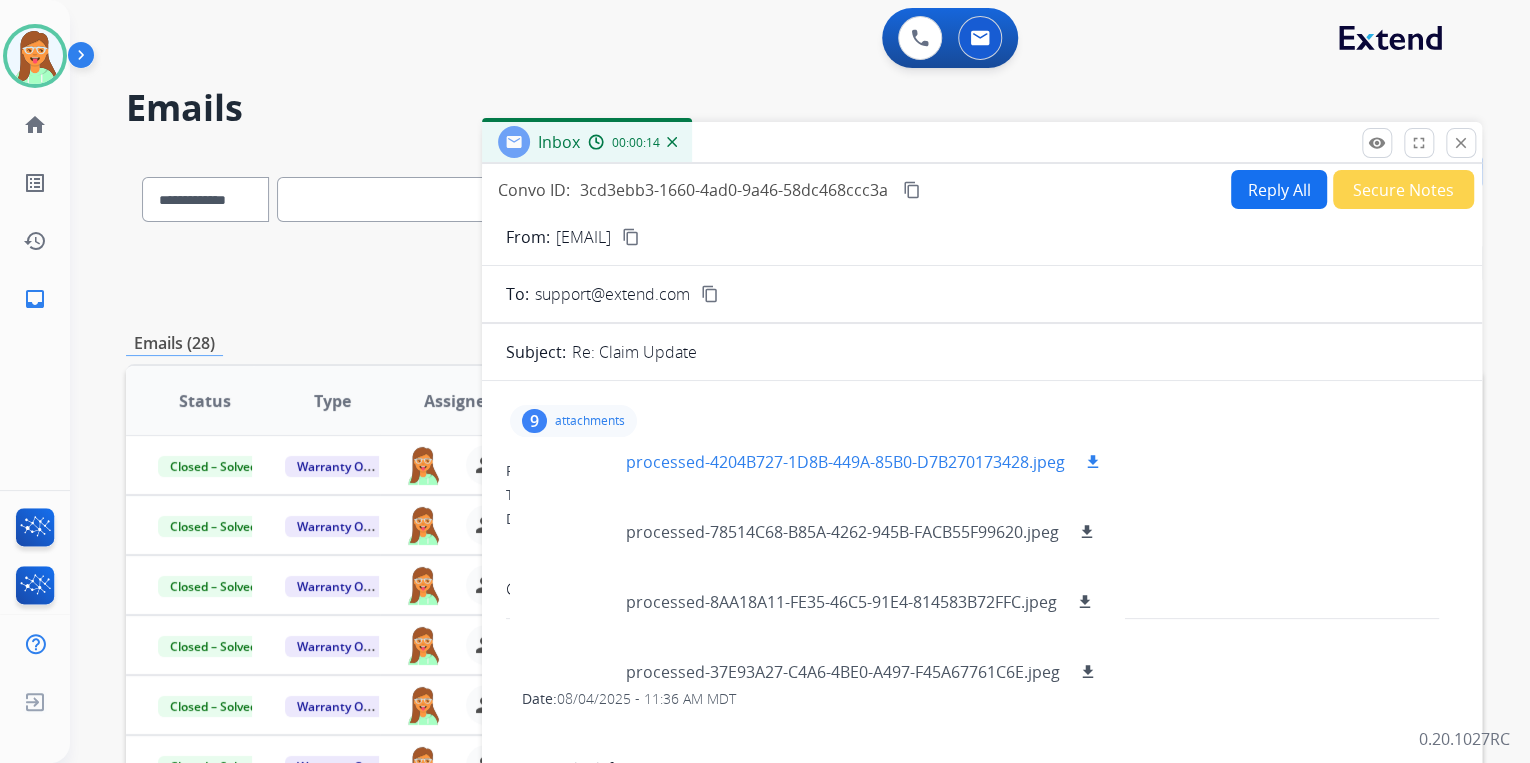 scroll, scrollTop: 0, scrollLeft: 0, axis: both 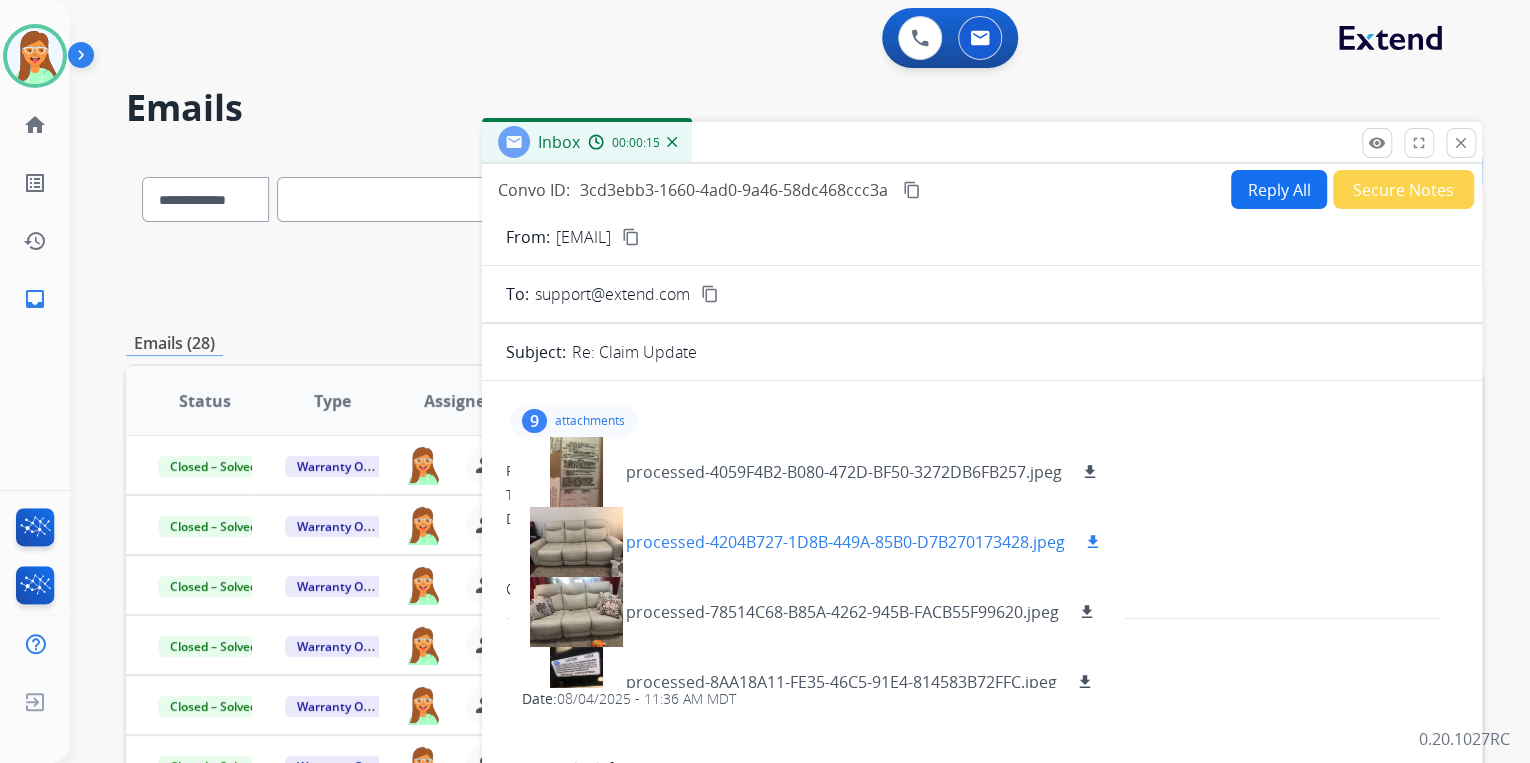 click on "download" at bounding box center [1093, 542] 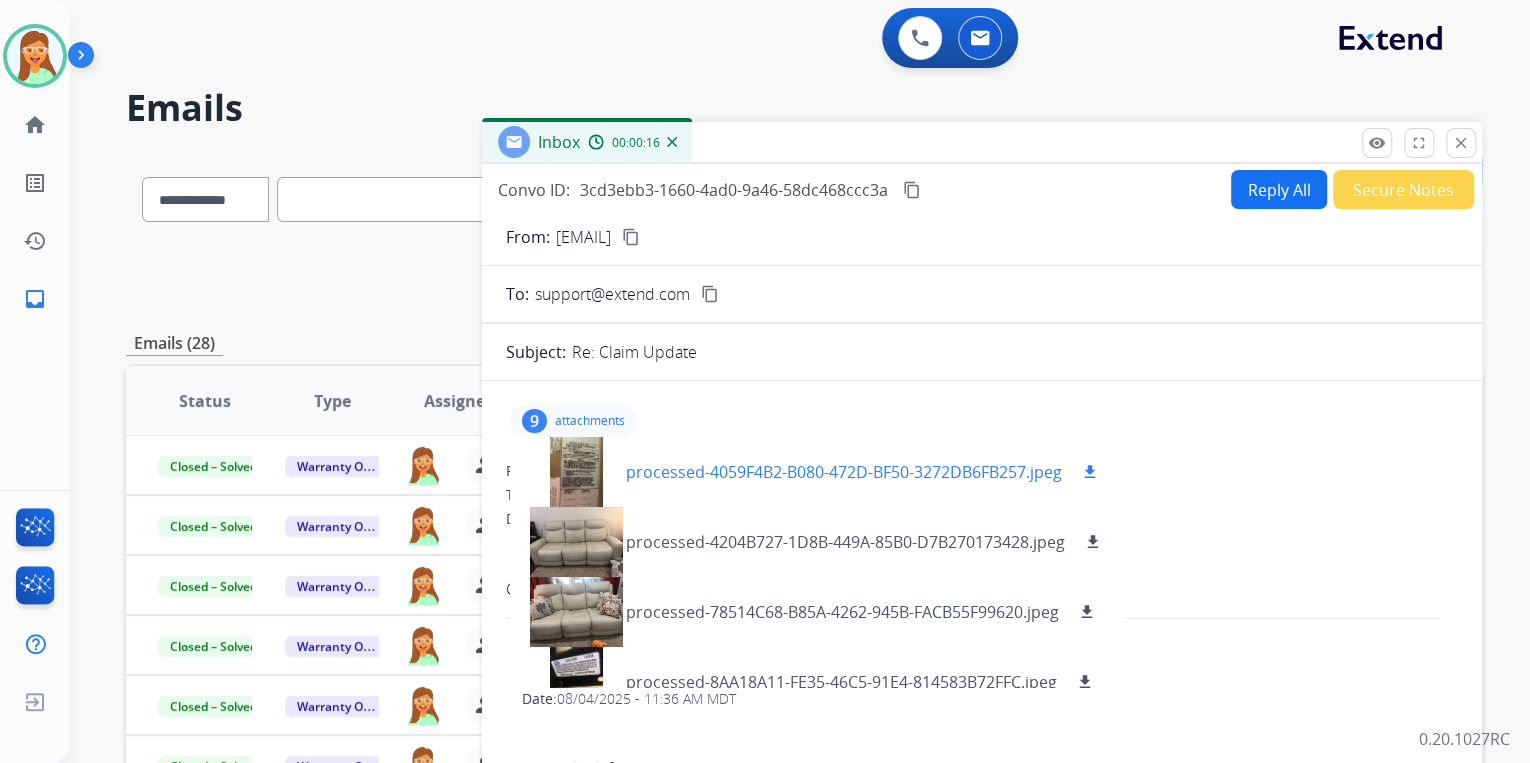 click on "download" at bounding box center [1090, 472] 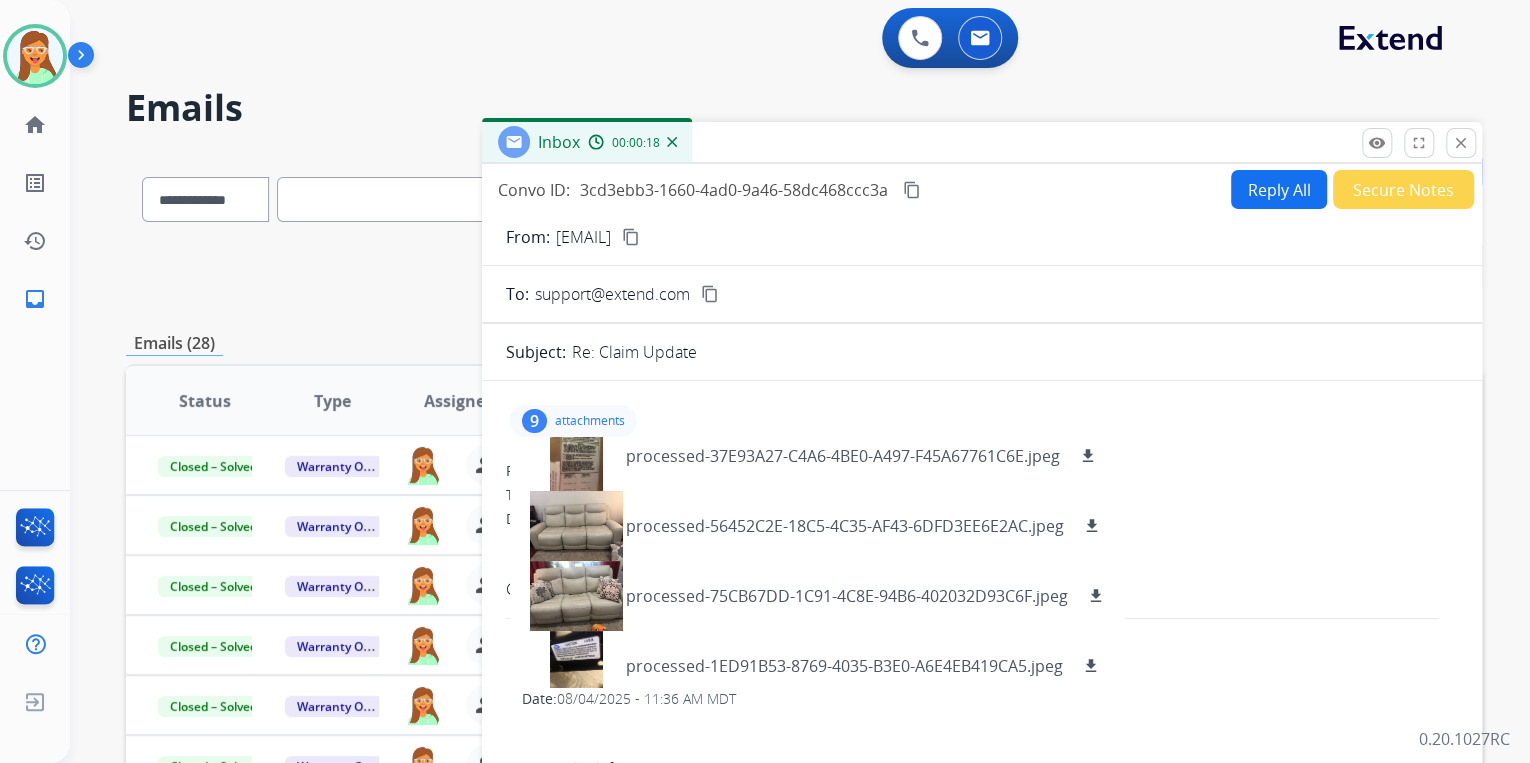 scroll, scrollTop: 380, scrollLeft: 0, axis: vertical 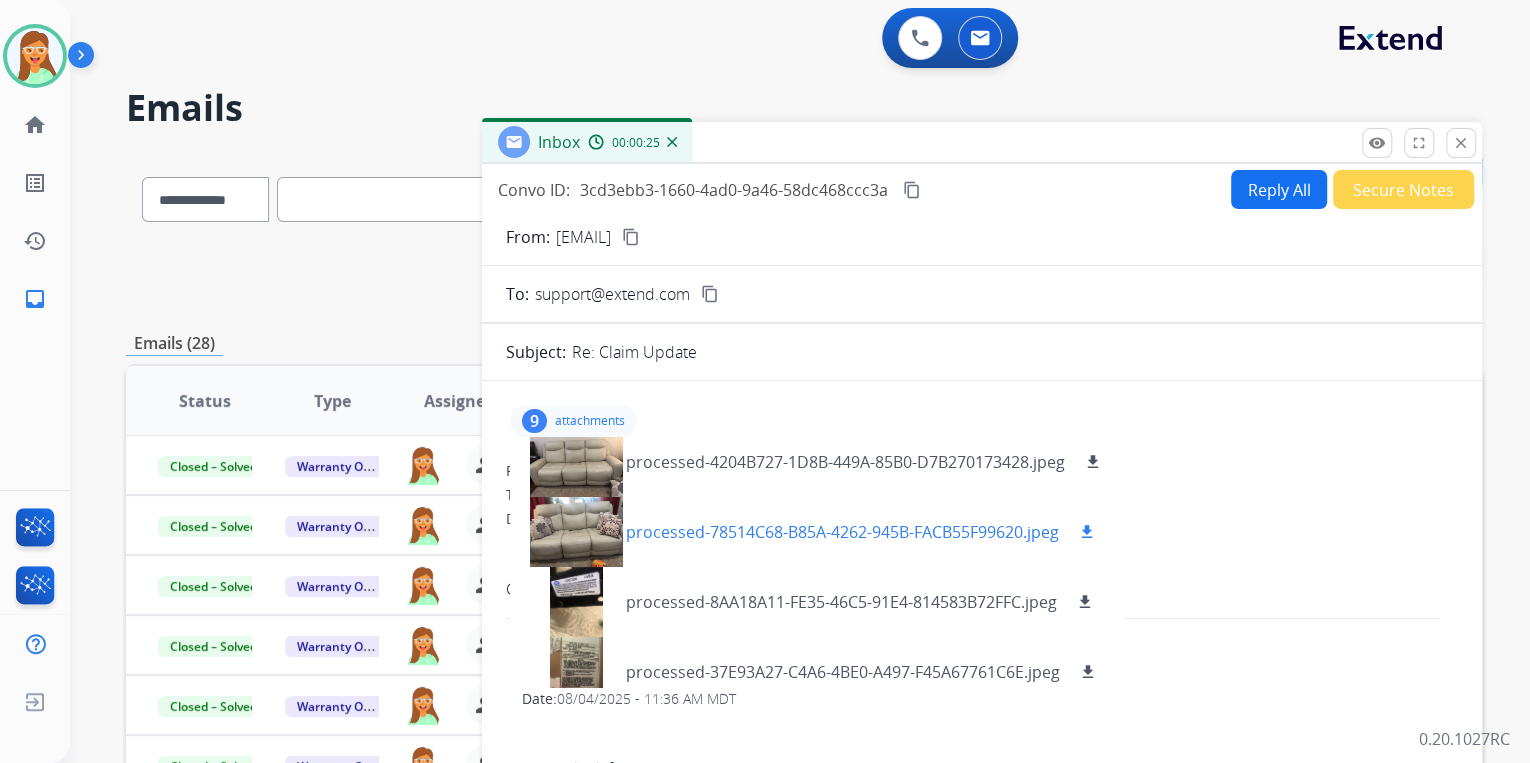 click on "download" at bounding box center [1087, 532] 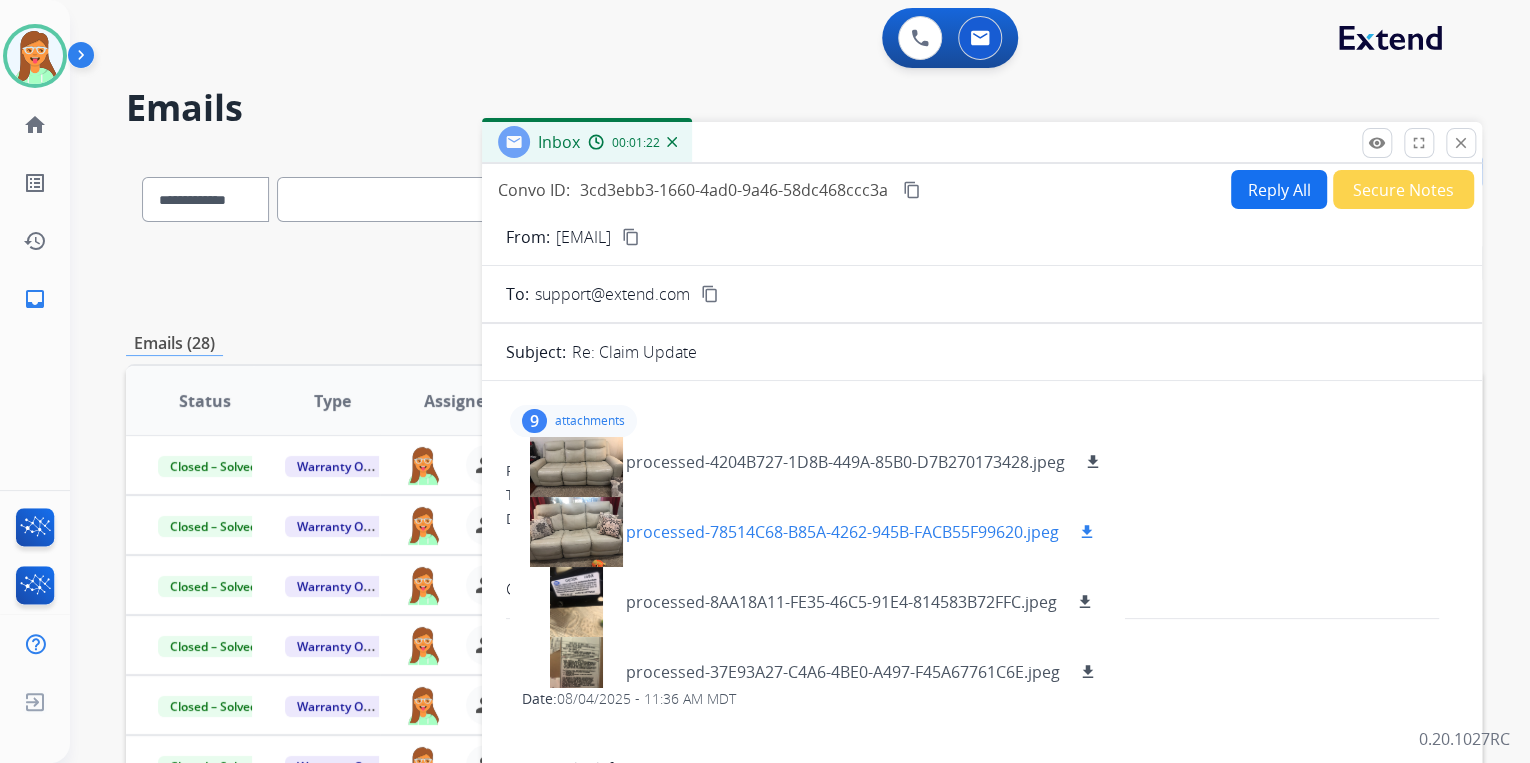 click on "download" at bounding box center (1087, 532) 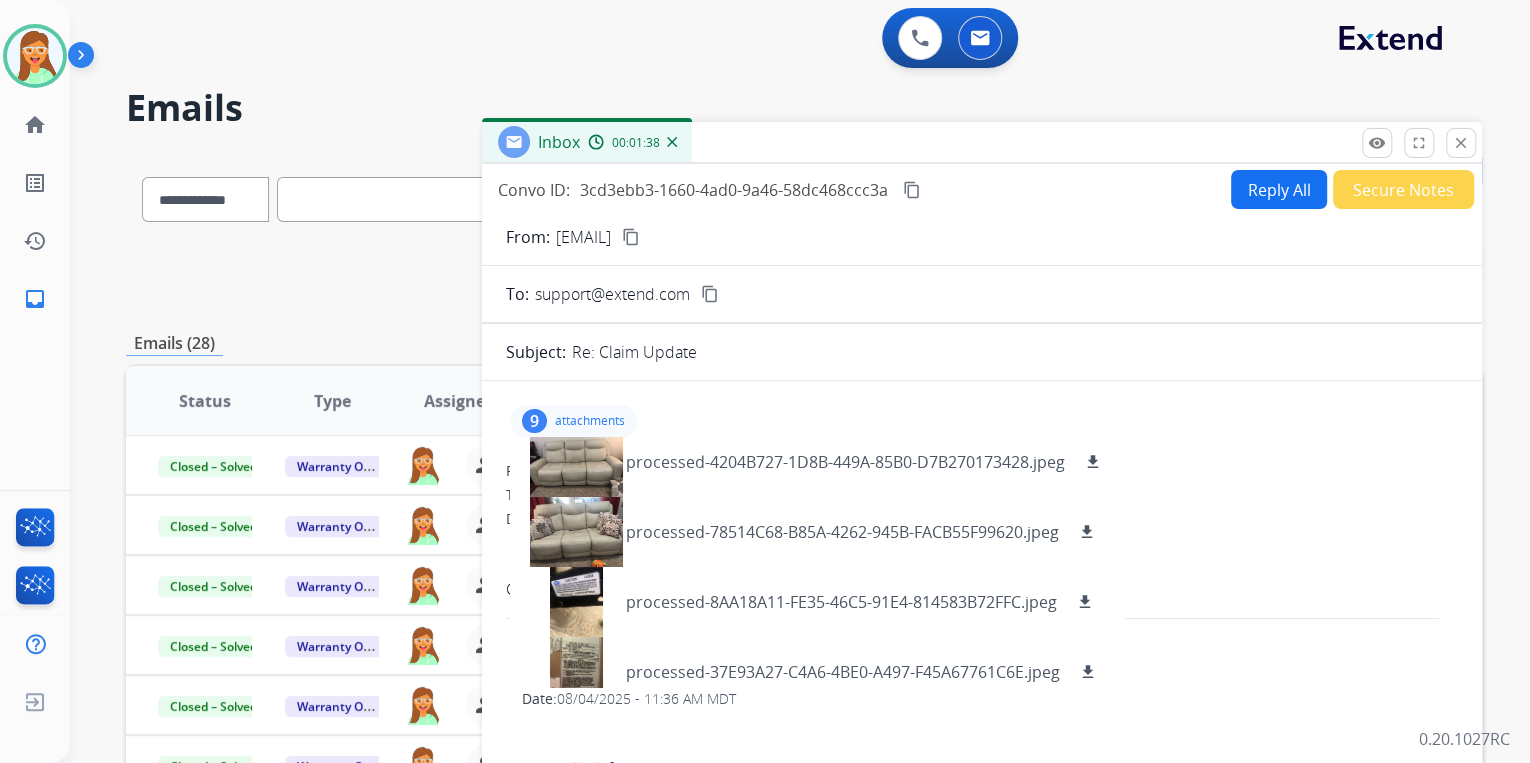 click on "attachments" at bounding box center (590, 421) 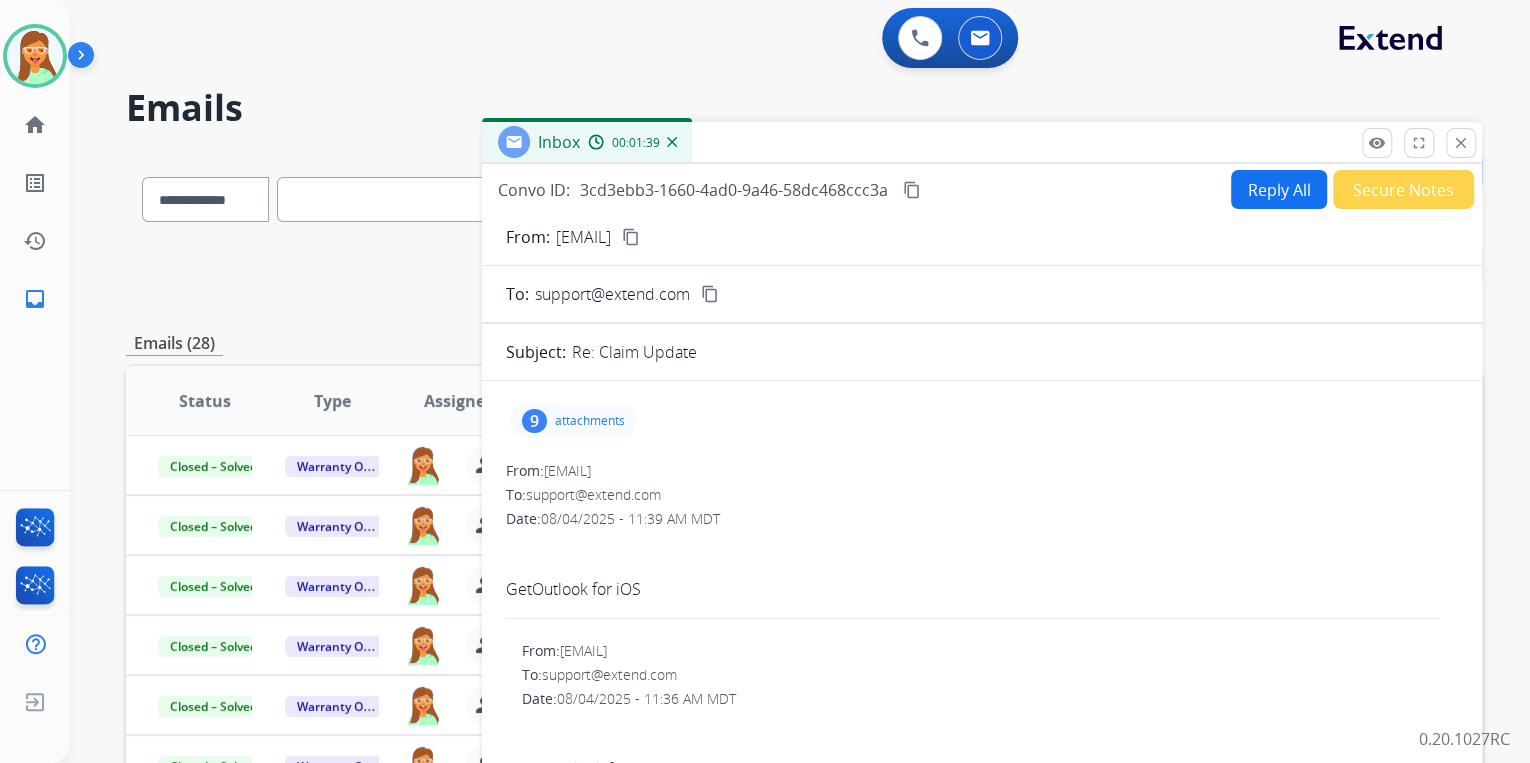 click on "Reply All" at bounding box center (1279, 189) 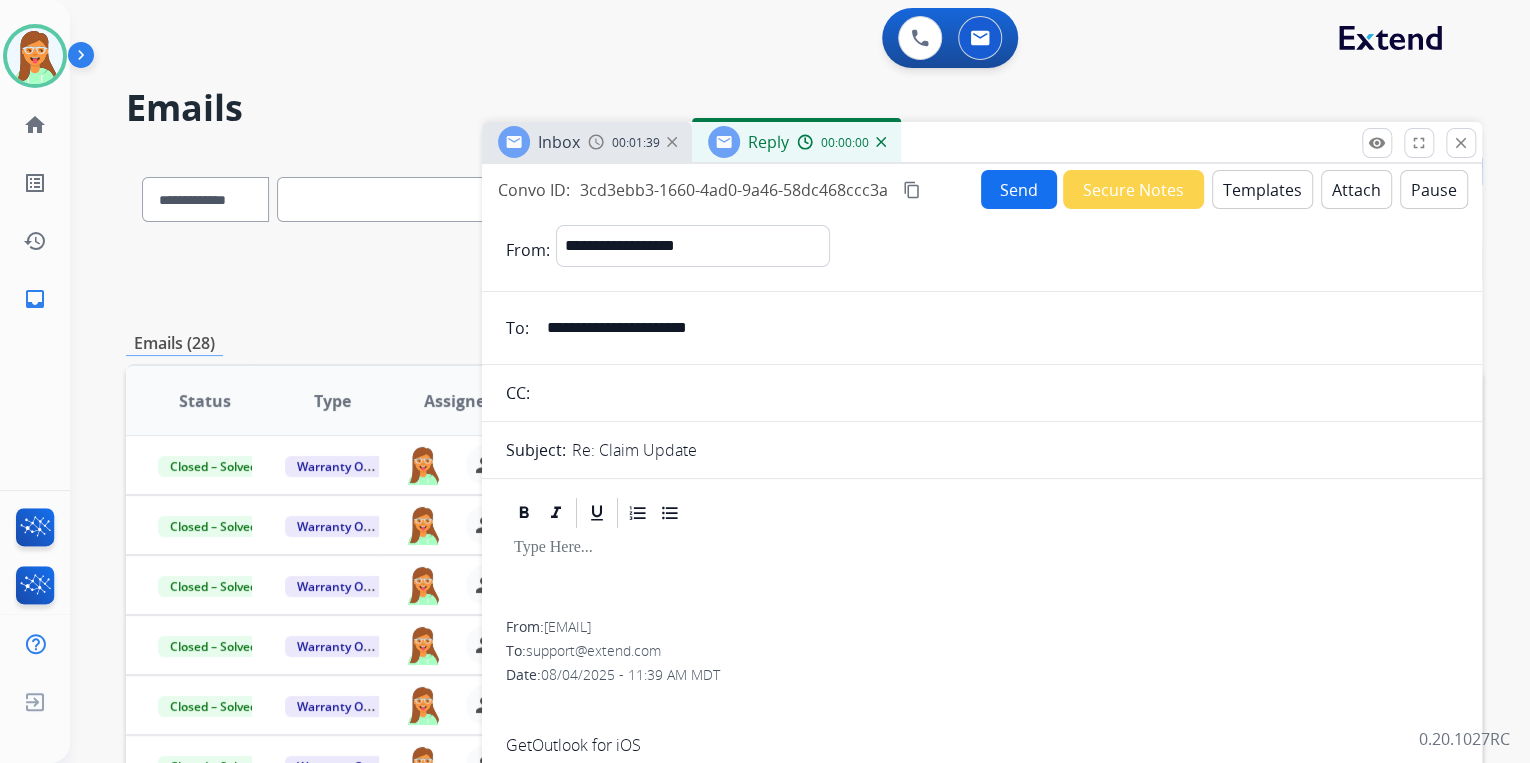 click on "Templates" at bounding box center (1262, 189) 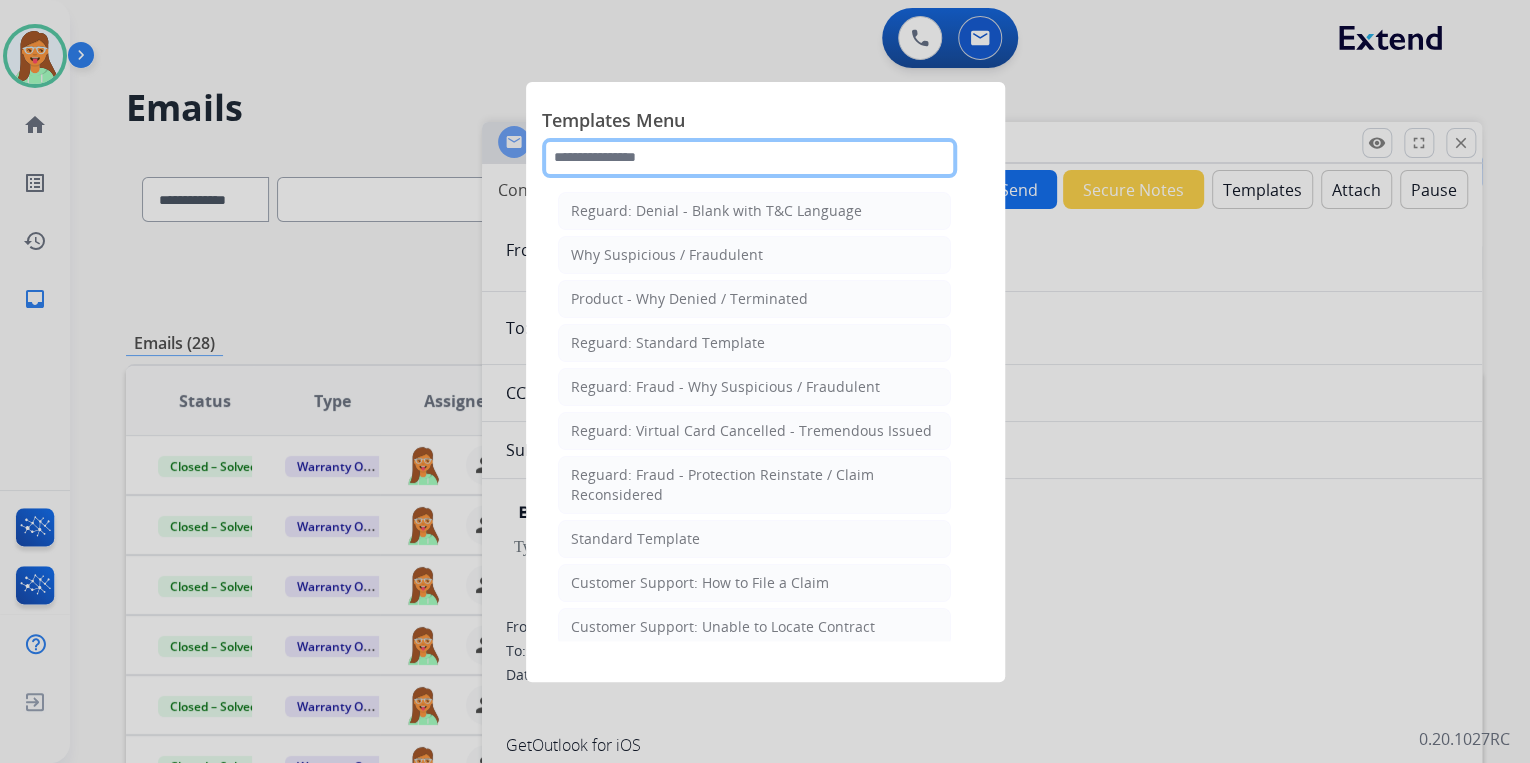 click 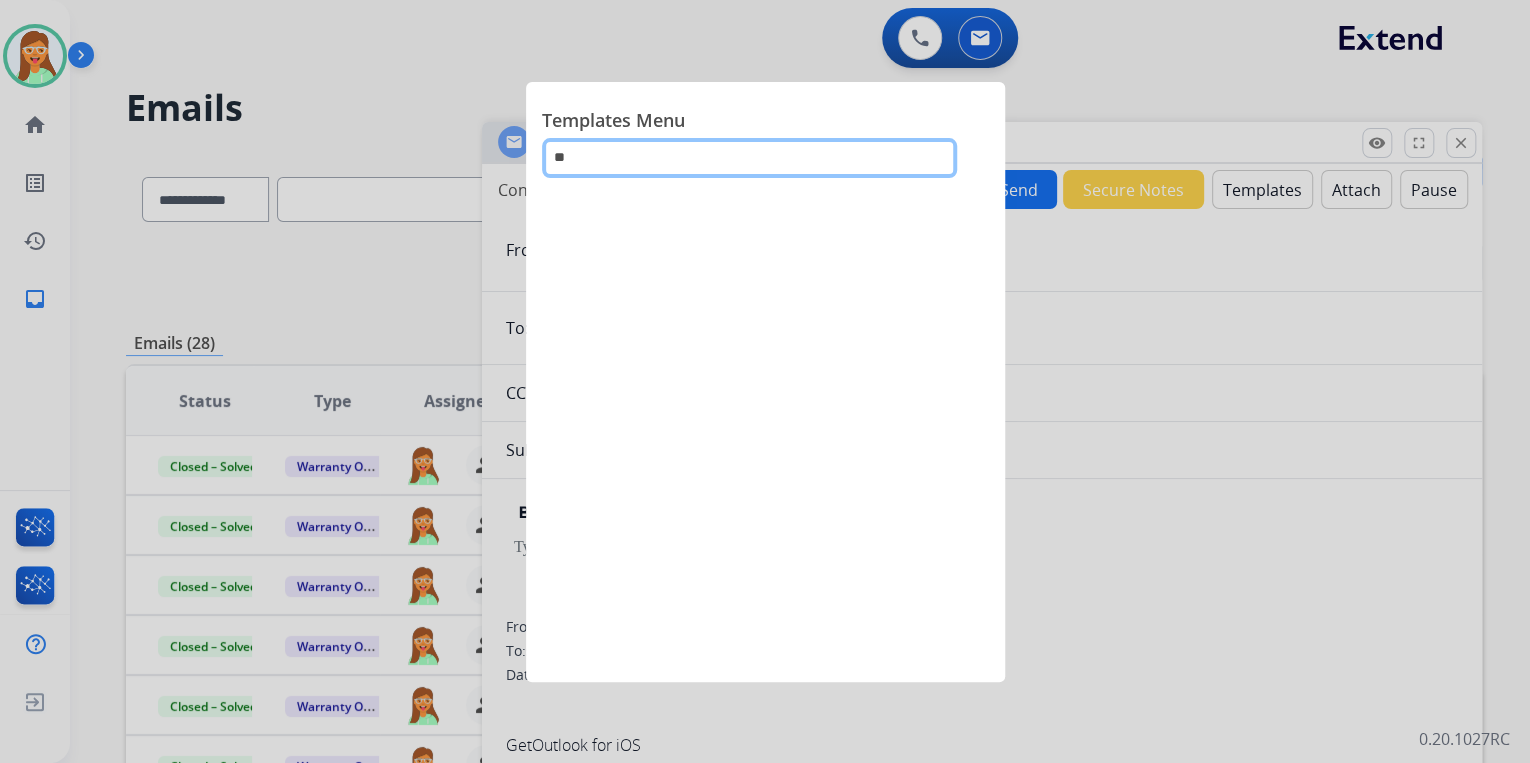 type on "*" 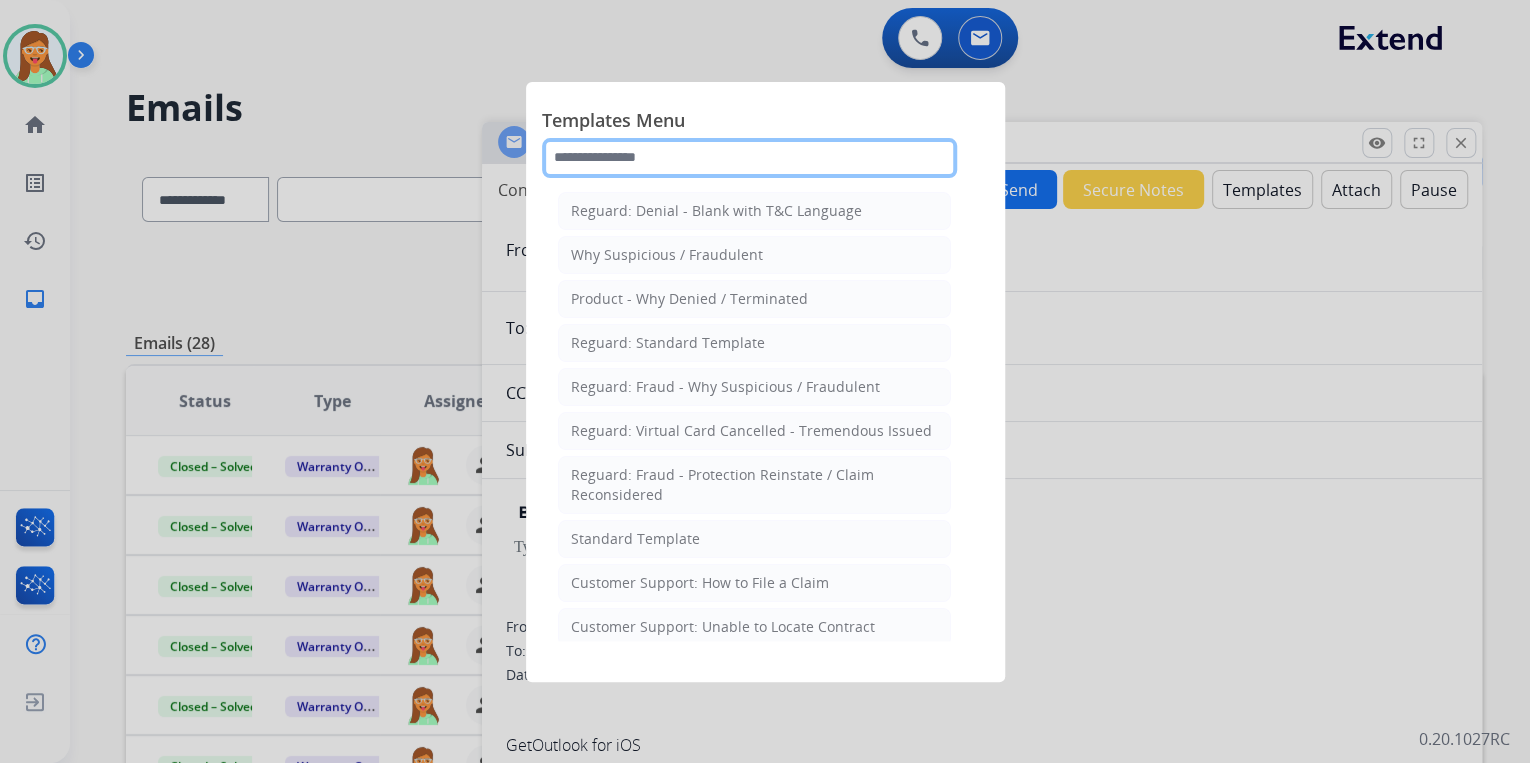 type on "*" 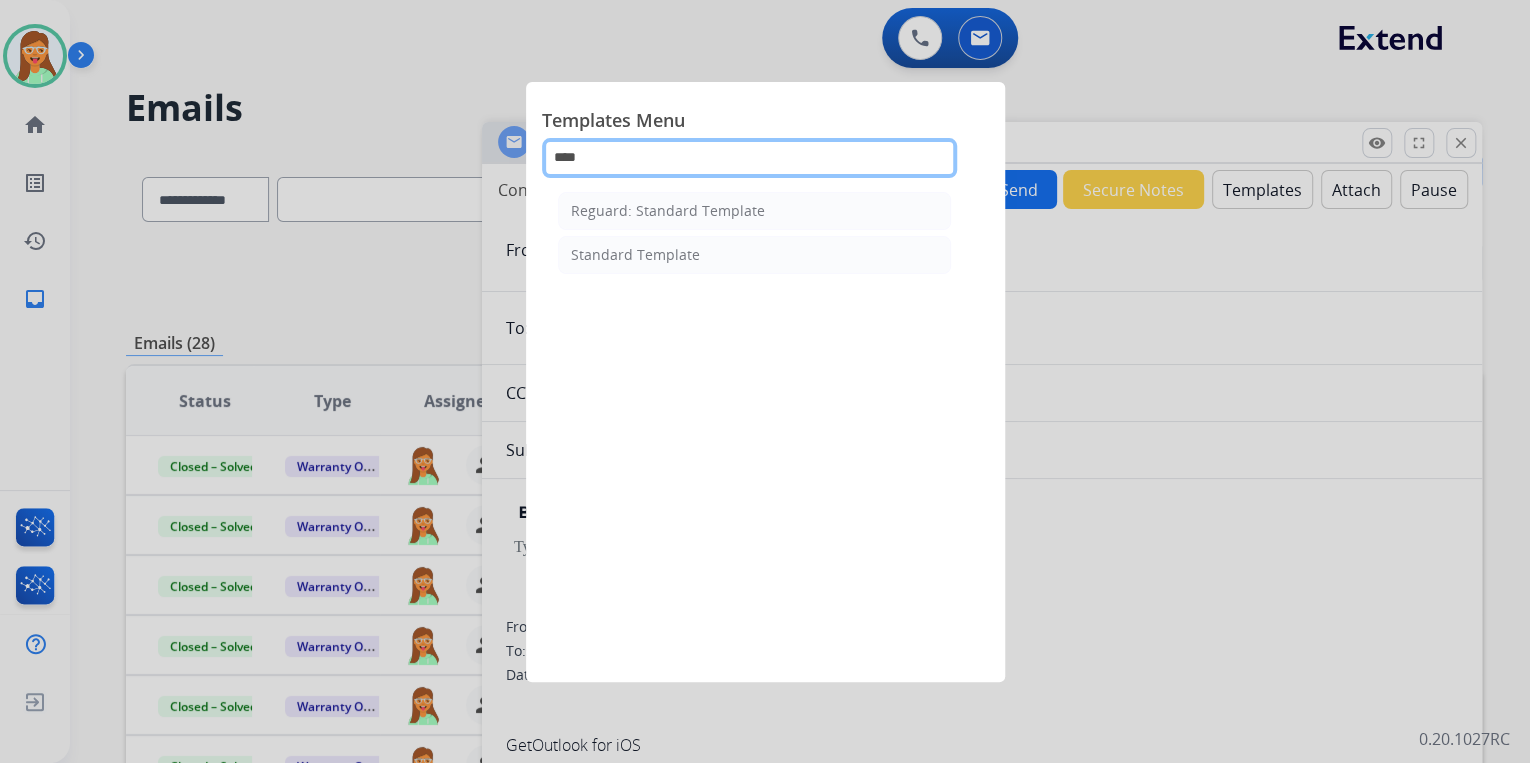 type on "*****" 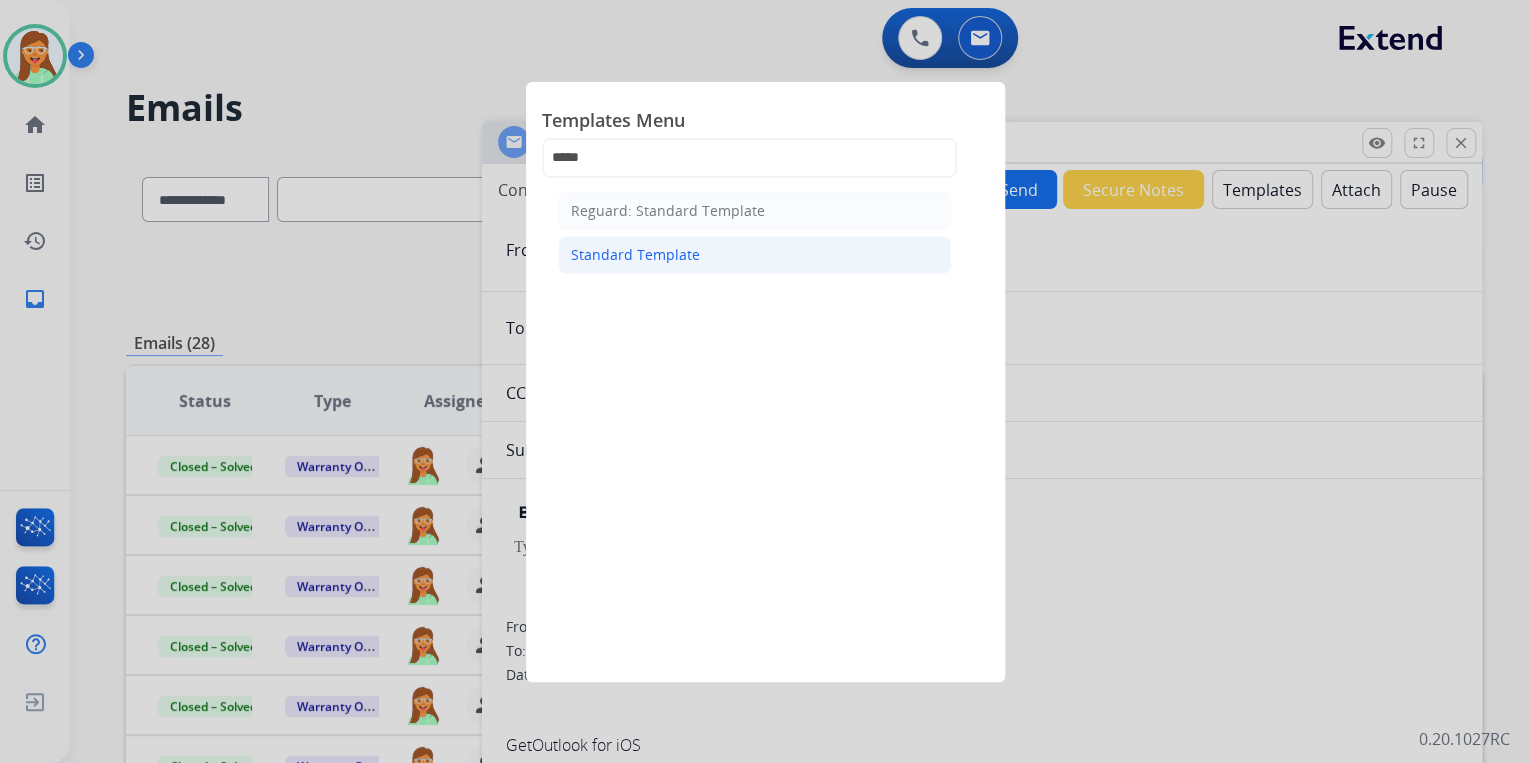 click on "Standard Template" 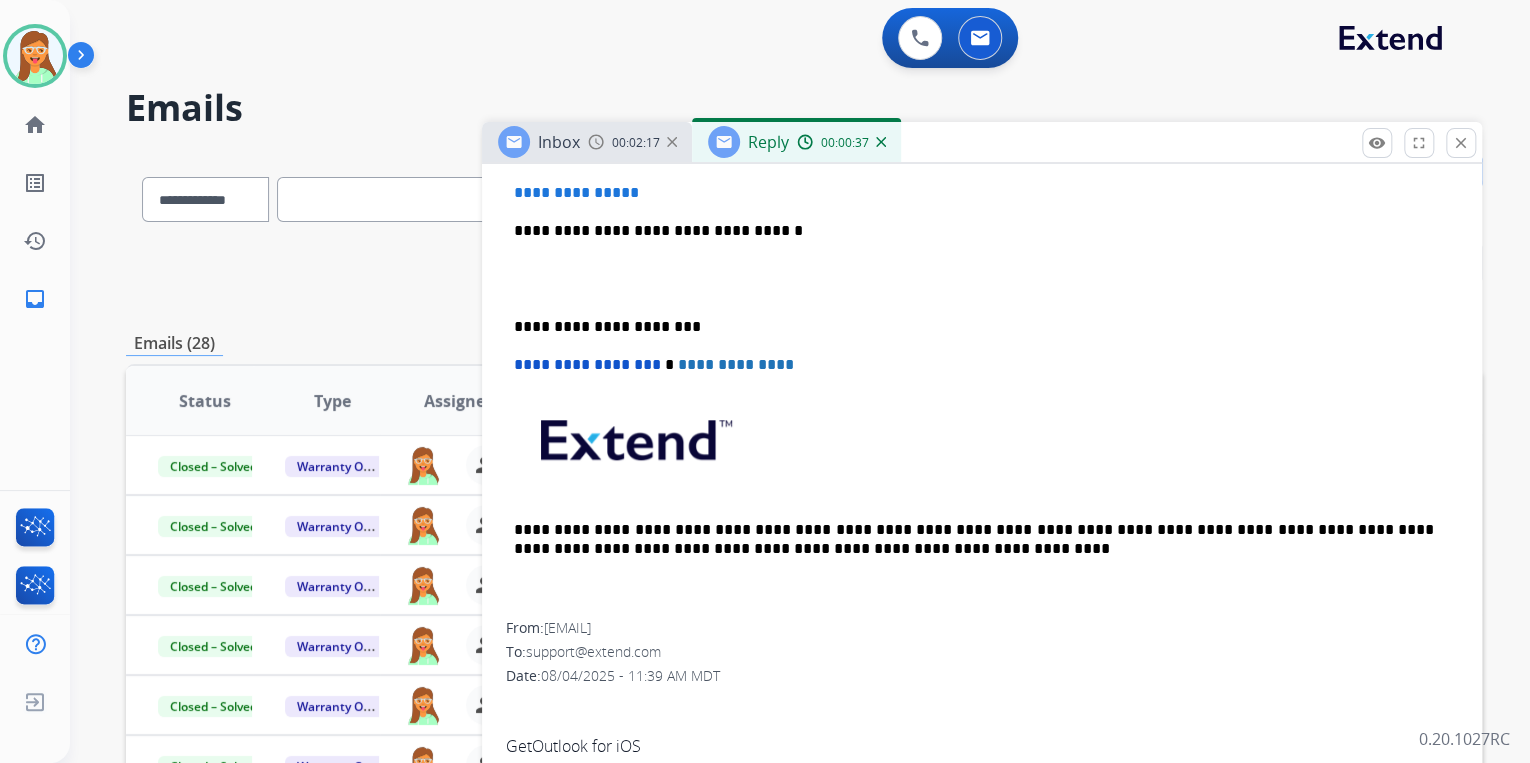 scroll, scrollTop: 480, scrollLeft: 0, axis: vertical 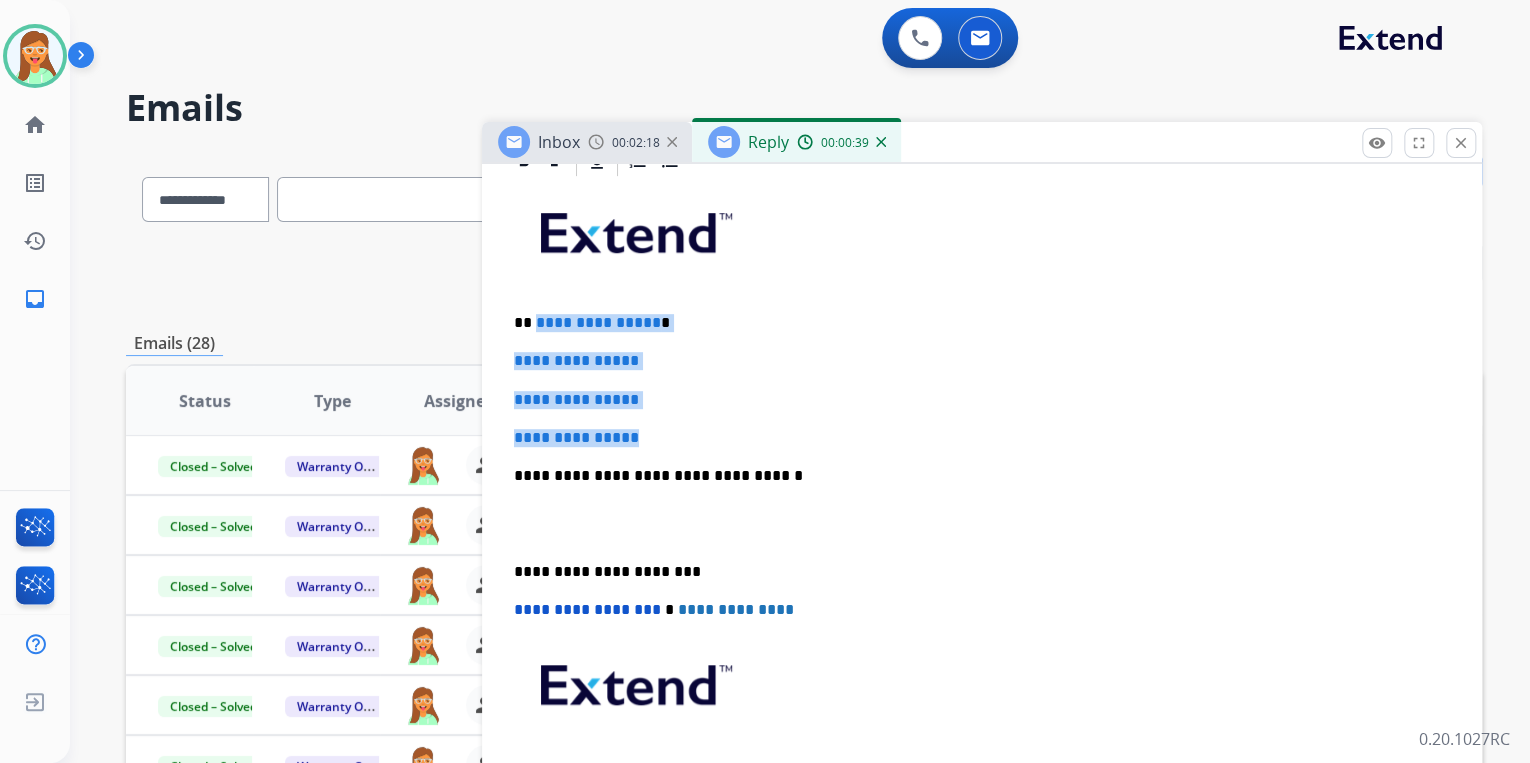 drag, startPoint x: 532, startPoint y: 389, endPoint x: 532, endPoint y: 299, distance: 90 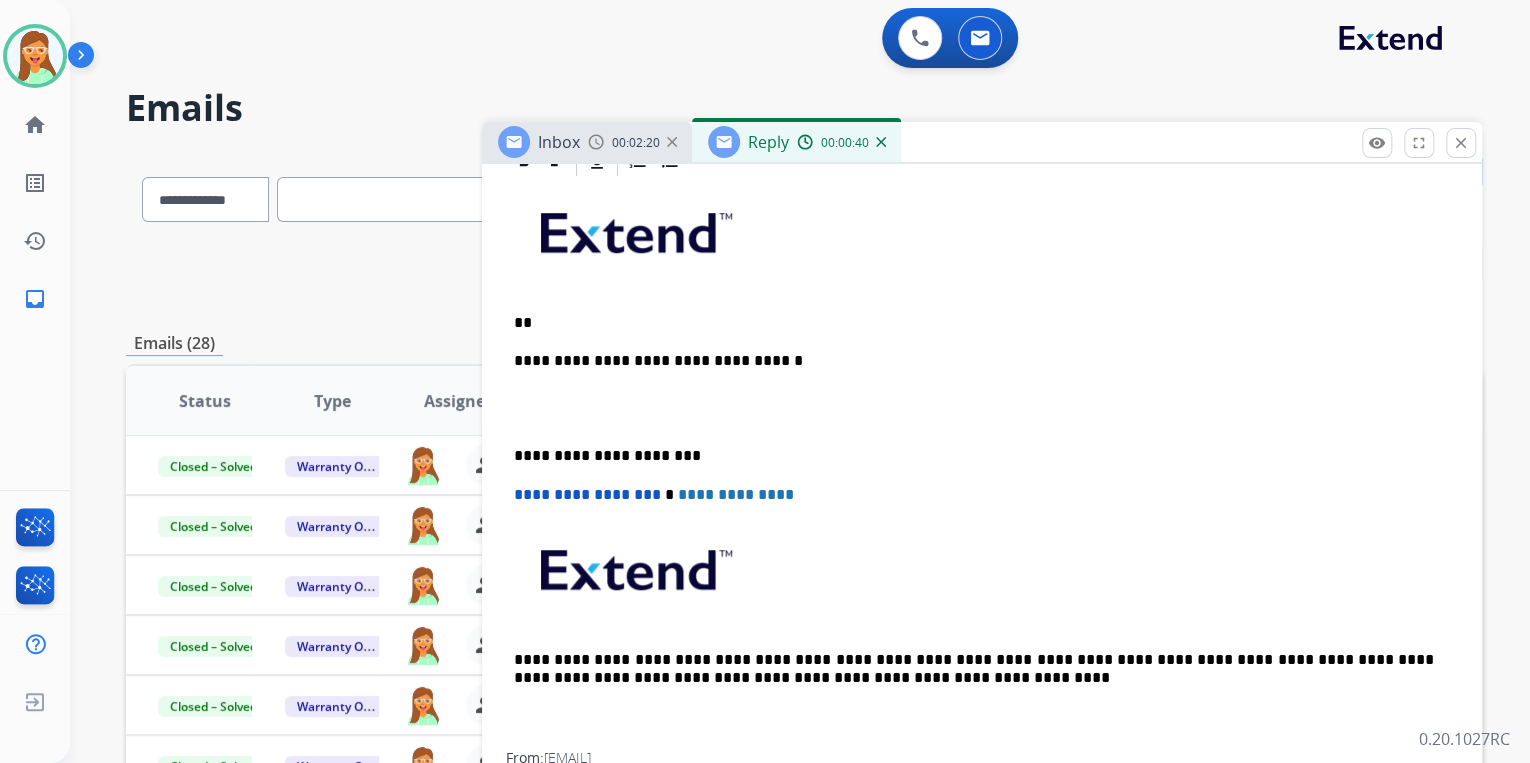 type 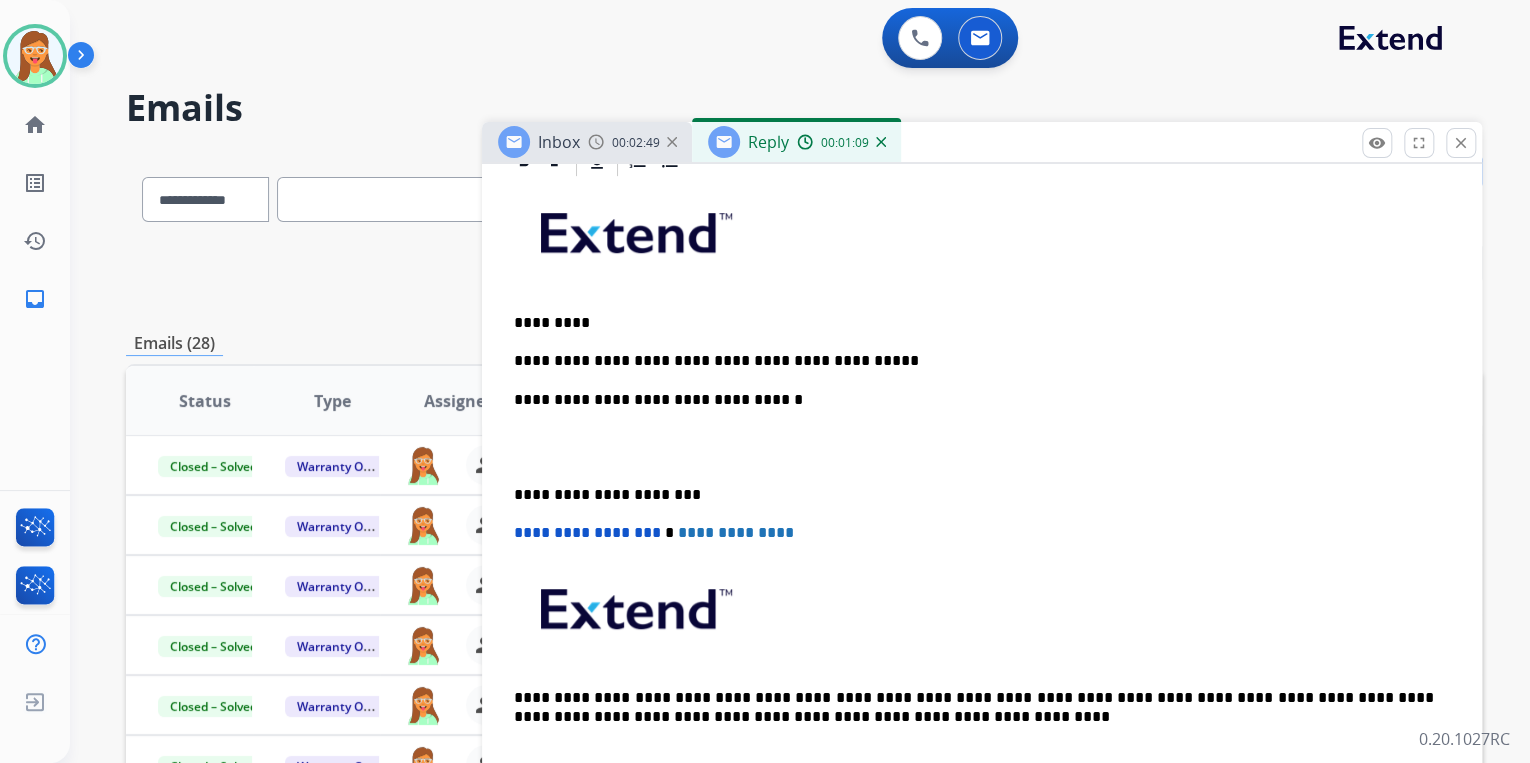 click on "**********" at bounding box center [974, 361] 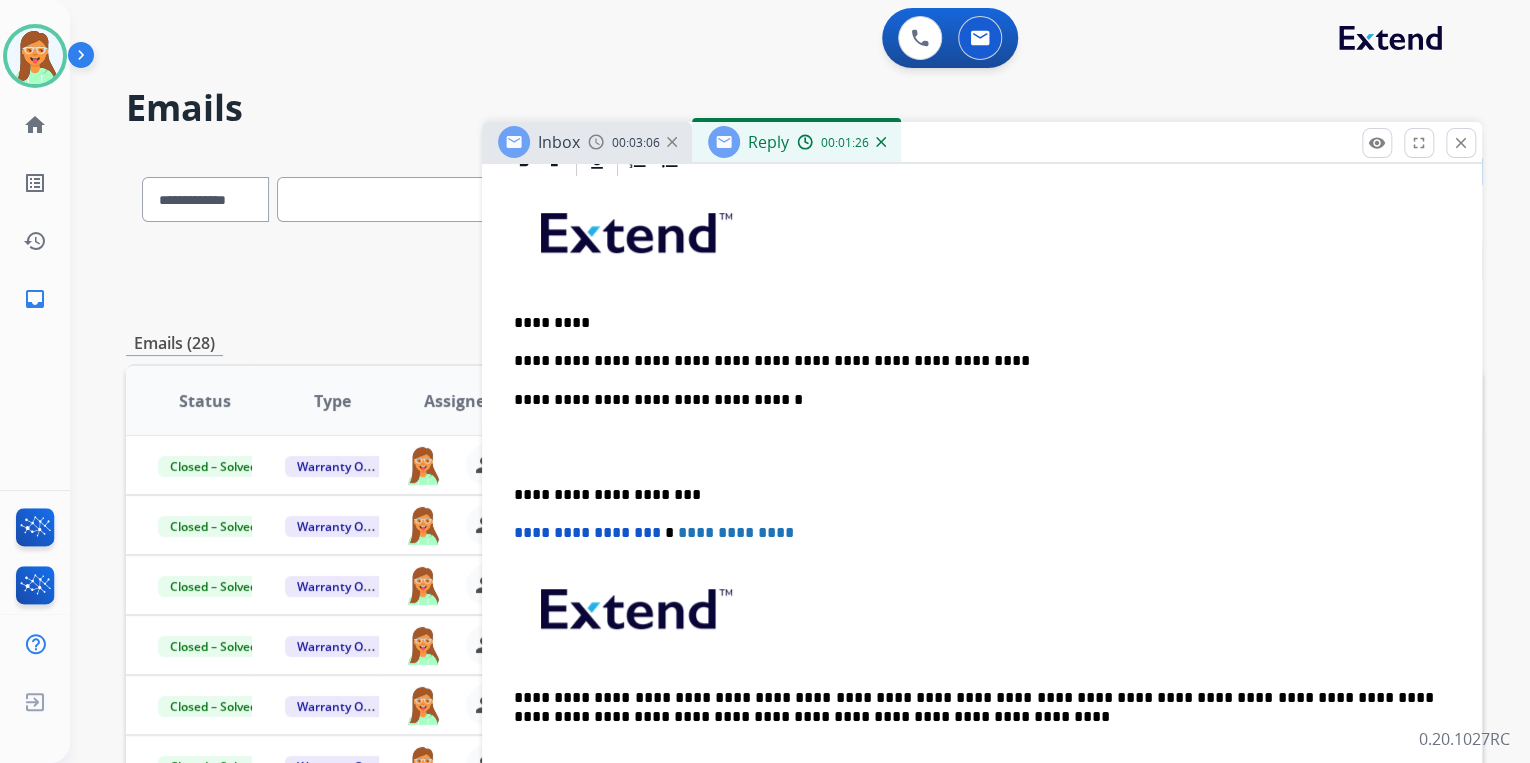 click on "**********" at bounding box center [974, 361] 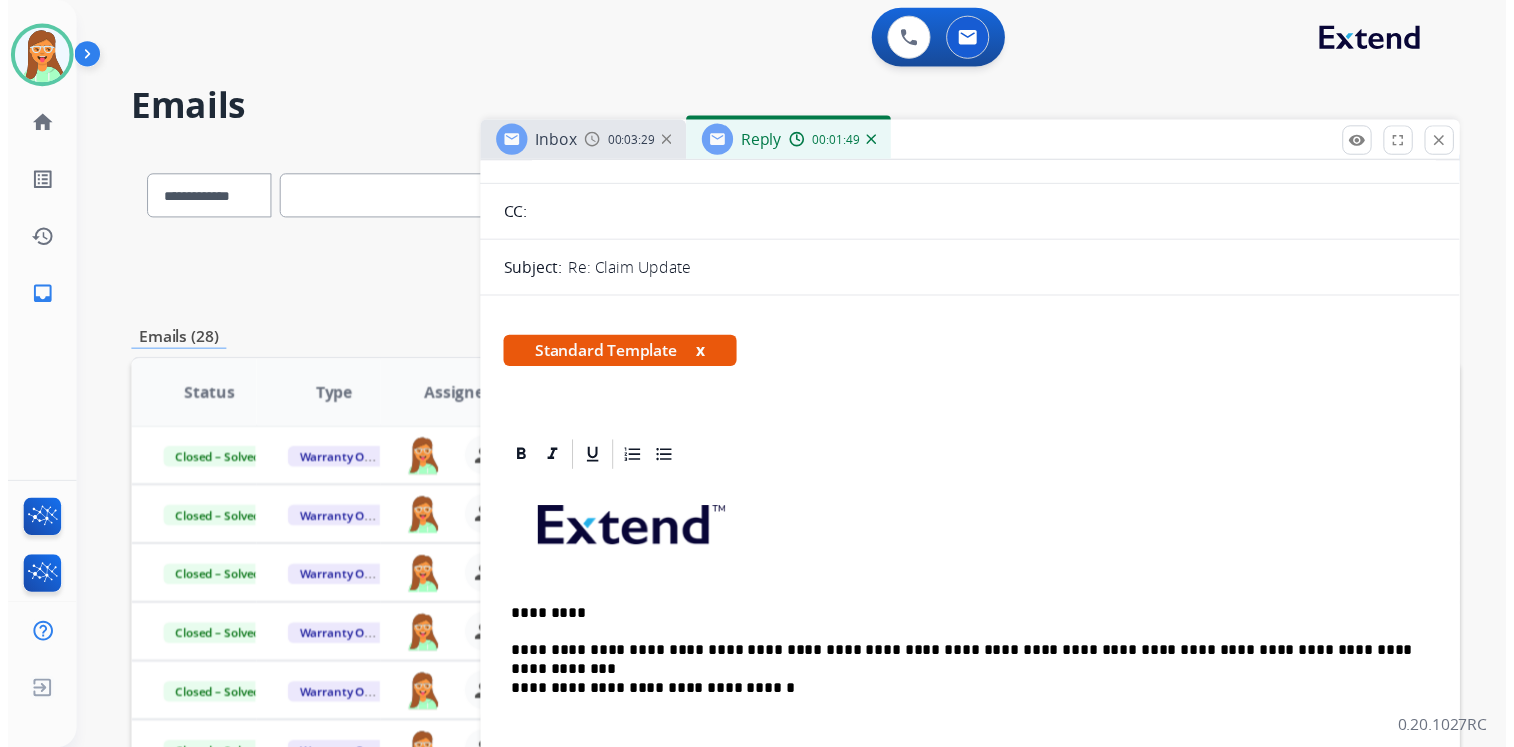 scroll, scrollTop: 0, scrollLeft: 0, axis: both 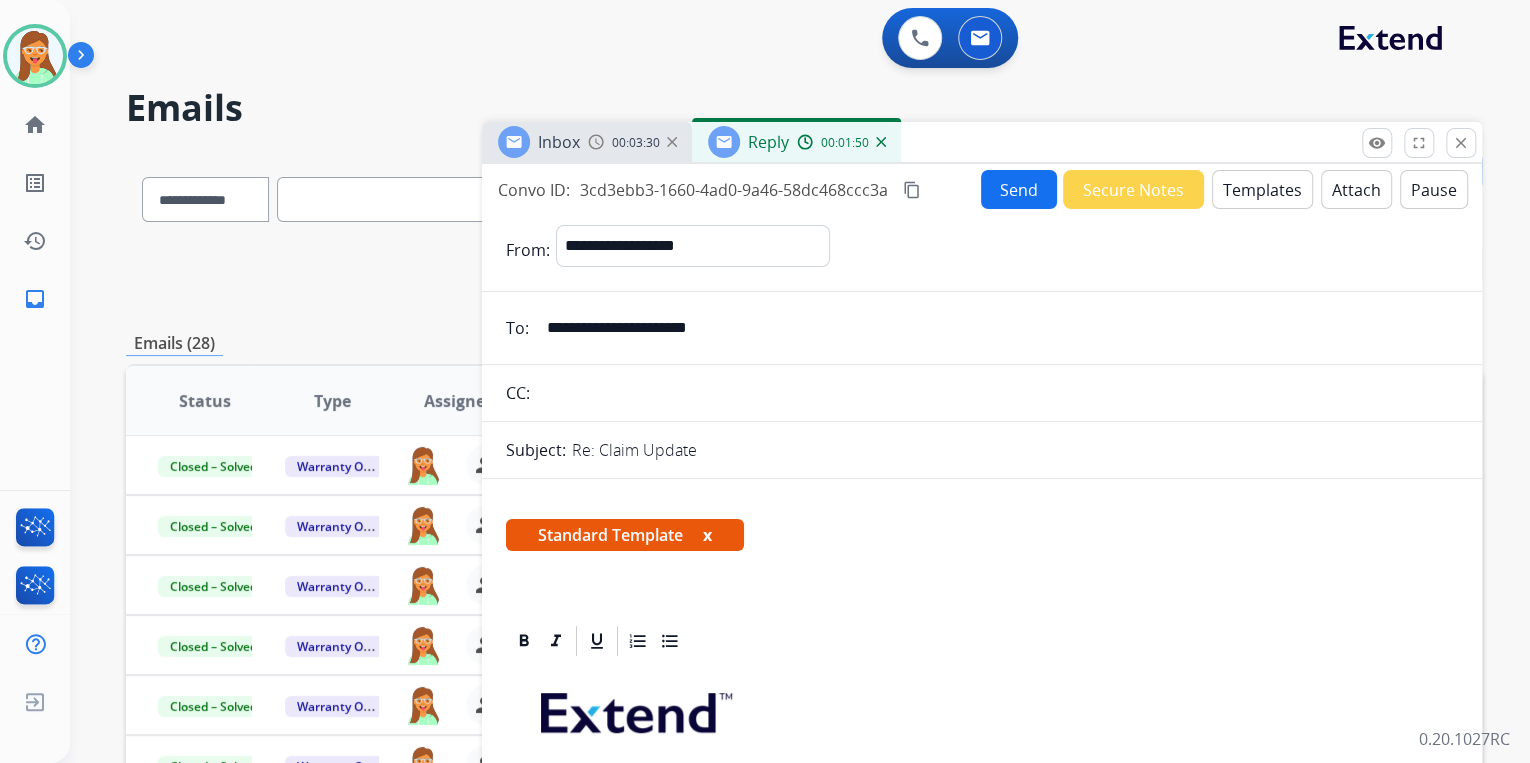 click on "Send" at bounding box center [1019, 189] 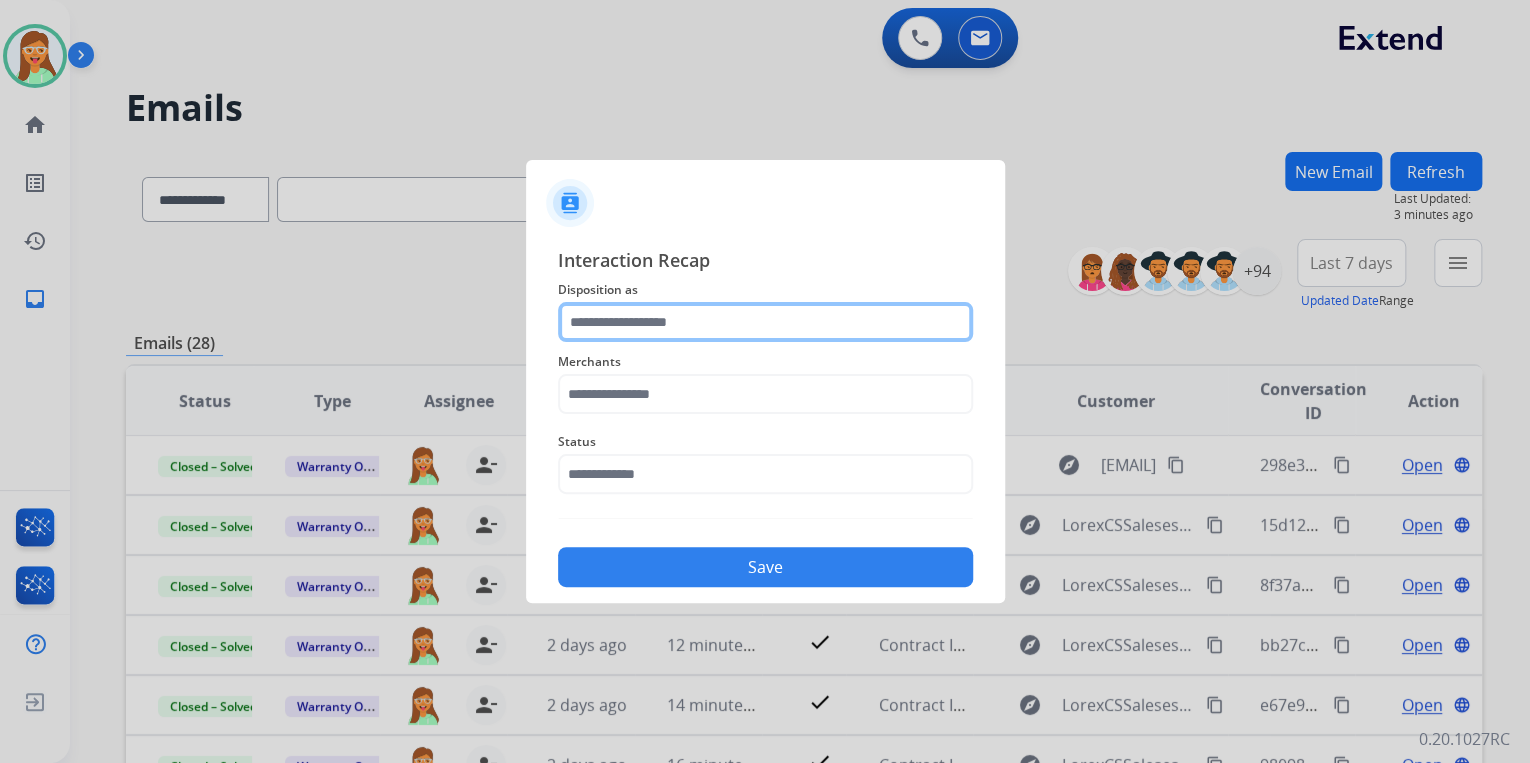 click 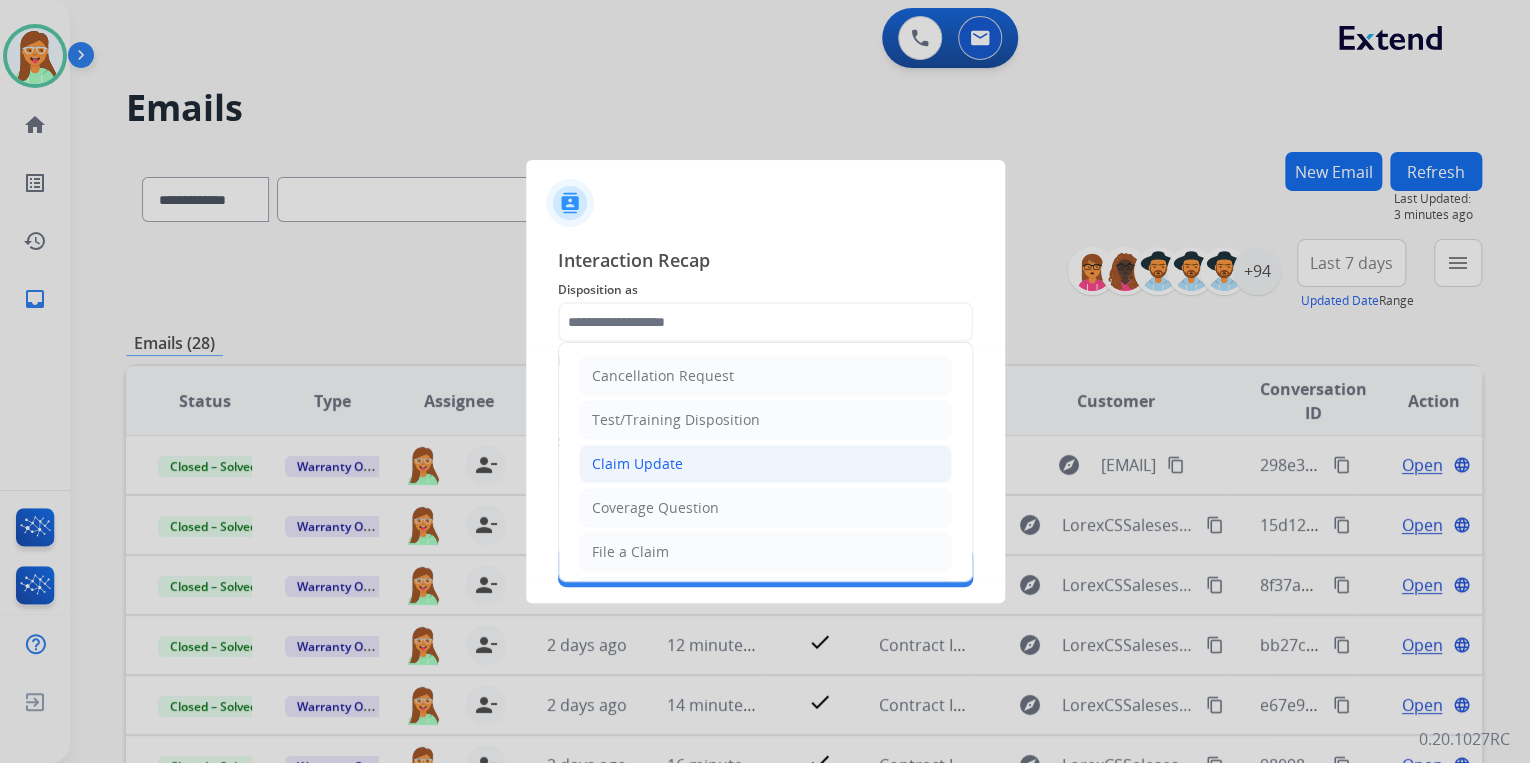click on "Claim Update" 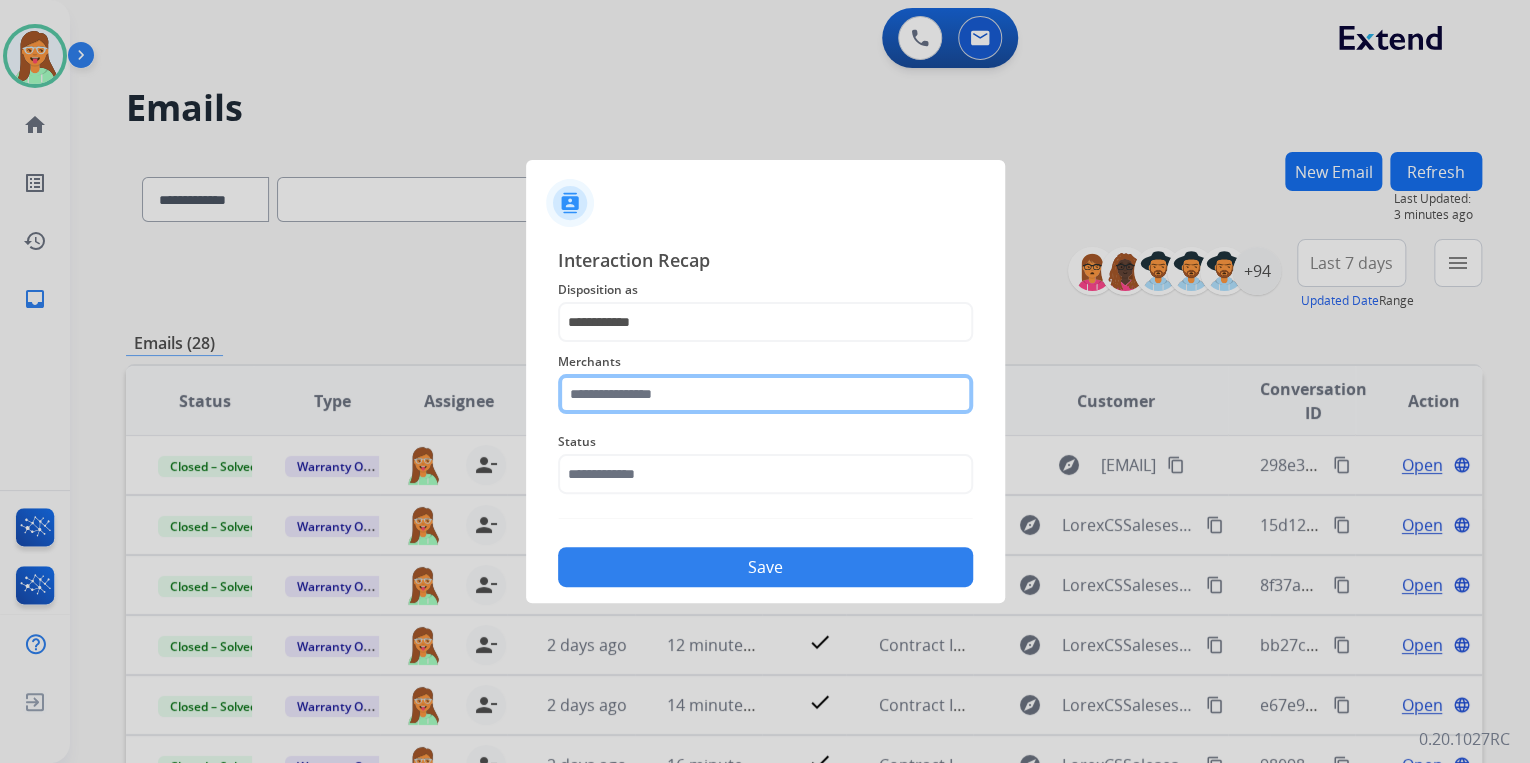 click 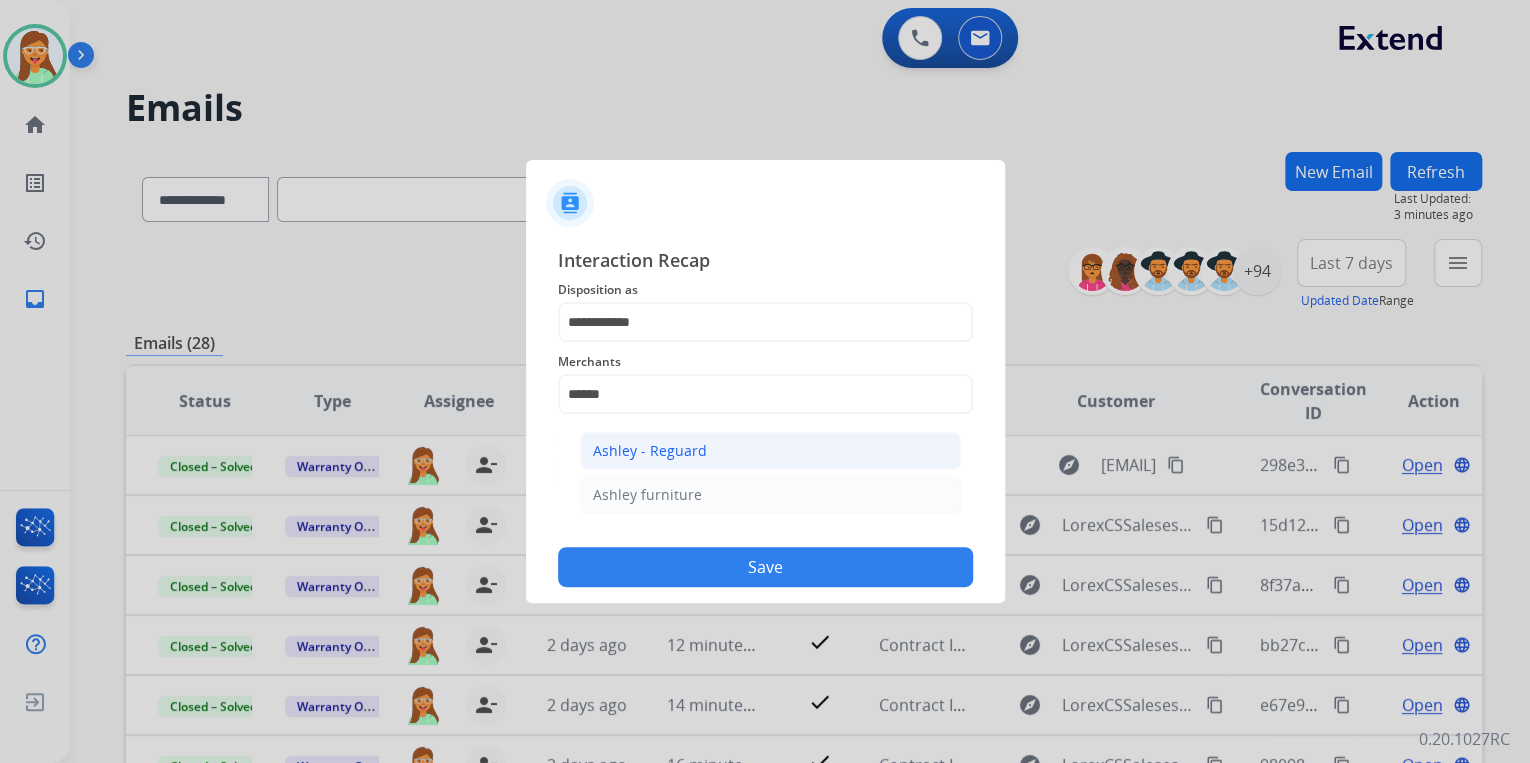 click on "Ashley - Reguard" 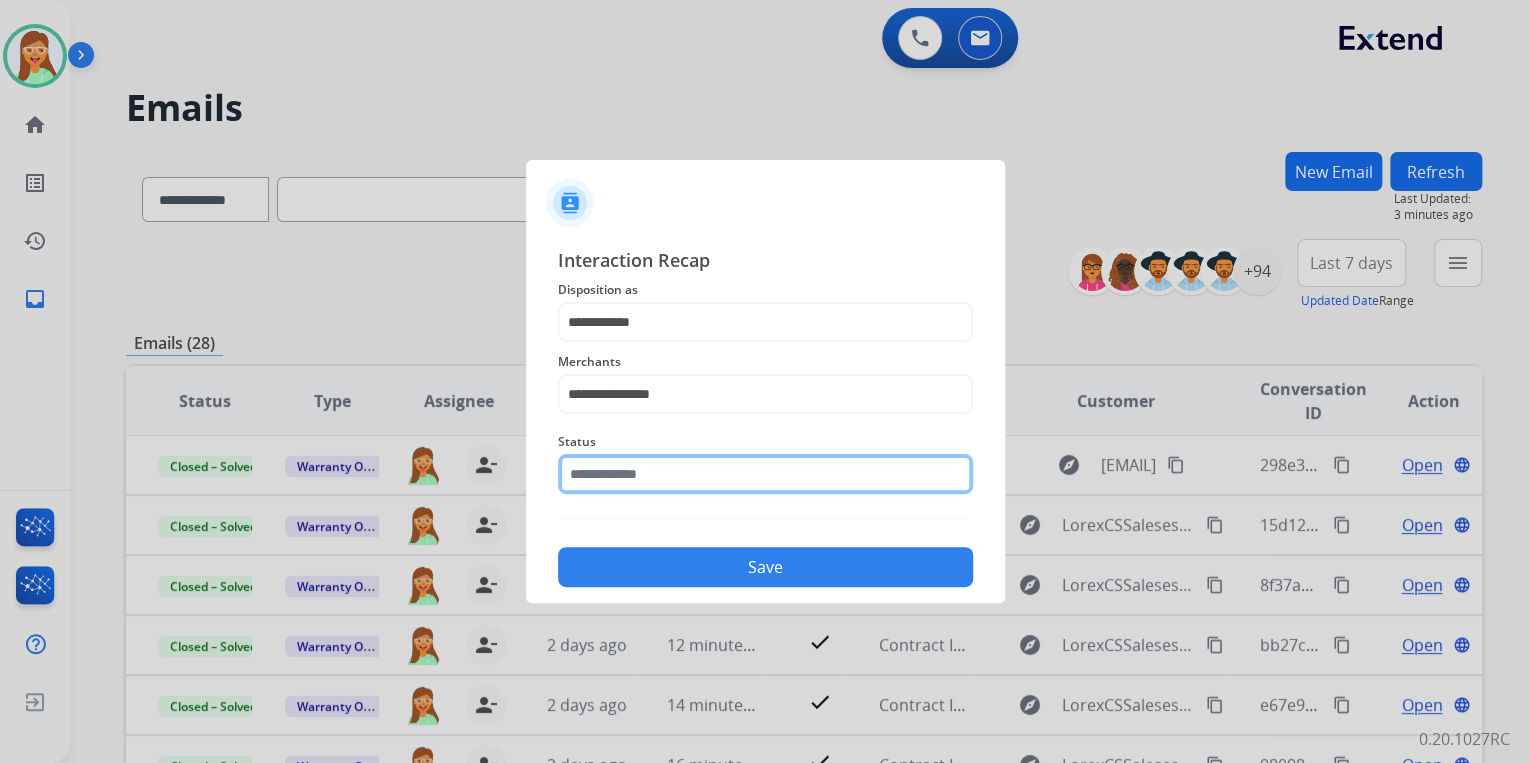 click 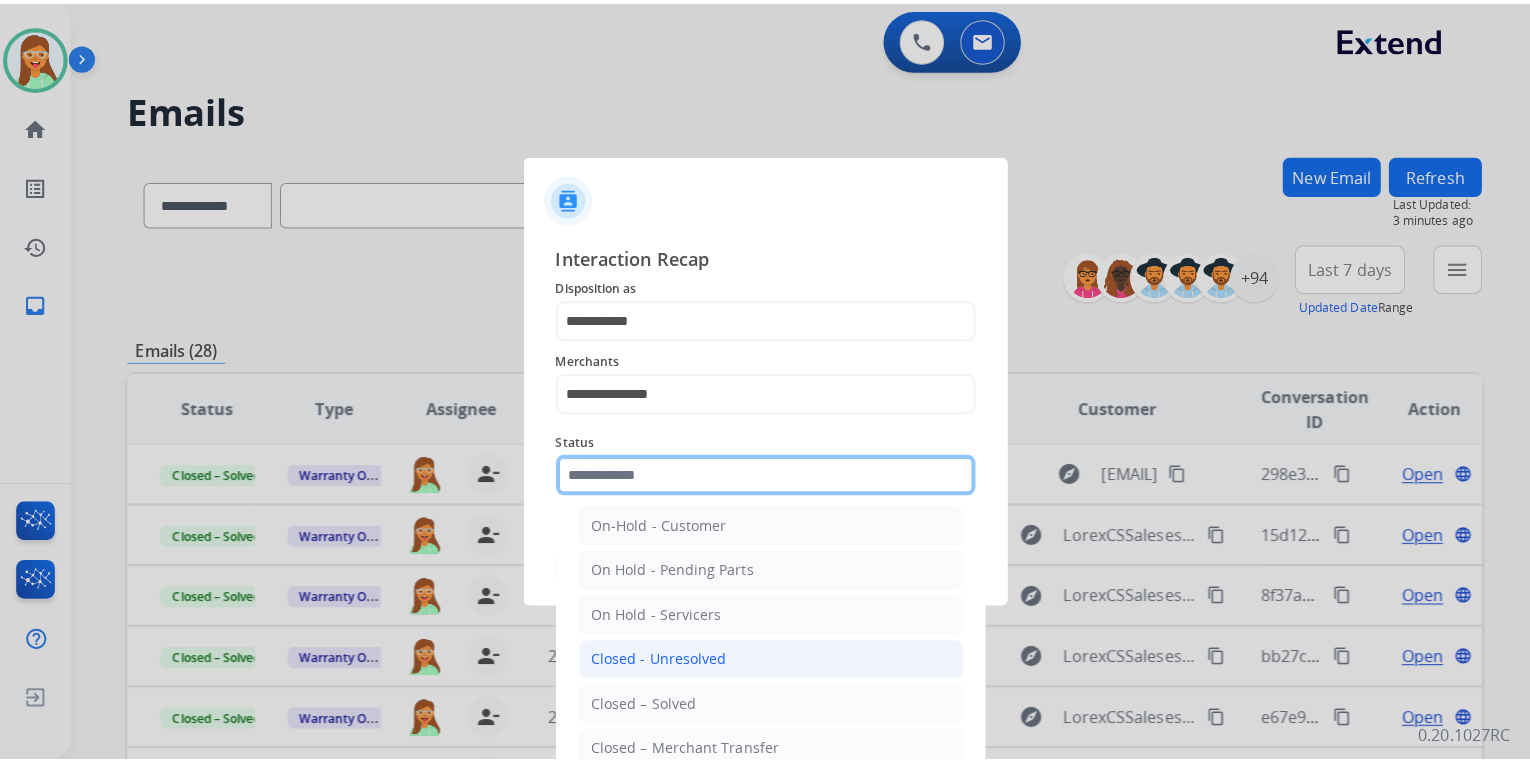 scroll, scrollTop: 116, scrollLeft: 0, axis: vertical 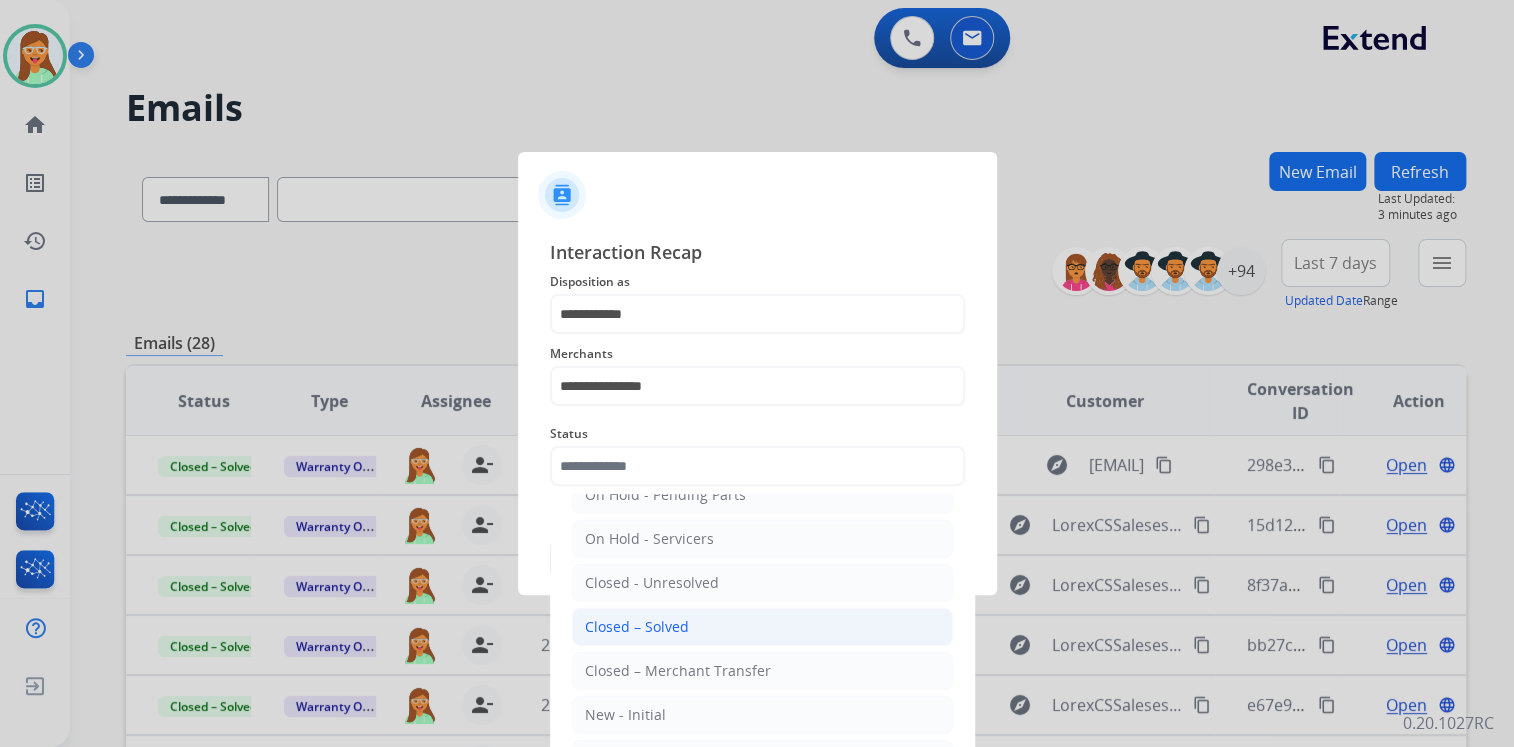 click on "Closed – Solved" 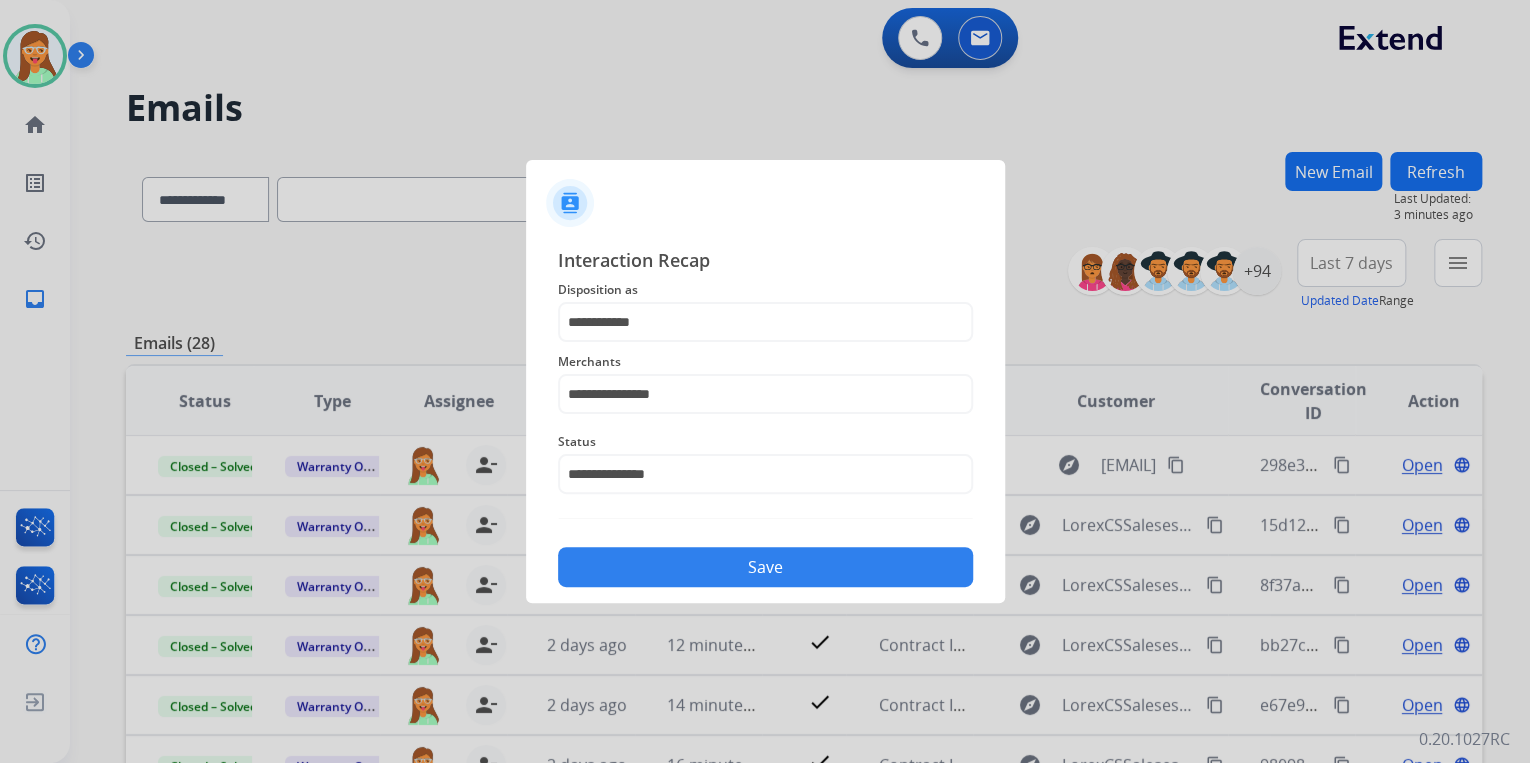 click on "Save" 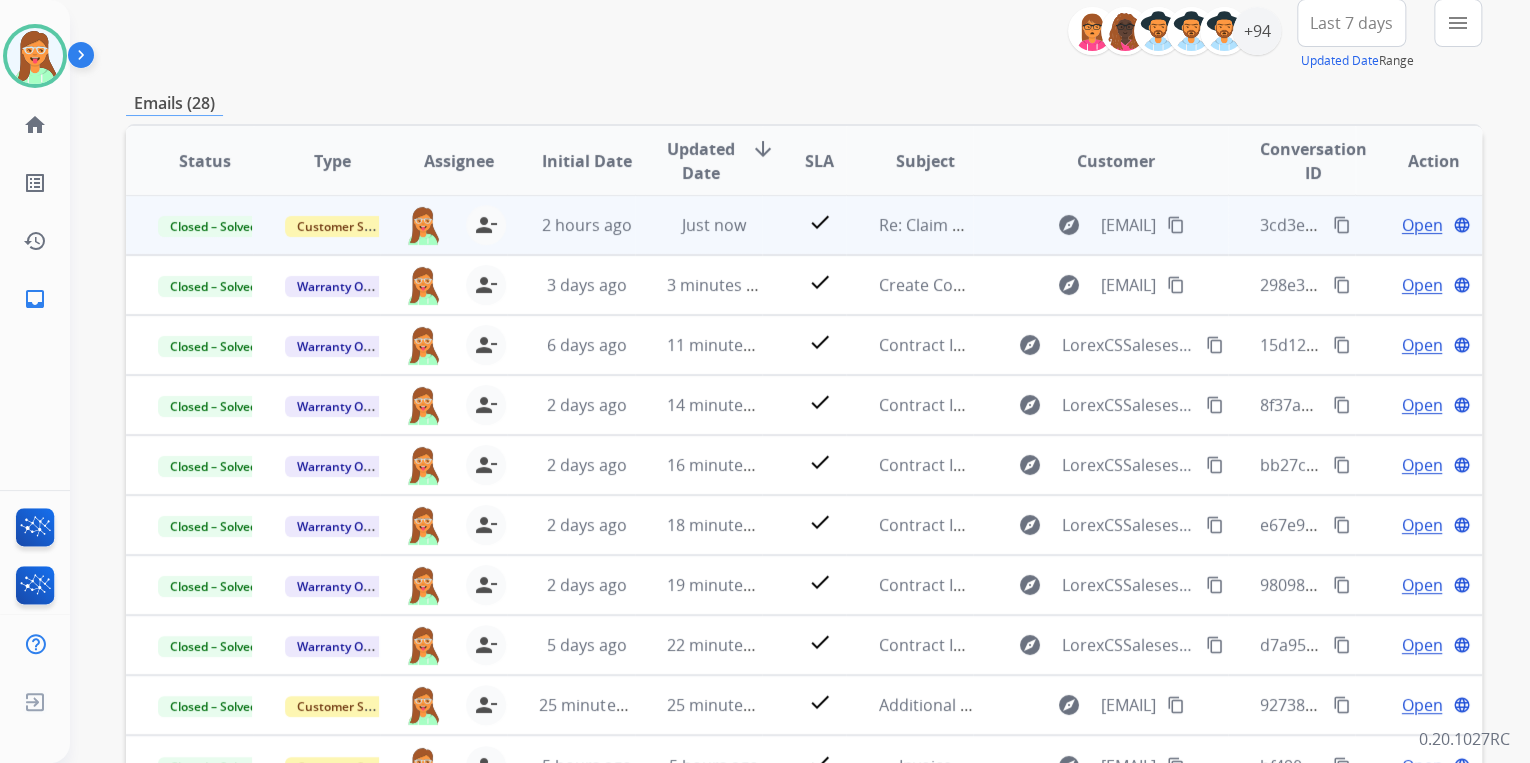 scroll, scrollTop: 374, scrollLeft: 0, axis: vertical 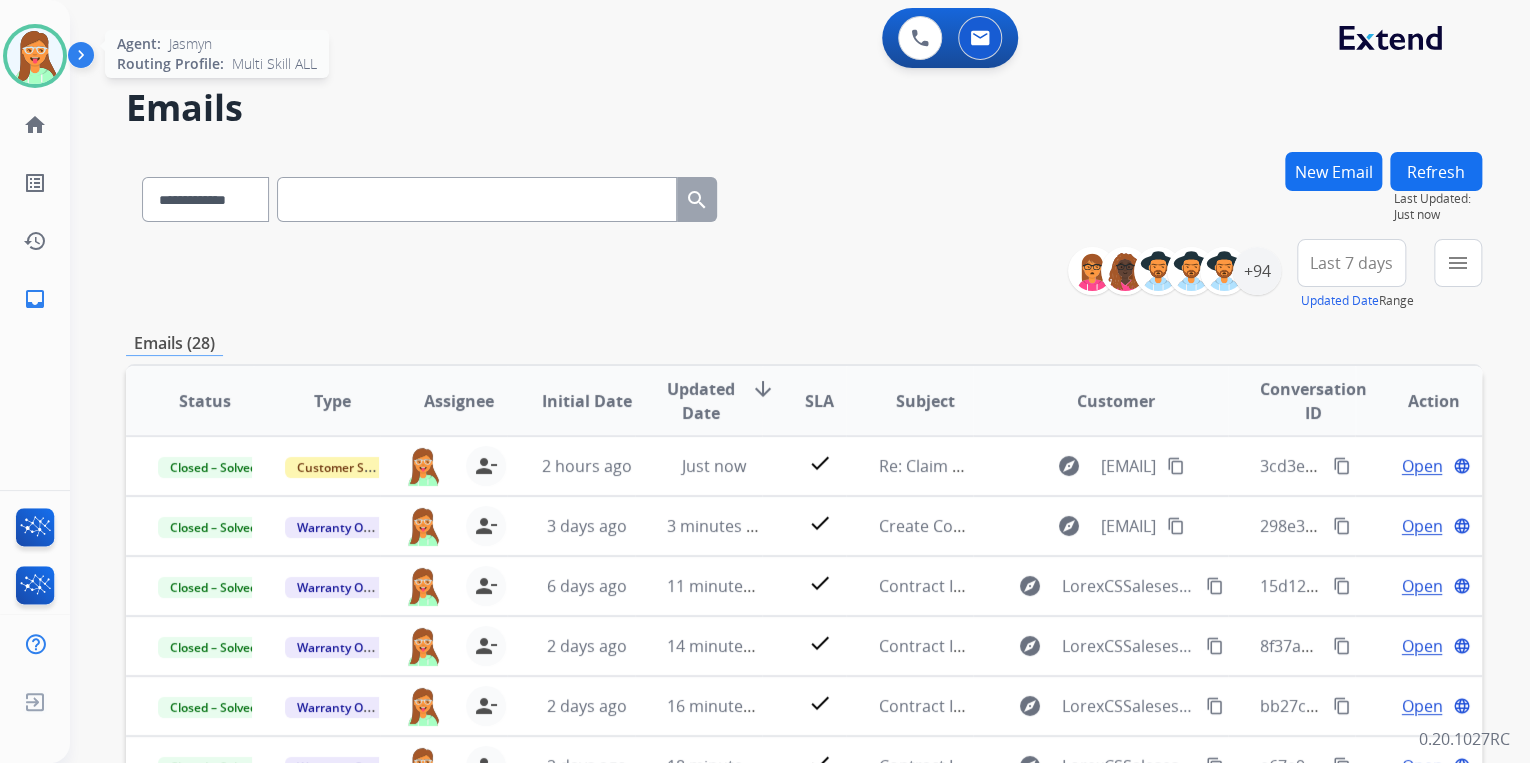 click at bounding box center (35, 56) 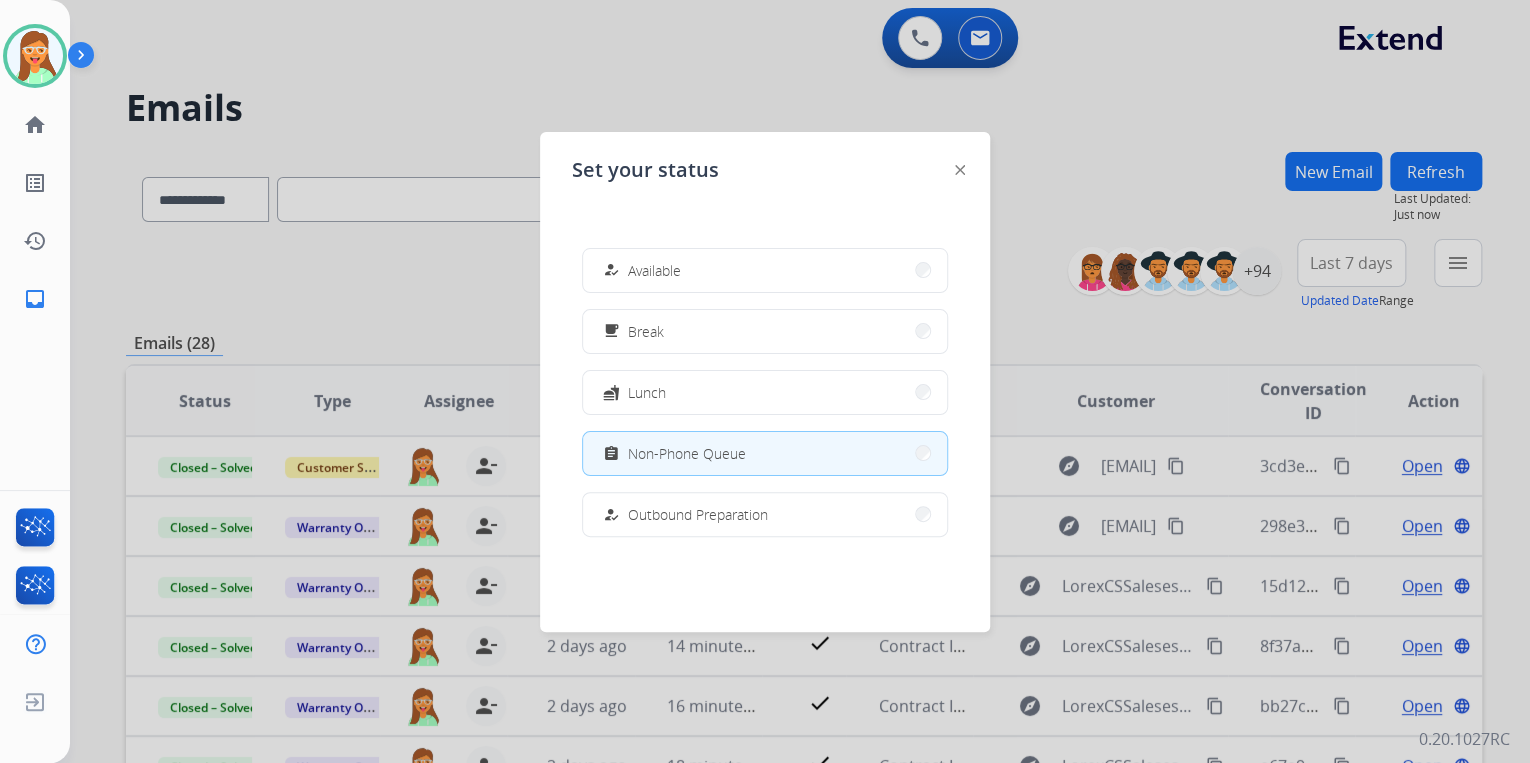 click on "how_to_reg Available" at bounding box center [765, 270] 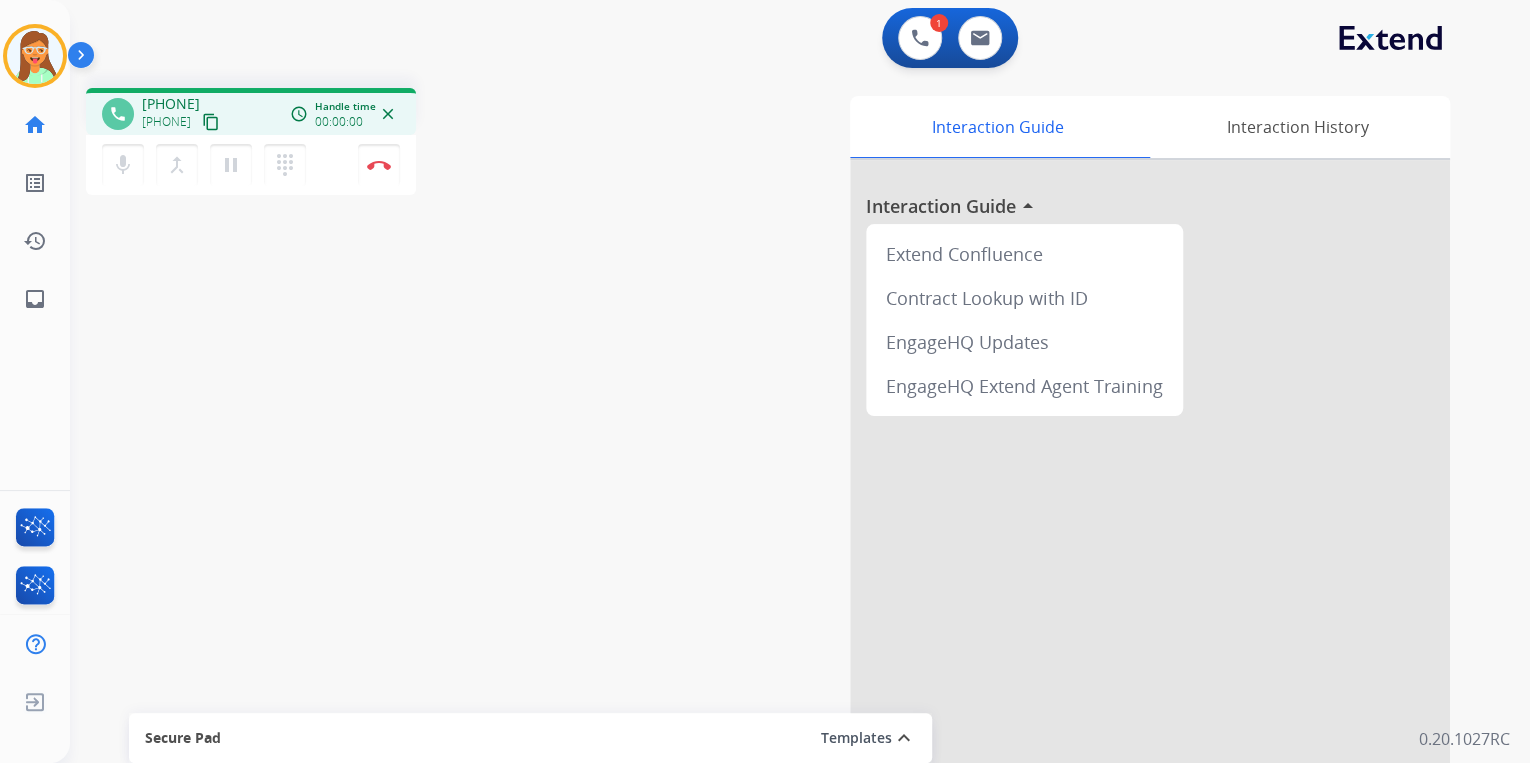 click on "content_copy" at bounding box center [211, 122] 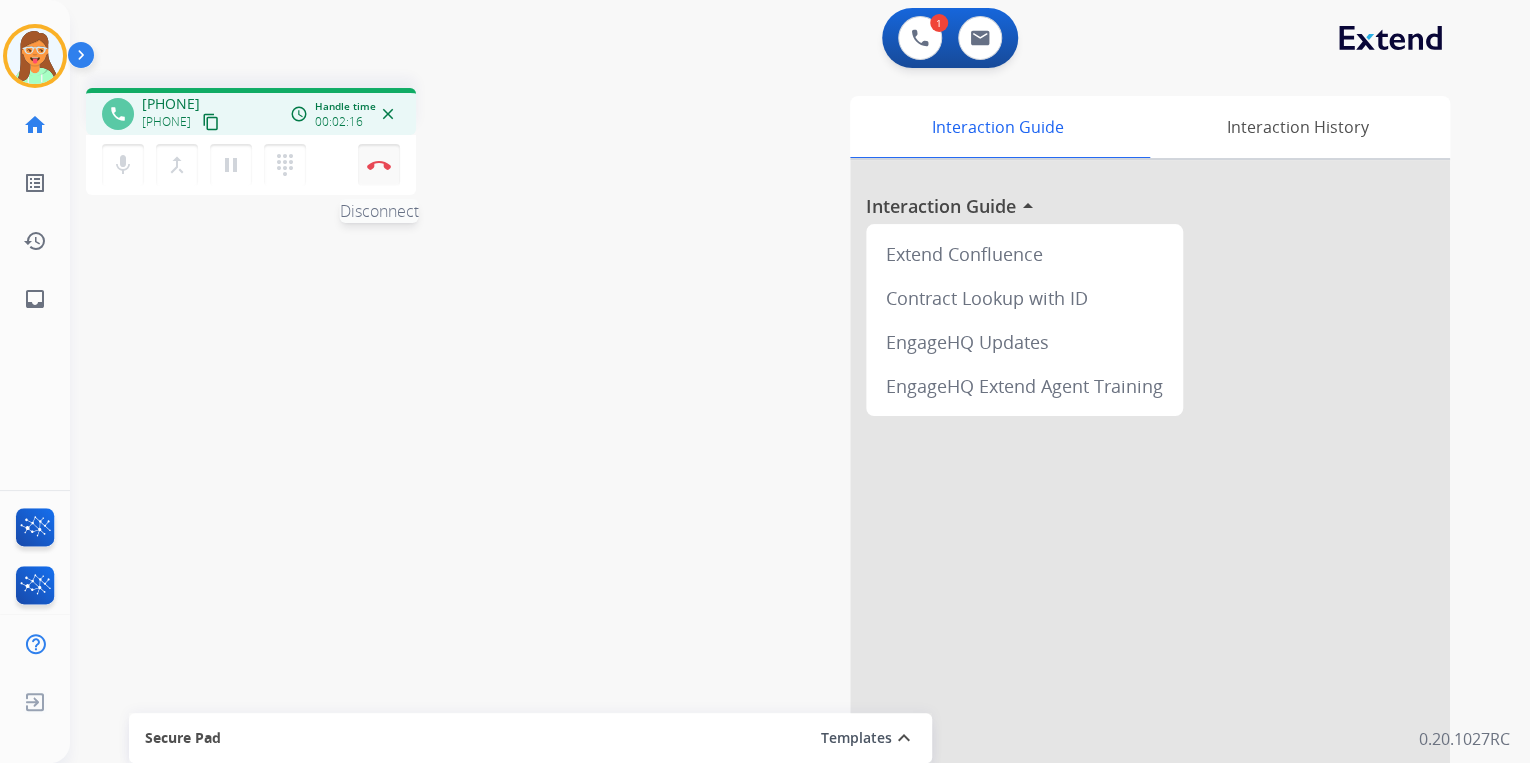 click on "Disconnect" at bounding box center (379, 165) 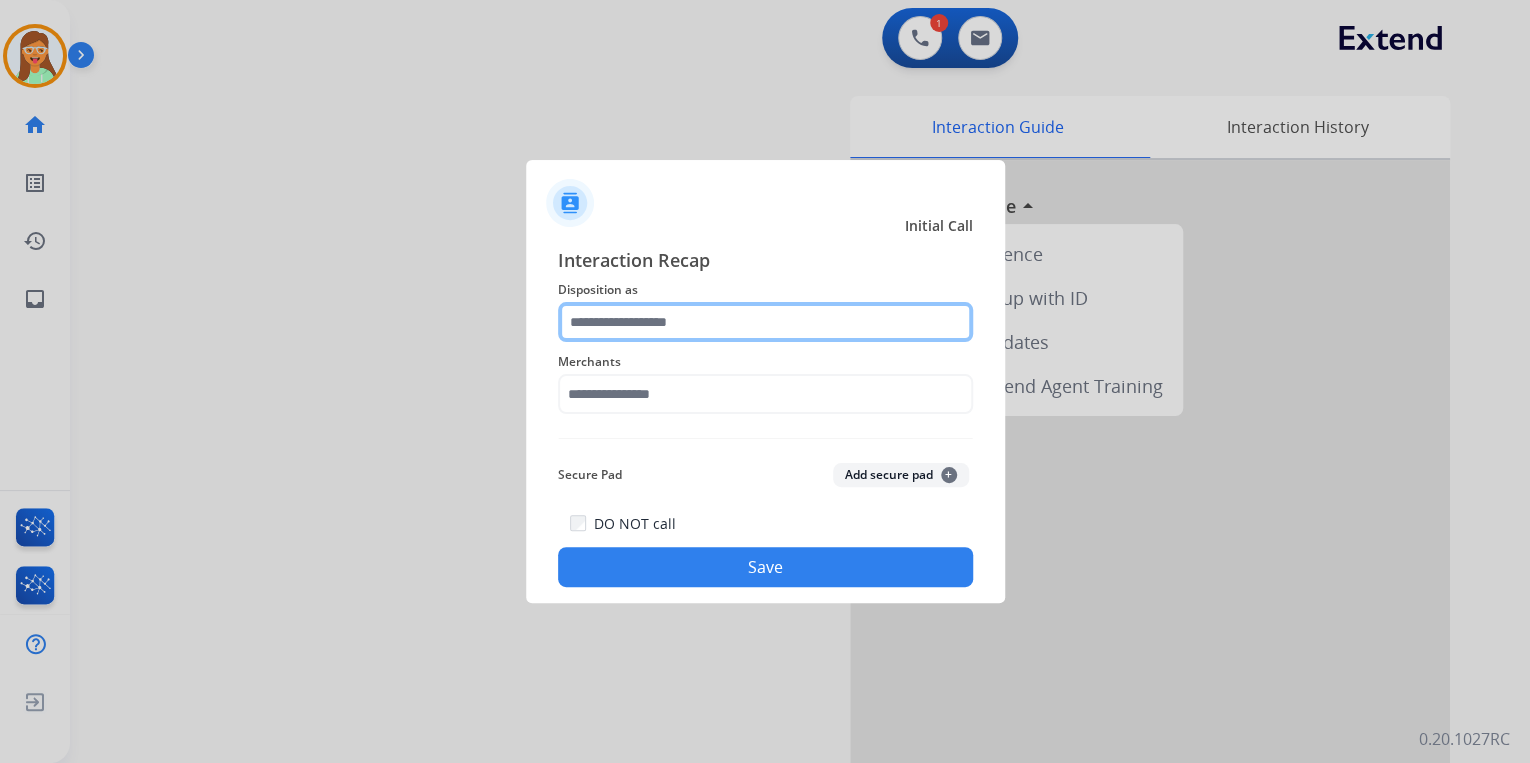 click 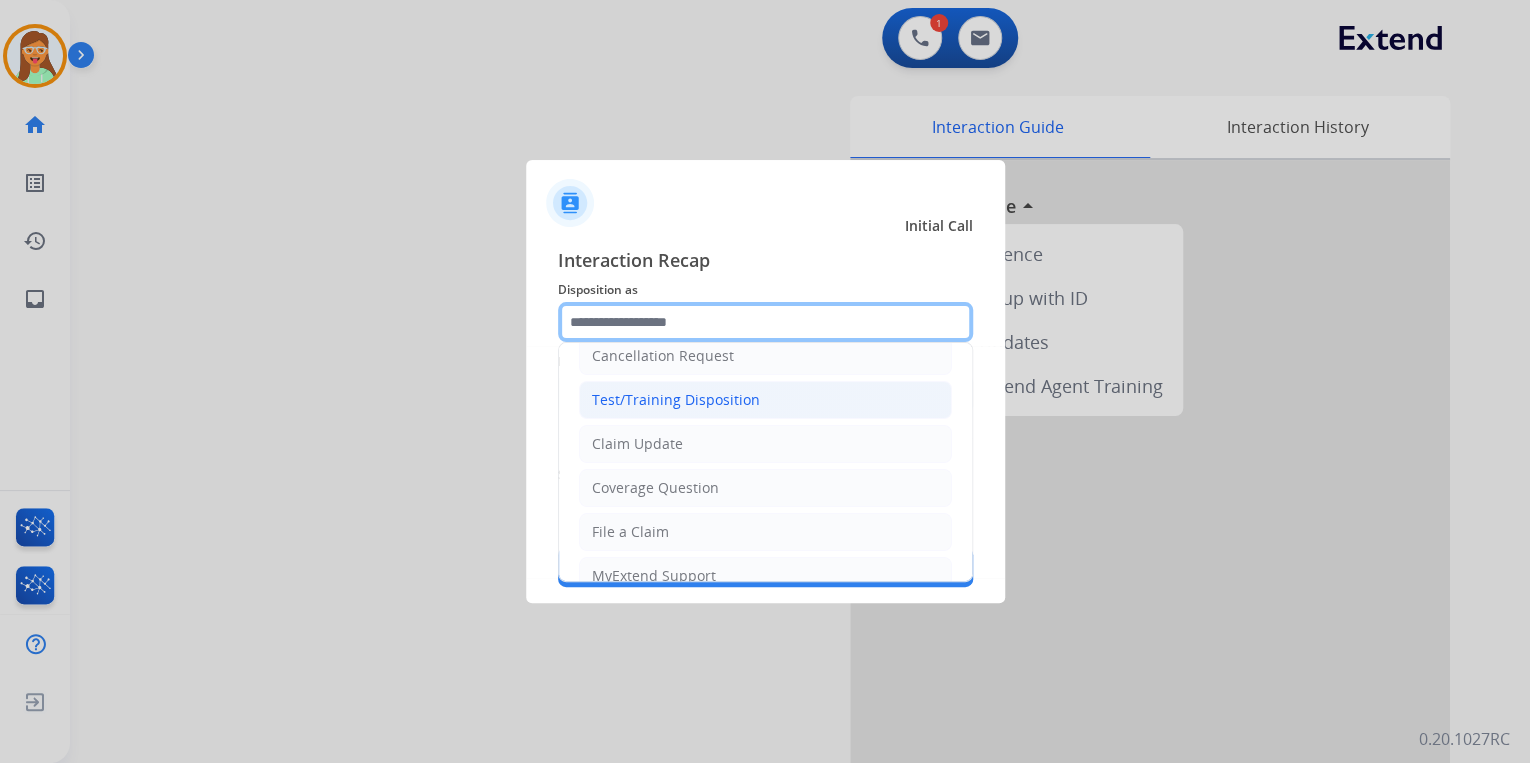 scroll, scrollTop: 80, scrollLeft: 0, axis: vertical 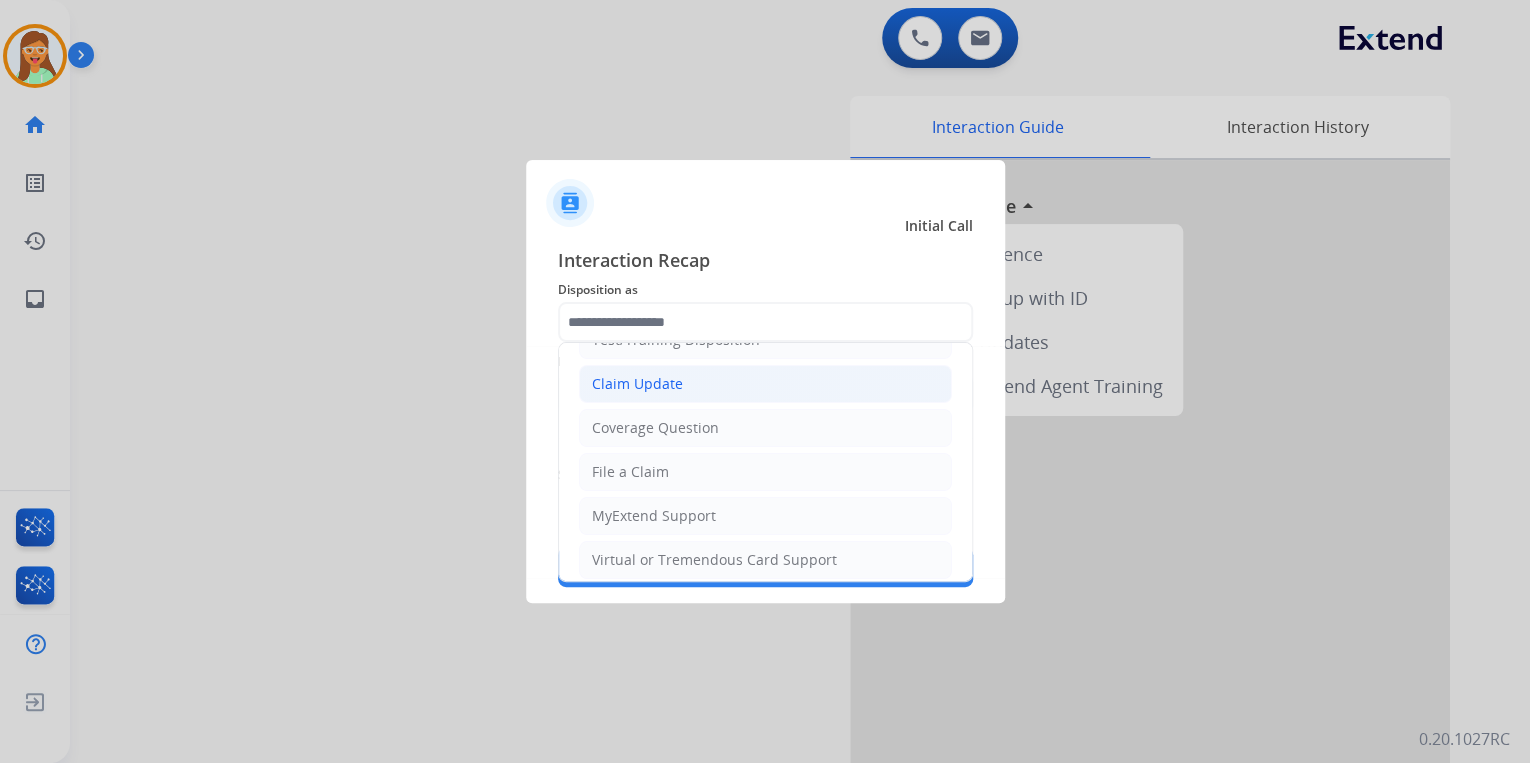 click on "Claim Update" 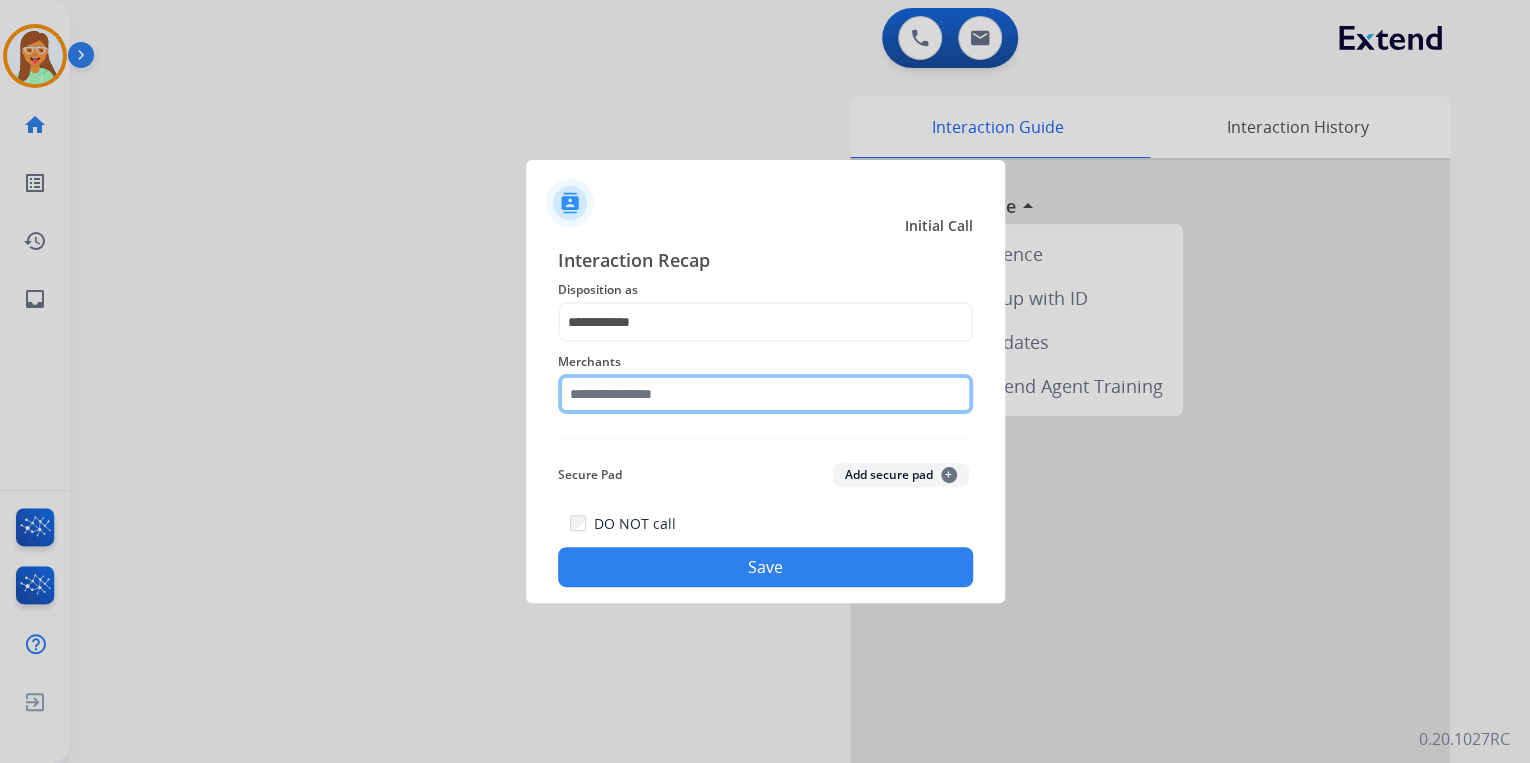 click 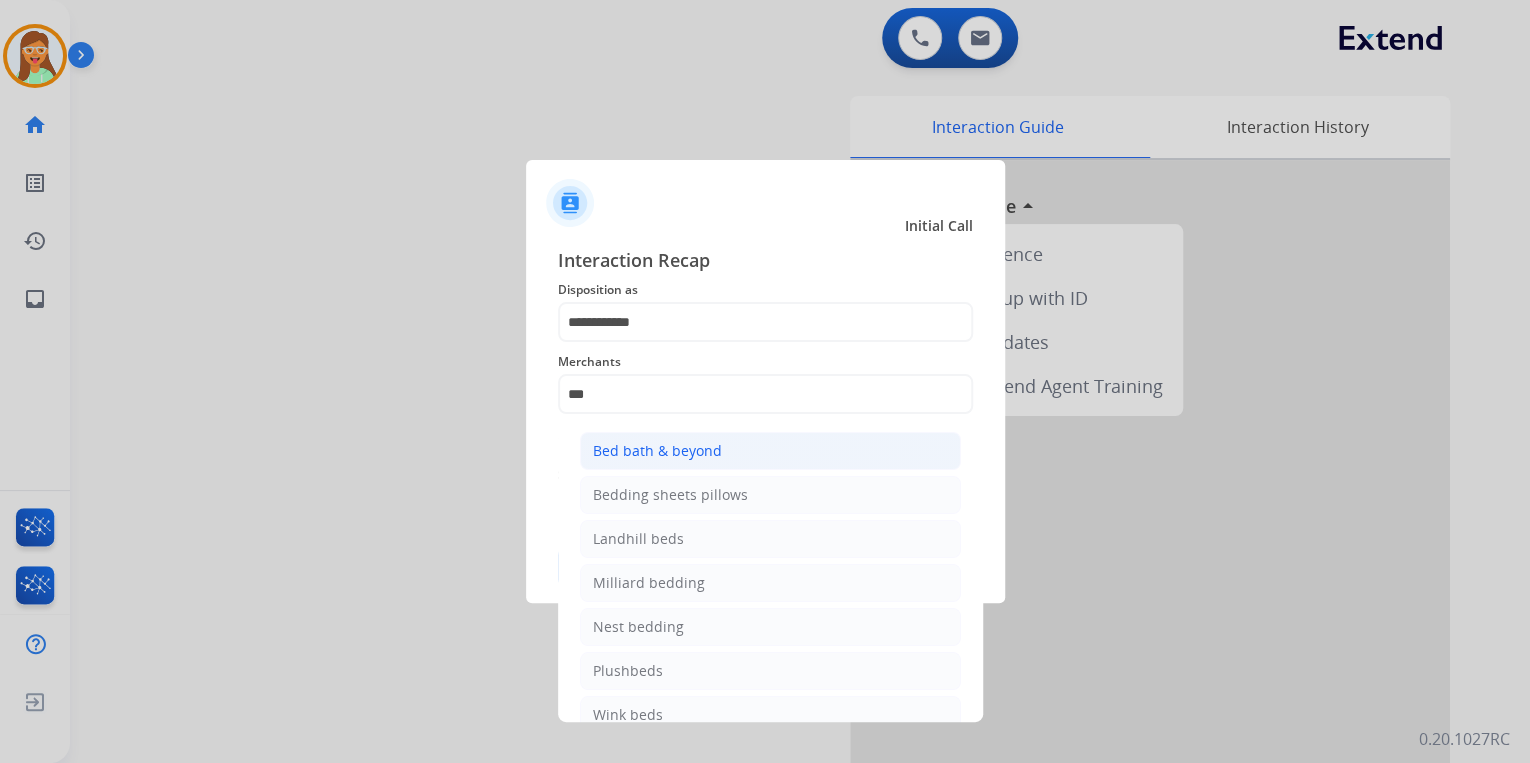 click on "Bed bath & beyond" 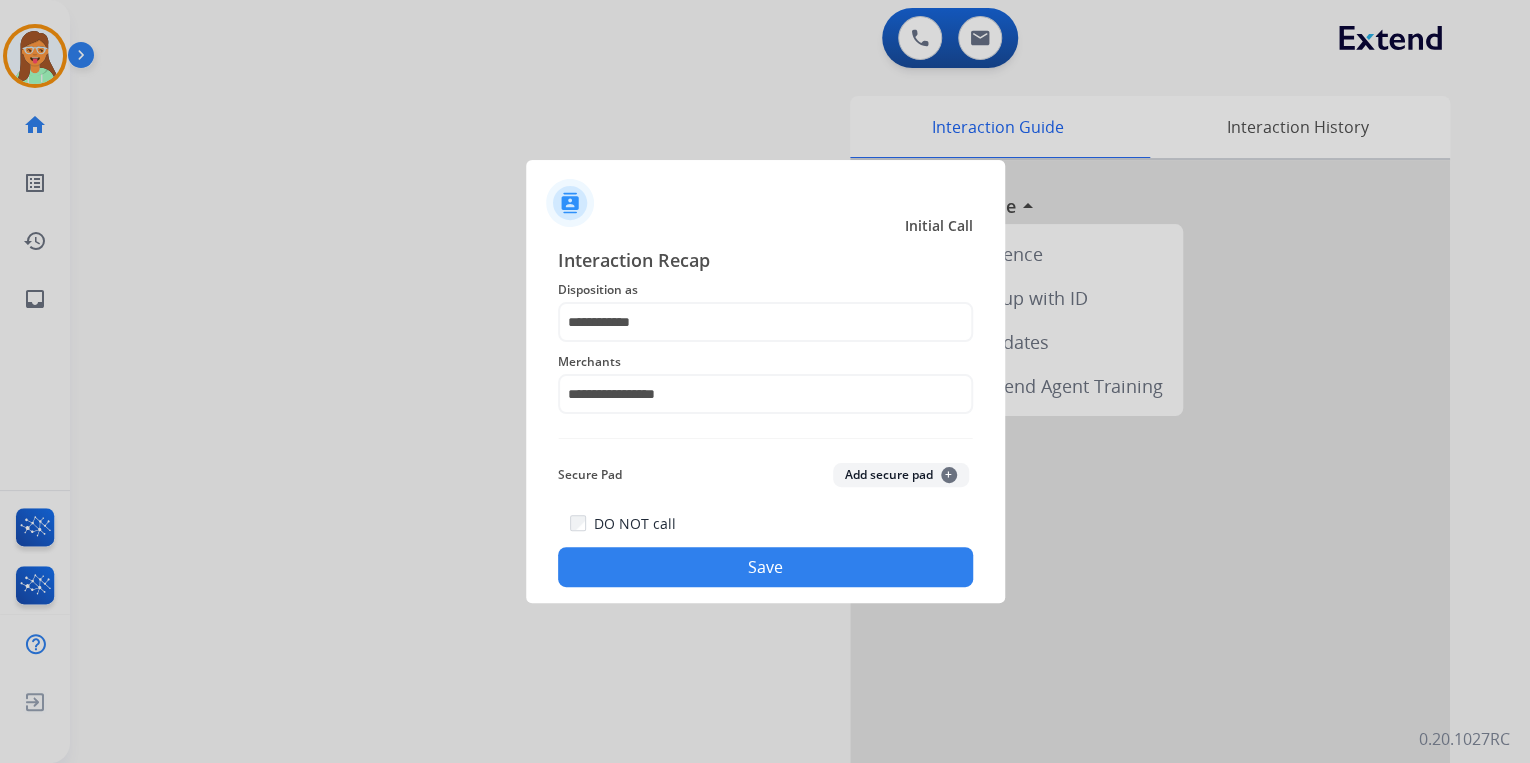 click on "Save" 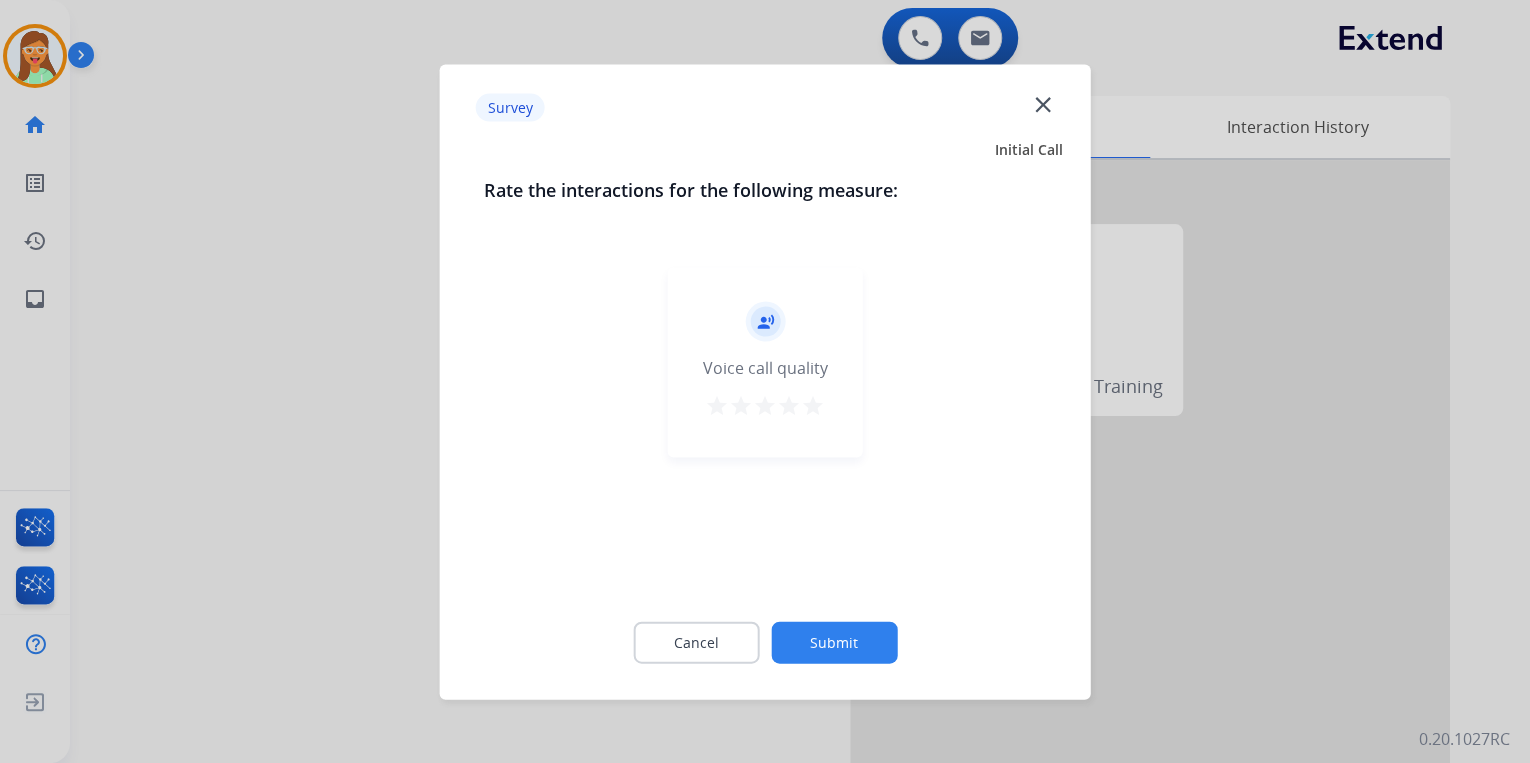 click on "star" at bounding box center [813, 405] 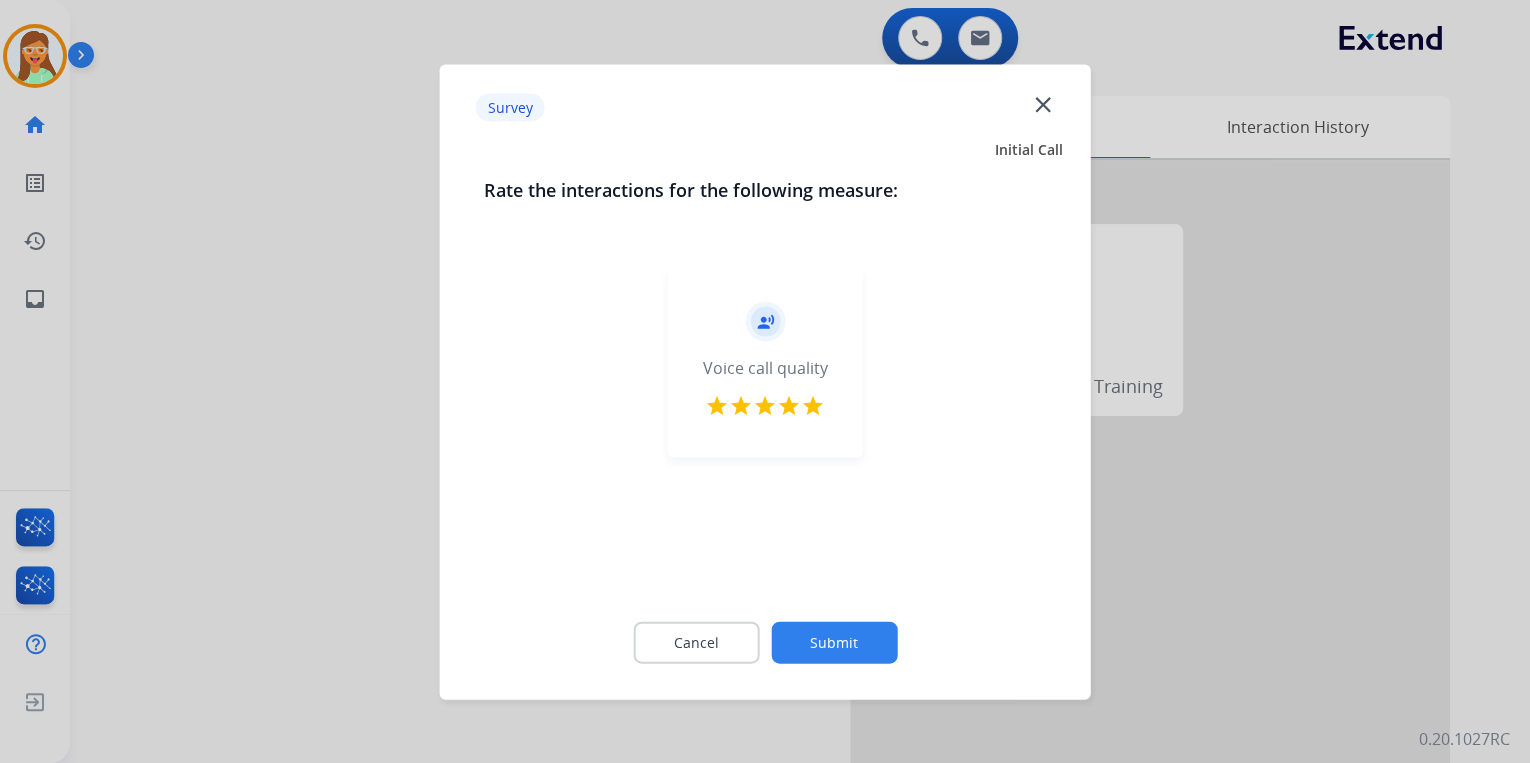 click on "Submit" 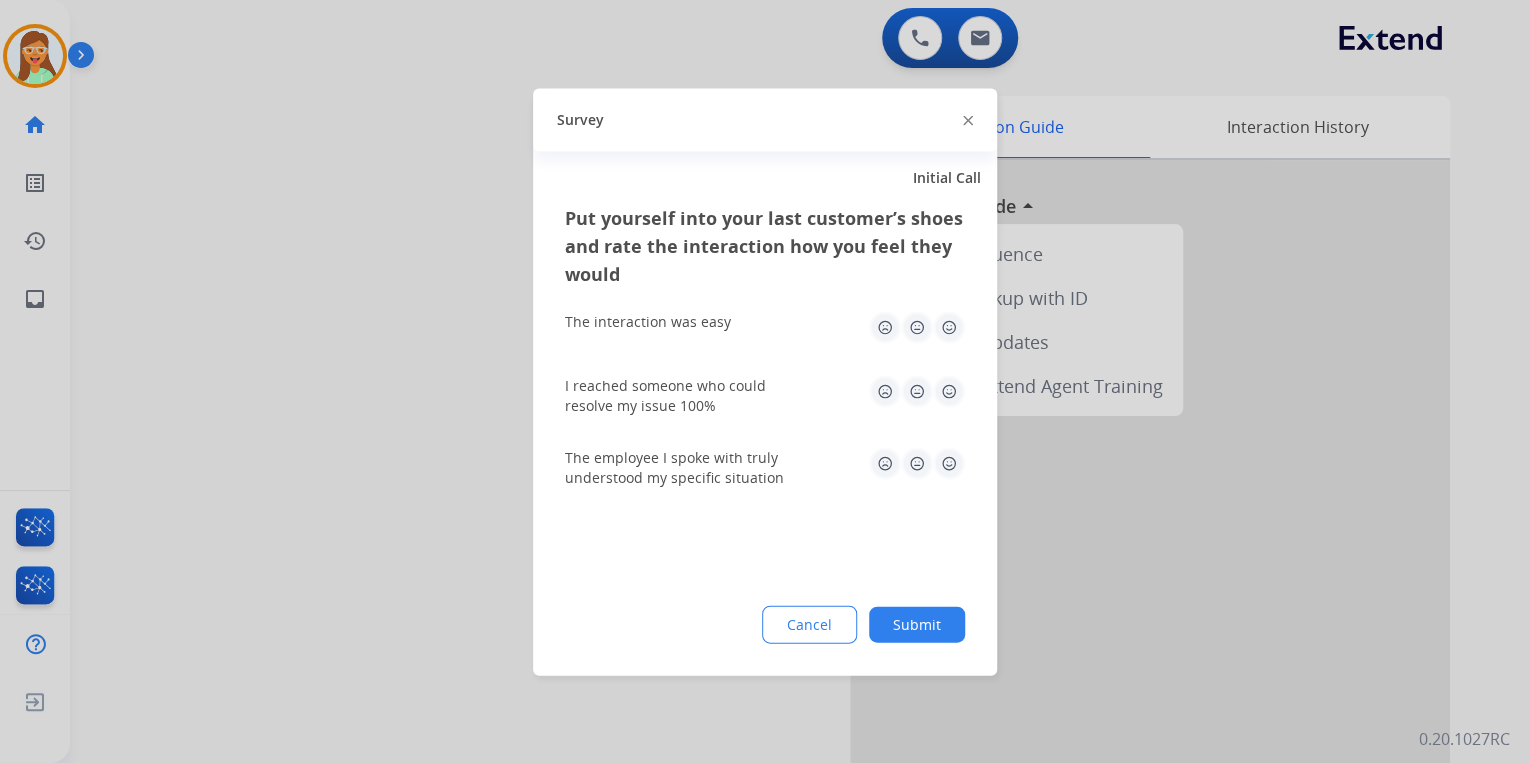 click 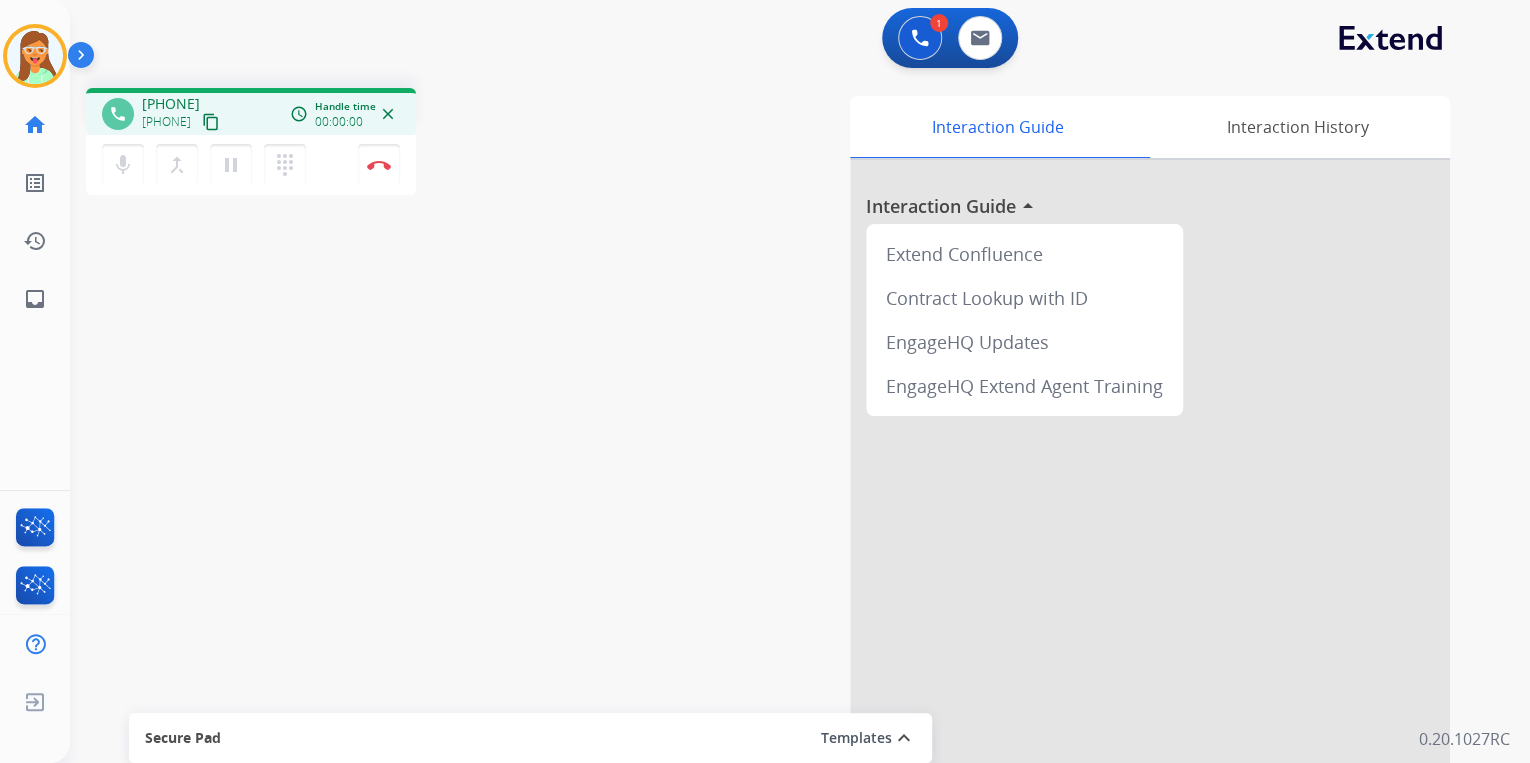 click on "content_copy" at bounding box center [211, 122] 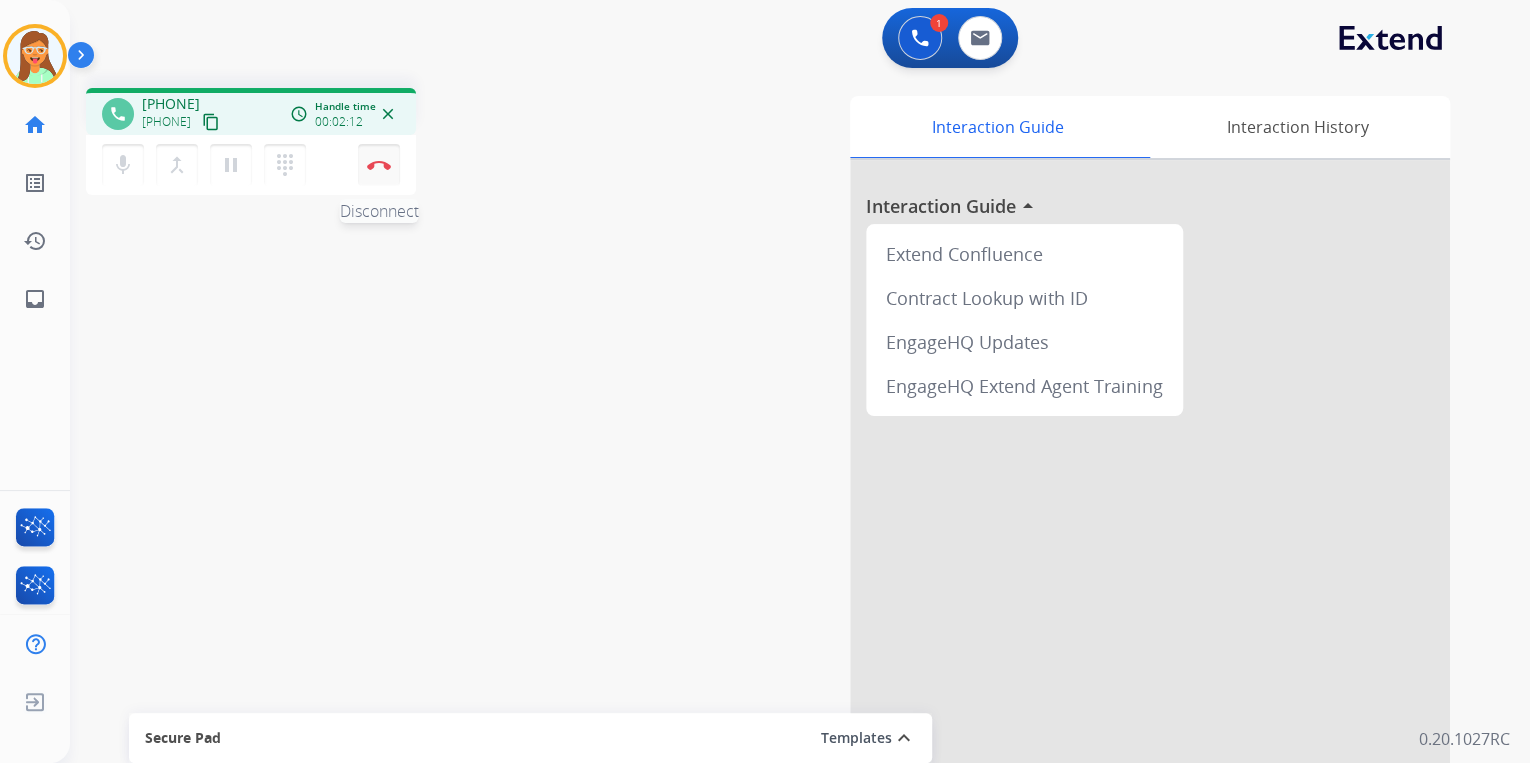 click on "Disconnect" at bounding box center (379, 165) 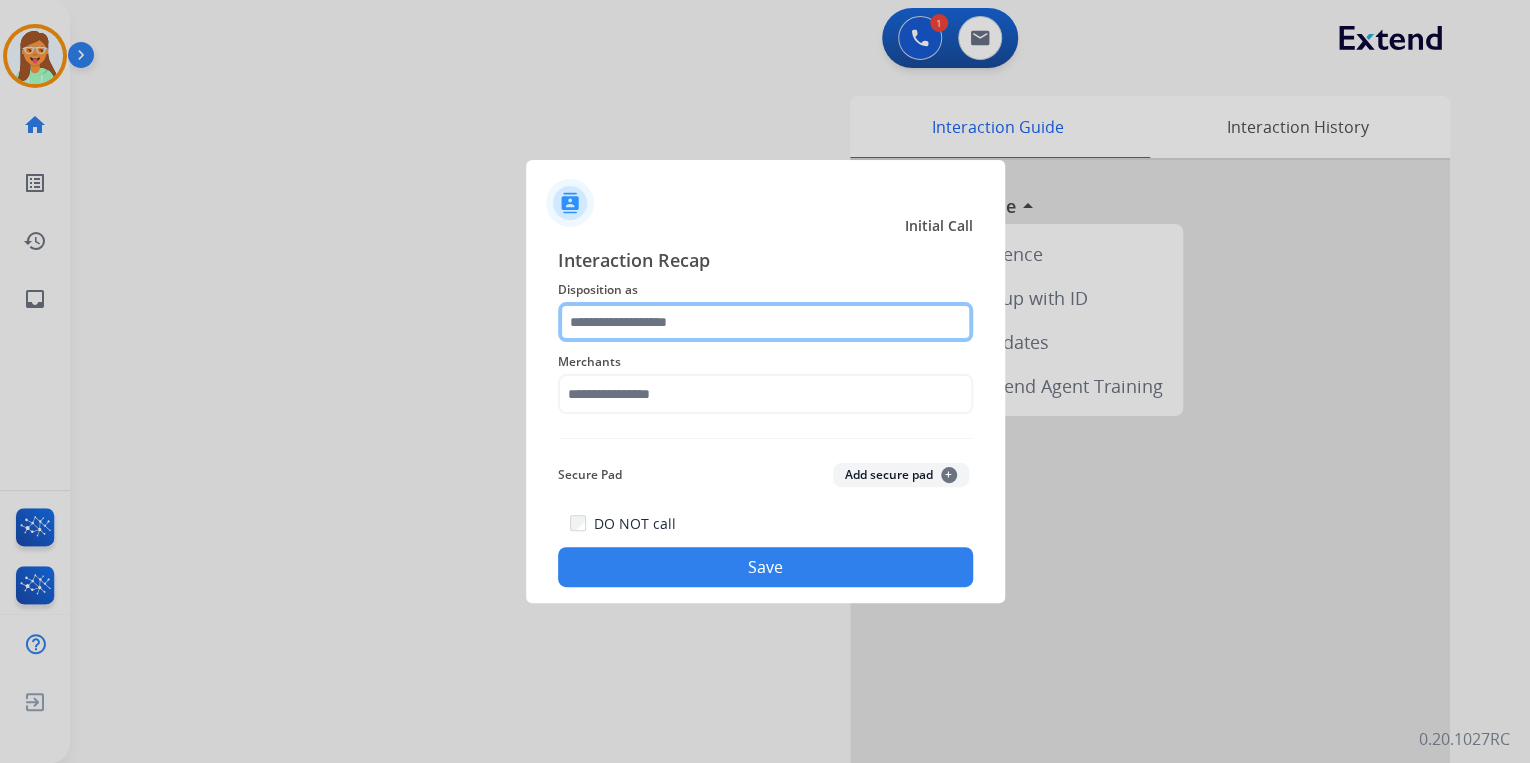 click 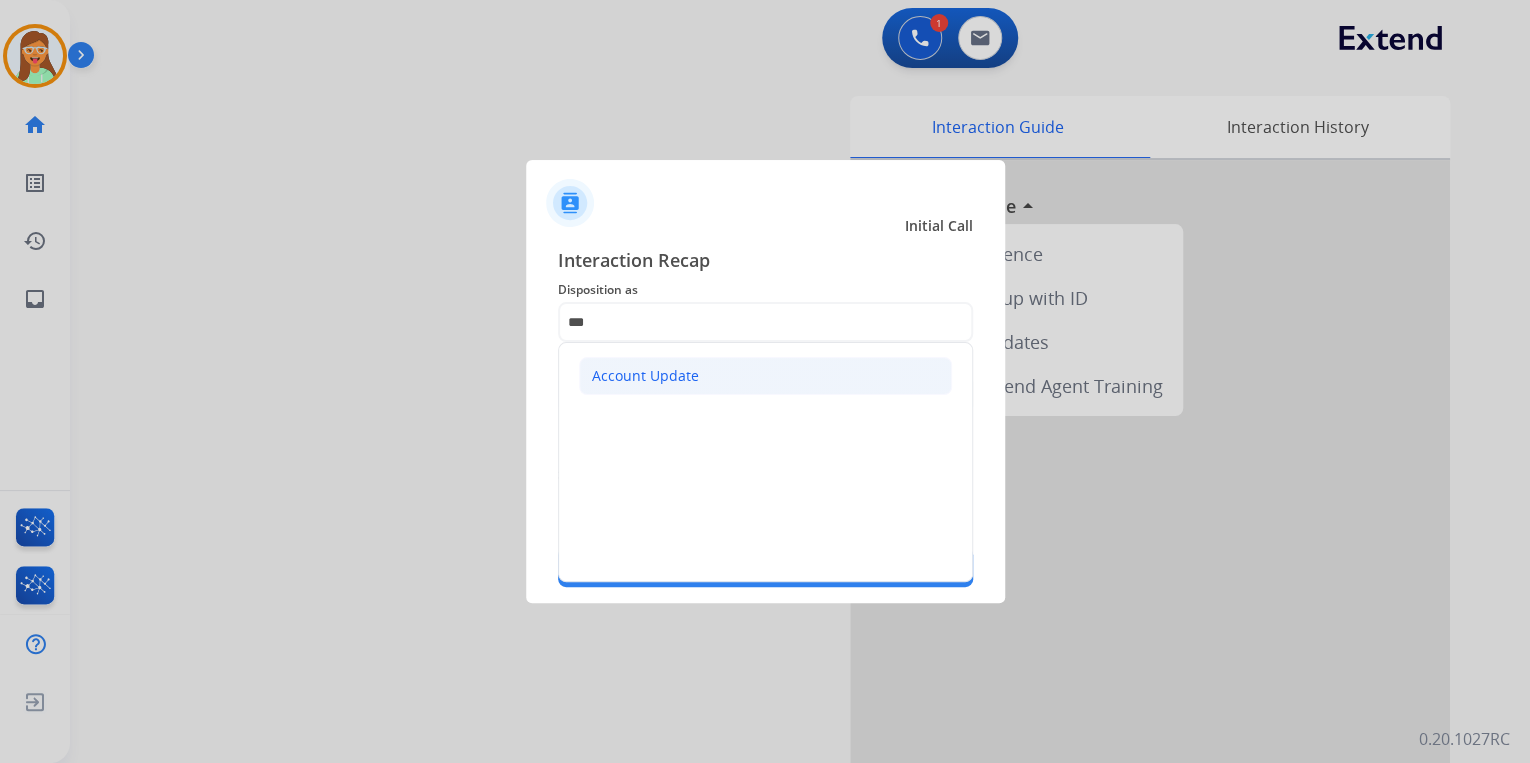 click on "Account Update" 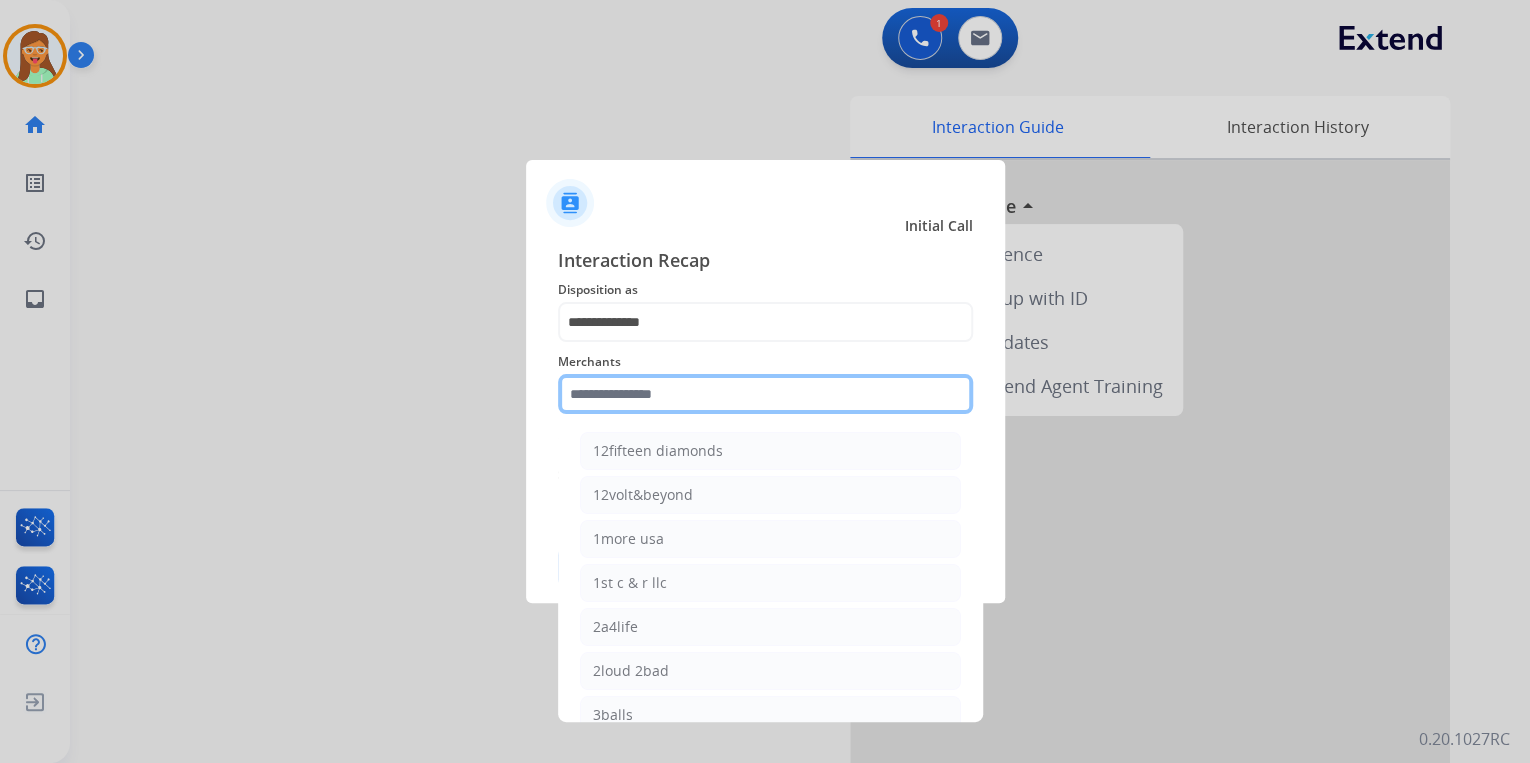 click 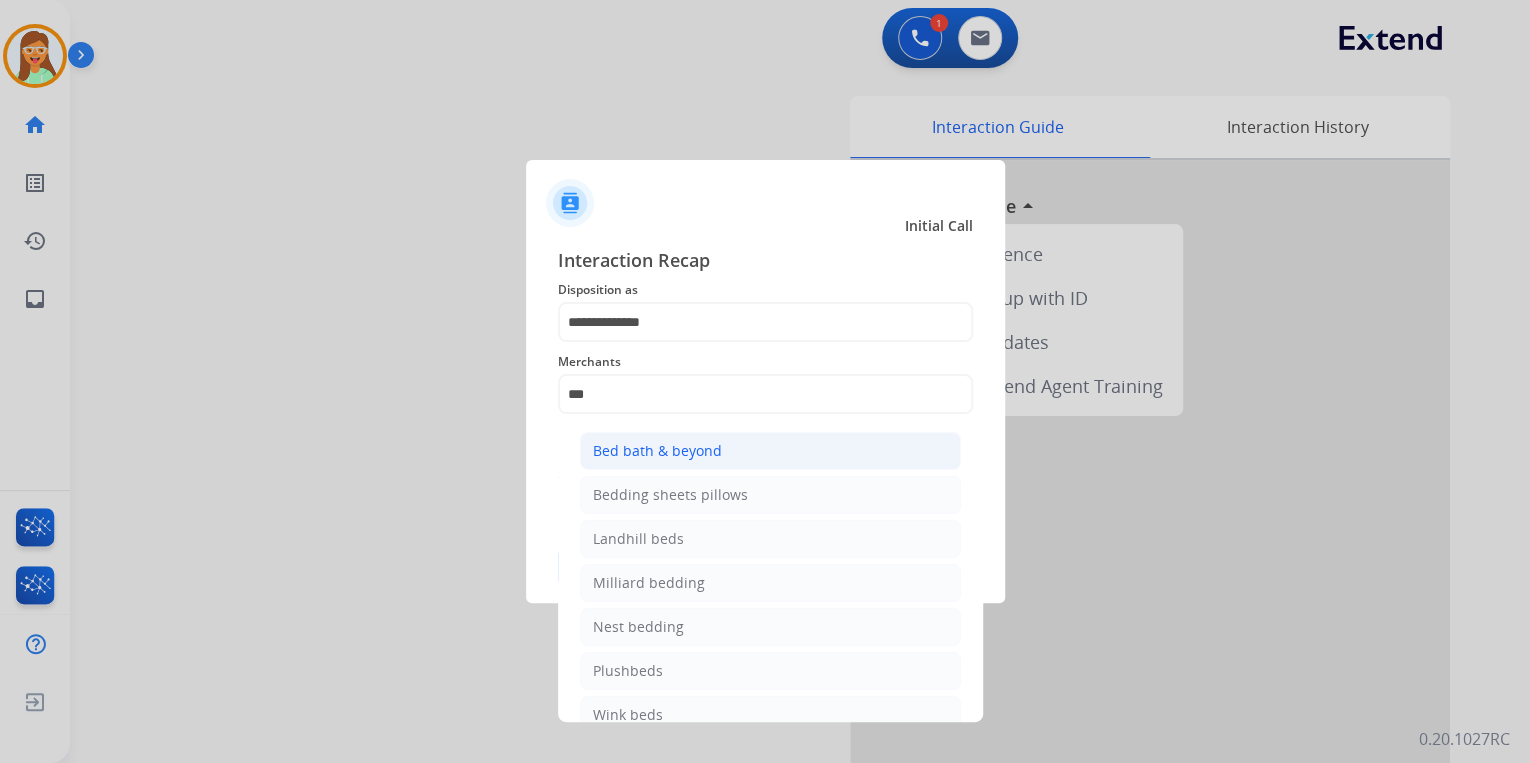 click on "Bed bath & beyond" 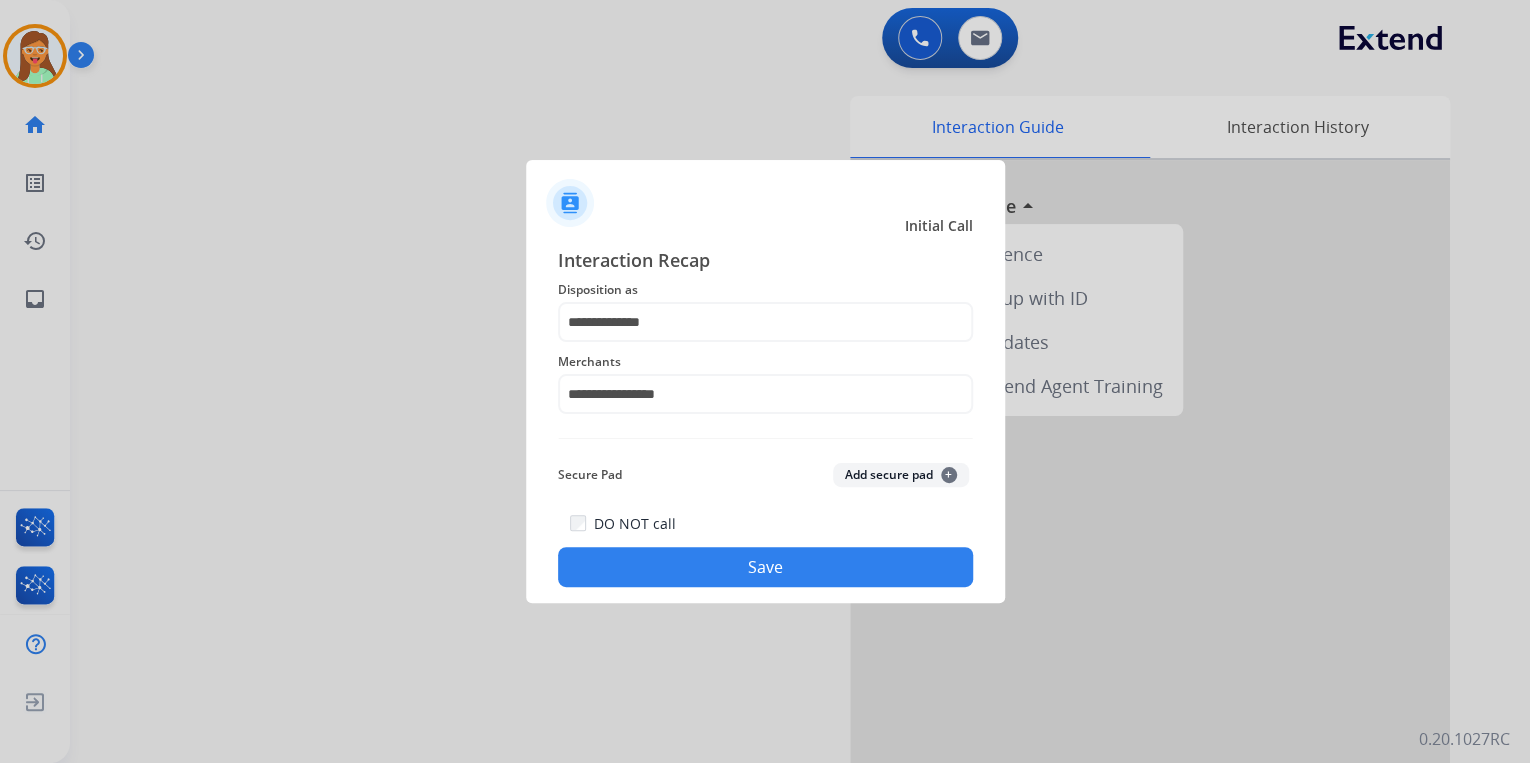 click on "Save" 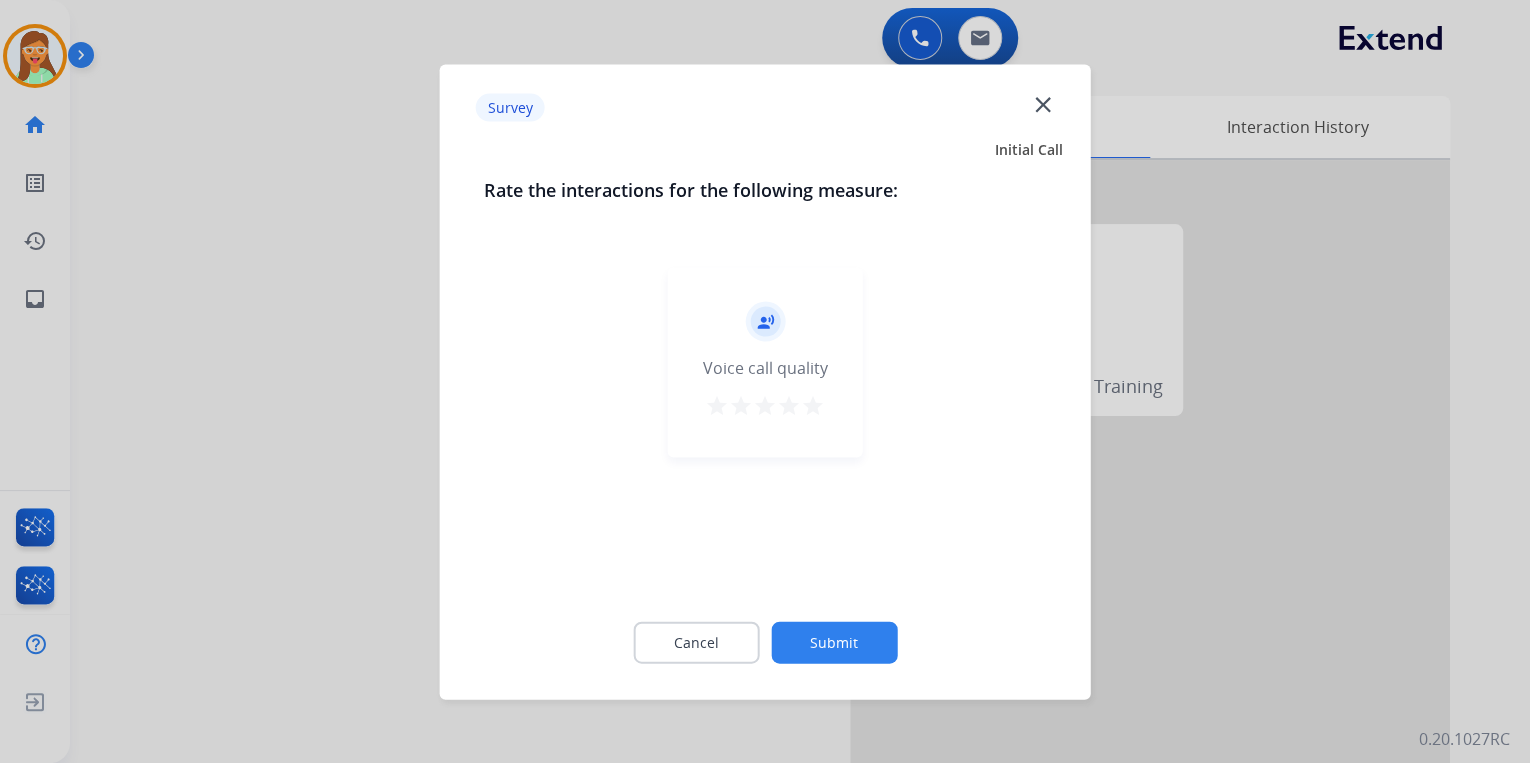 click on "star" at bounding box center [813, 405] 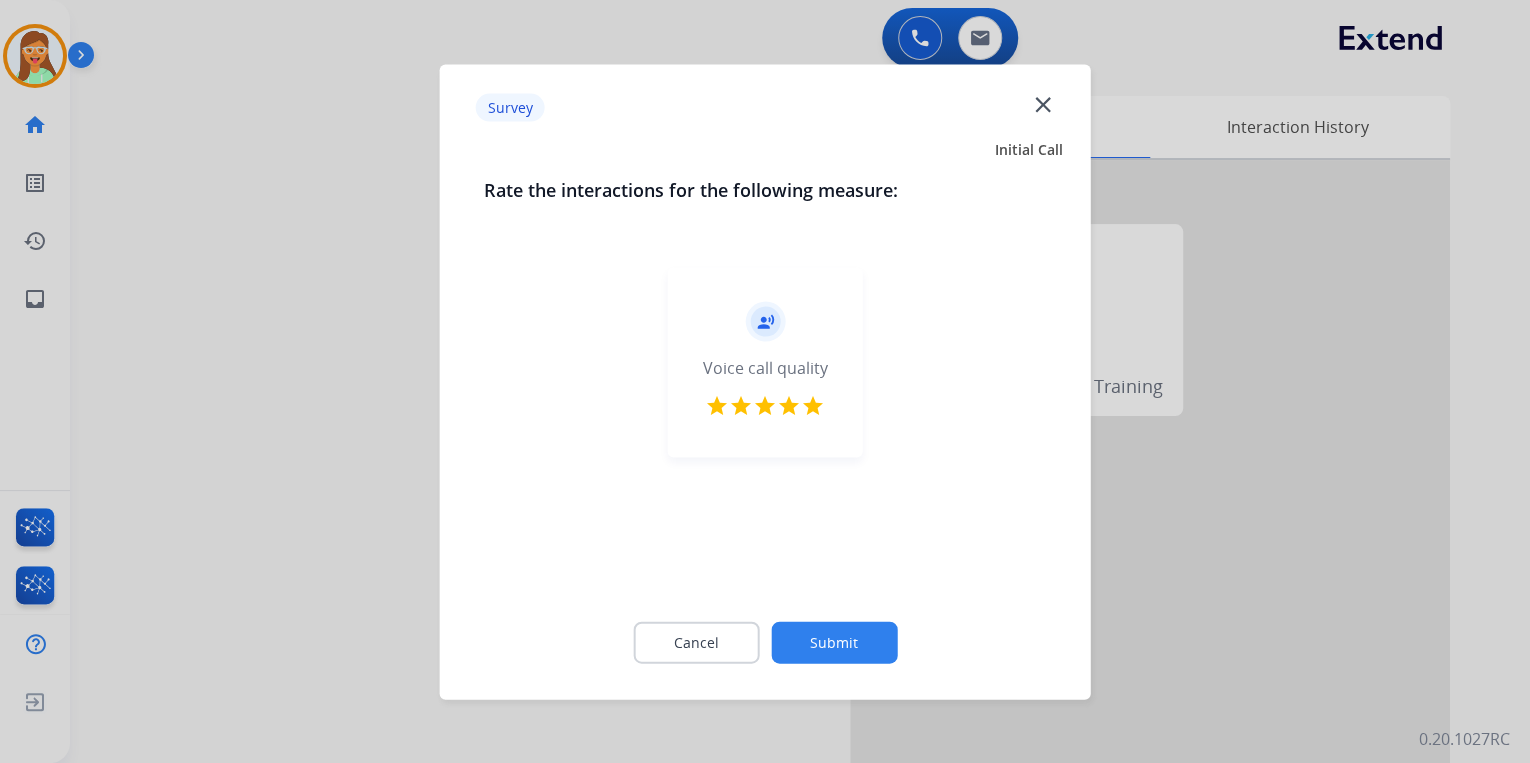 click on "Submit" 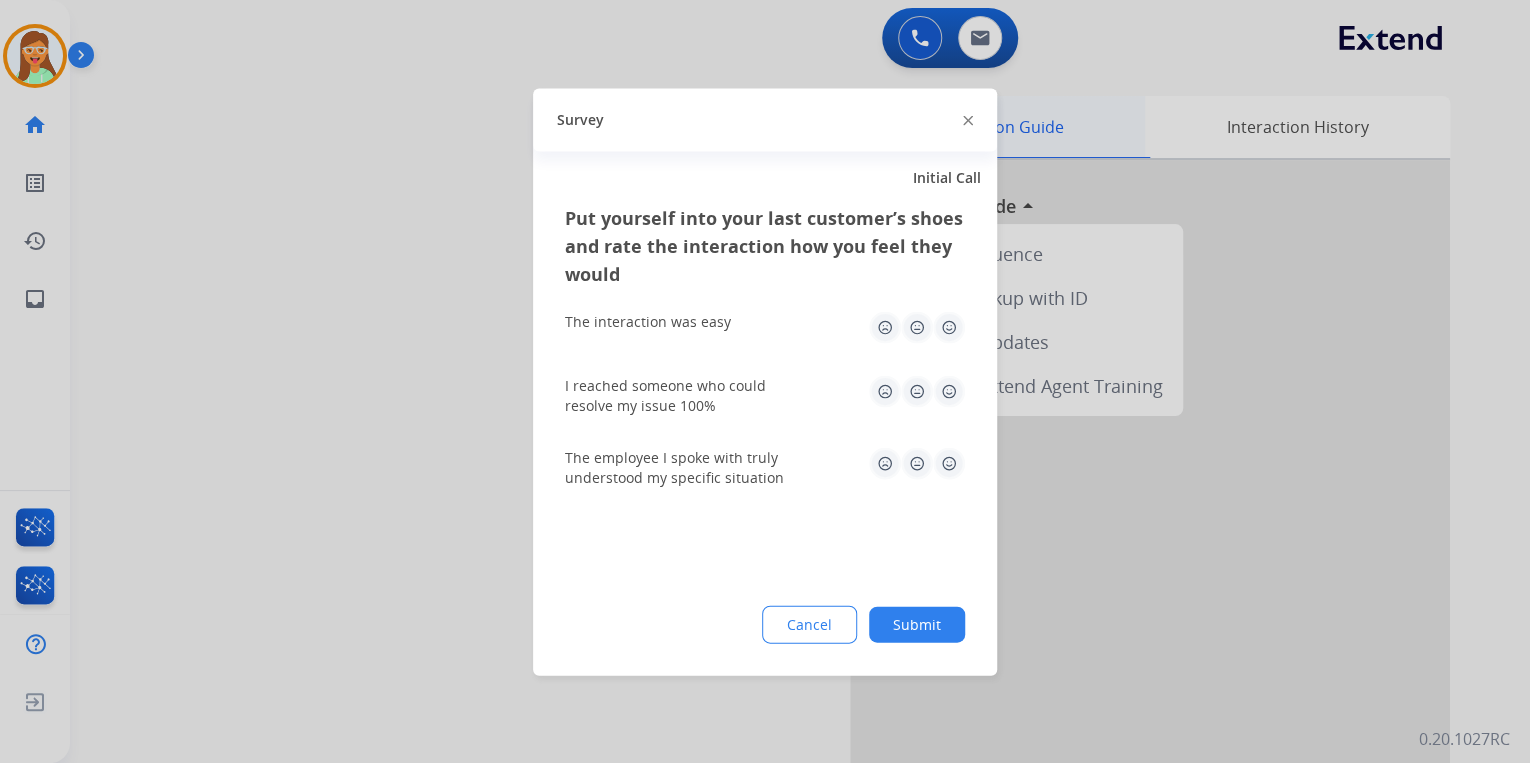 click 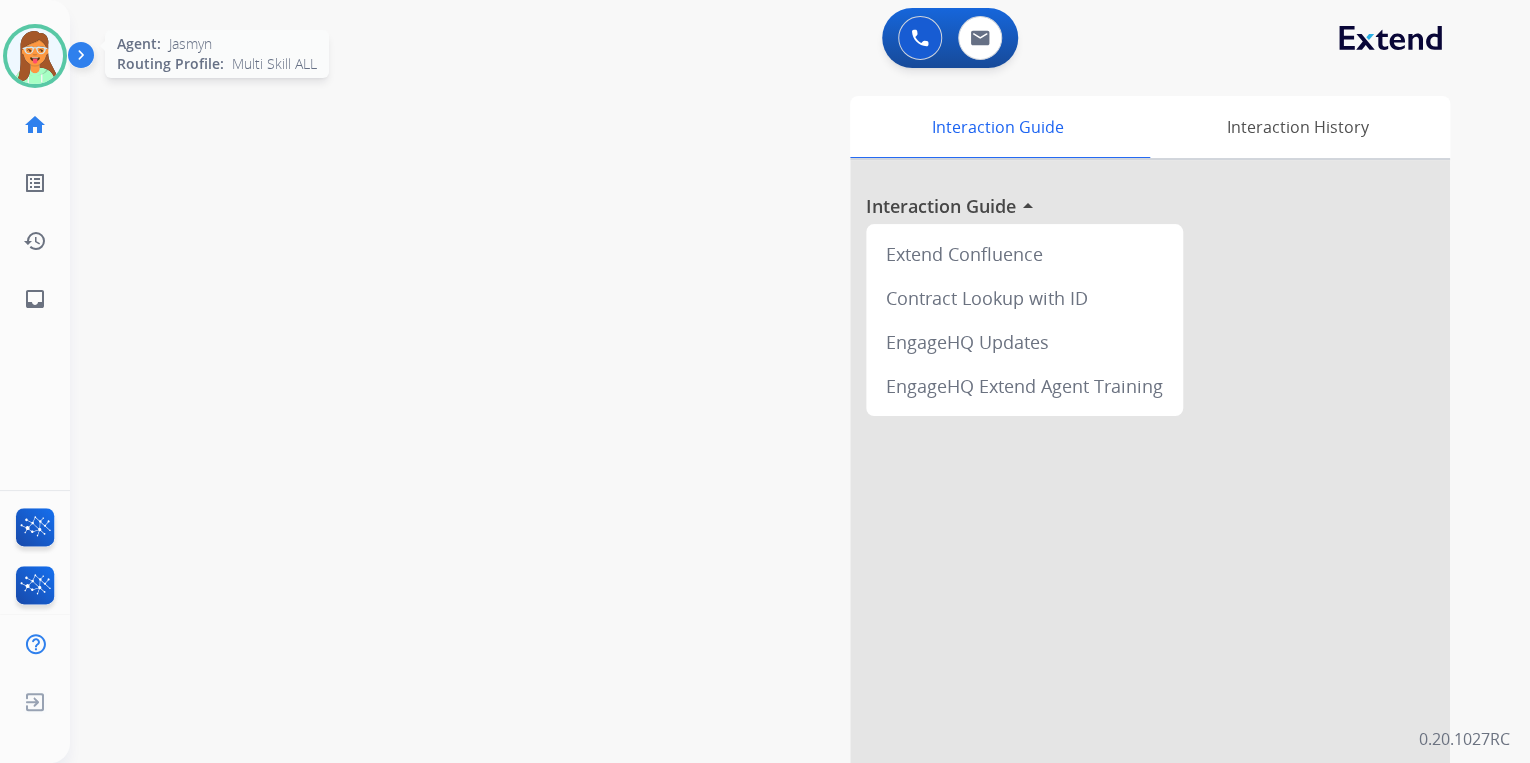 click at bounding box center (35, 56) 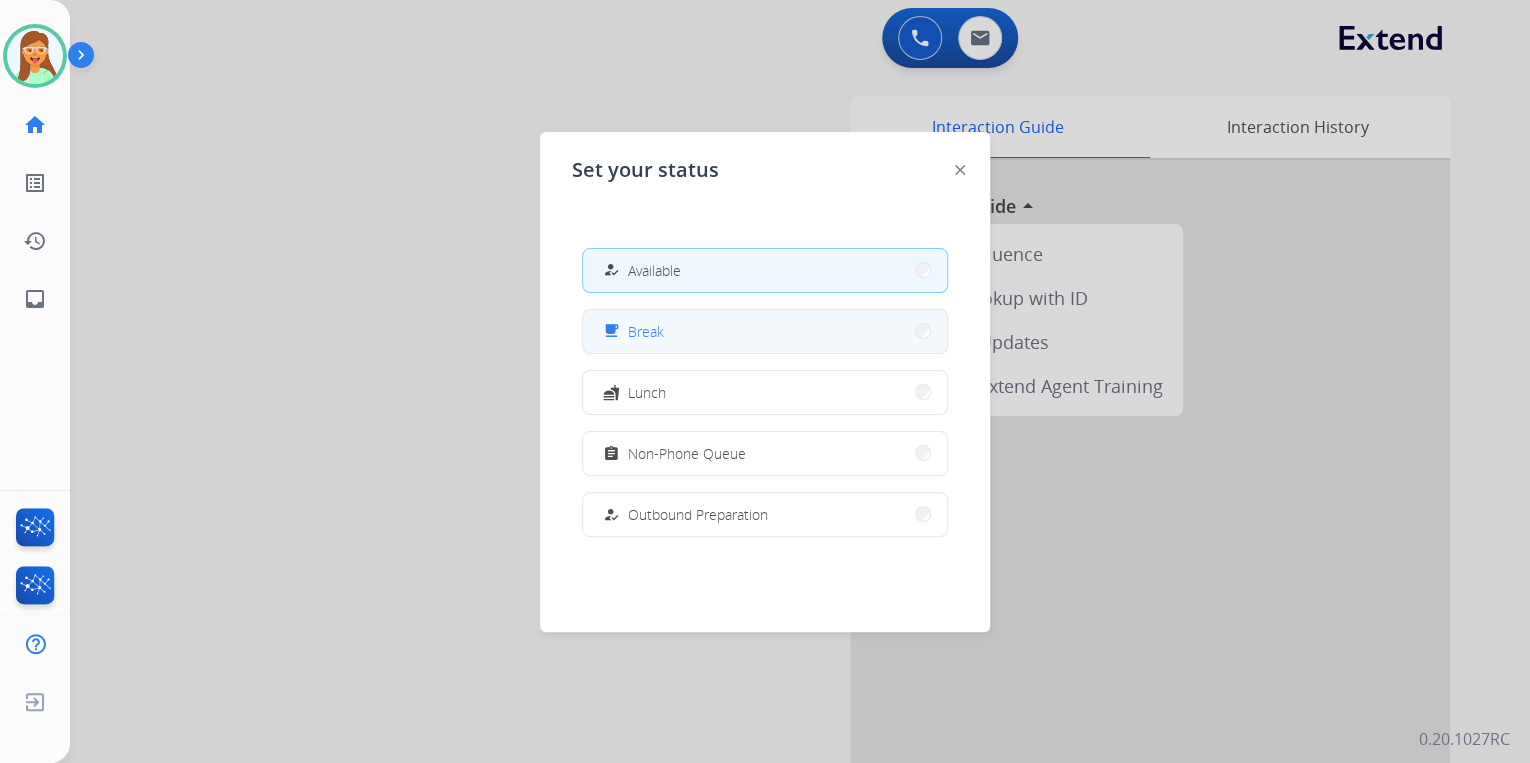 click on "free_breakfast Break" at bounding box center (765, 331) 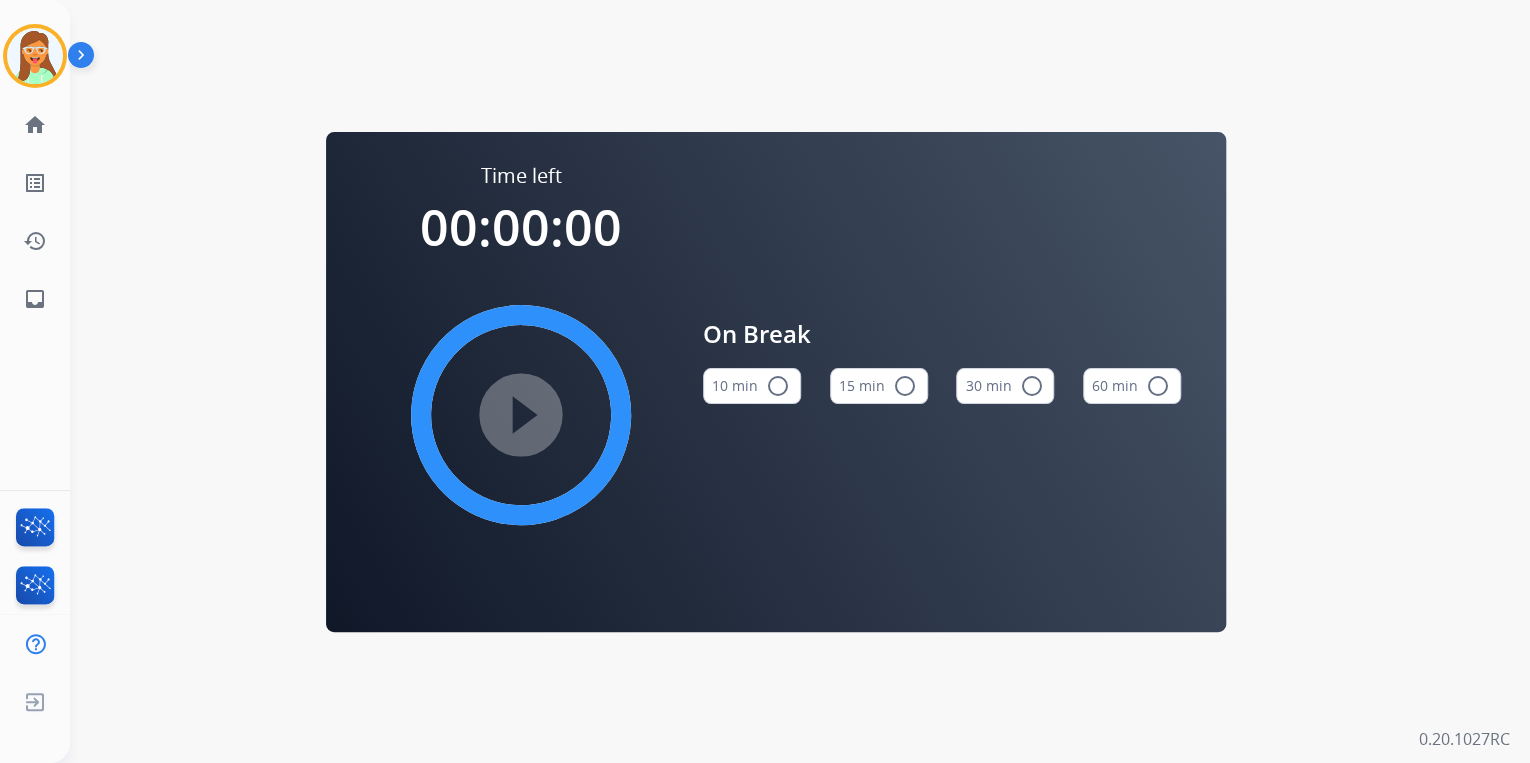 drag, startPoint x: 756, startPoint y: 390, endPoint x: 616, endPoint y: 398, distance: 140.22838 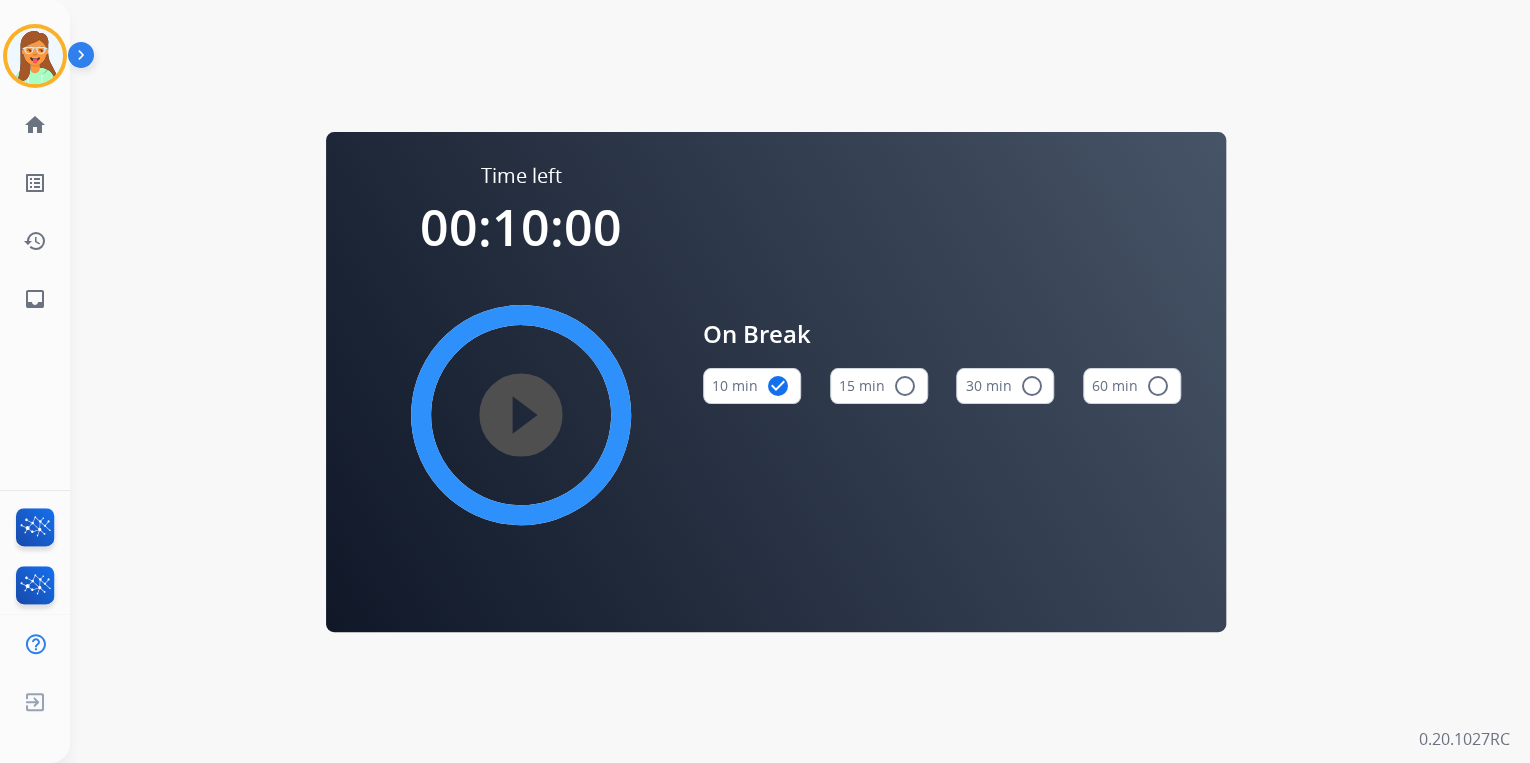 click on "play_circle_filled" at bounding box center [521, 415] 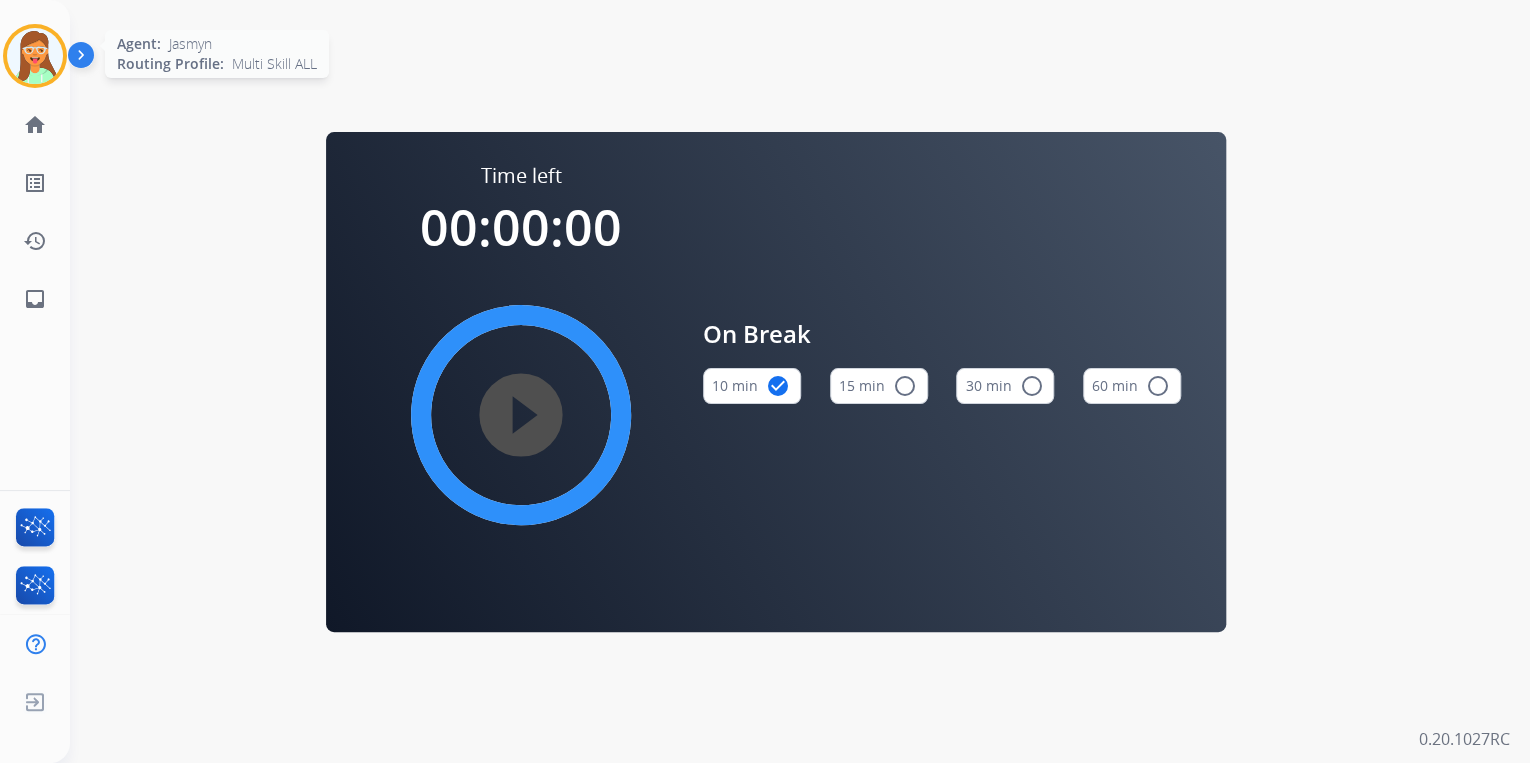 click at bounding box center (35, 56) 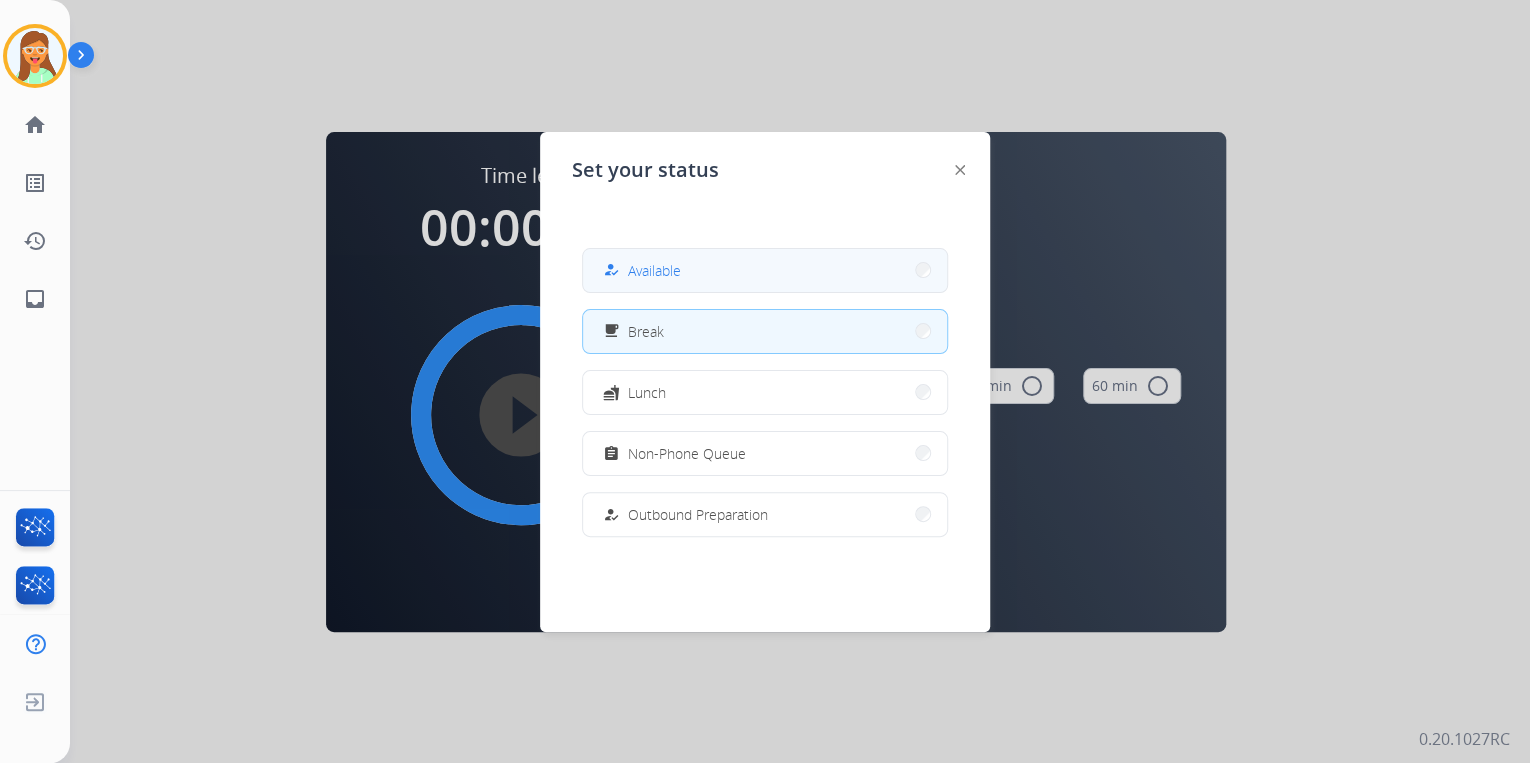 click on "Available" at bounding box center [654, 270] 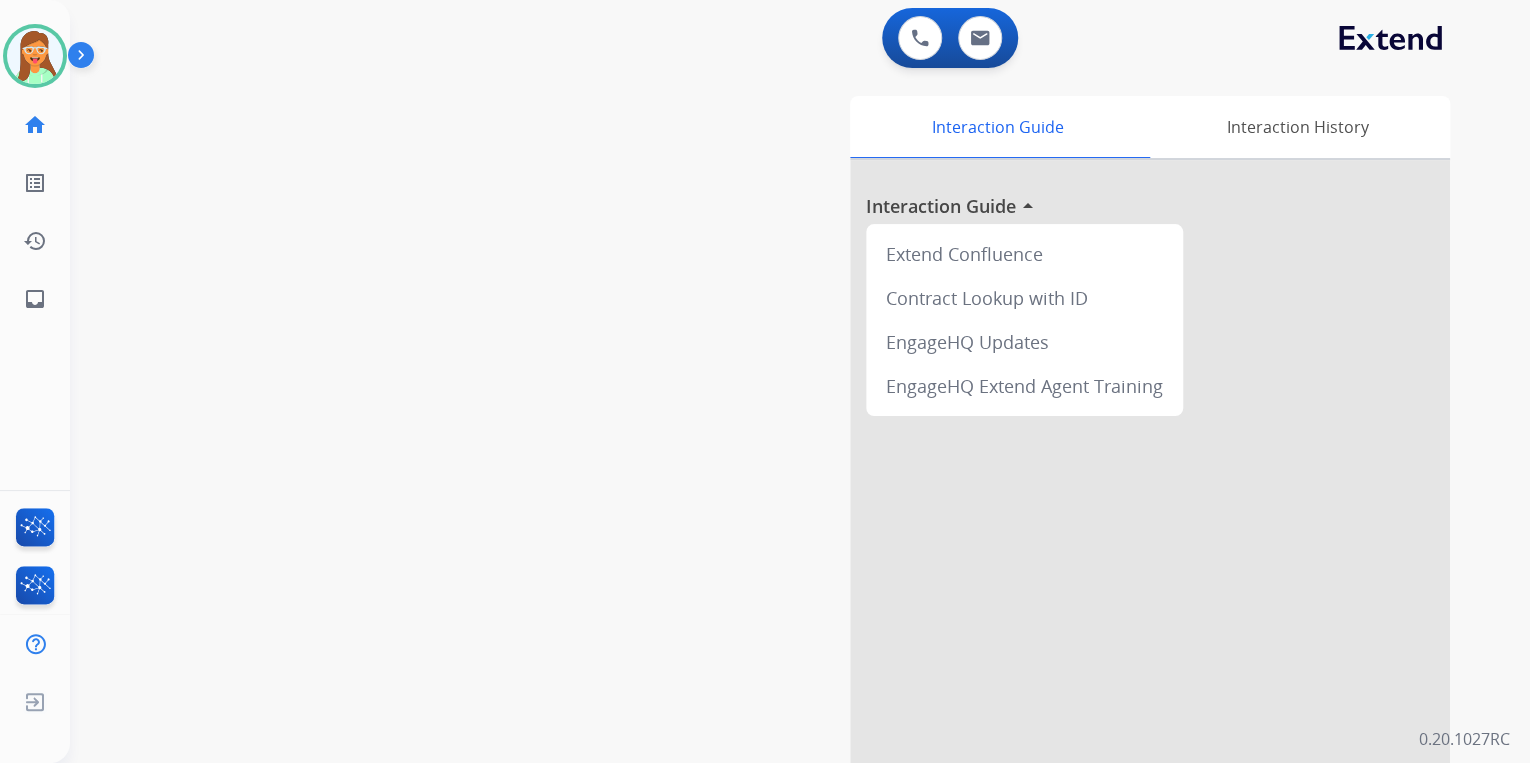 drag, startPoint x: 7, startPoint y: 53, endPoint x: 76, endPoint y: 78, distance: 73.38937 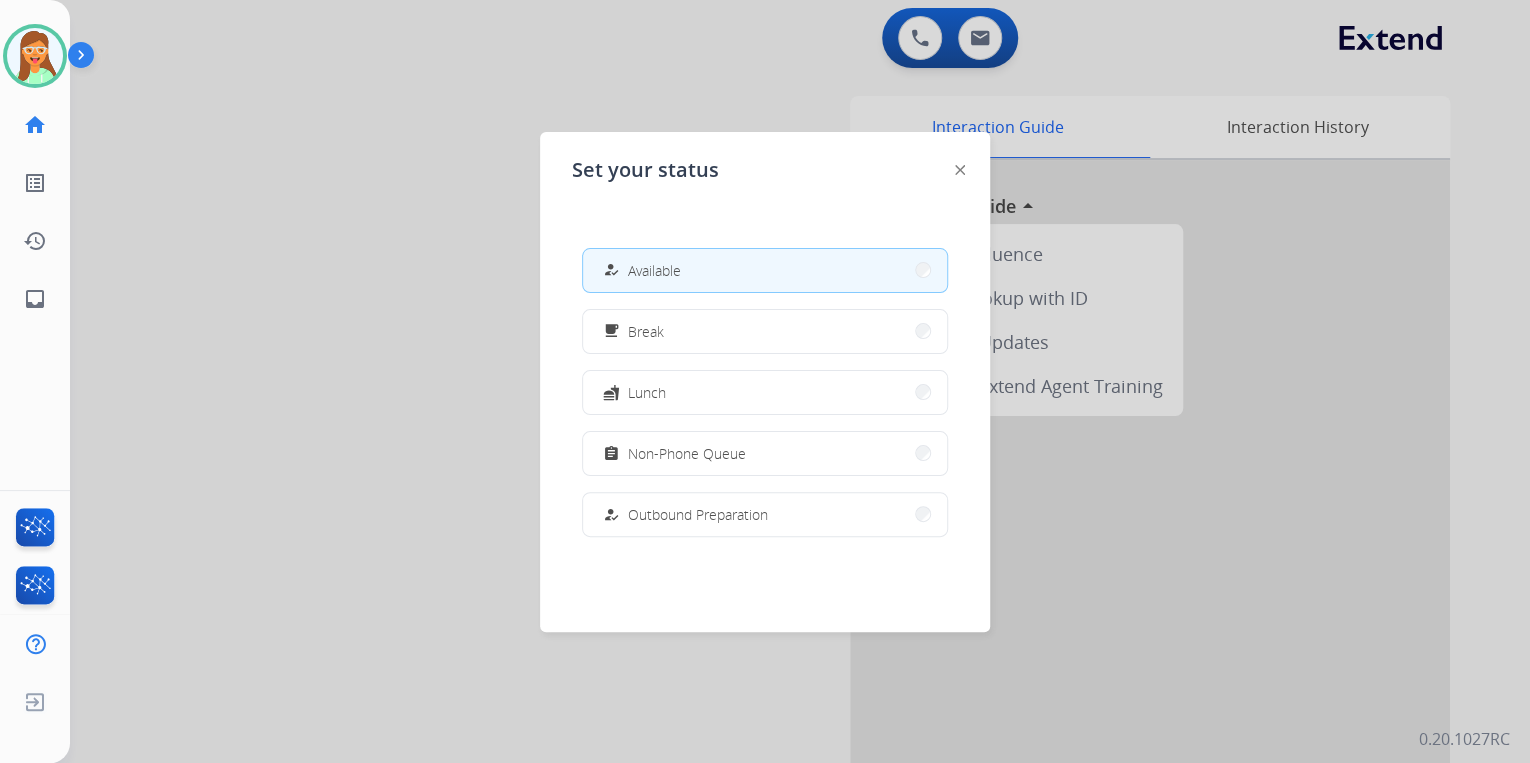 click on "Non-Phone Queue" at bounding box center [687, 453] 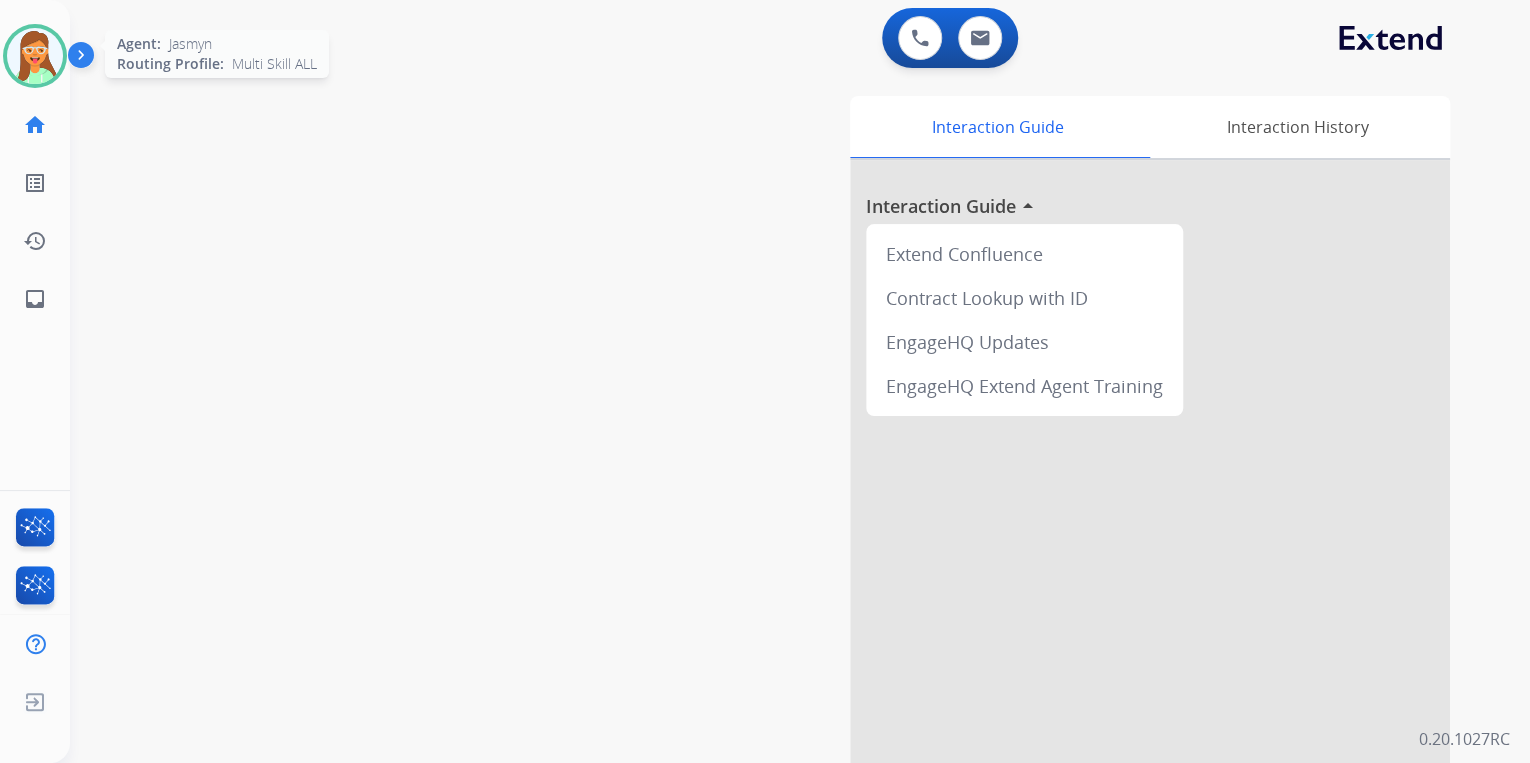 click at bounding box center [35, 56] 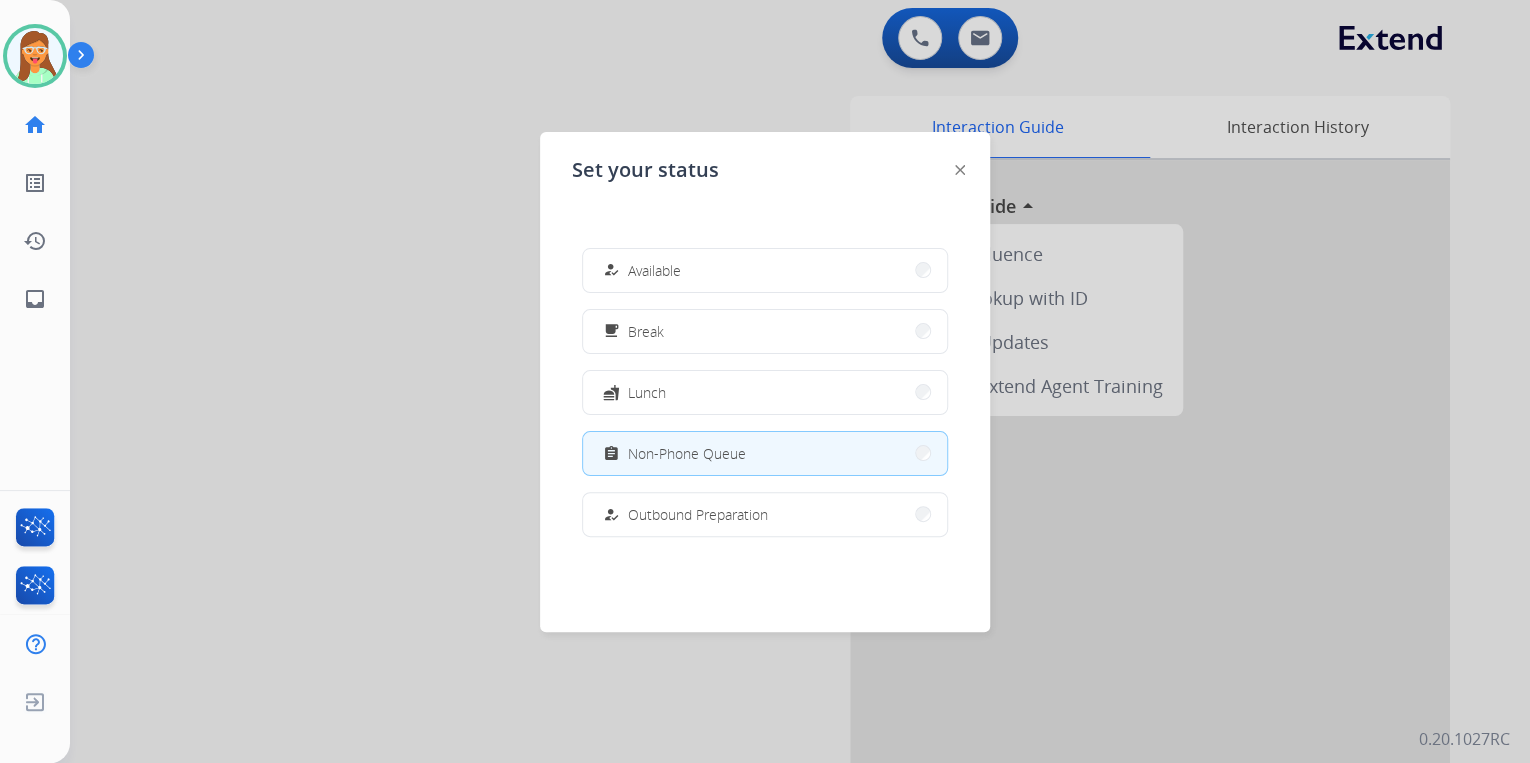 click on "how_to_reg Available" at bounding box center [765, 270] 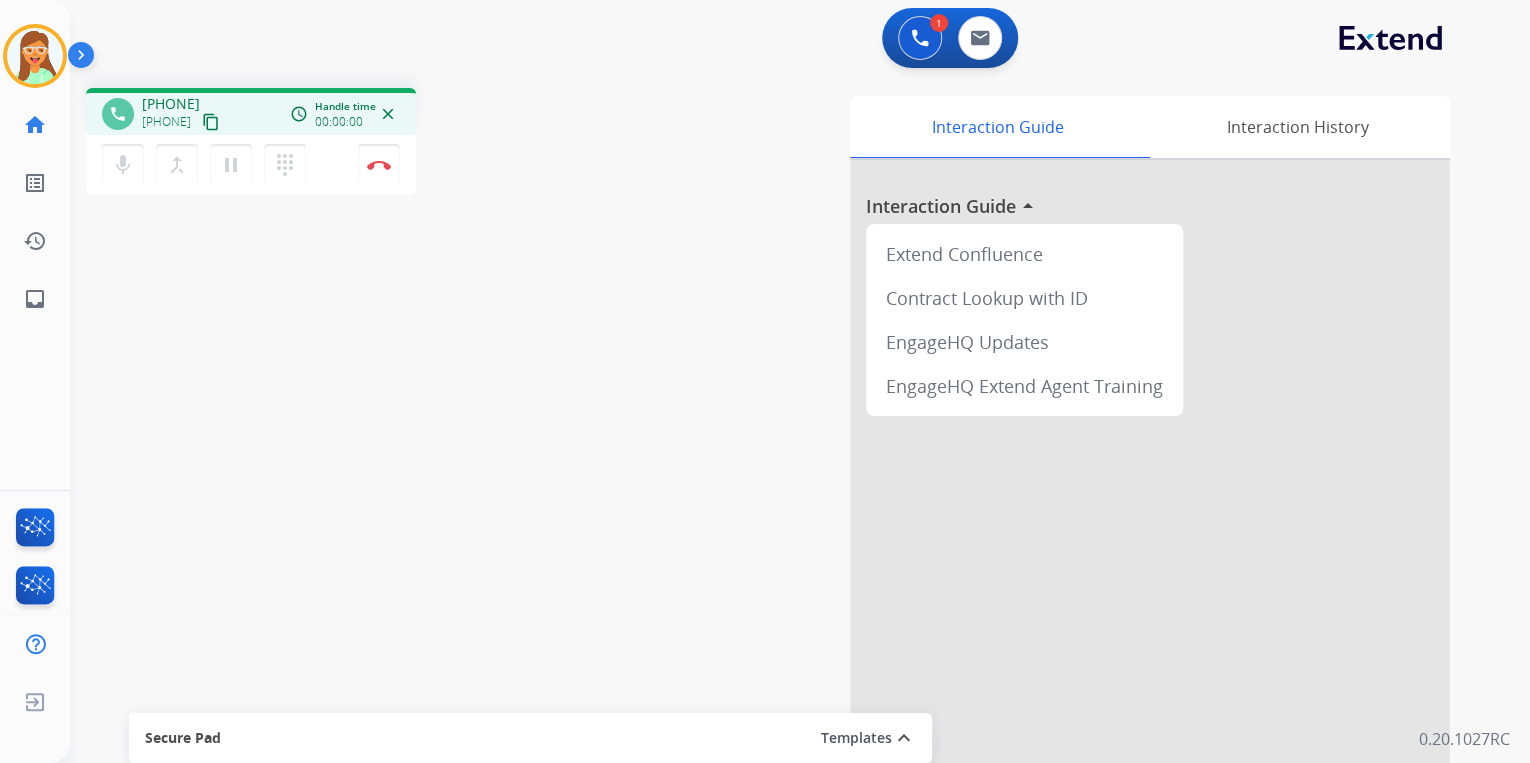 click on "content_copy" at bounding box center (211, 122) 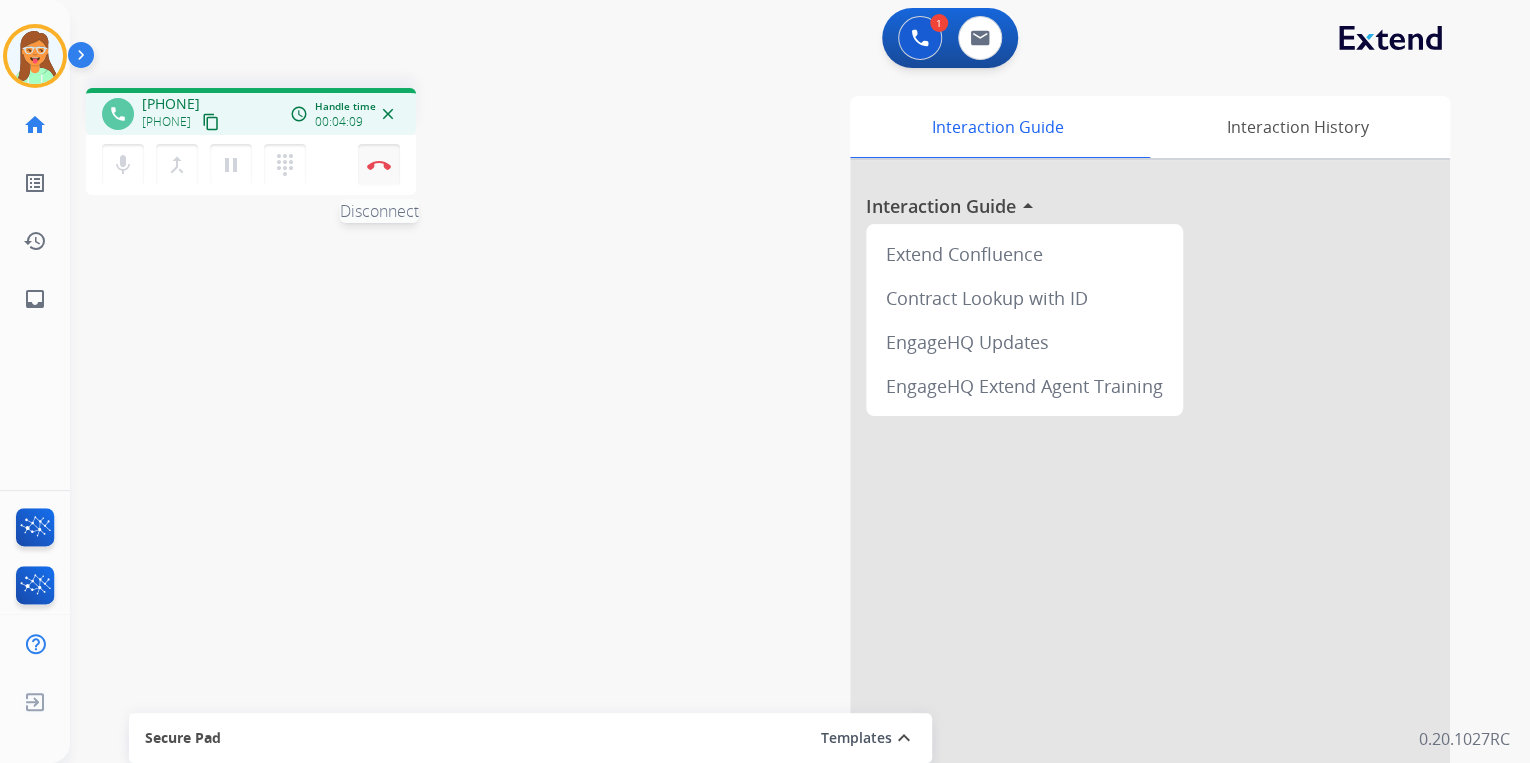 click on "Disconnect" at bounding box center [379, 165] 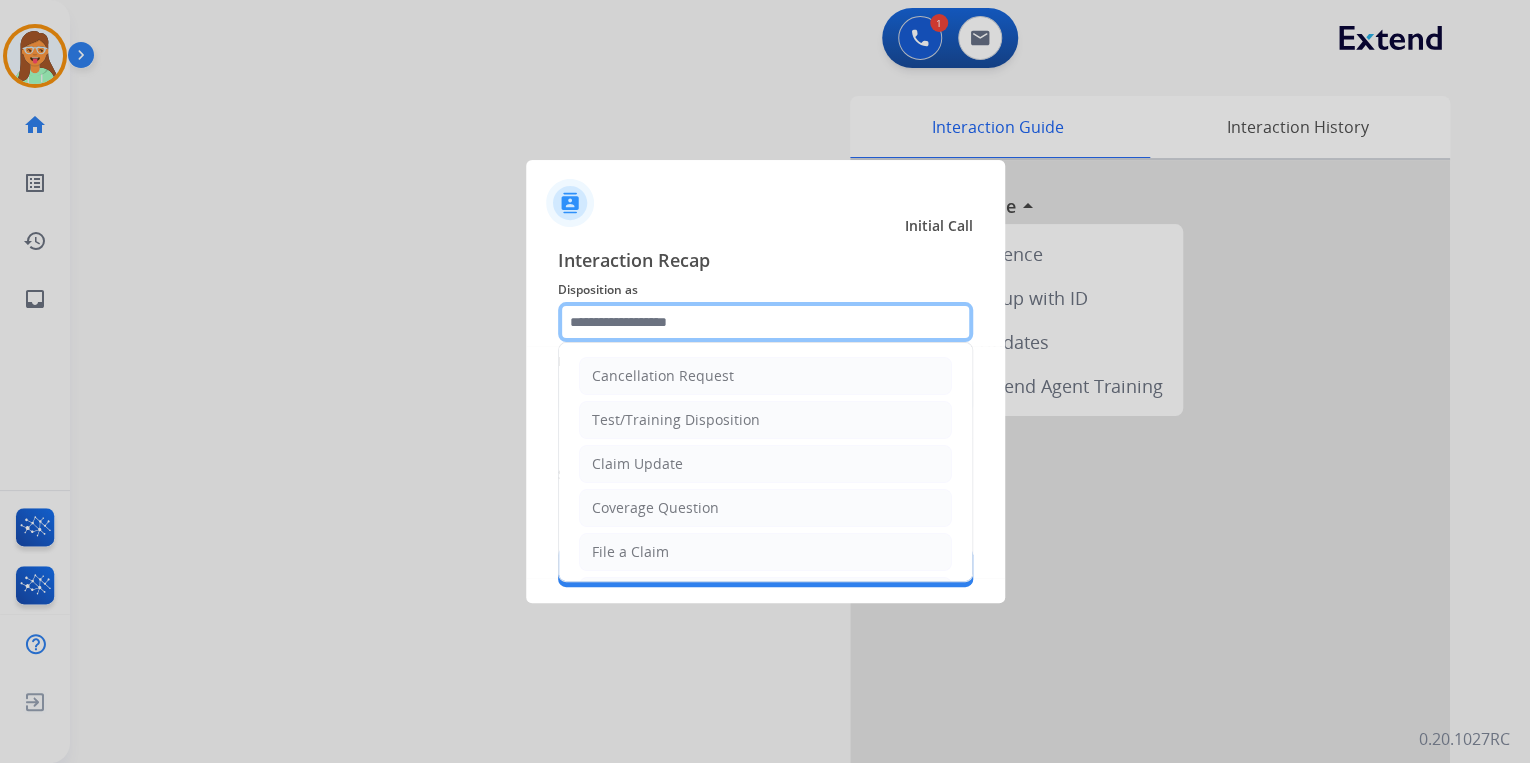 click 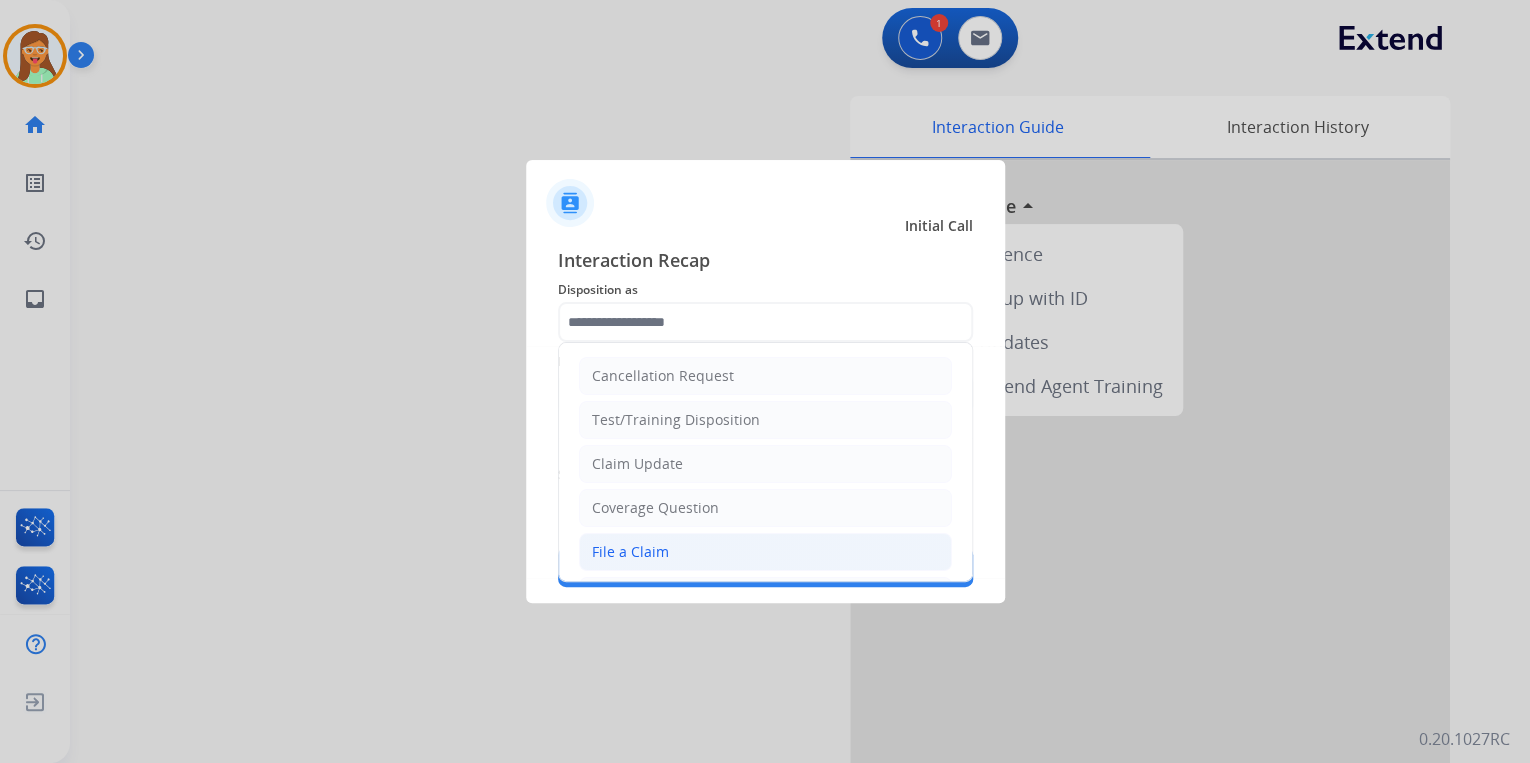drag, startPoint x: 662, startPoint y: 550, endPoint x: 648, endPoint y: 392, distance: 158.61903 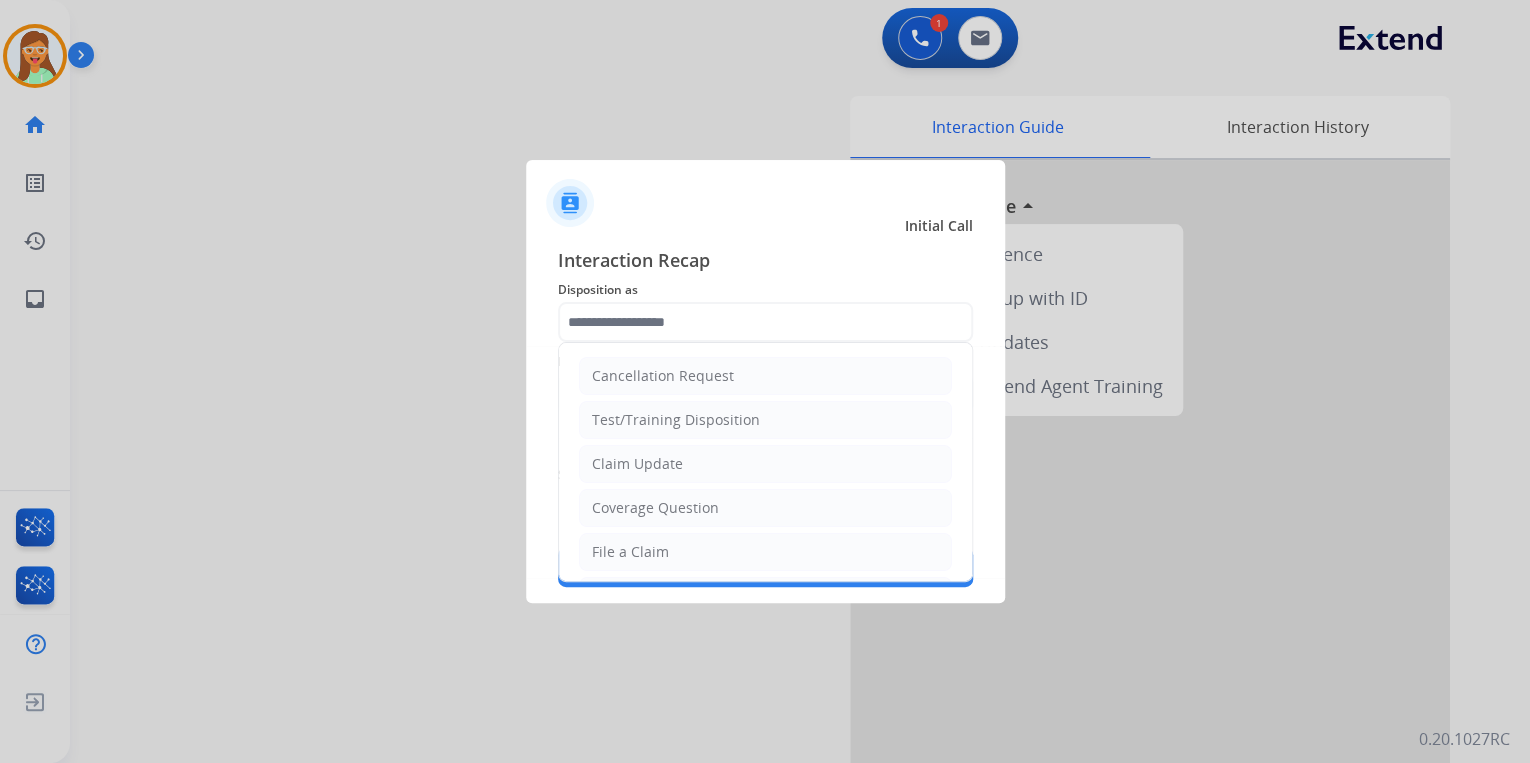 click on "File a Claim" 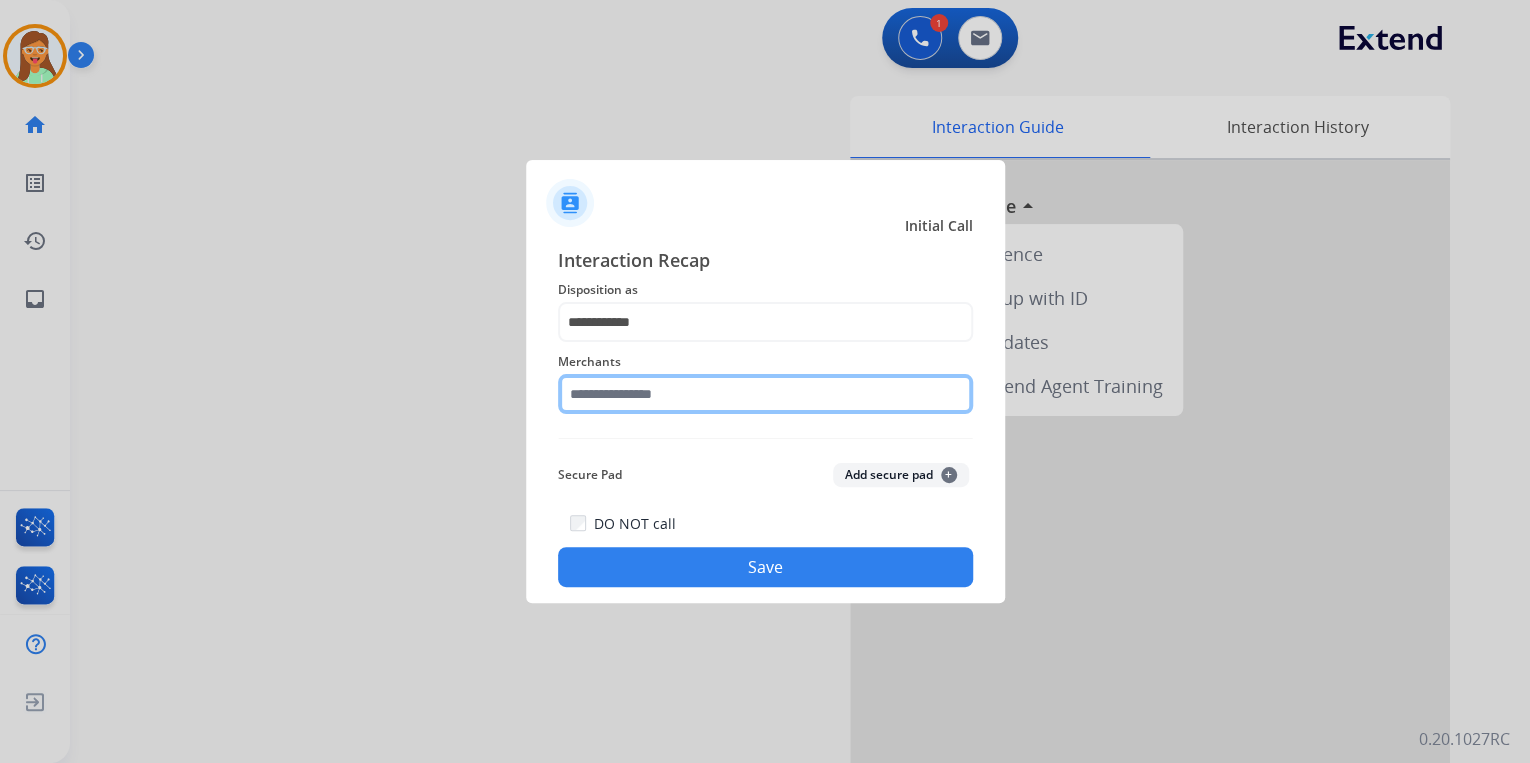 click 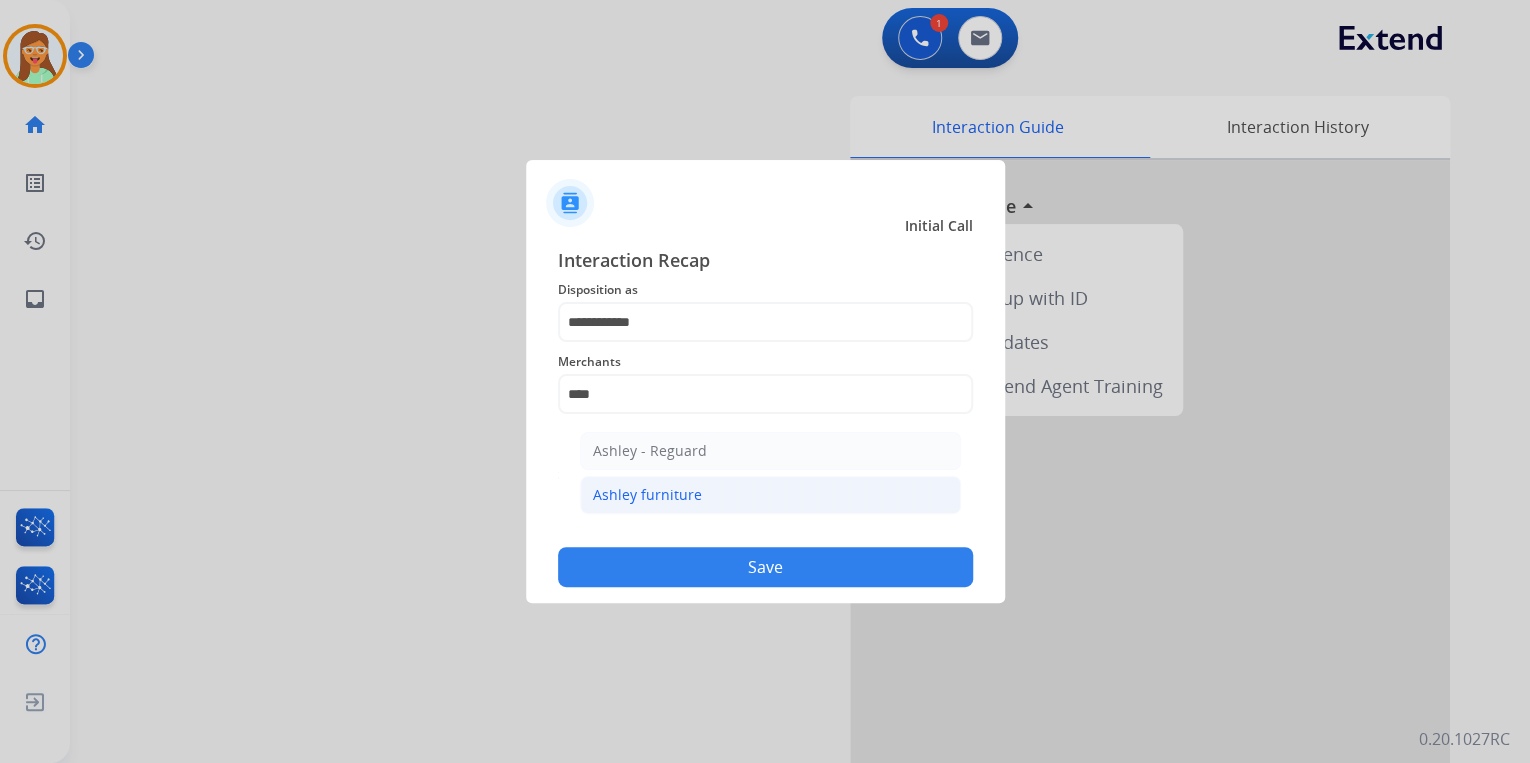 click on "Ashley - Reguard   Ashley furniture" 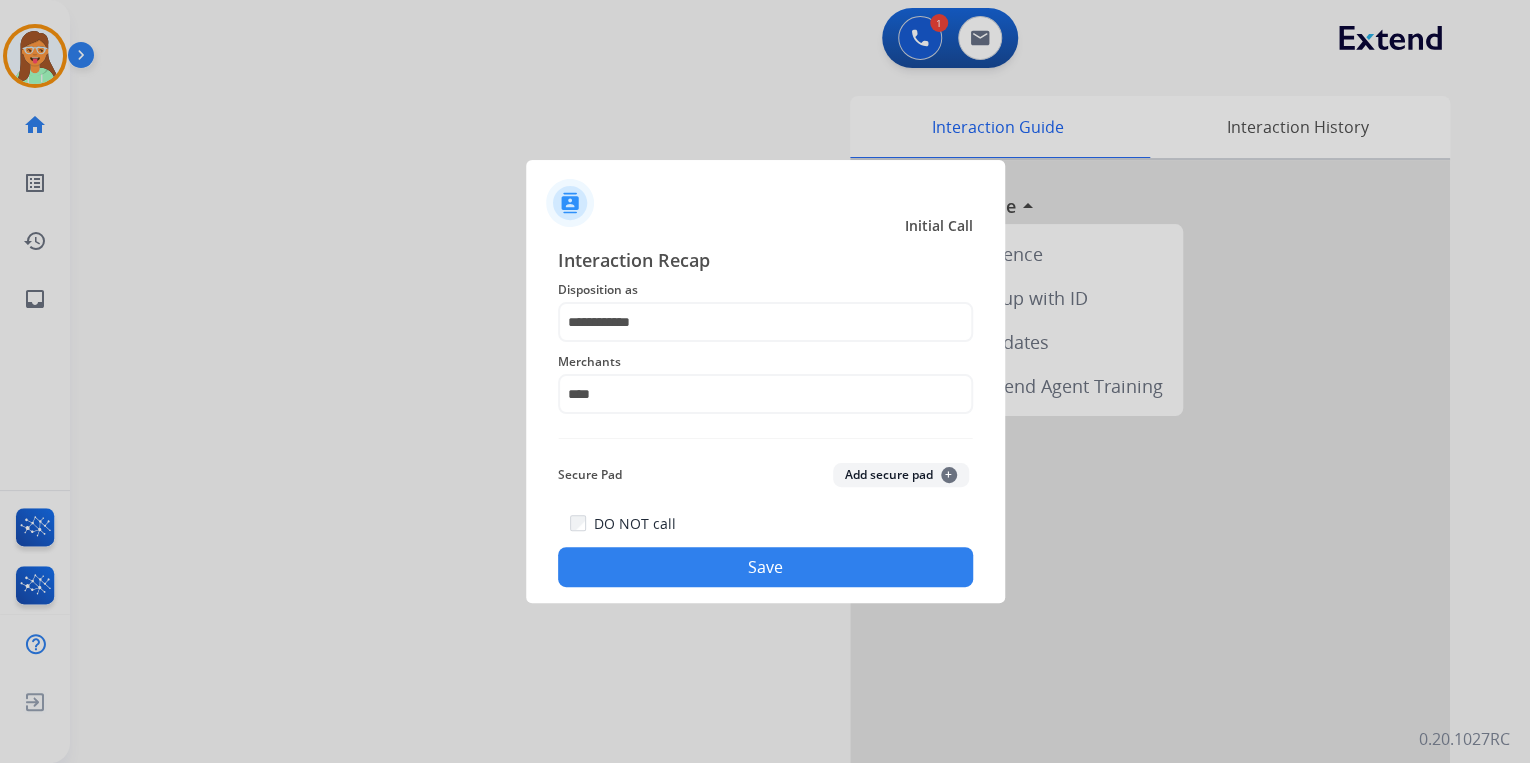 type on "**********" 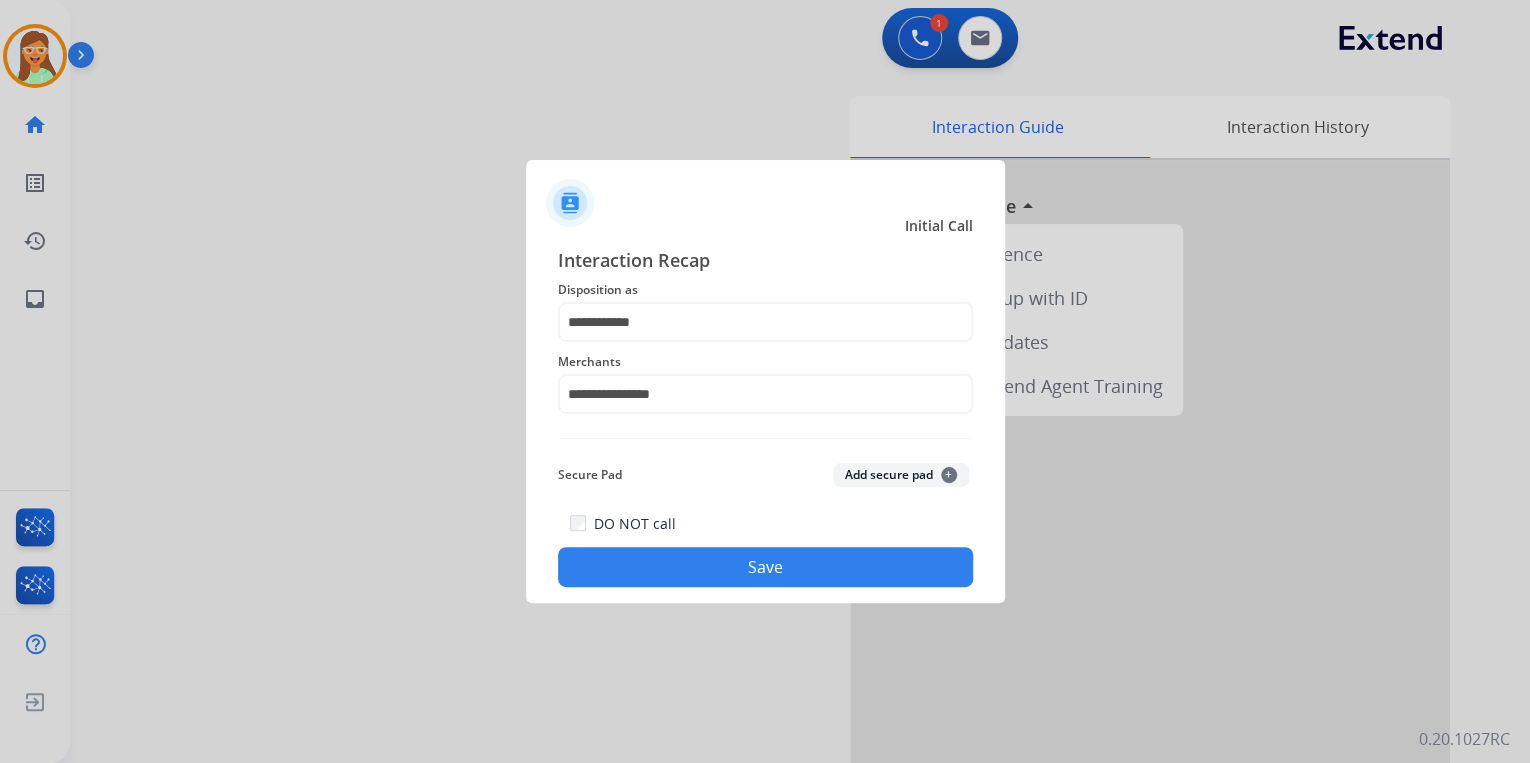 click on "Save" 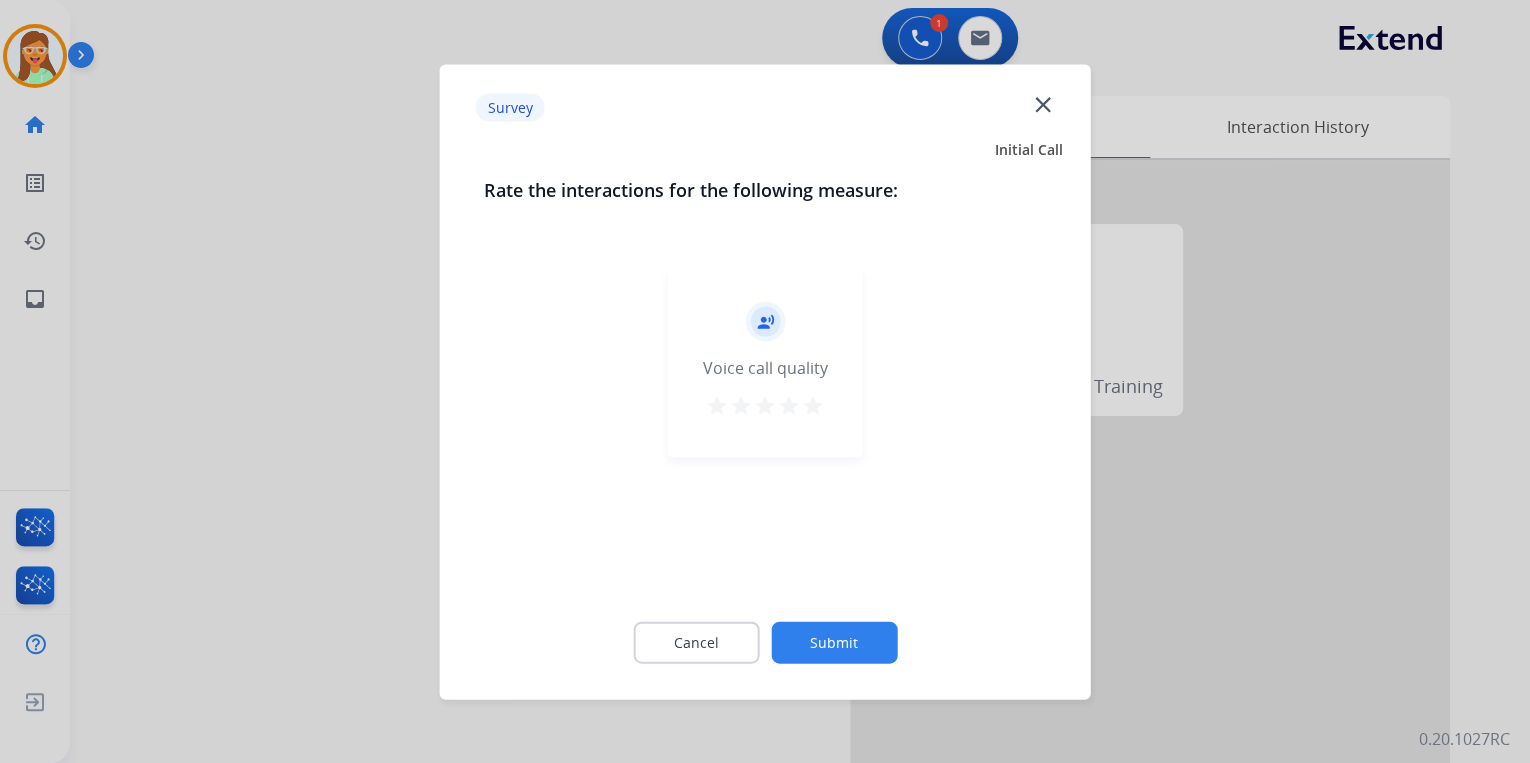 click on "star" at bounding box center (813, 405) 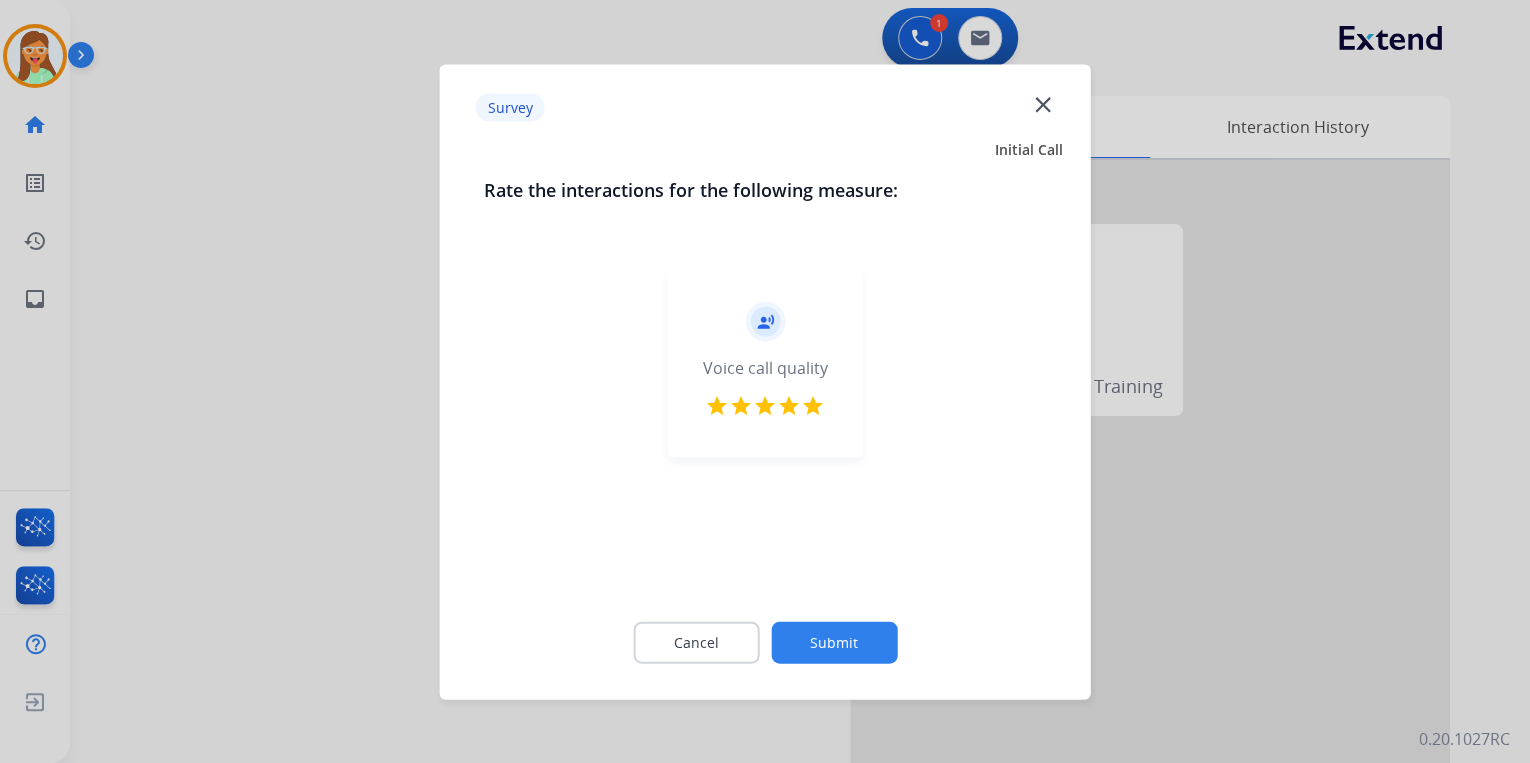 click on "Submit" 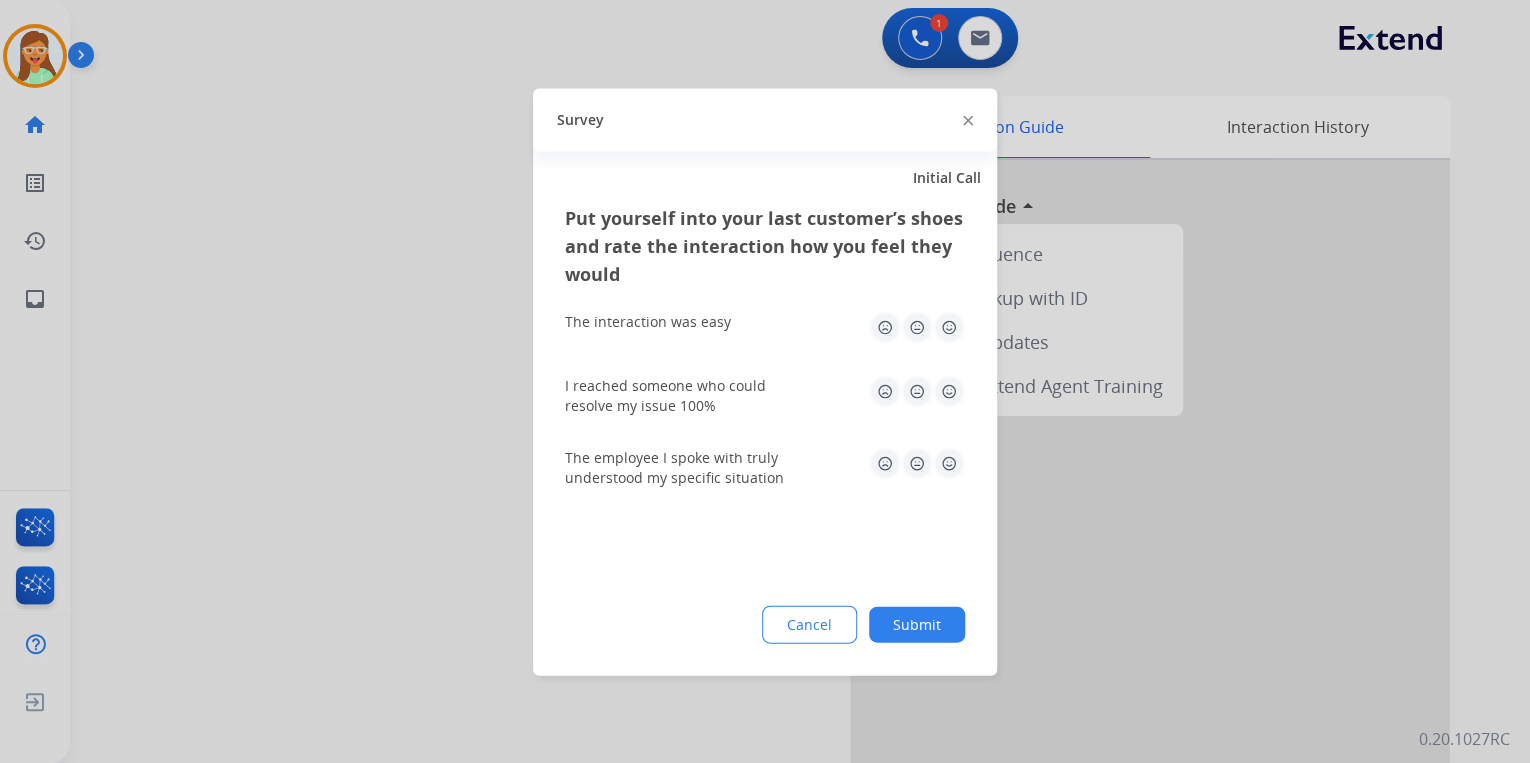 click 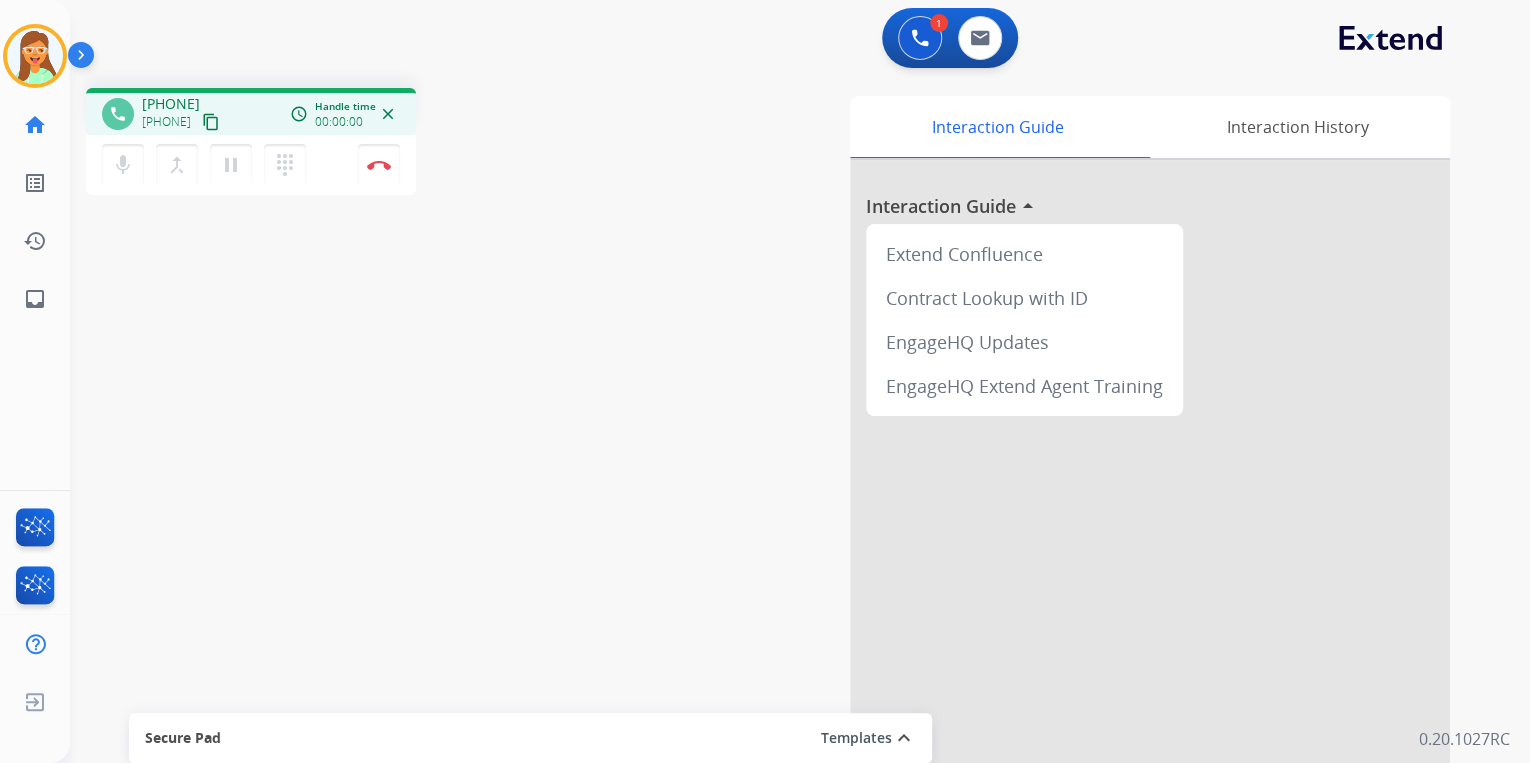 click on "content_copy" at bounding box center (211, 122) 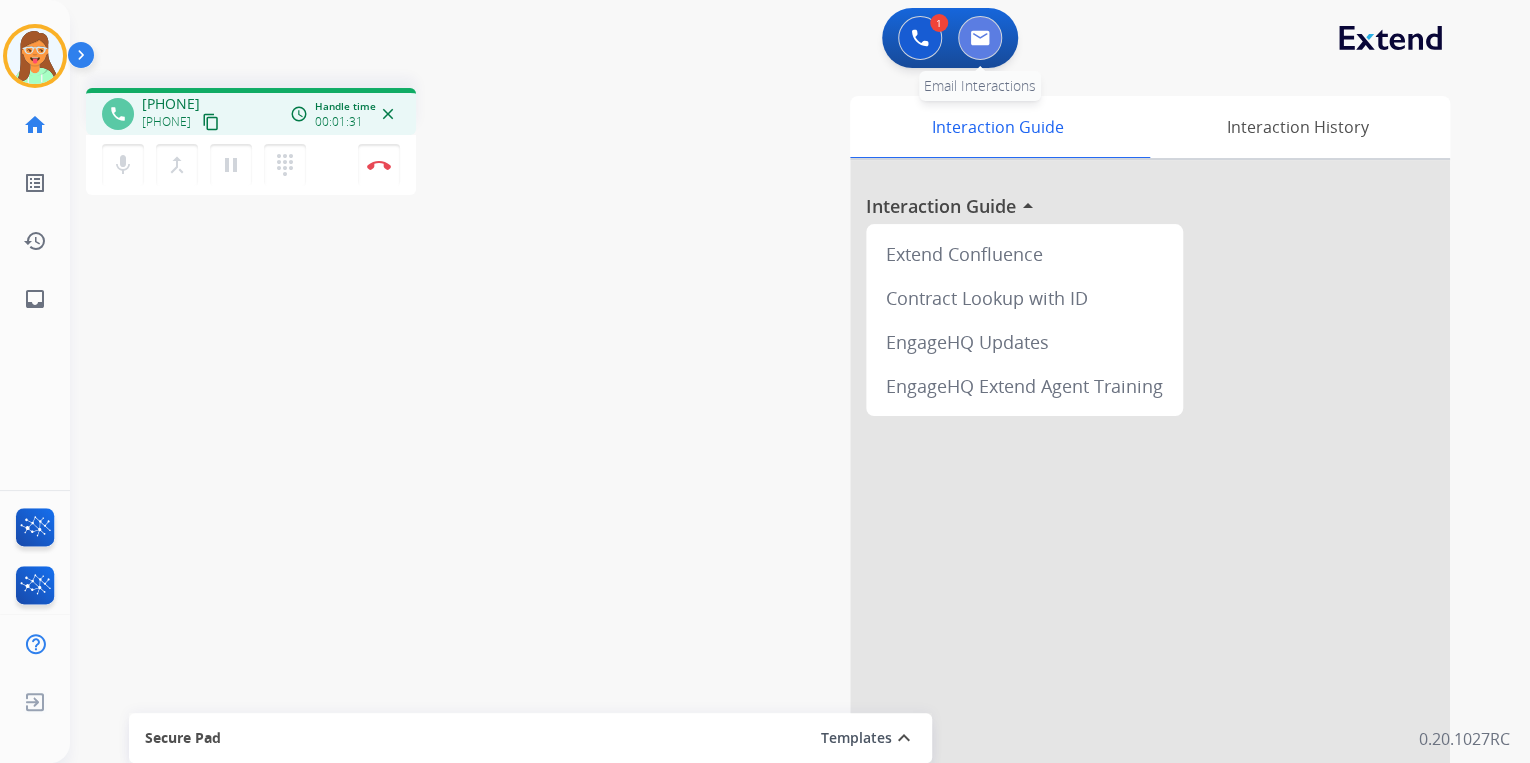 click at bounding box center [980, 38] 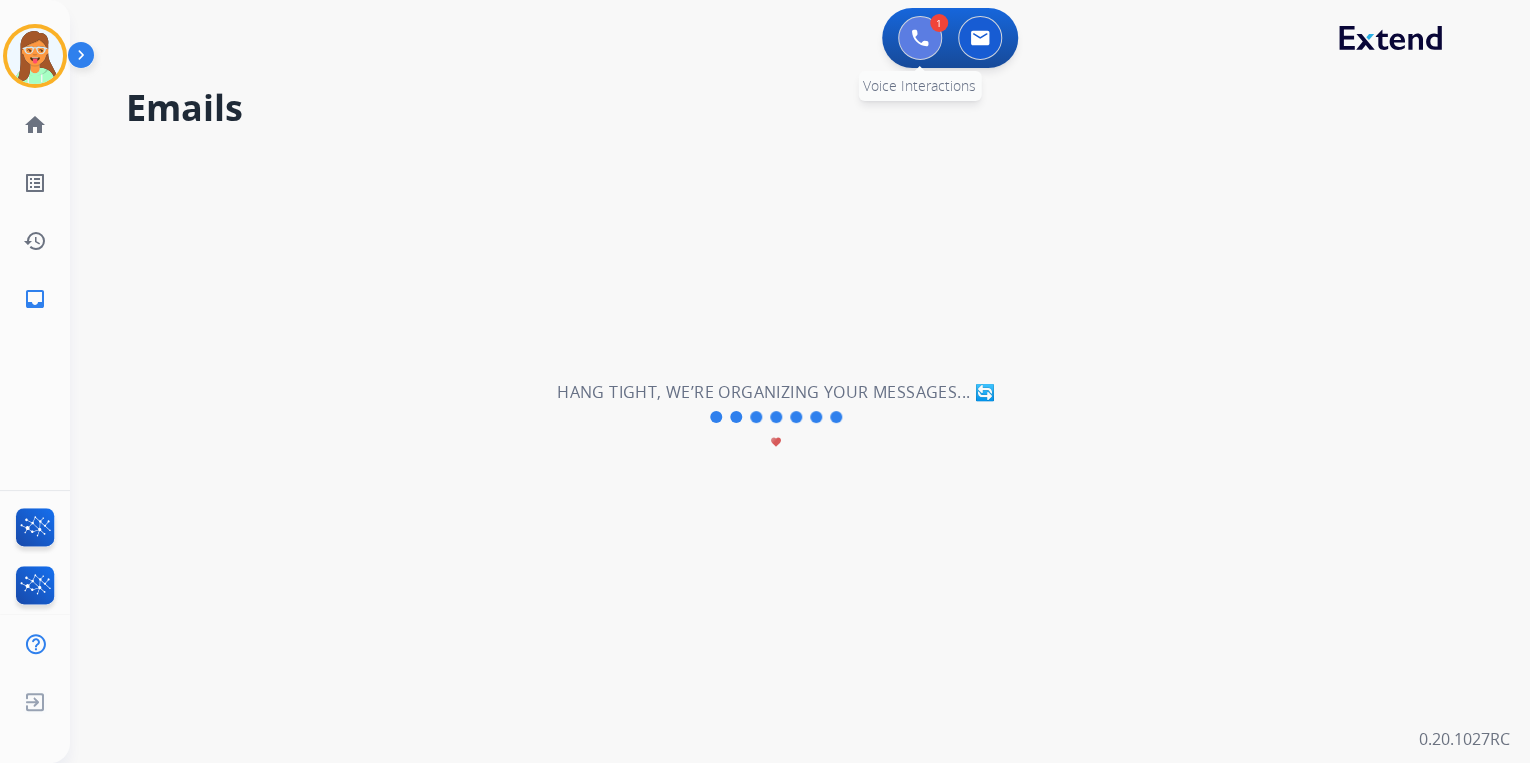 click at bounding box center (920, 38) 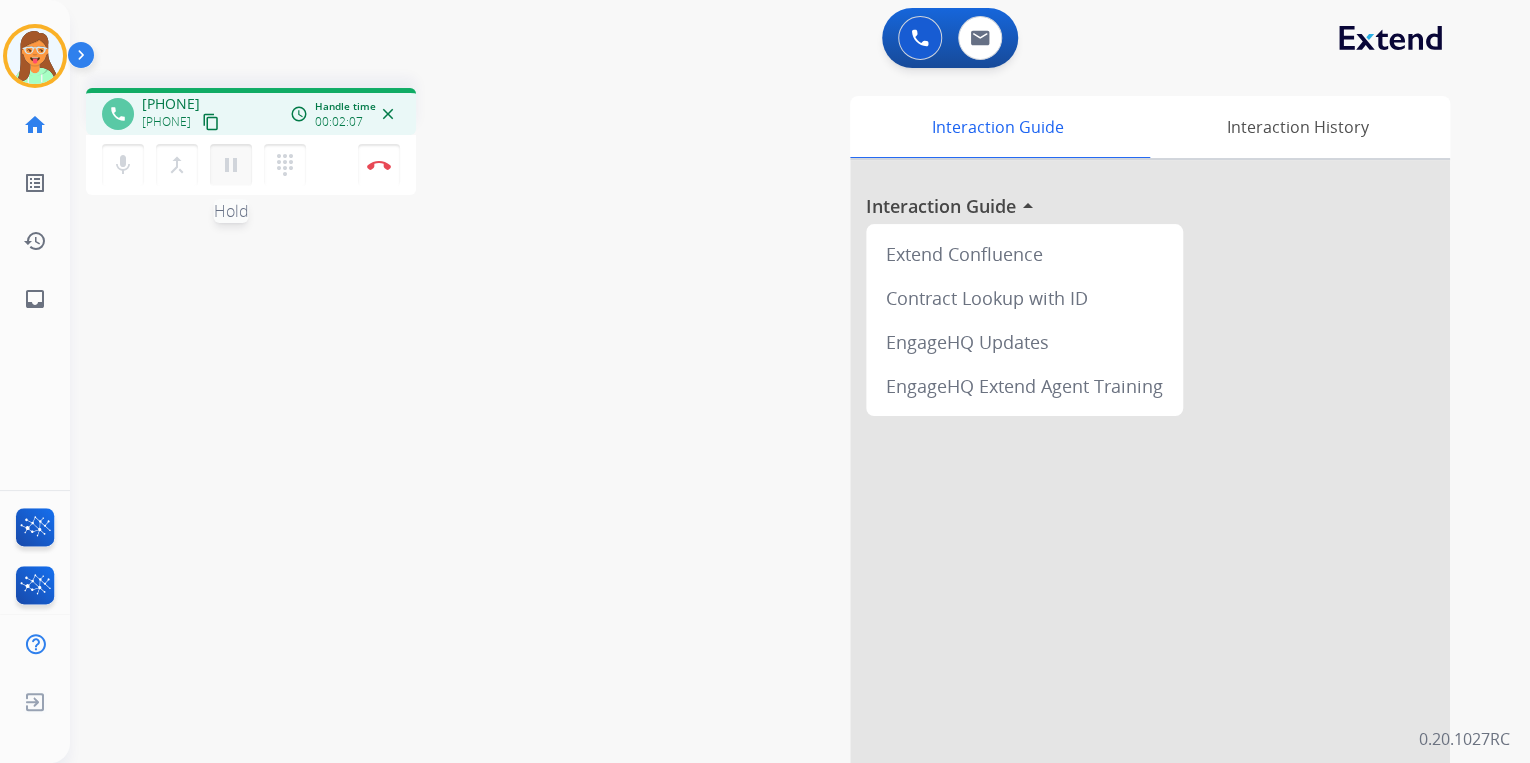click on "pause Hold" at bounding box center [231, 165] 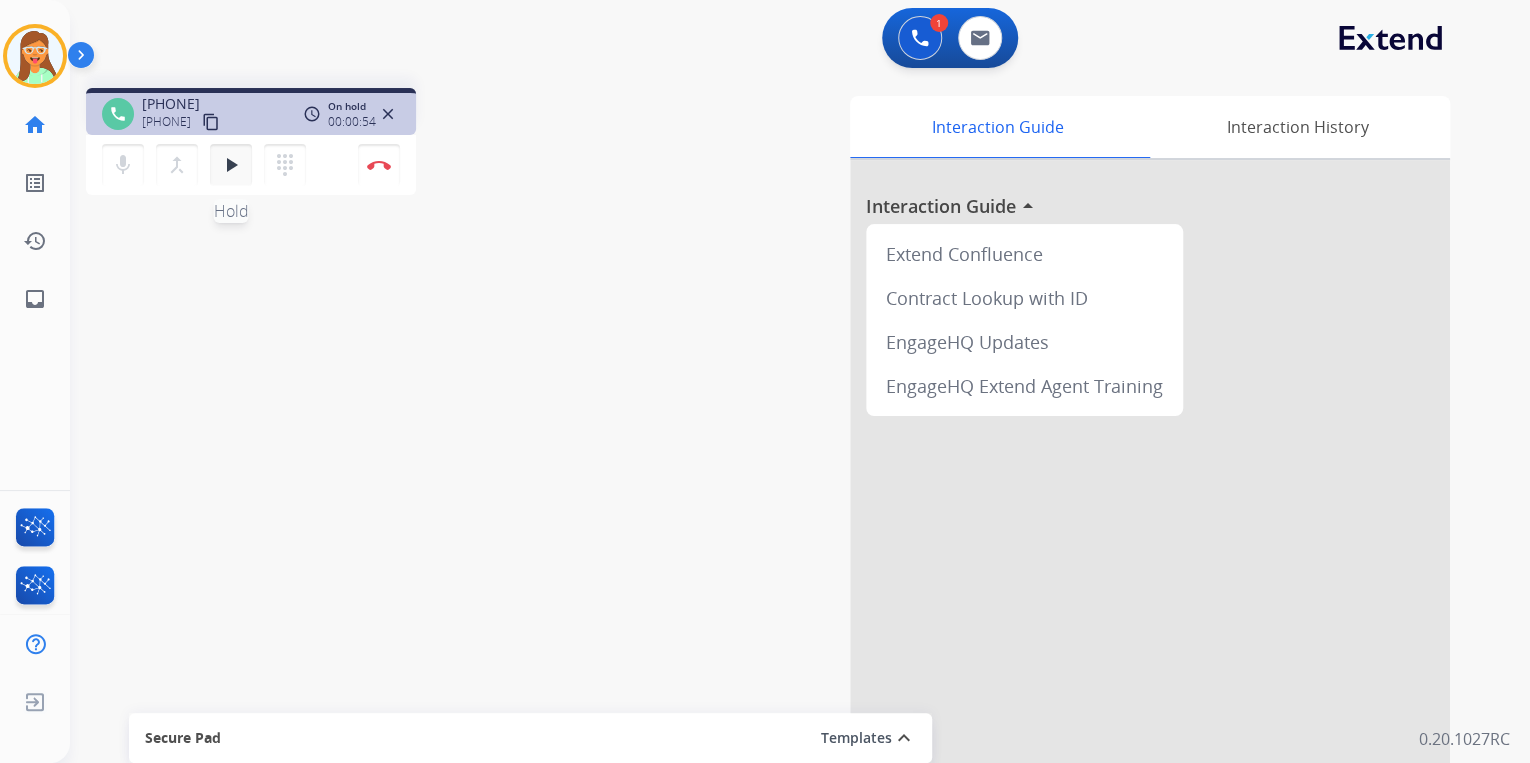 click on "play_arrow" at bounding box center (231, 165) 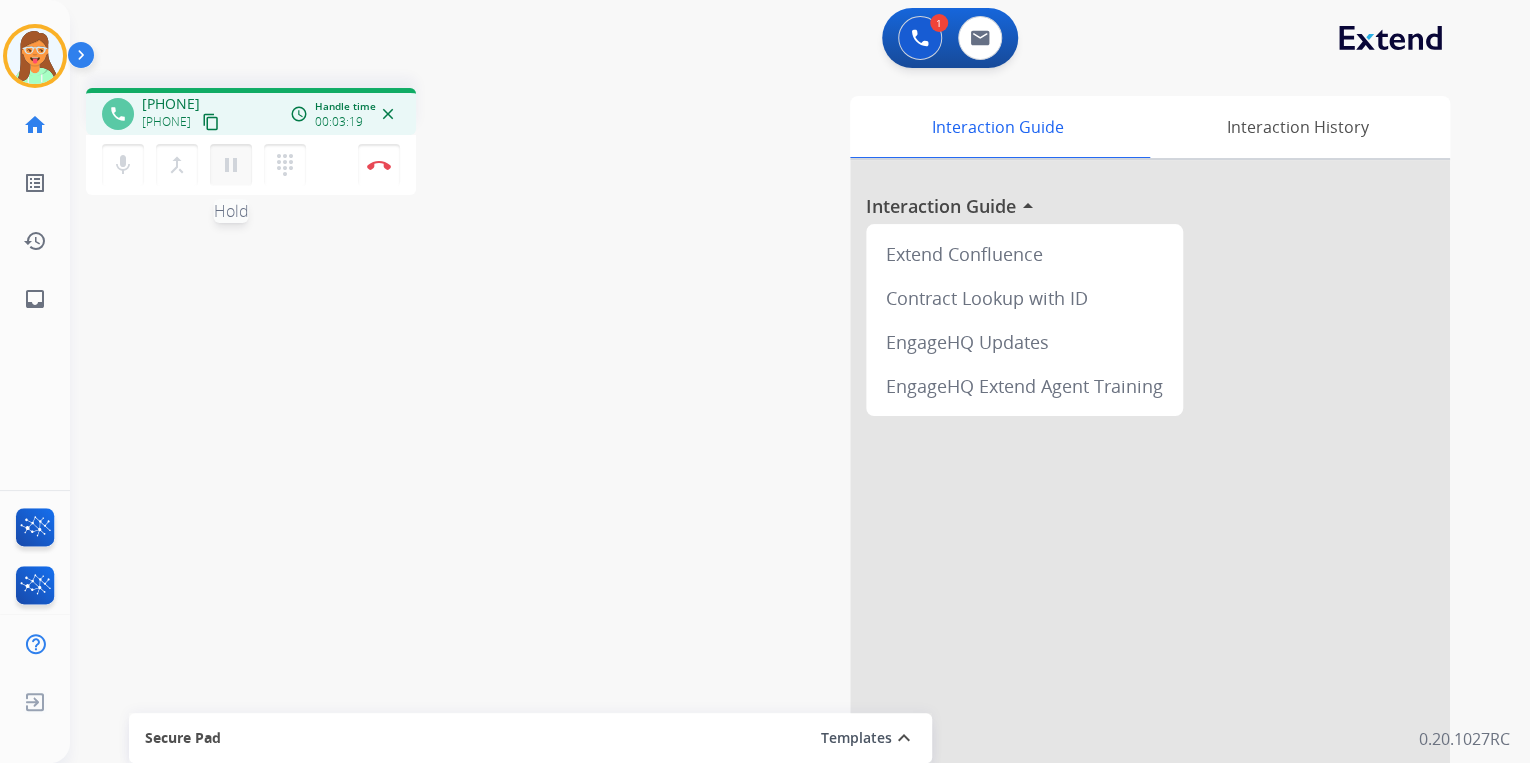 click on "pause" at bounding box center [231, 165] 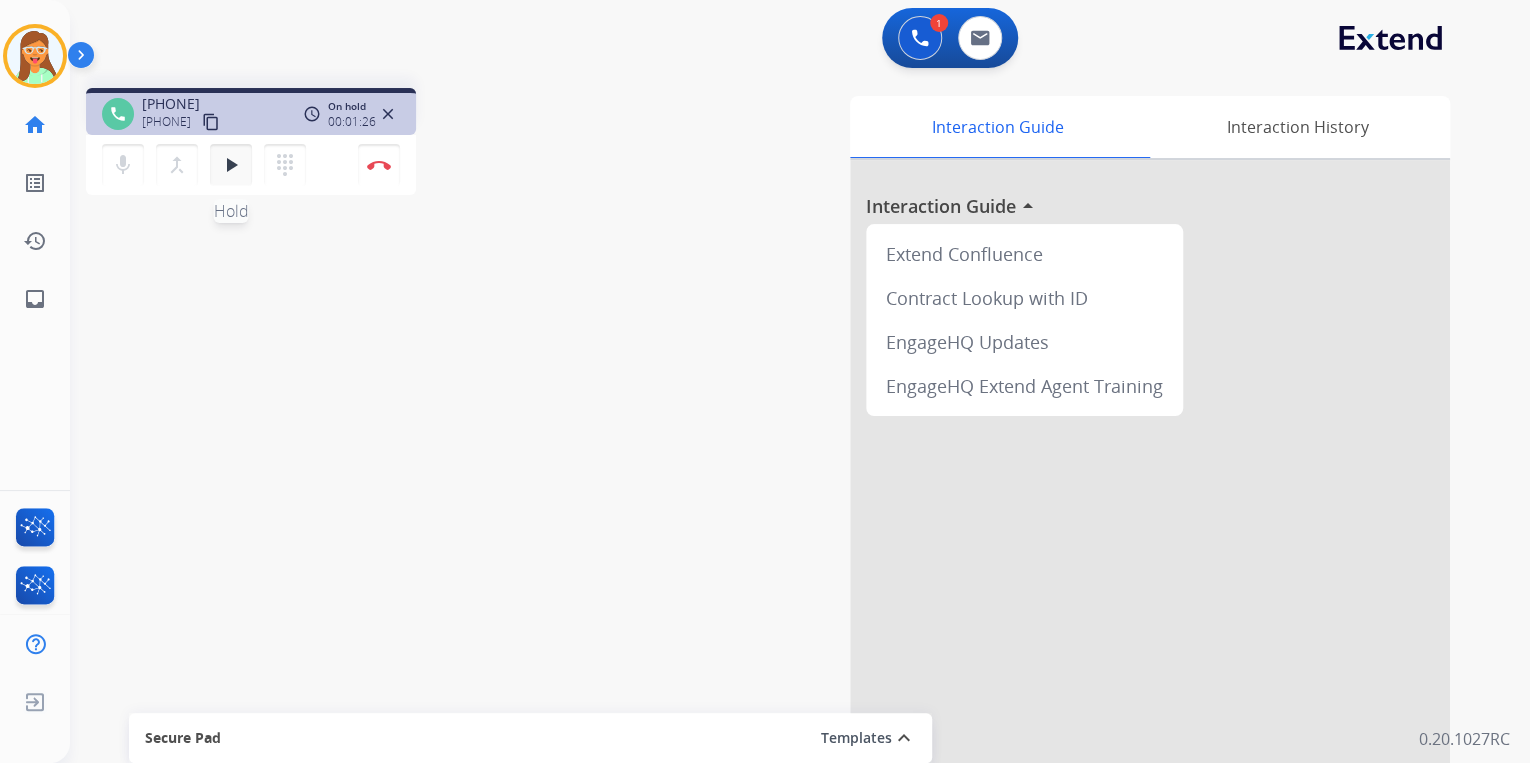 click on "play_arrow" at bounding box center (231, 165) 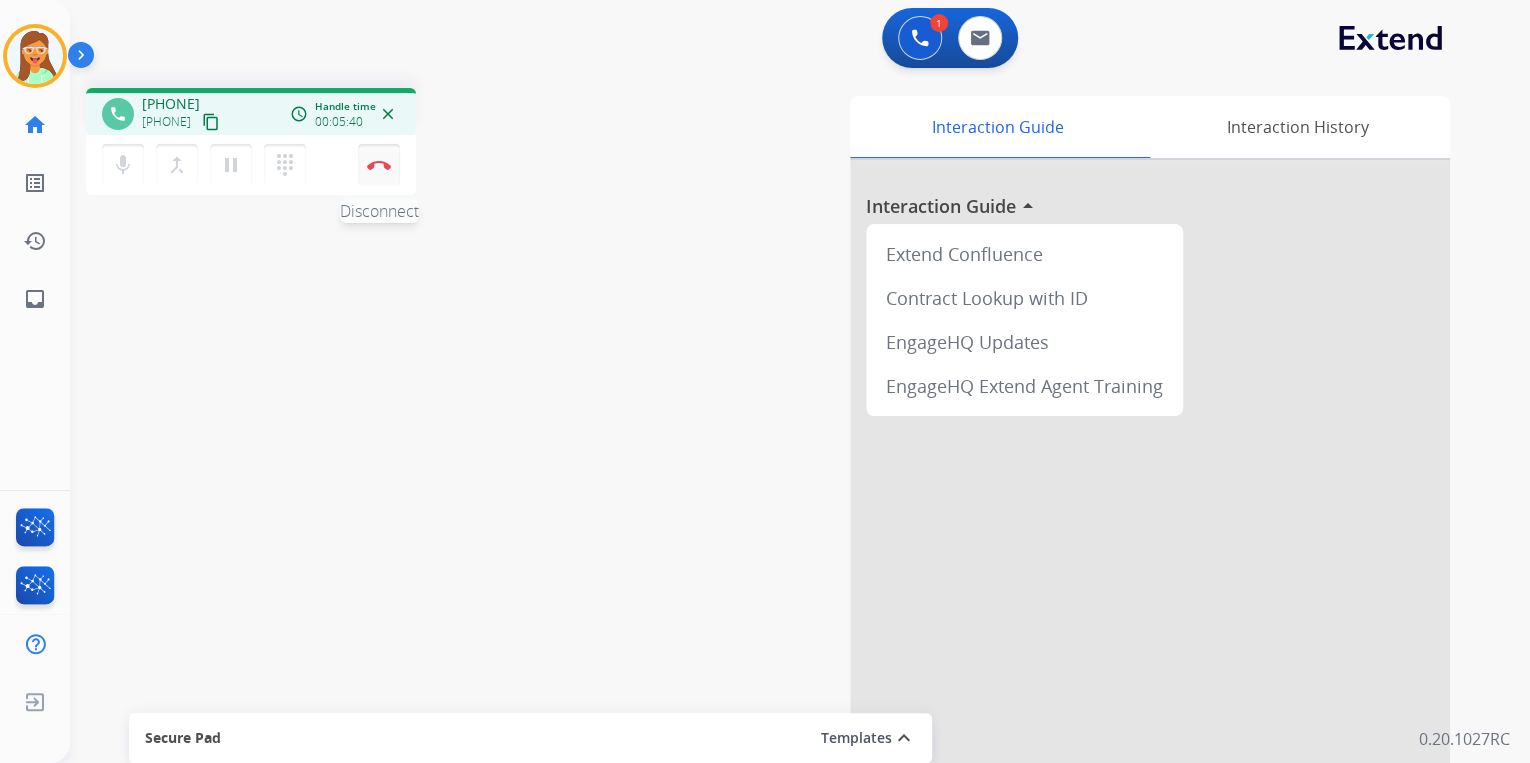 click on "Disconnect" at bounding box center [379, 165] 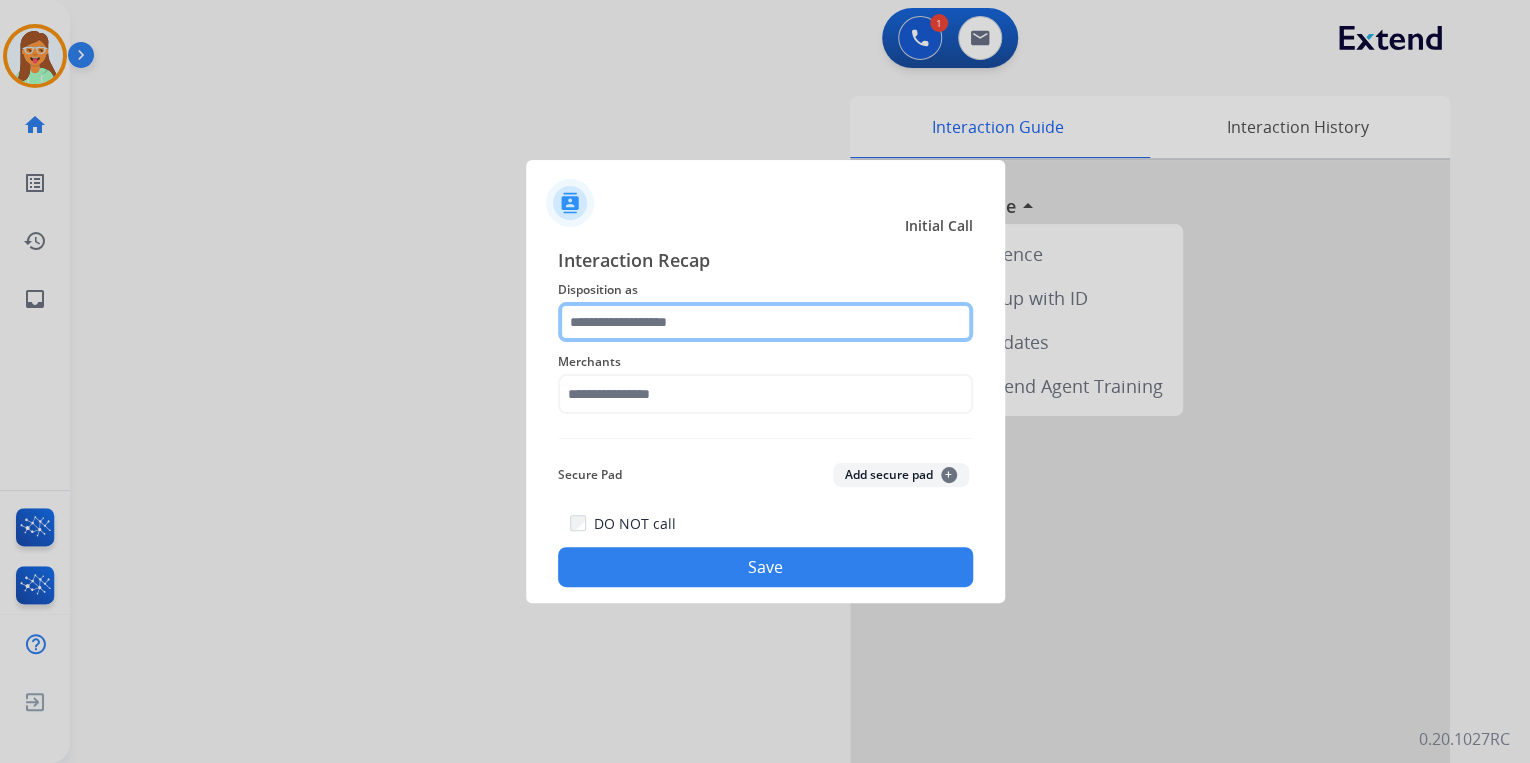 click 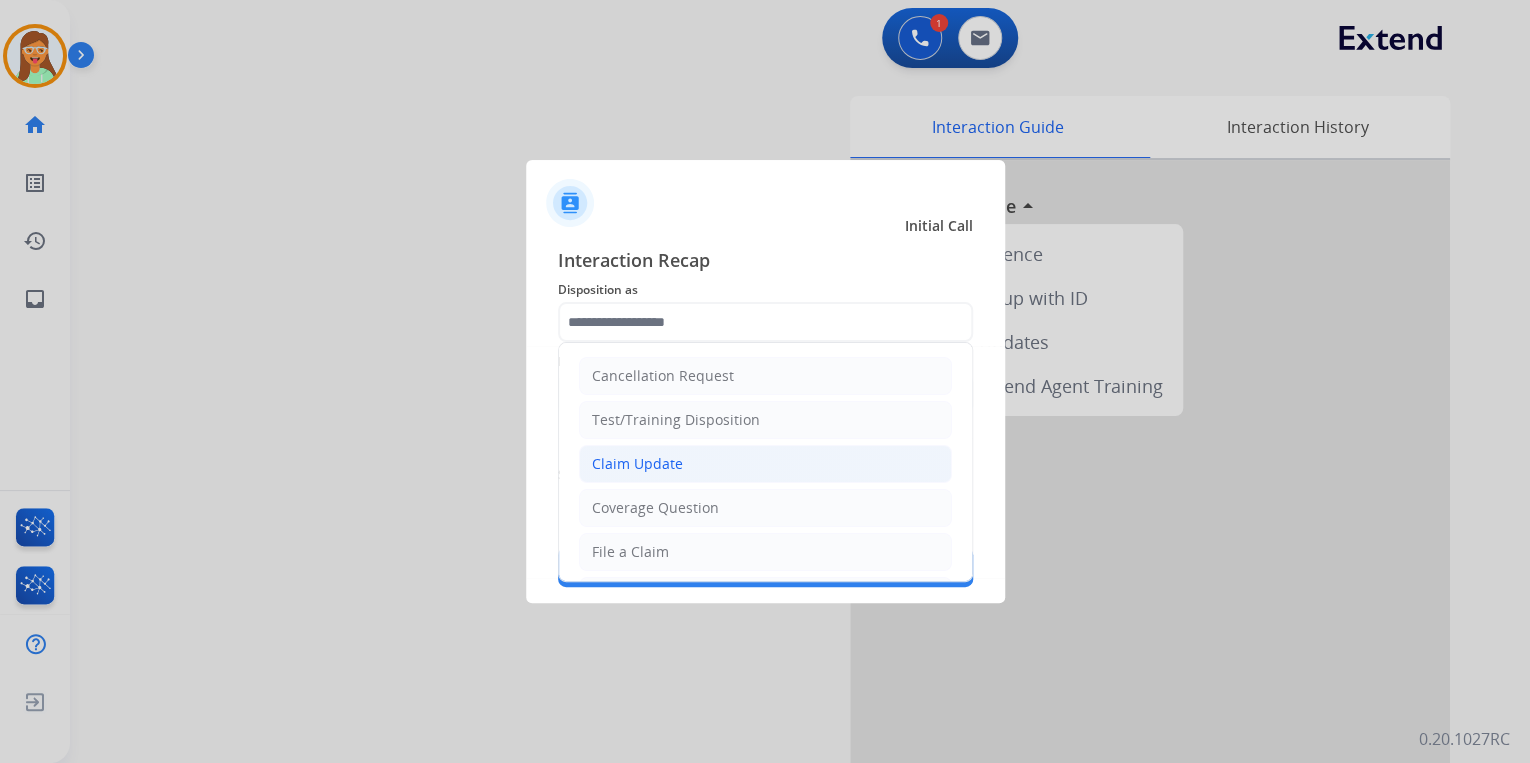 click on "Claim Update" 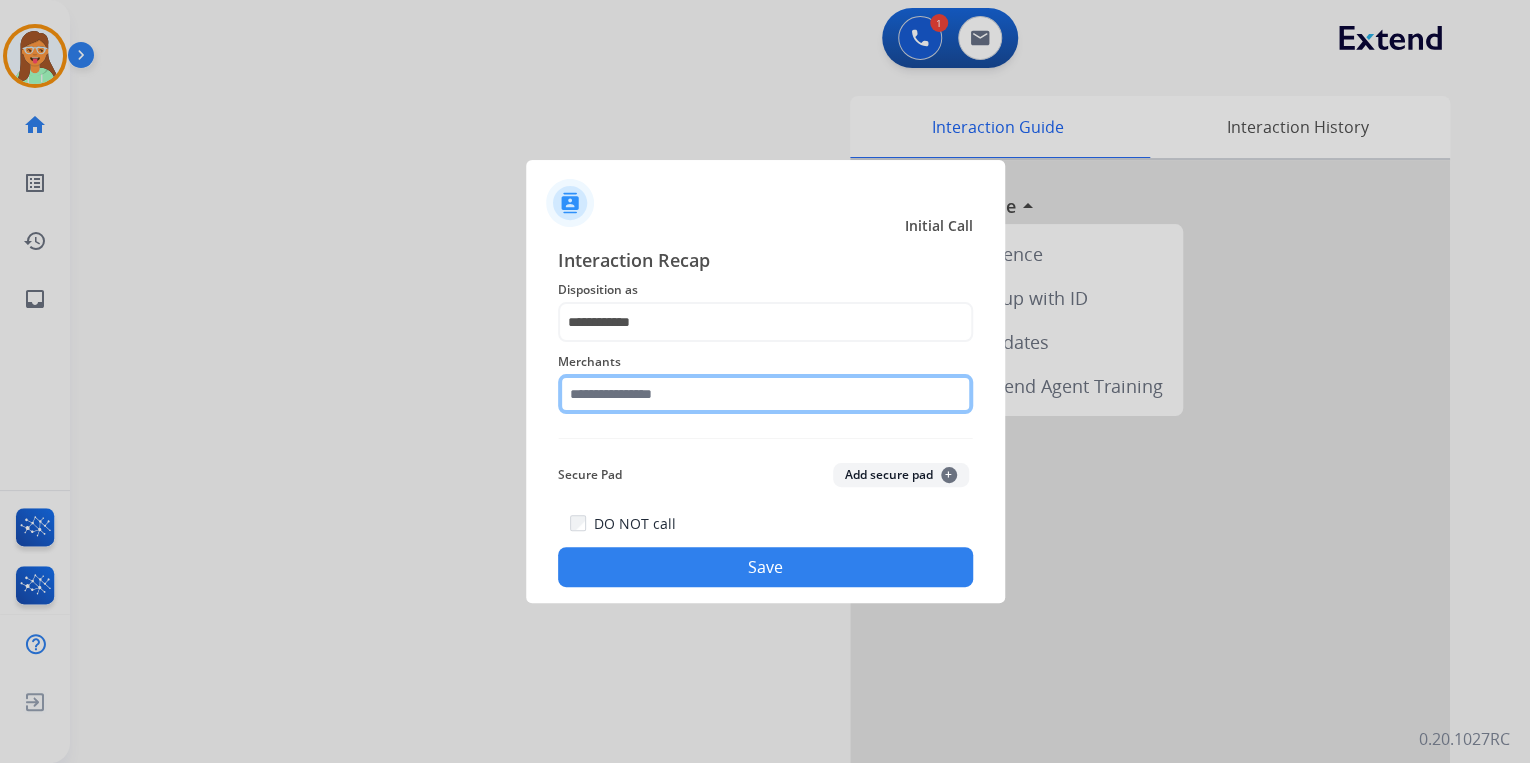 click 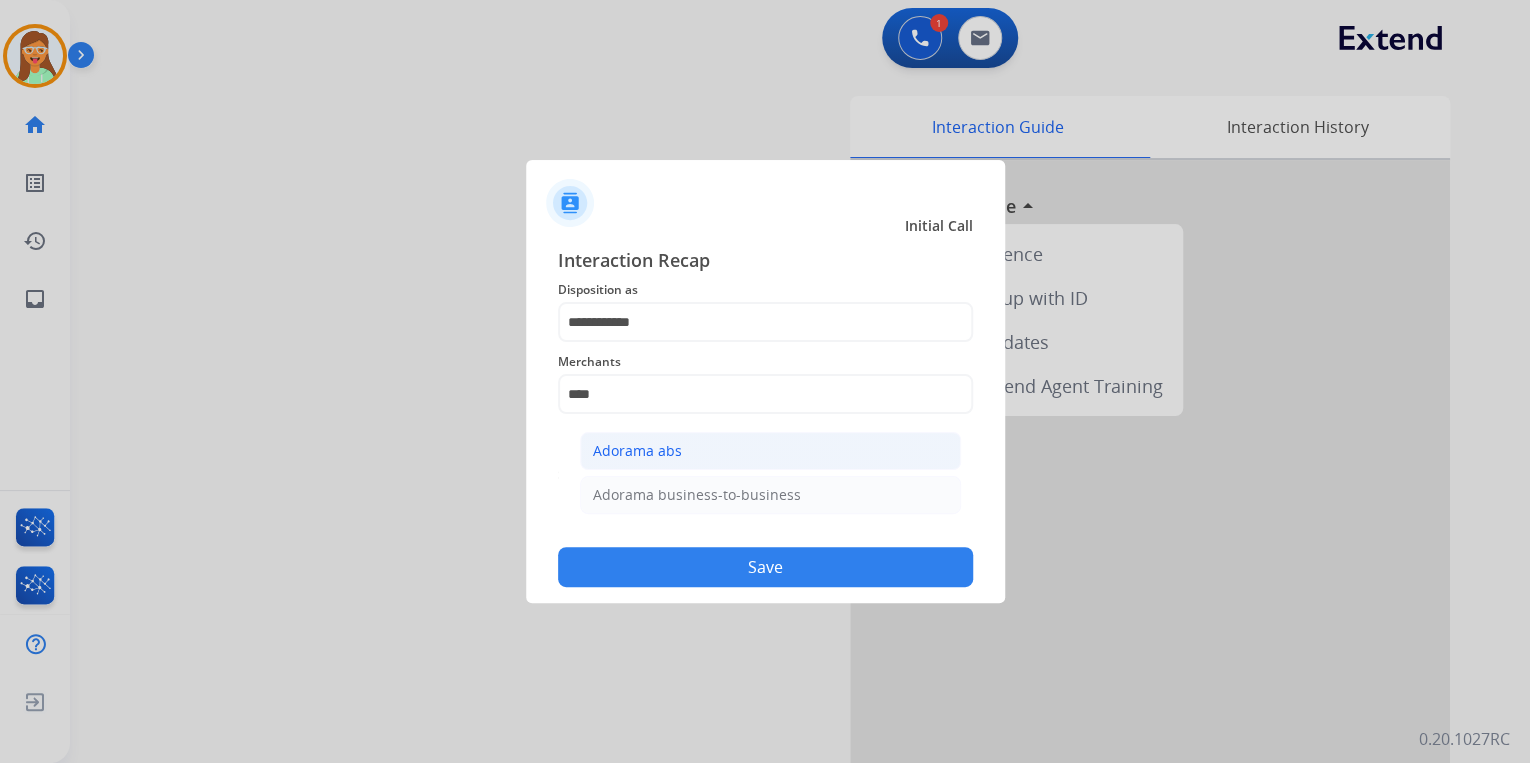 click on "Adorama abs" 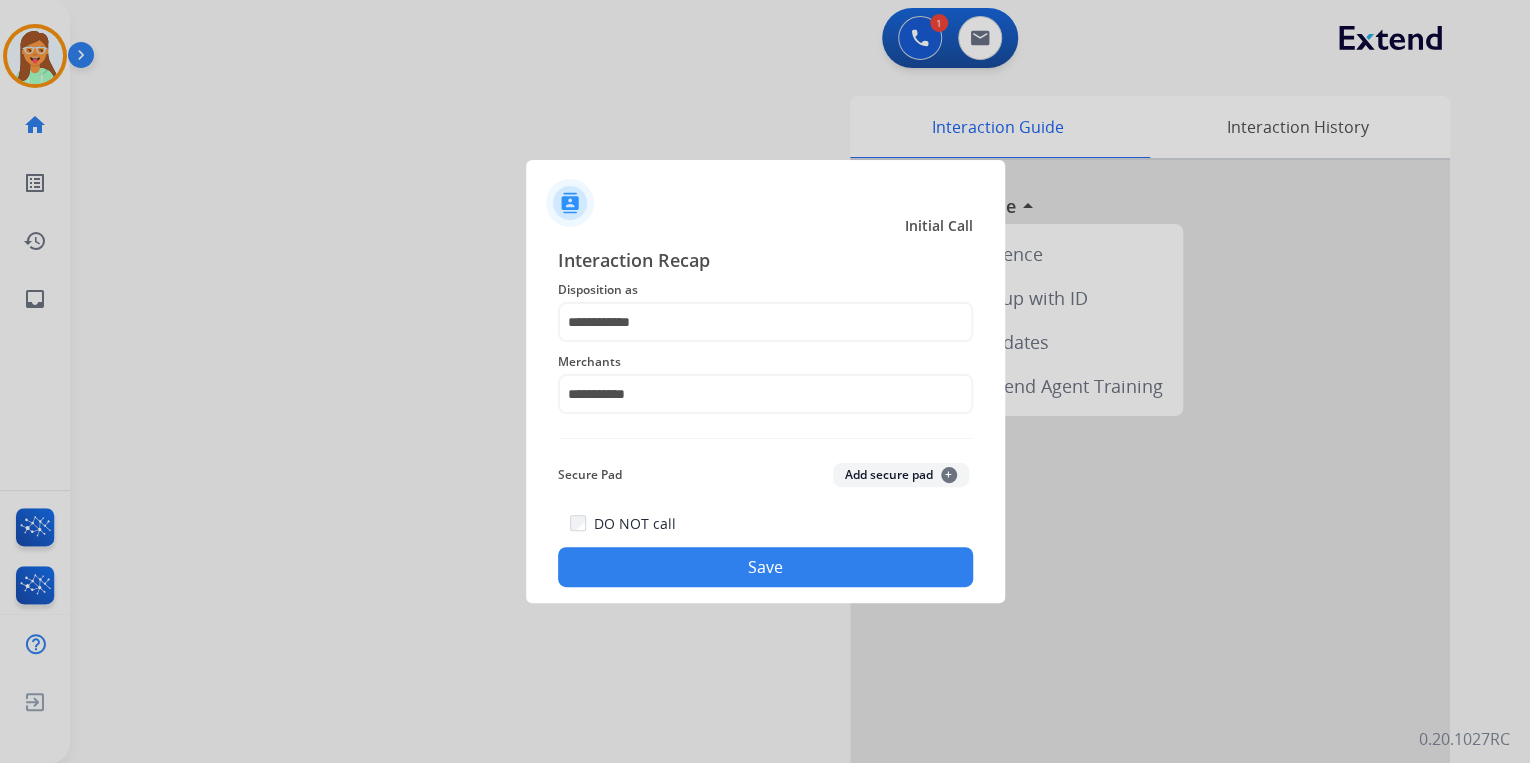 click on "Save" 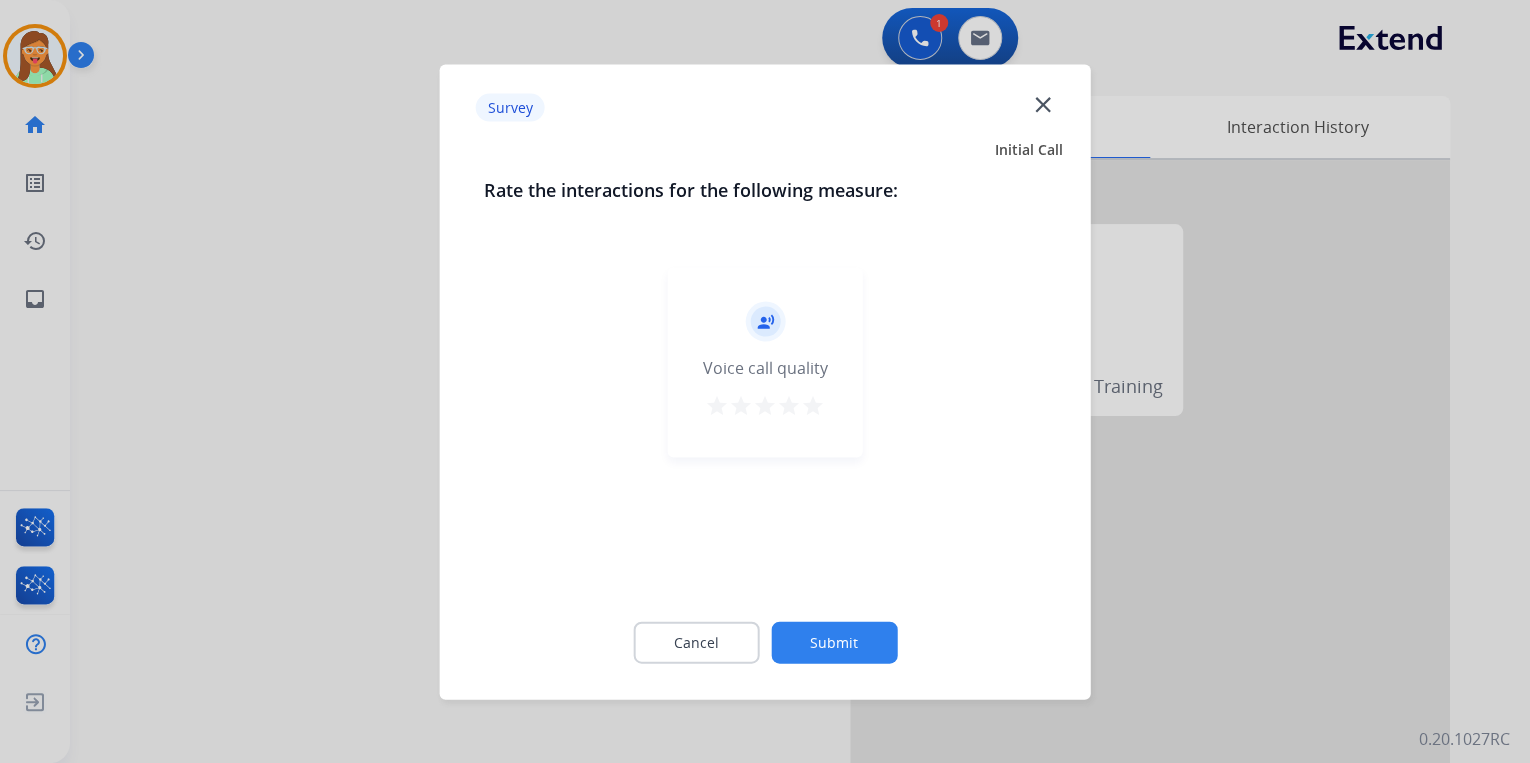 click on "star" at bounding box center (813, 405) 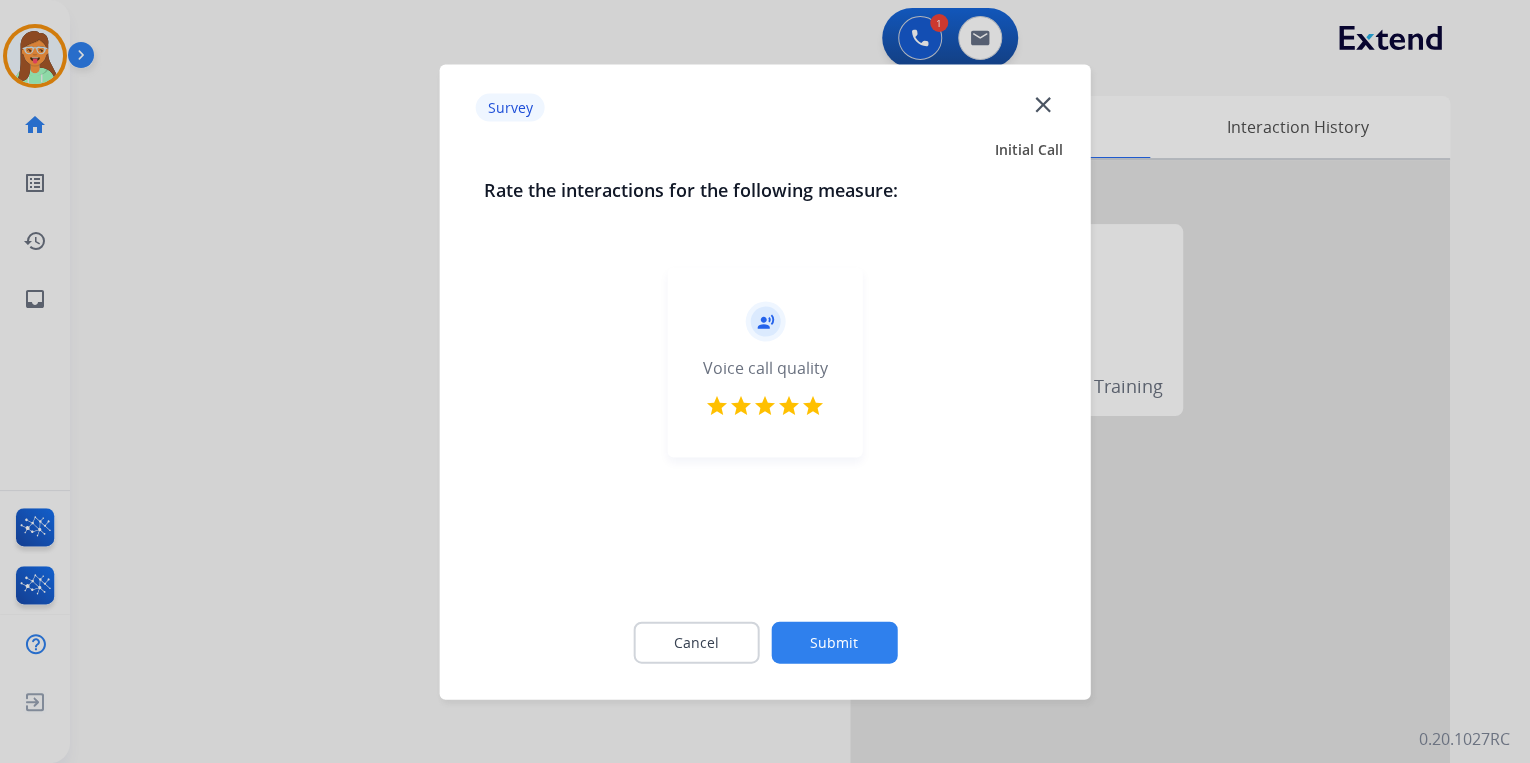 click on "Submit" 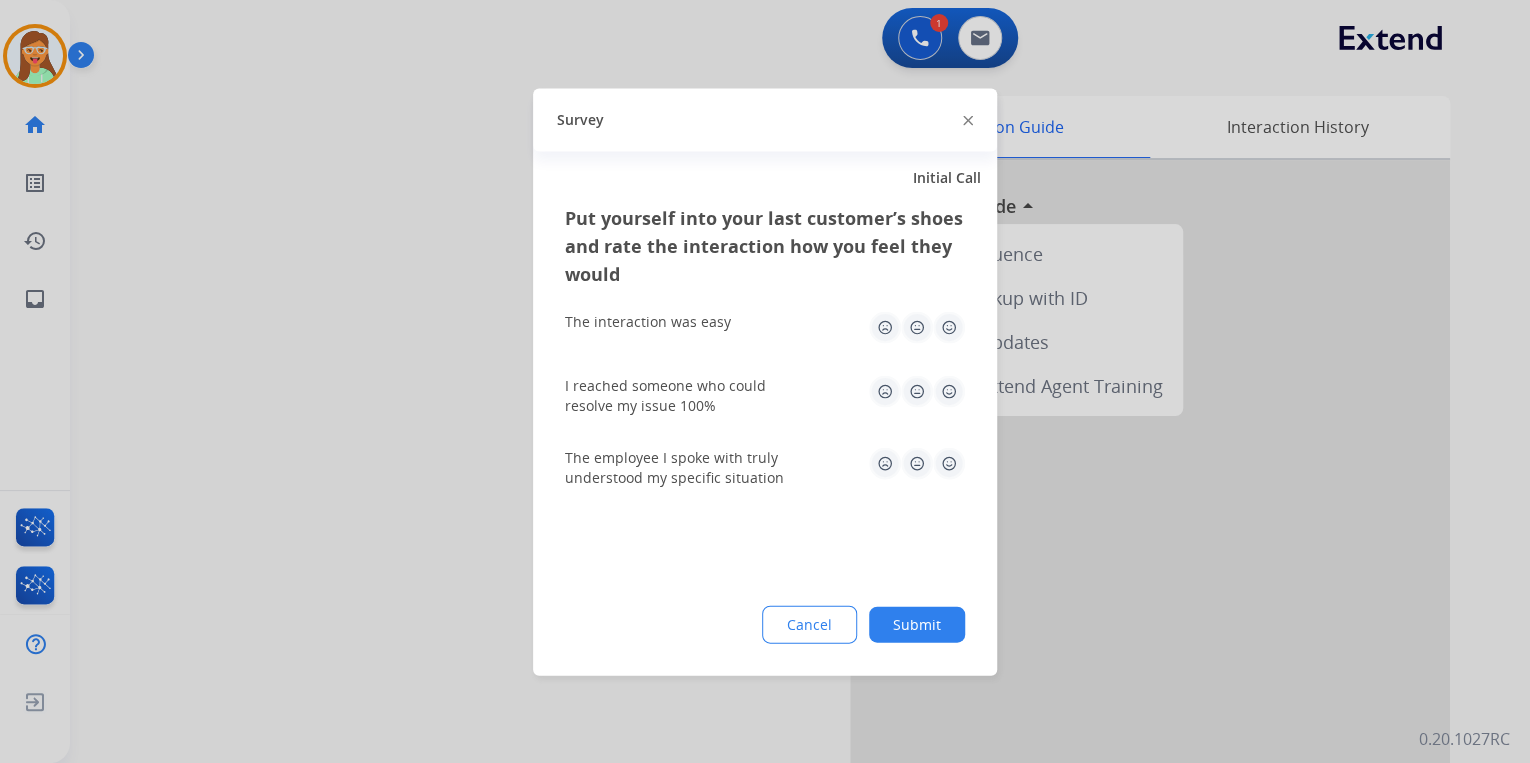 click 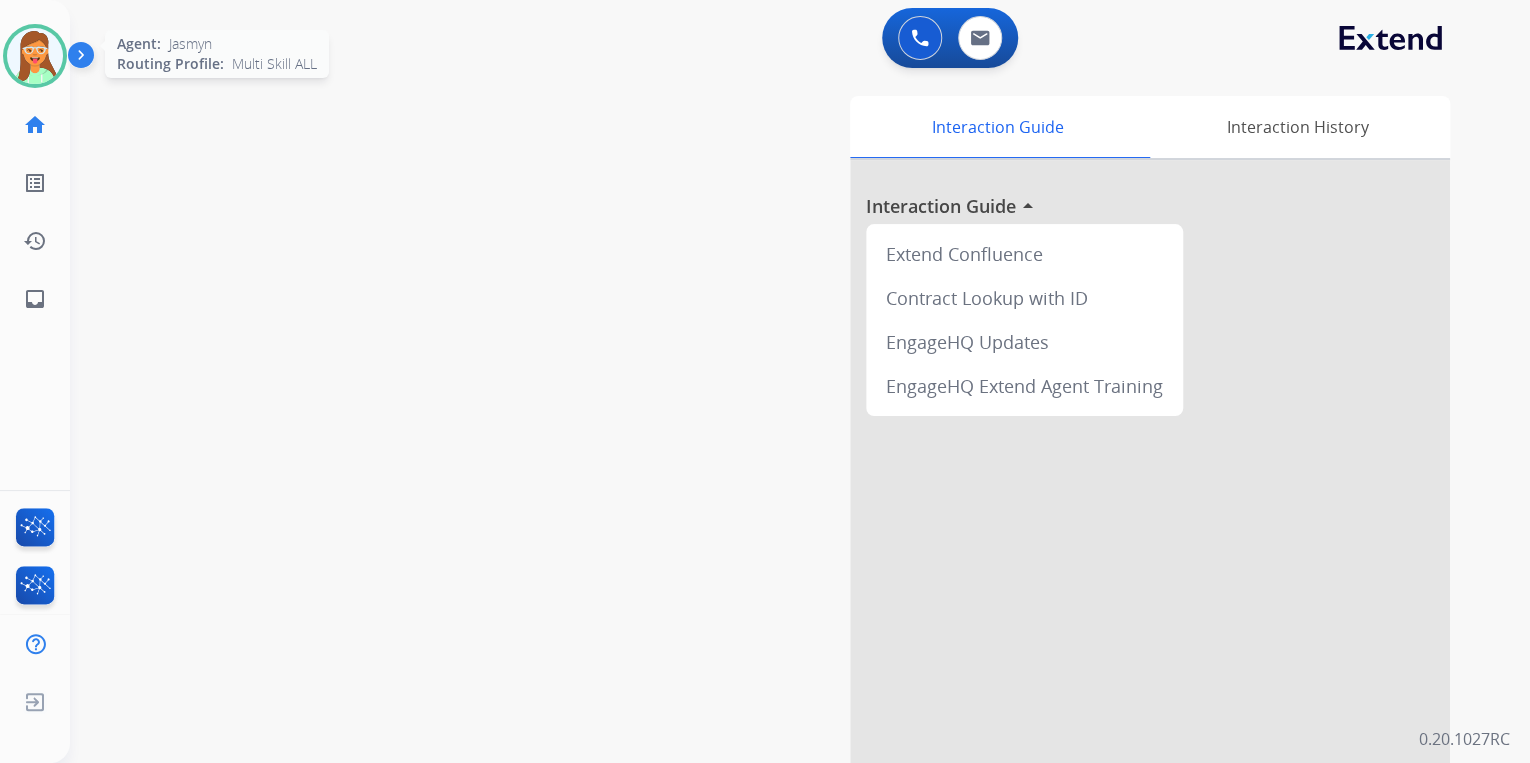 click at bounding box center [35, 56] 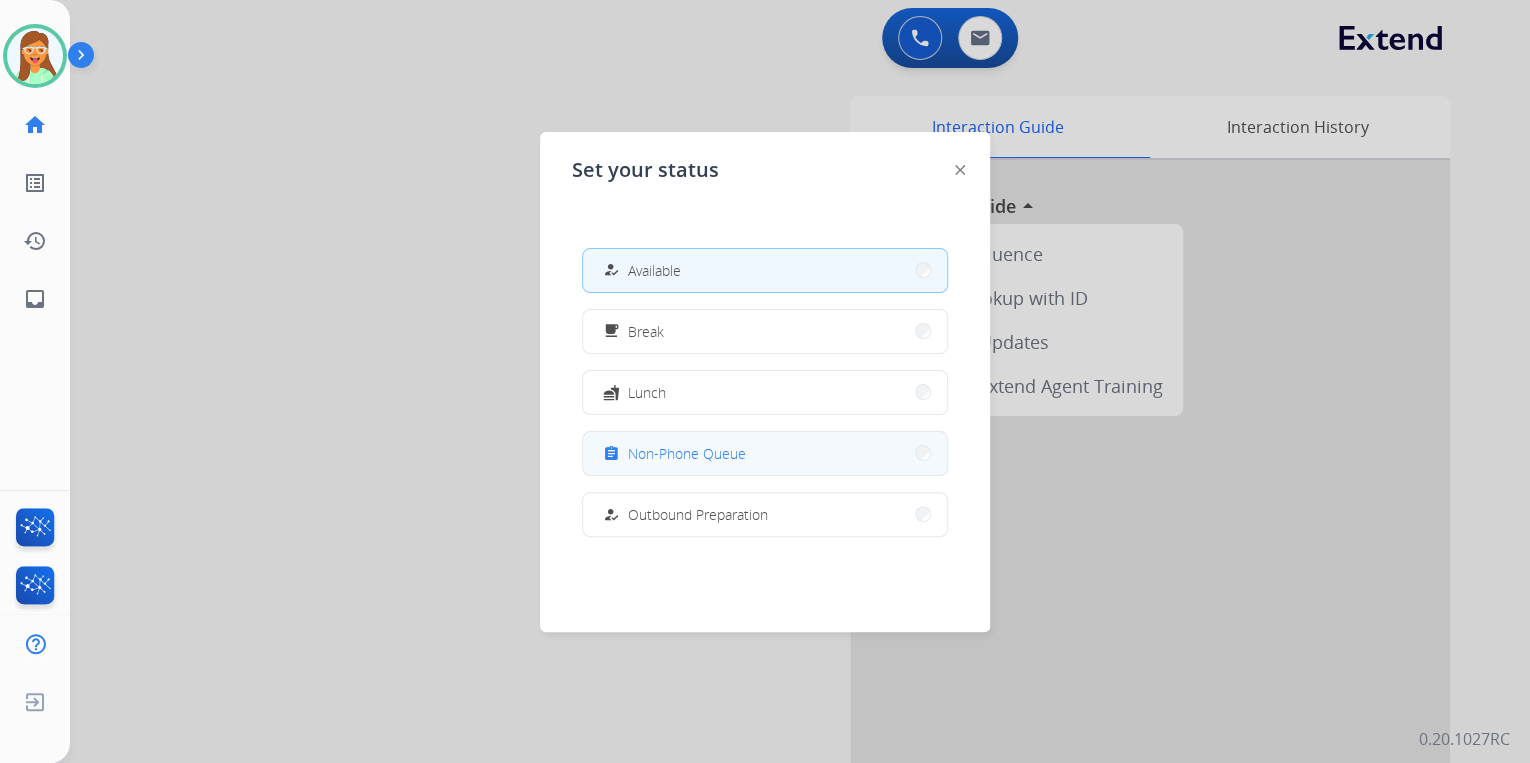 click on "assignment Non-Phone Queue" at bounding box center [765, 453] 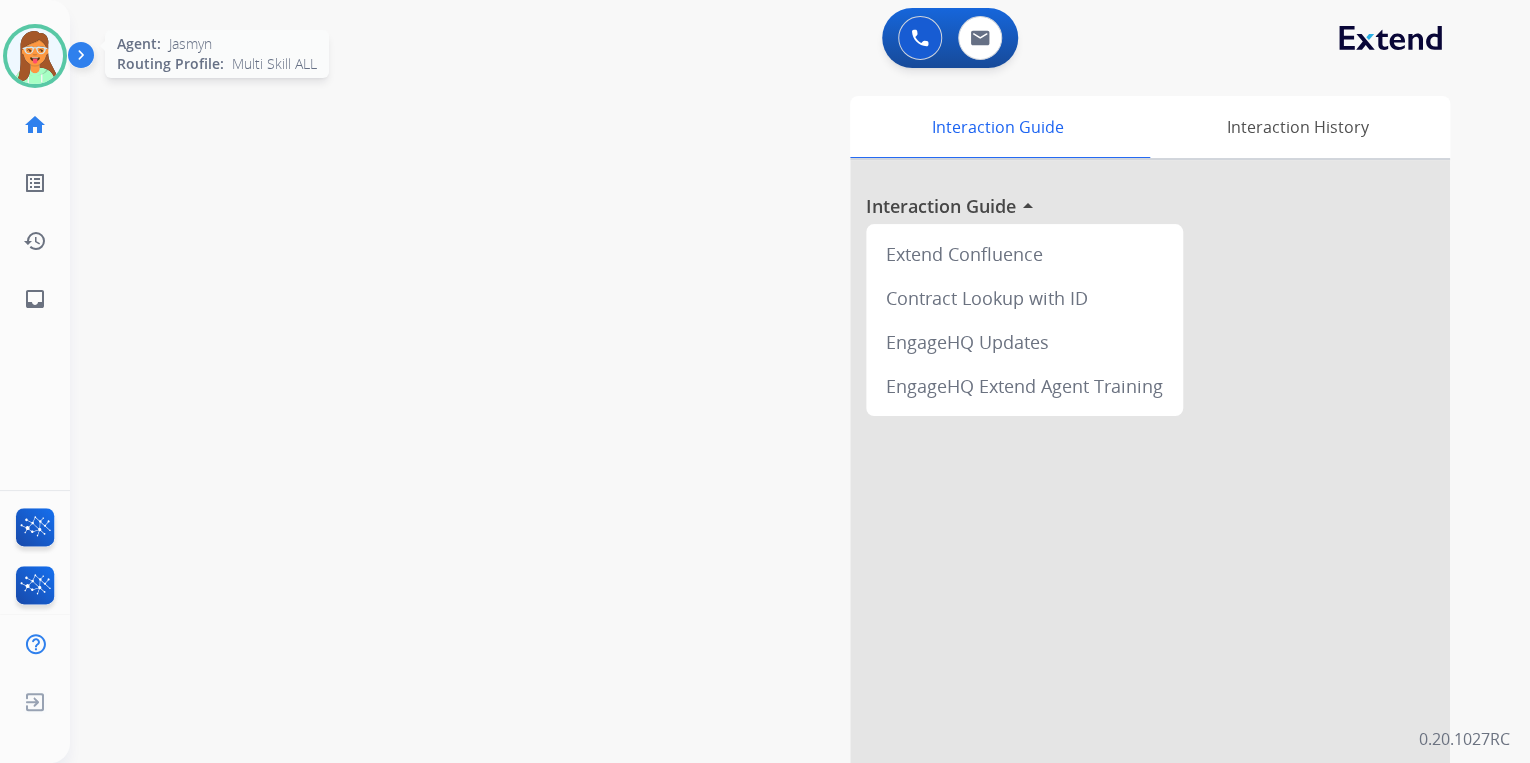 click at bounding box center [35, 56] 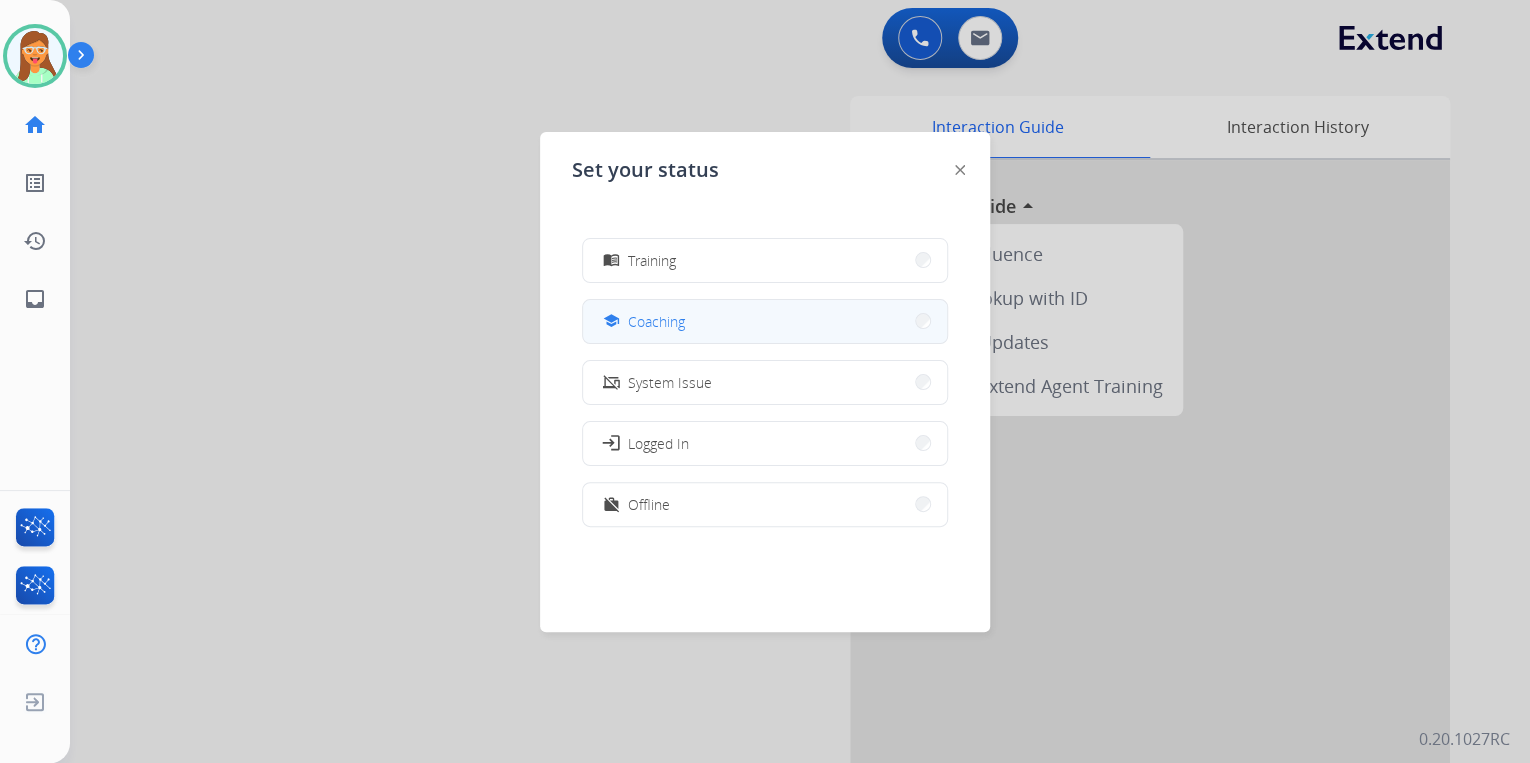 scroll, scrollTop: 216, scrollLeft: 0, axis: vertical 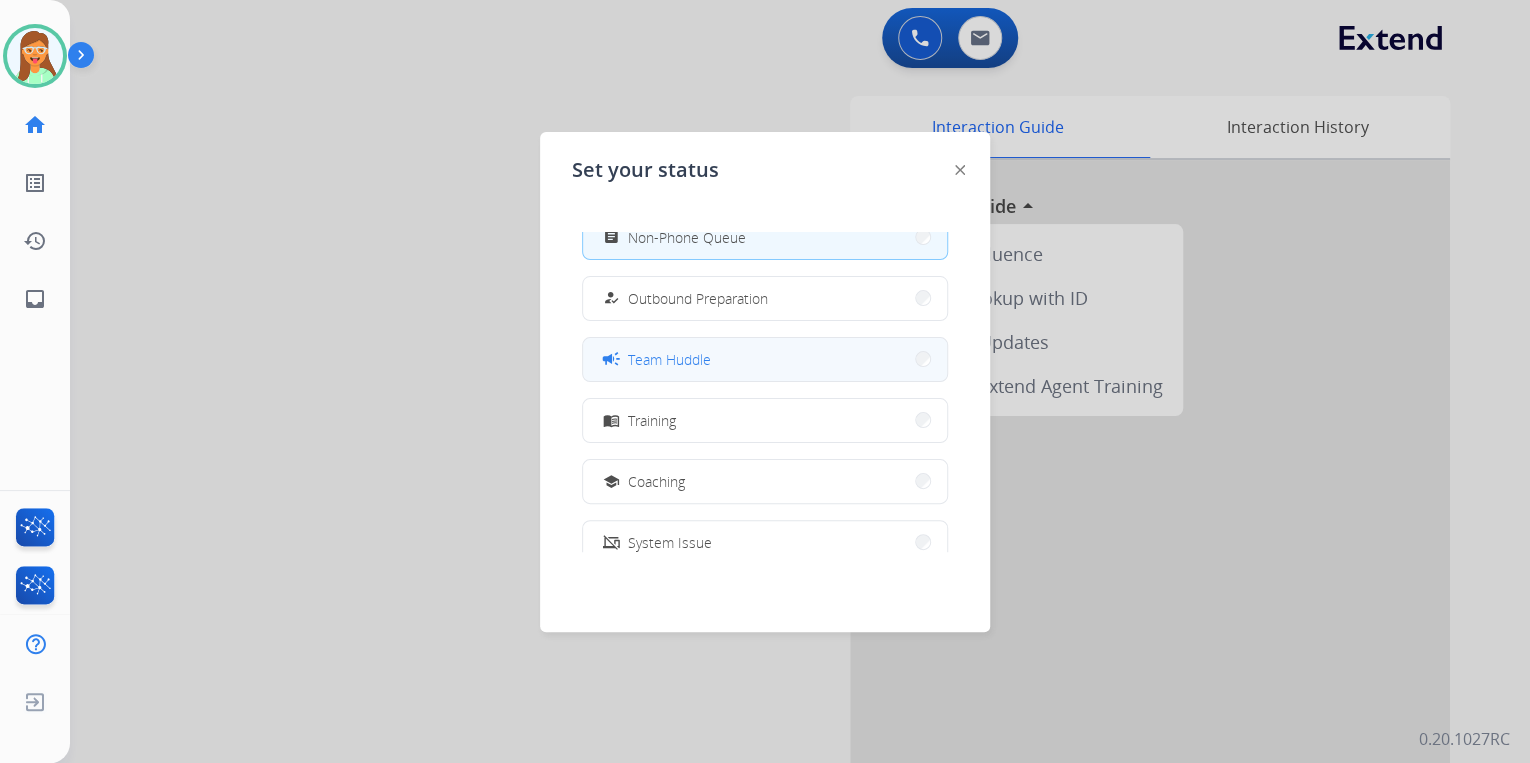 click on "campaign Team Huddle" at bounding box center (765, 359) 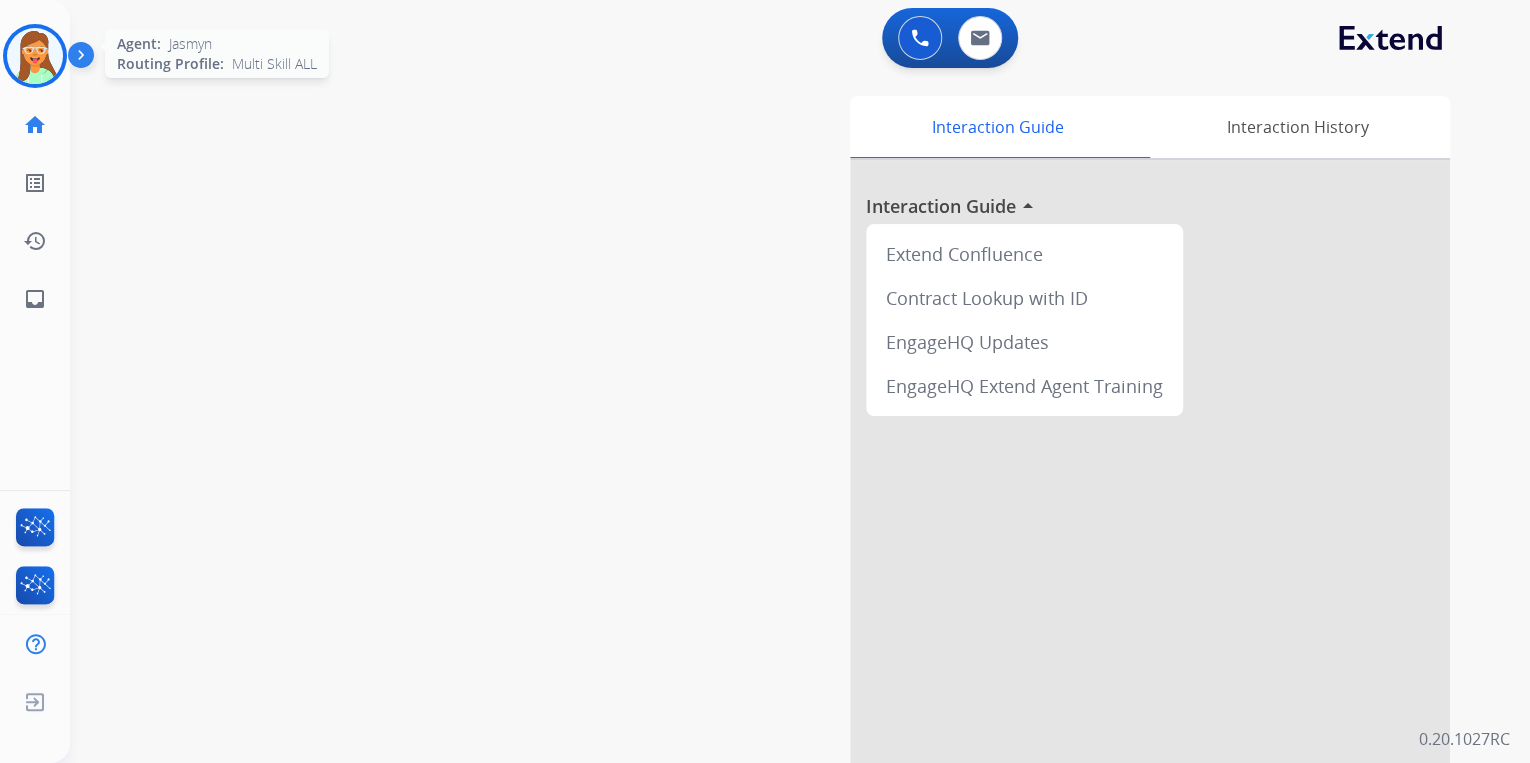 click at bounding box center (35, 56) 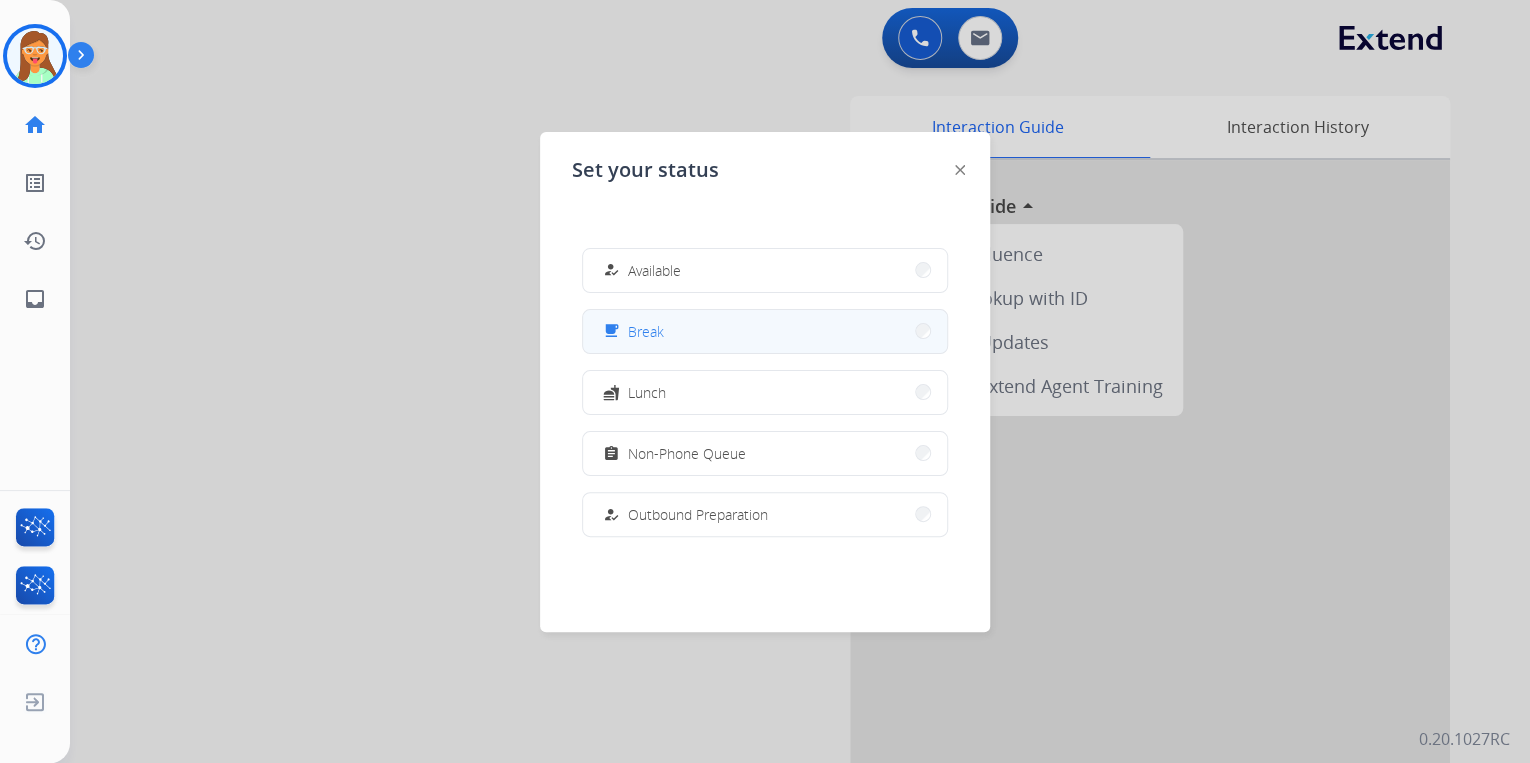 click on "free_breakfast Break" at bounding box center (765, 331) 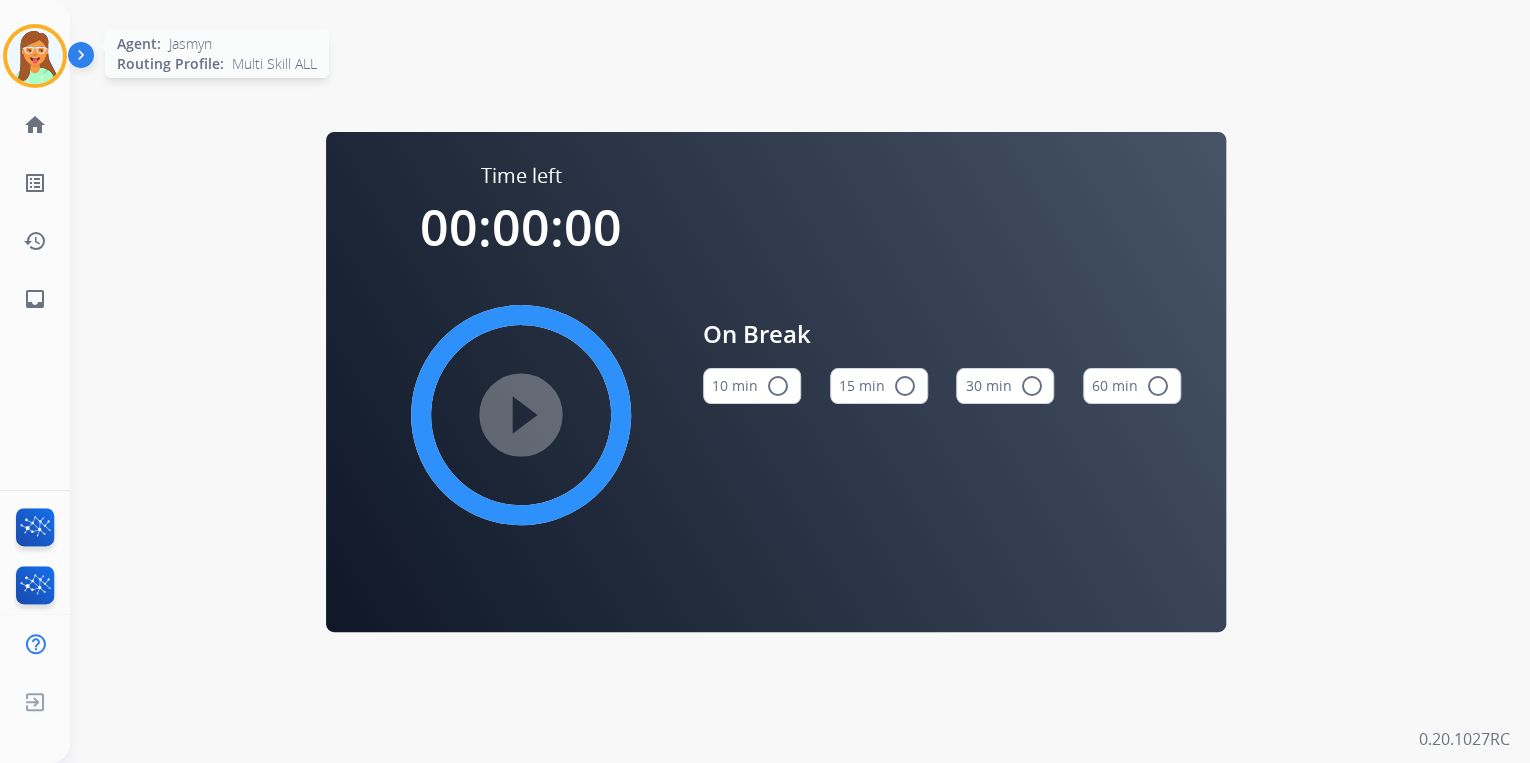 click at bounding box center (35, 56) 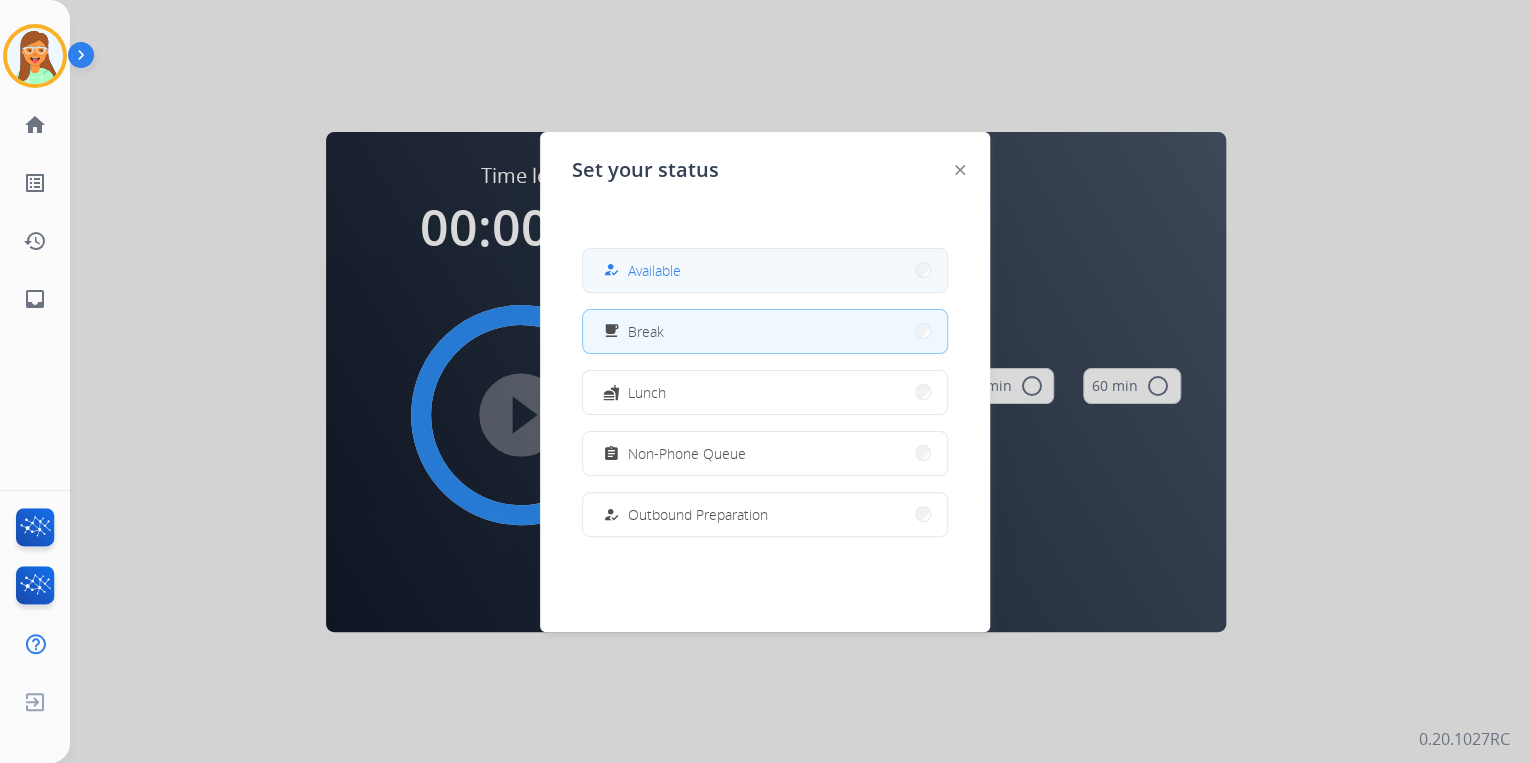 click on "how_to_reg Available" at bounding box center [765, 270] 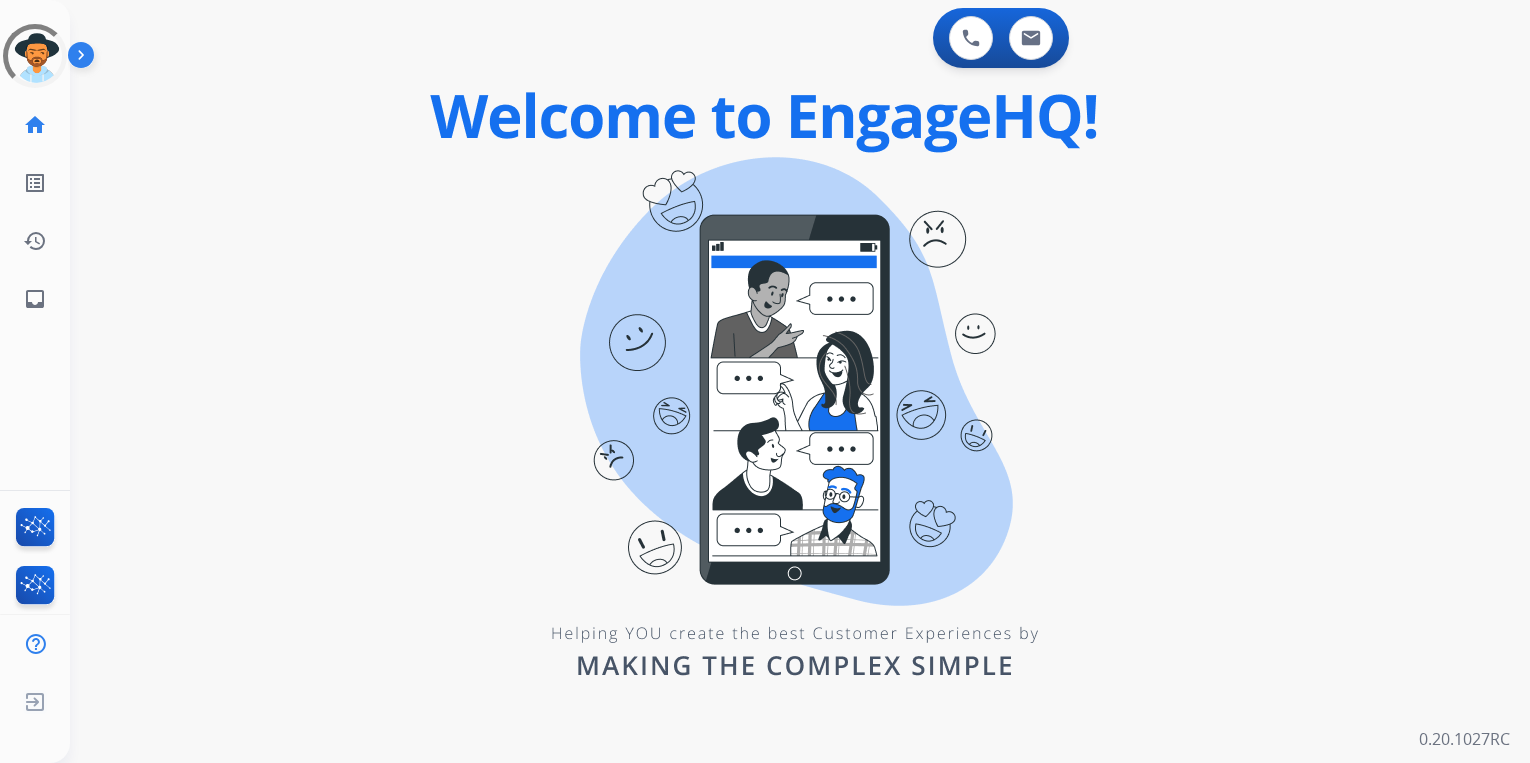 scroll, scrollTop: 0, scrollLeft: 0, axis: both 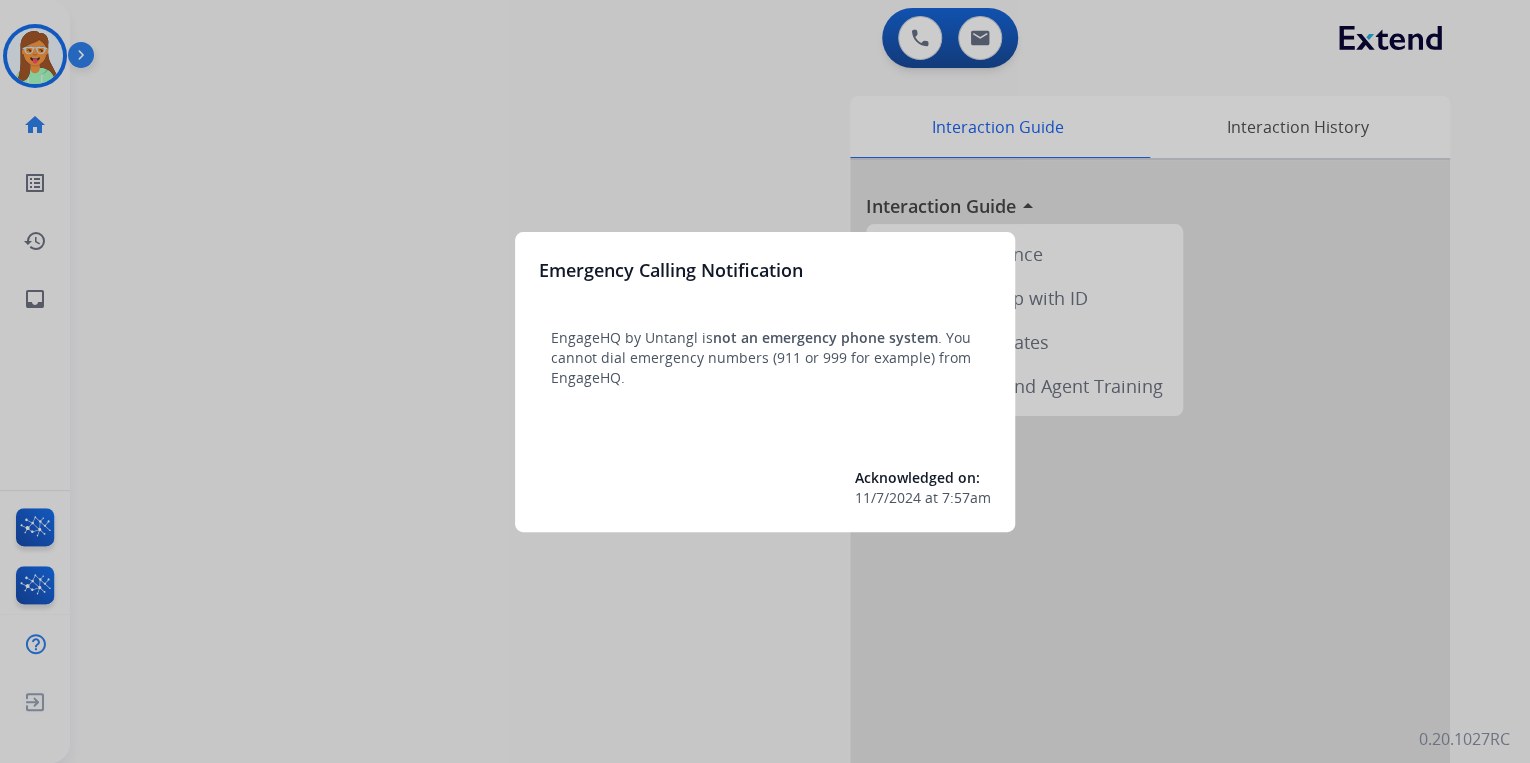 click at bounding box center [765, 381] 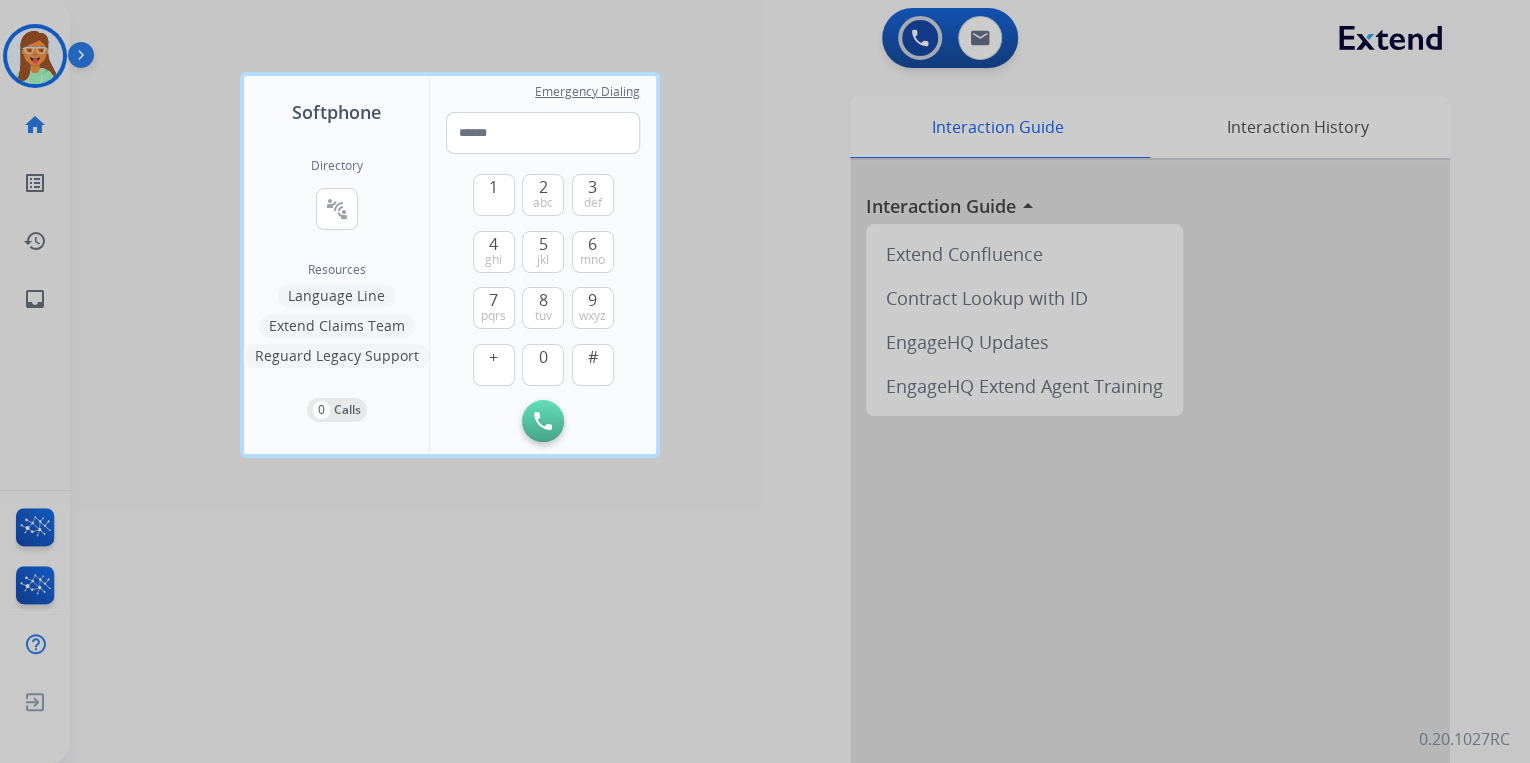 click at bounding box center (765, 381) 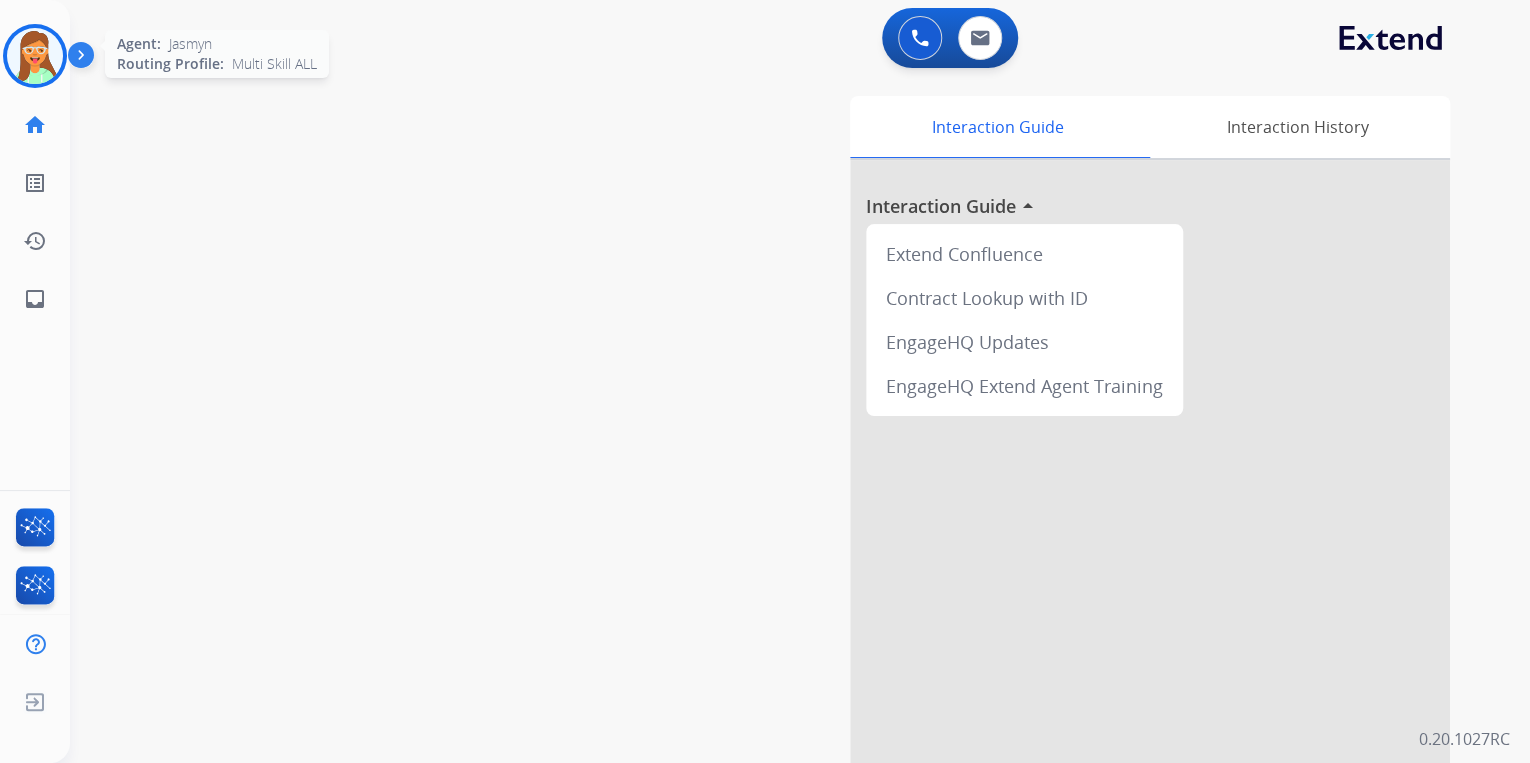 click at bounding box center [35, 56] 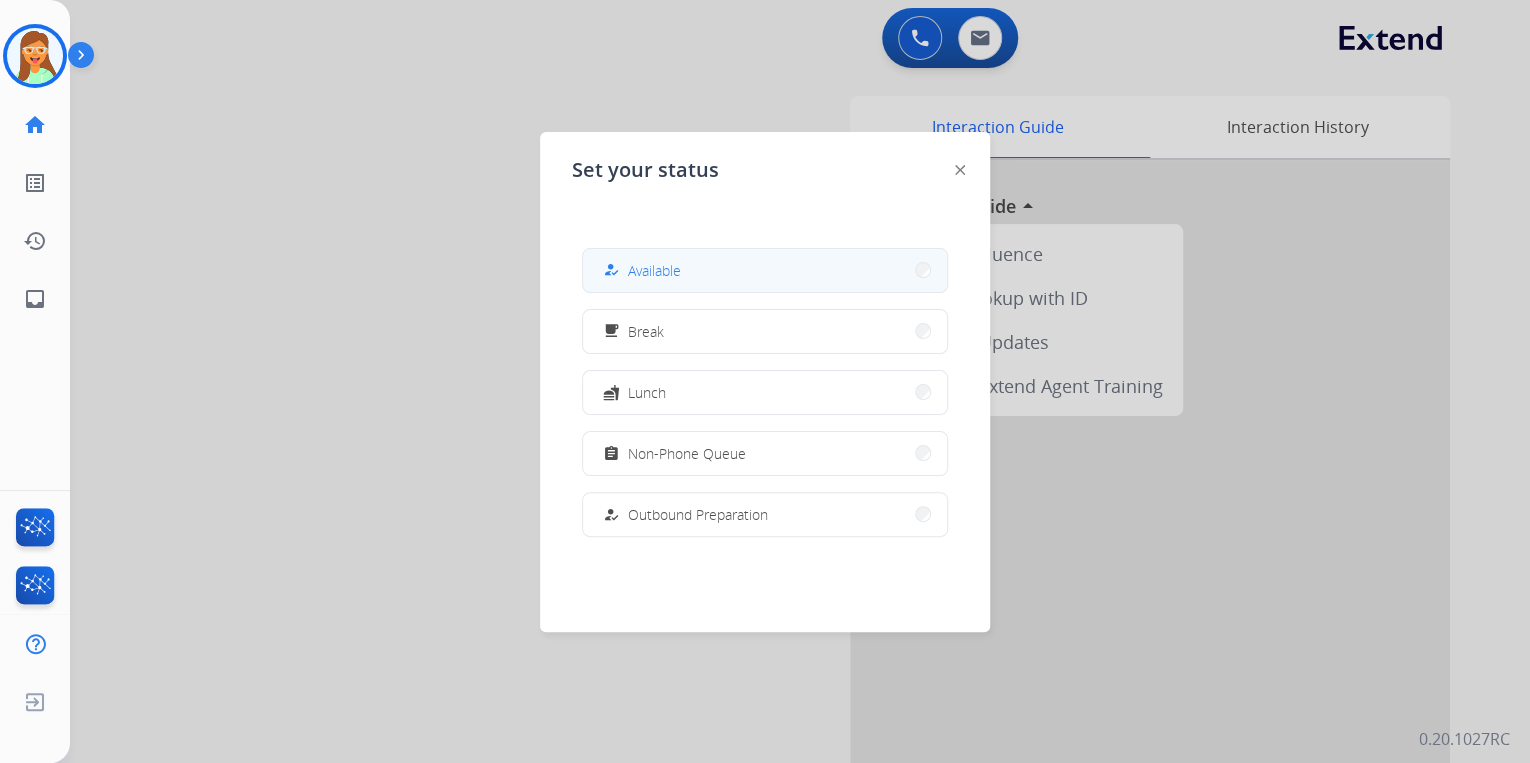 click on "how_to_reg Available" at bounding box center [765, 270] 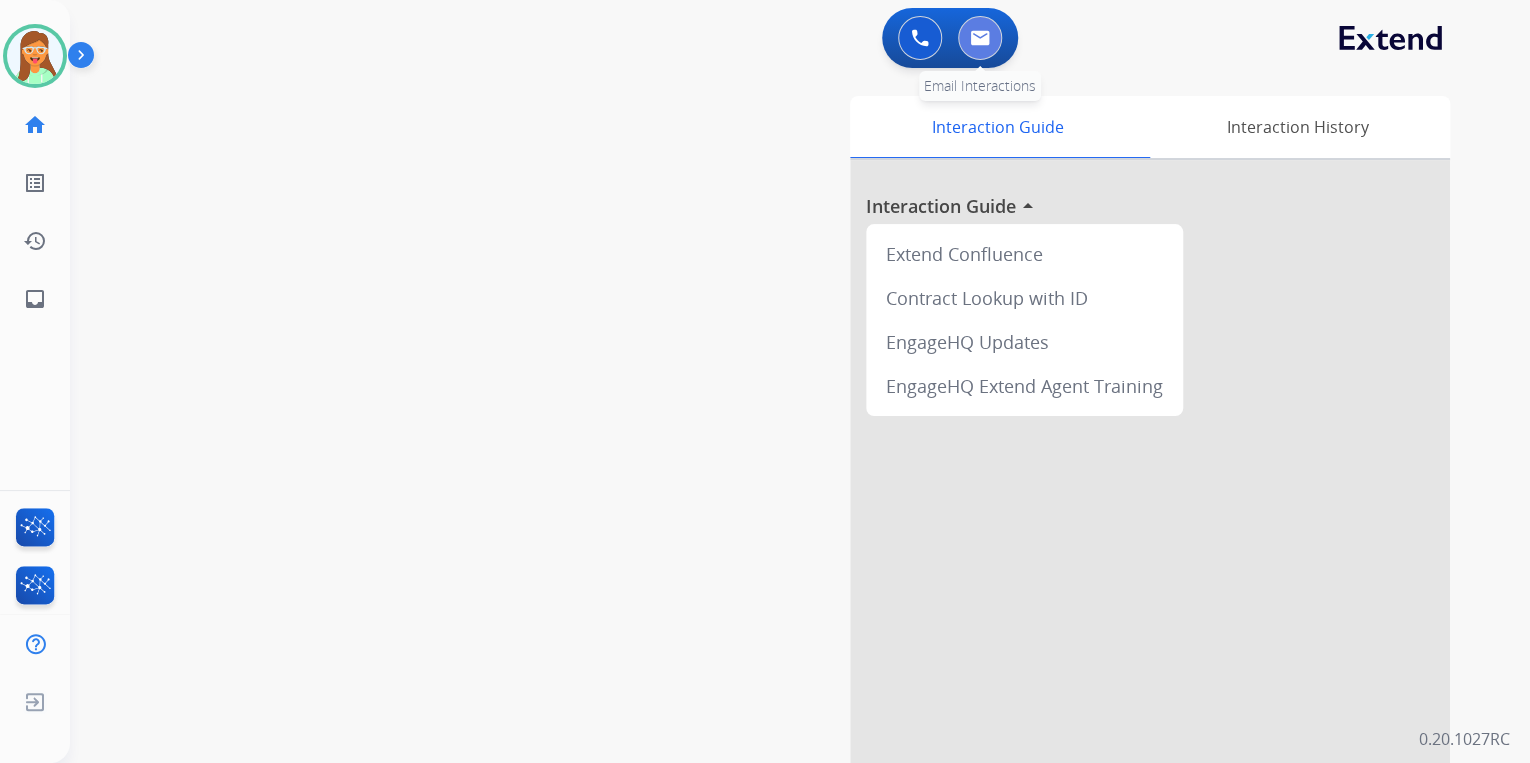 click at bounding box center [980, 38] 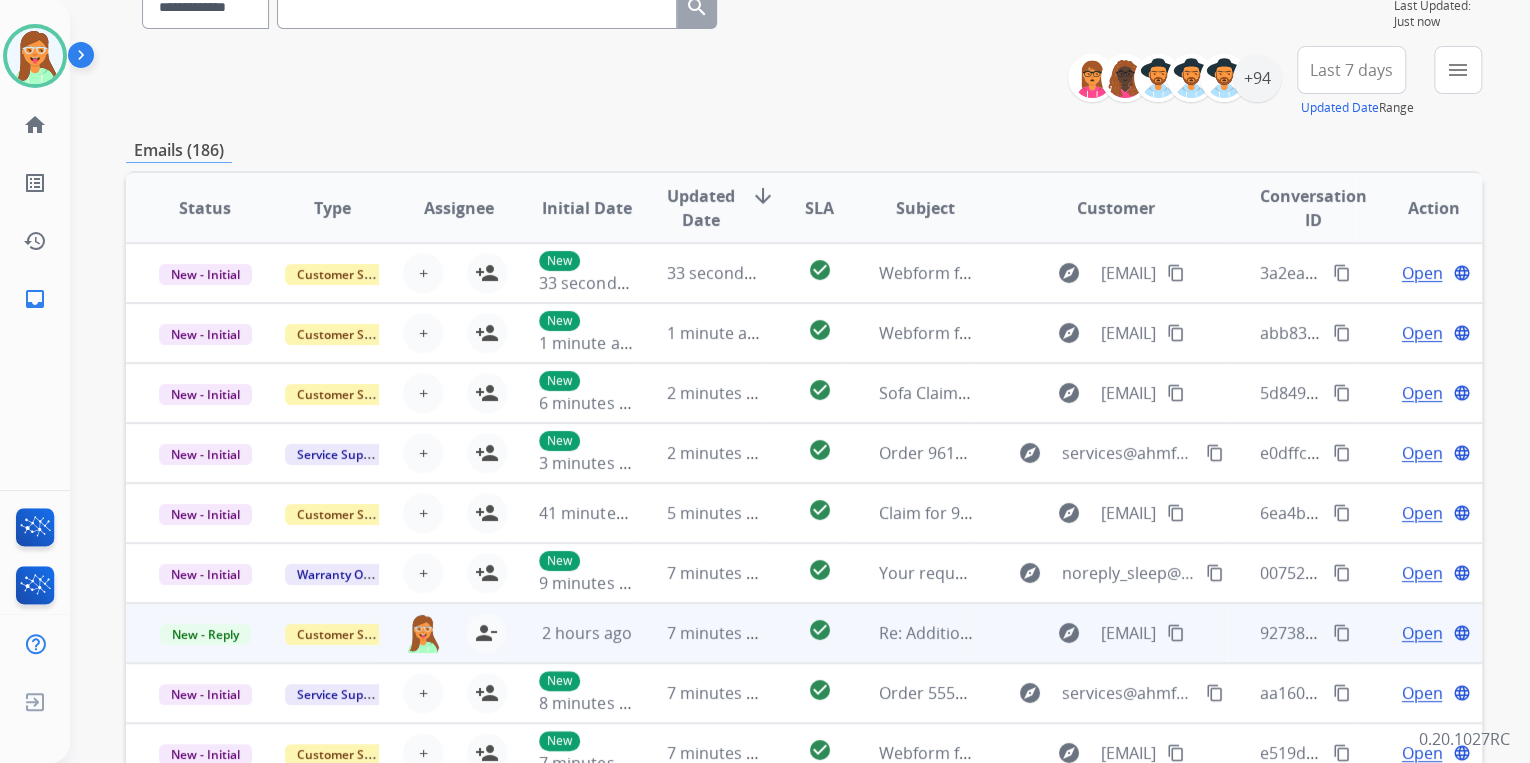 scroll, scrollTop: 374, scrollLeft: 0, axis: vertical 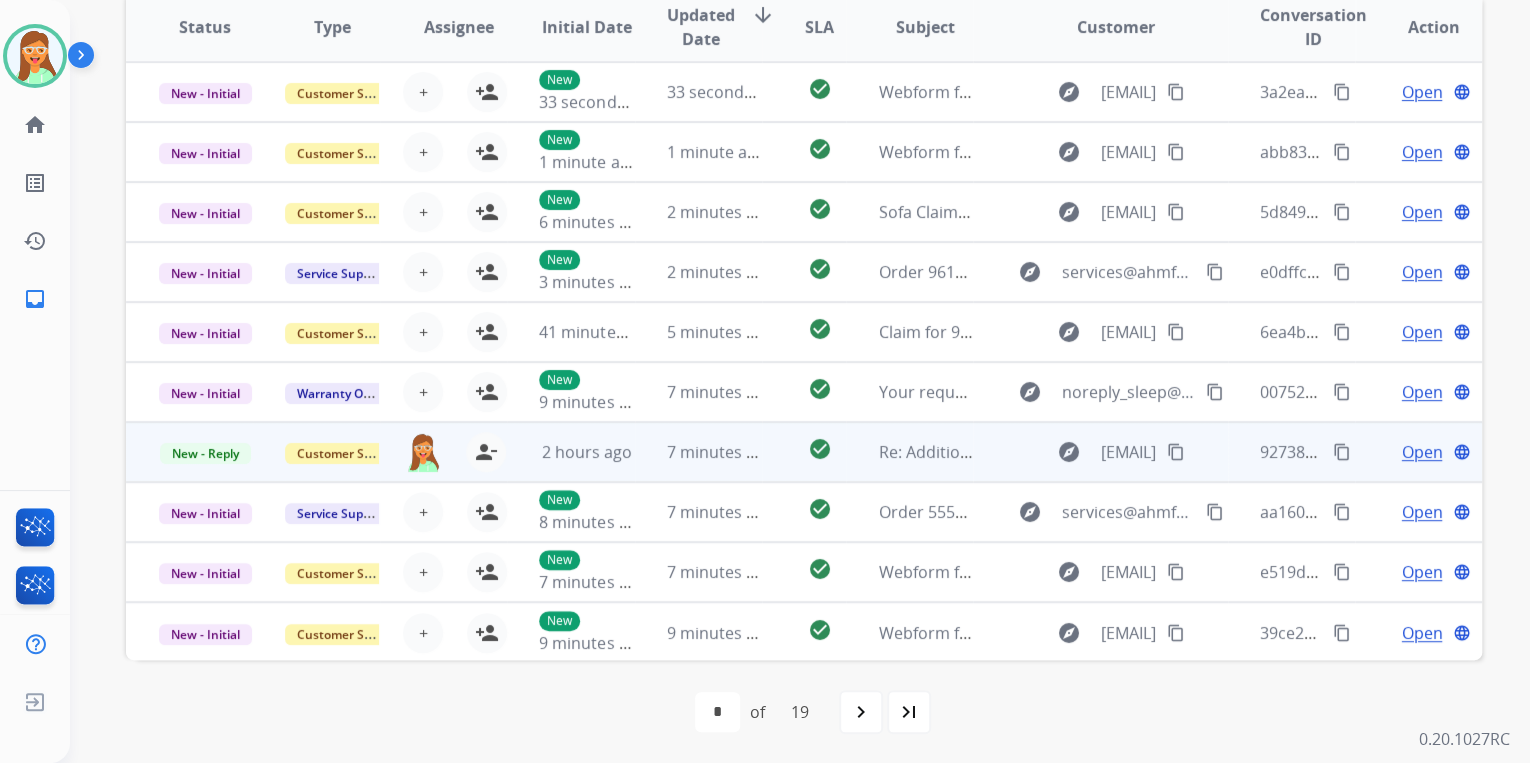 click on "content_copy" at bounding box center [1176, 452] 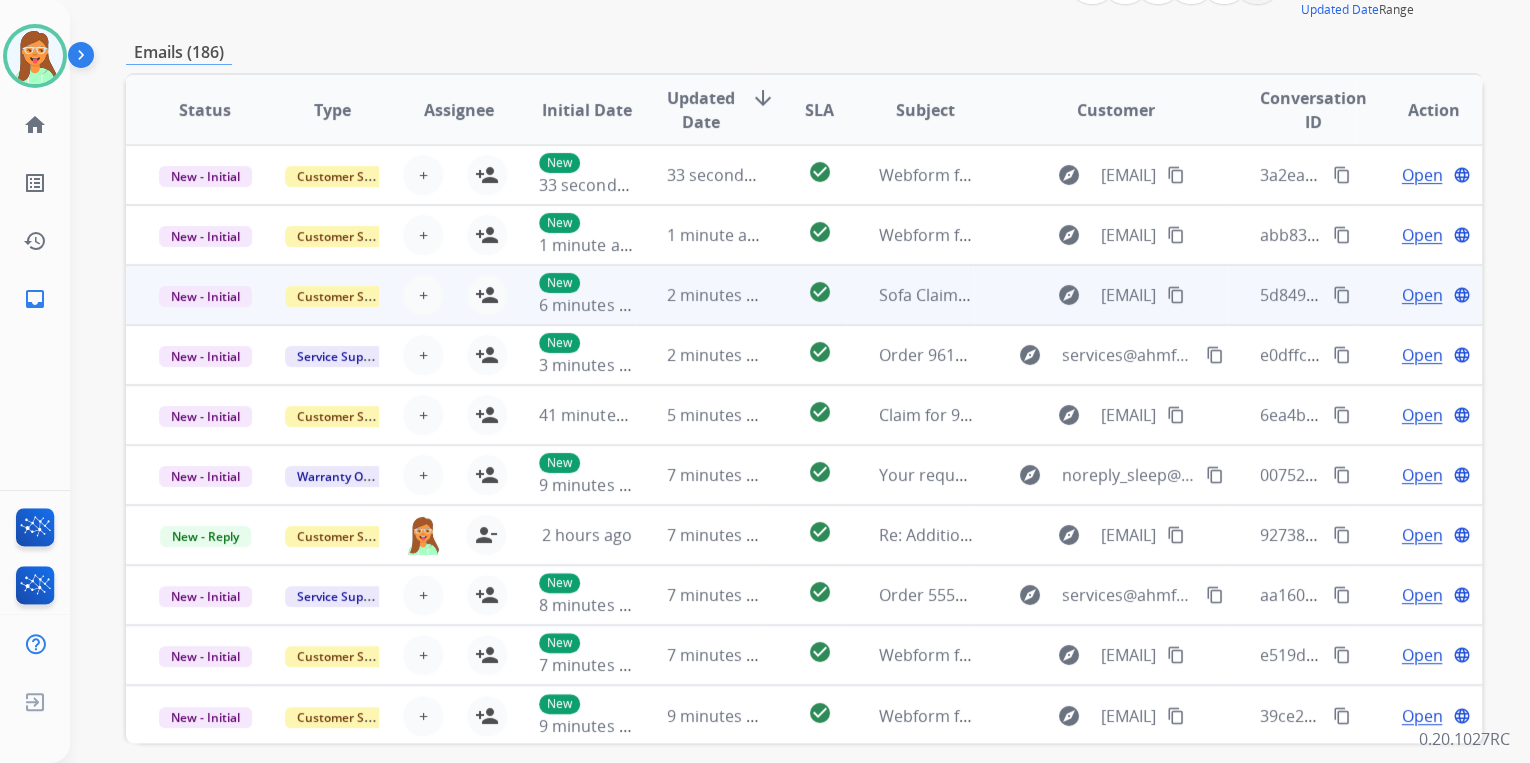 scroll, scrollTop: 0, scrollLeft: 0, axis: both 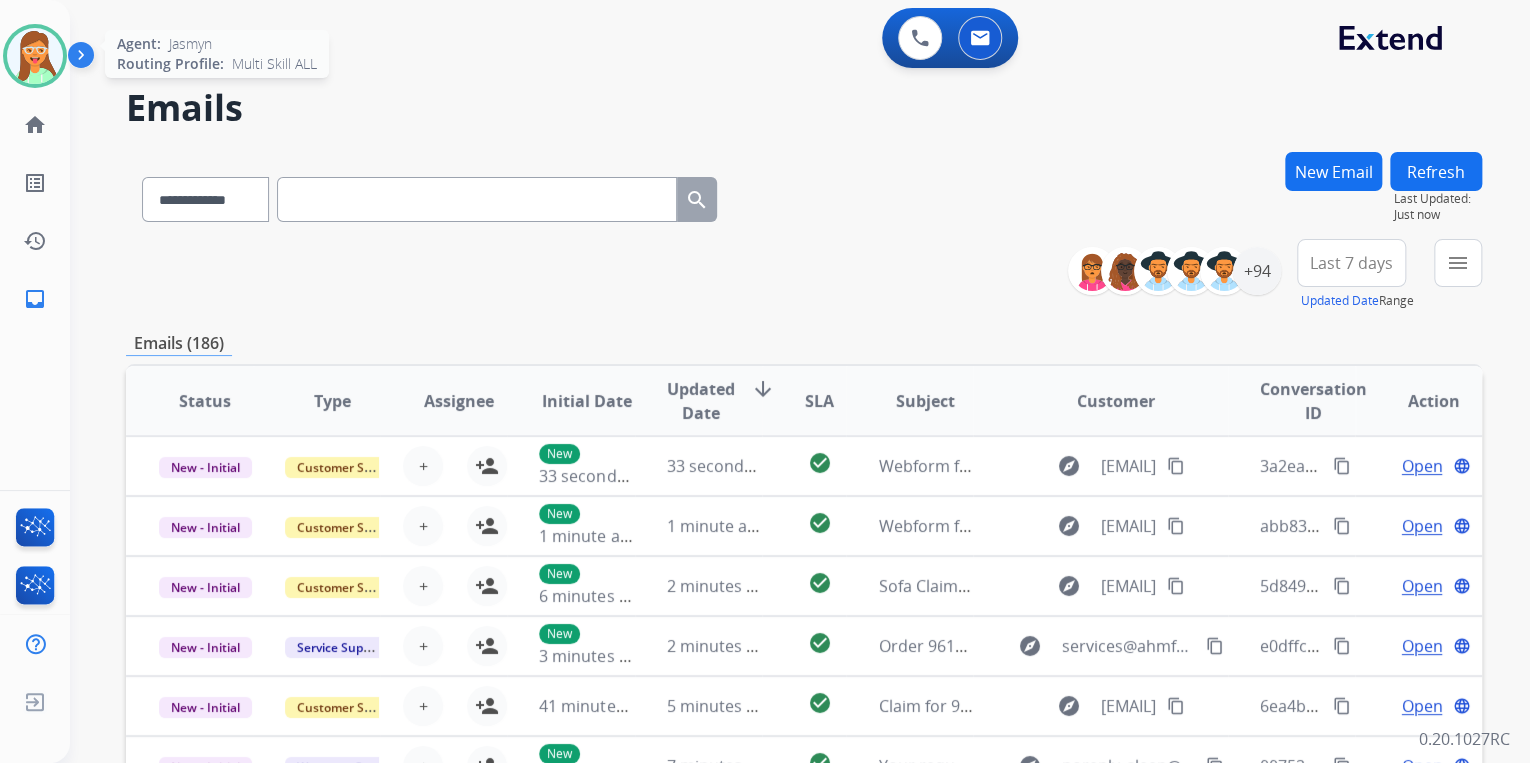click at bounding box center [35, 56] 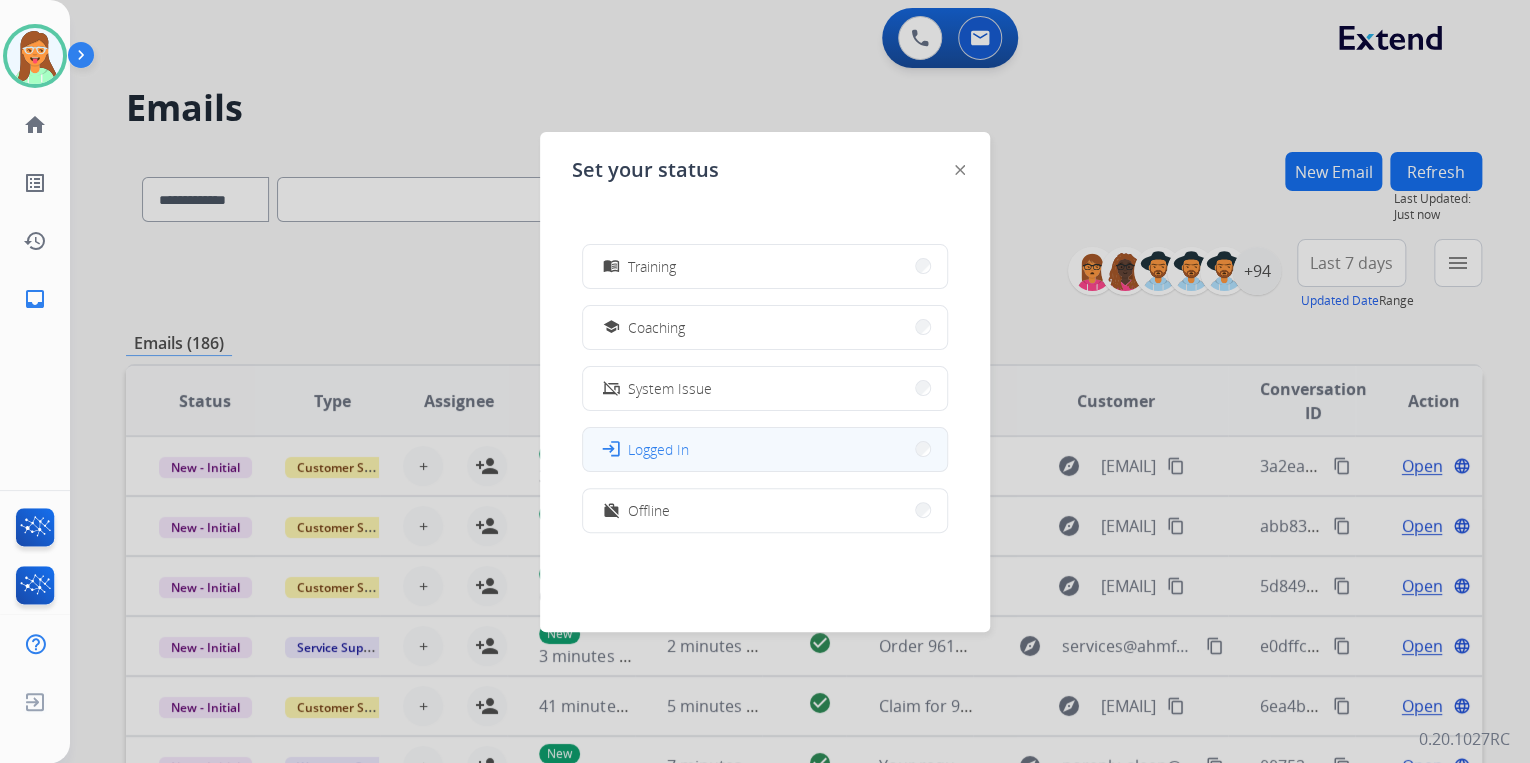 scroll, scrollTop: 376, scrollLeft: 0, axis: vertical 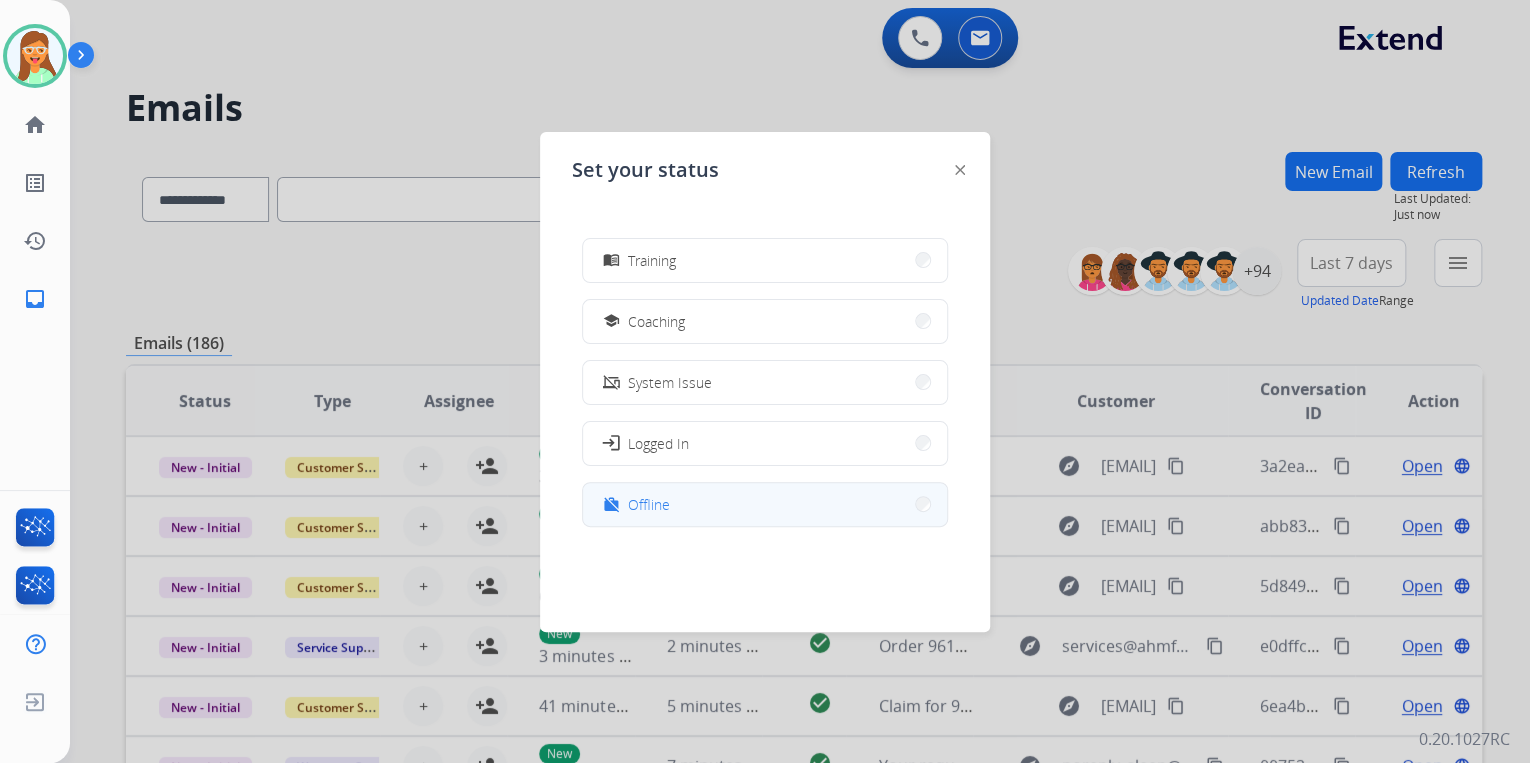 click on "work_off Offline" at bounding box center [765, 504] 